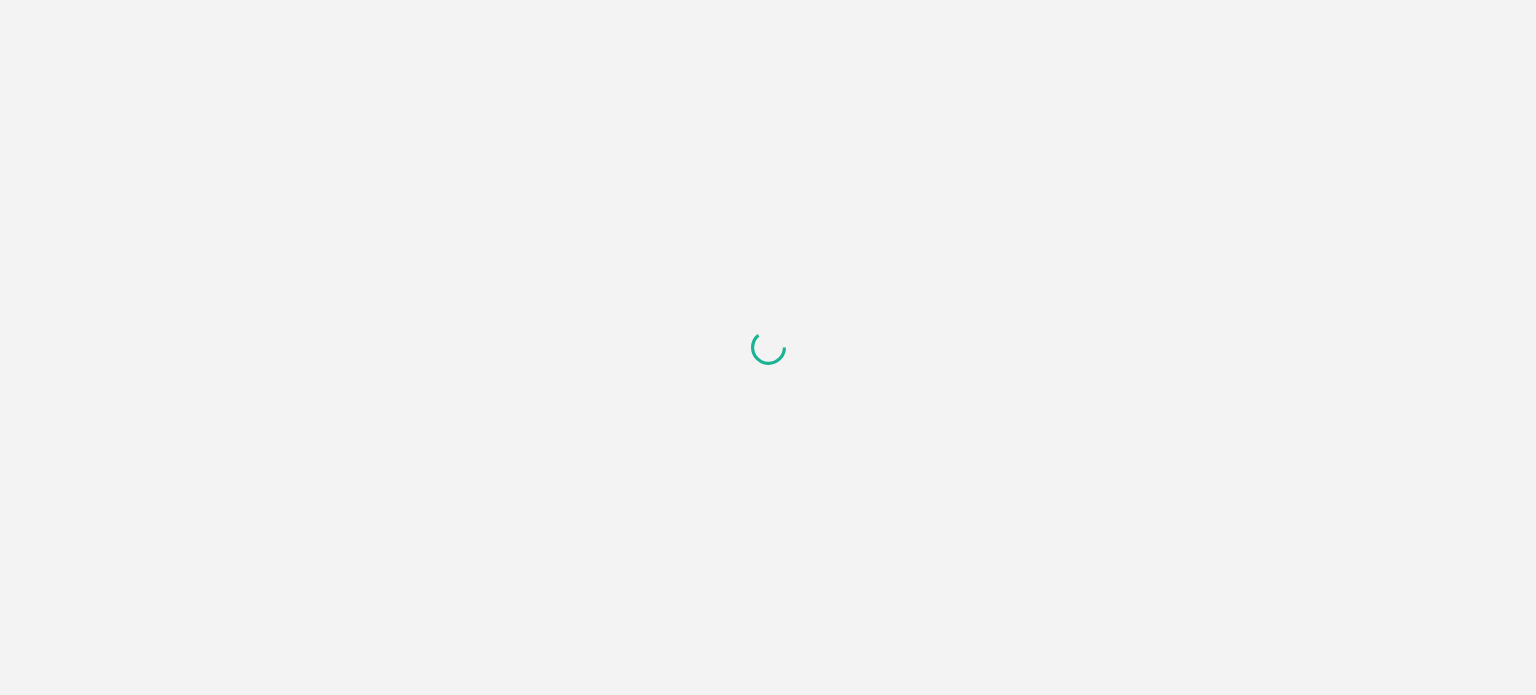 scroll, scrollTop: 0, scrollLeft: 0, axis: both 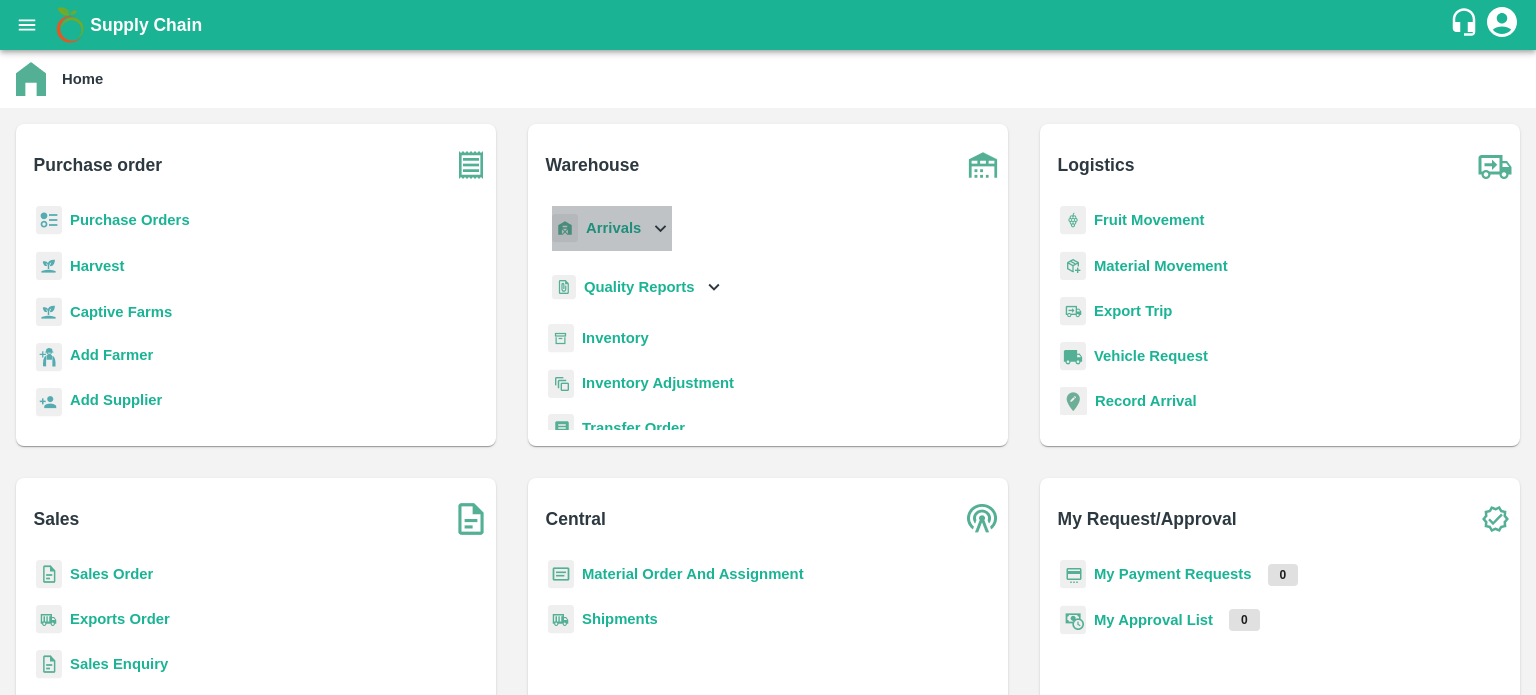 click 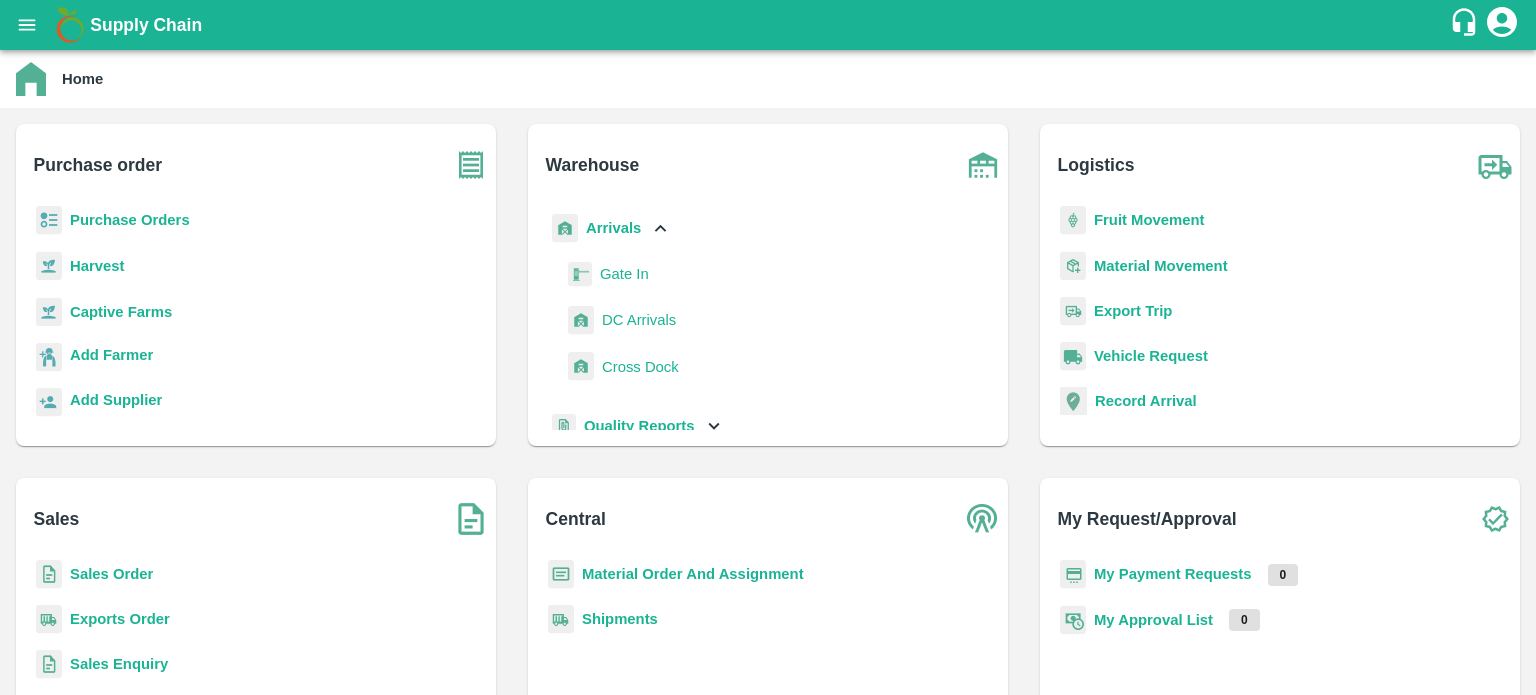 click on "DC Arrivals" at bounding box center (639, 320) 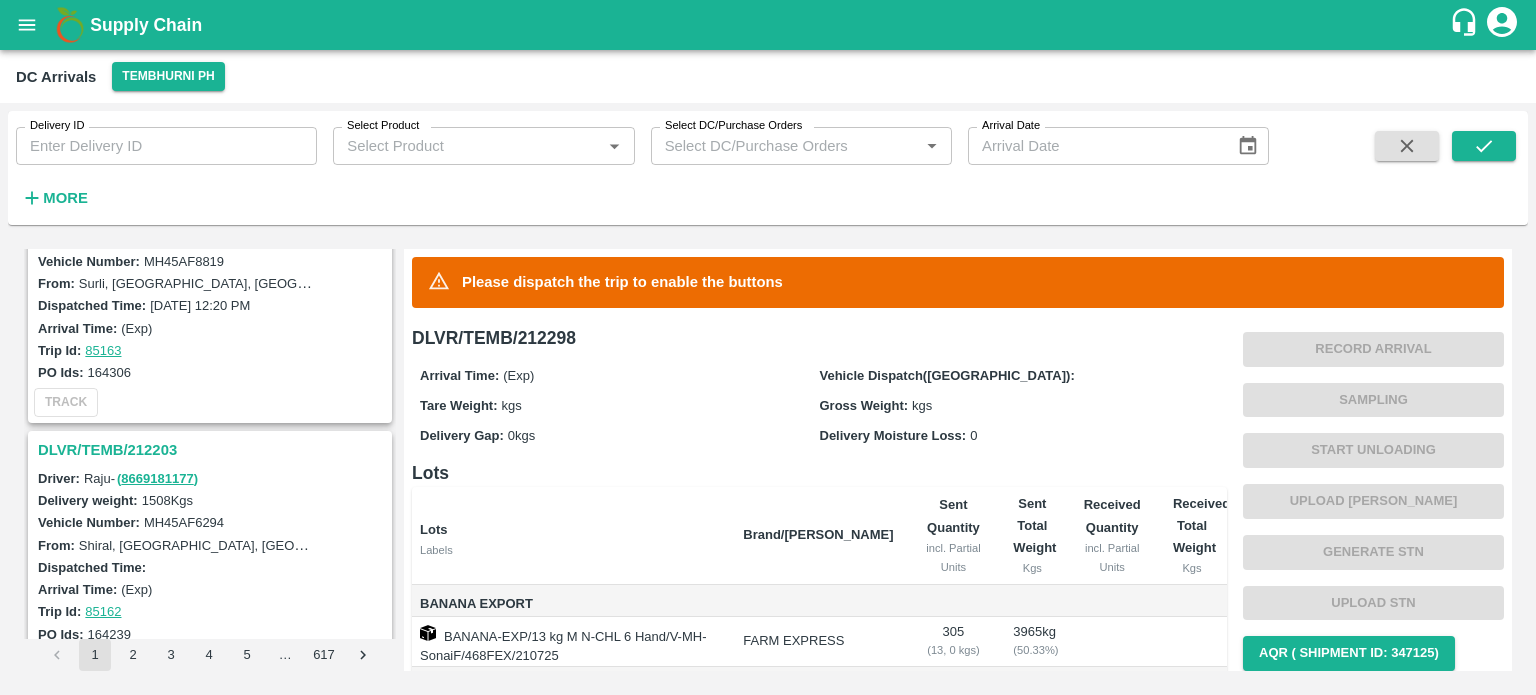 scroll, scrollTop: 1395, scrollLeft: 0, axis: vertical 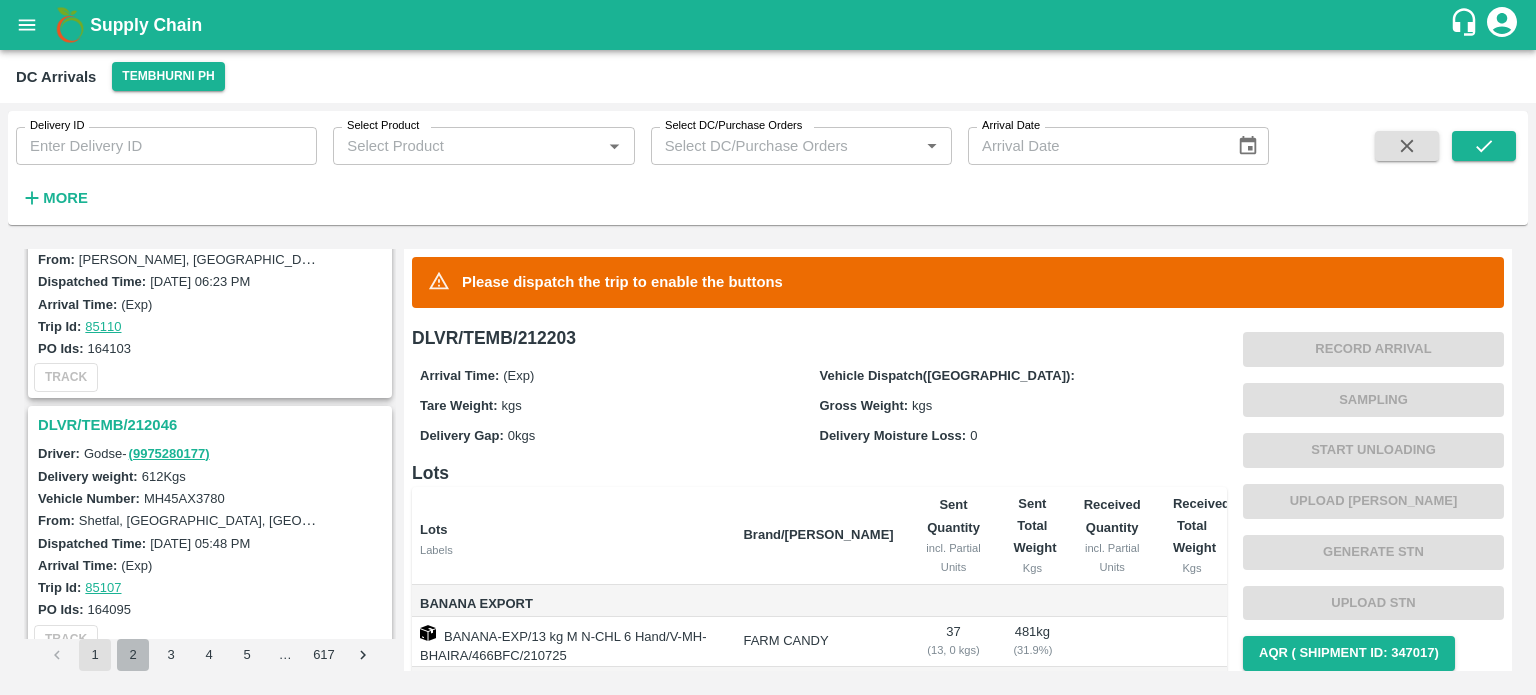 click on "2" at bounding box center [133, 655] 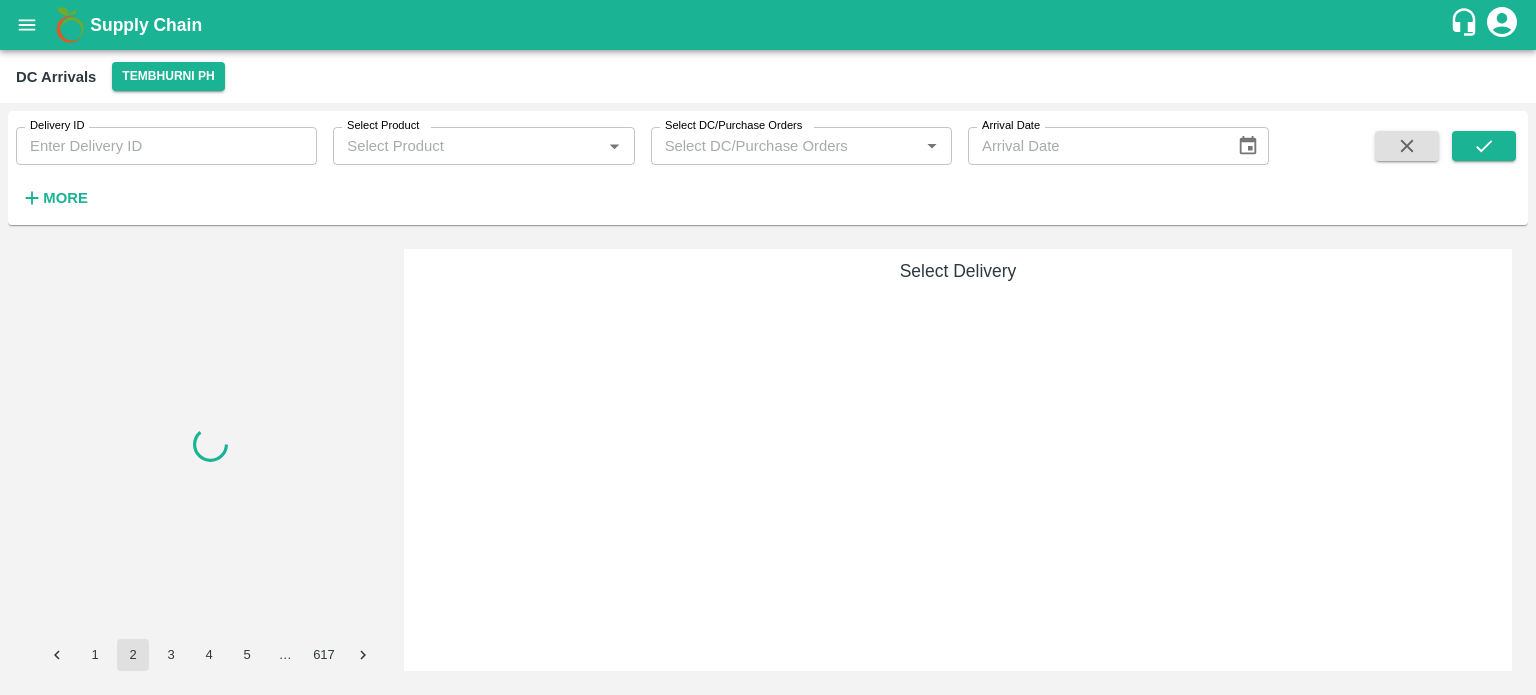 scroll, scrollTop: 0, scrollLeft: 0, axis: both 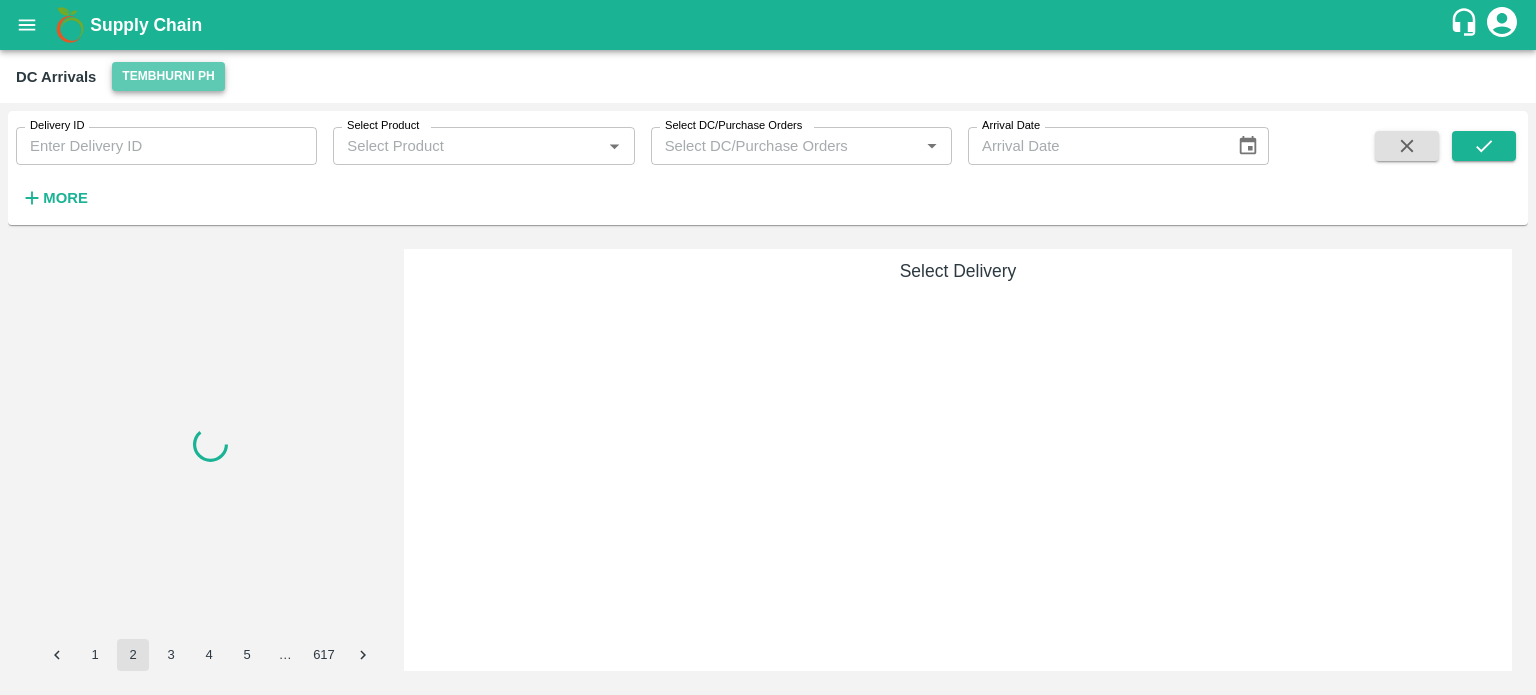 click on "Tembhurni PH" at bounding box center [168, 76] 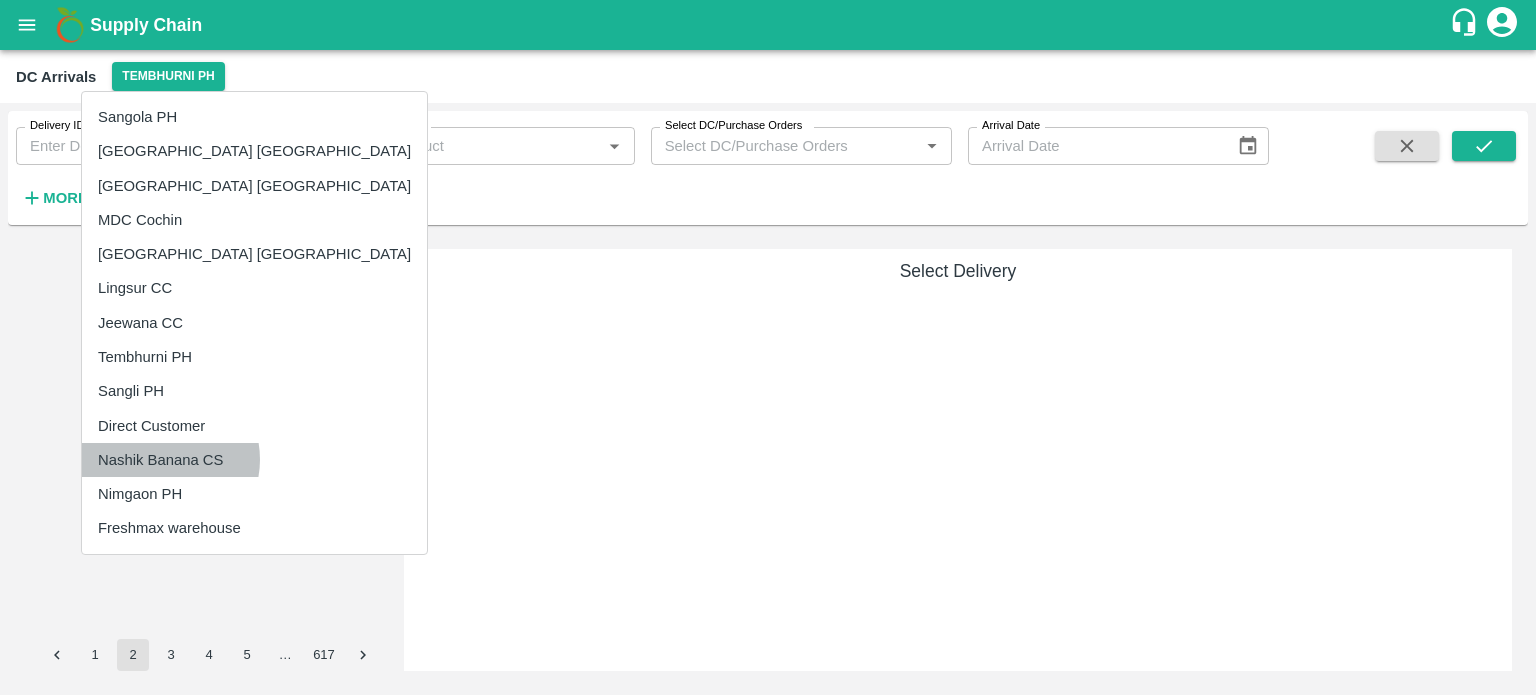 click on "Nashik Banana CS" at bounding box center (254, 460) 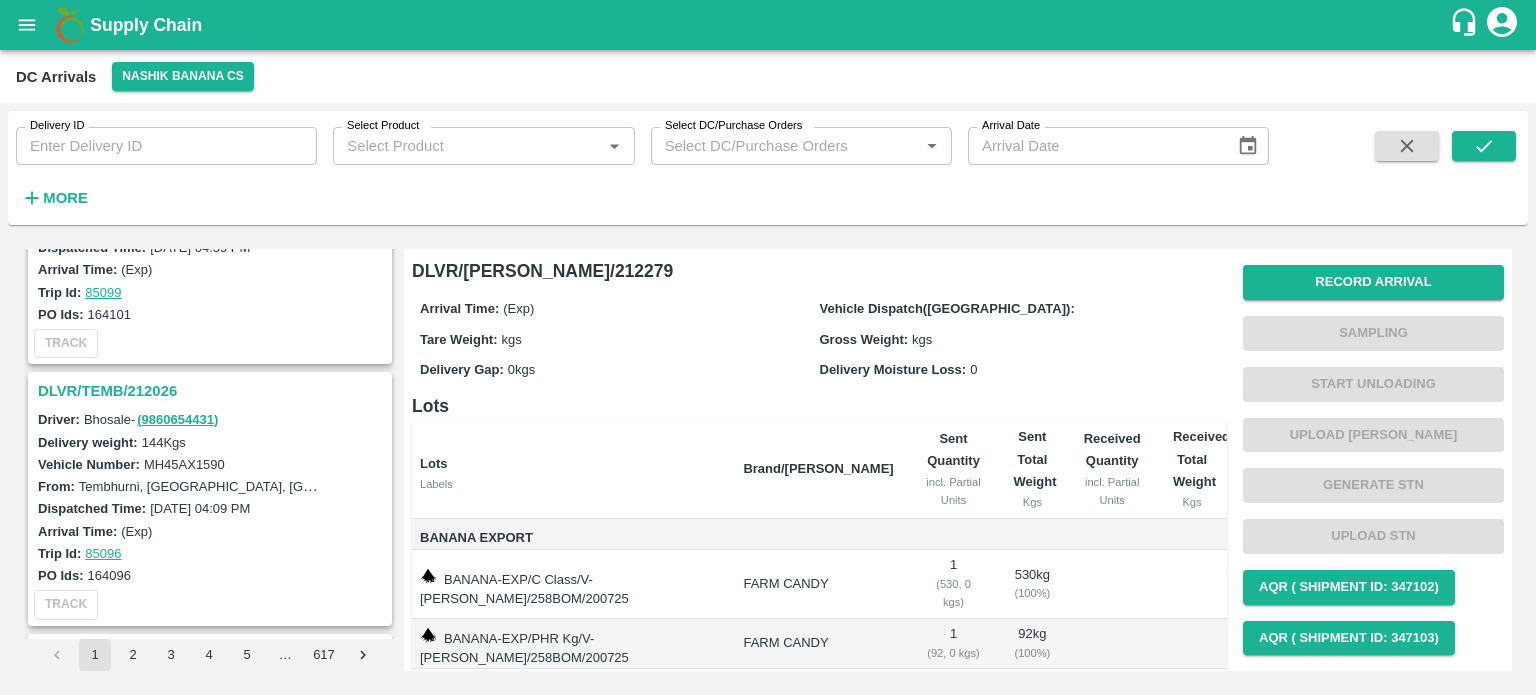 scroll, scrollTop: 0, scrollLeft: 0, axis: both 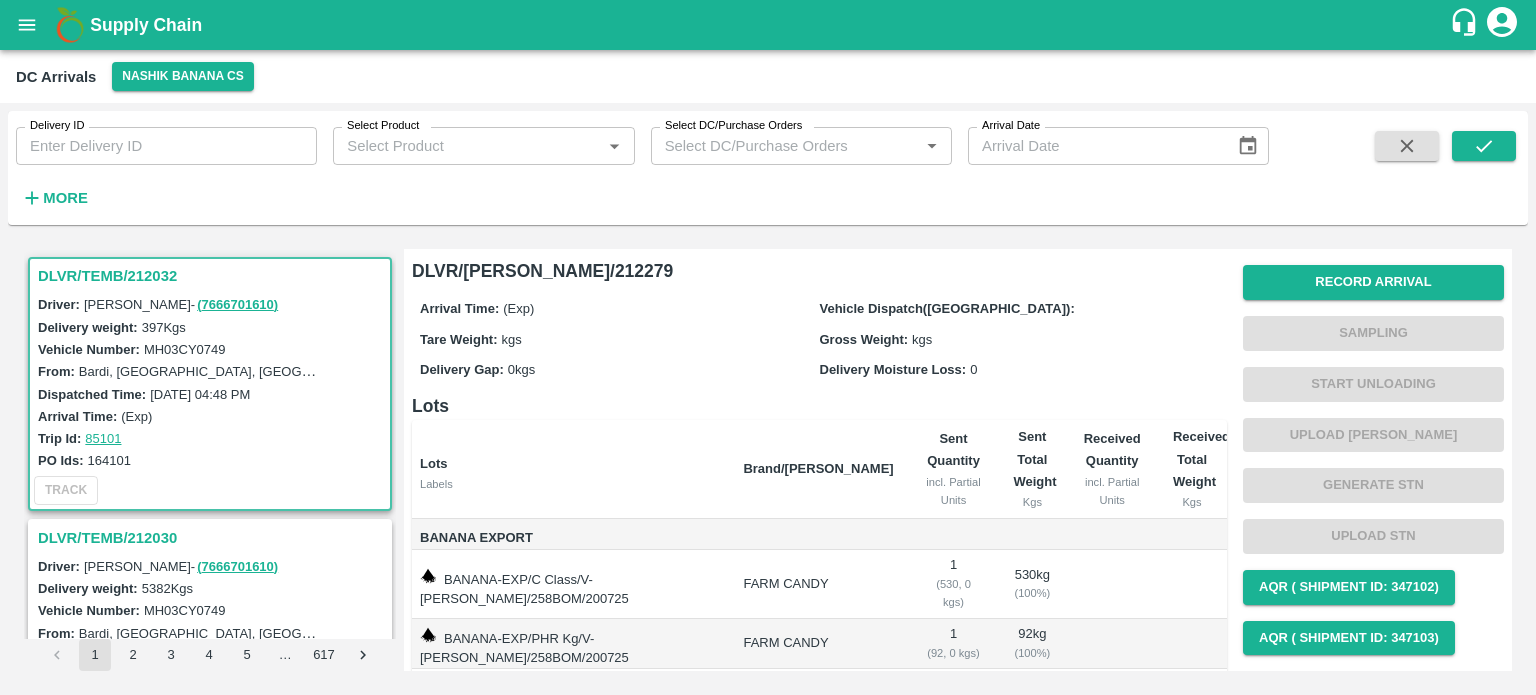 click on "DLVR/TEMB/212032 Driver: Jaywant   - ( 7666701610 ) Delivery weight: 397  Kgs Vehicle Number: MH03CY0749 From: Bardi, Pandharpur, Solapur, Maharashtra, India Dispatched Time: 20 Jul 2025, 04:48 PM Arrival Time:  (Exp) Trip Id: 85101 PO Ids: 164101 TRACK DLVR/TEMB/212030 Driver: Jaywant   - ( 7666701610 ) Delivery weight: 5382  Kgs Vehicle Number: MH03CY0749 From: Bardi, Pandharpur, Solapur, Maharashtra, India Dispatched Time: 20 Jul 2025, 04:39 PM Arrival Time:  (Exp) Trip Id: 85099 PO Ids: 164101 TRACK DLVR/TEMB/212026 Driver: Bhosale  - ( 9860654431 ) Delivery weight: 144  Kgs Vehicle Number: MH45AX1590 From: Tembhurni, Madha, Solapur, Maharashtra, India Dispatched Time: 20 Jul 2025, 04:09 PM Arrival Time:  (Exp) Trip Id: 85096 PO Ids: 164096 TRACK DLVR/TEMB/212017 Driver: Firoz Shekh  - ( 9359696621 ) Delivery weight: 341  Kgs Vehicle Number: MH45D1167 From: Bardi, Pandharpur, Solapur, Maharashtra, India Dispatched Time: 20 Jul 2025, 03:37 PM Arrival Time:  (Exp) Trip Id: 85091 PO Ids: 164075 TRACK Driver:" at bounding box center [768, 460] 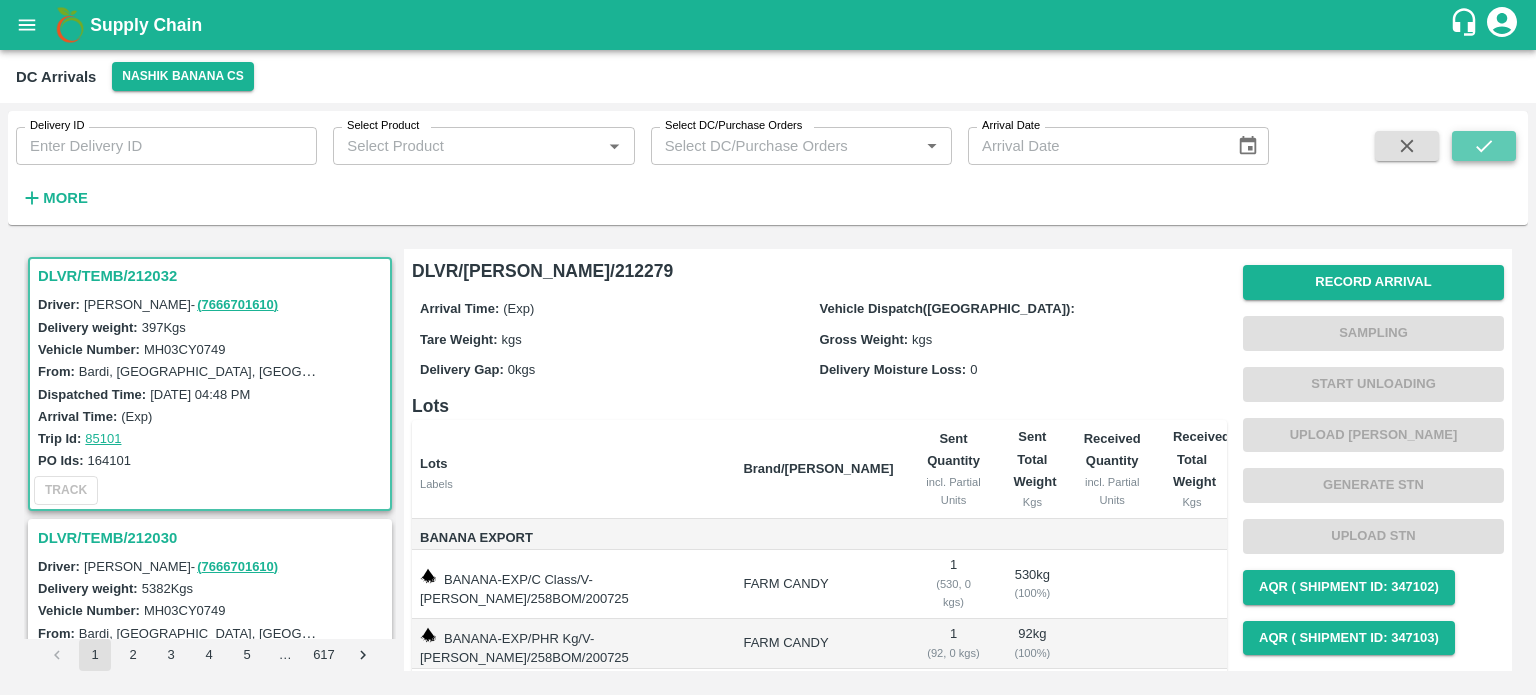 click at bounding box center [1484, 146] 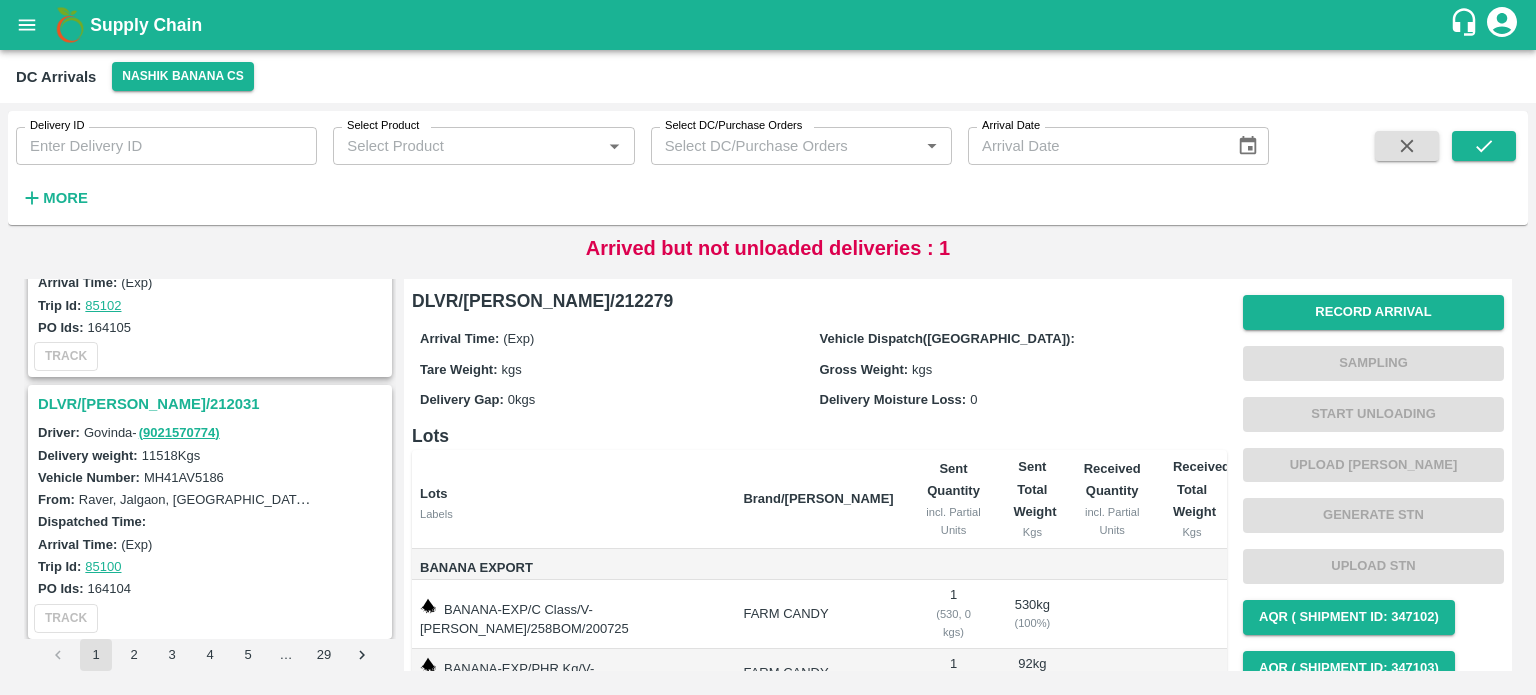 scroll, scrollTop: 5400, scrollLeft: 0, axis: vertical 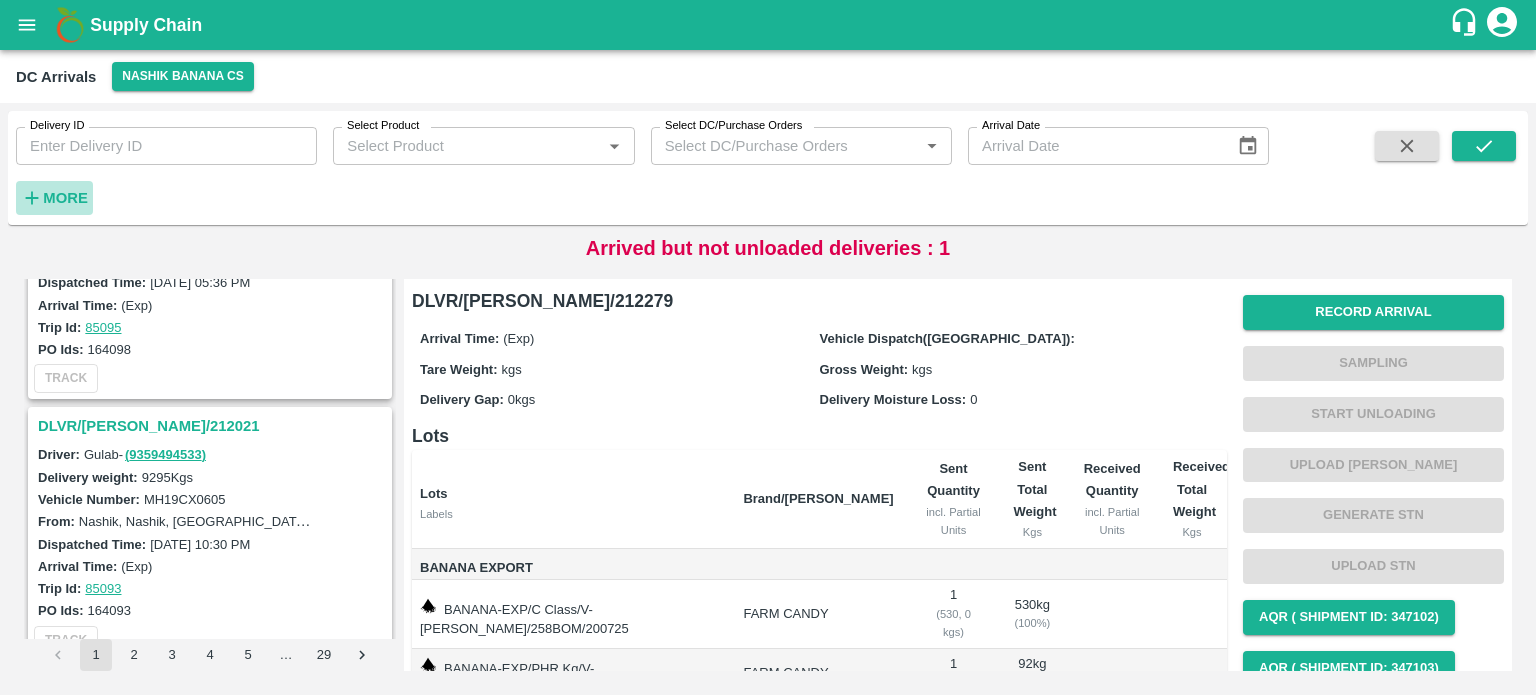 click on "More" at bounding box center [65, 198] 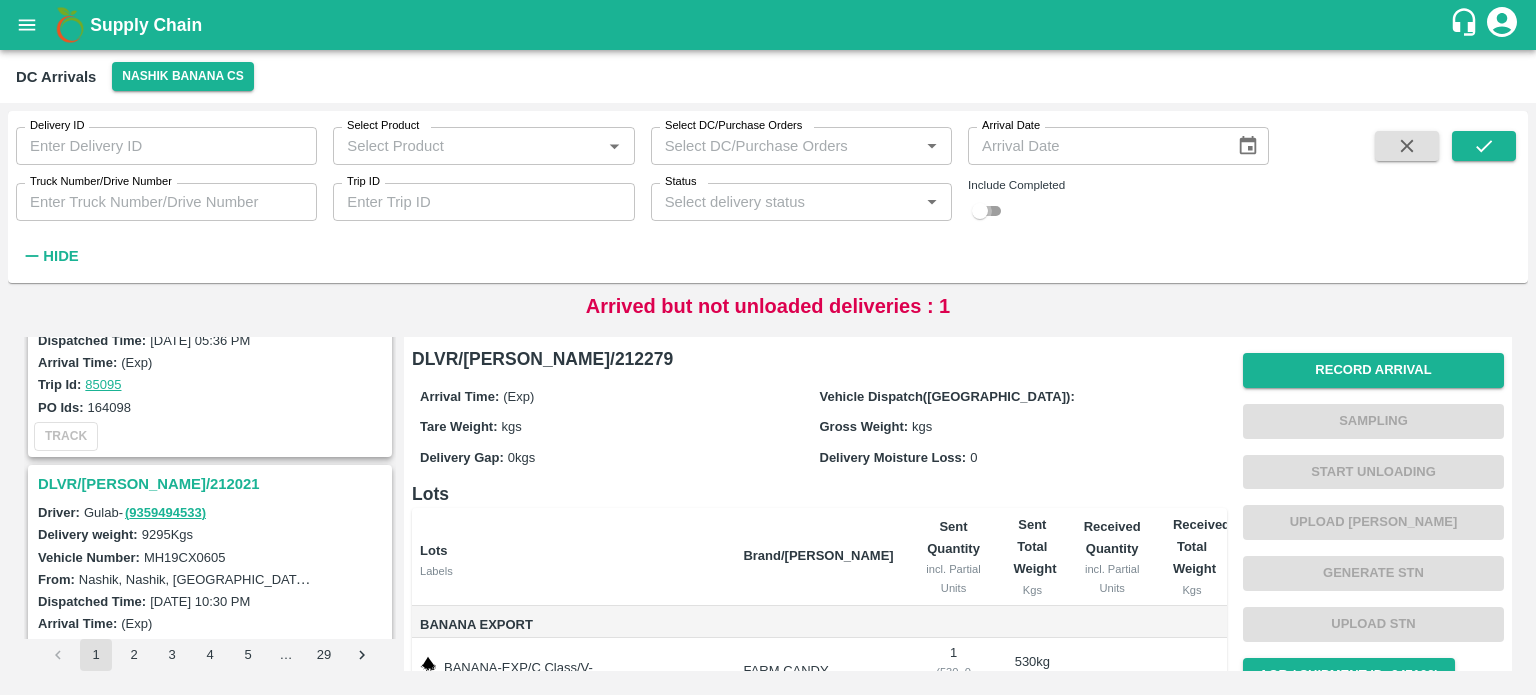 click at bounding box center (980, 211) 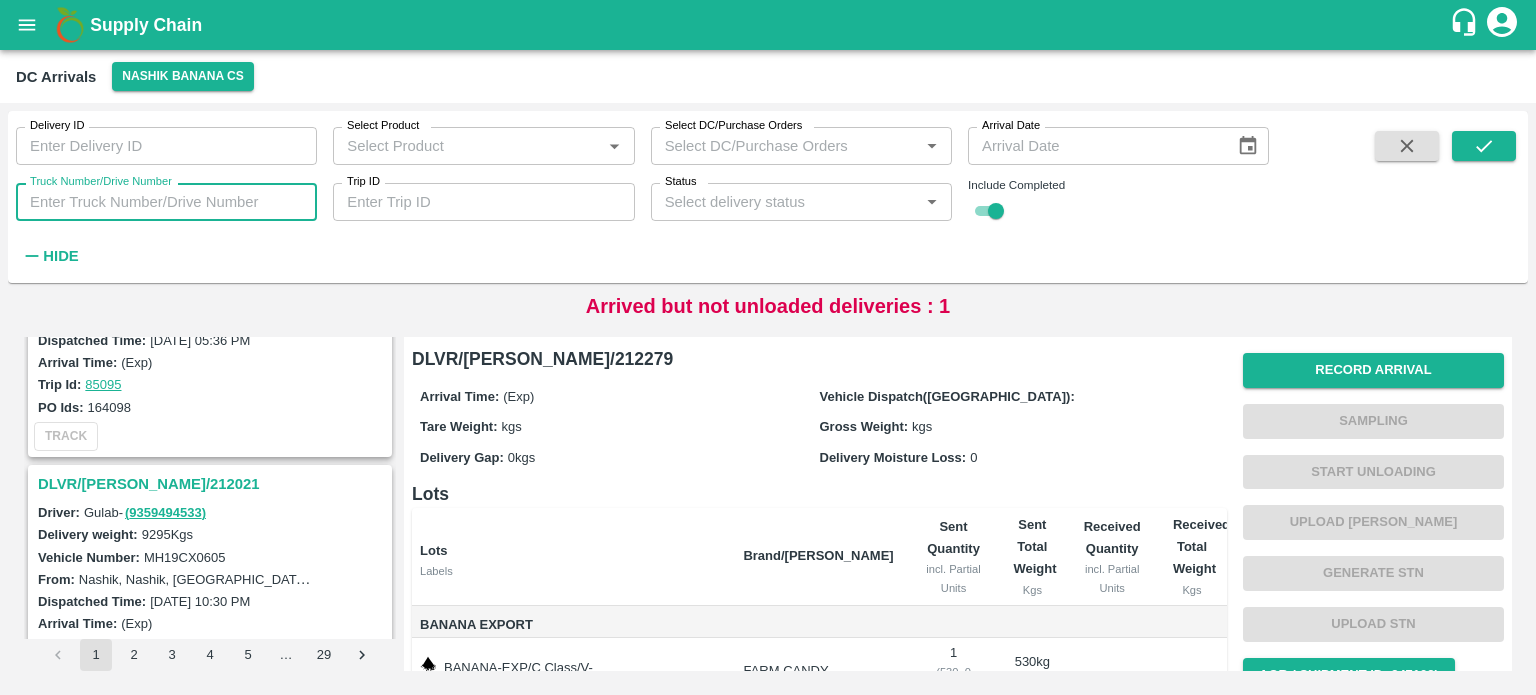 click on "Truck Number/Drive Number" at bounding box center [166, 202] 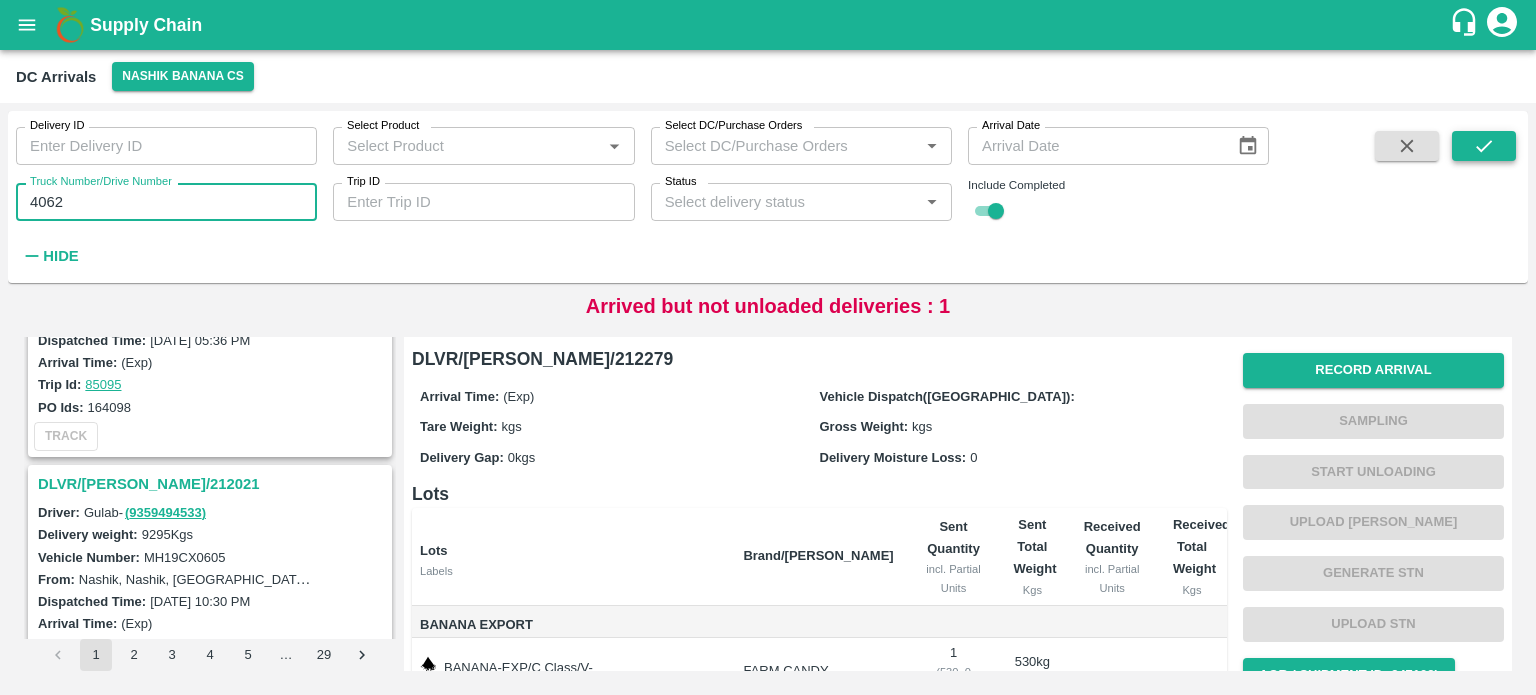 type on "4062" 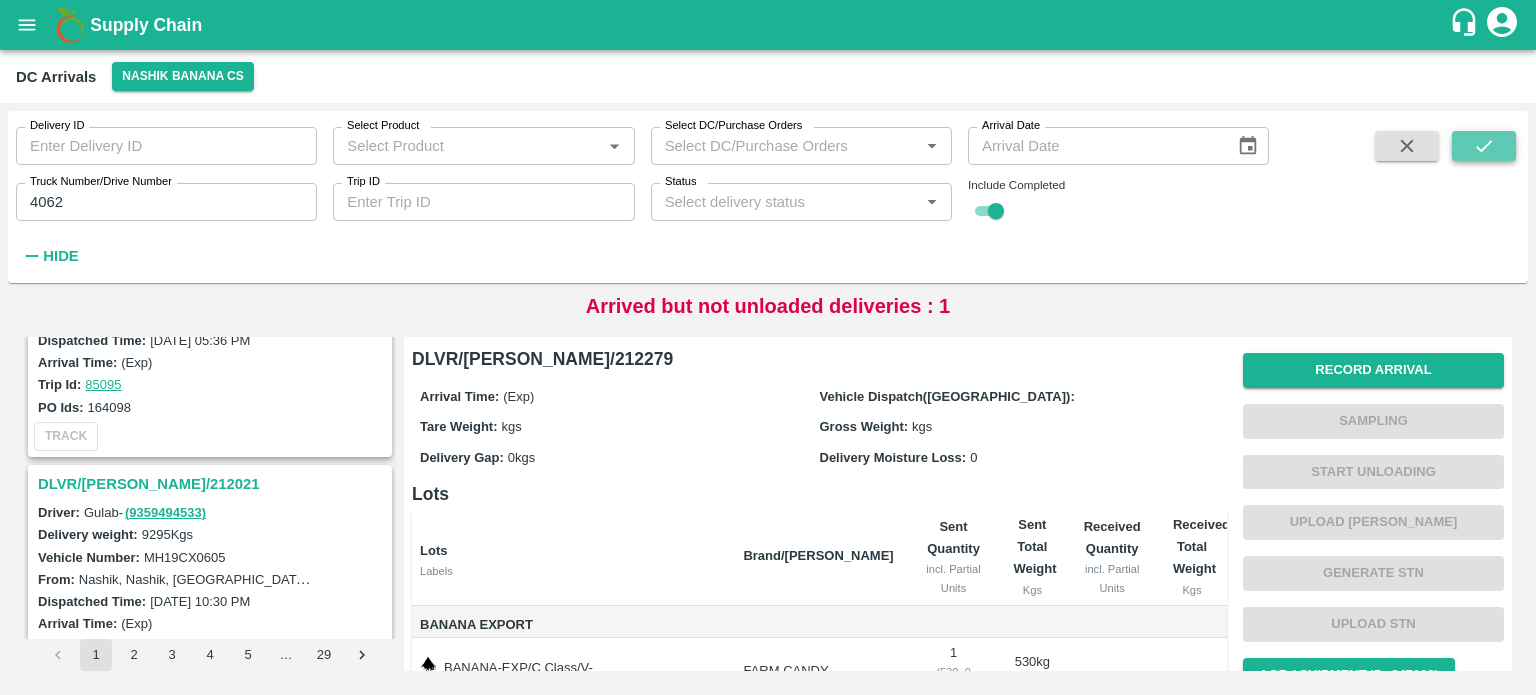 click 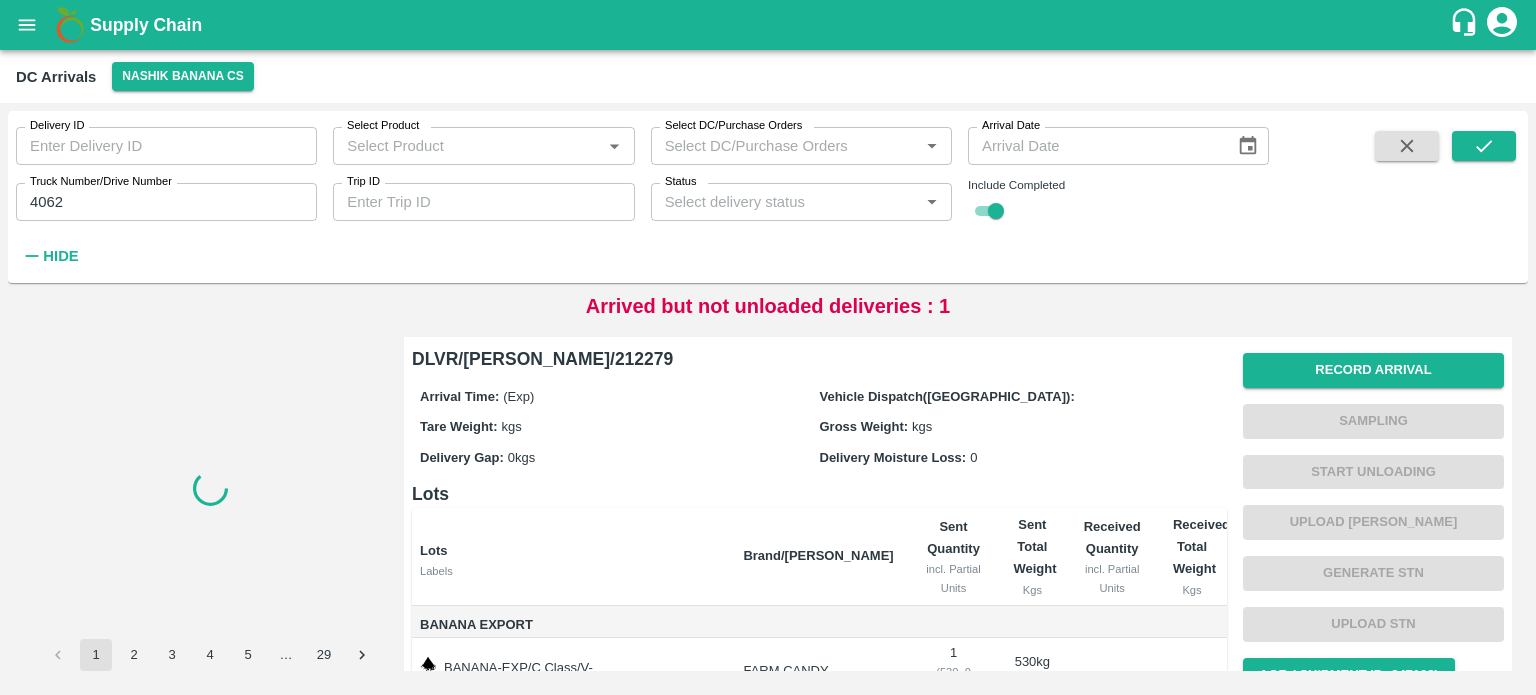 scroll, scrollTop: 0, scrollLeft: 0, axis: both 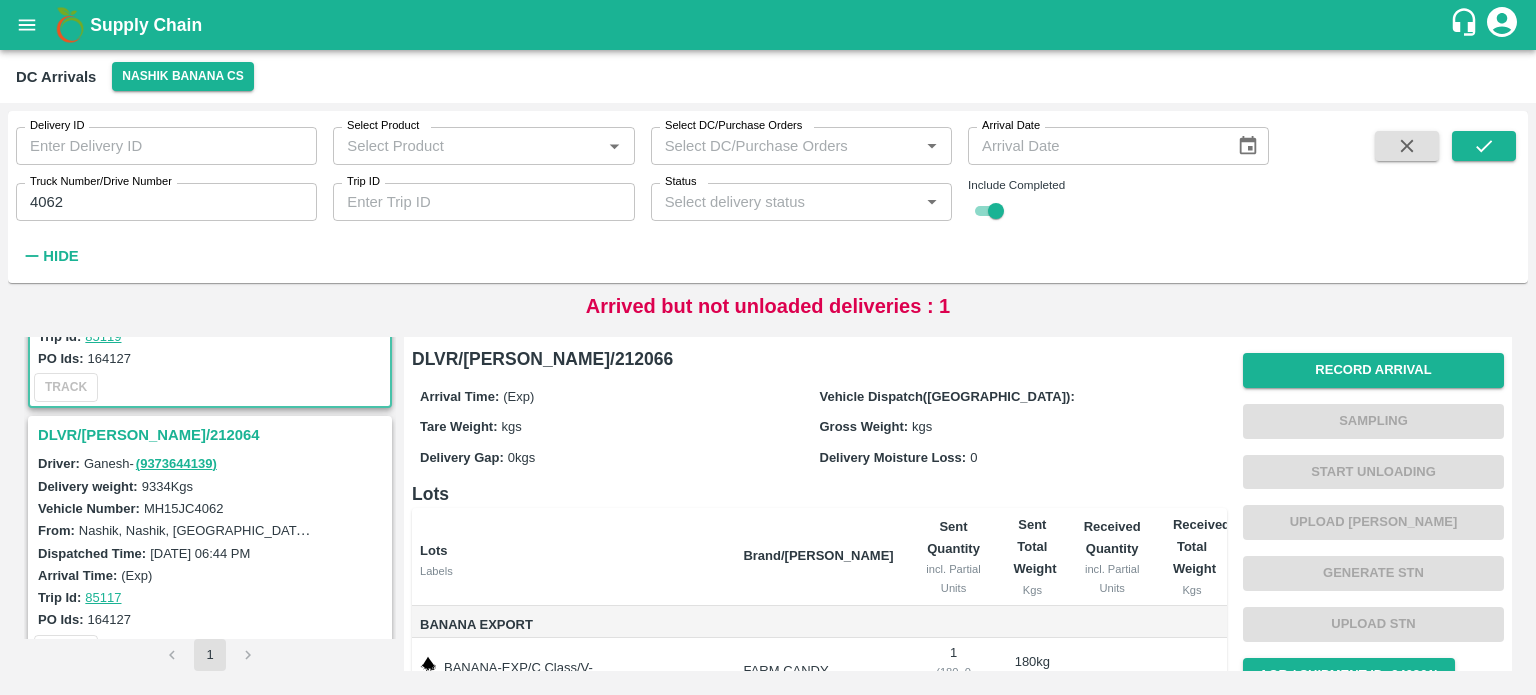 click on "DLVR/NASH/212064" at bounding box center [213, 435] 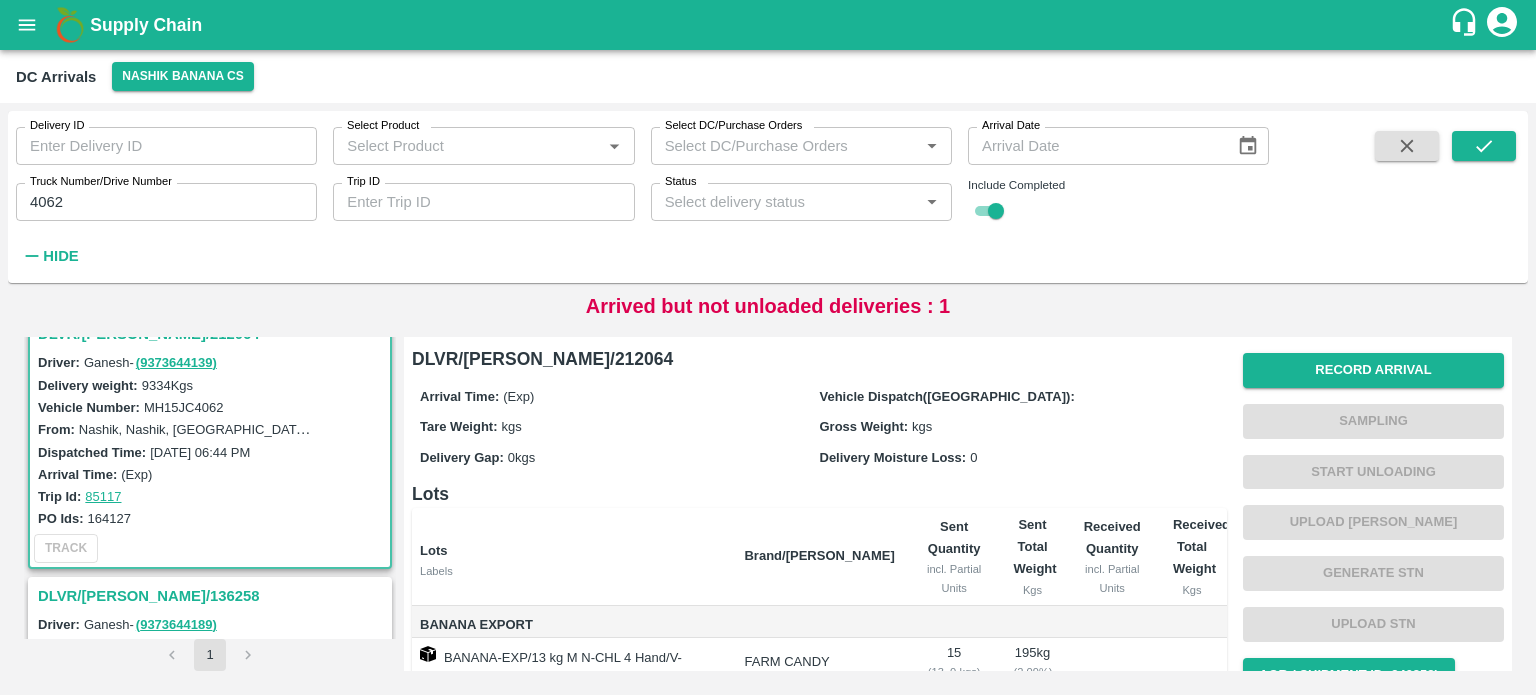 scroll, scrollTop: 212, scrollLeft: 0, axis: vertical 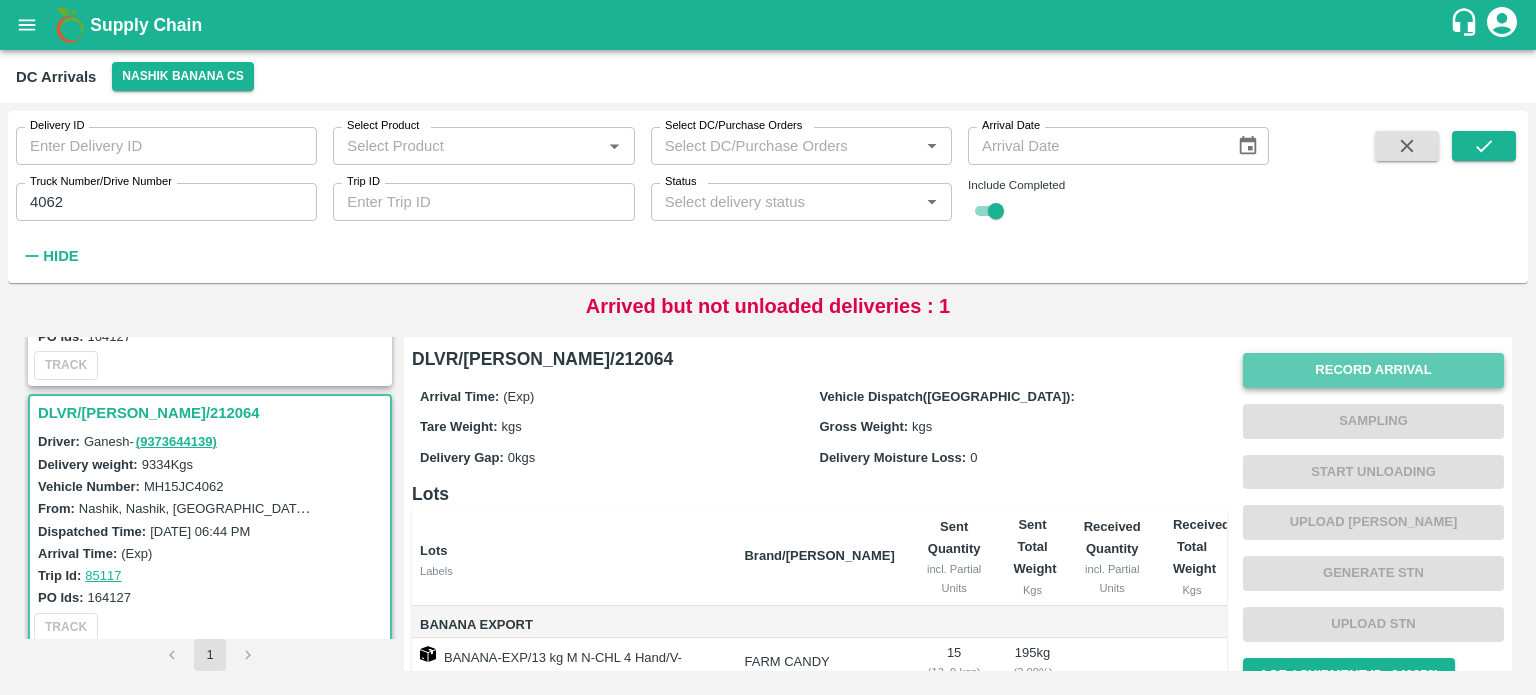 click on "Record Arrival" at bounding box center [1373, 370] 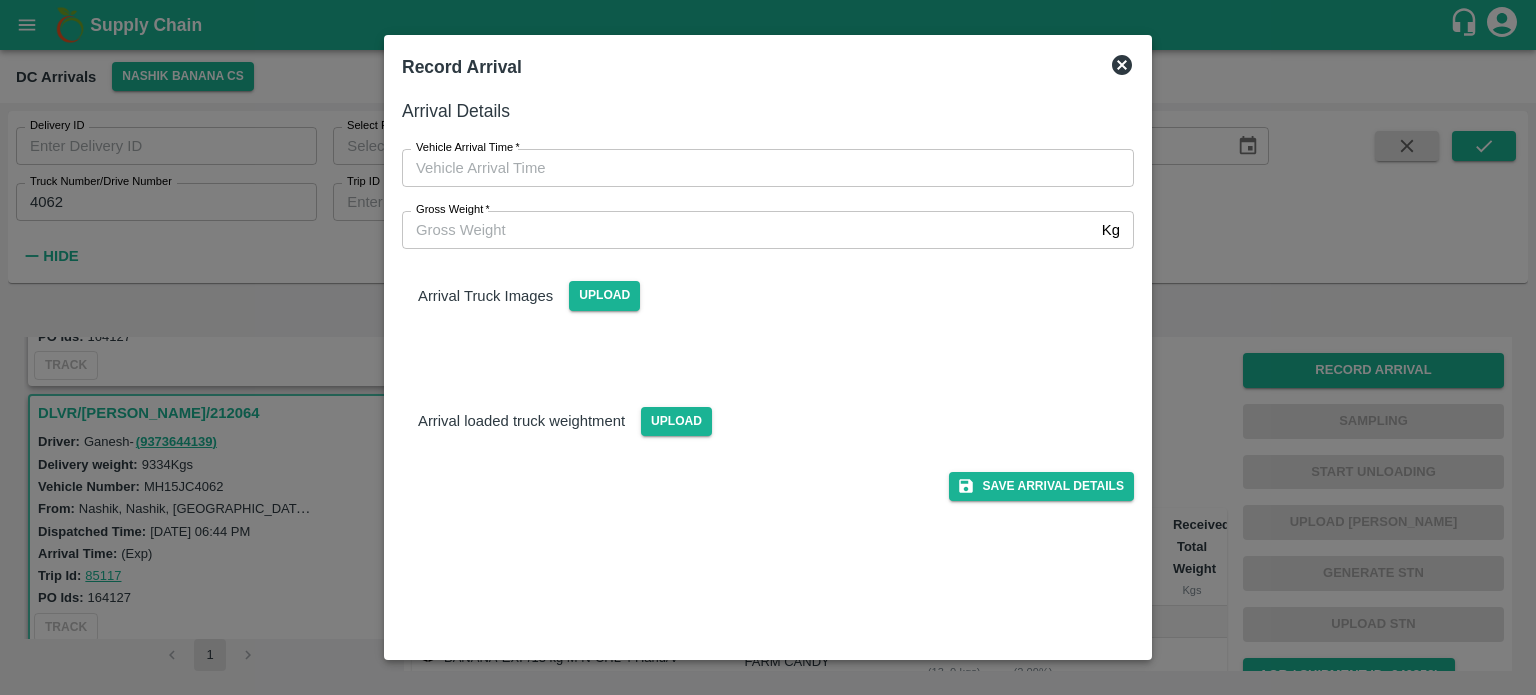 type on "DD/MM/YYYY hh:mm aa" 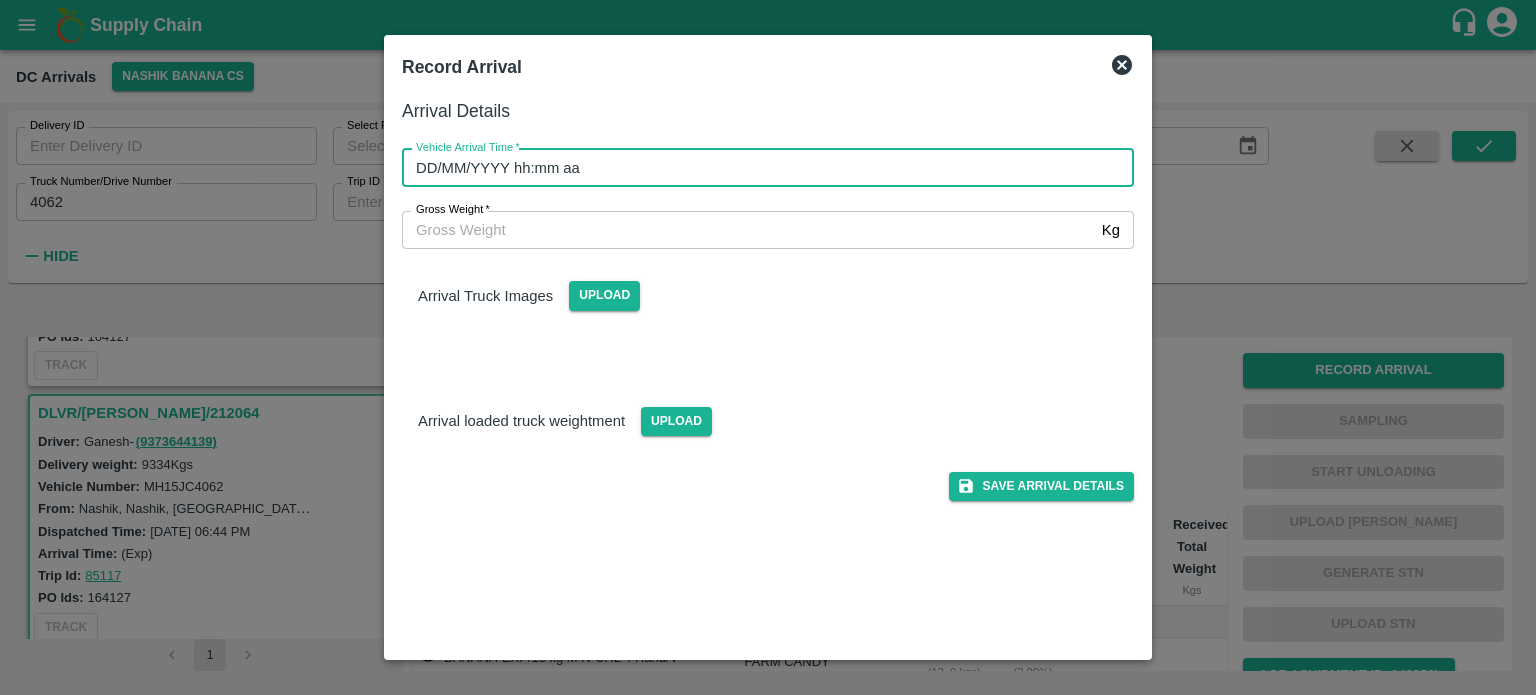 click on "DD/MM/YYYY hh:mm aa" at bounding box center [761, 168] 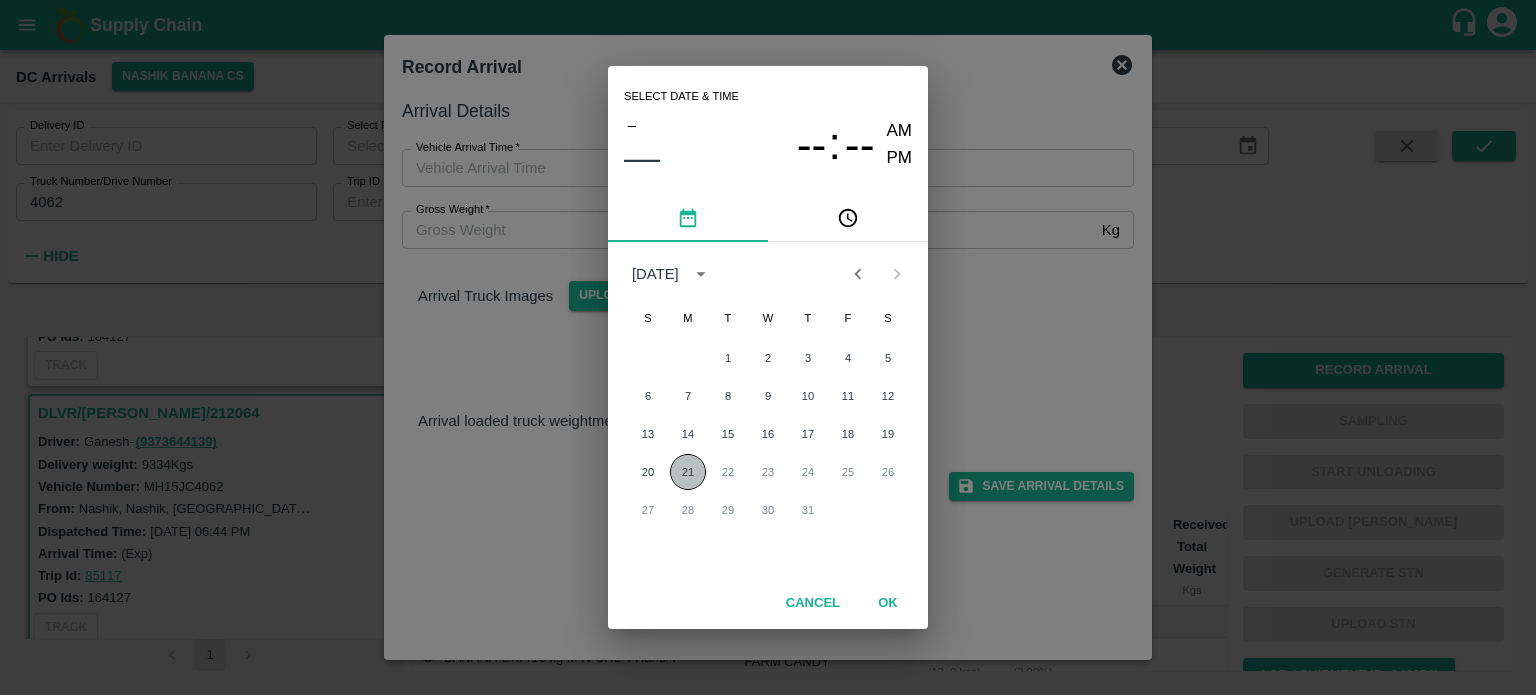 click on "21" at bounding box center (688, 472) 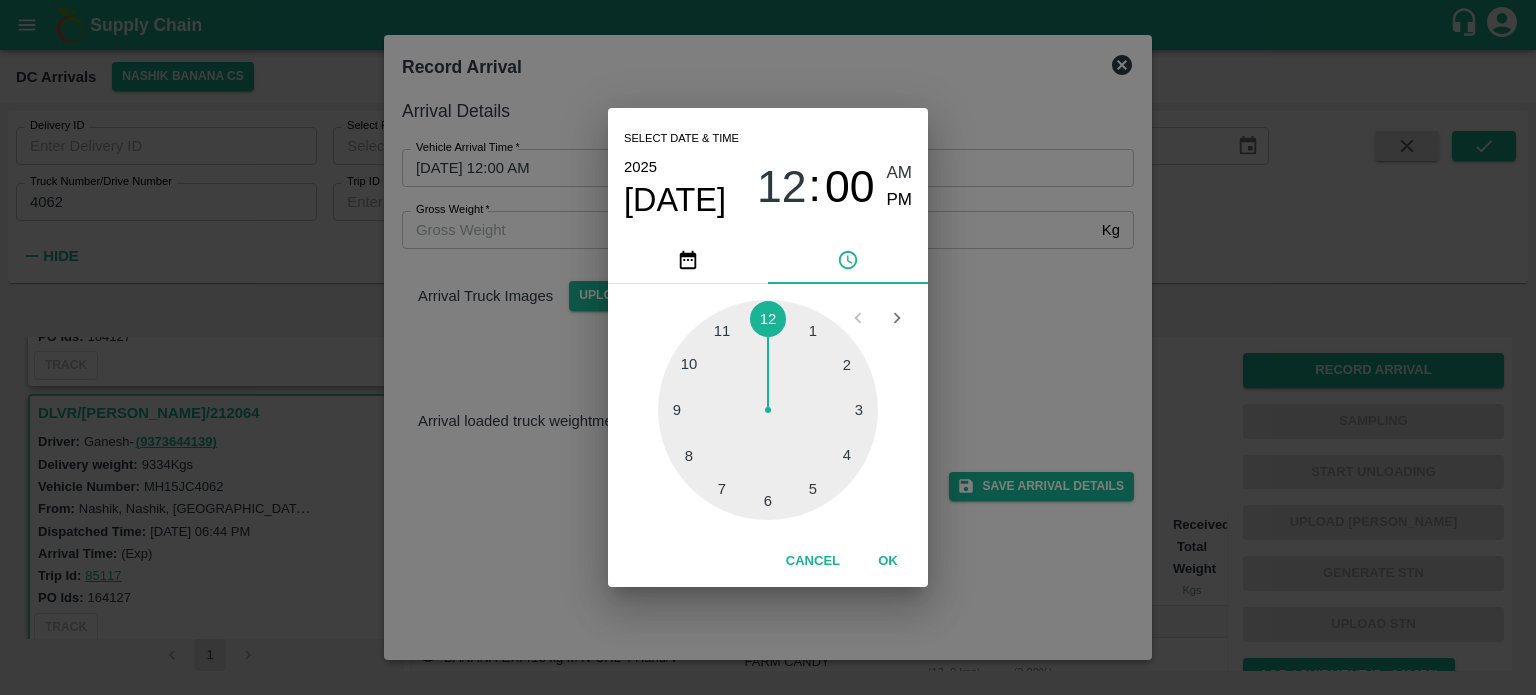 click at bounding box center [768, 410] 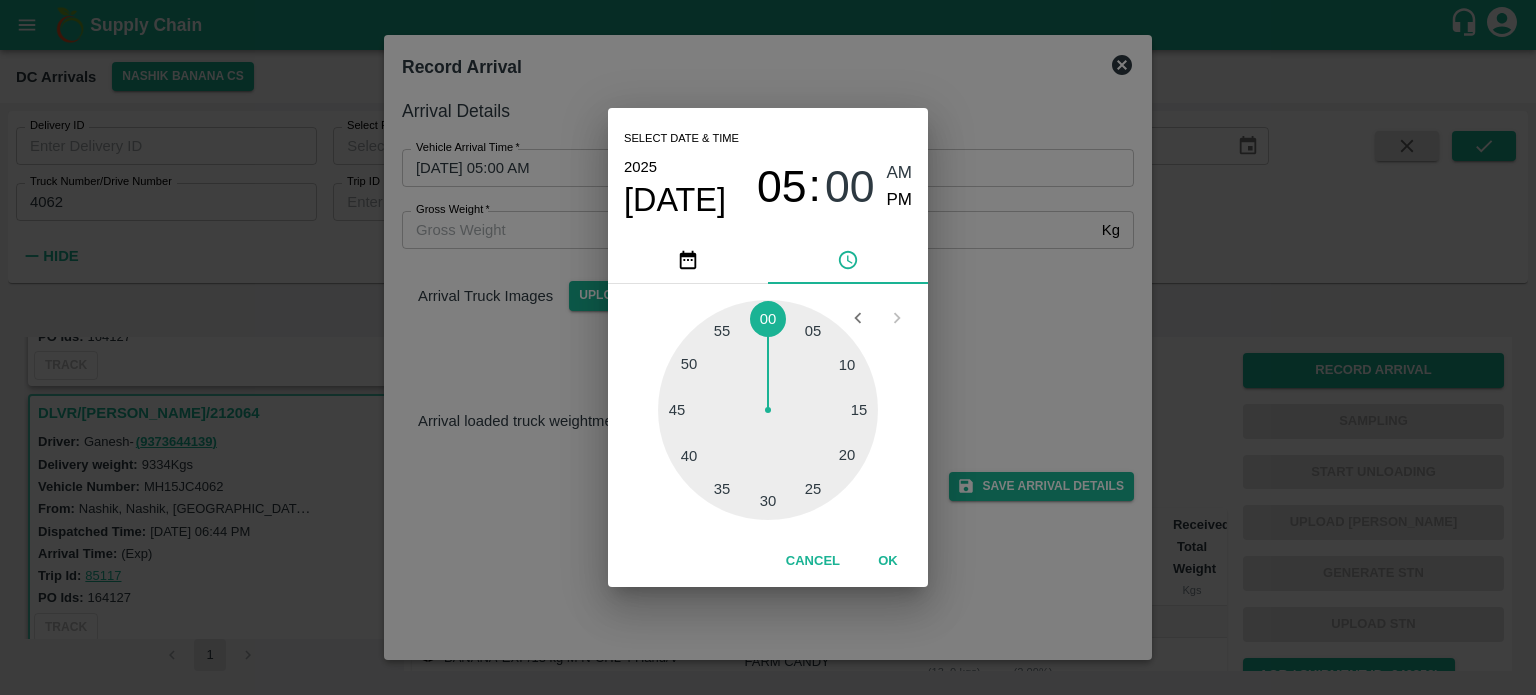 click at bounding box center [768, 410] 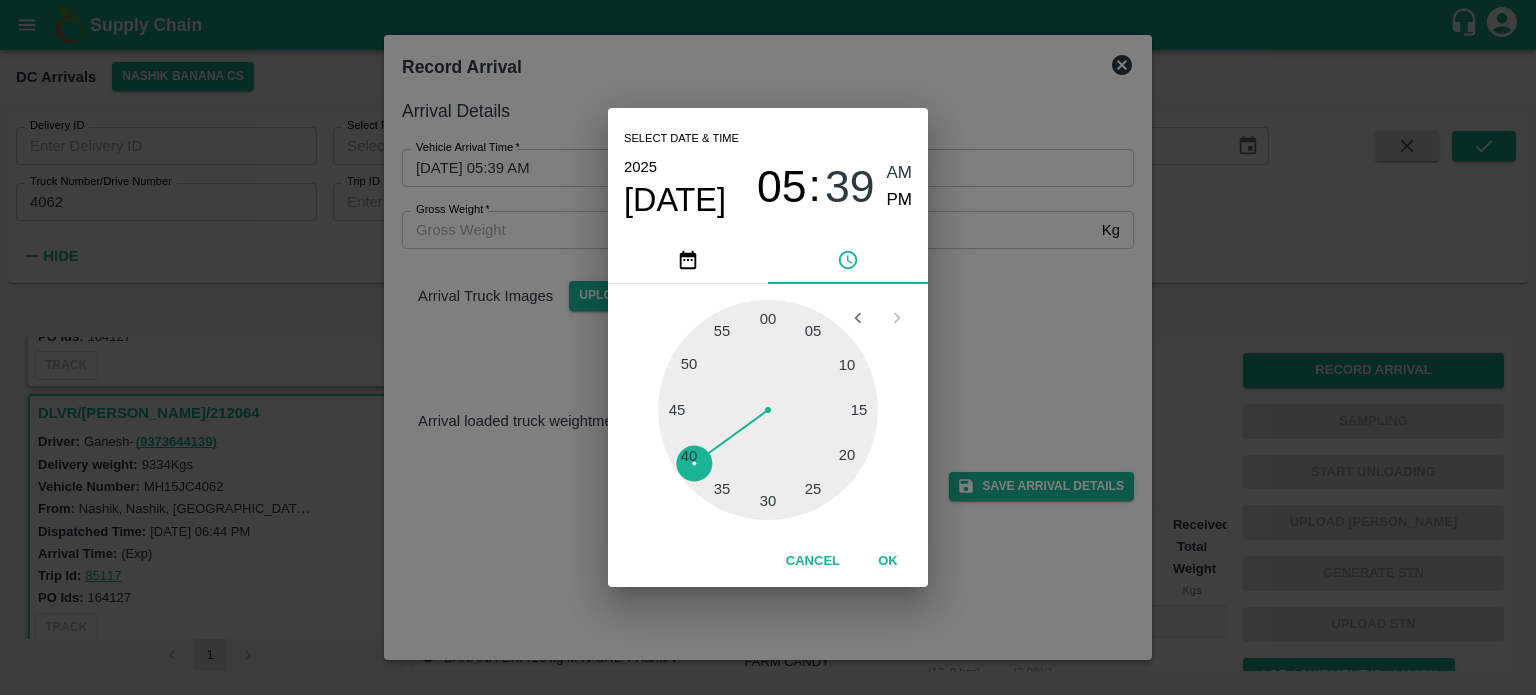 click on "Select date & time 2025 Jul 21 05 : 39 AM PM 05 10 15 20 25 30 35 40 45 50 55 00 Cancel OK" at bounding box center (768, 347) 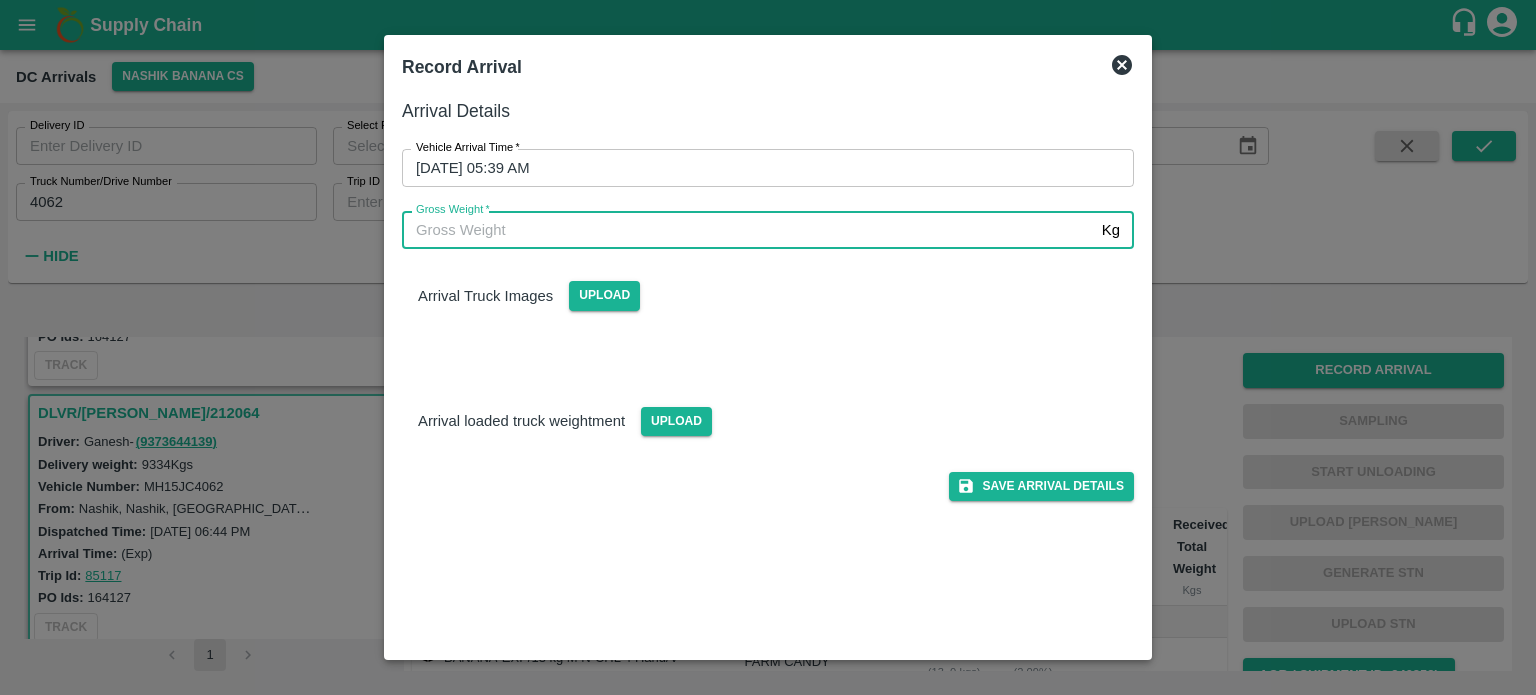 click on "Gross Weight   *" at bounding box center [748, 230] 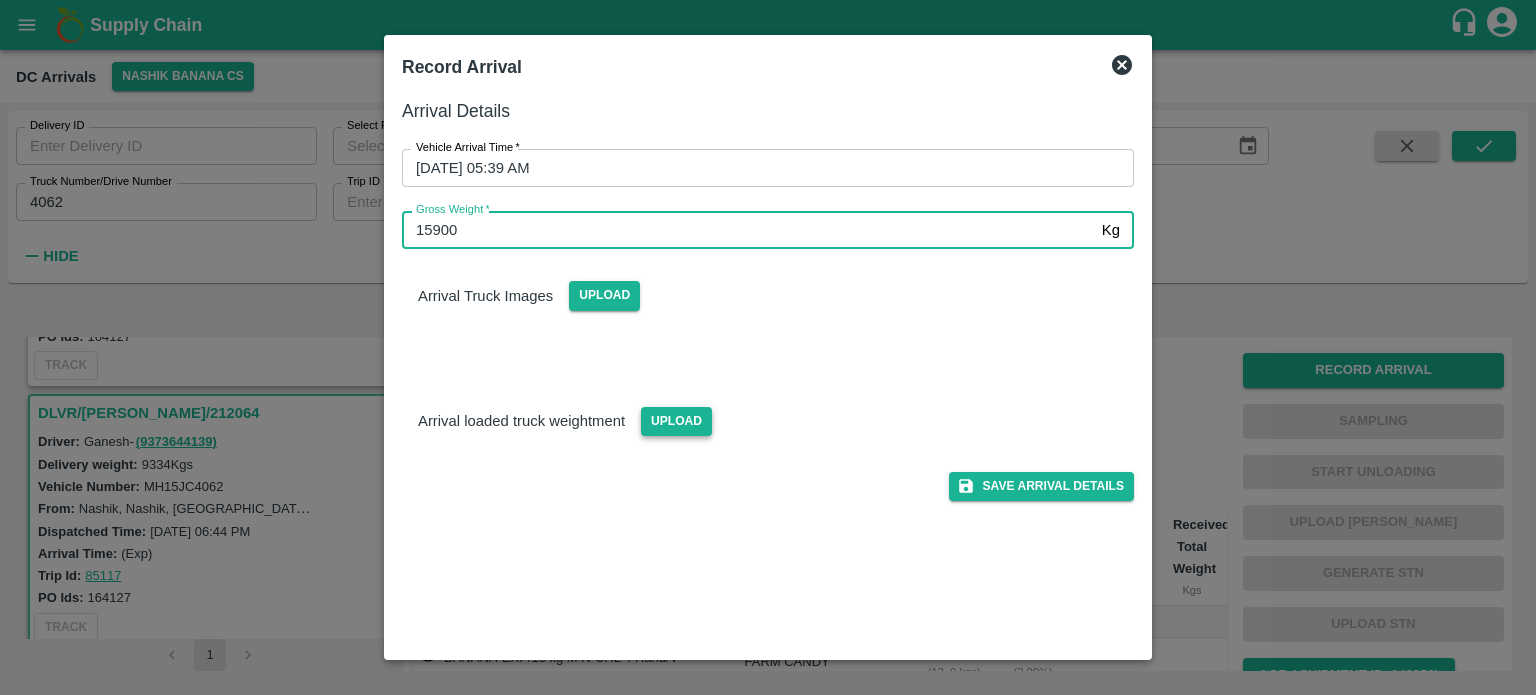type on "15900" 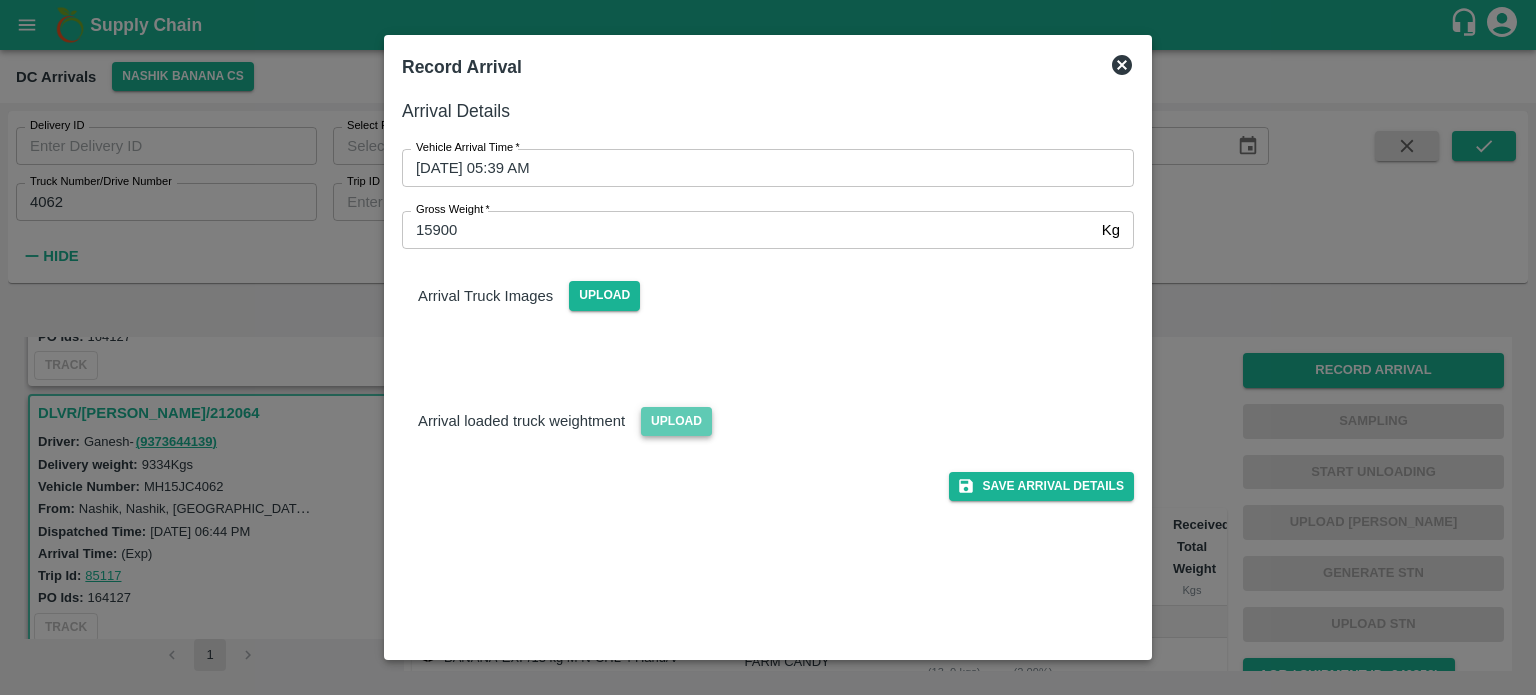 click on "Upload" at bounding box center [676, 421] 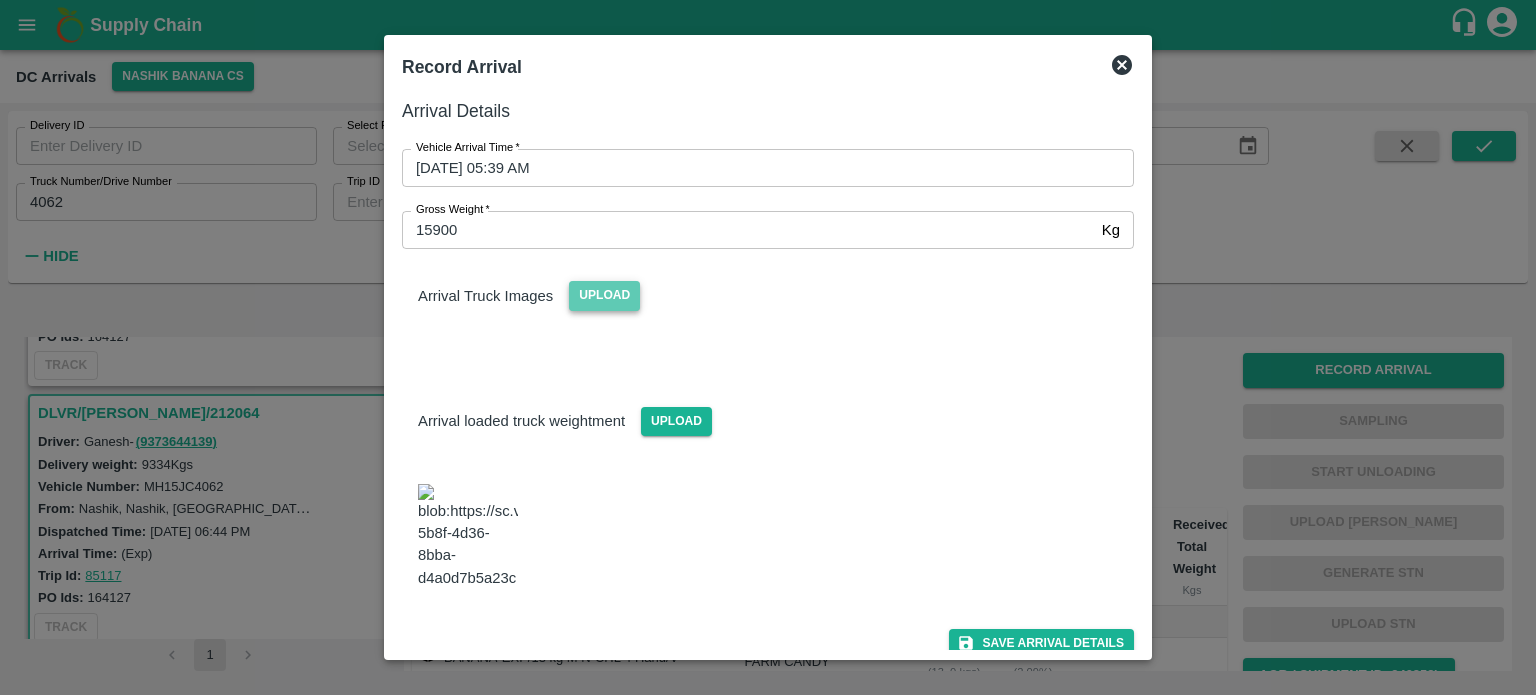 click on "Upload" at bounding box center [604, 295] 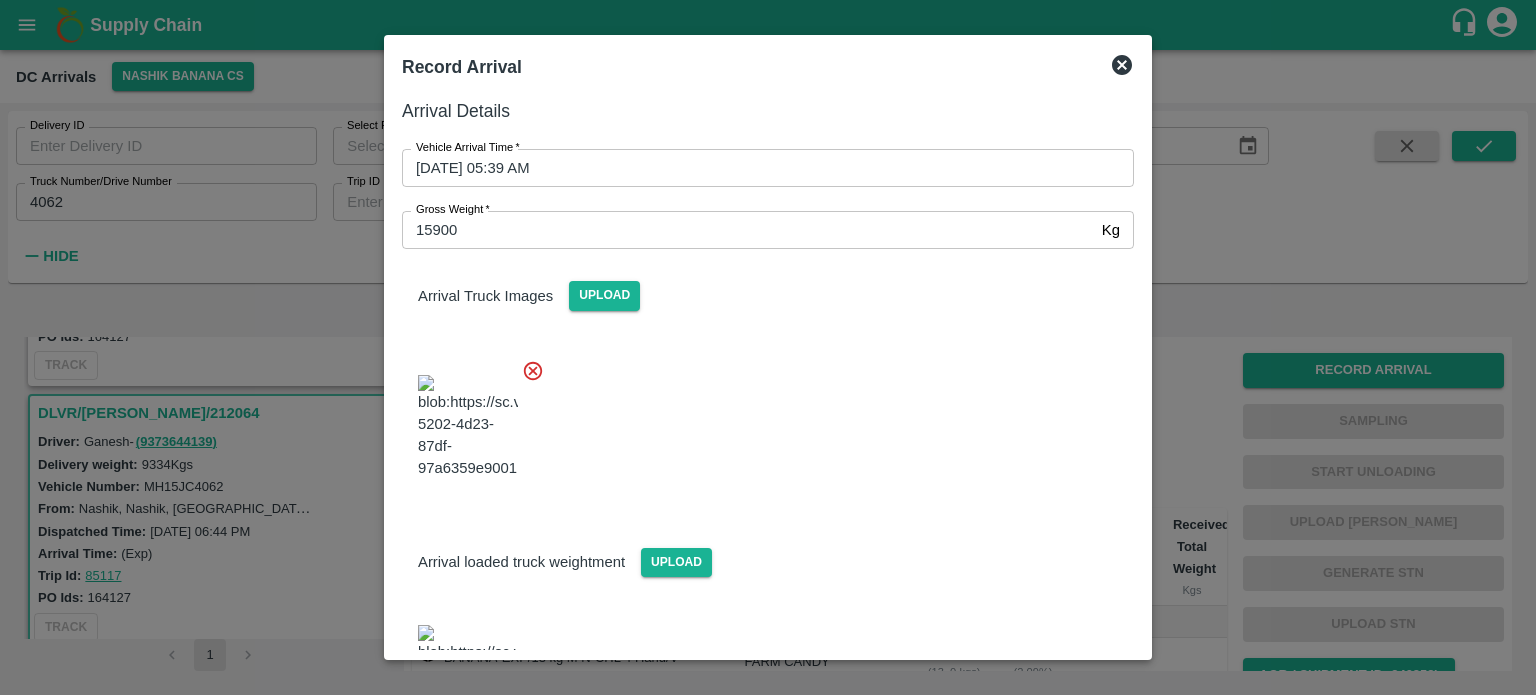 click at bounding box center [760, 421] 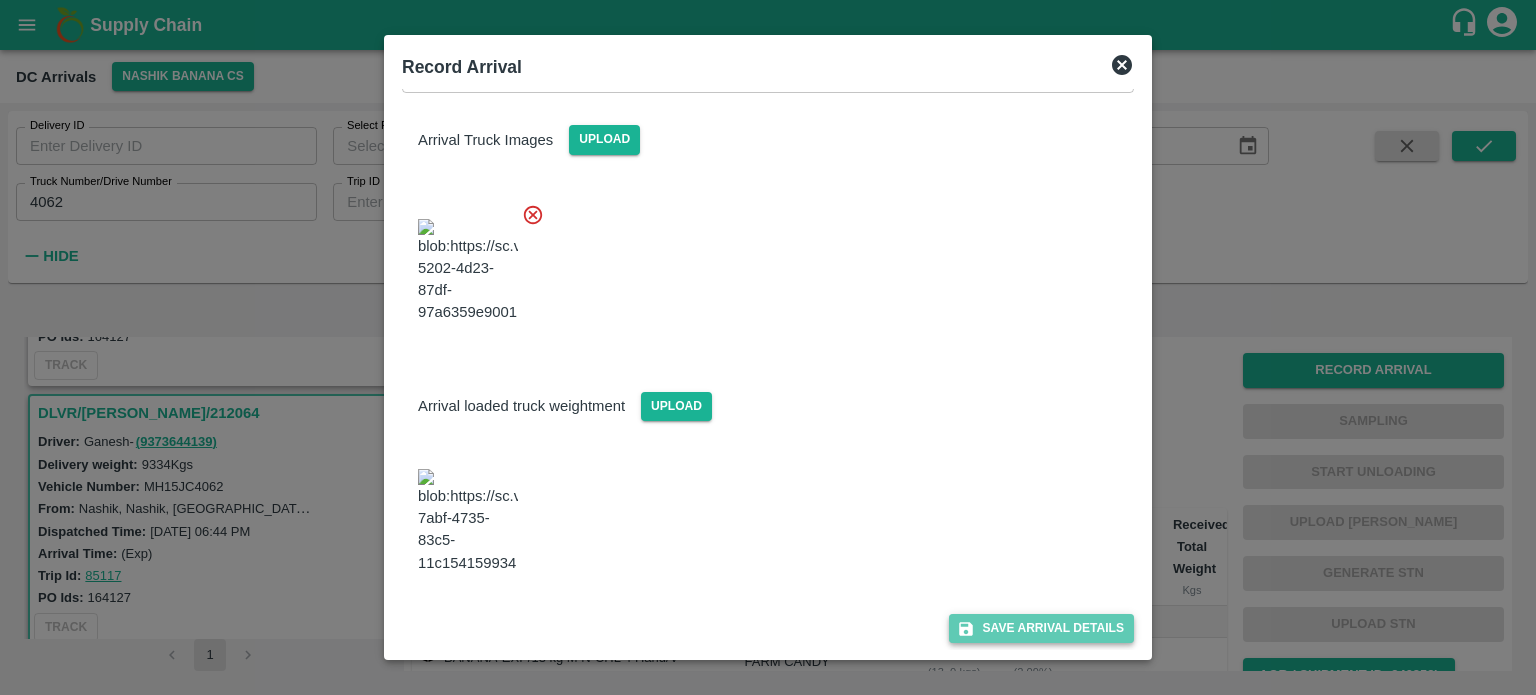 click on "Save Arrival Details" at bounding box center (1041, 628) 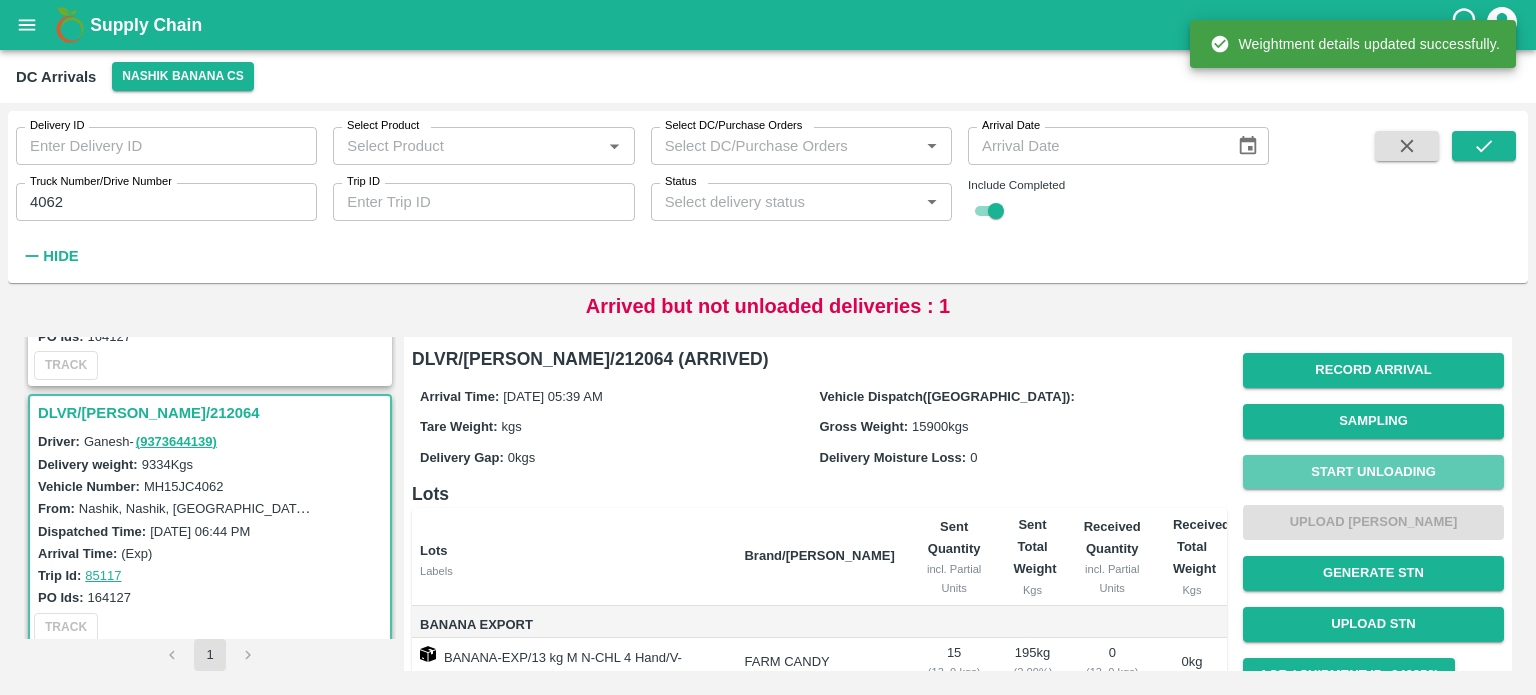 click on "Start Unloading" at bounding box center (1373, 472) 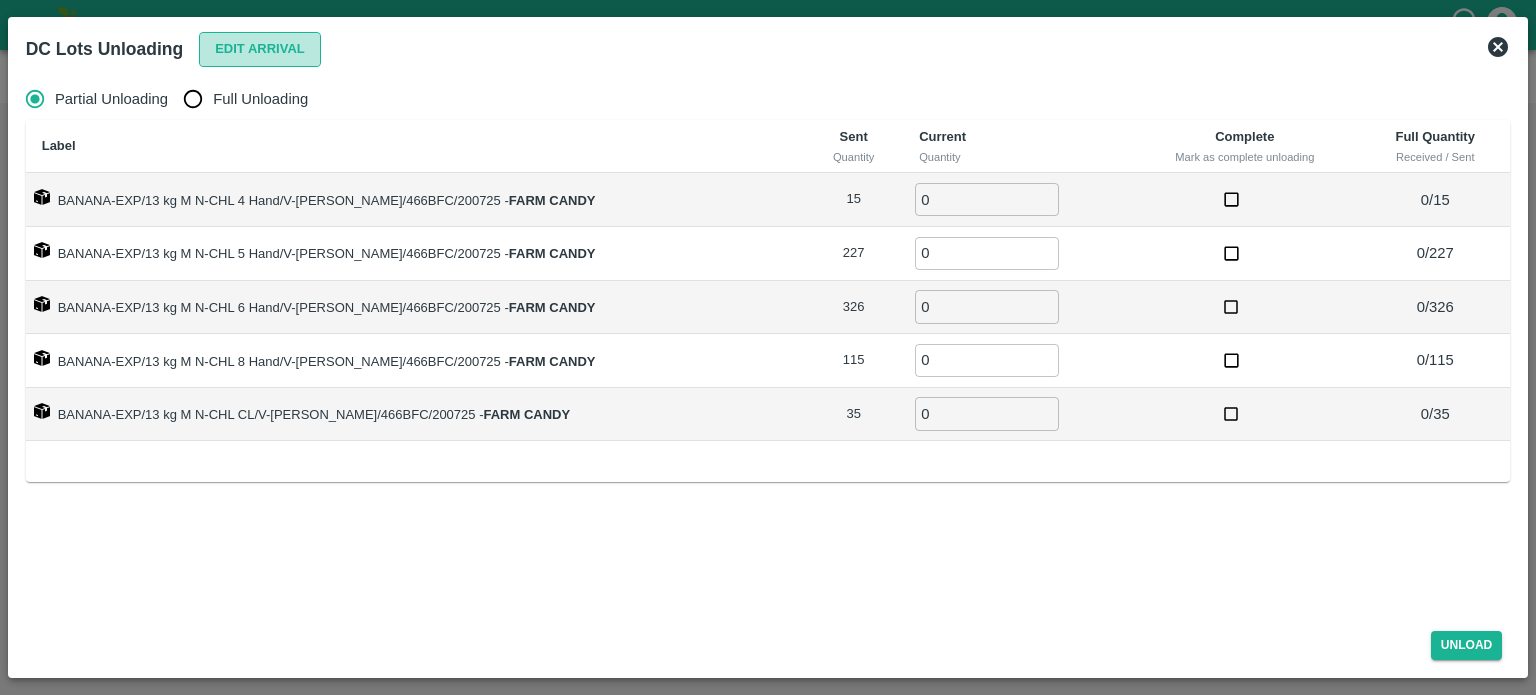 click on "Edit Arrival" at bounding box center [260, 49] 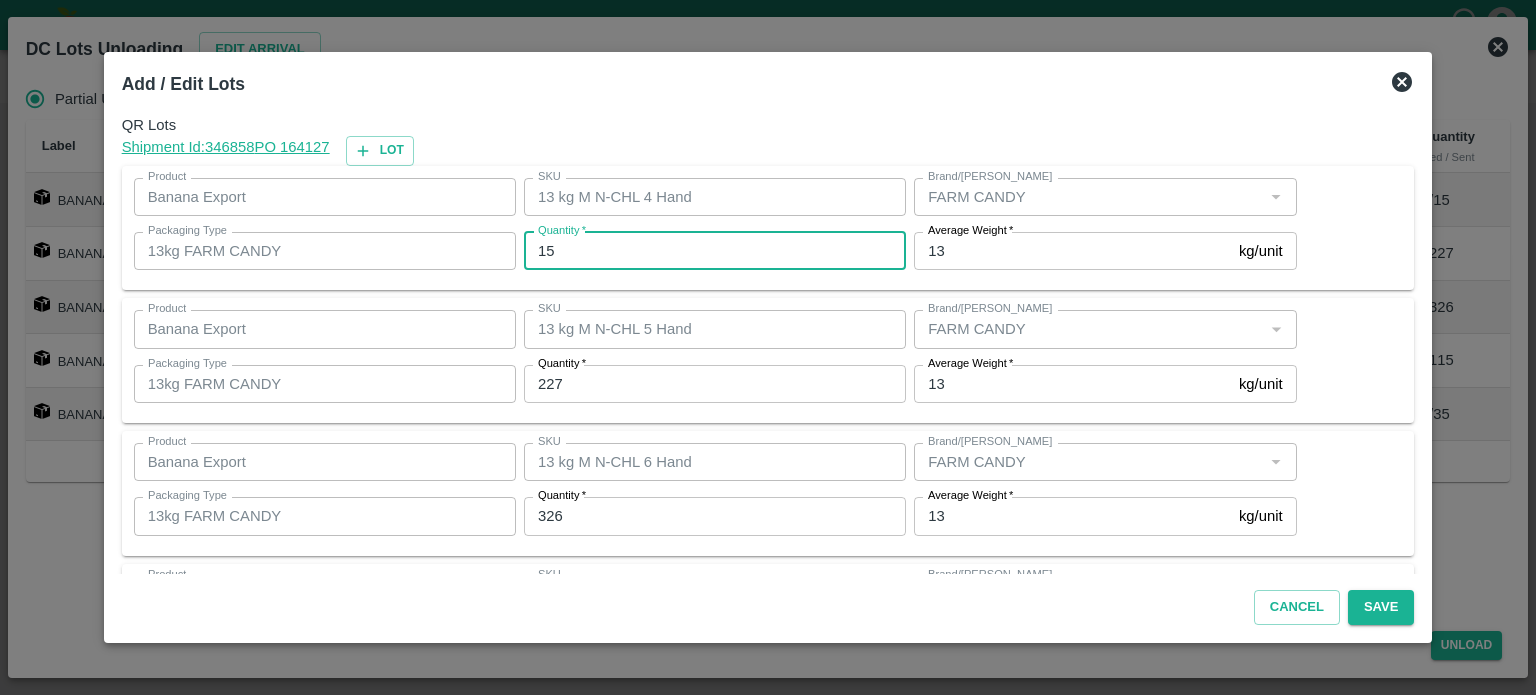 click on "15" at bounding box center [715, 251] 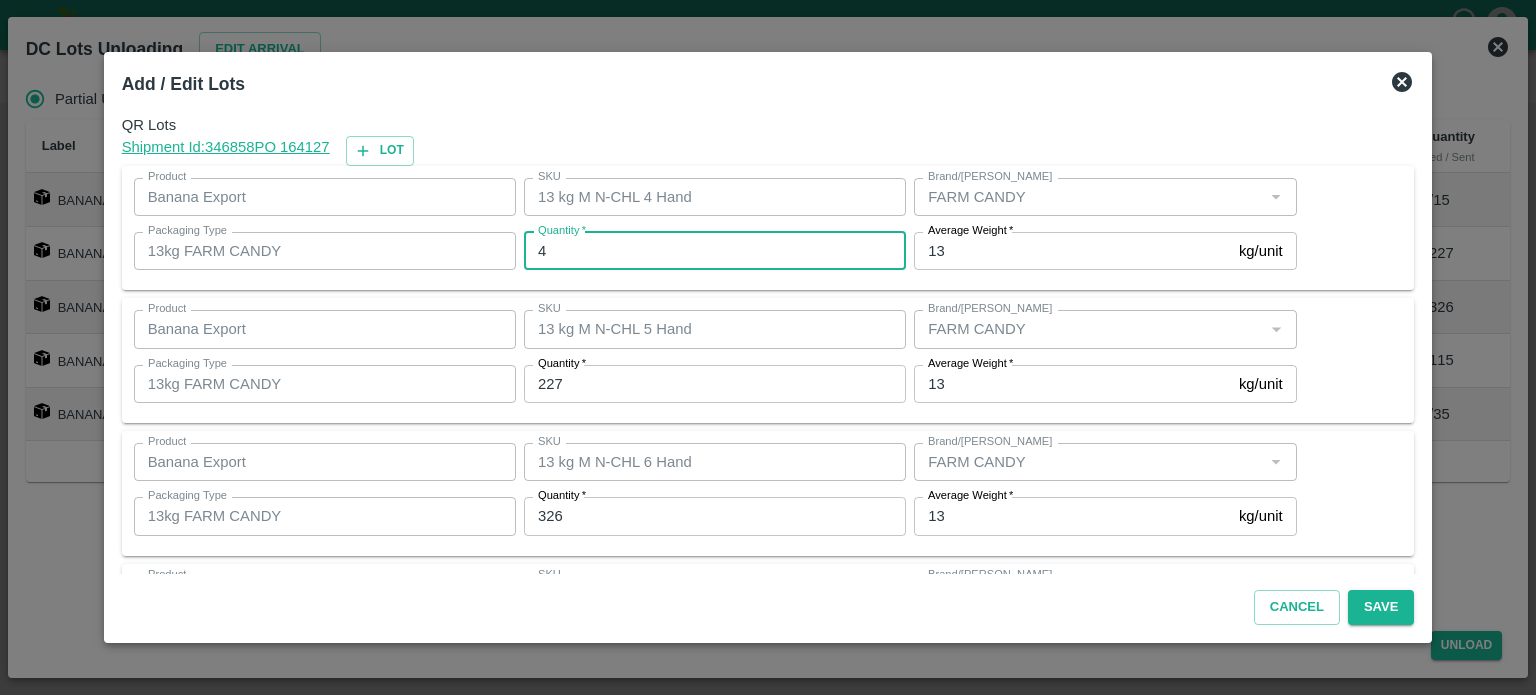 type on "4" 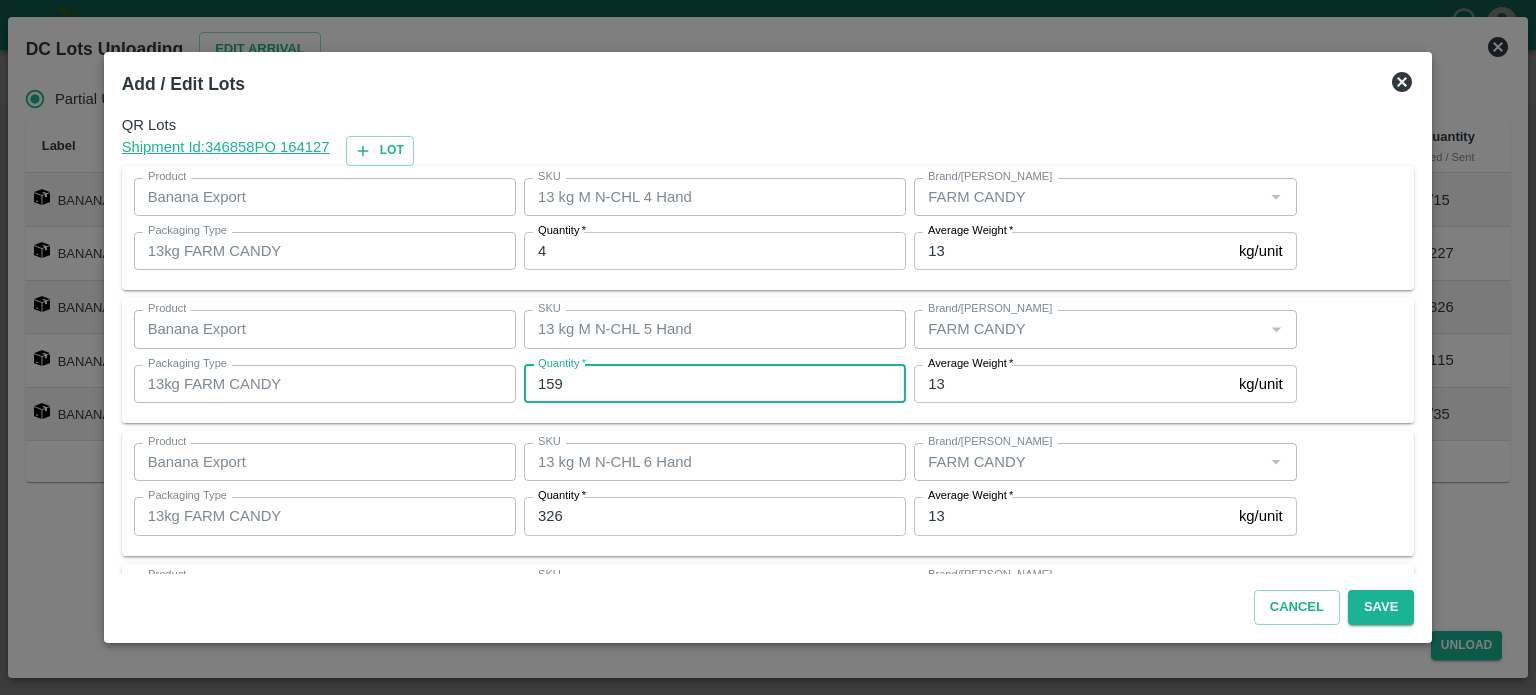 type on "159" 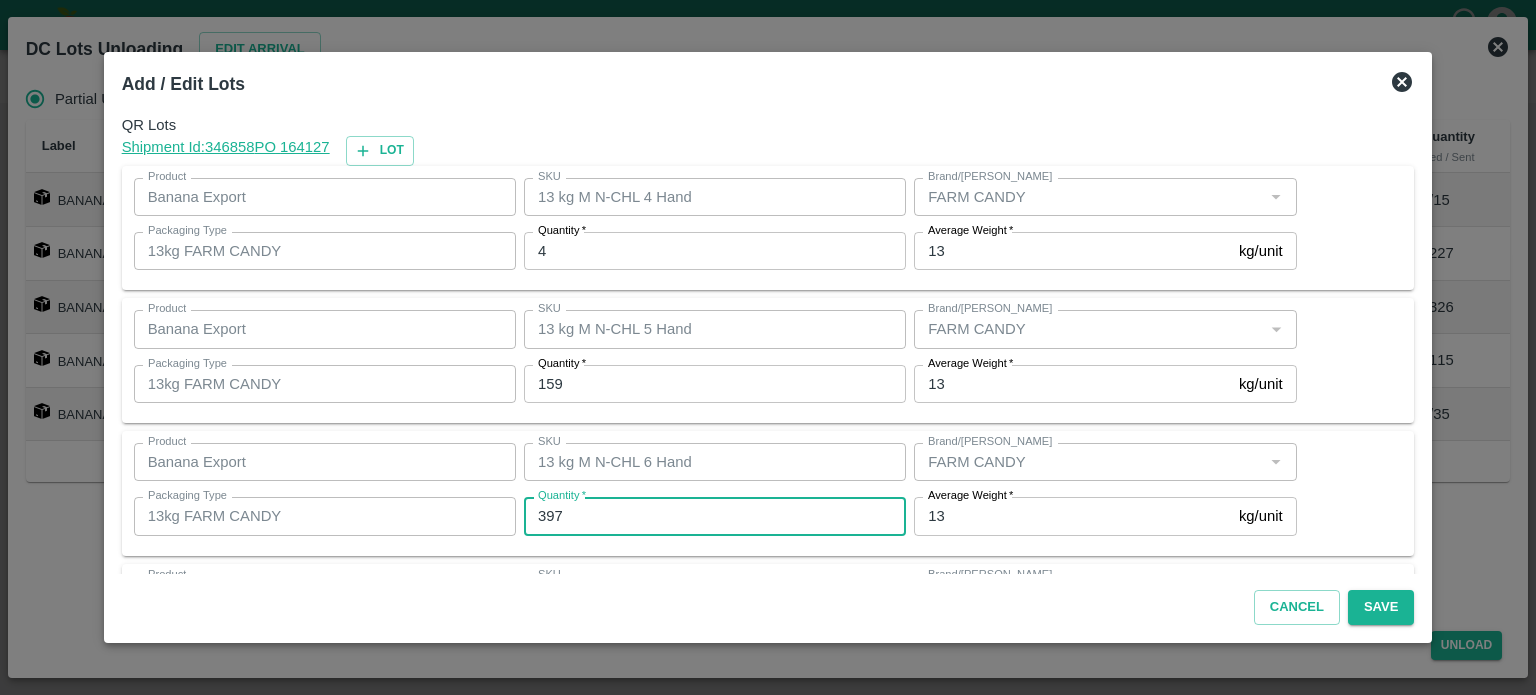 type on "397" 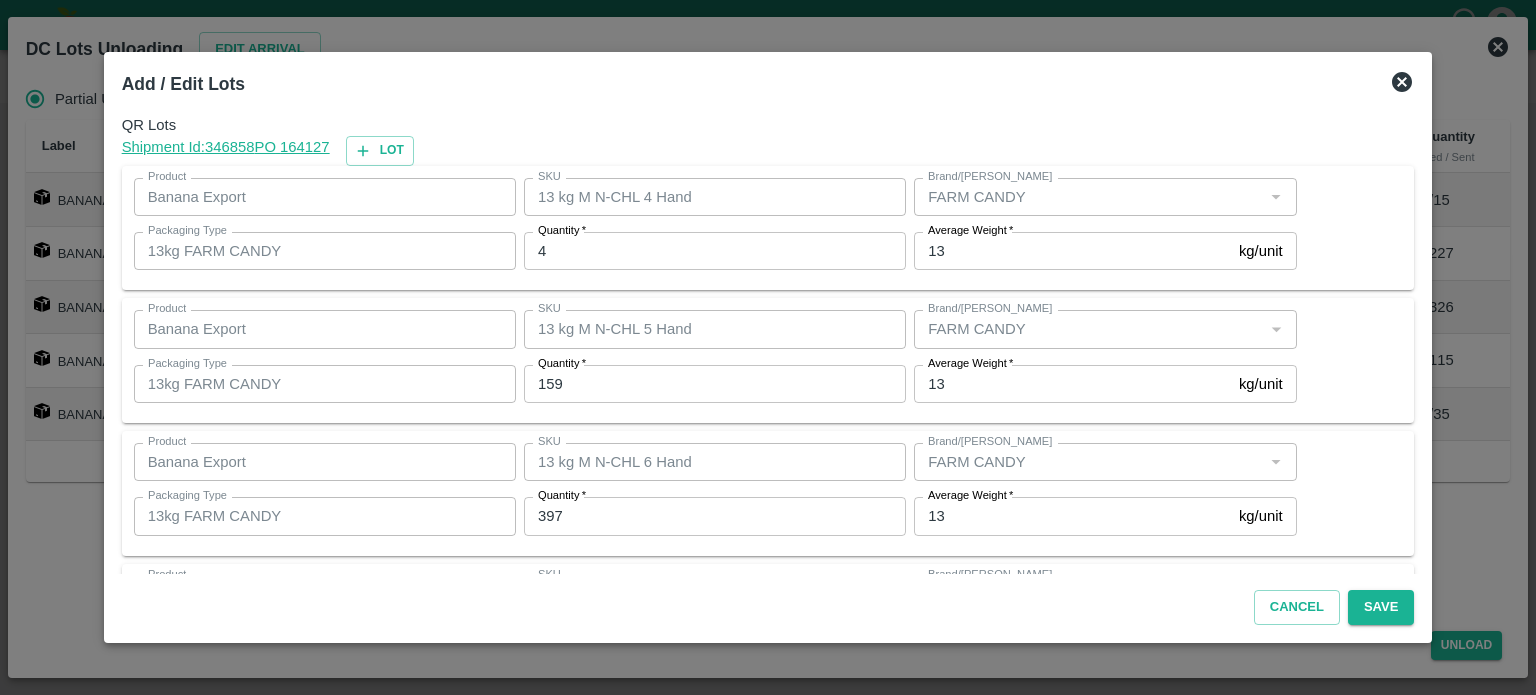 scroll, scrollTop: 262, scrollLeft: 0, axis: vertical 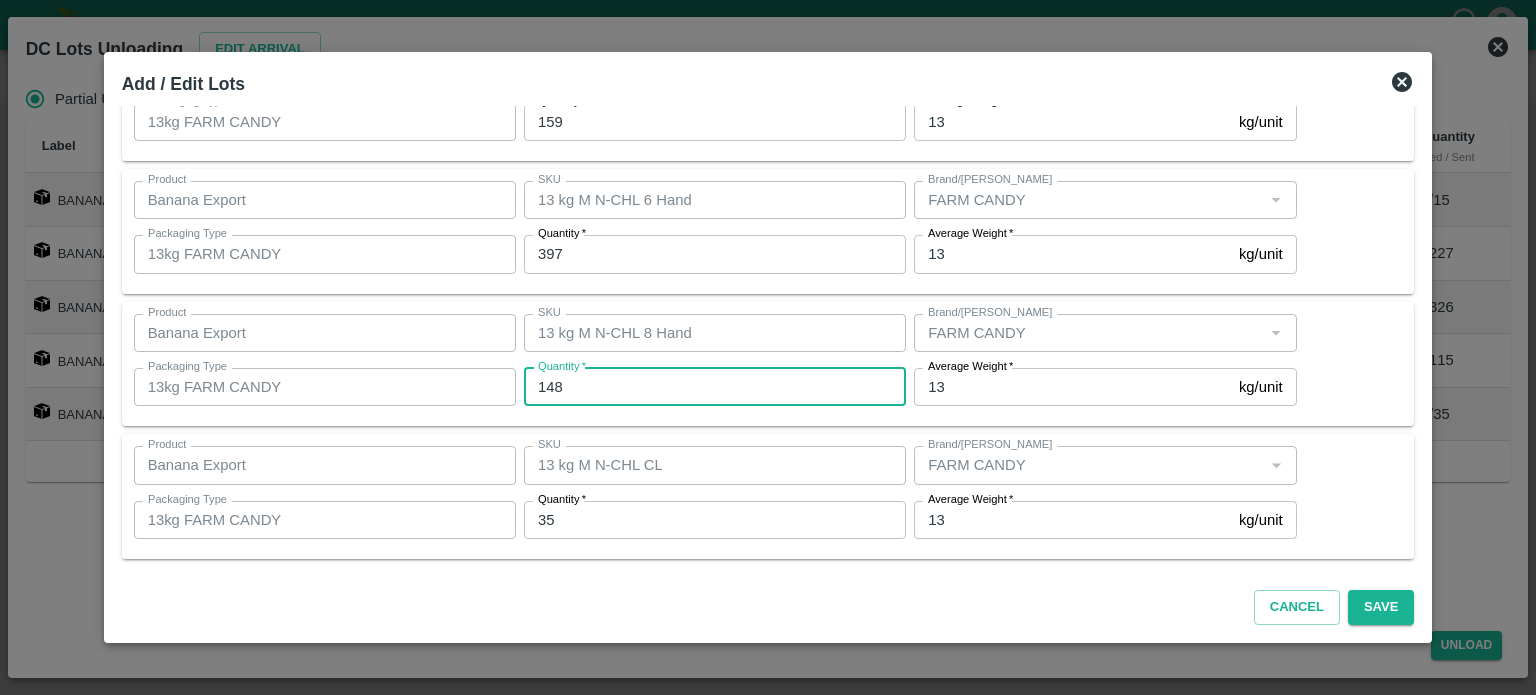 type on "148" 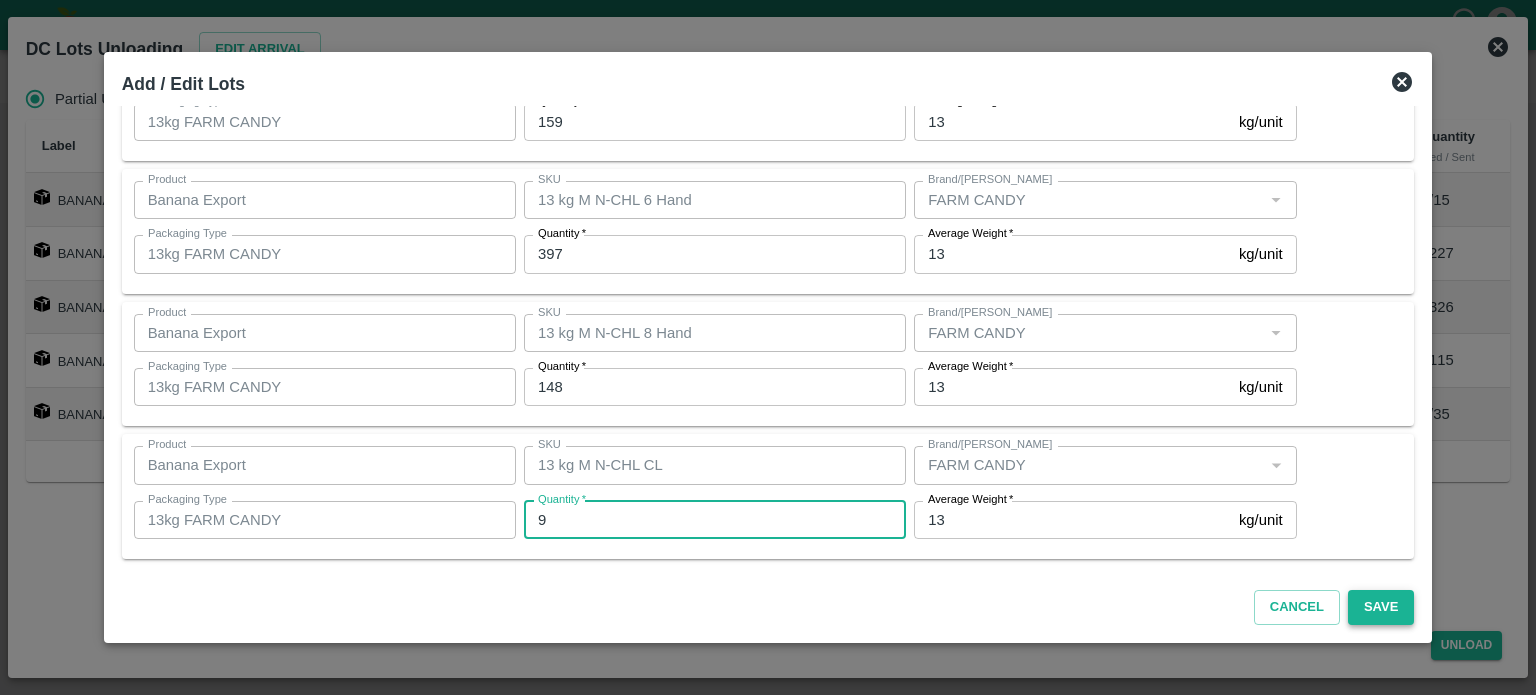 type on "9" 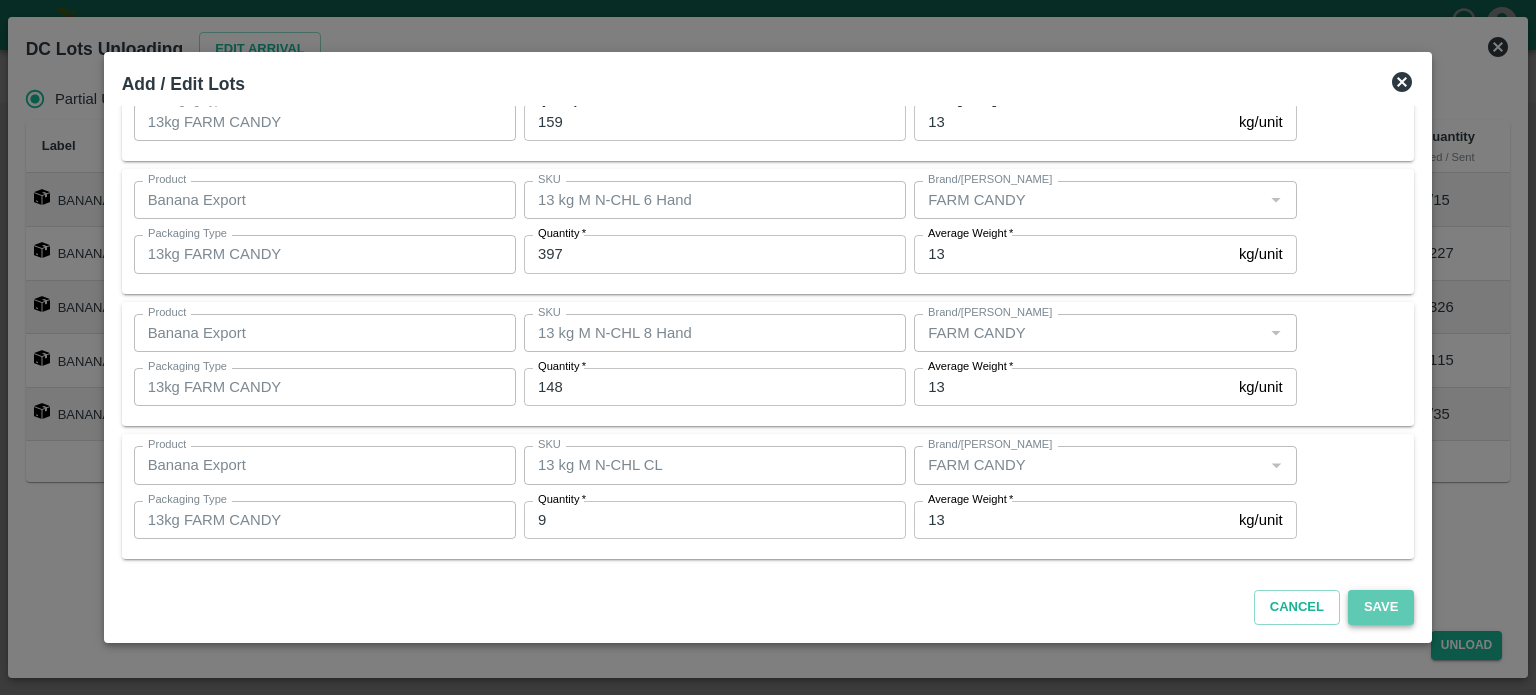 click on "Save" at bounding box center [1381, 607] 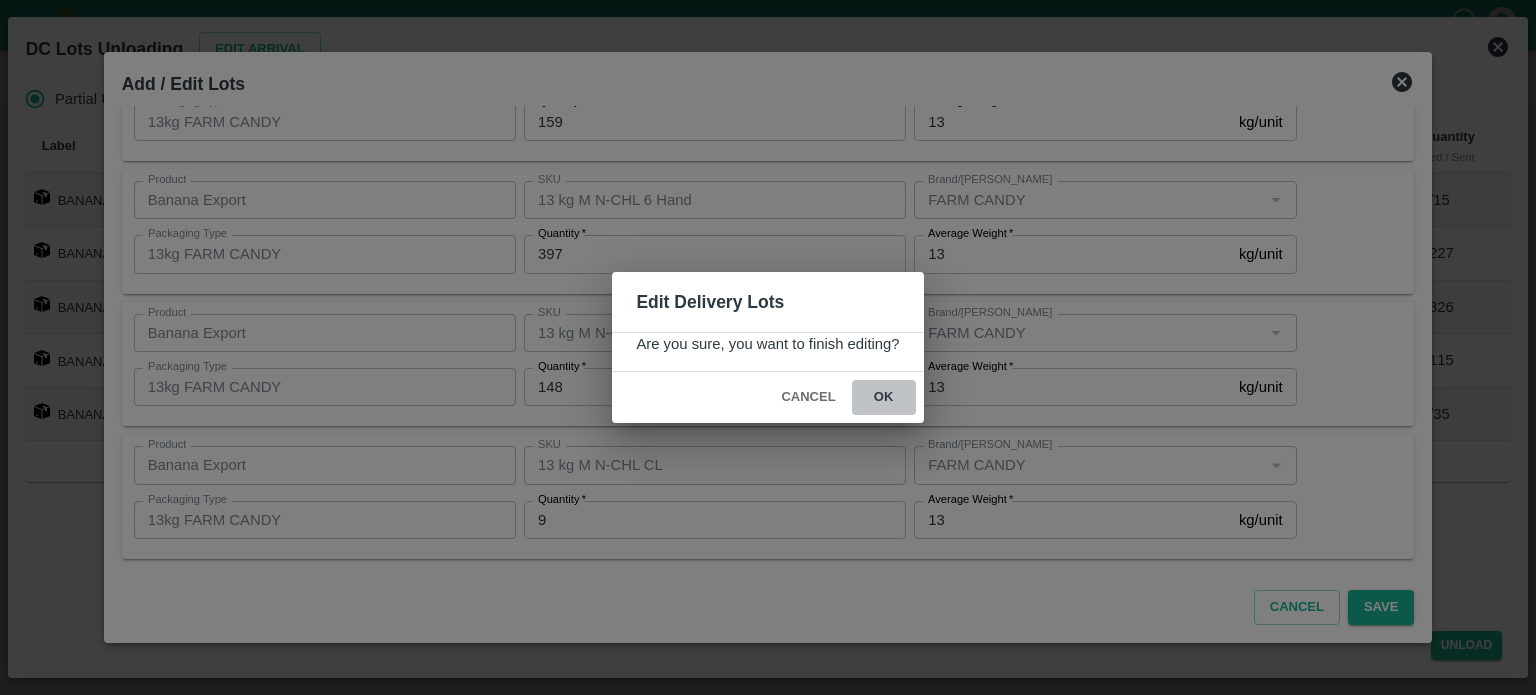 click on "ok" at bounding box center (884, 397) 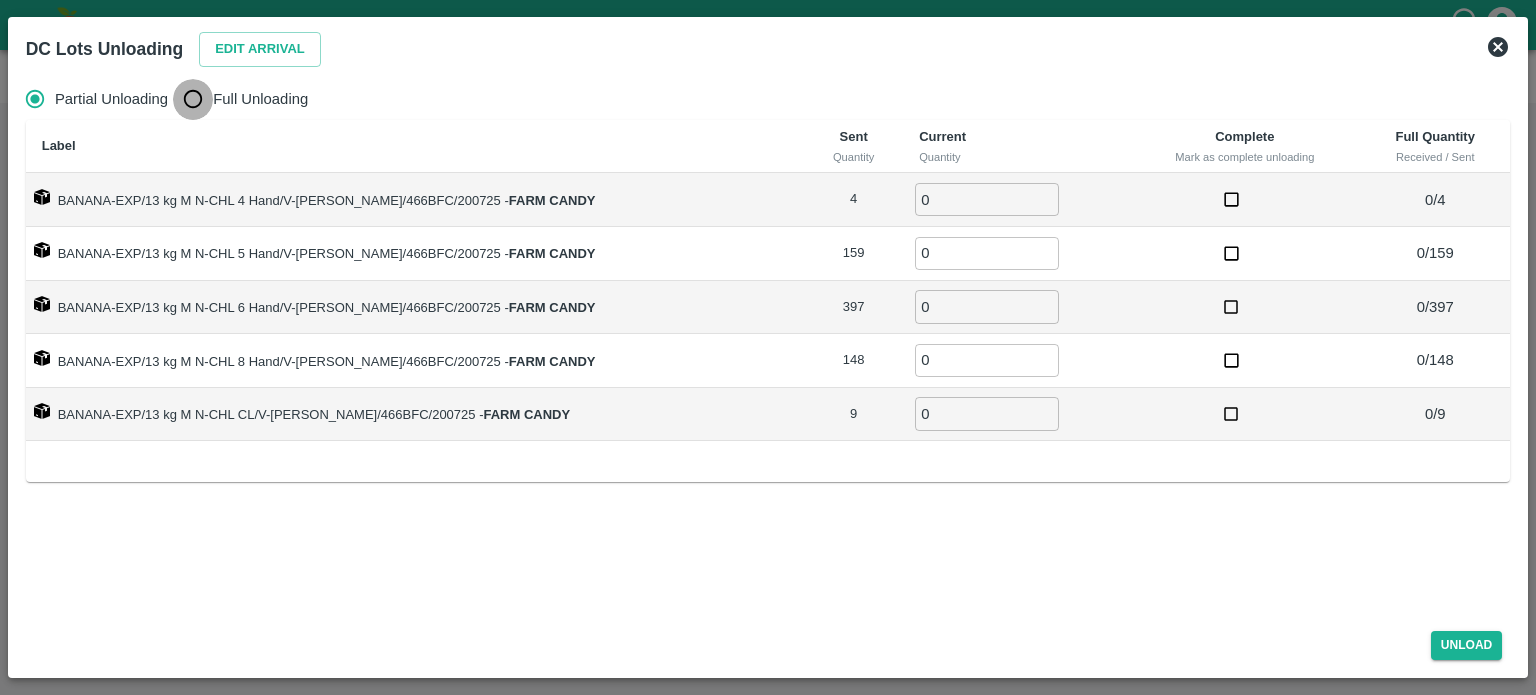 click on "Full Unloading" at bounding box center (193, 99) 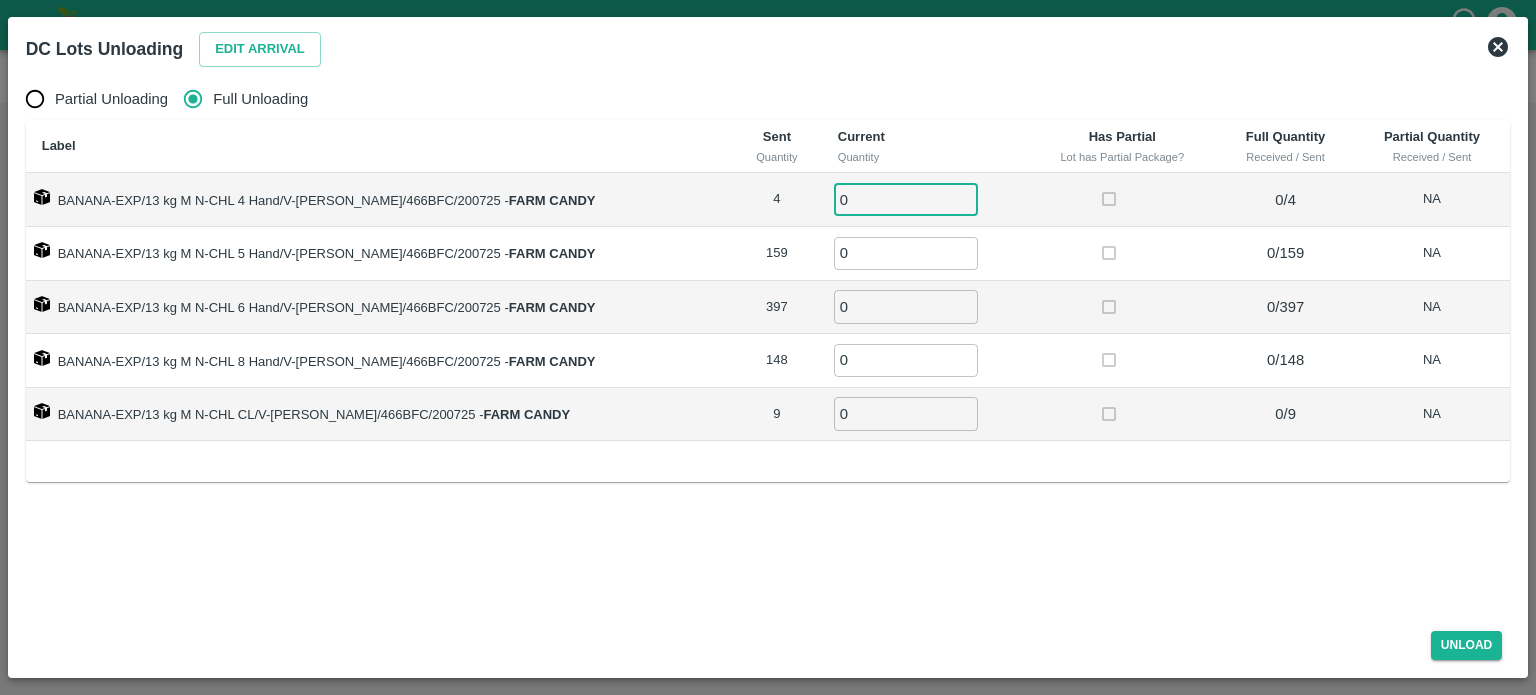 click on "0" at bounding box center [906, 199] 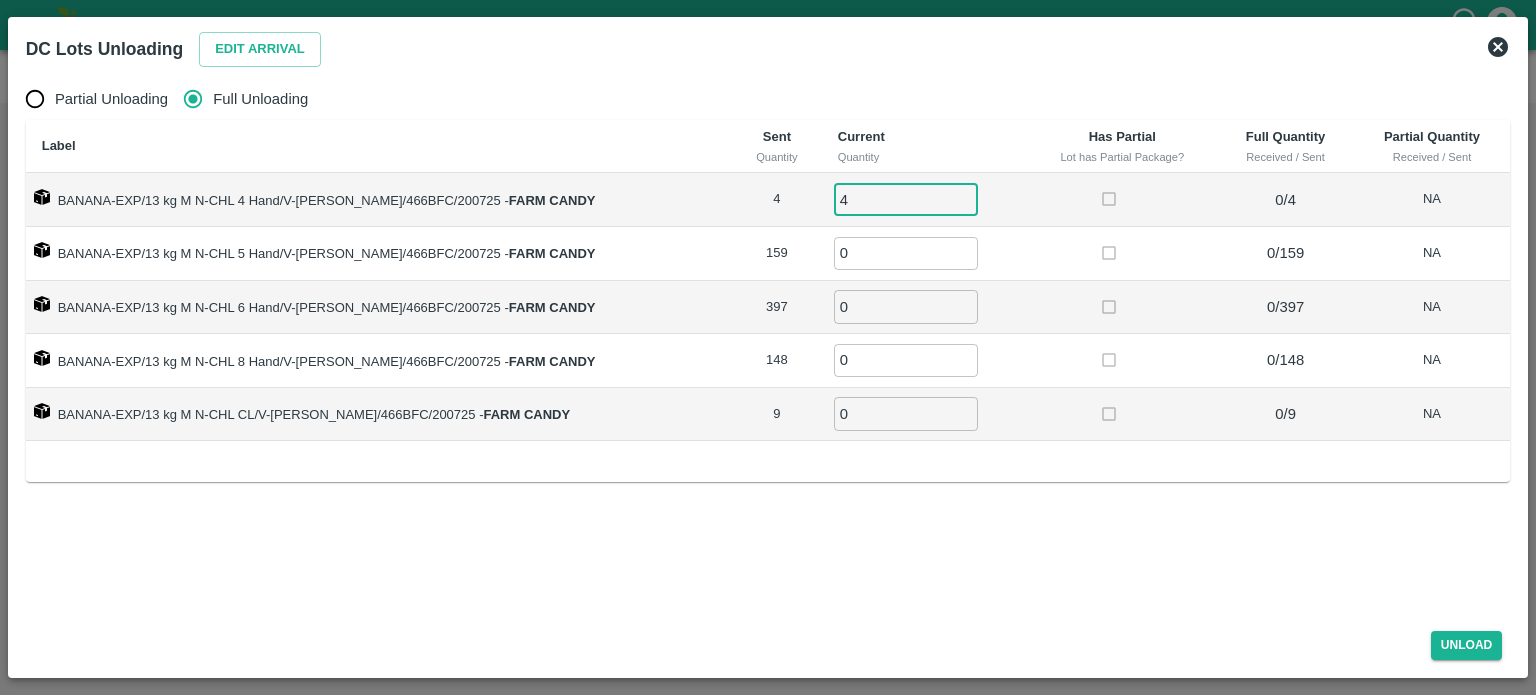 type on "4" 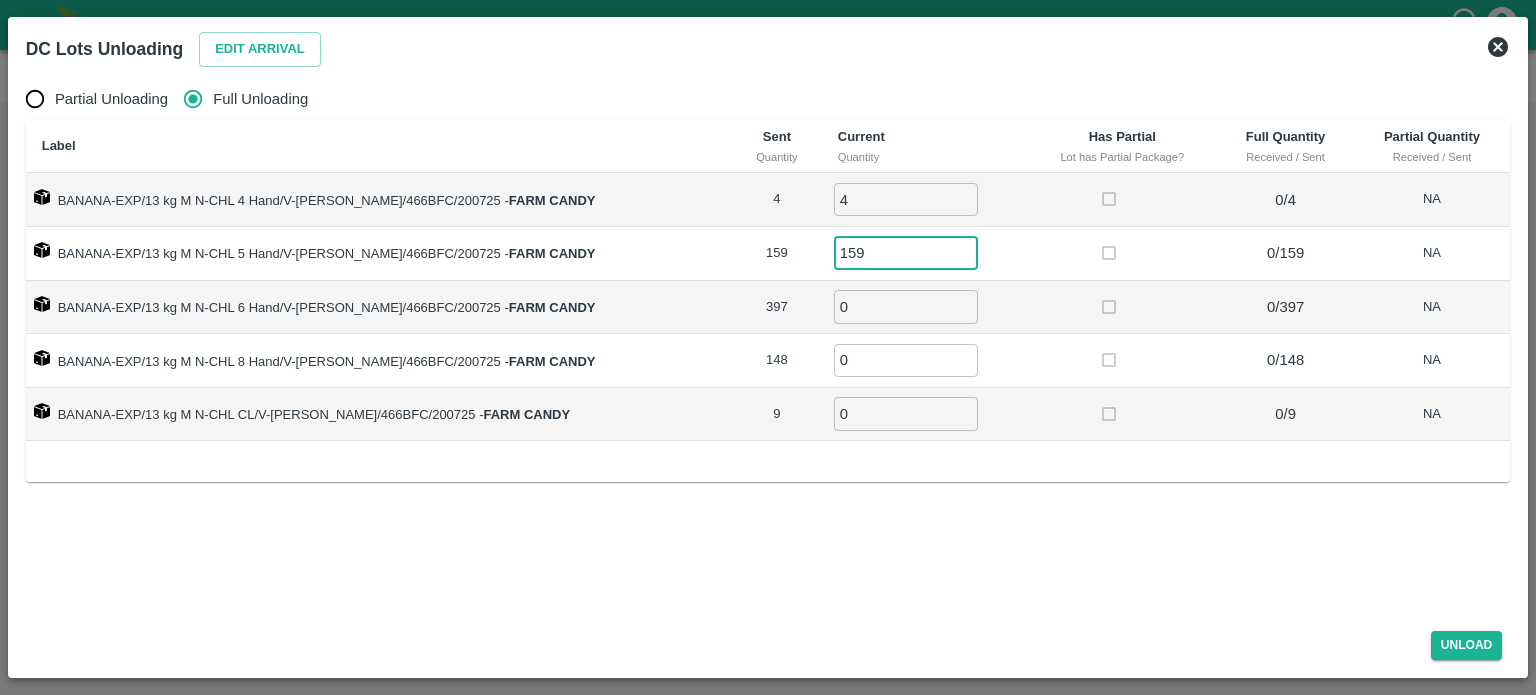 type on "159" 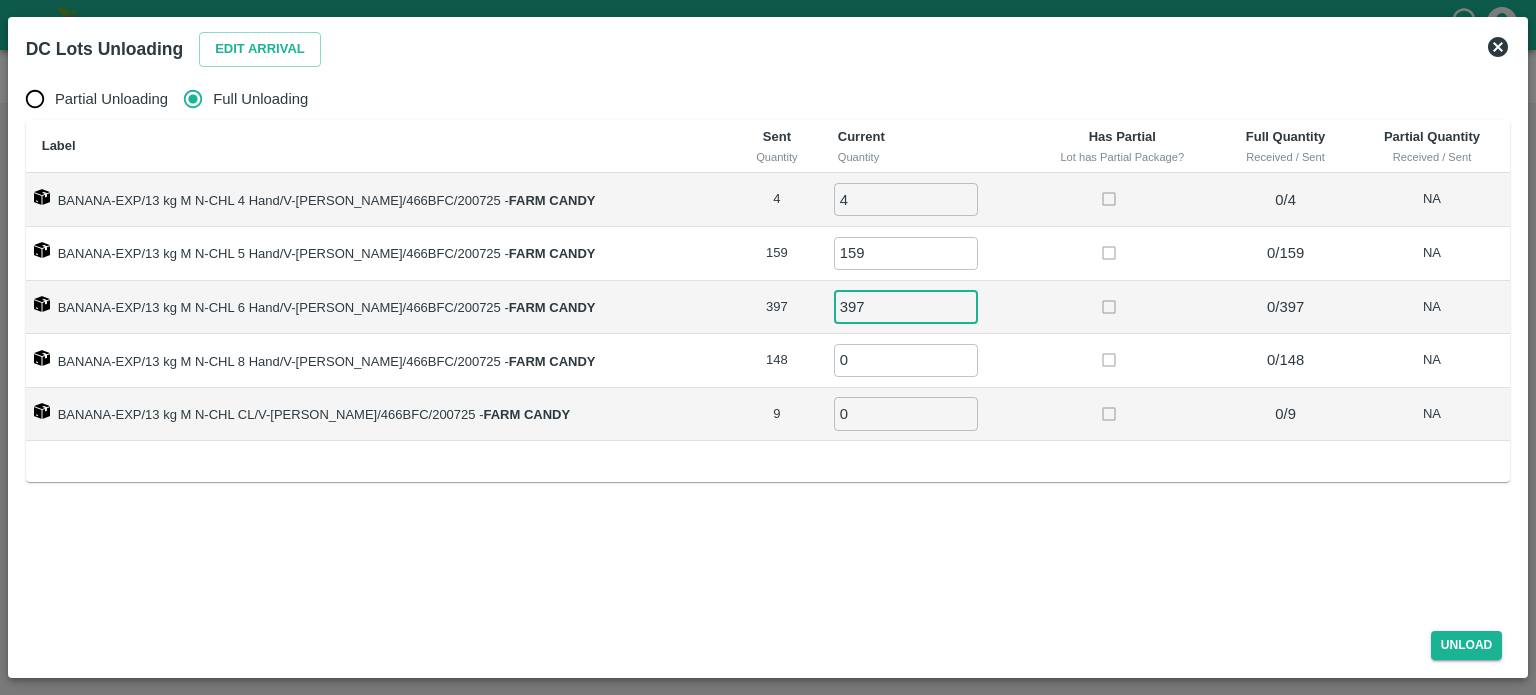 type on "397" 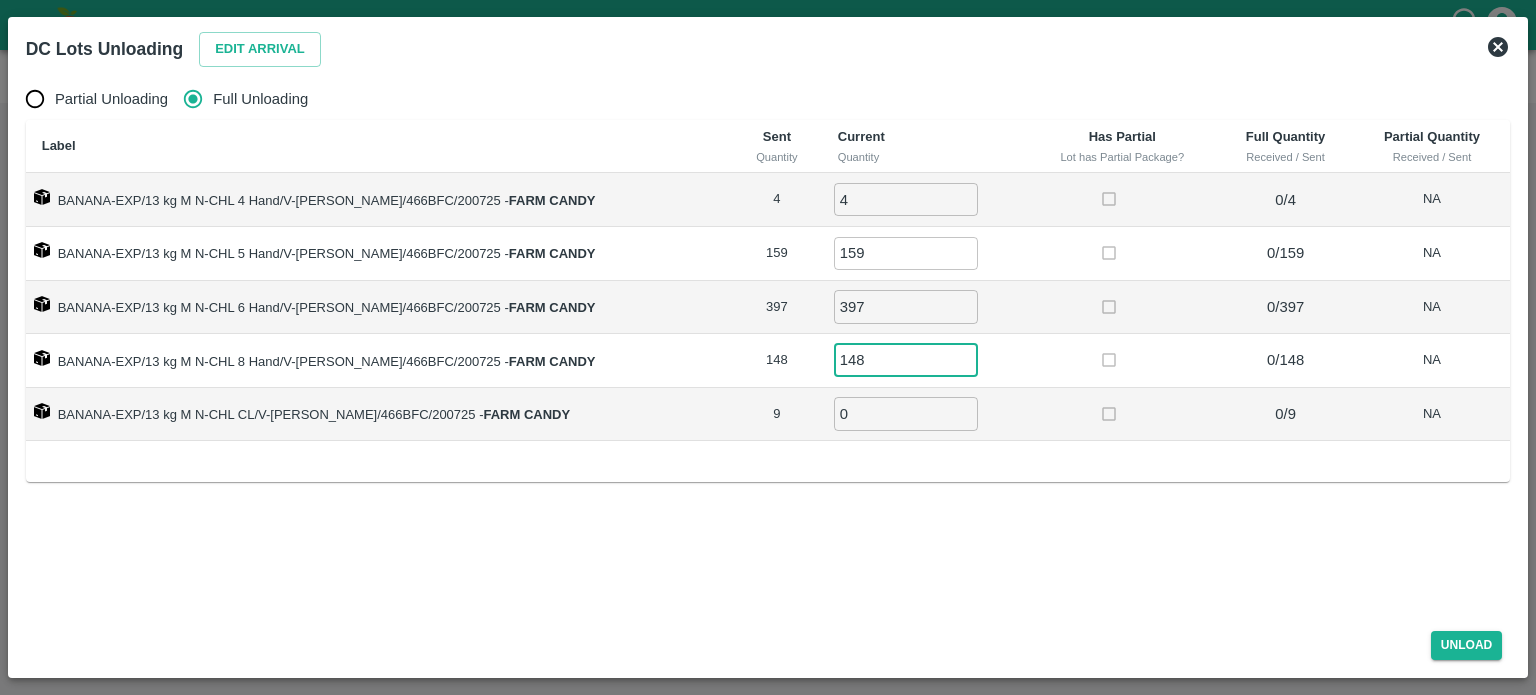 type on "148" 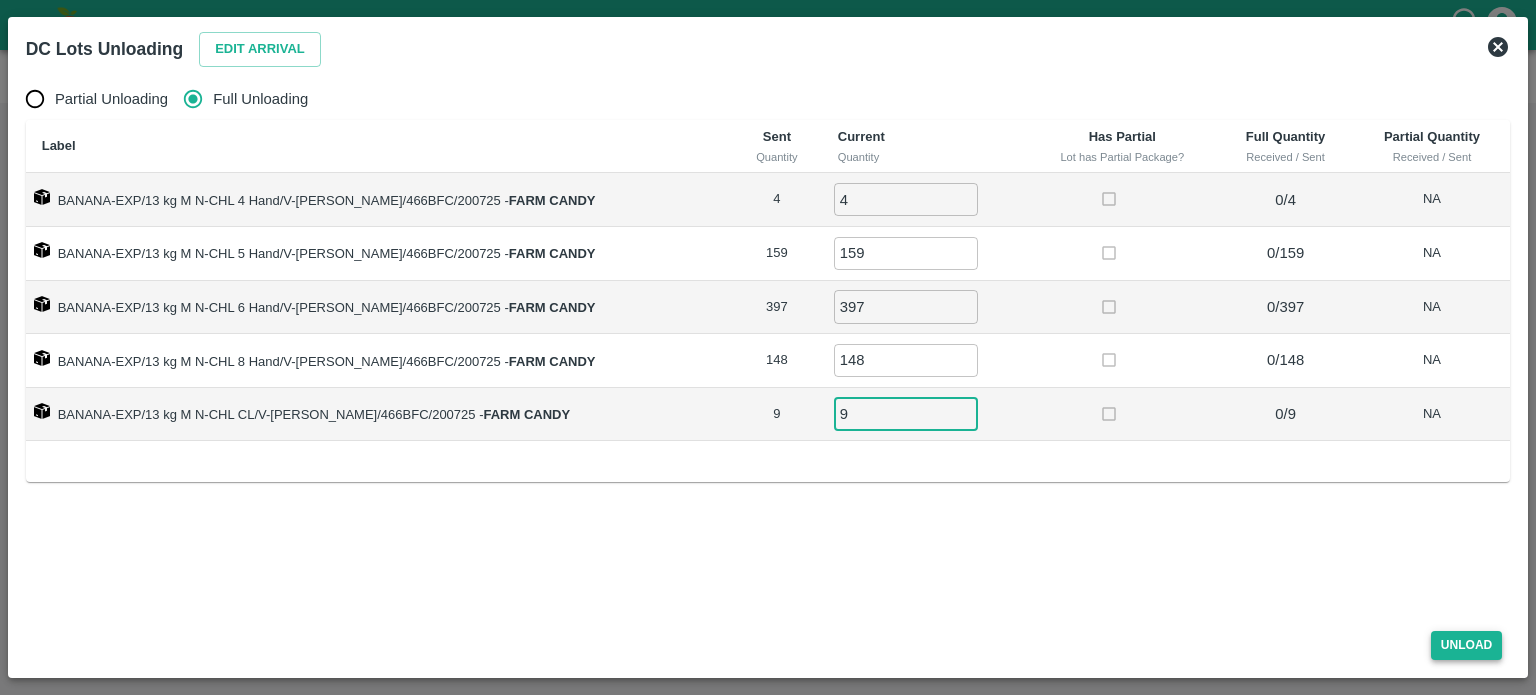 type on "9" 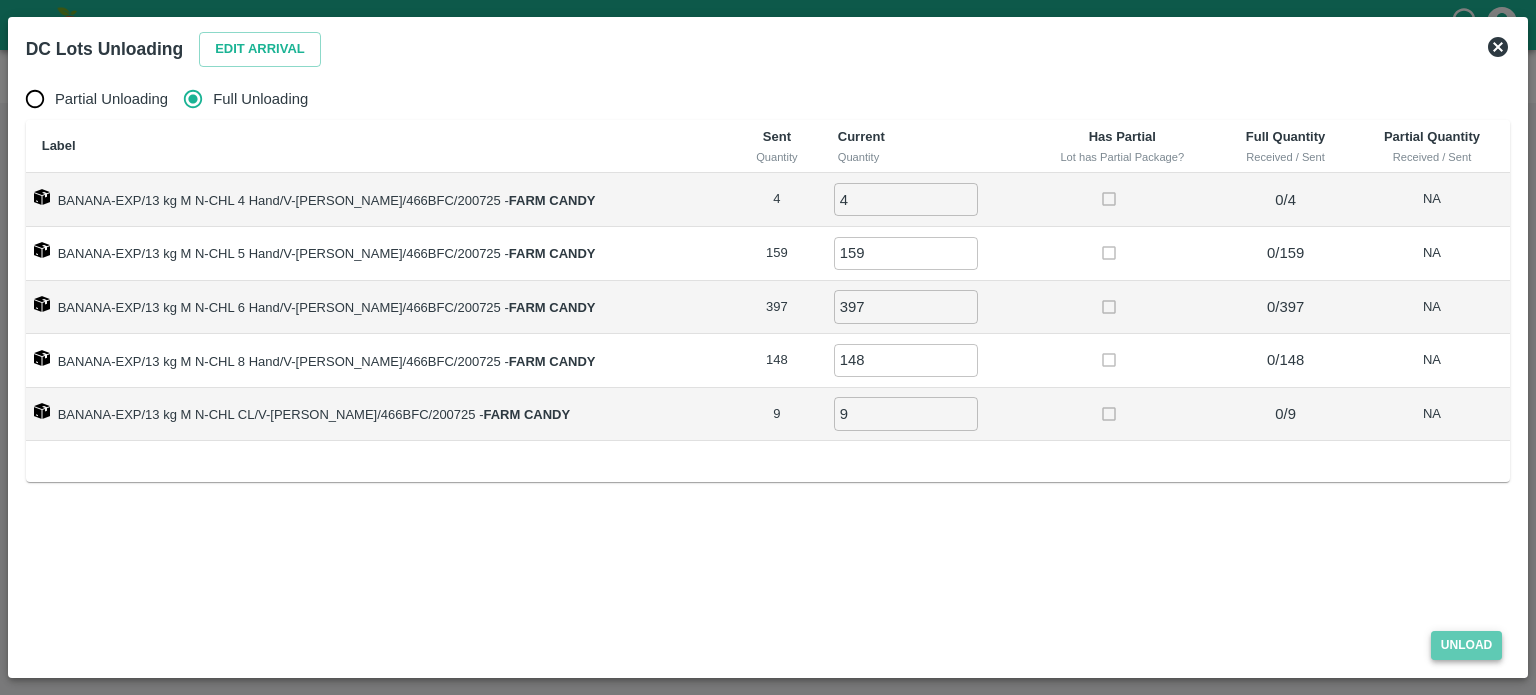click on "Unload" at bounding box center (1467, 645) 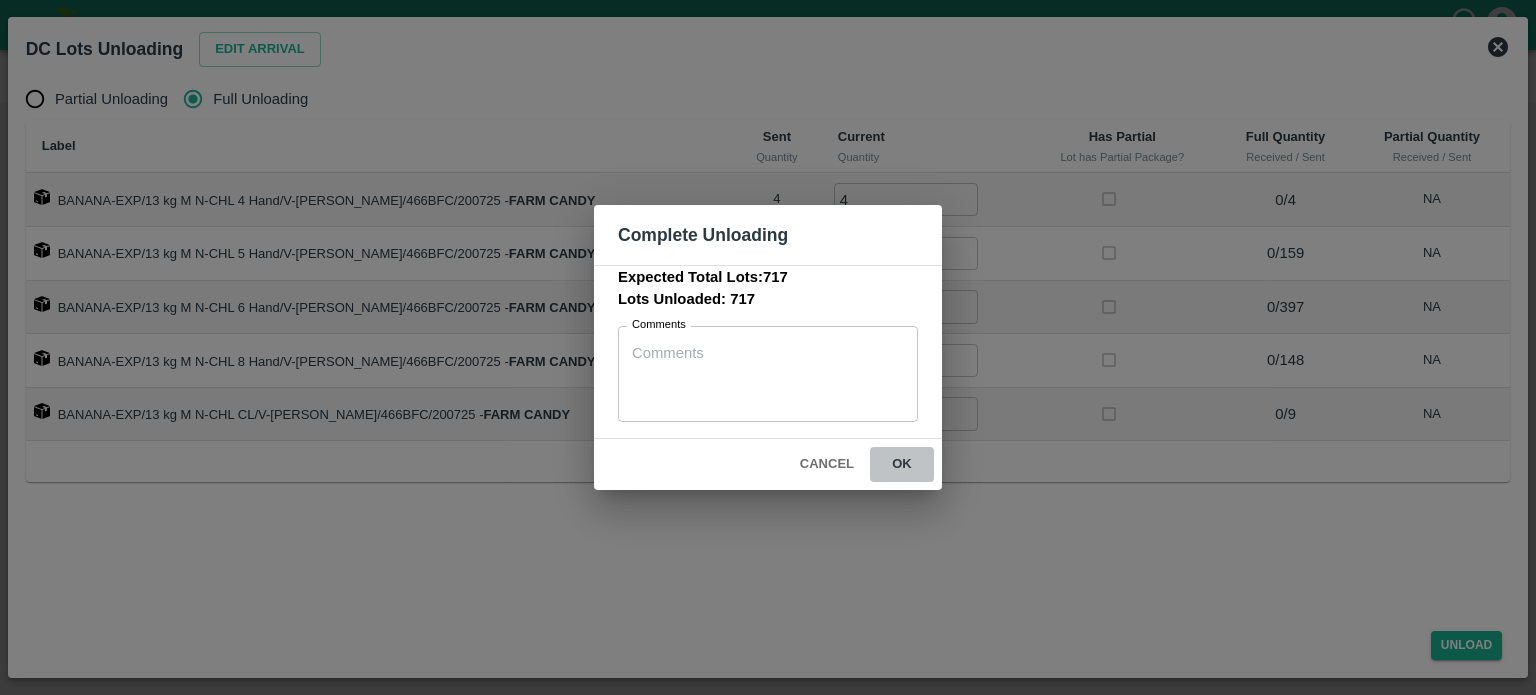 click on "ok" at bounding box center [902, 464] 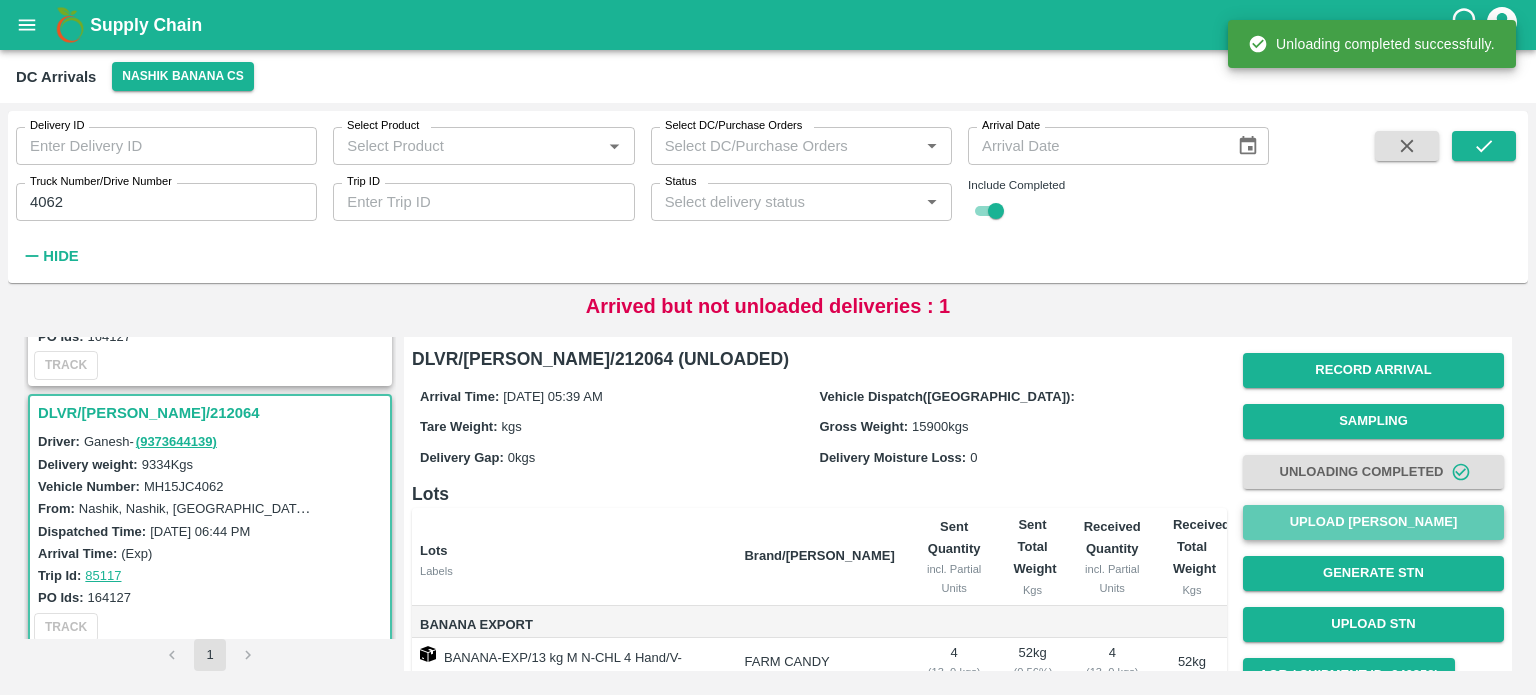 click on "Upload [PERSON_NAME]" at bounding box center [1373, 522] 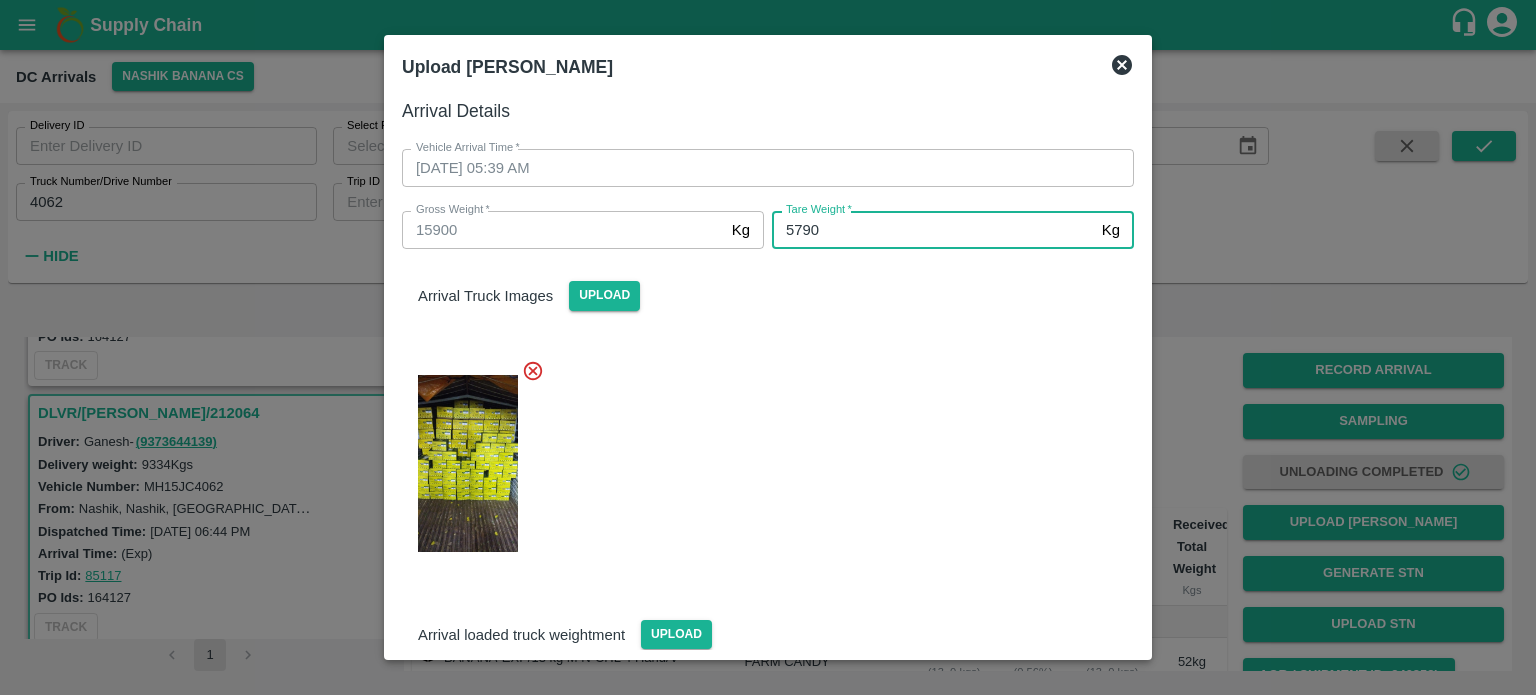 type on "5790" 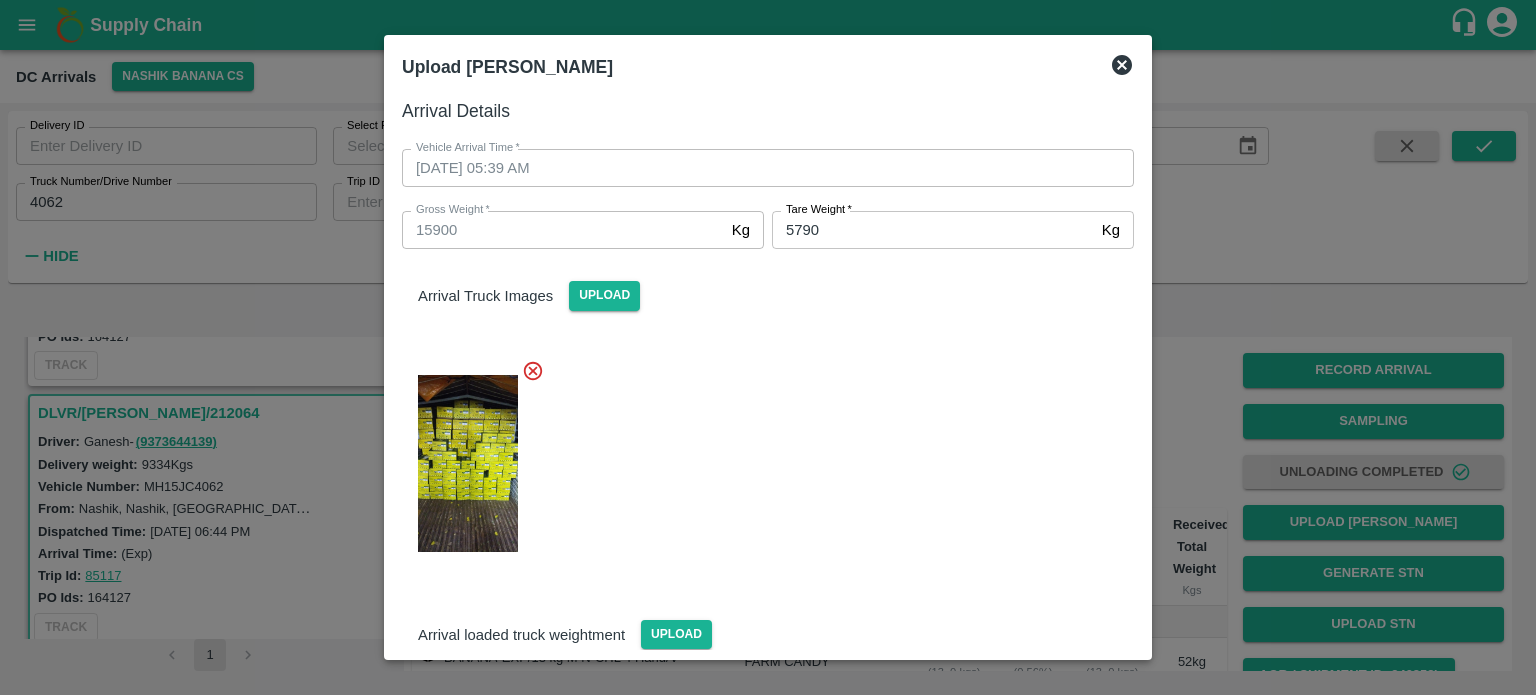 click at bounding box center (760, 458) 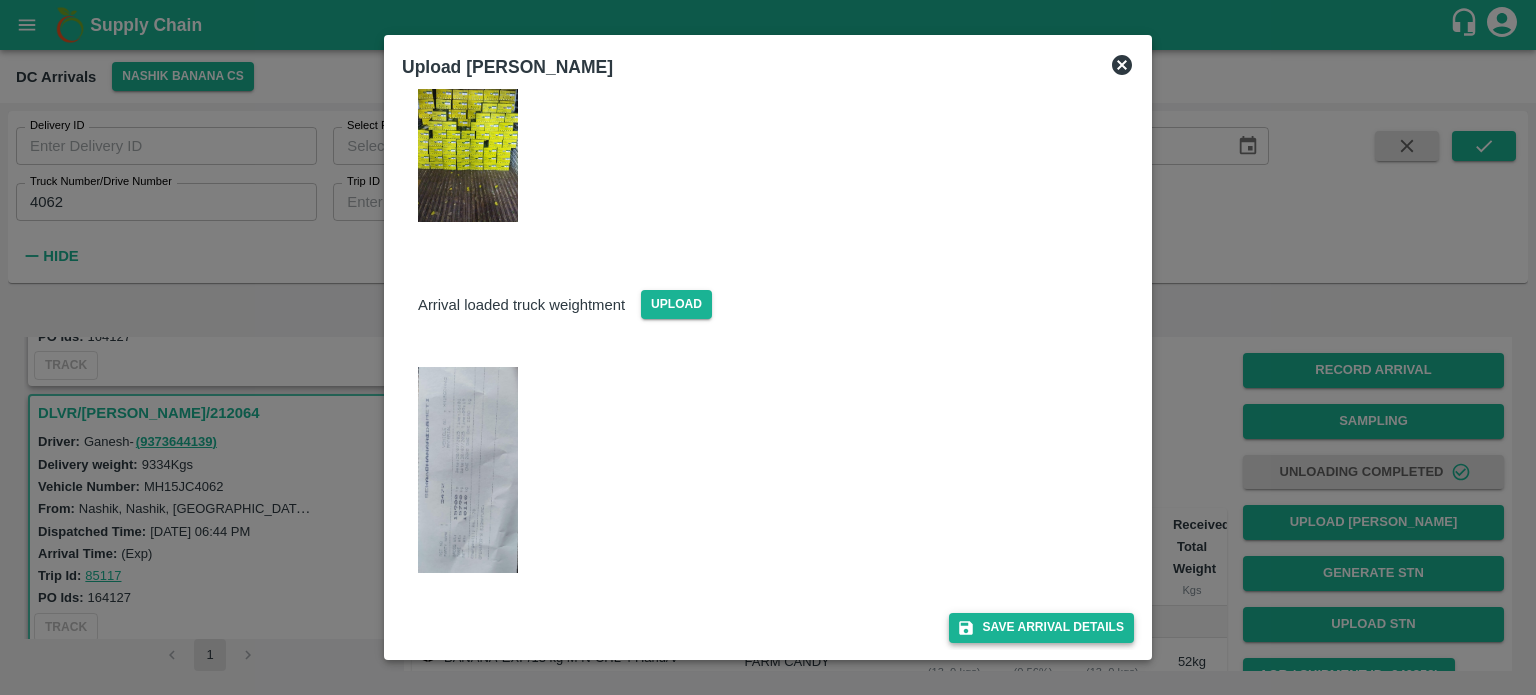 click on "Save Arrival Details" at bounding box center [1041, 627] 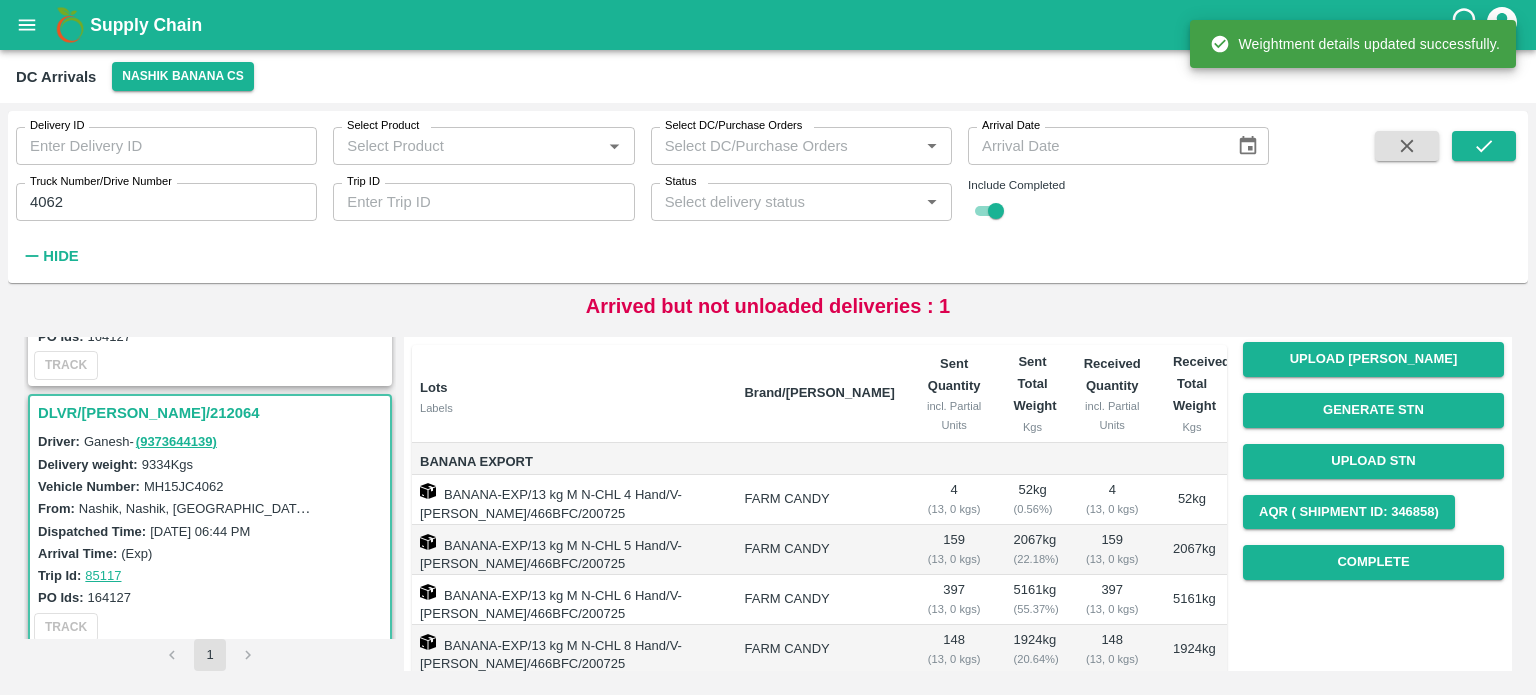 scroll, scrollTop: 168, scrollLeft: 0, axis: vertical 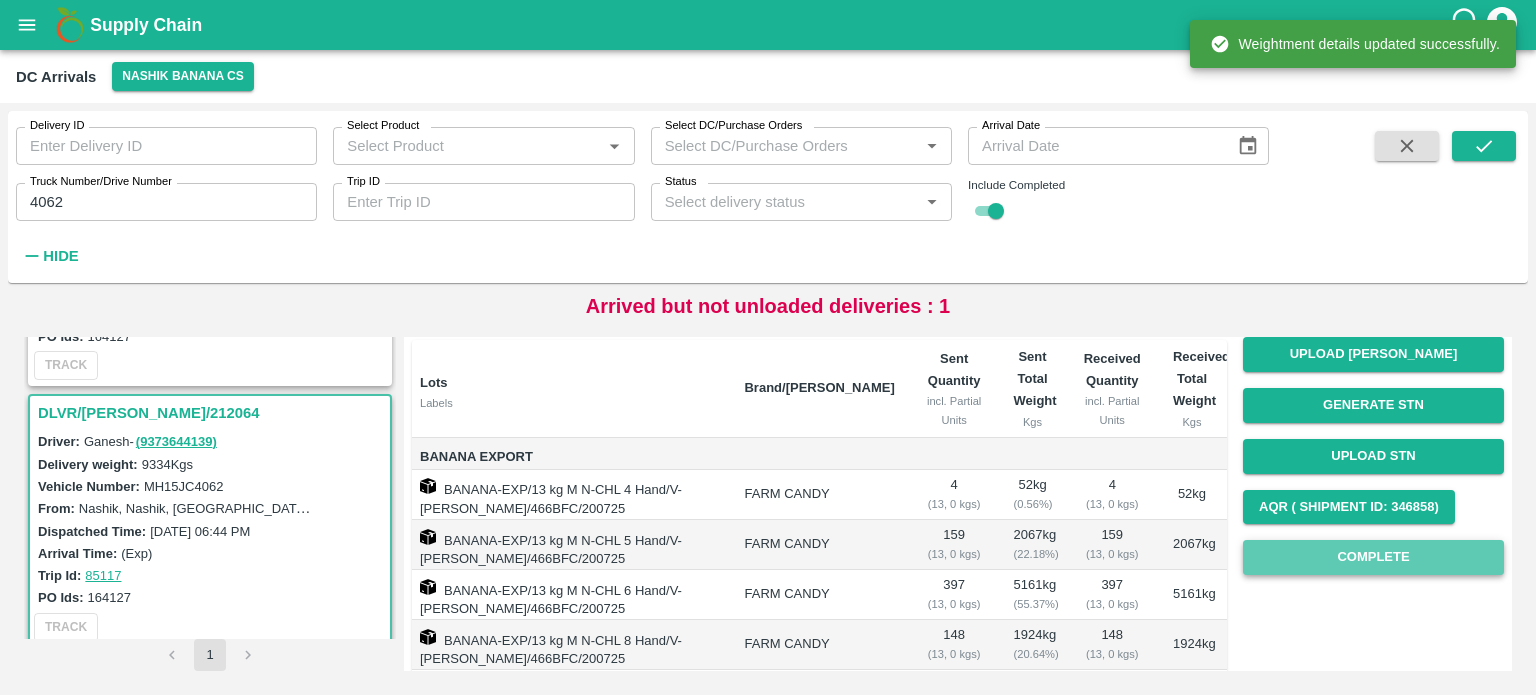 click on "Complete" at bounding box center [1373, 557] 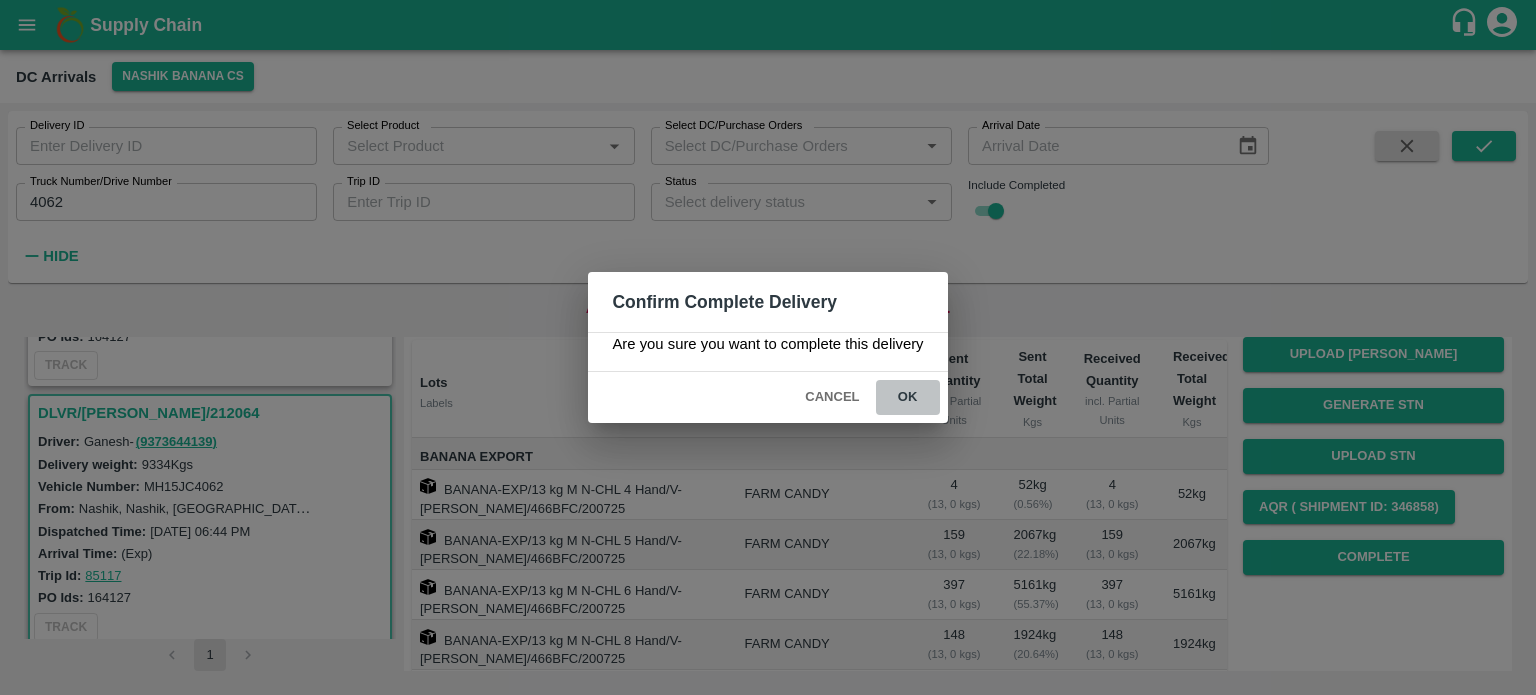 click on "ok" at bounding box center [908, 397] 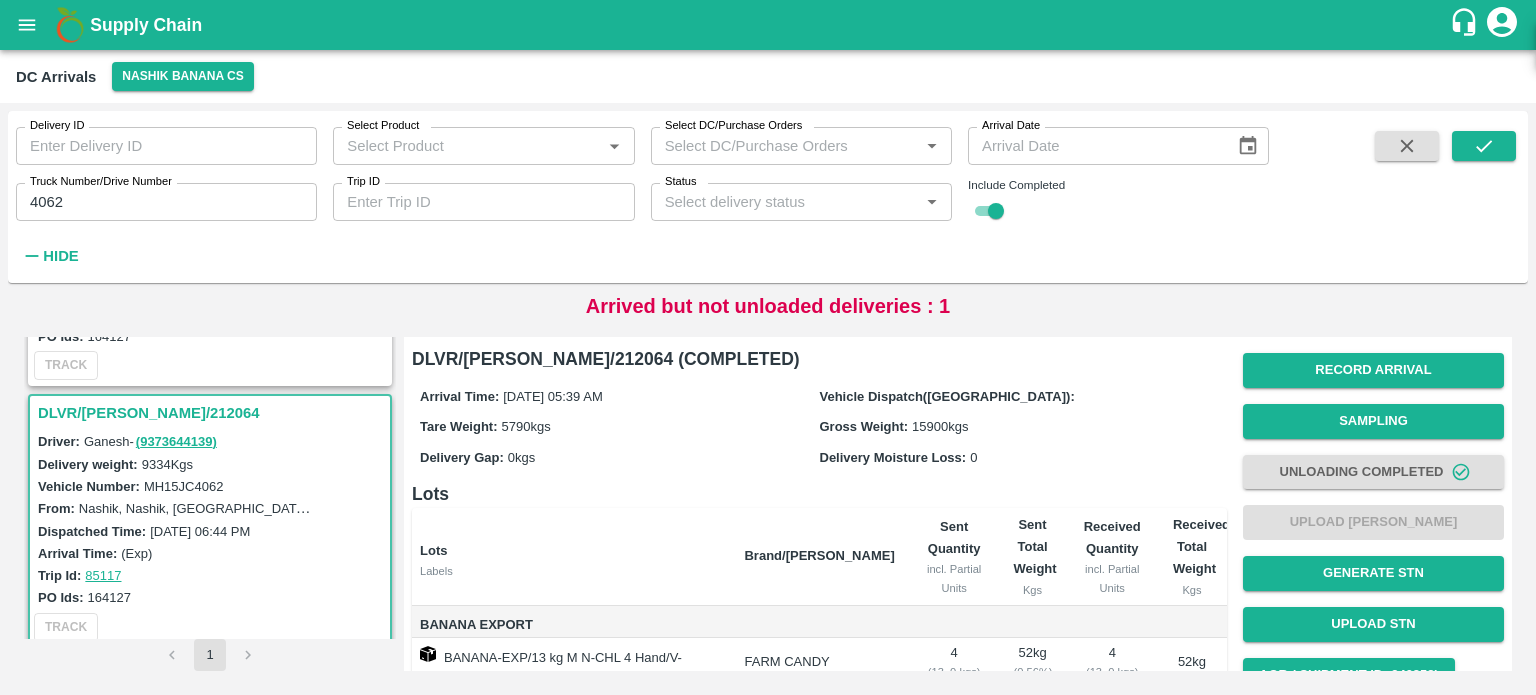 click on "4062" at bounding box center [166, 202] 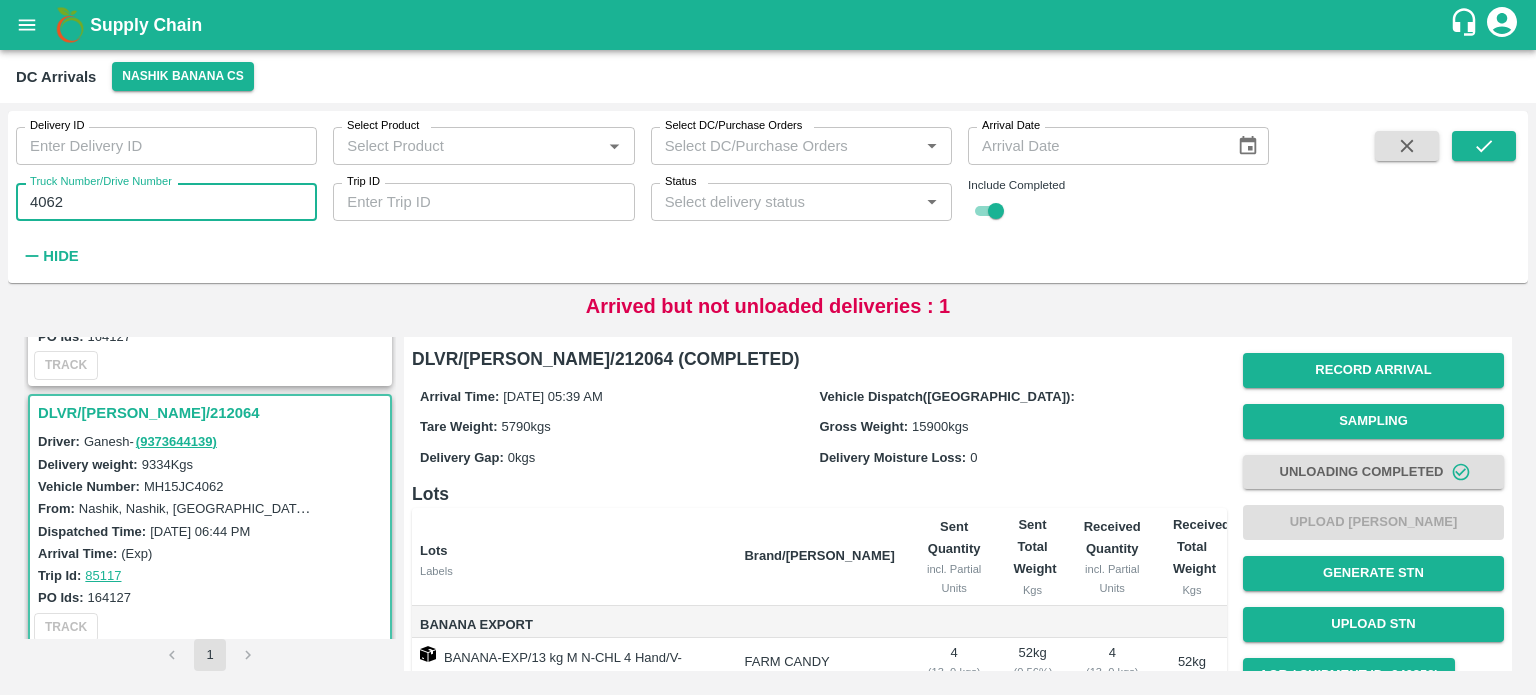 click on "4062" at bounding box center (166, 202) 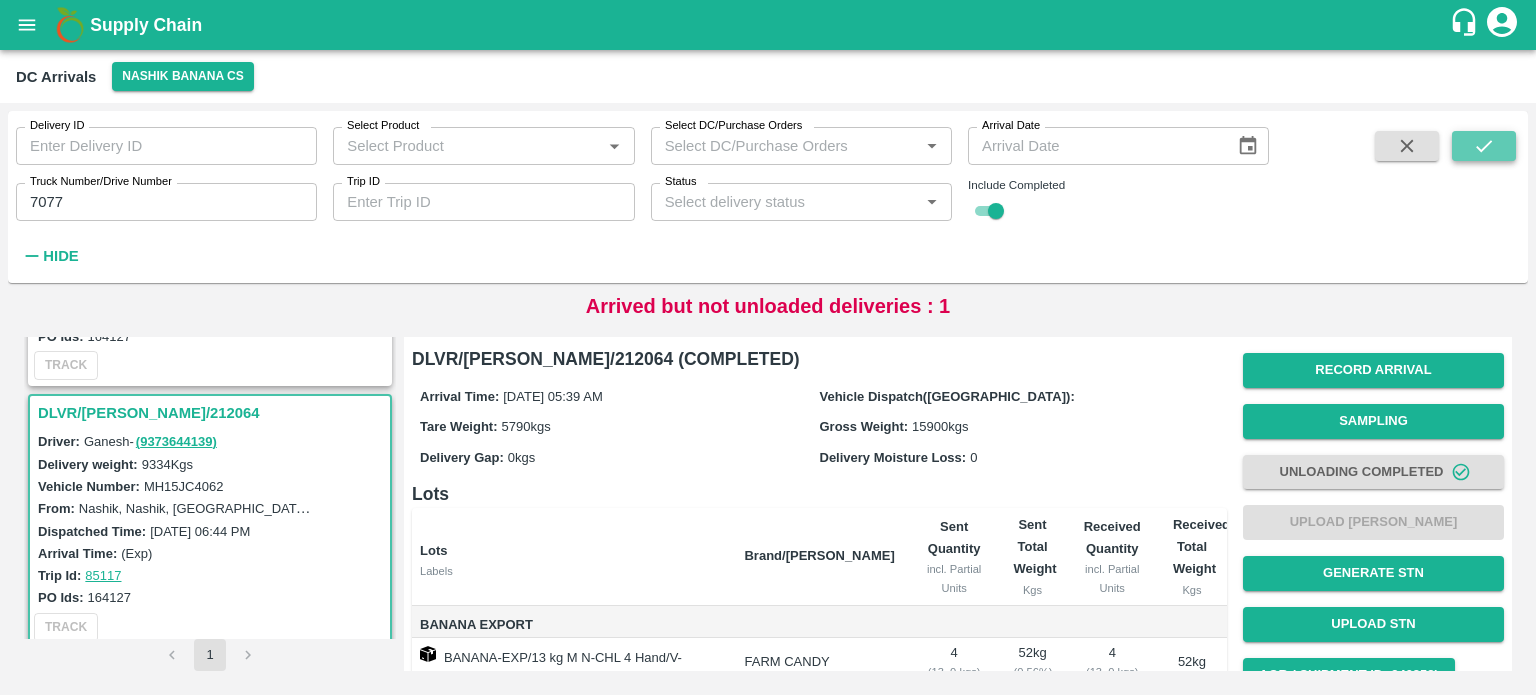 click 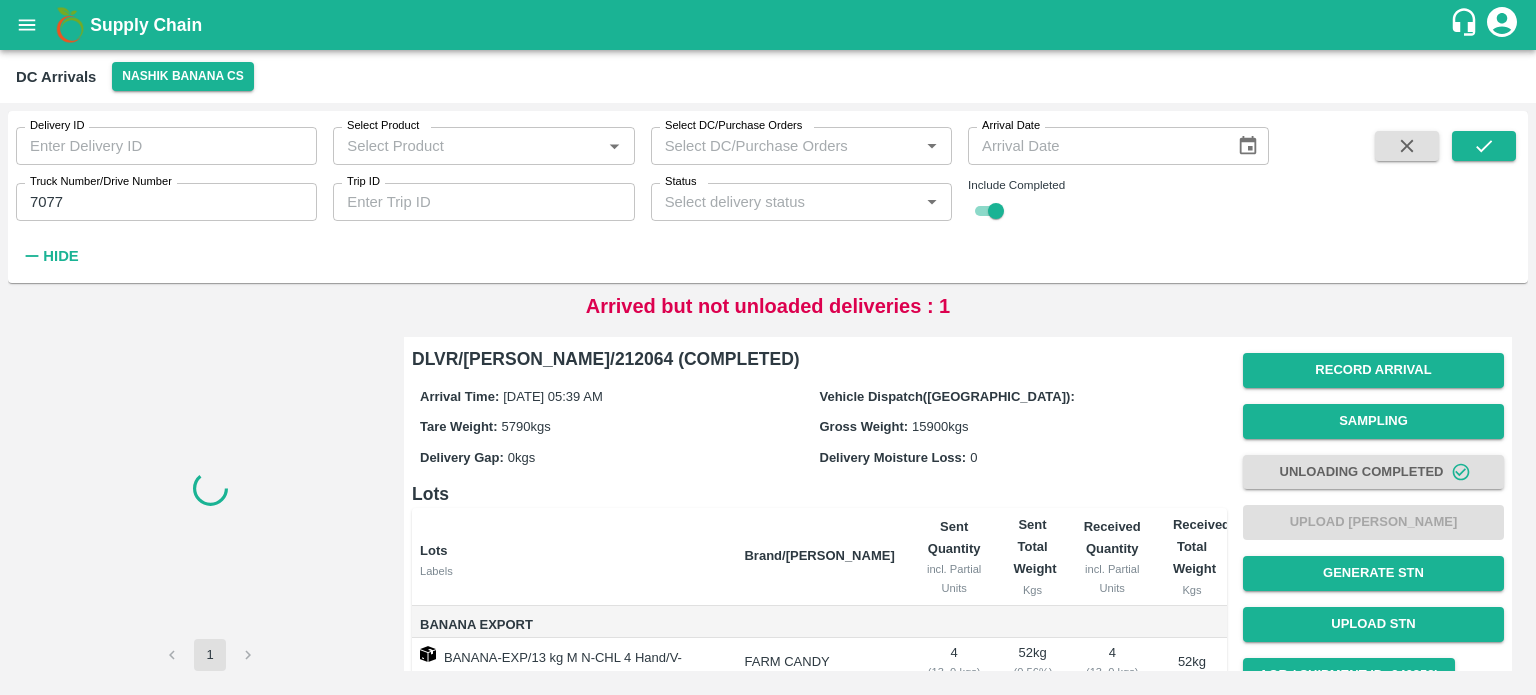 scroll, scrollTop: 0, scrollLeft: 0, axis: both 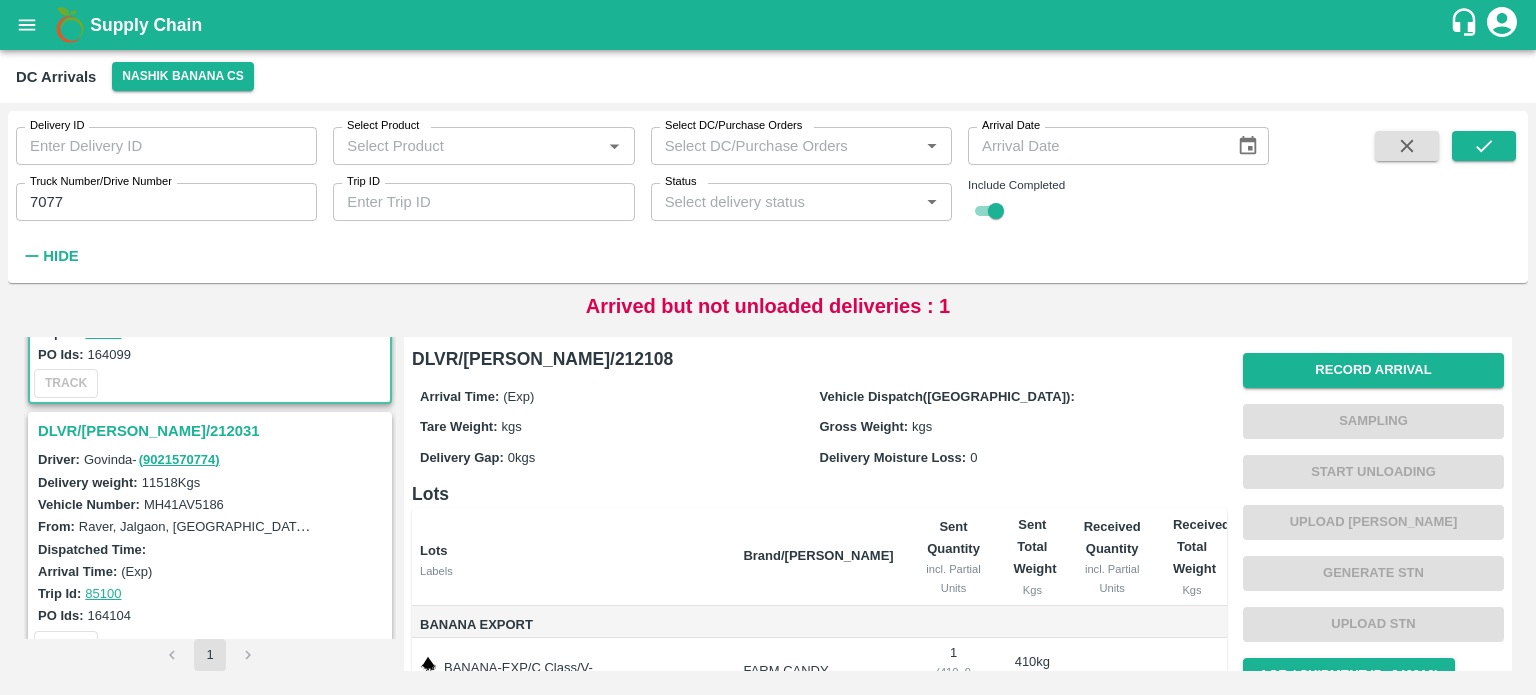 click on "DLVR/[PERSON_NAME]/212031" at bounding box center (213, 431) 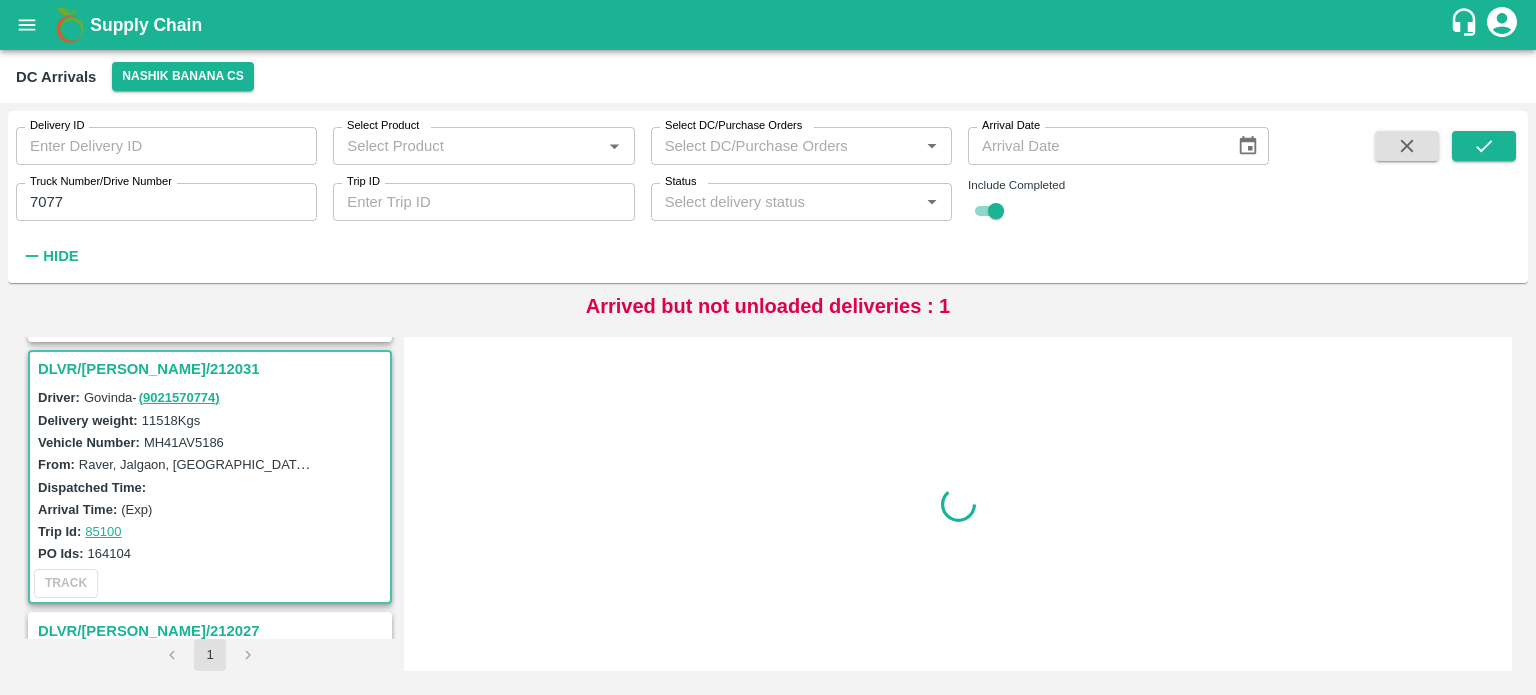 scroll, scrollTop: 268, scrollLeft: 0, axis: vertical 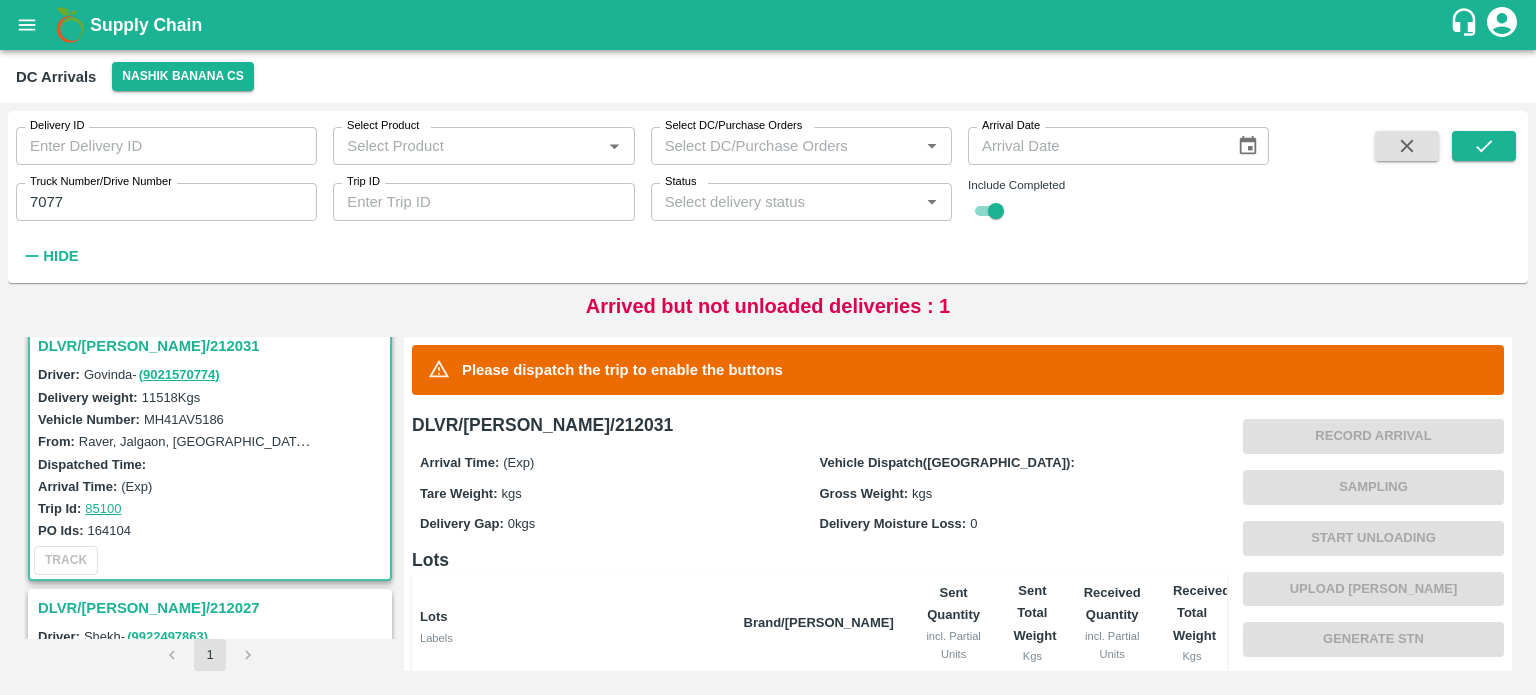 click on "7077" at bounding box center (166, 202) 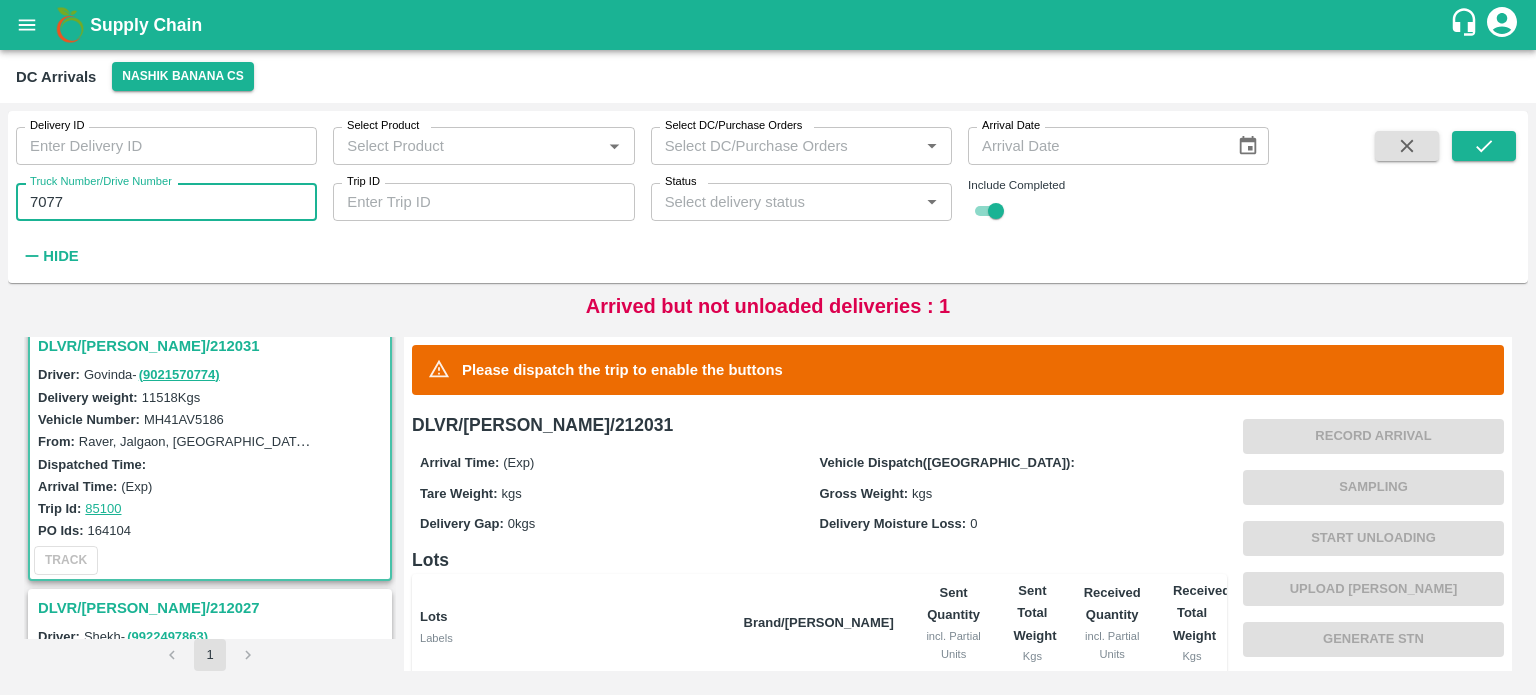 click on "7077" at bounding box center (166, 202) 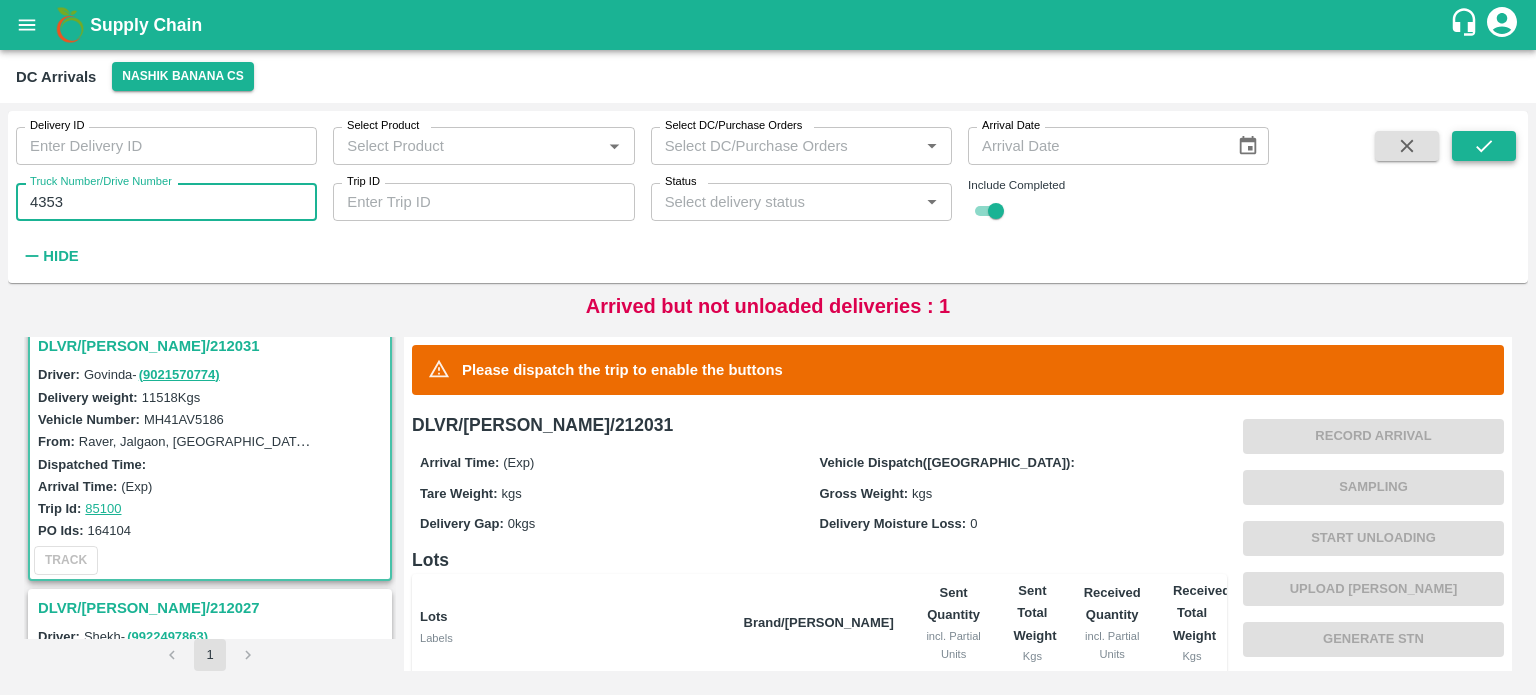 type on "4353" 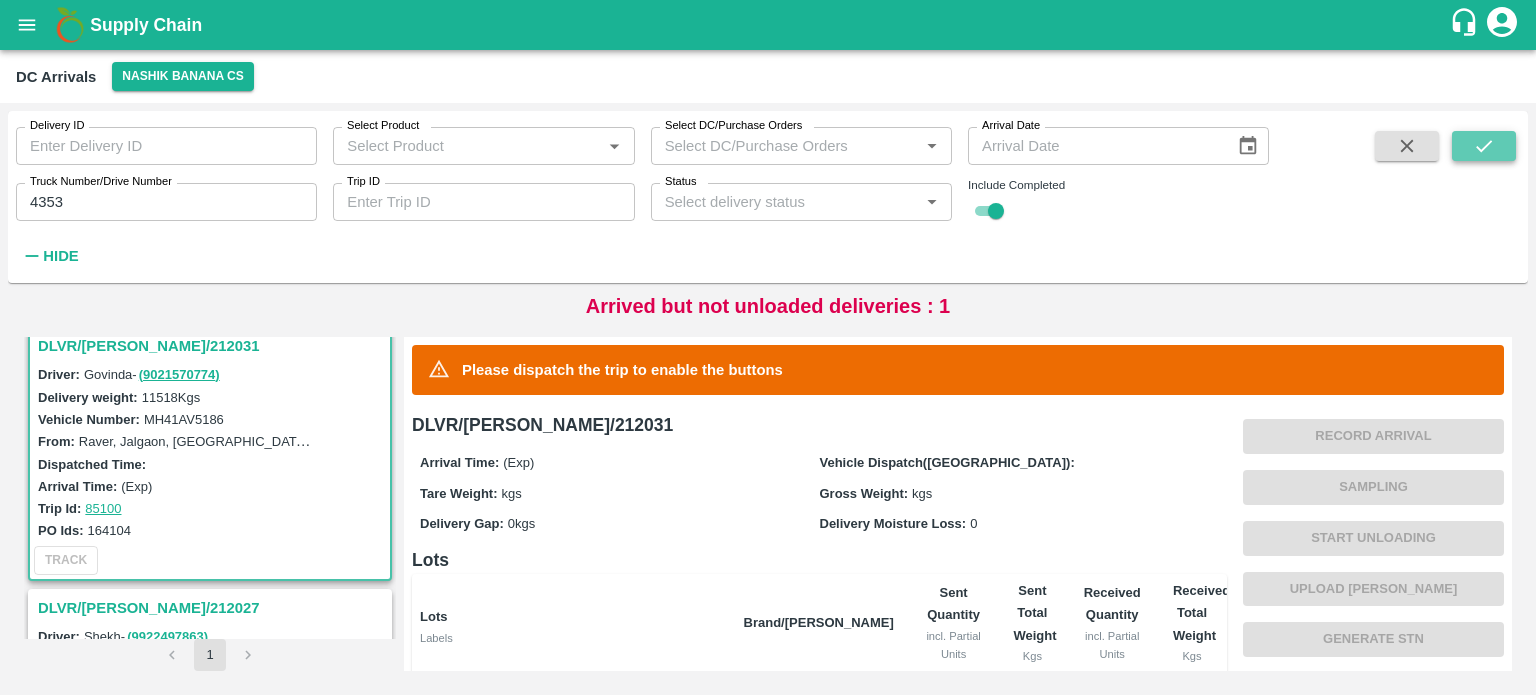 click 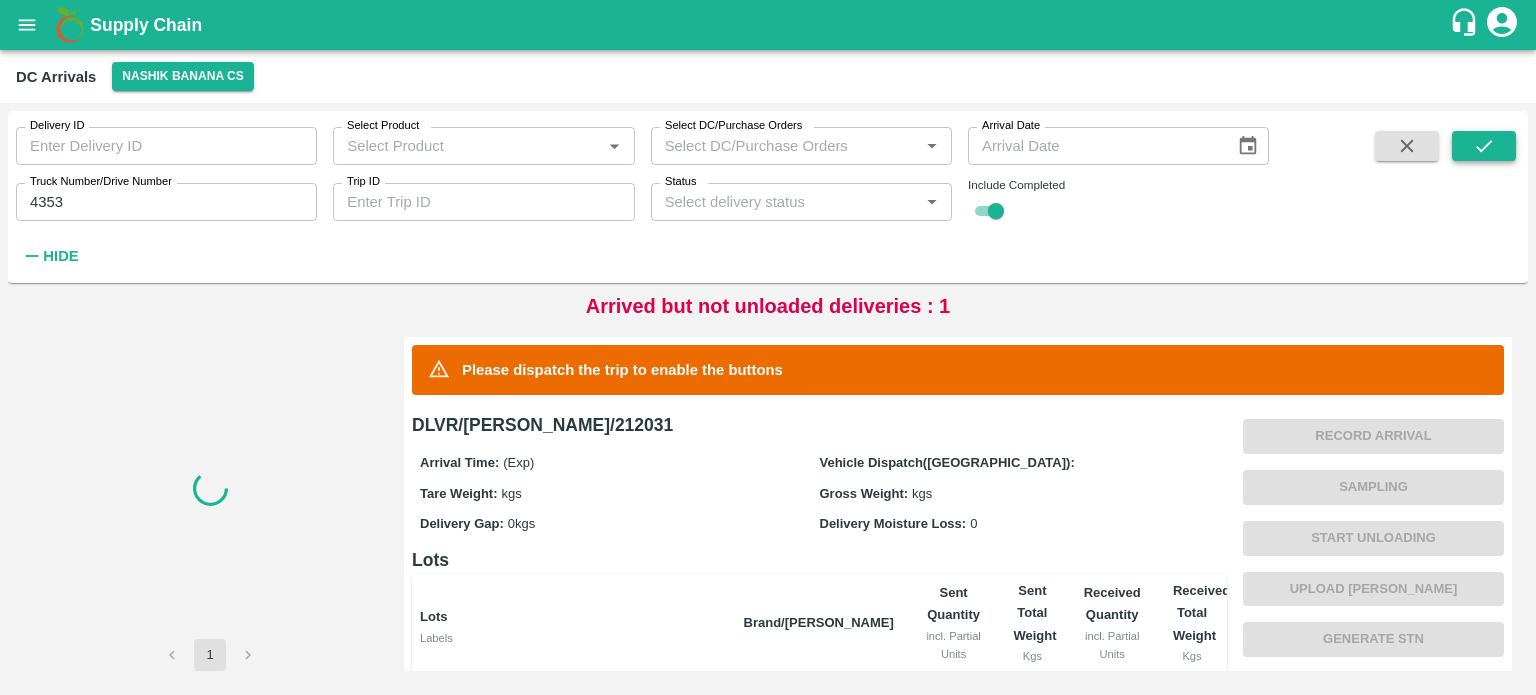 scroll, scrollTop: 0, scrollLeft: 0, axis: both 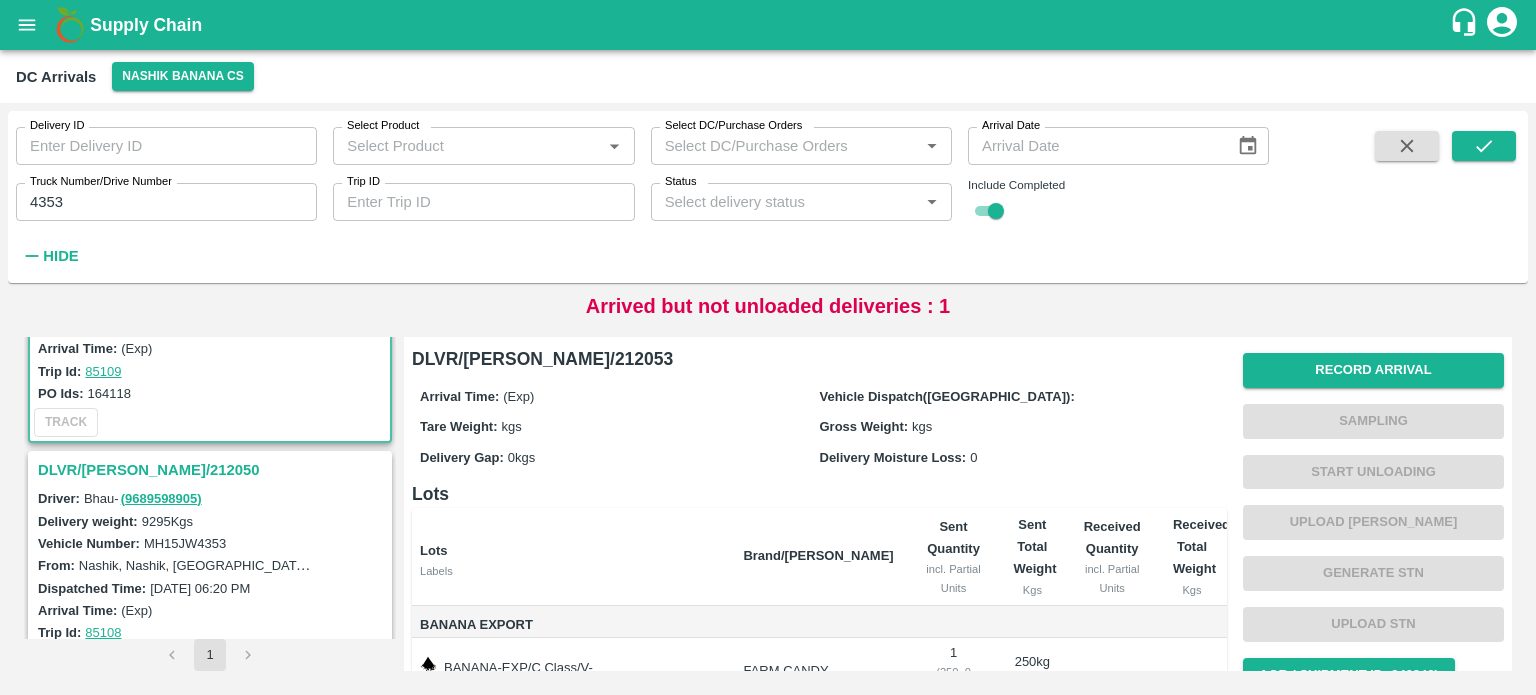 click on "DLVR/NASH/212050" at bounding box center [213, 470] 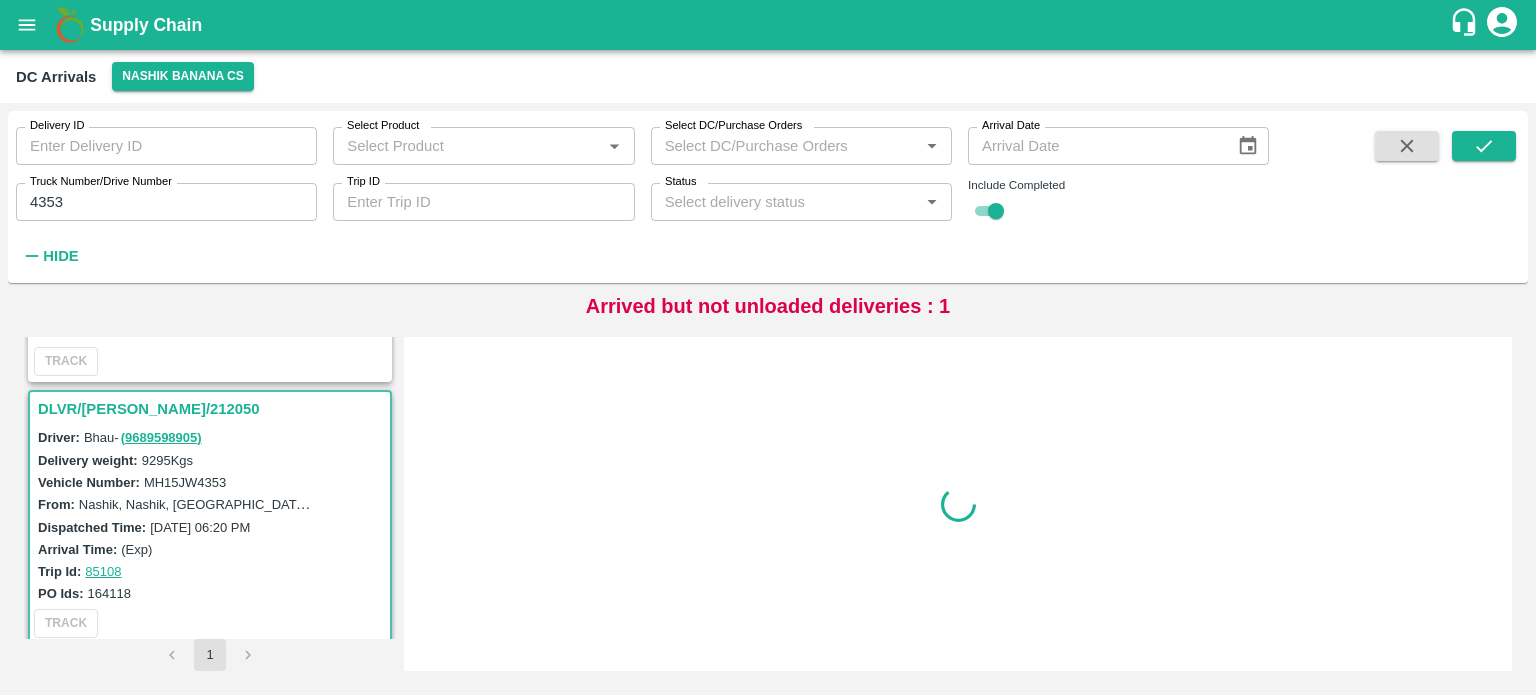 scroll, scrollTop: 226, scrollLeft: 0, axis: vertical 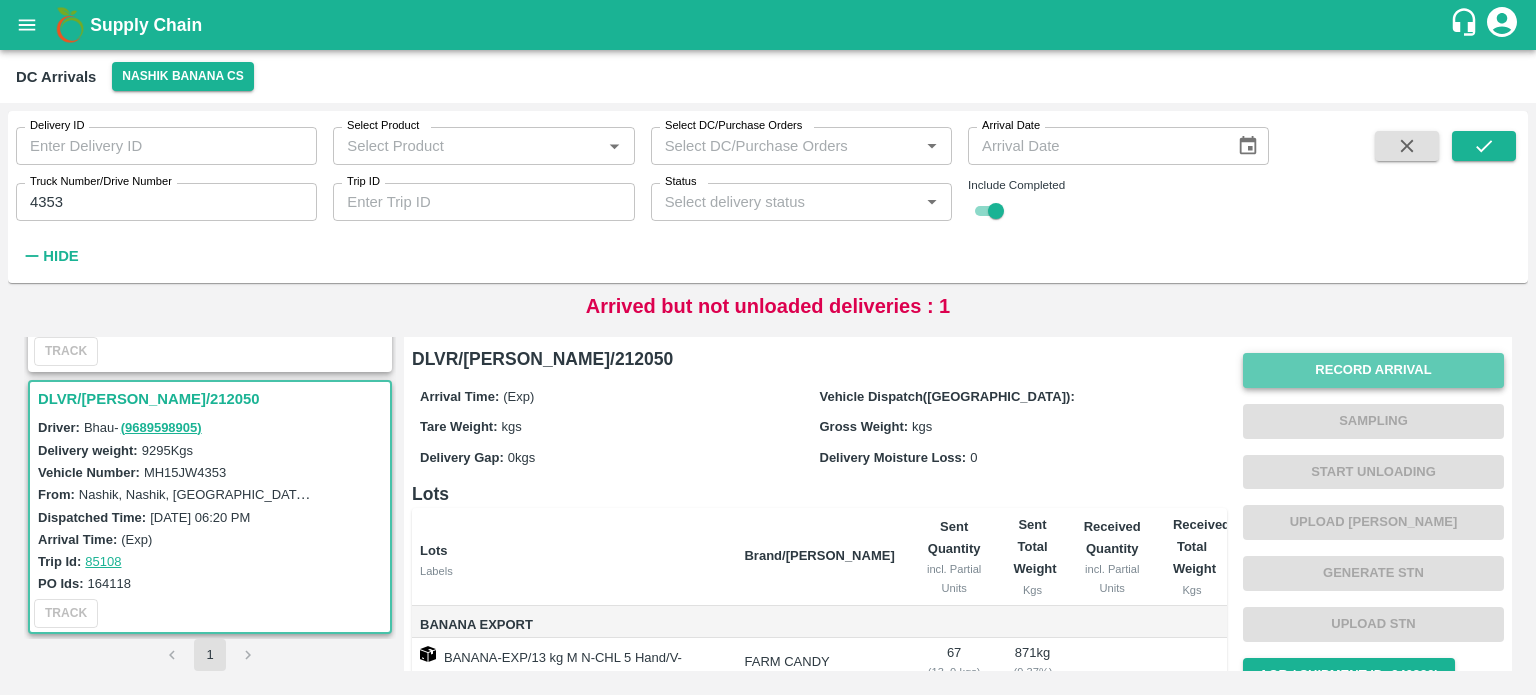 click on "Record Arrival" at bounding box center (1373, 370) 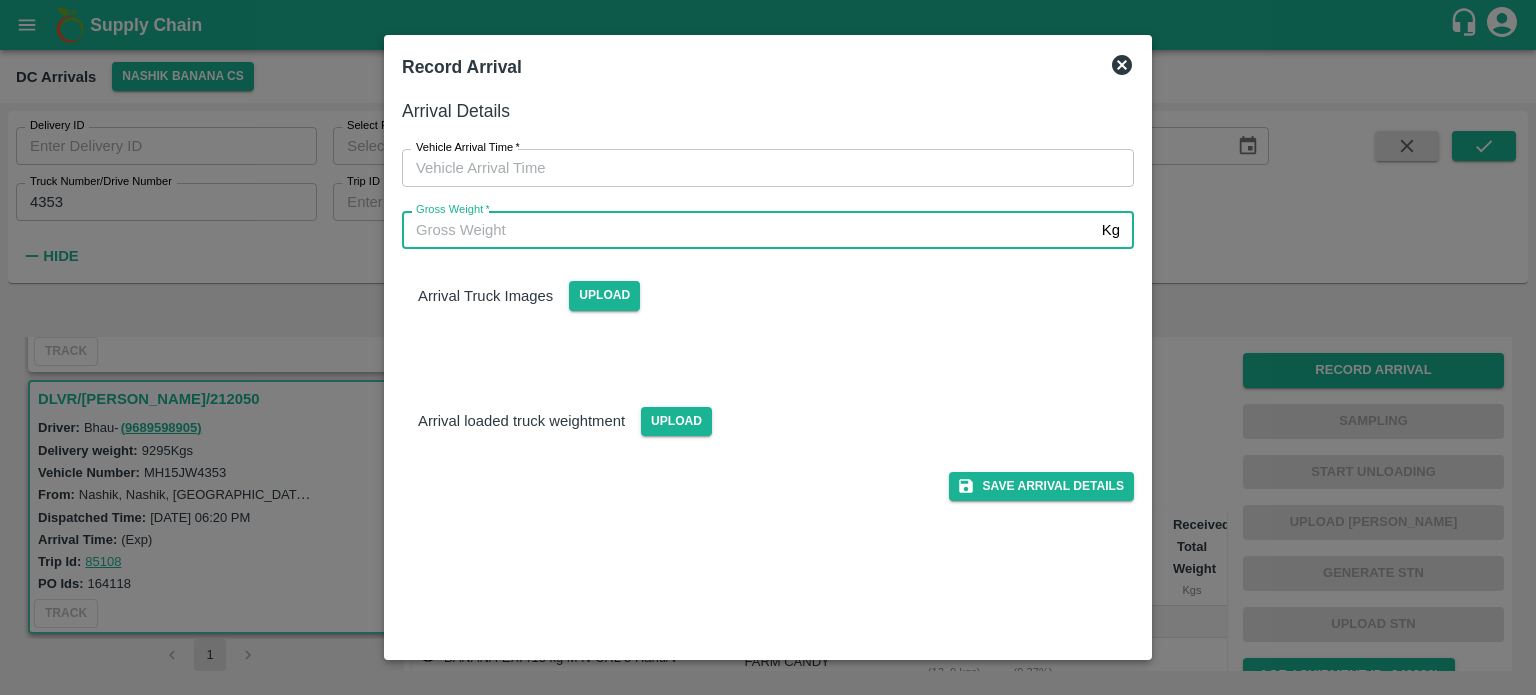 click on "Gross Weight   *" at bounding box center [748, 230] 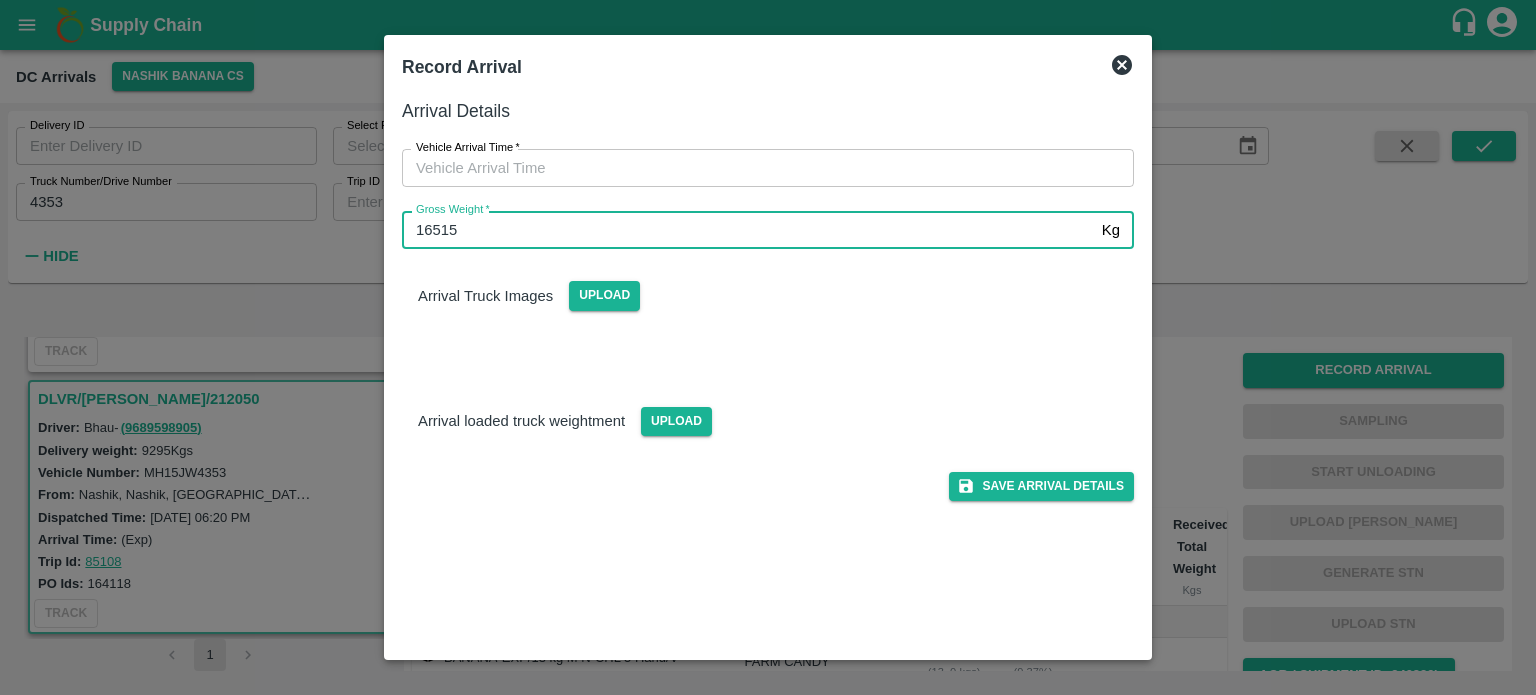 type on "16515" 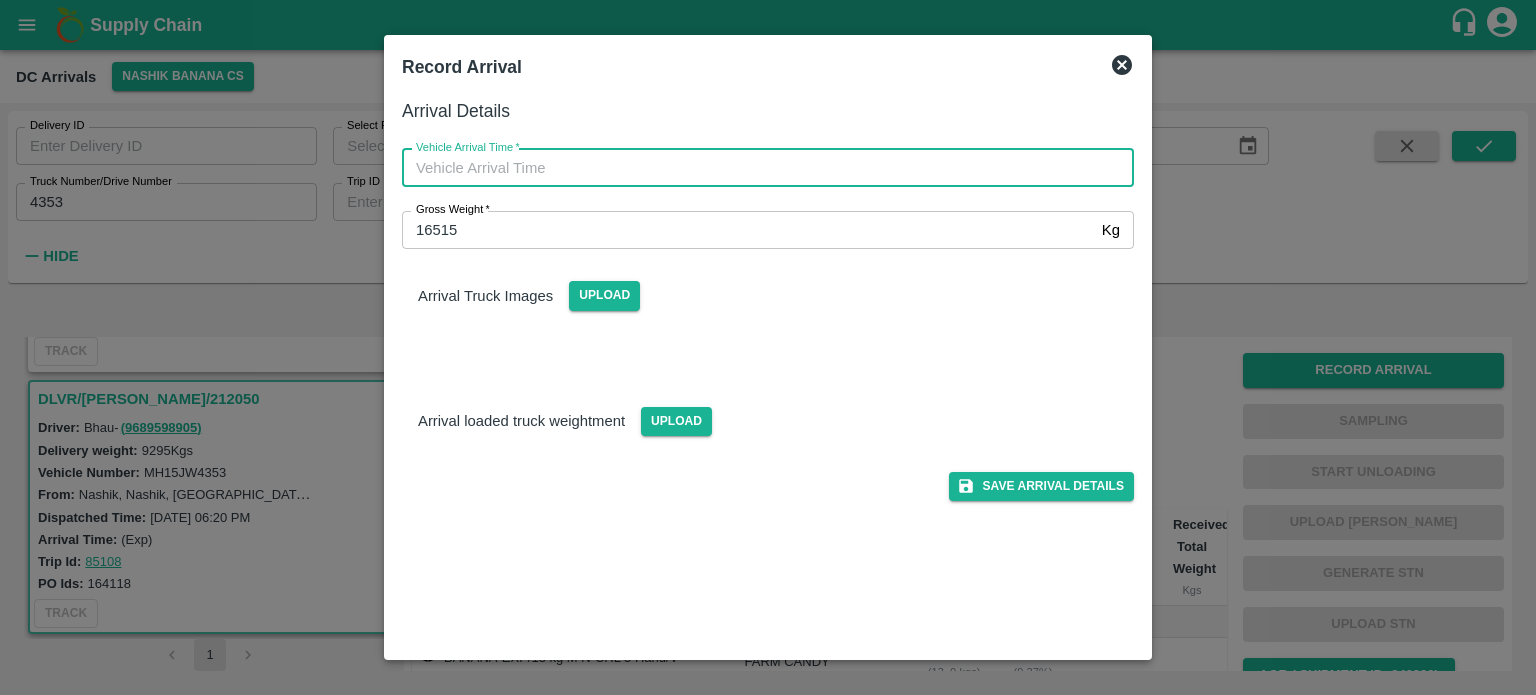type on "DD/MM/YYYY hh:mm aa" 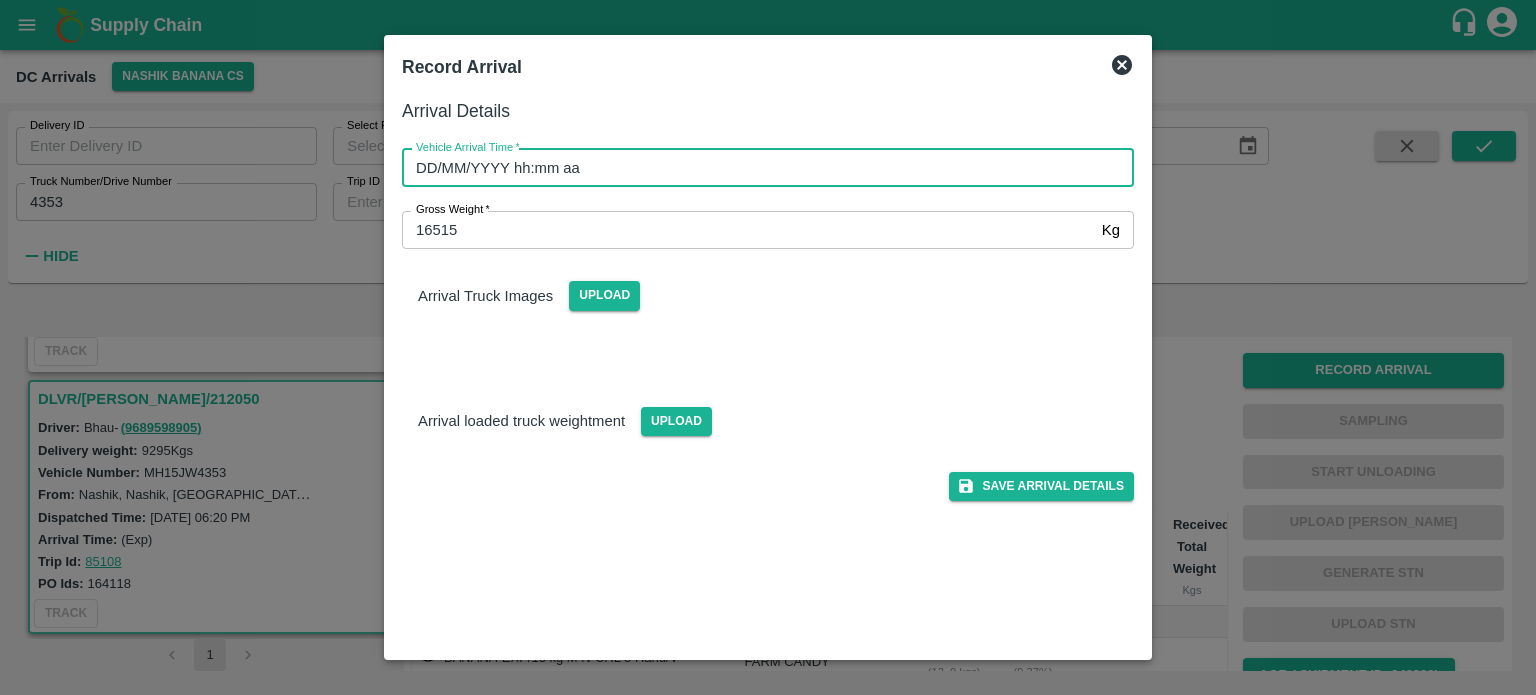 click on "DD/MM/YYYY hh:mm aa" at bounding box center [761, 168] 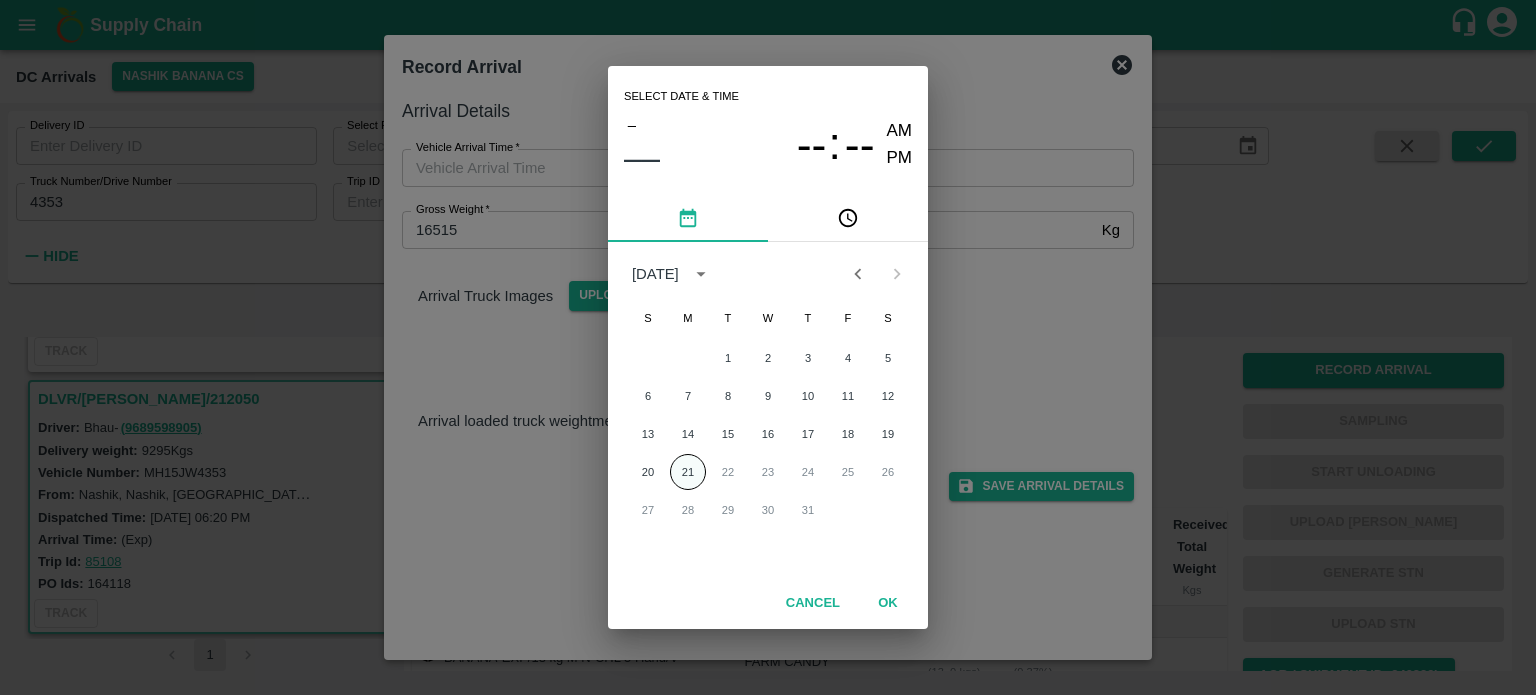click on "21" at bounding box center [688, 472] 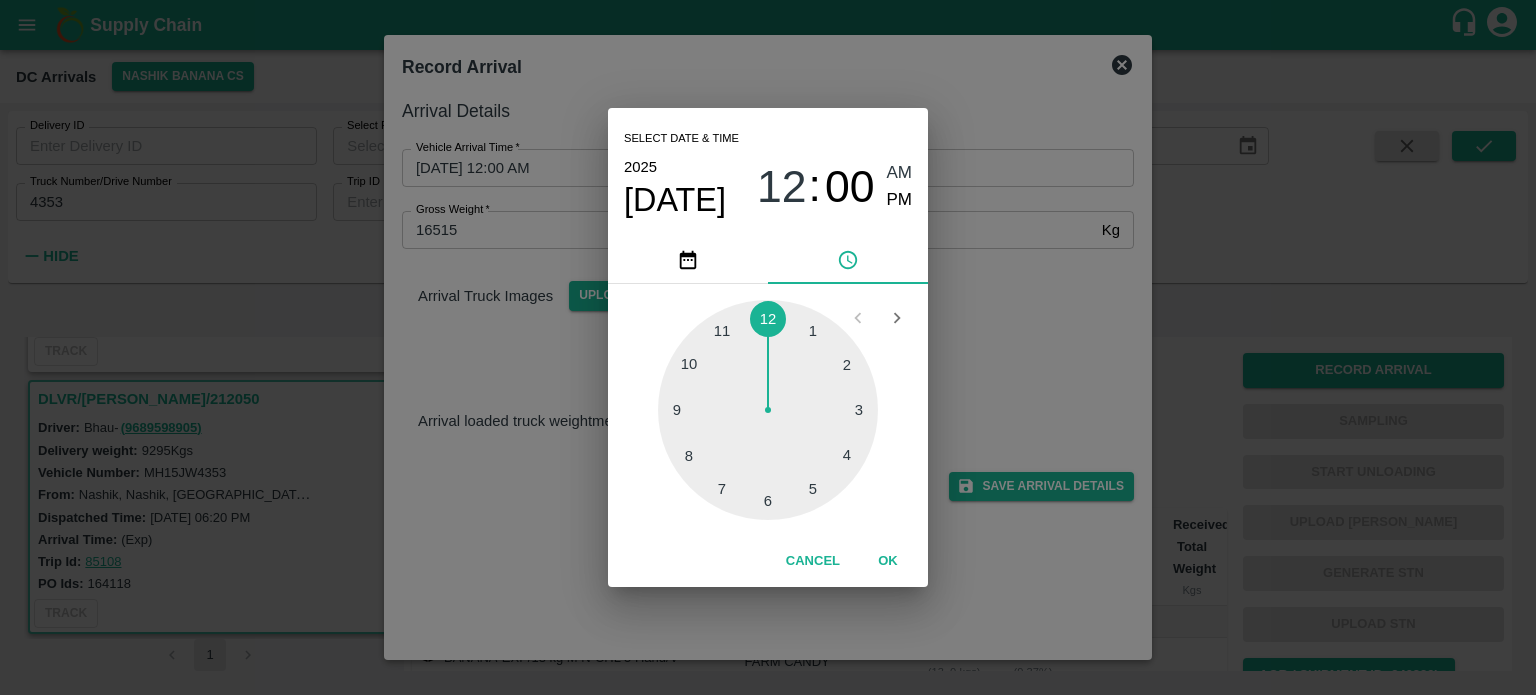 click at bounding box center [768, 410] 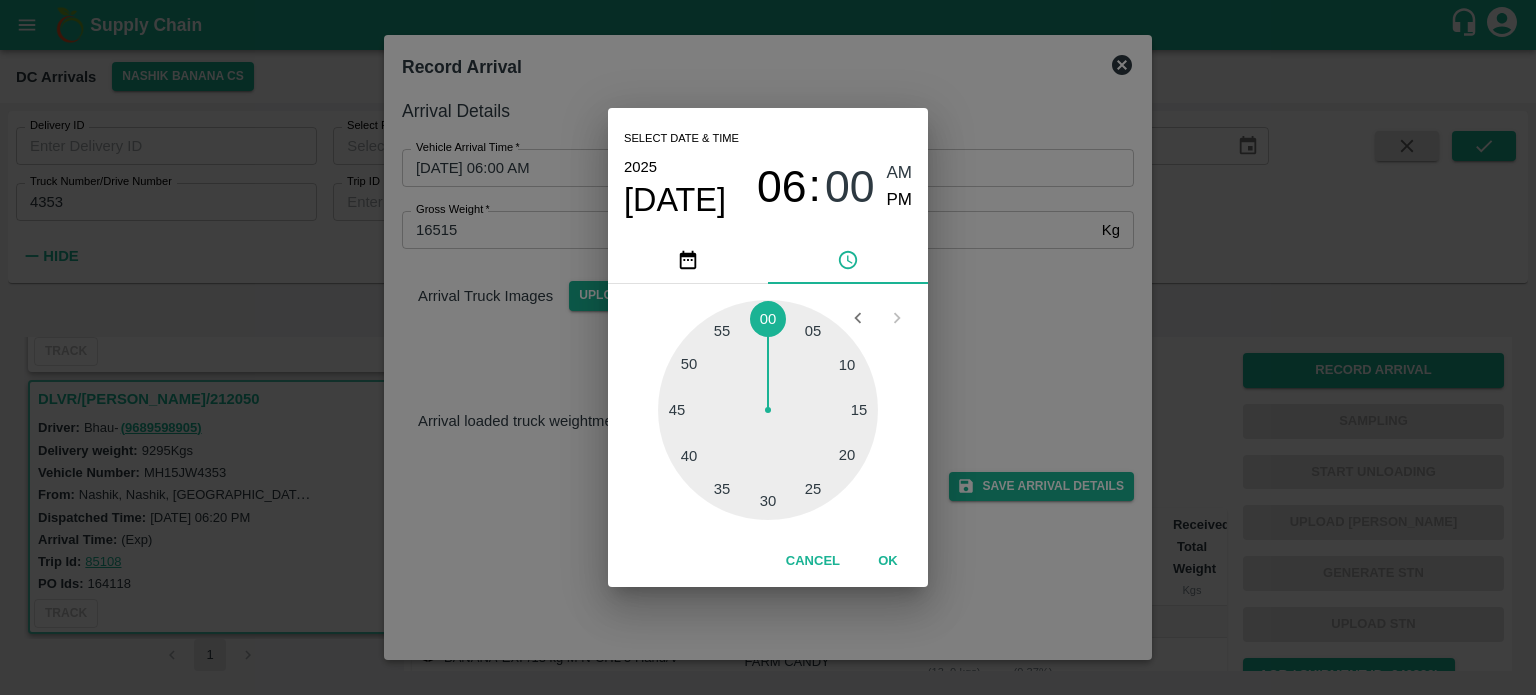 click on "Select date & time 2025 Jul 21 06 : 00 AM PM 05 10 15 20 25 30 35 40 45 50 55 00 Cancel OK" at bounding box center (768, 347) 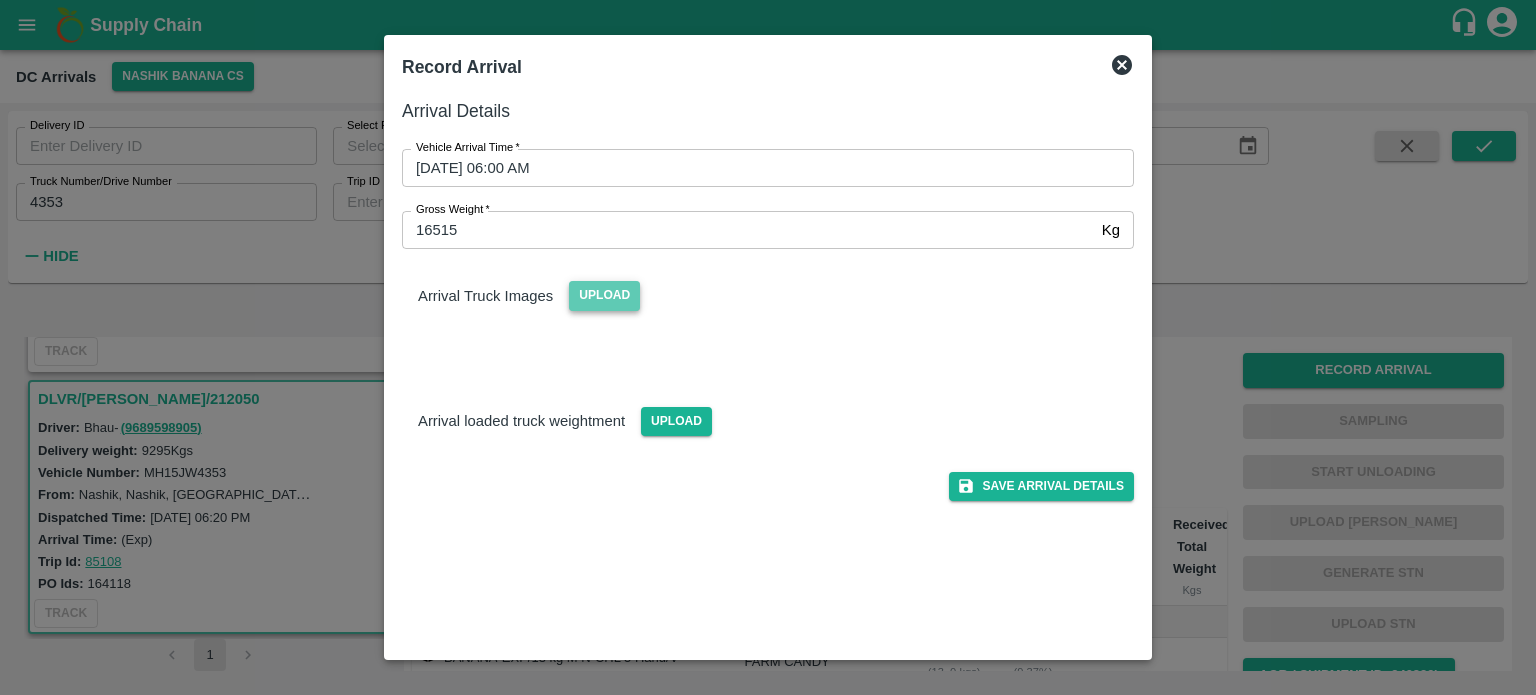 click on "Upload" at bounding box center [604, 295] 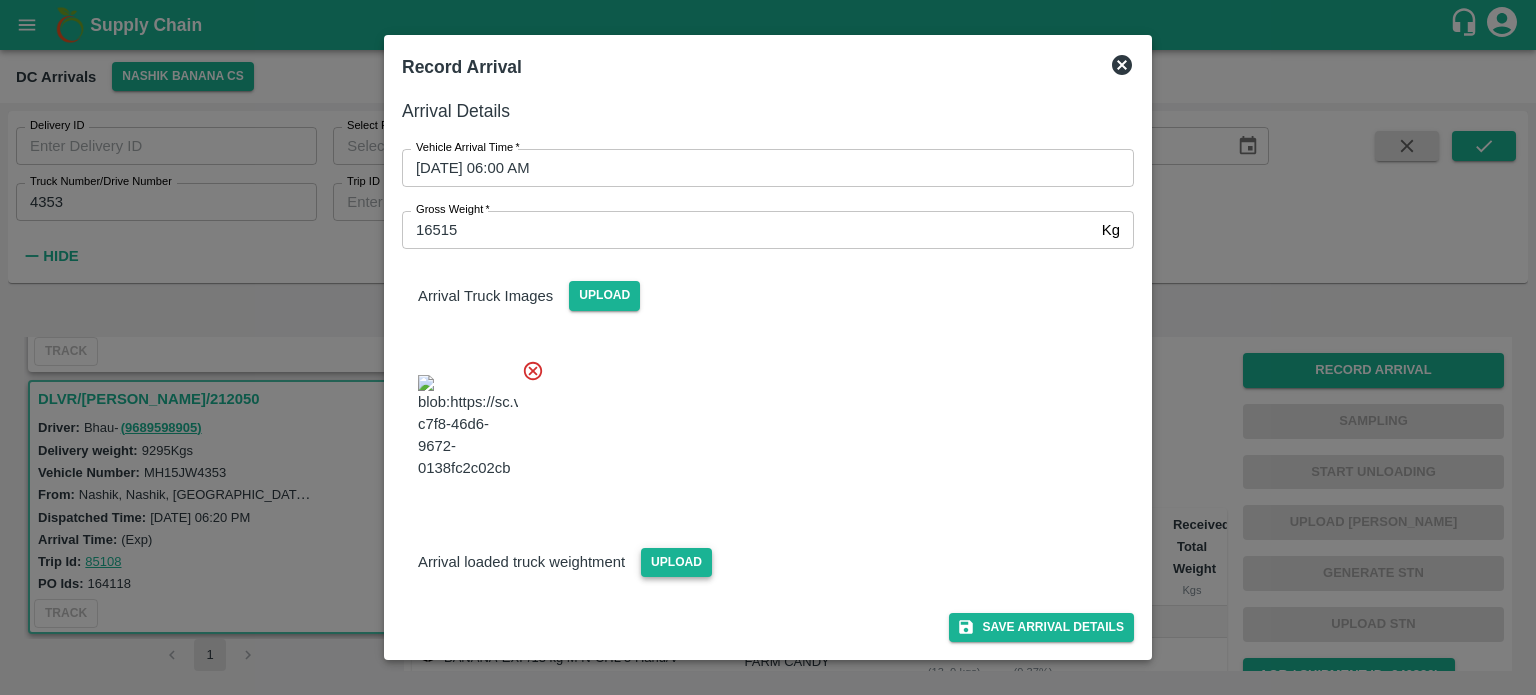 click on "Upload" at bounding box center (676, 562) 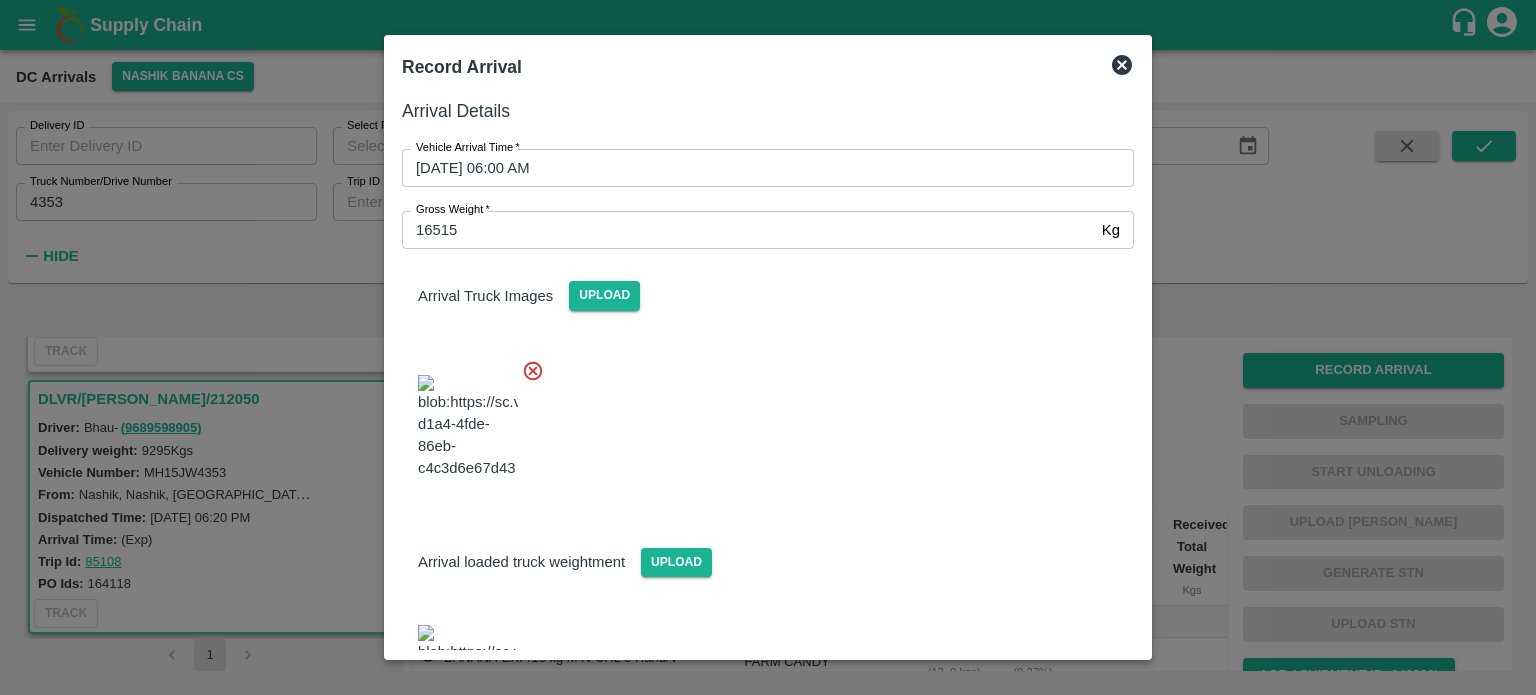 click at bounding box center (760, 421) 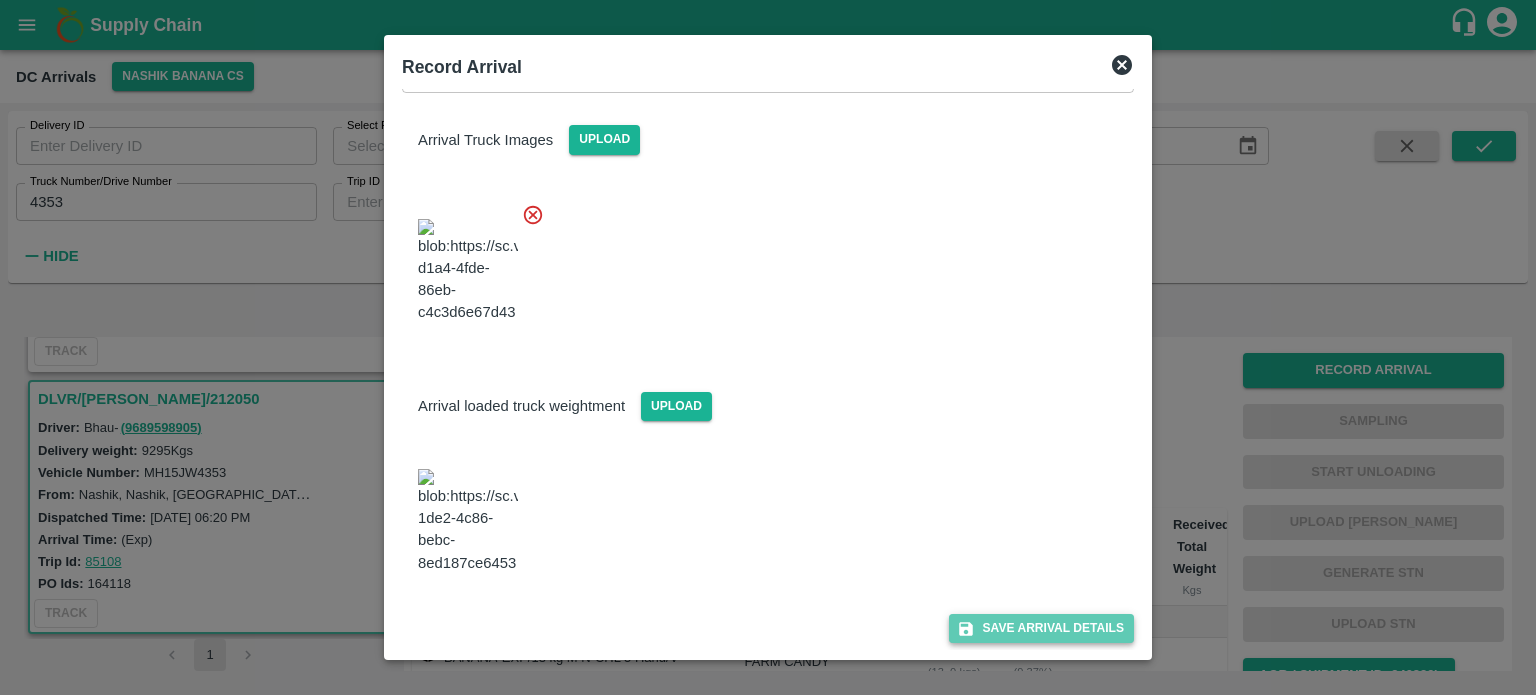 click on "Save Arrival Details" at bounding box center [1041, 628] 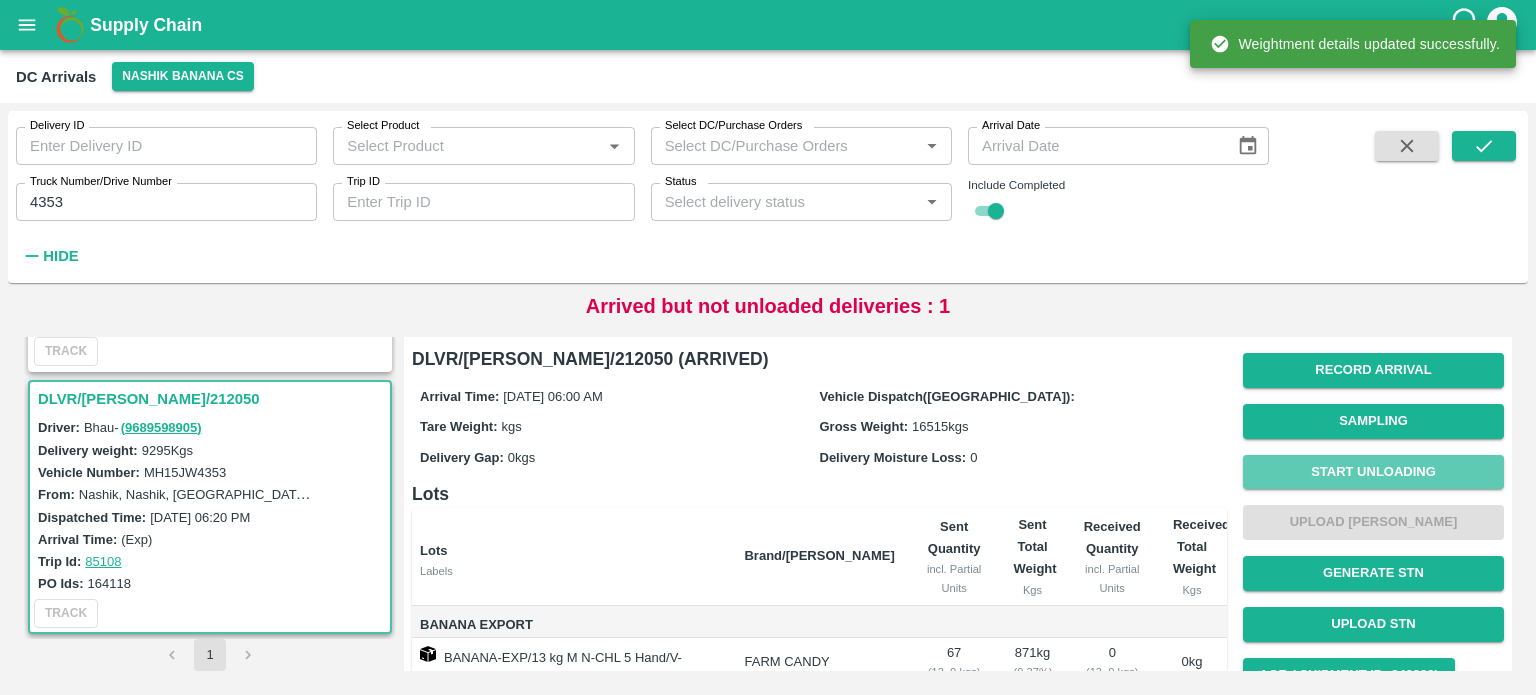 click on "Start Unloading" at bounding box center (1373, 472) 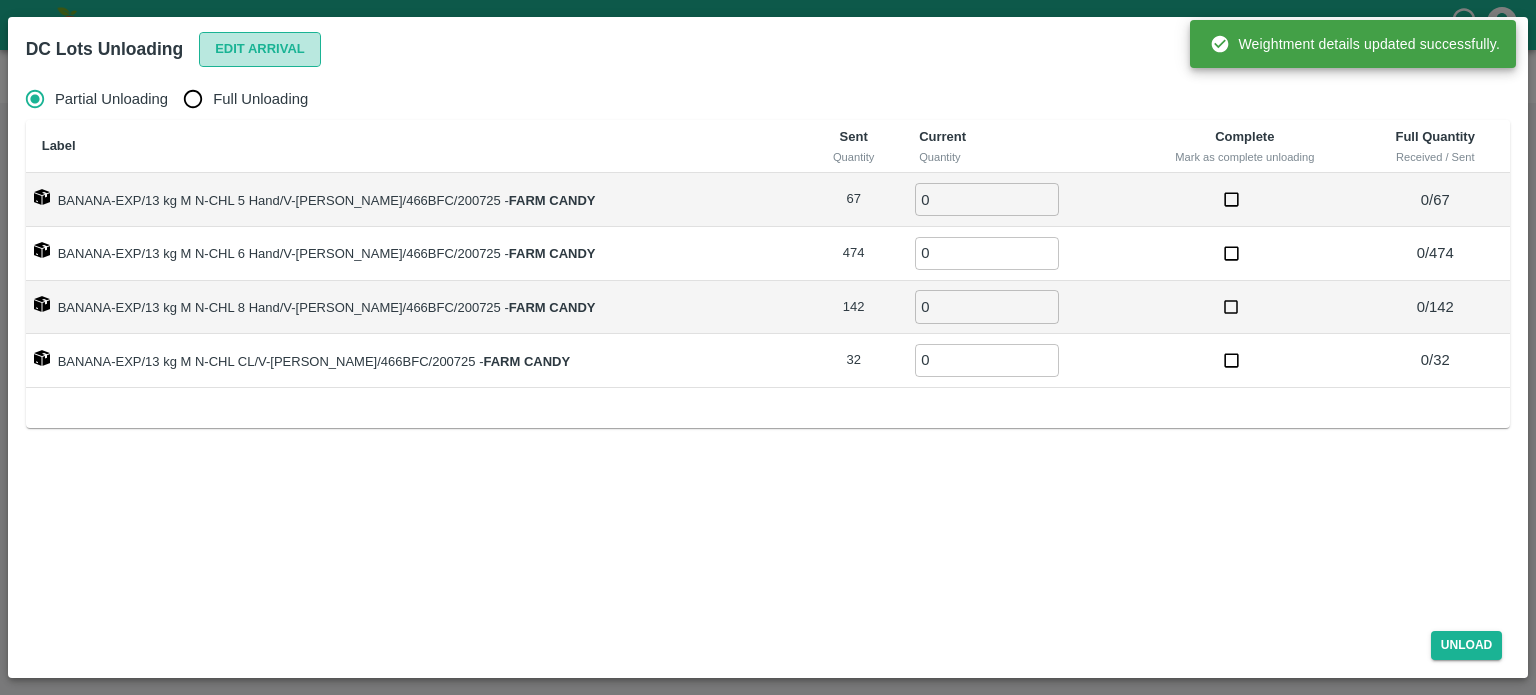 click on "Edit Arrival" at bounding box center (260, 49) 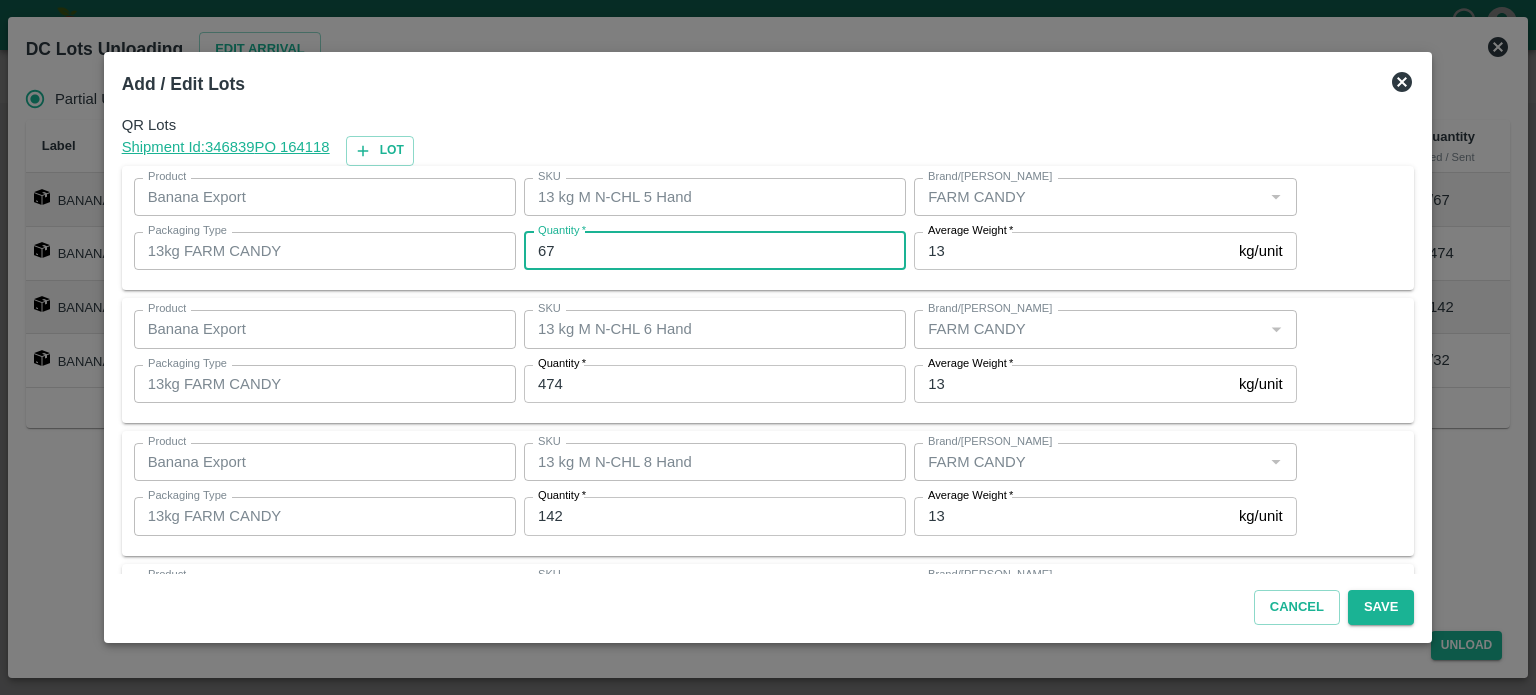 click on "67" at bounding box center (715, 251) 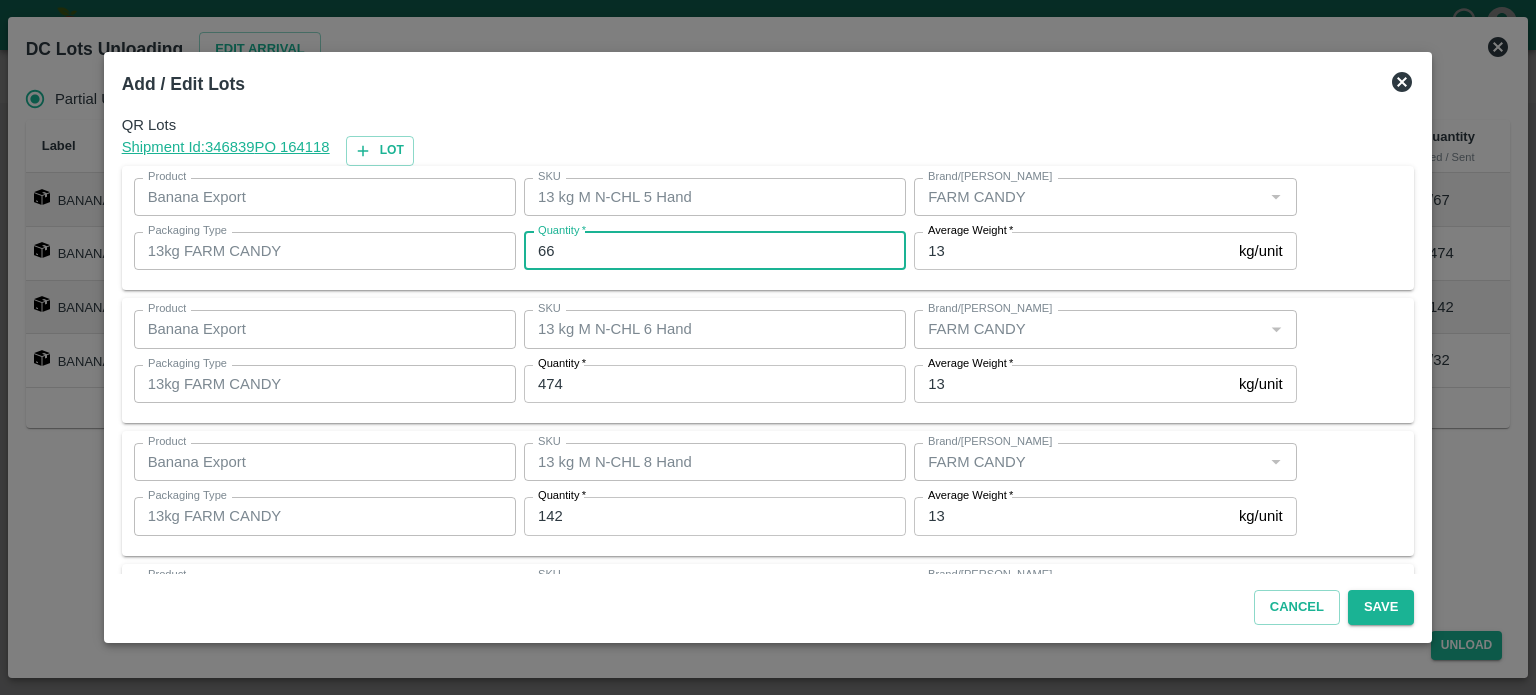 type on "66" 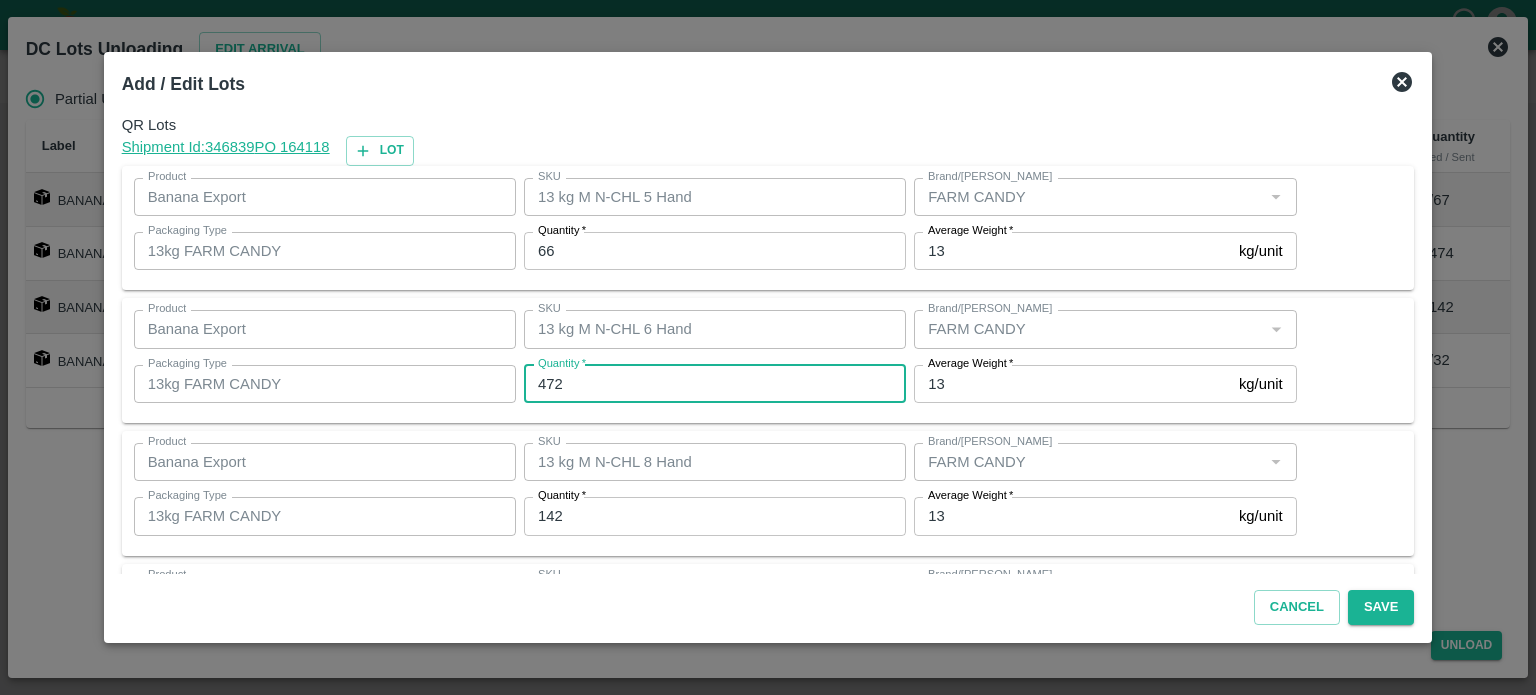 type on "472" 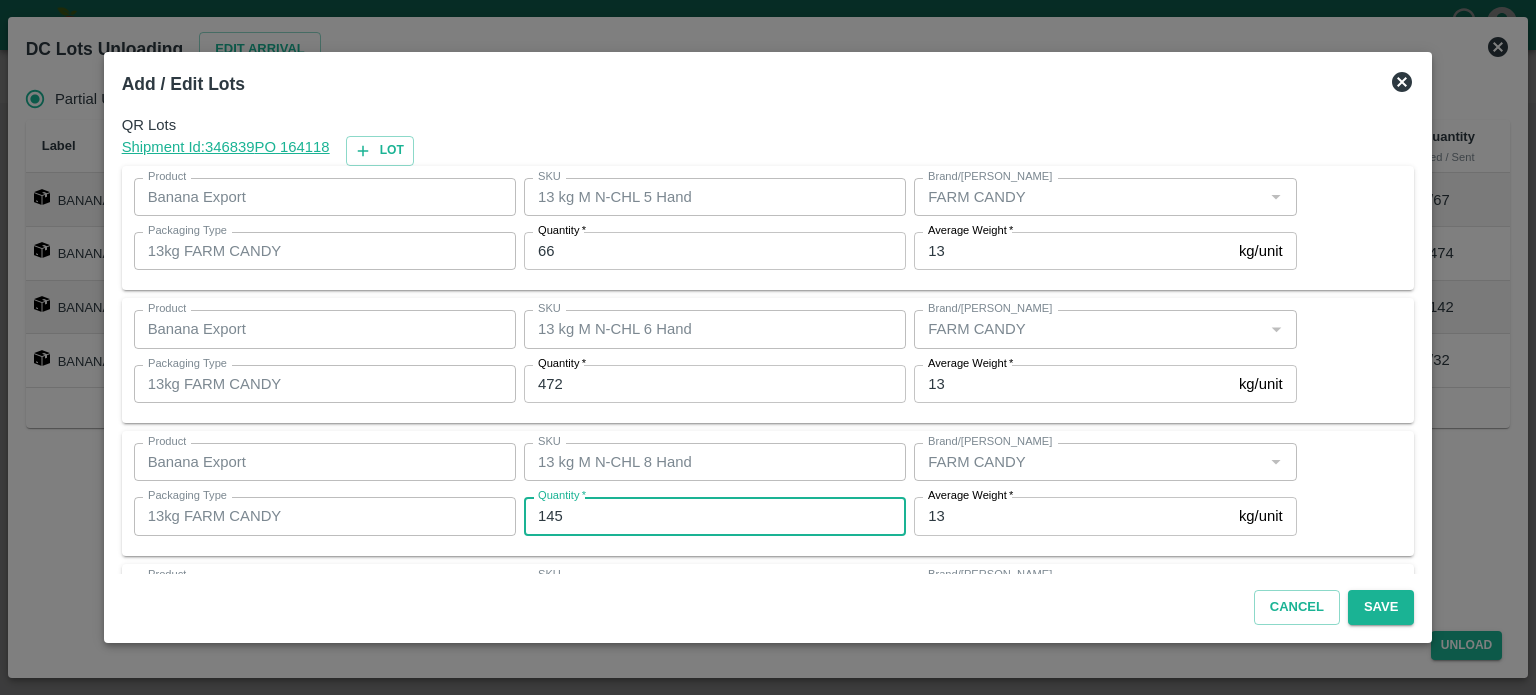 type on "145" 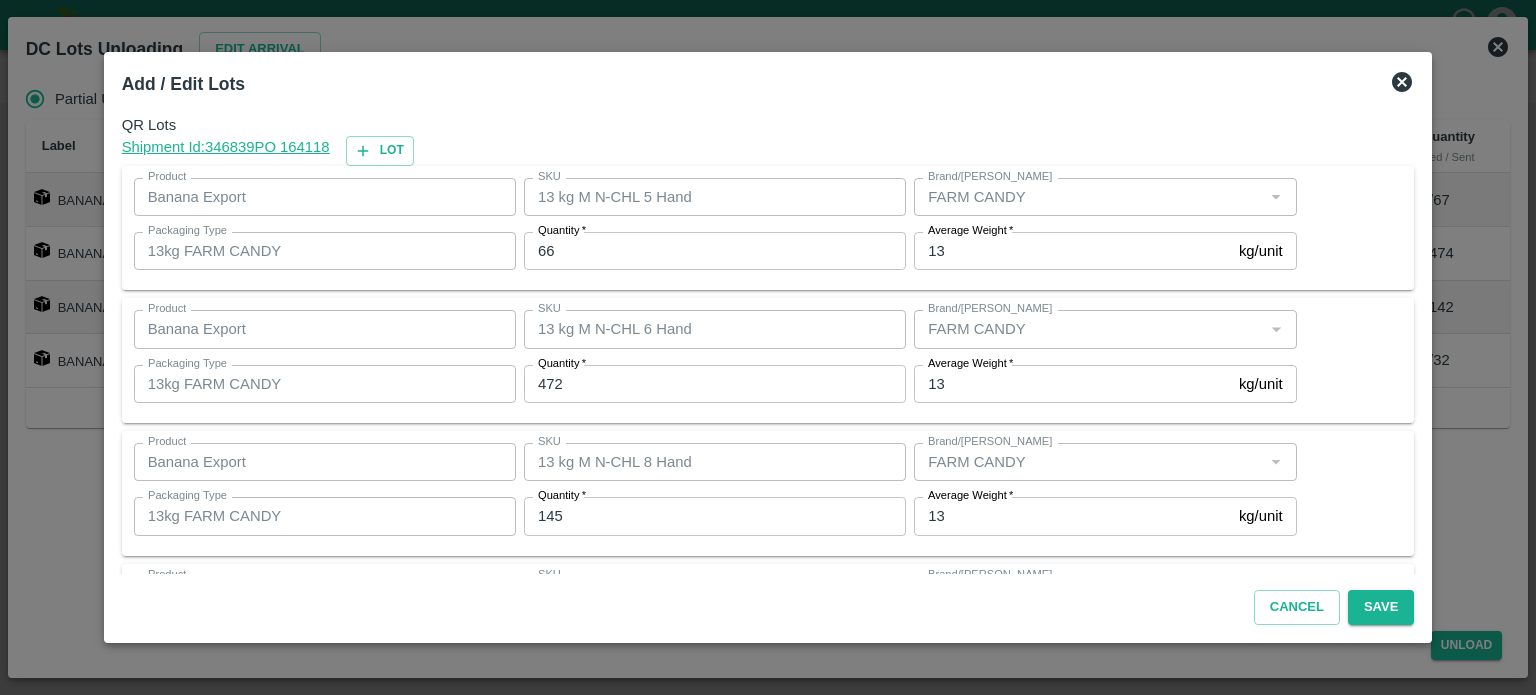 scroll, scrollTop: 129, scrollLeft: 0, axis: vertical 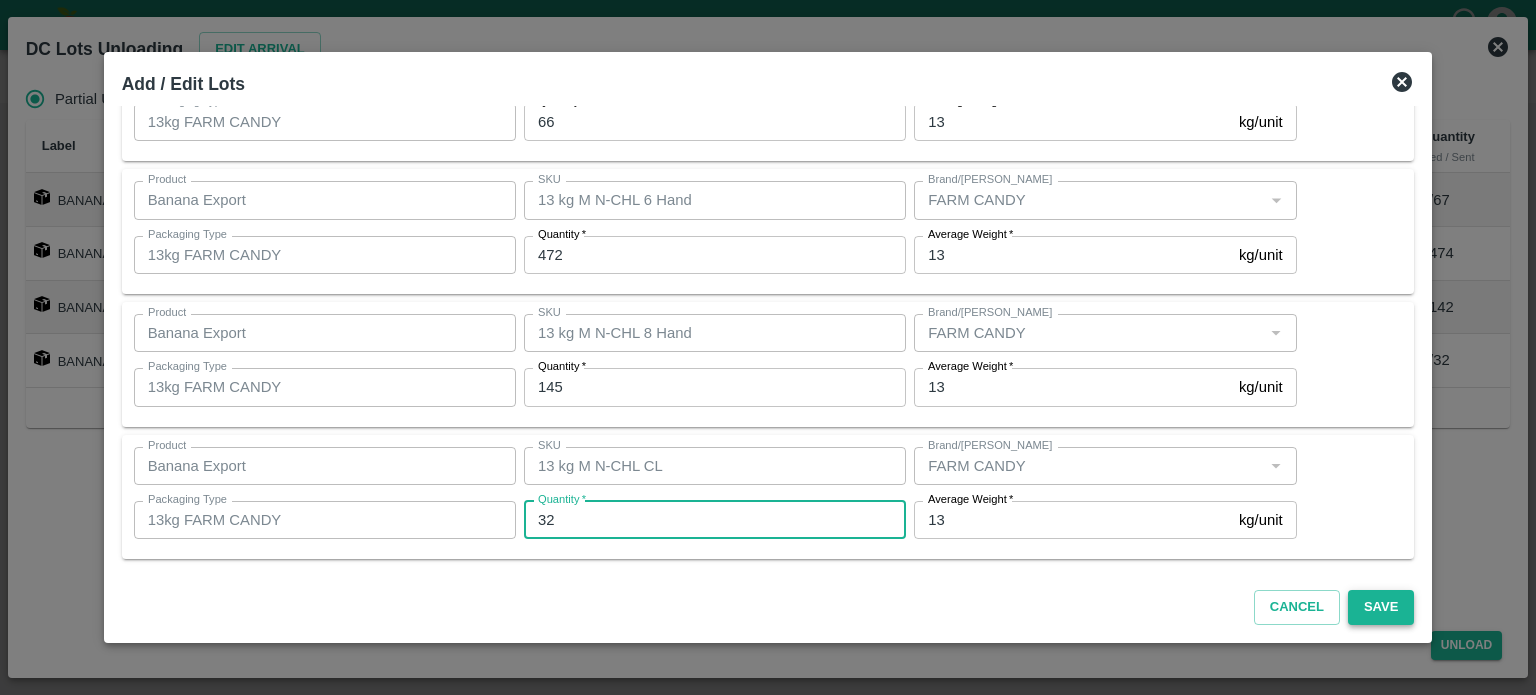 click on "Save" at bounding box center [1381, 607] 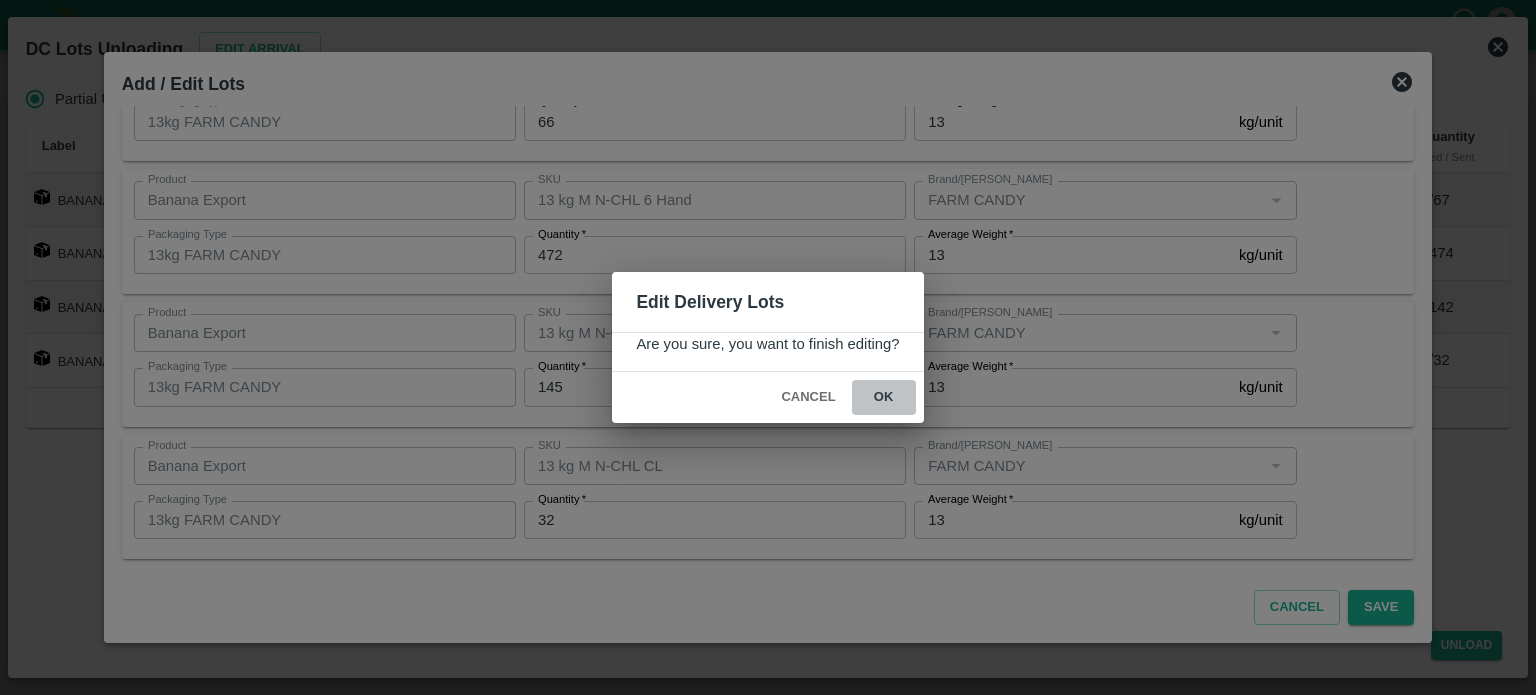 click on "ok" at bounding box center (884, 397) 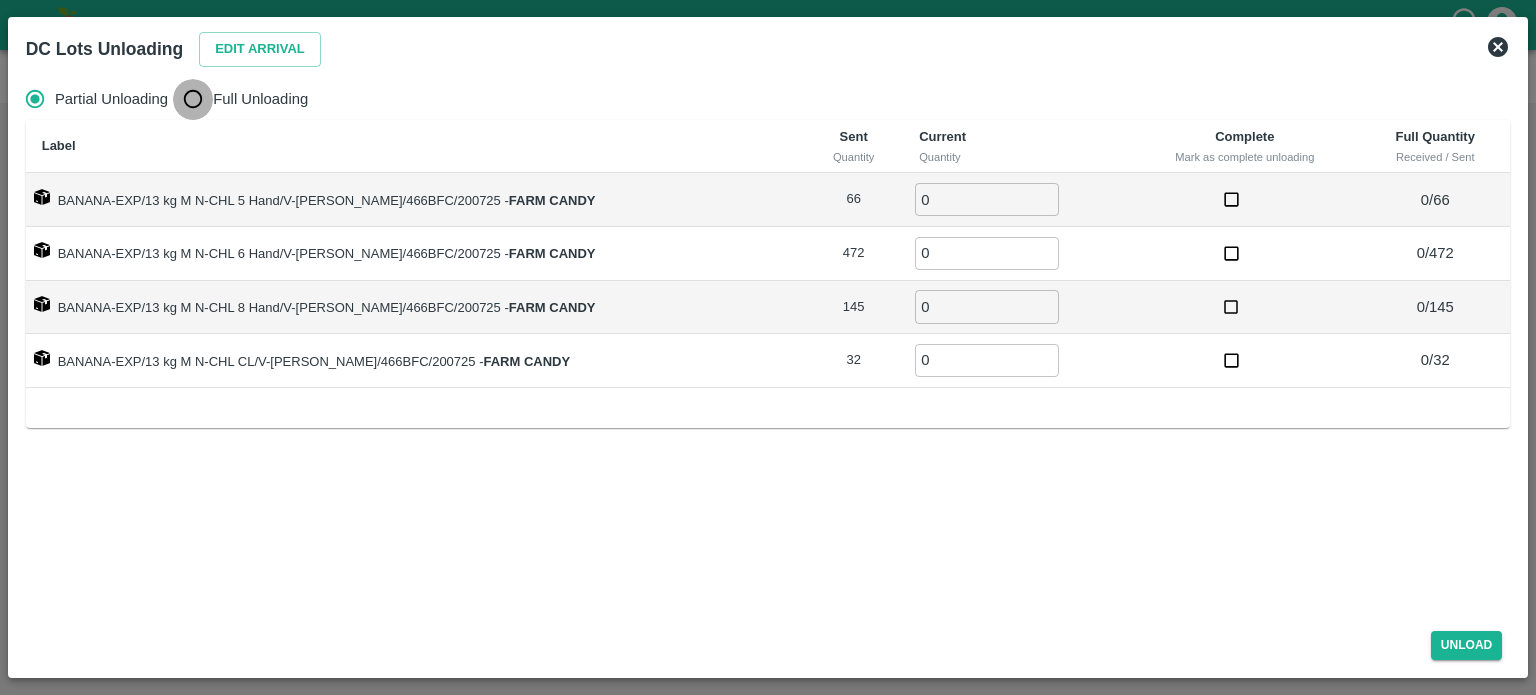 click on "Full Unloading" at bounding box center (193, 99) 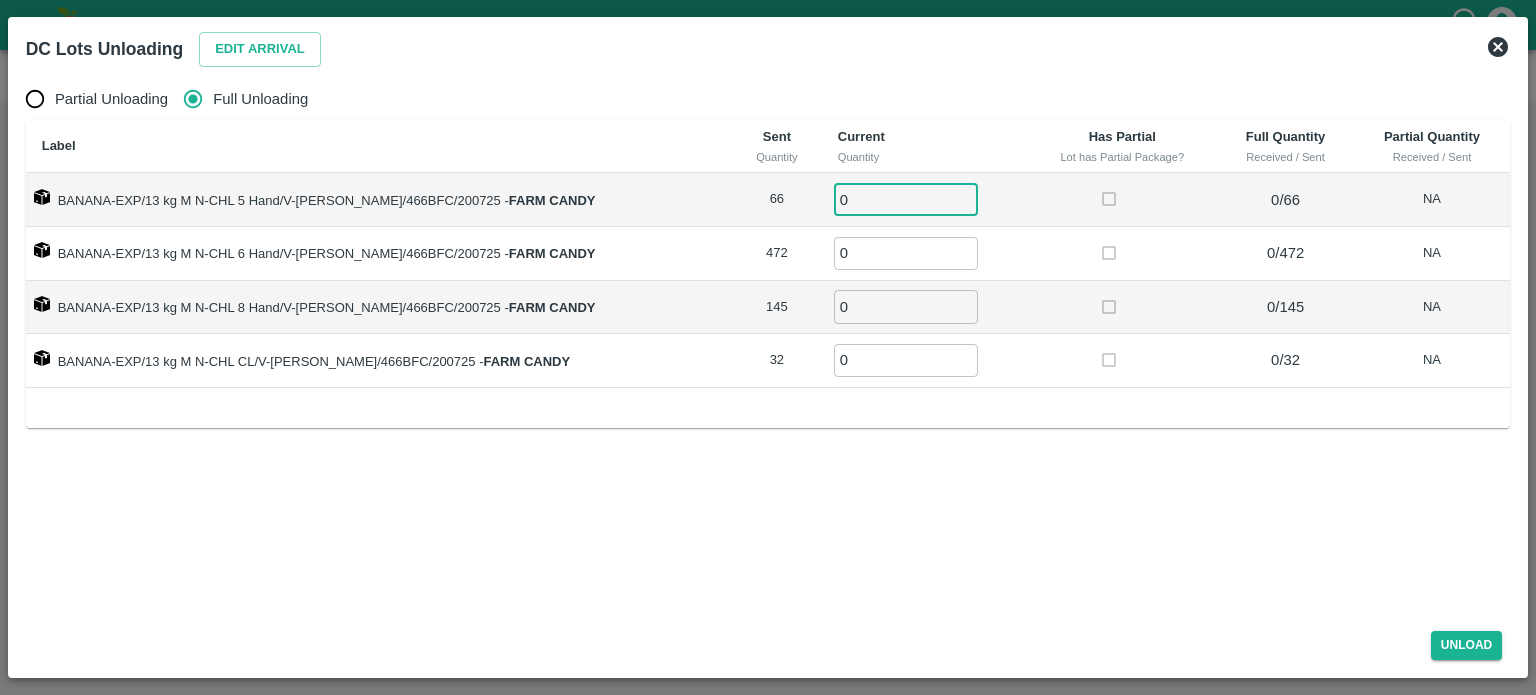 click on "0" at bounding box center [906, 199] 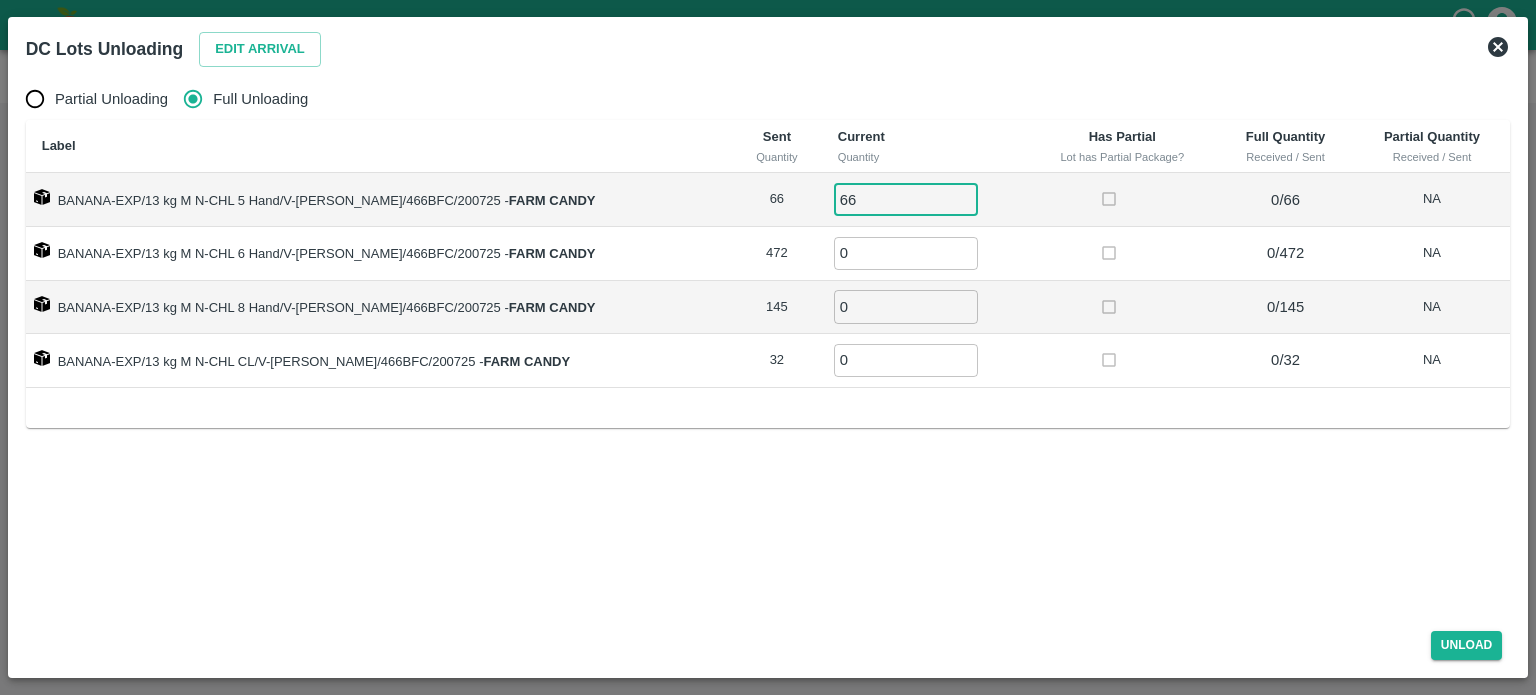 type on "66" 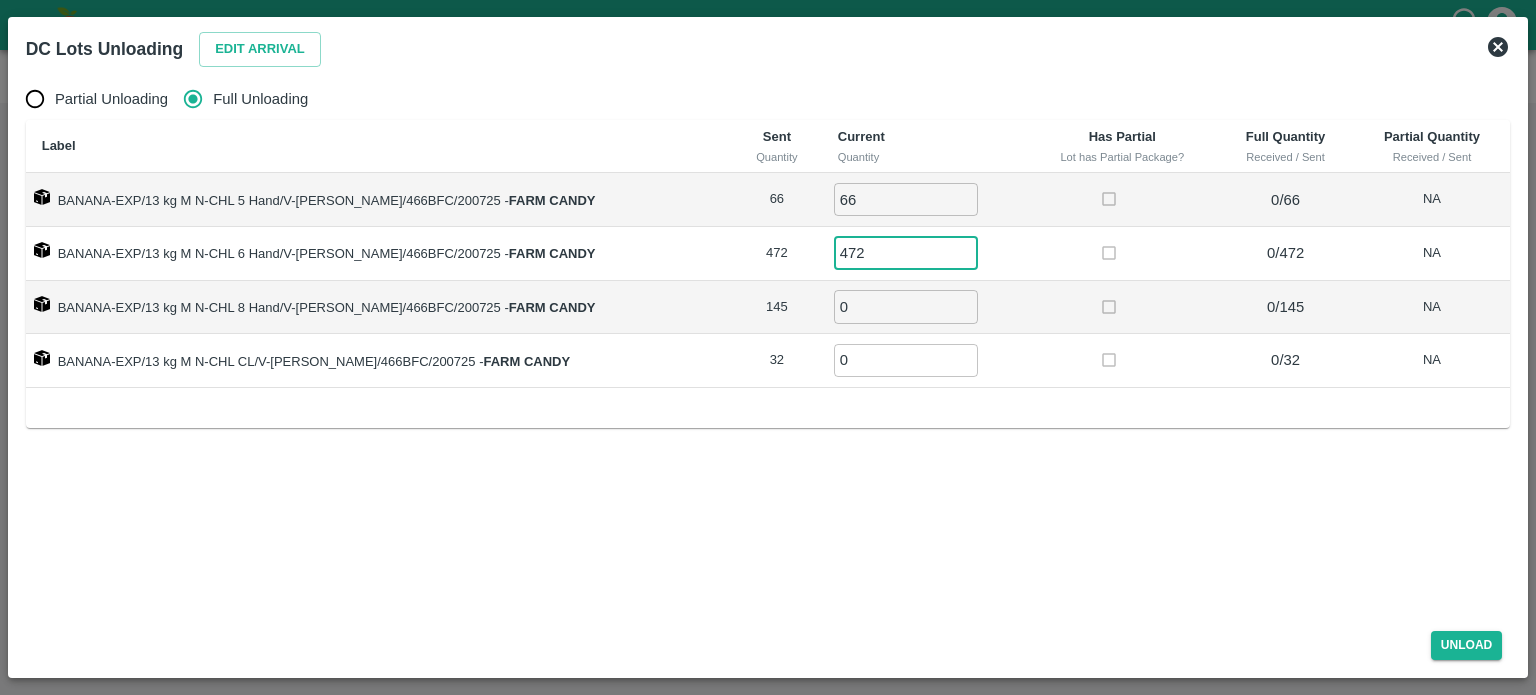 type on "472" 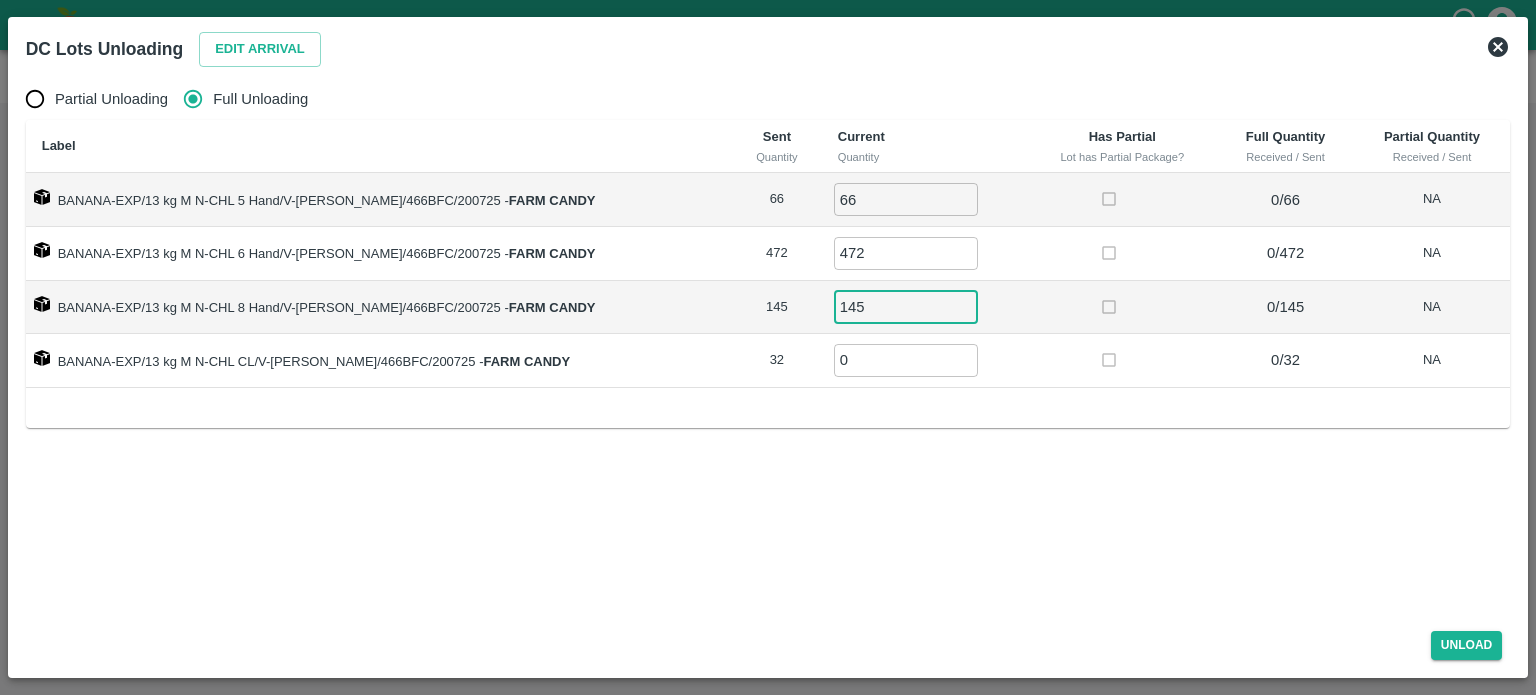 type on "145" 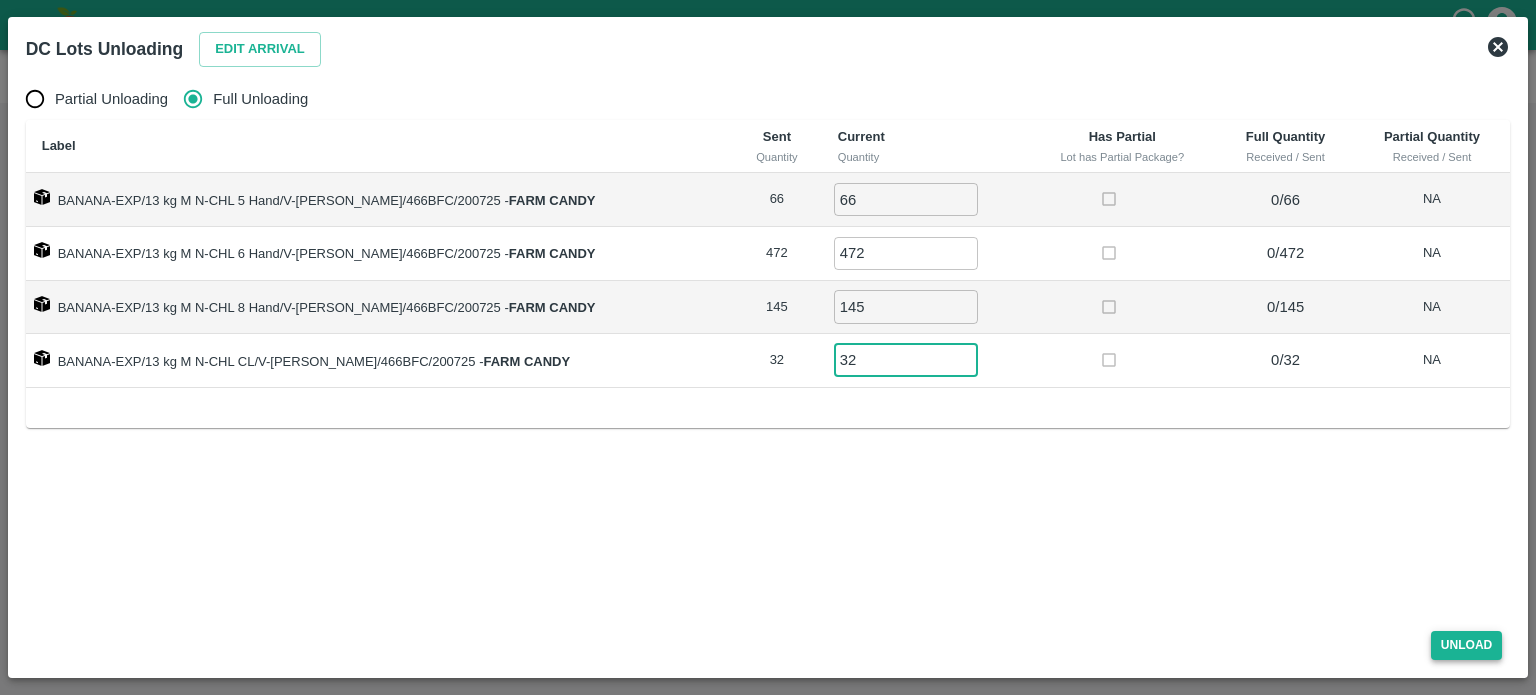 type on "32" 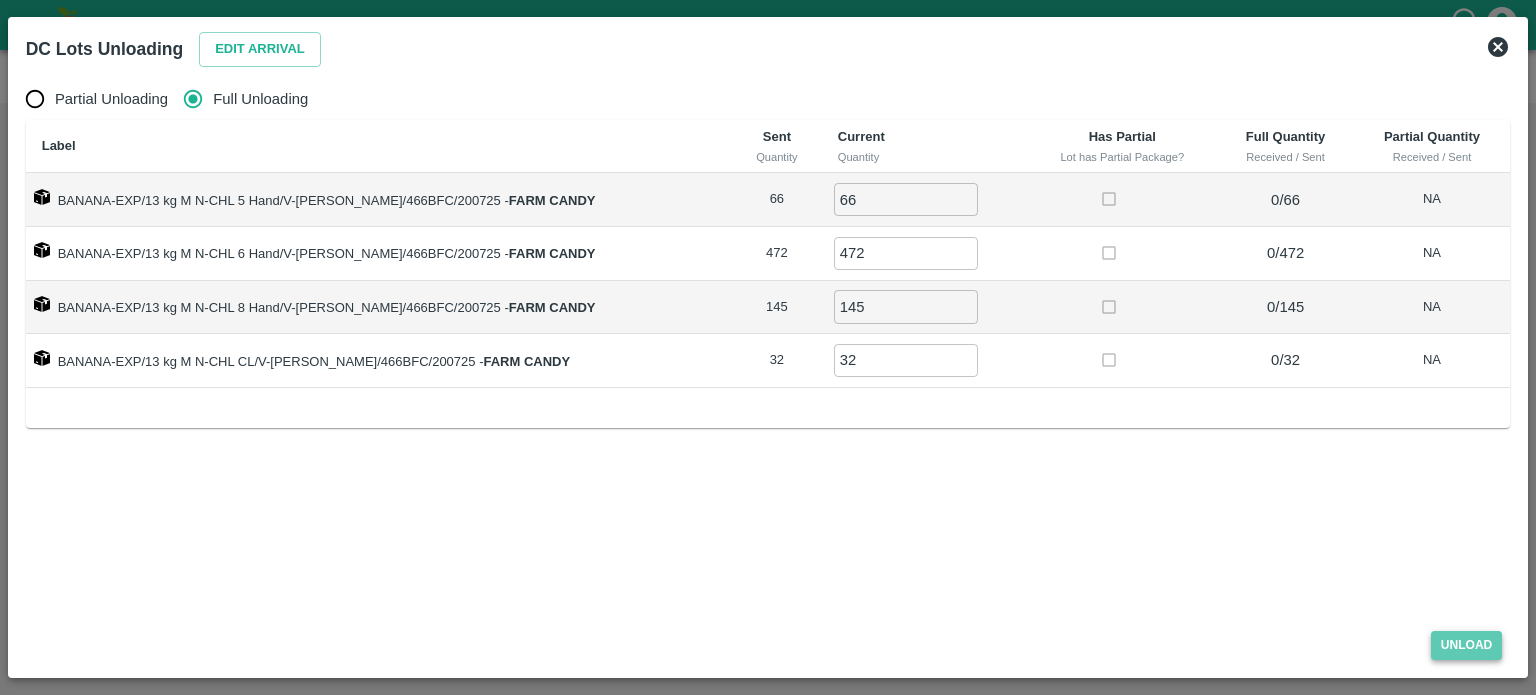 click on "Unload" at bounding box center [1467, 645] 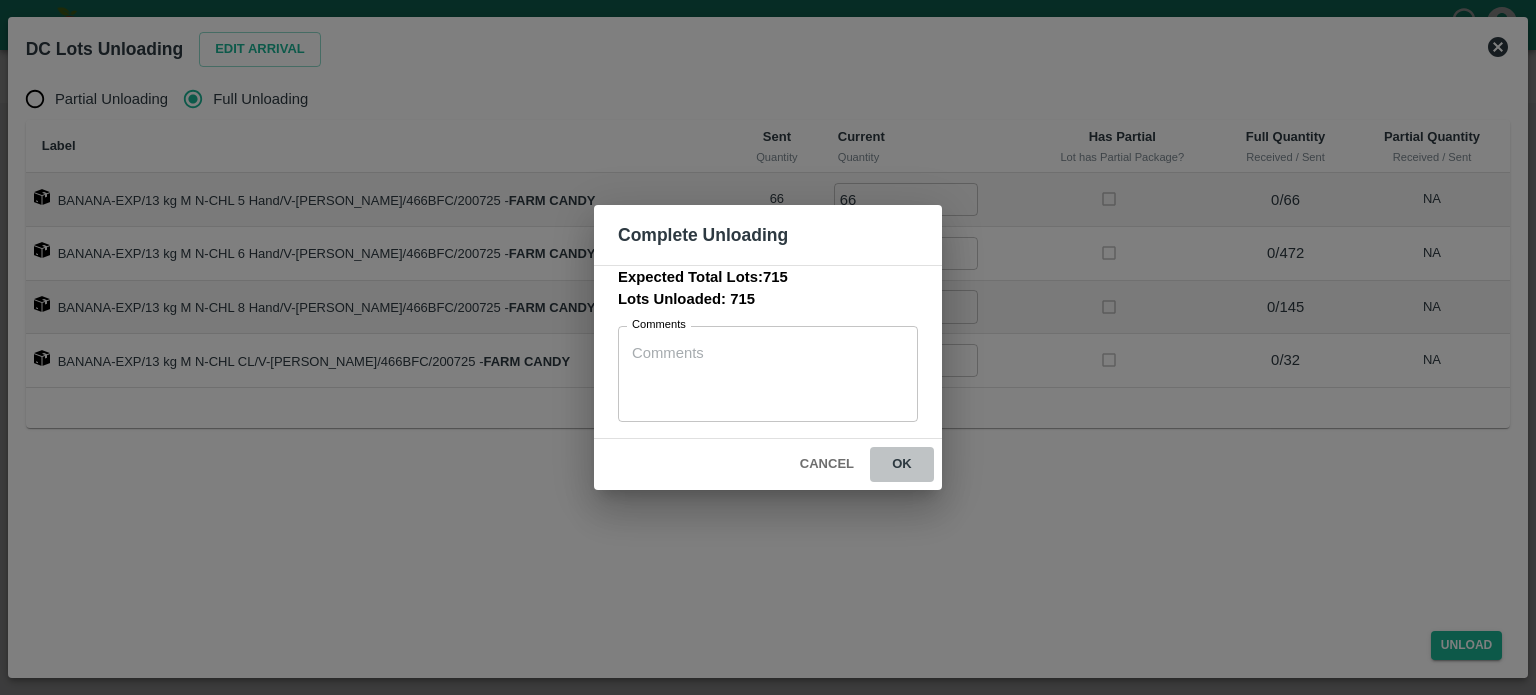 click on "ok" at bounding box center [902, 464] 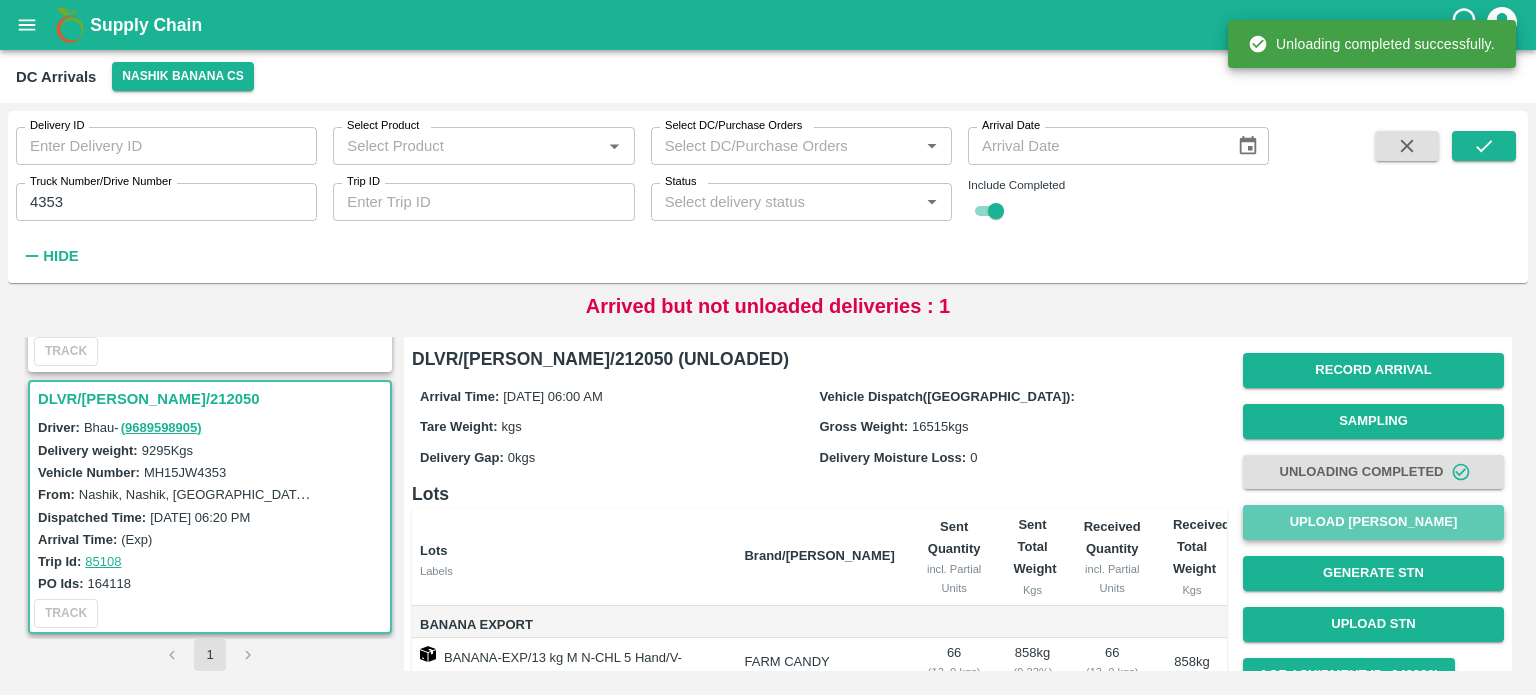 click on "Upload [PERSON_NAME]" at bounding box center (1373, 522) 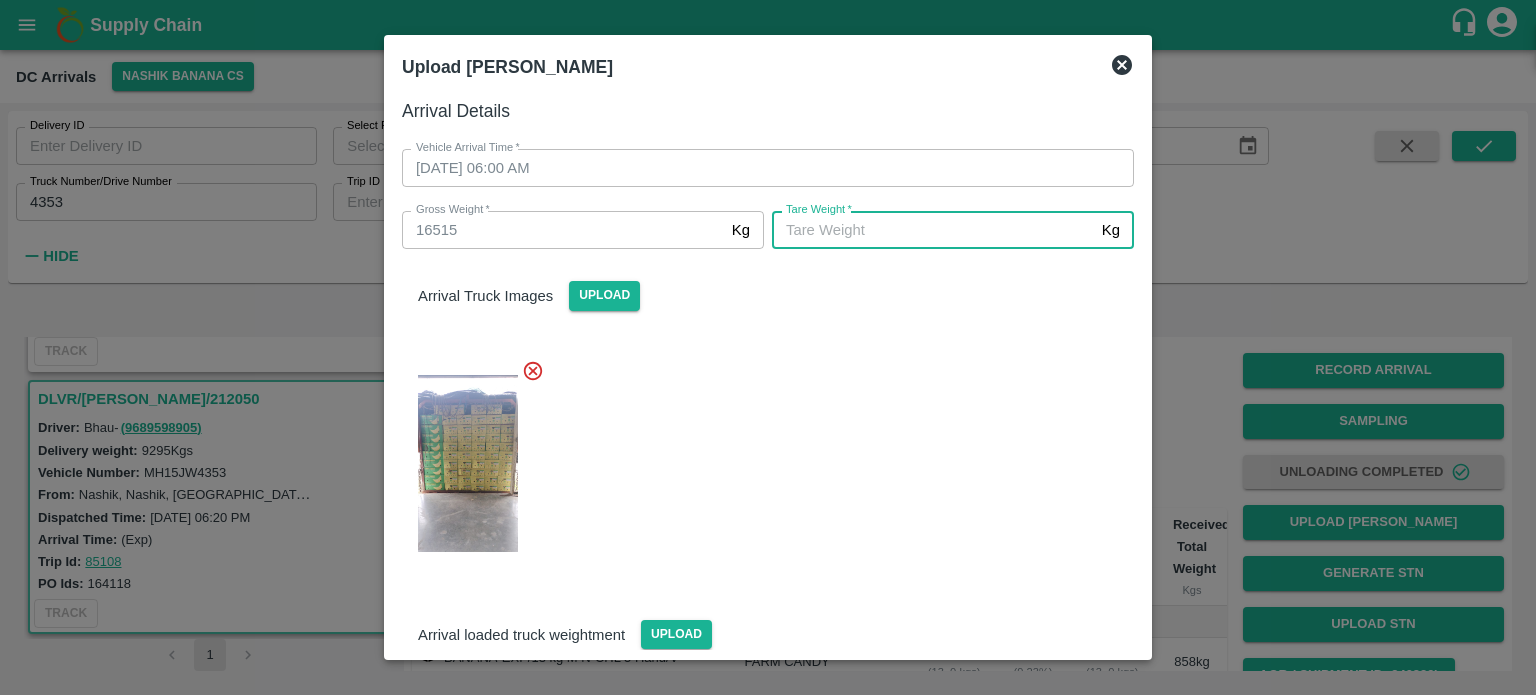 click on "[PERSON_NAME]   *" at bounding box center [933, 230] 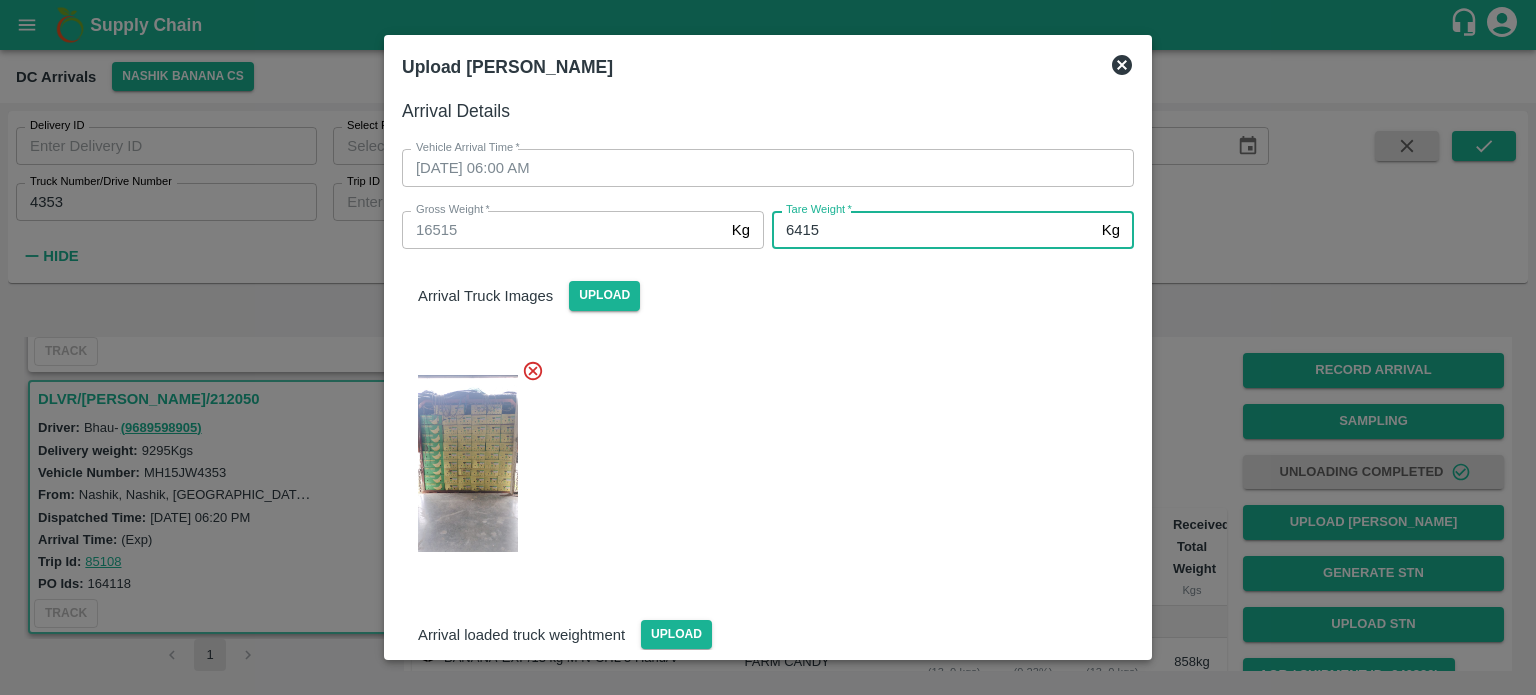 type on "6415" 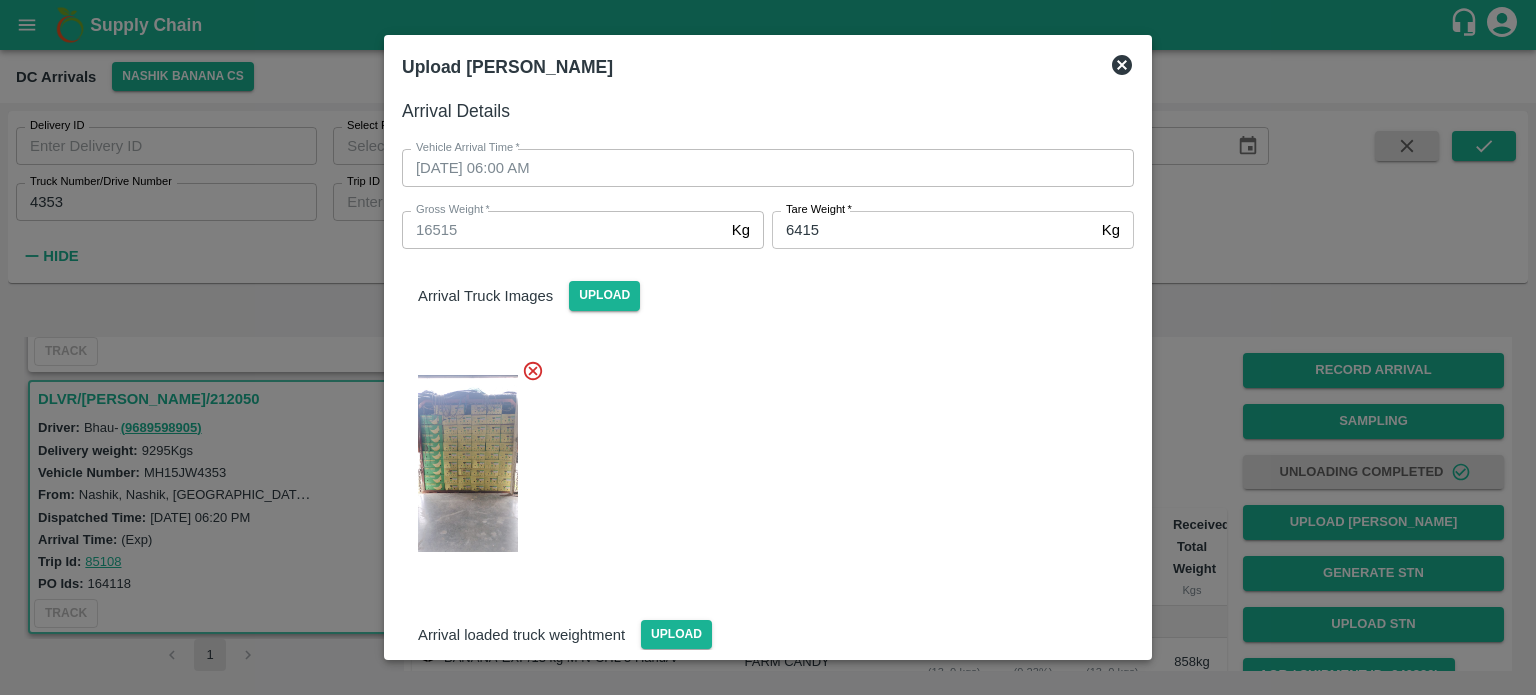 click at bounding box center [760, 458] 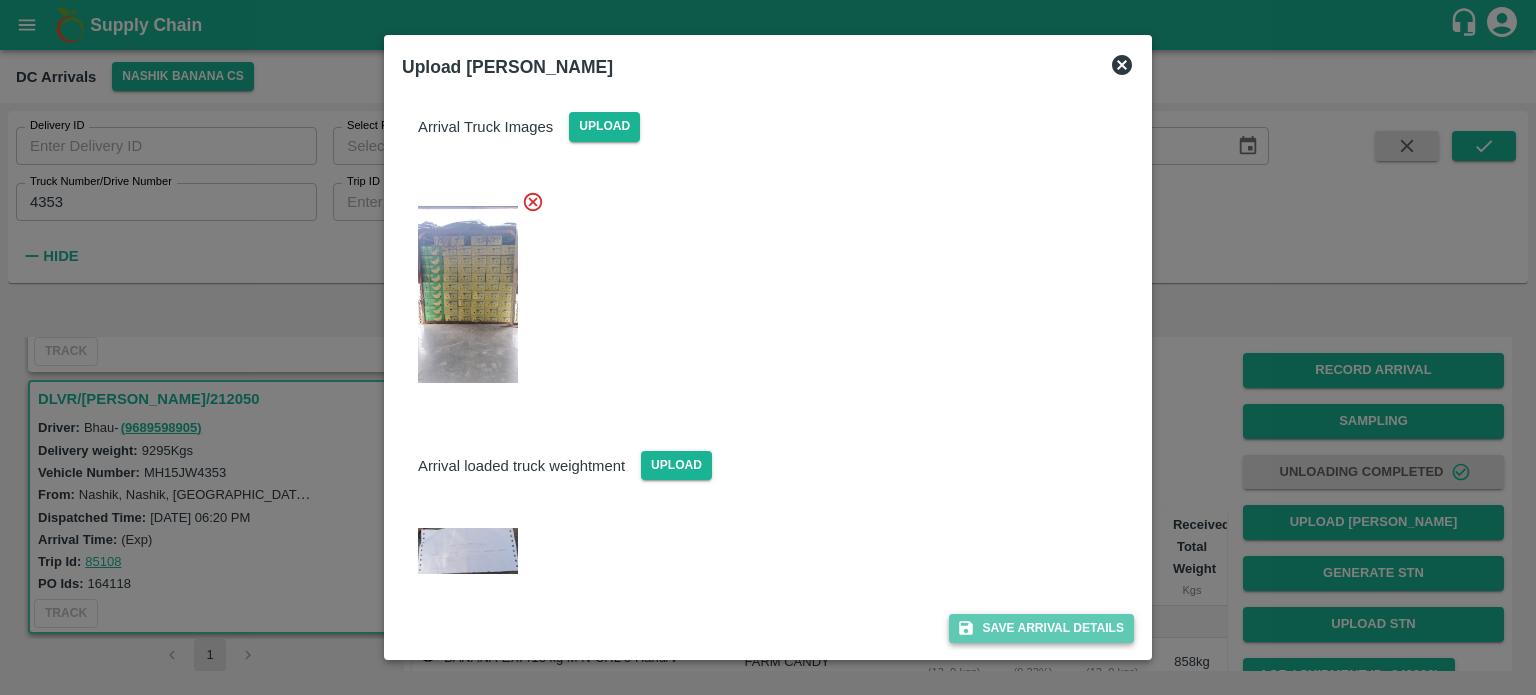 click on "Save Arrival Details" at bounding box center [1041, 628] 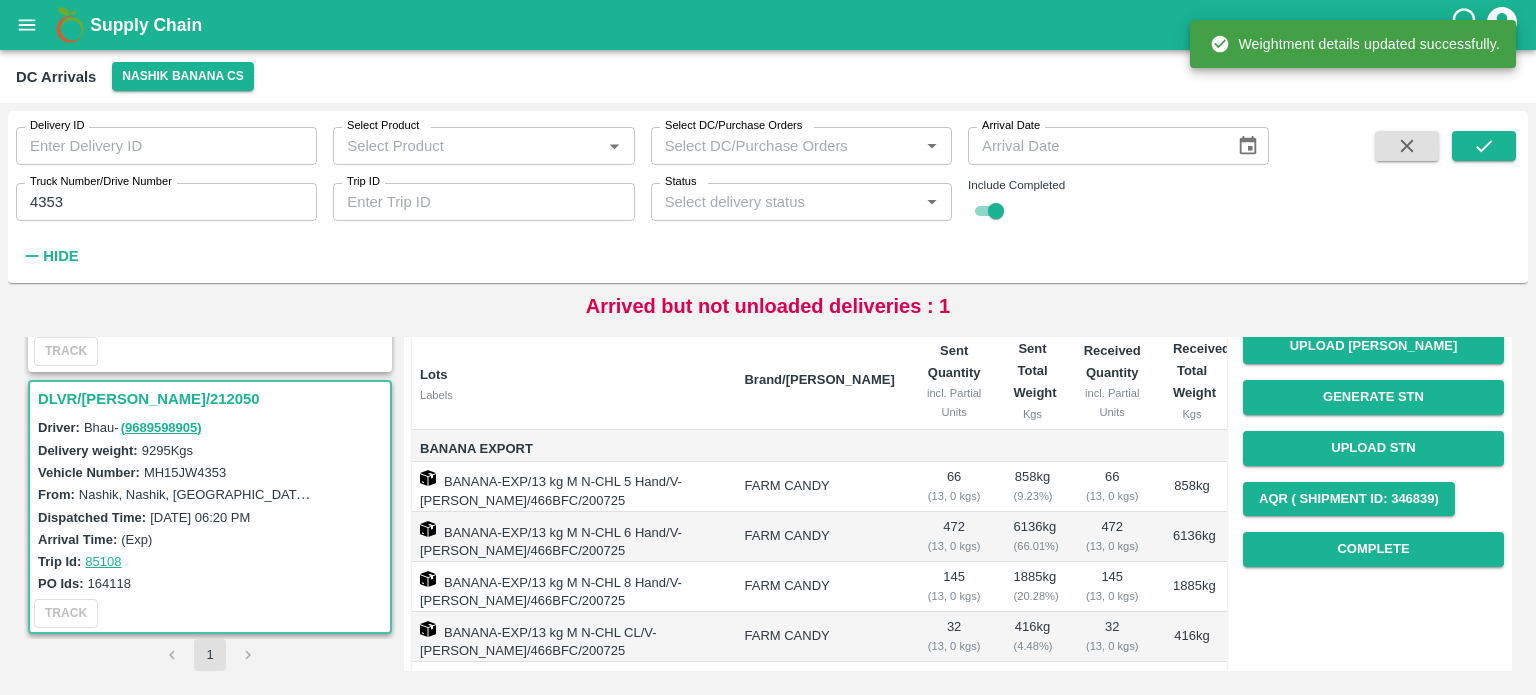 scroll, scrollTop: 182, scrollLeft: 0, axis: vertical 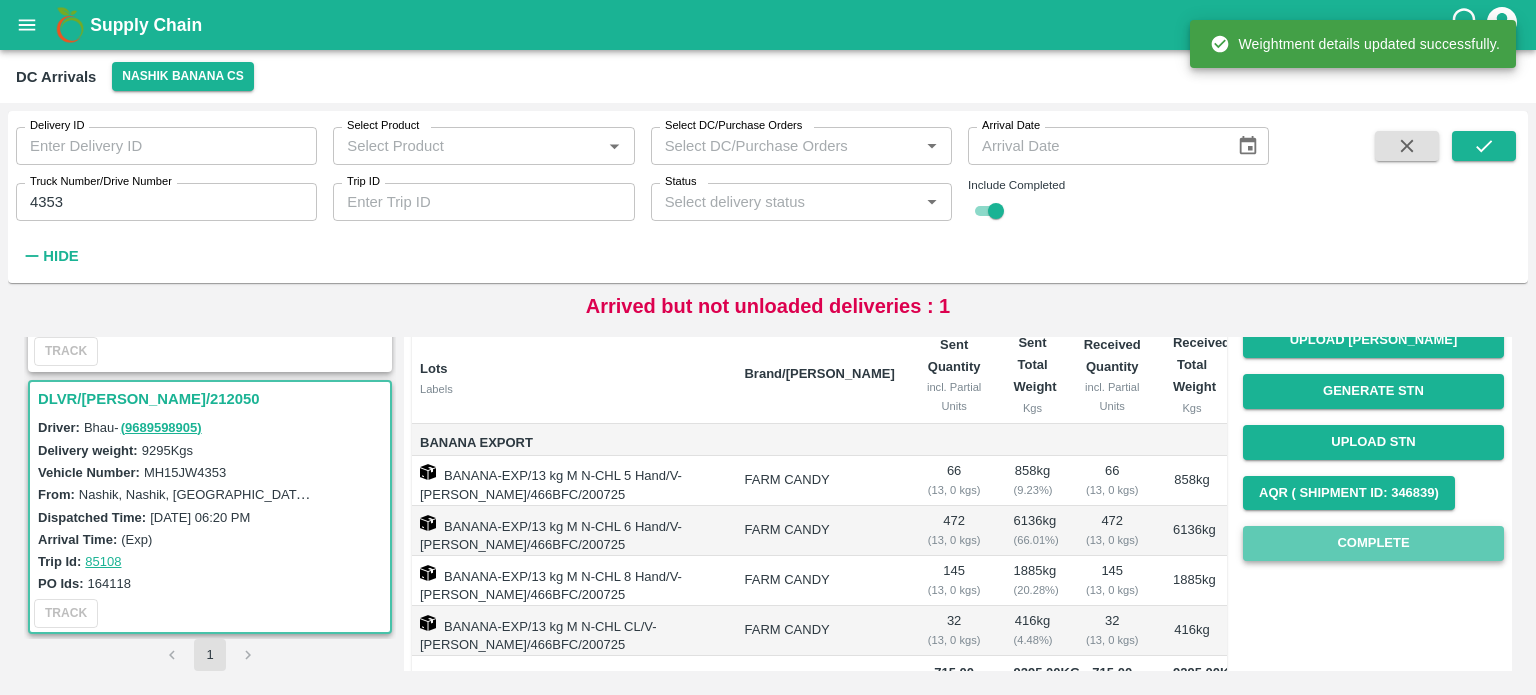 click on "Complete" at bounding box center (1373, 543) 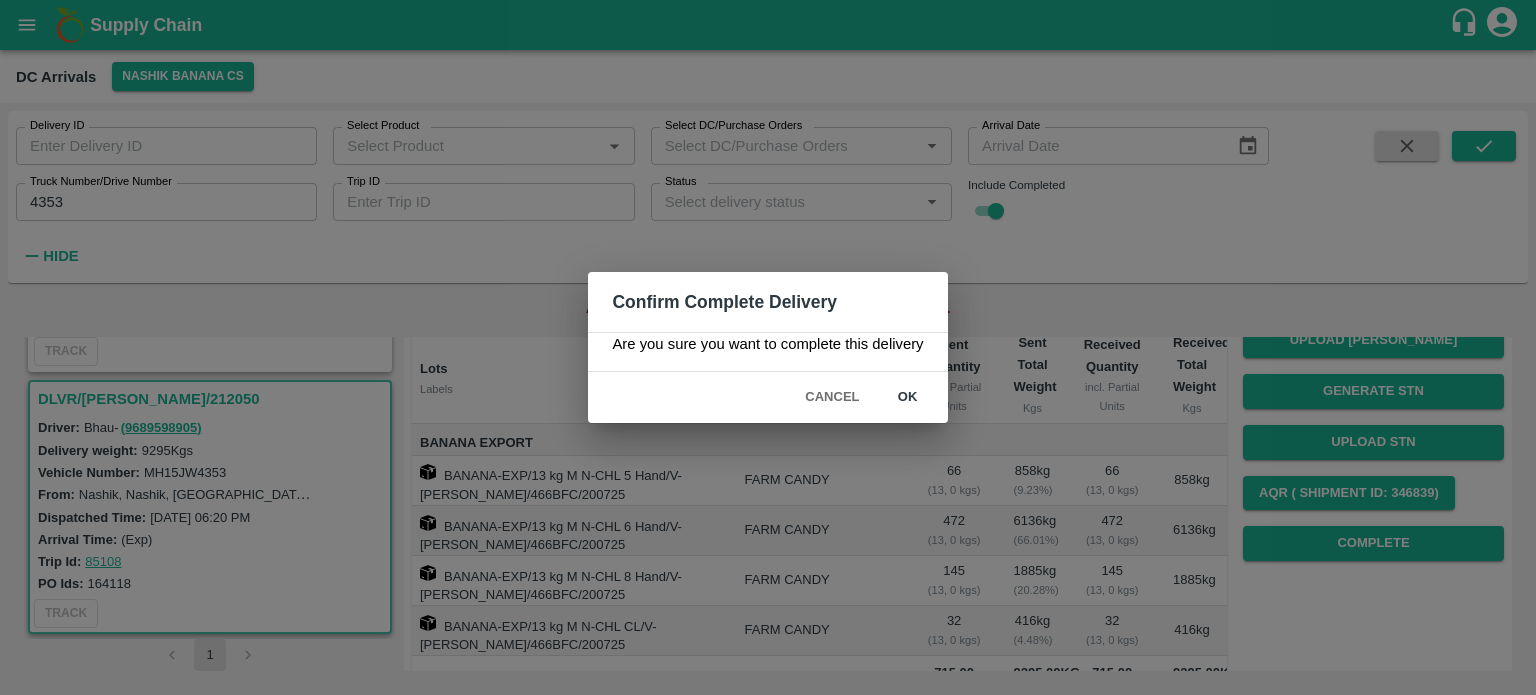click on "ok" at bounding box center (908, 397) 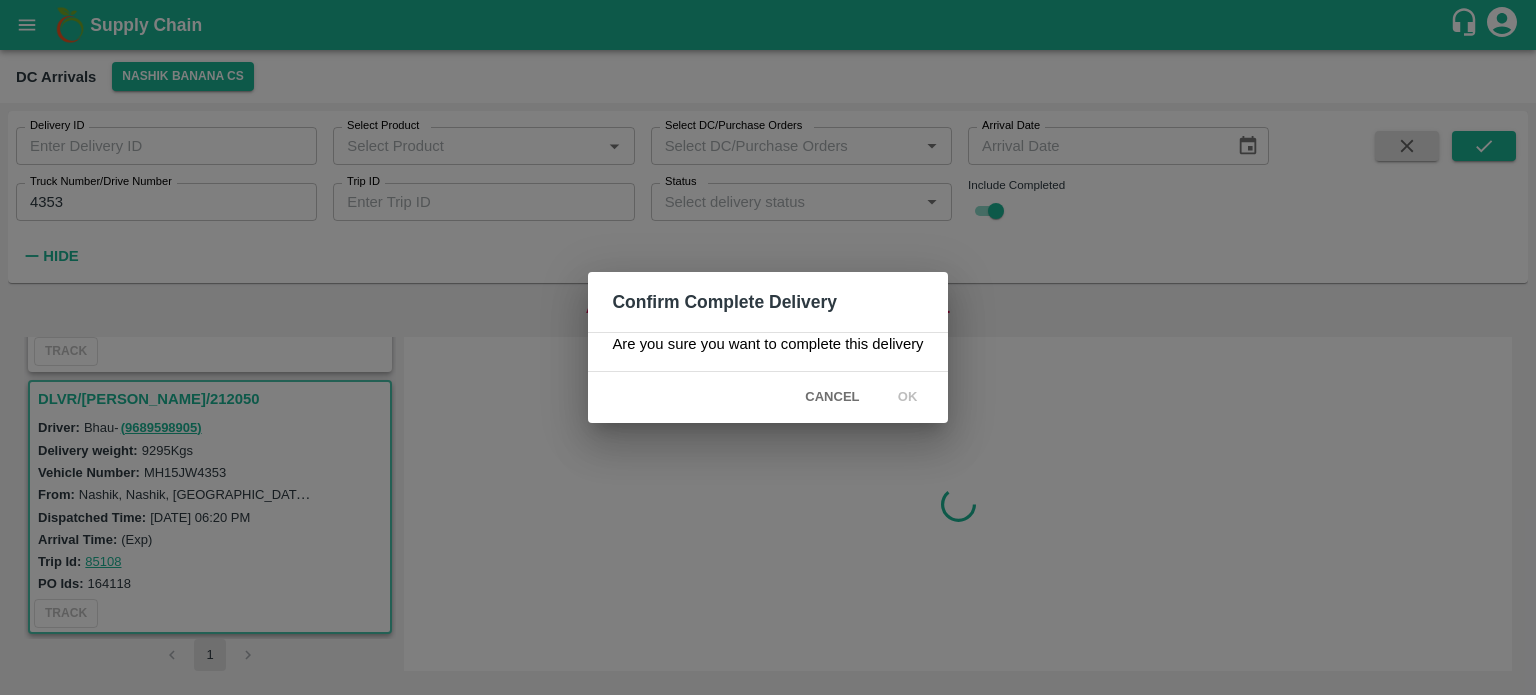 scroll, scrollTop: 0, scrollLeft: 0, axis: both 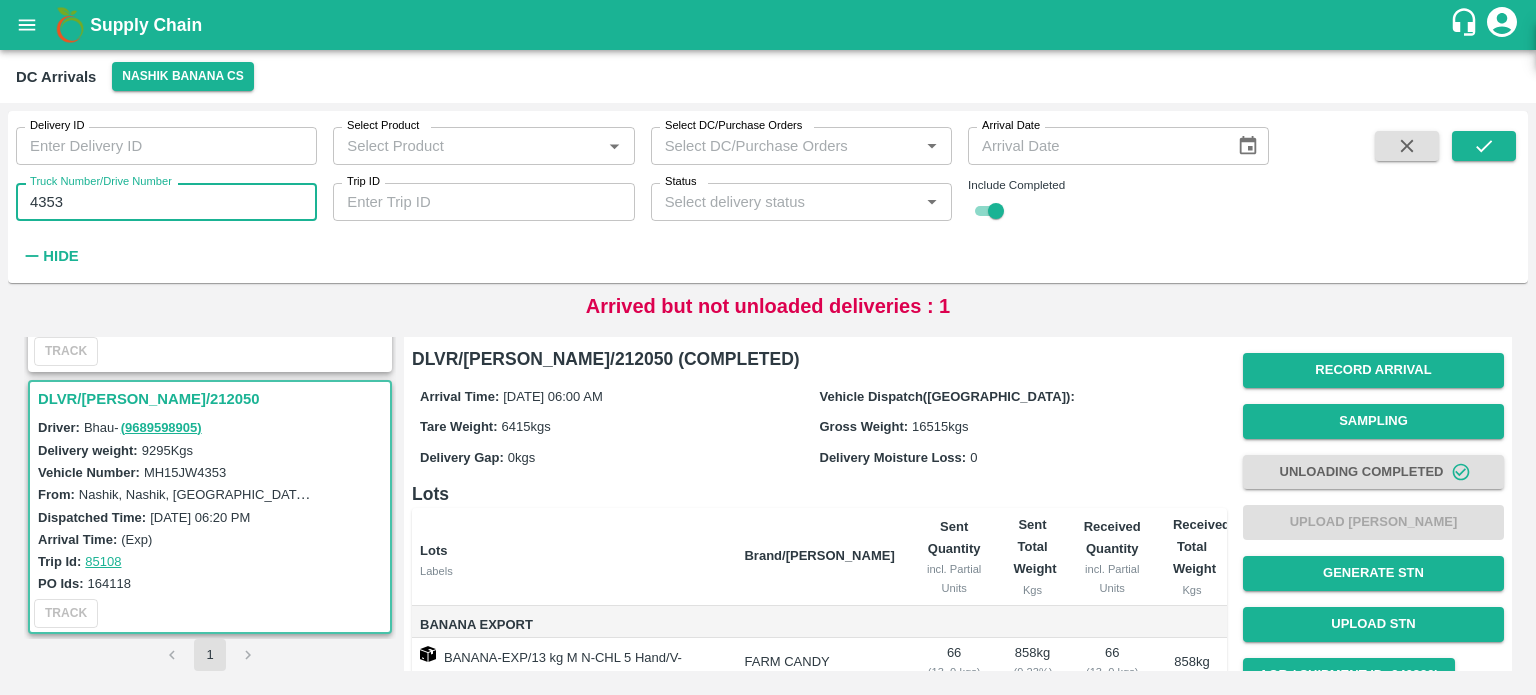click on "4353" at bounding box center [166, 202] 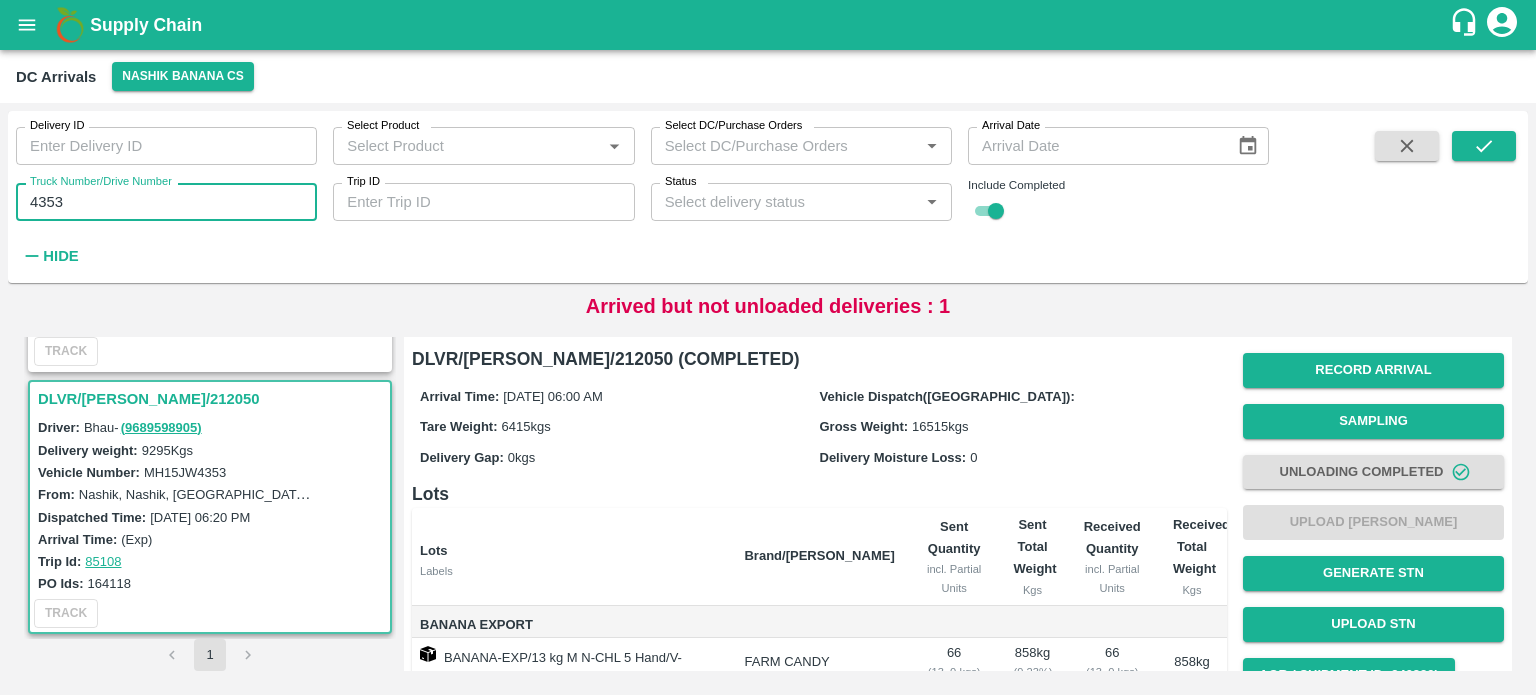 click on "4353" at bounding box center [166, 202] 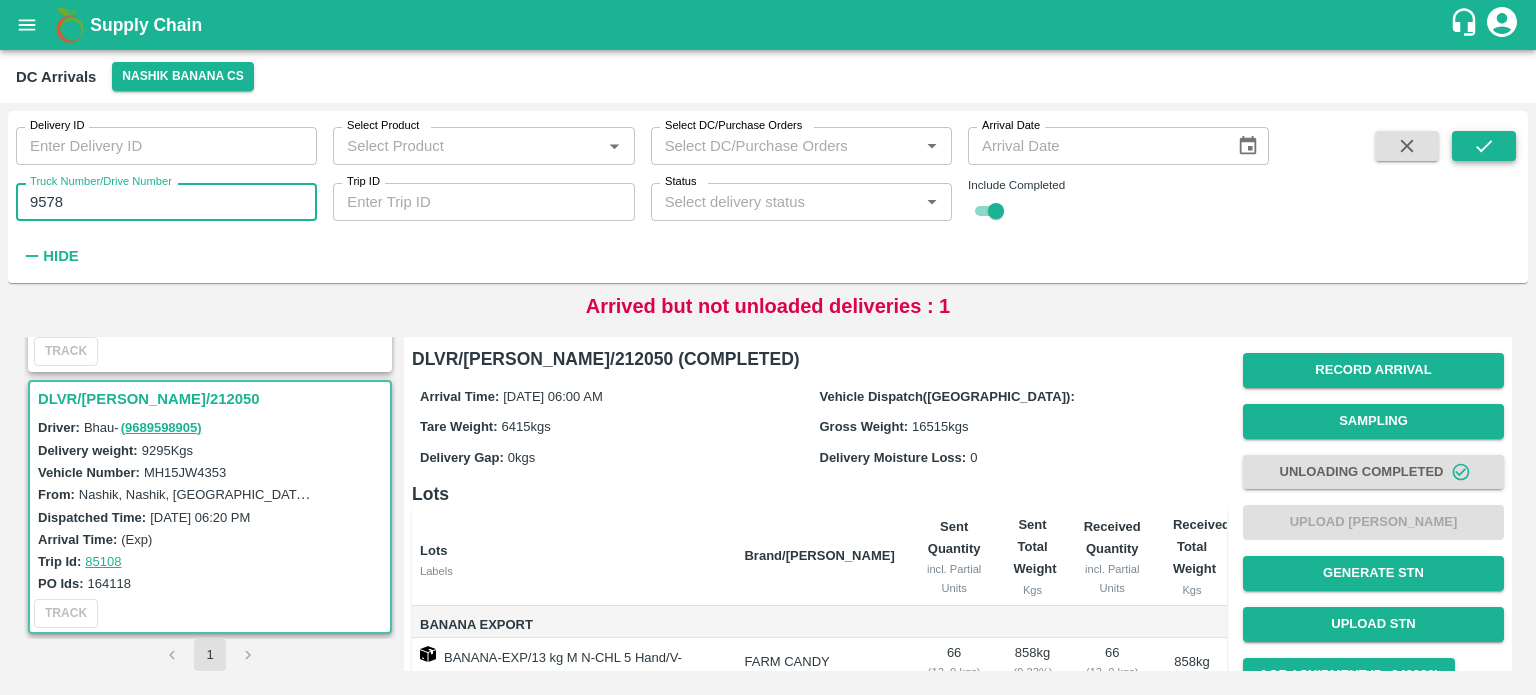 type on "9578" 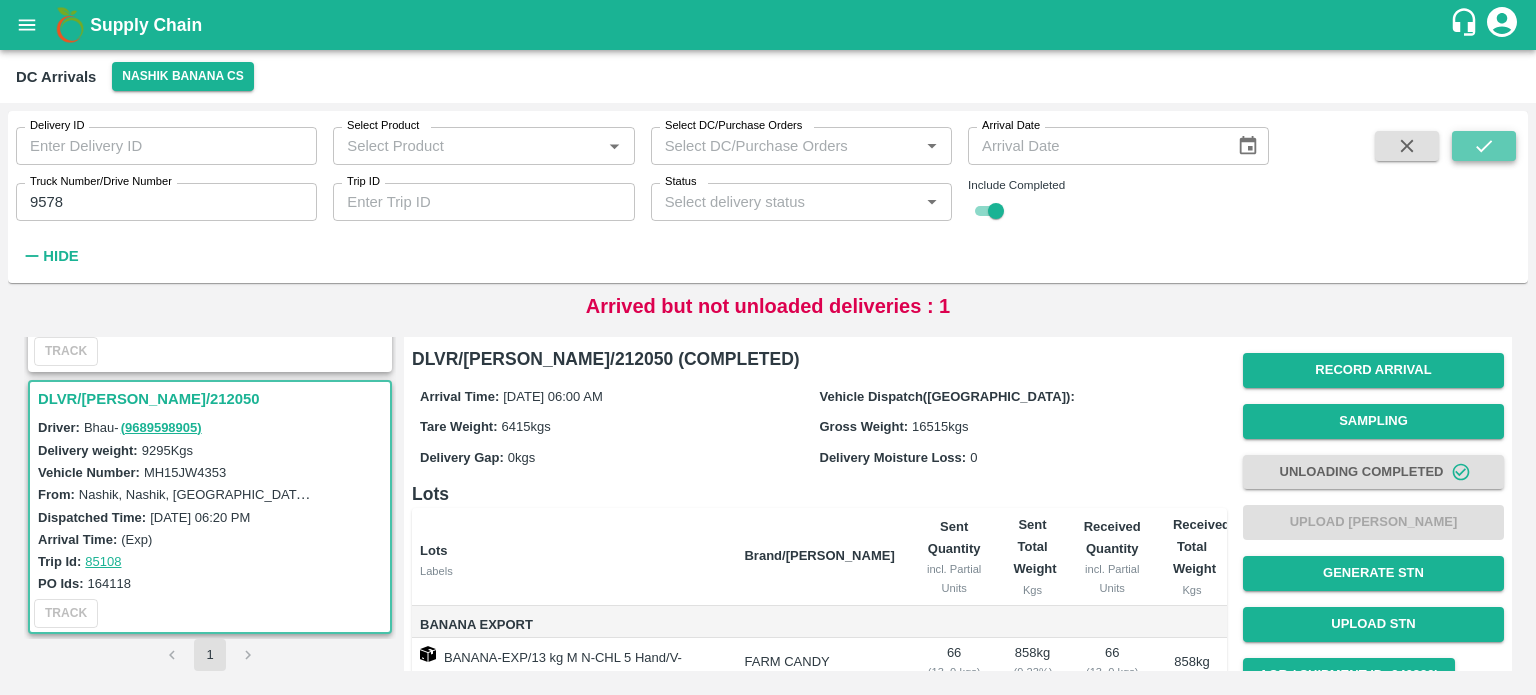 click 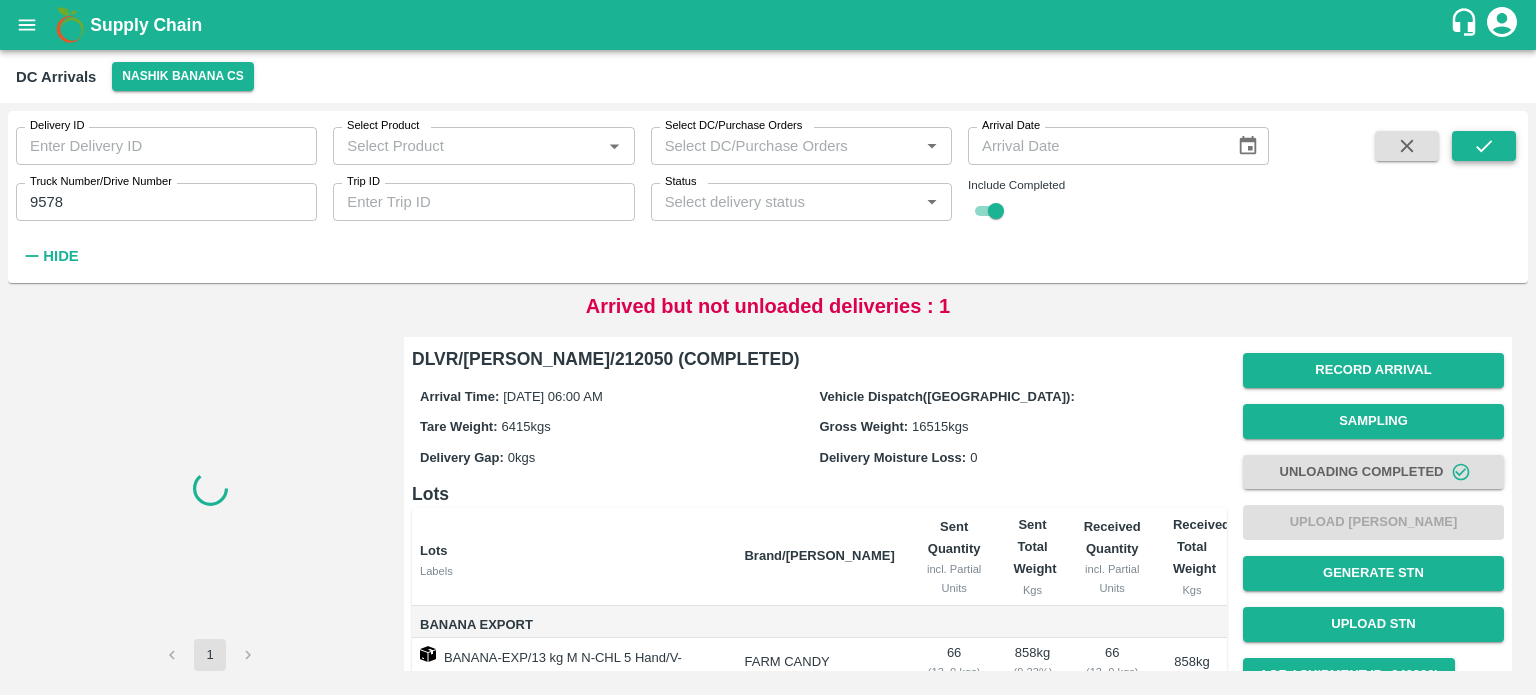 scroll, scrollTop: 0, scrollLeft: 0, axis: both 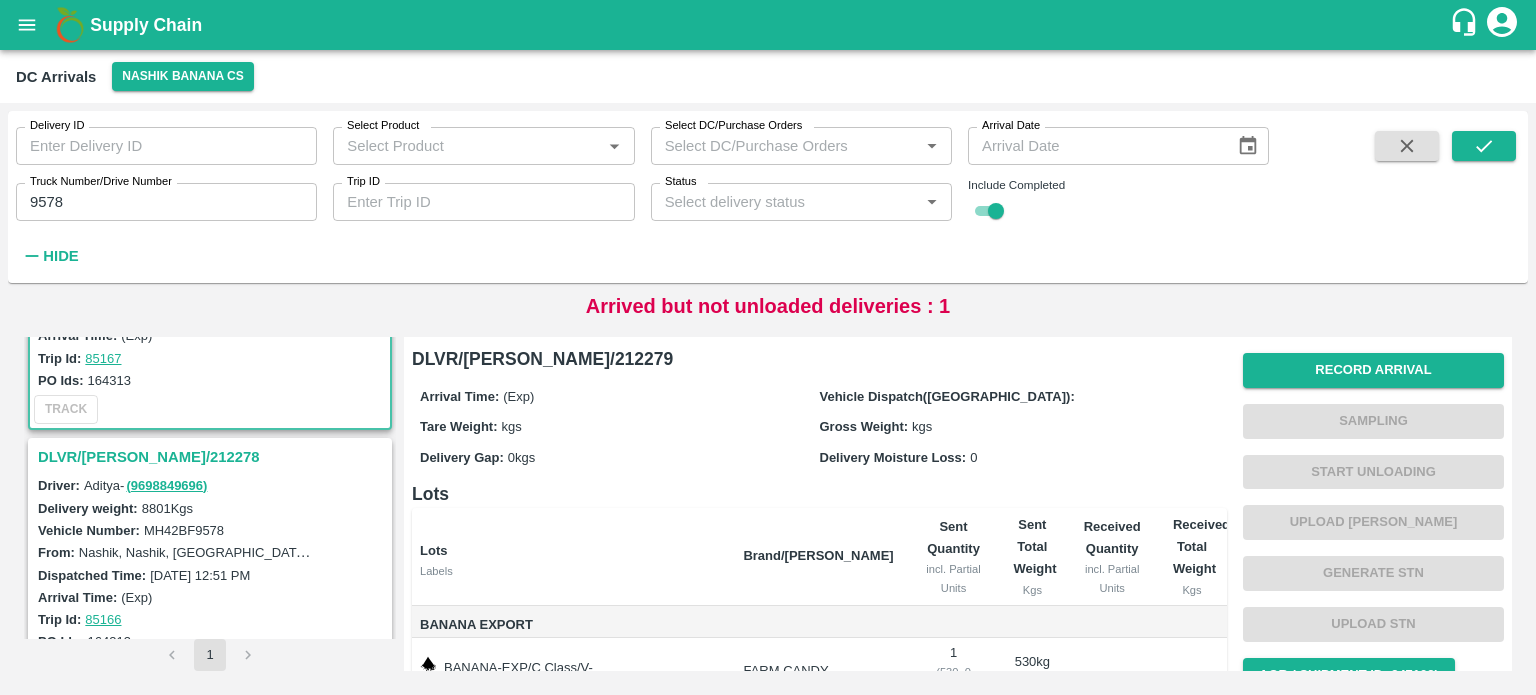 click on "DLVR/NASH/212278" at bounding box center [213, 457] 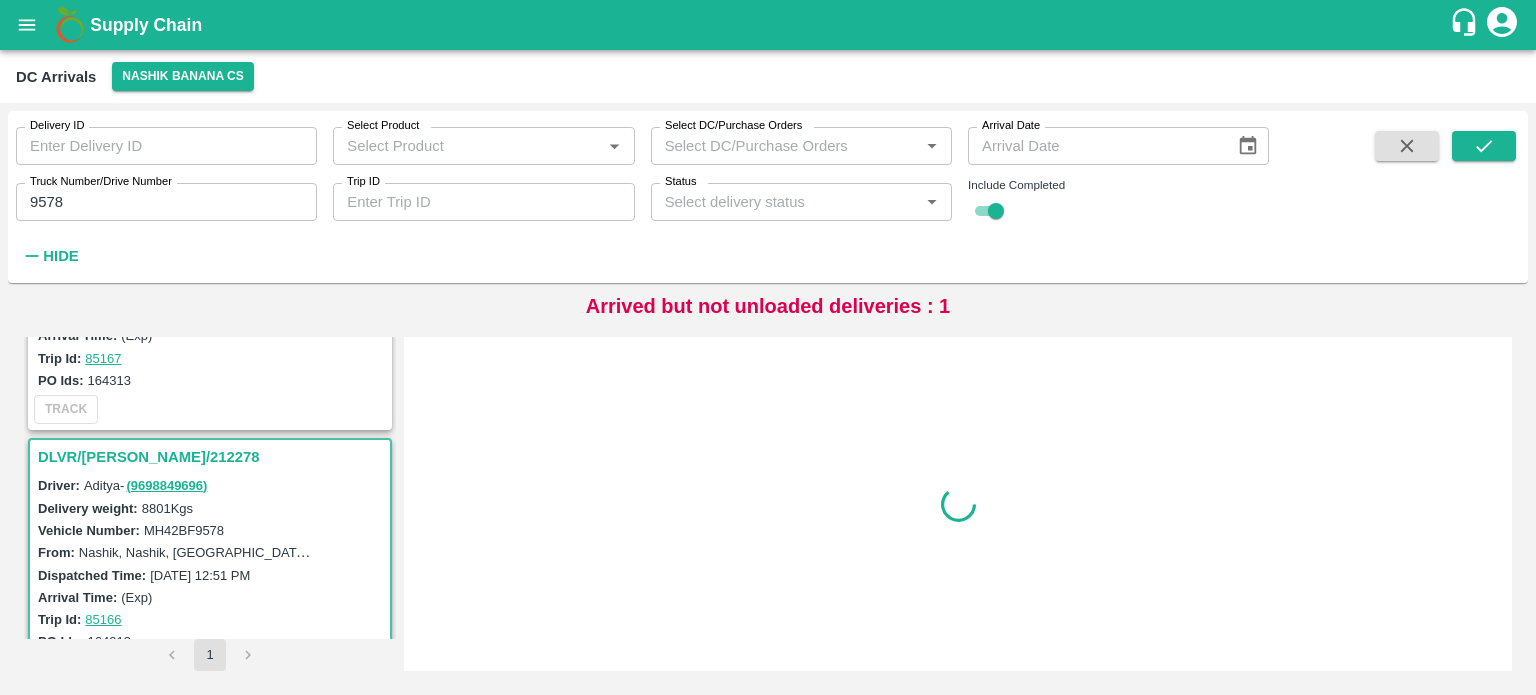 scroll, scrollTop: 226, scrollLeft: 0, axis: vertical 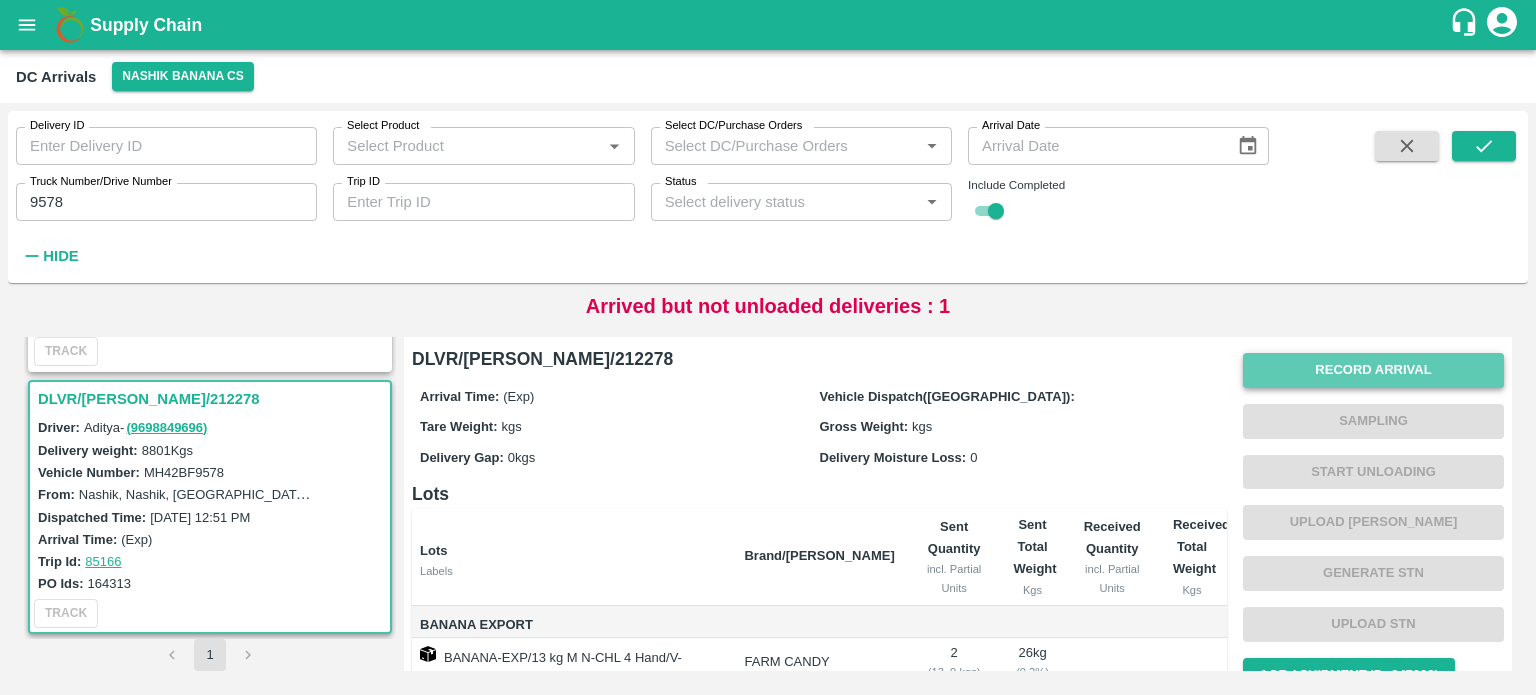click on "Record Arrival" at bounding box center [1373, 370] 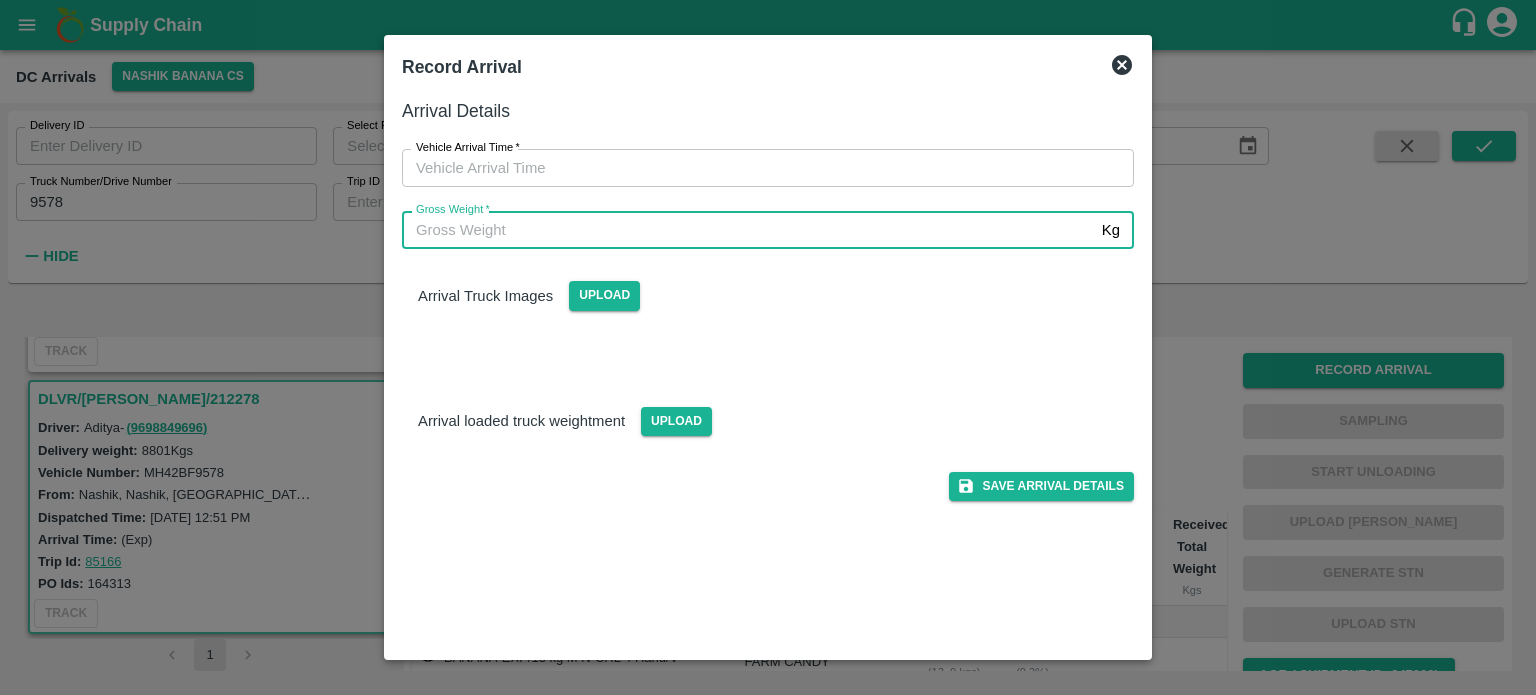 click on "Gross Weight   *" at bounding box center (748, 230) 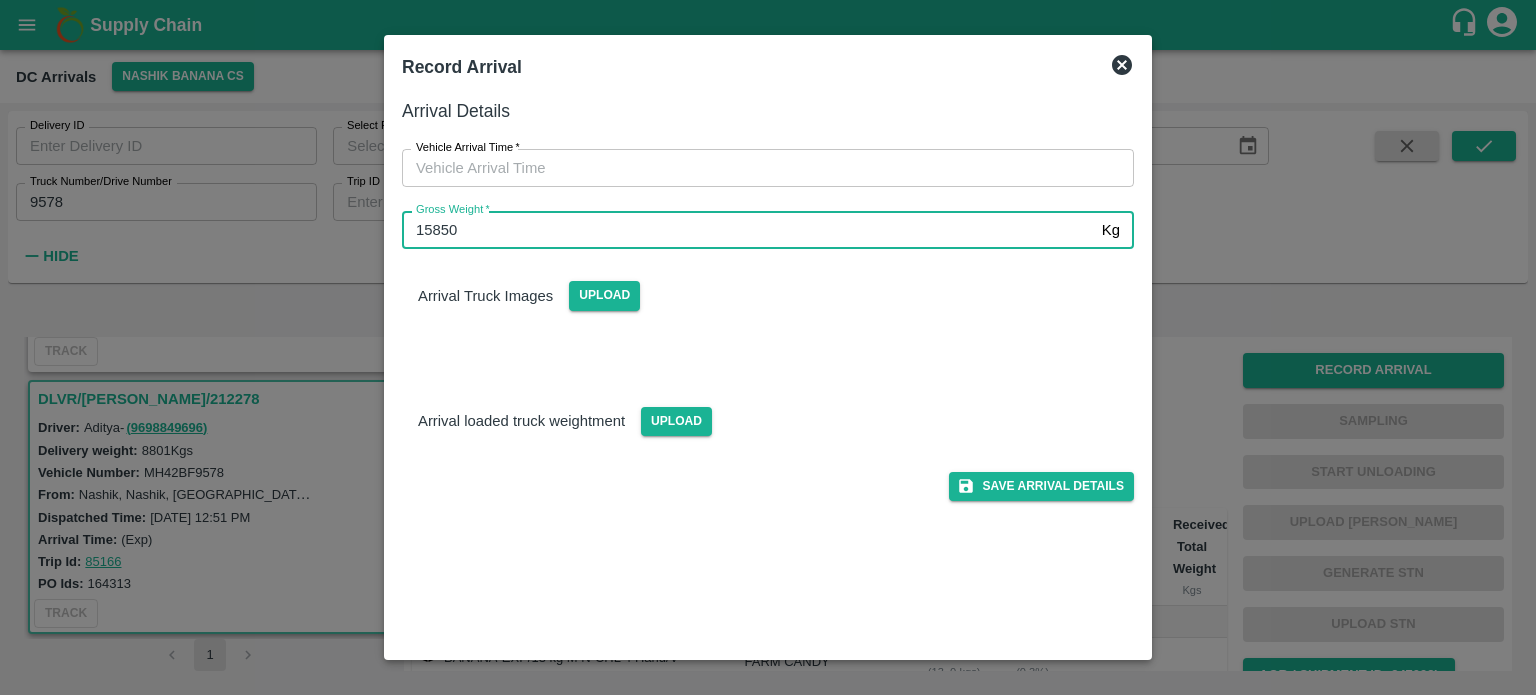 type on "15850" 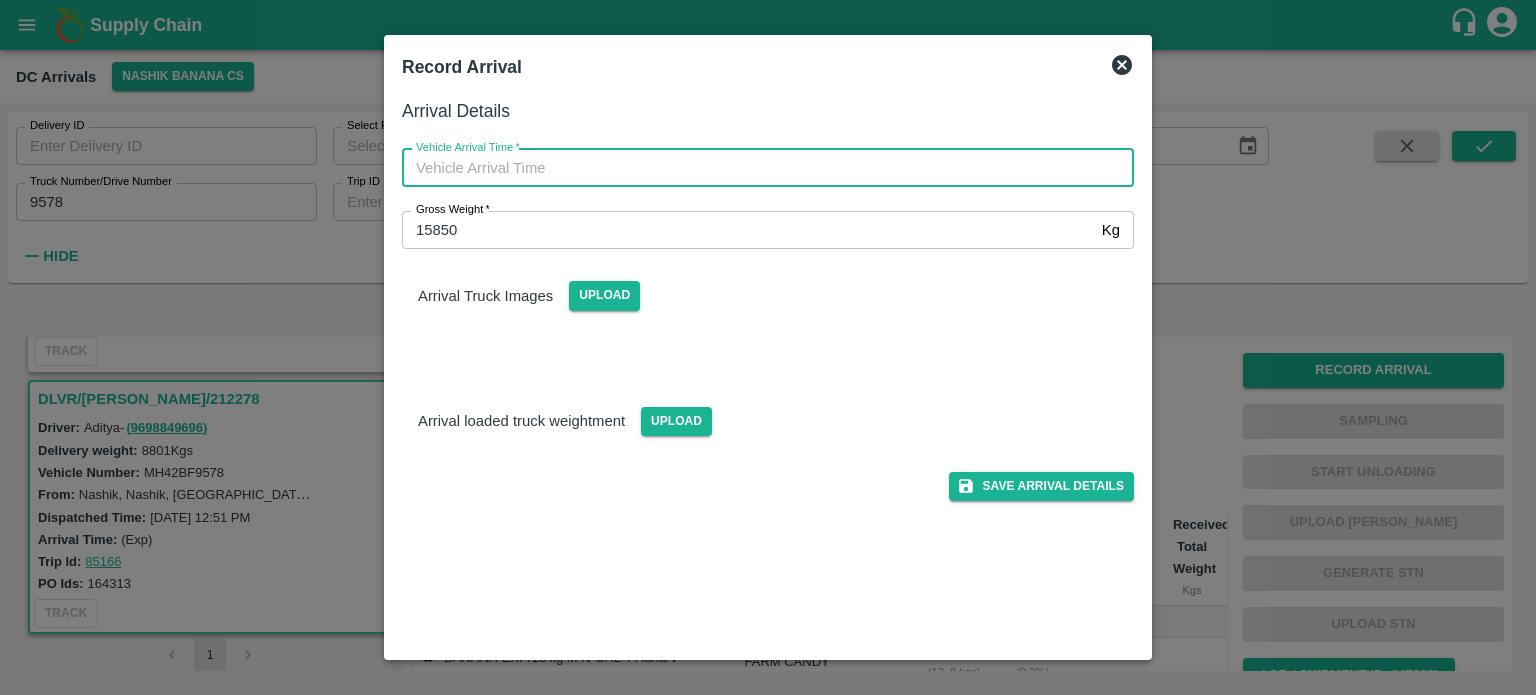 type on "DD/MM/YYYY hh:mm aa" 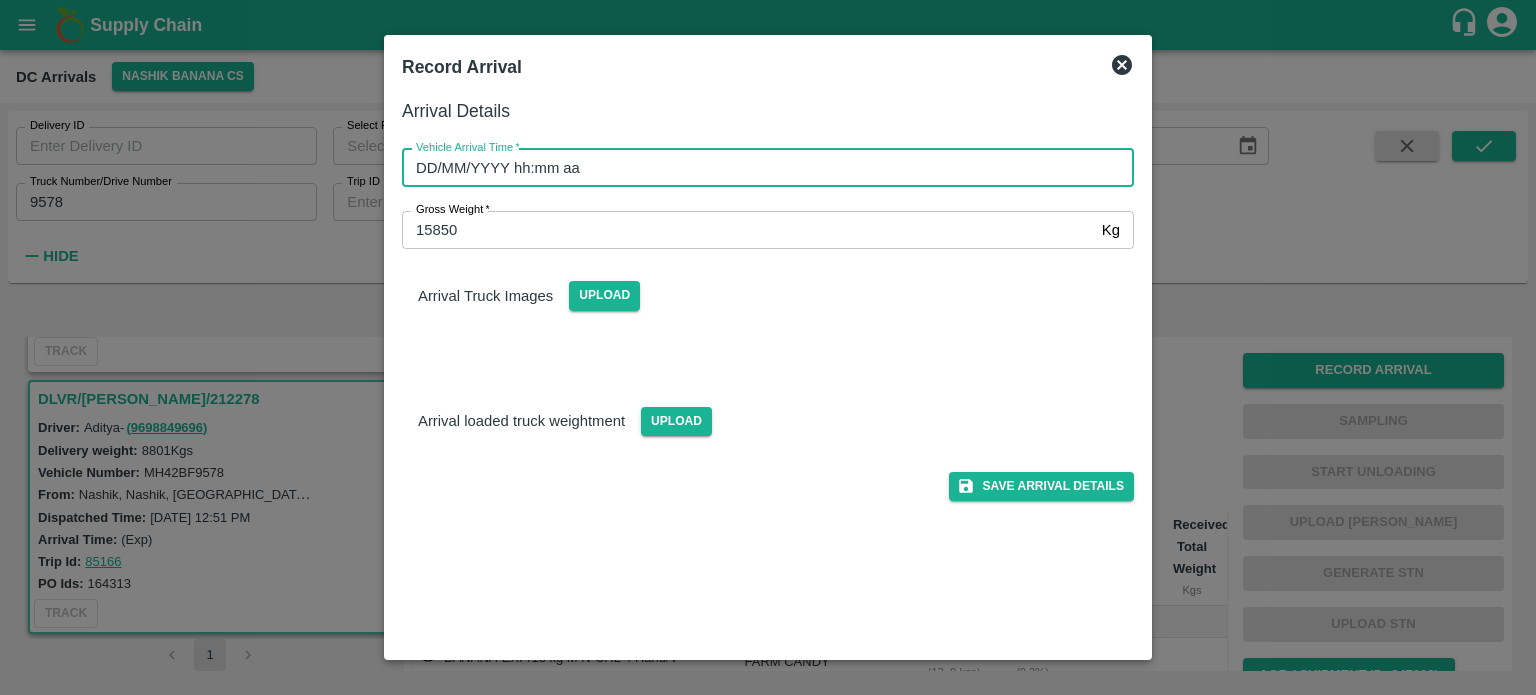 click on "DD/MM/YYYY hh:mm aa" at bounding box center (761, 168) 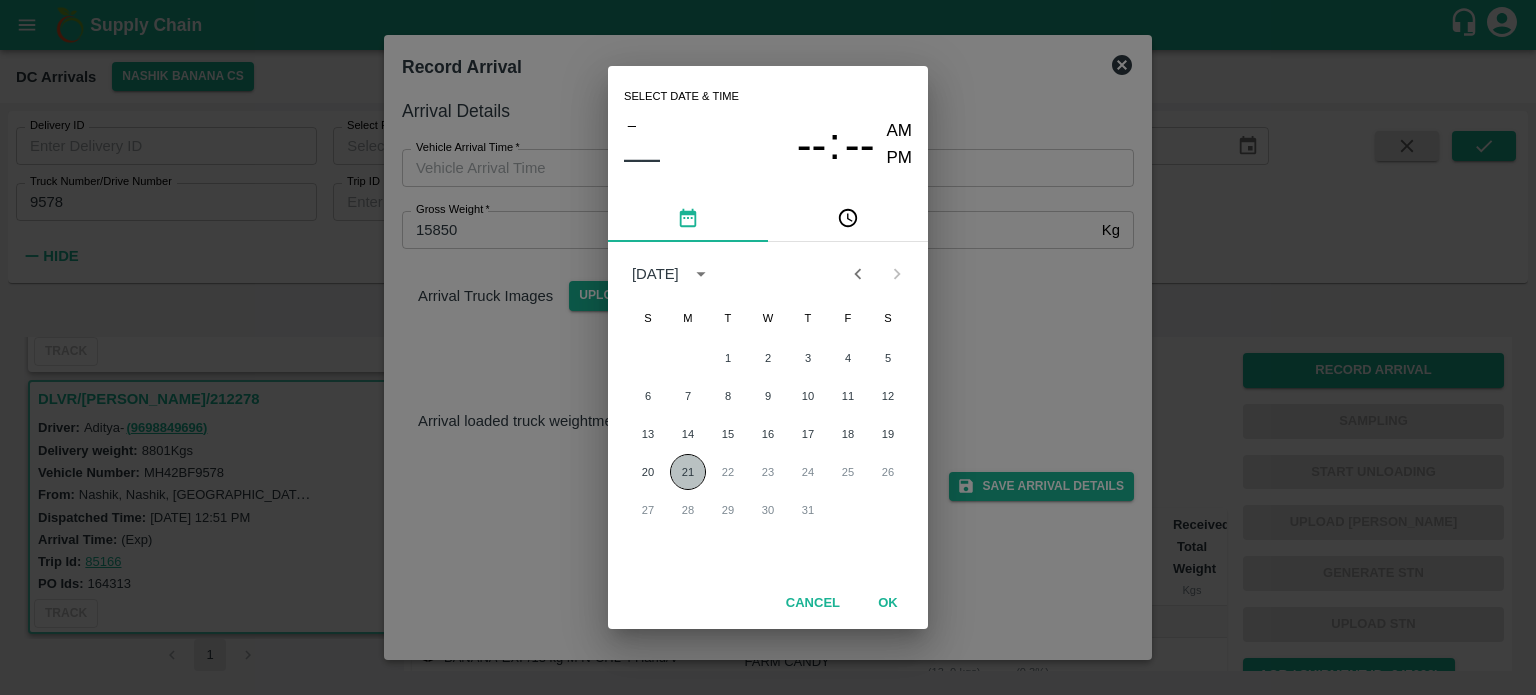 click on "21" at bounding box center (688, 472) 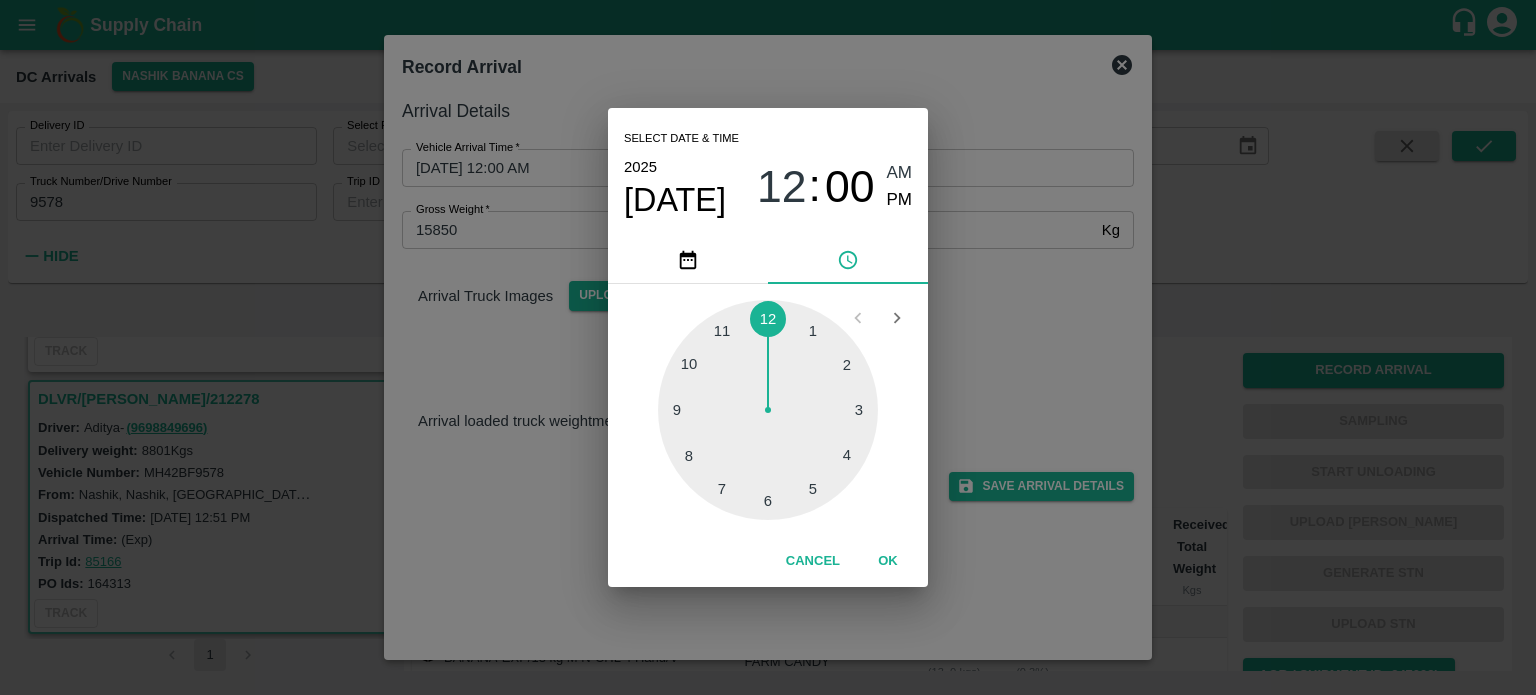 click at bounding box center [768, 410] 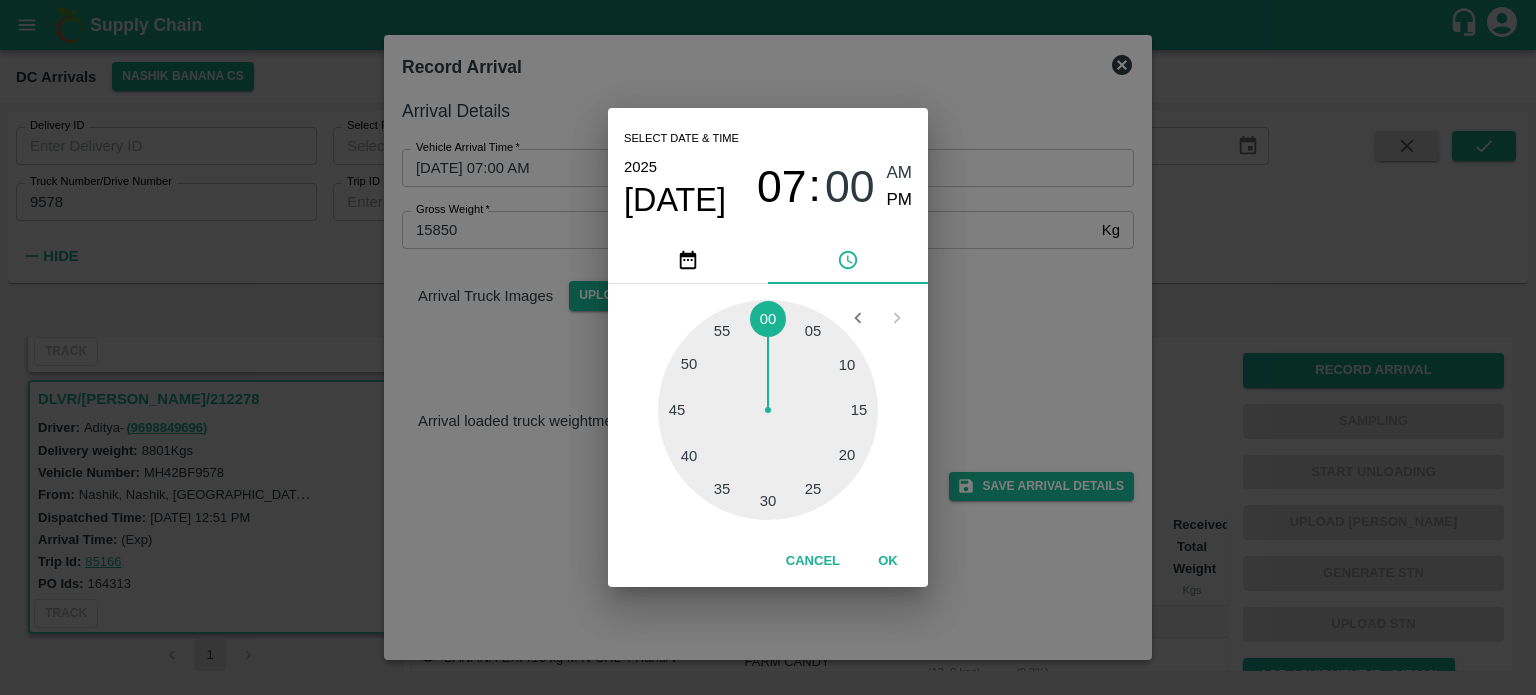 click at bounding box center (768, 410) 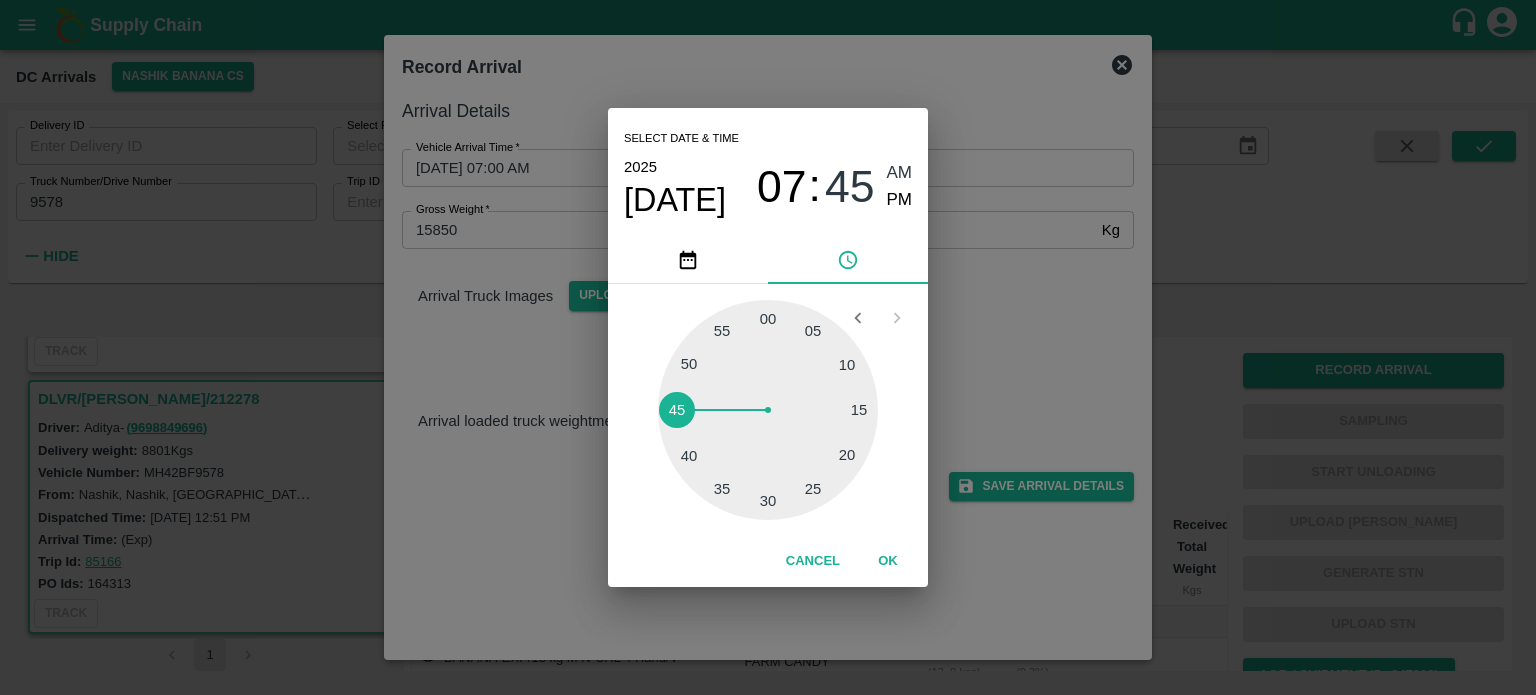 type on "21/07/2025 07:45 AM" 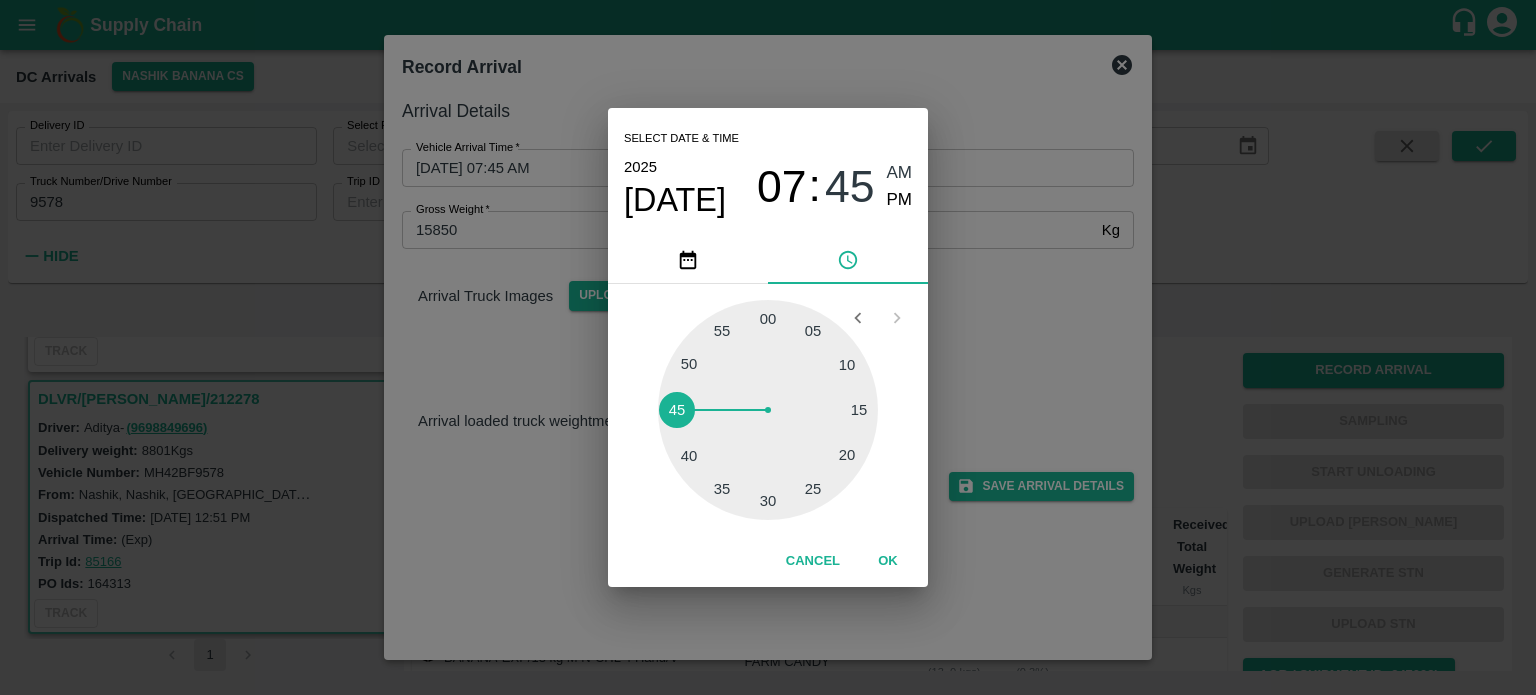 click on "Select date & time 2025 Jul 21 07 : 45 AM PM 05 10 15 20 25 30 35 40 45 50 55 00 Cancel OK" at bounding box center [768, 347] 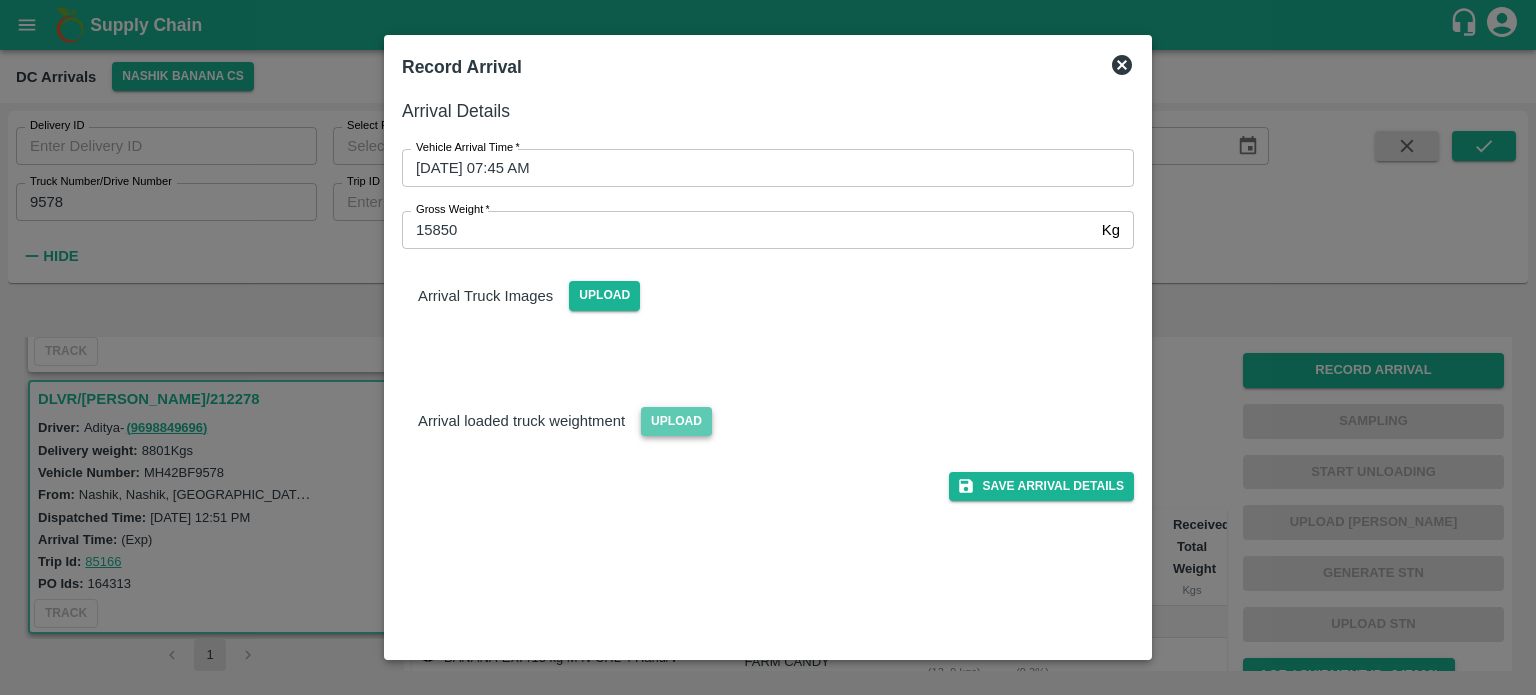 click on "Upload" at bounding box center (676, 421) 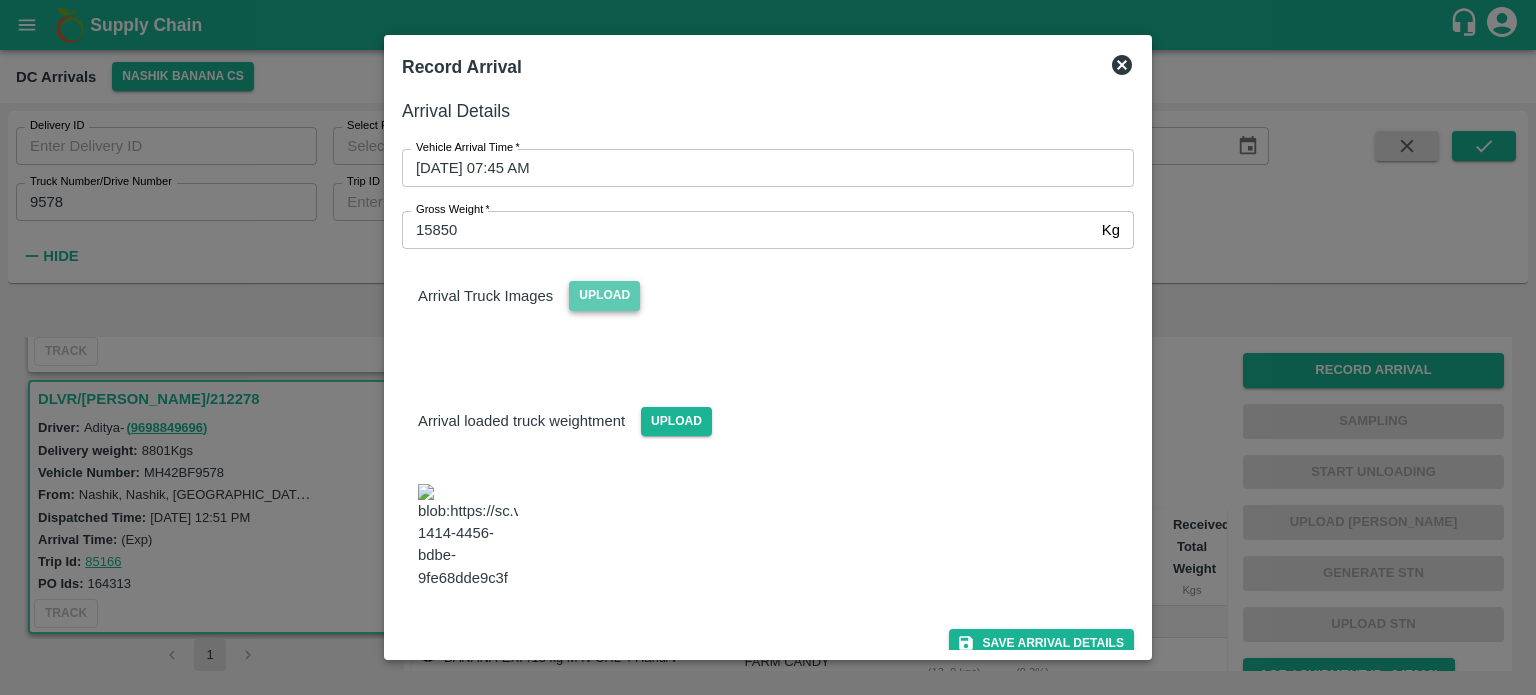 click on "Upload" at bounding box center [604, 295] 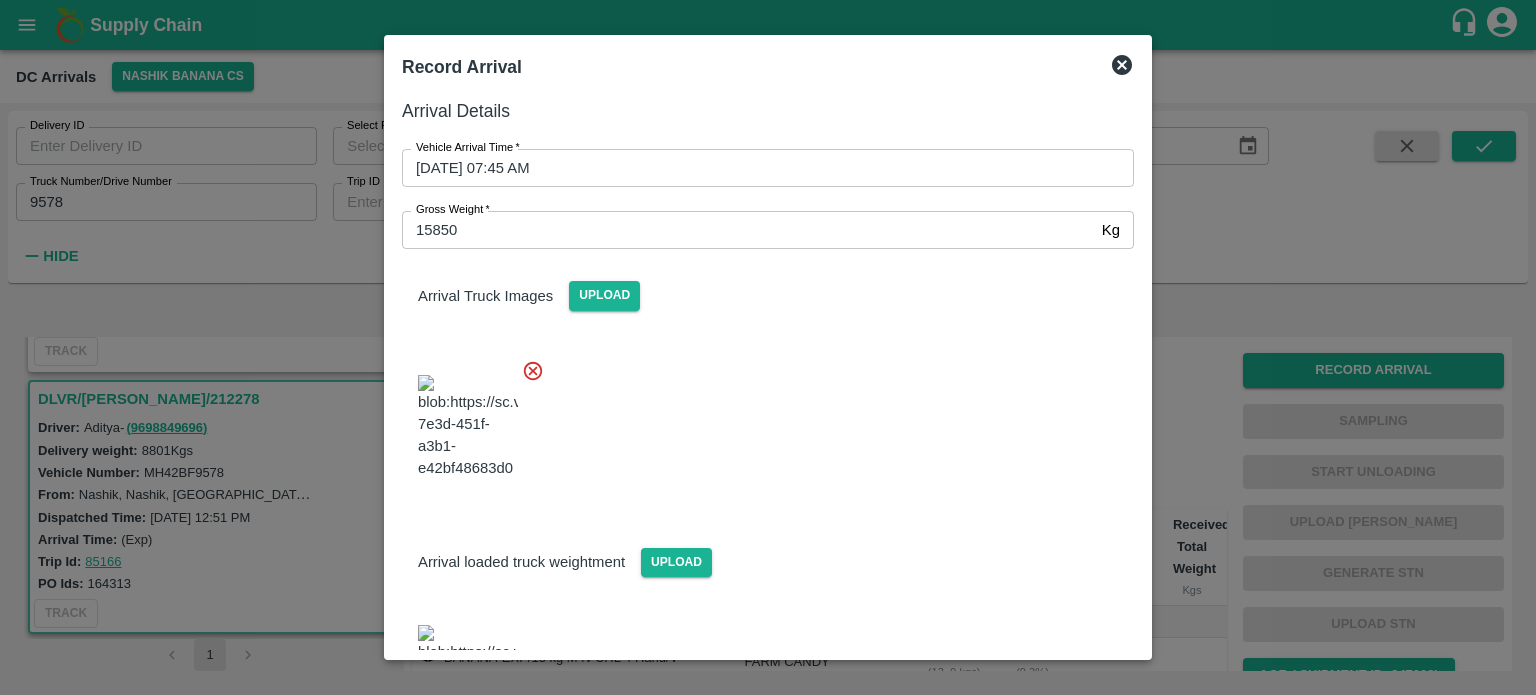 click at bounding box center [760, 421] 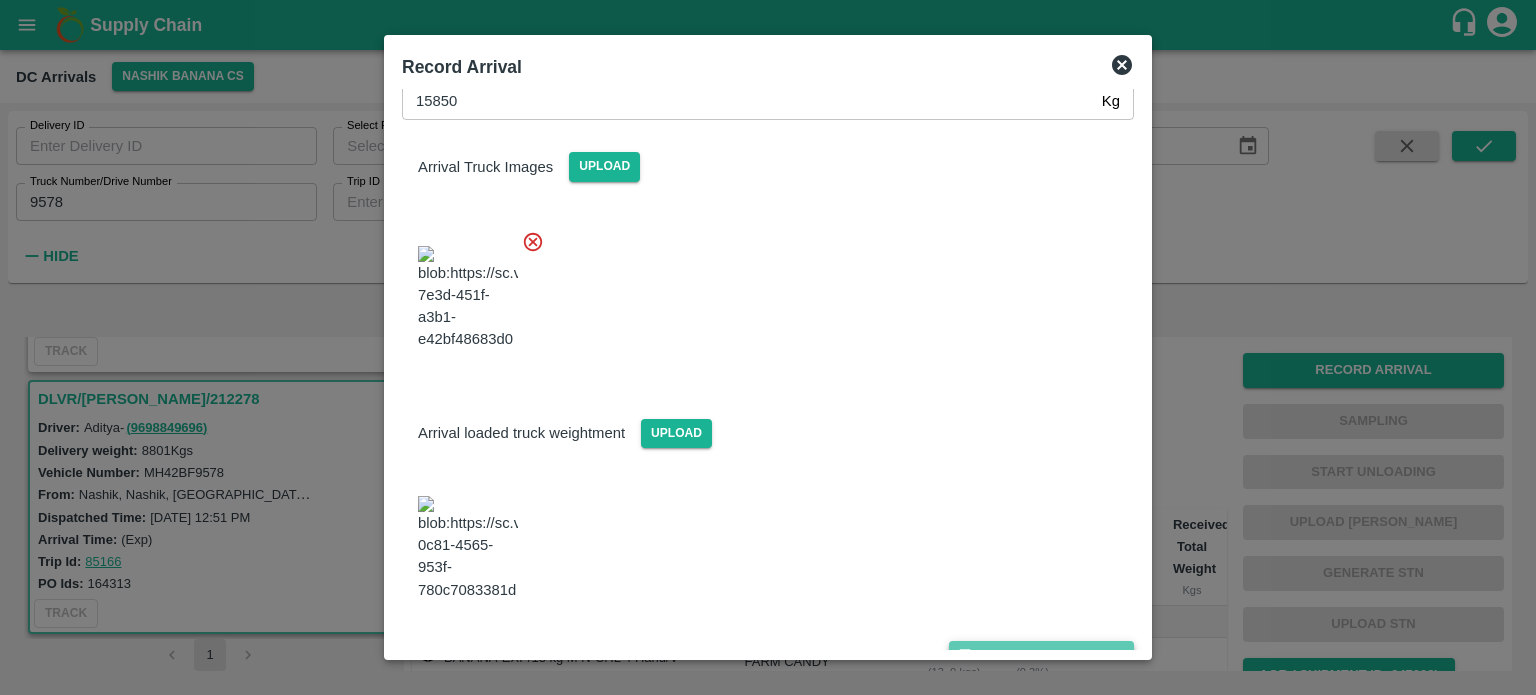 click on "Save Arrival Details" at bounding box center (1041, 655) 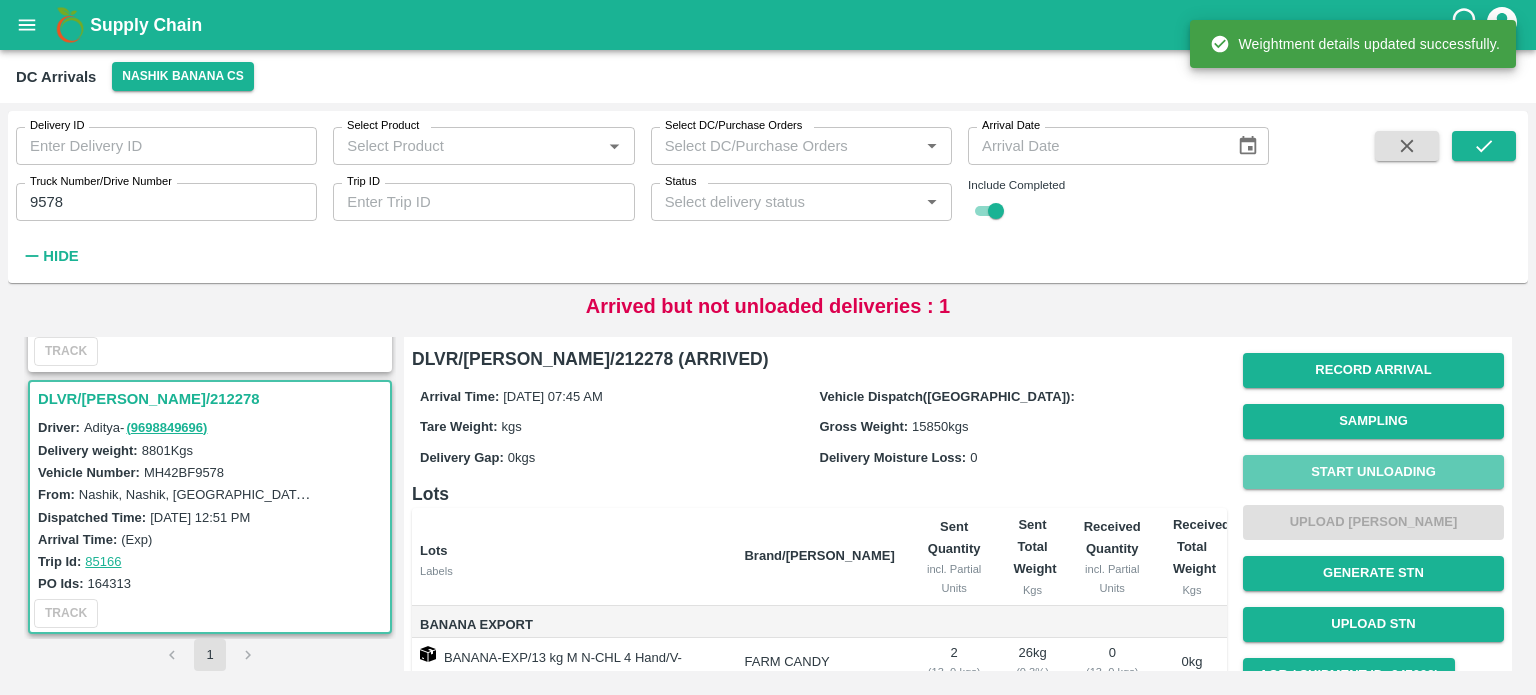 click on "Start Unloading" at bounding box center (1373, 472) 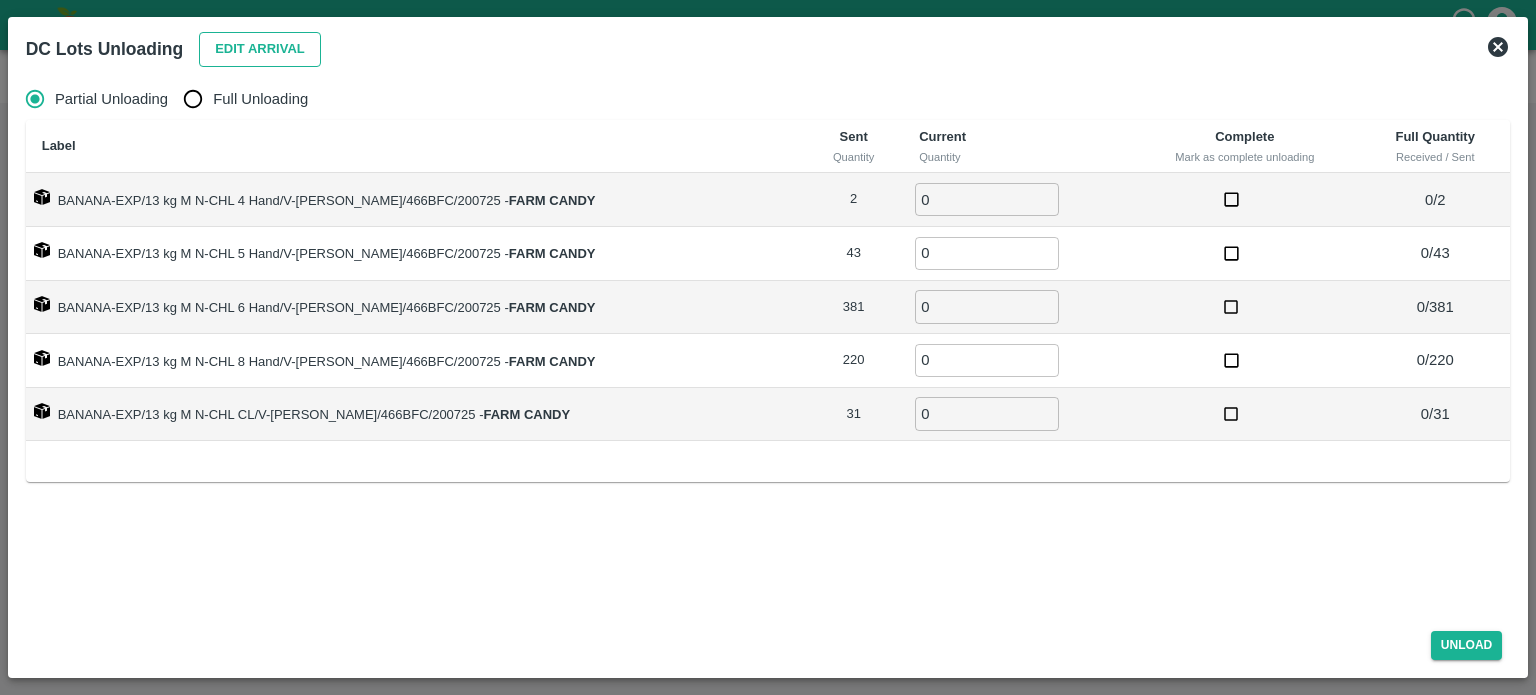 click on "Edit Arrival" at bounding box center [260, 49] 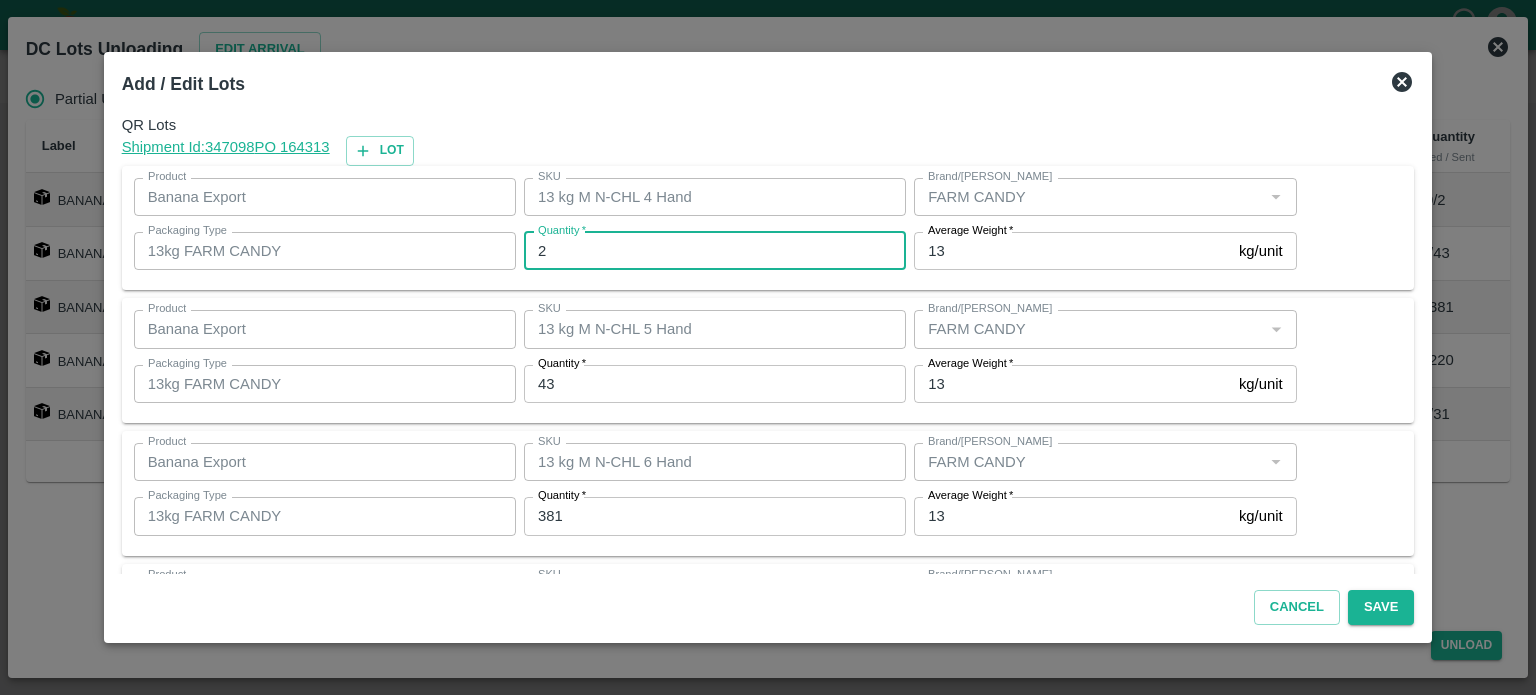 click on "2" at bounding box center [715, 251] 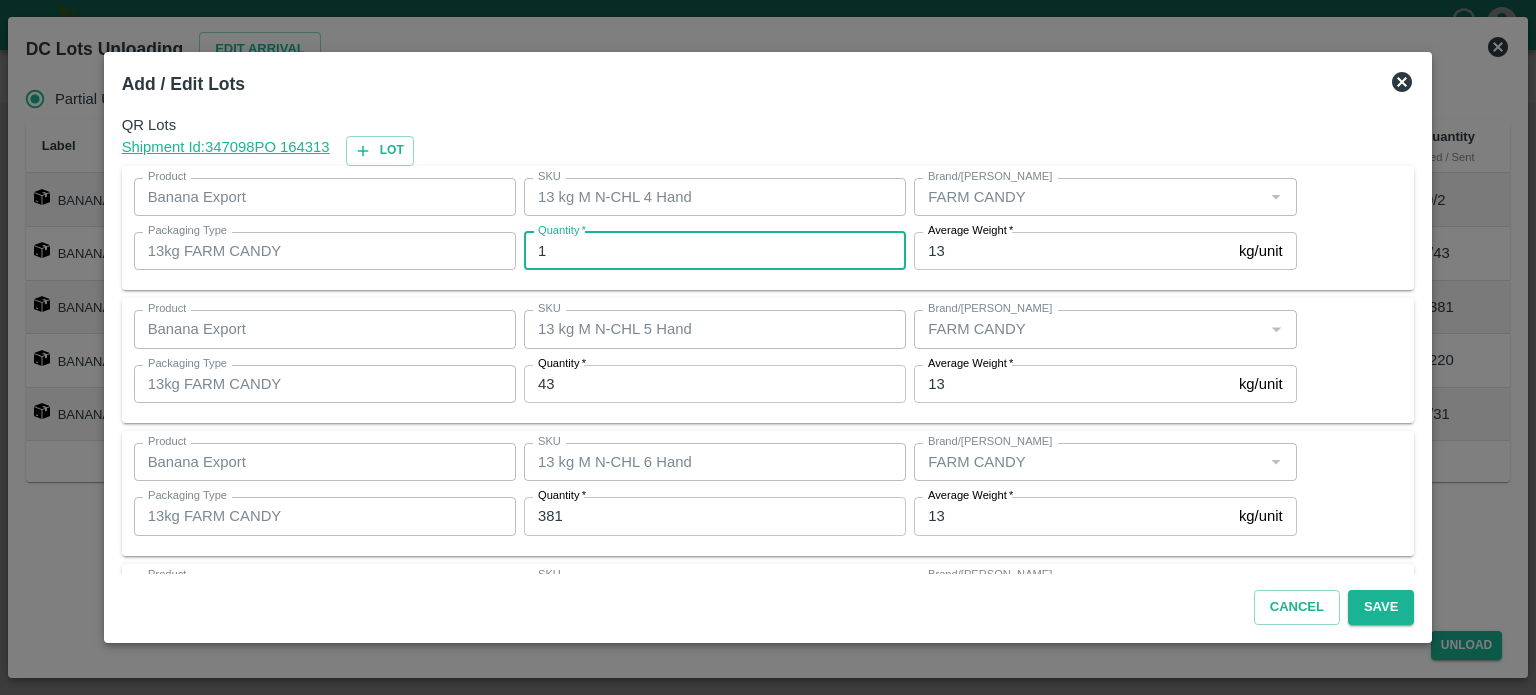 type on "1" 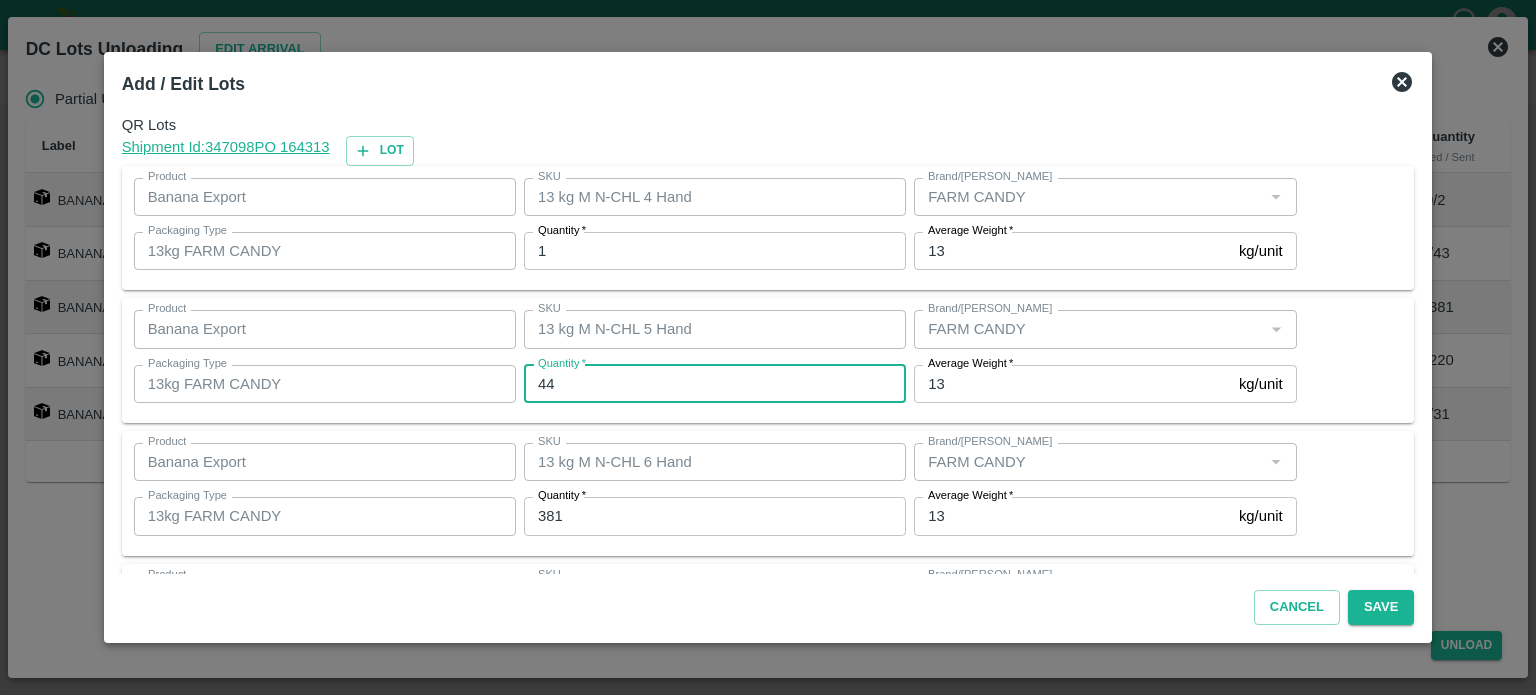 type on "44" 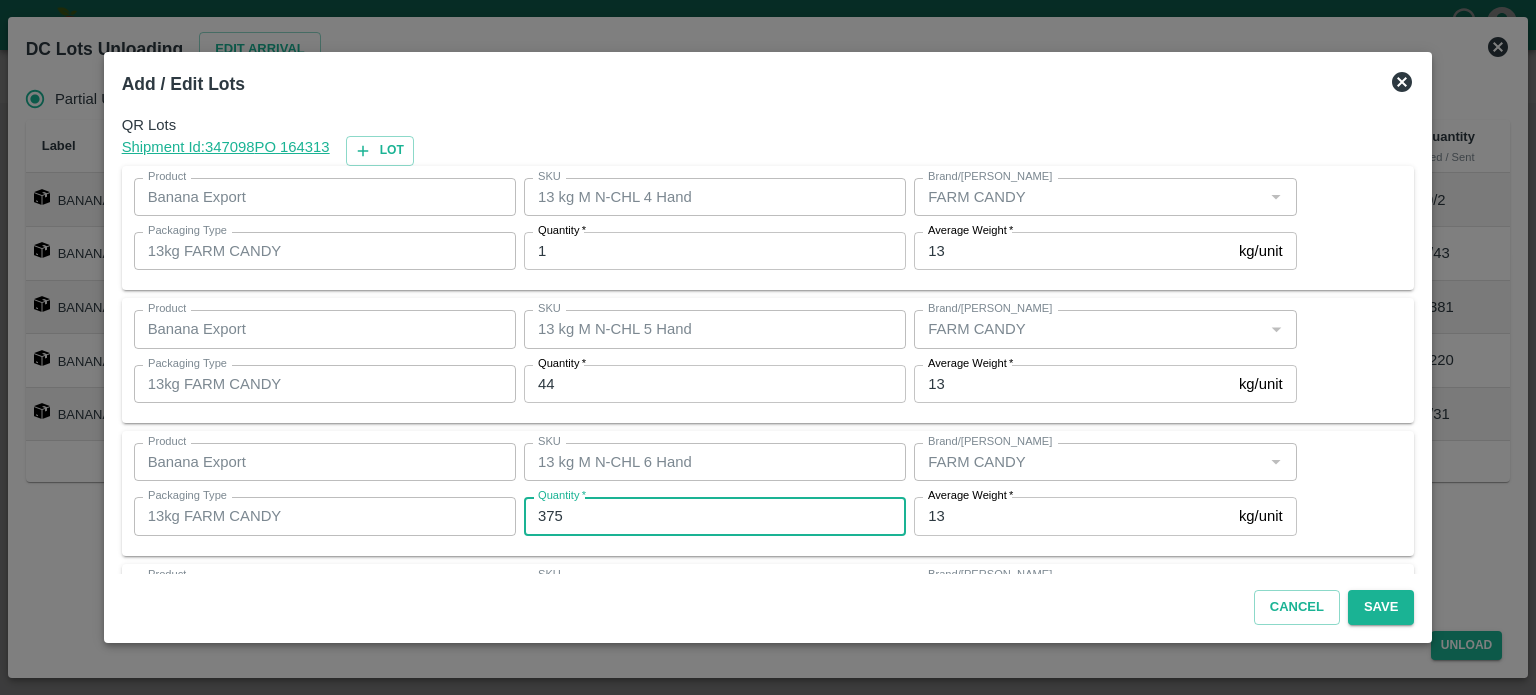 type on "375" 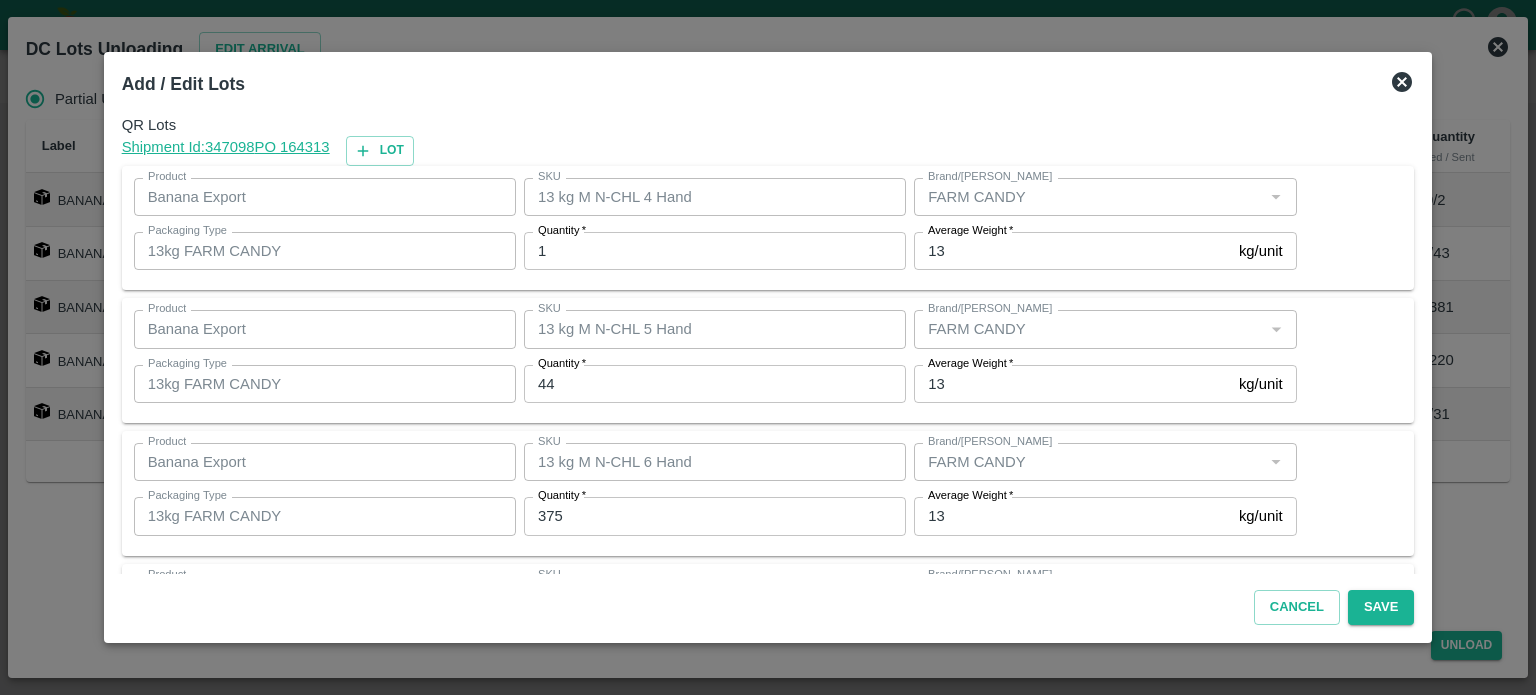 scroll, scrollTop: 262, scrollLeft: 0, axis: vertical 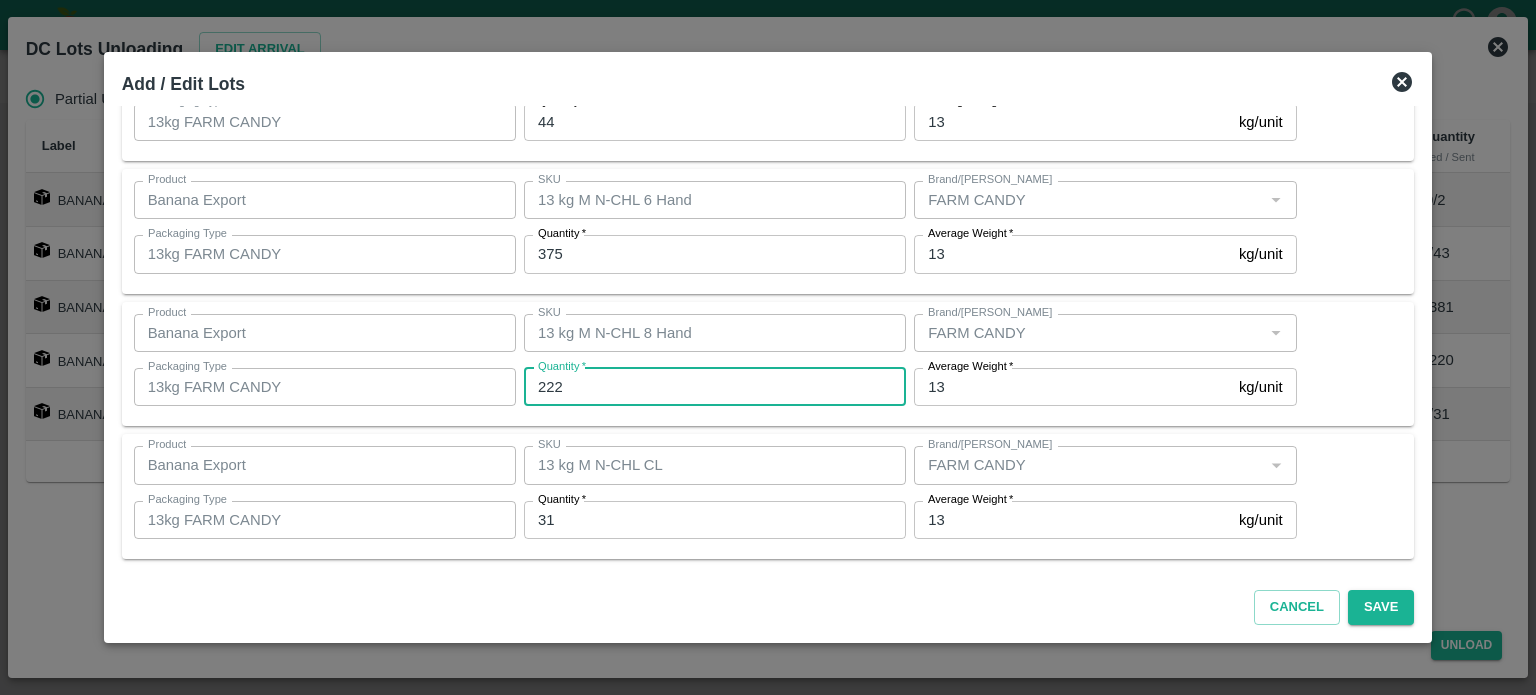 type on "222" 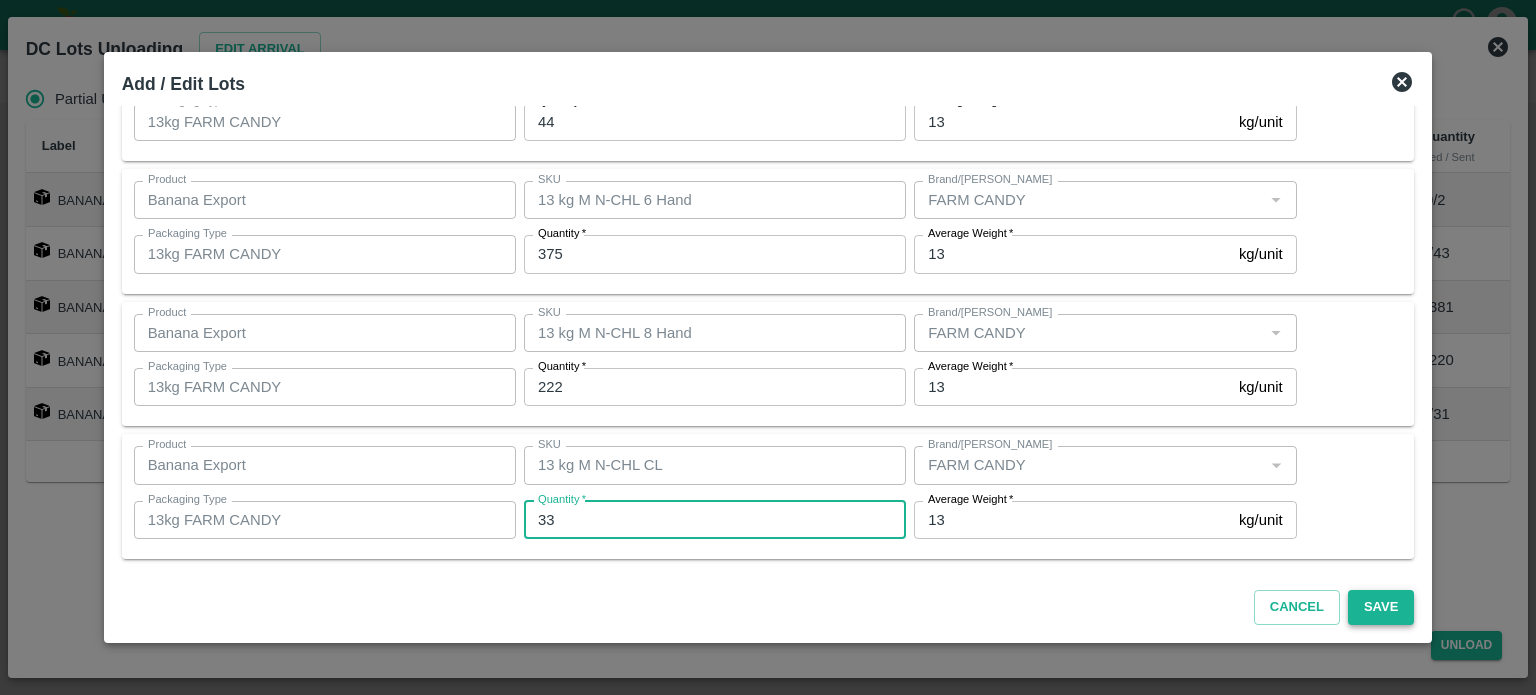type on "33" 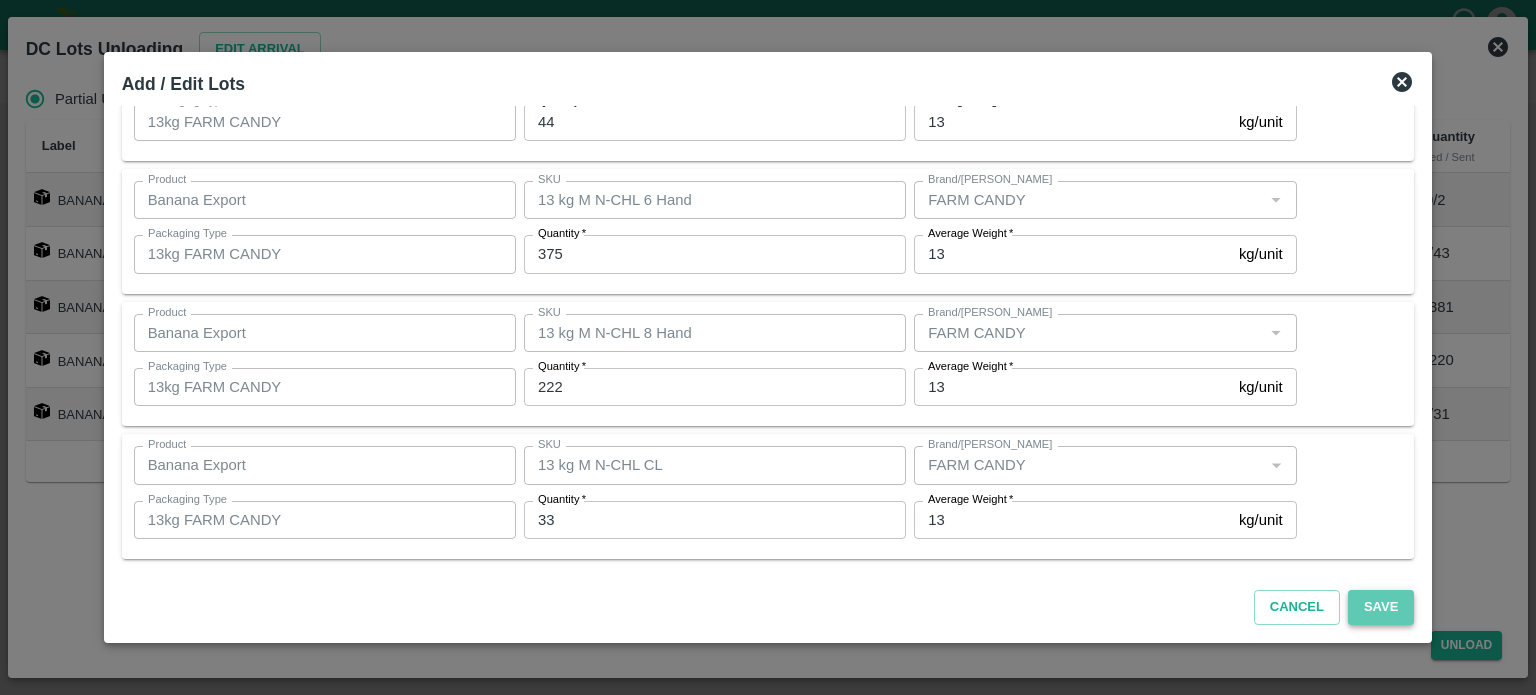 click on "Save" at bounding box center (1381, 607) 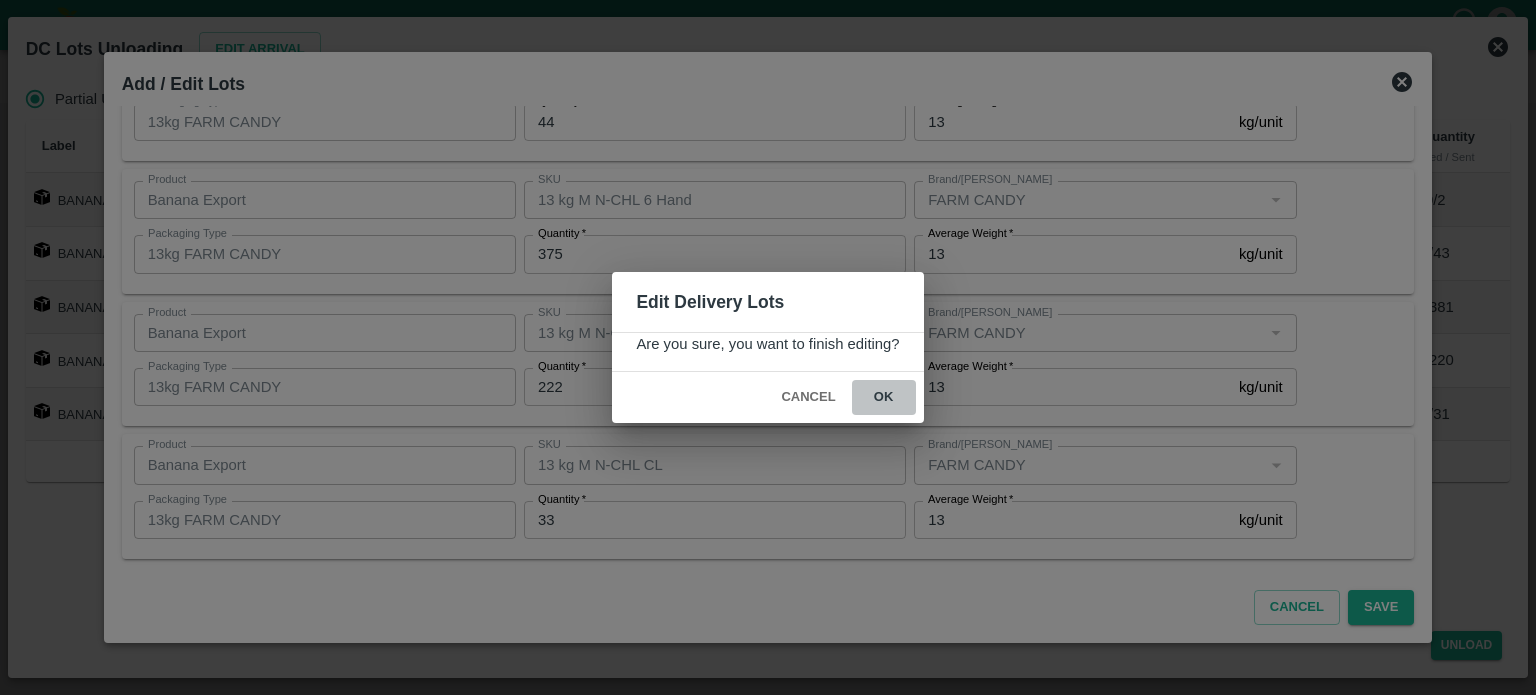 click on "ok" at bounding box center [884, 397] 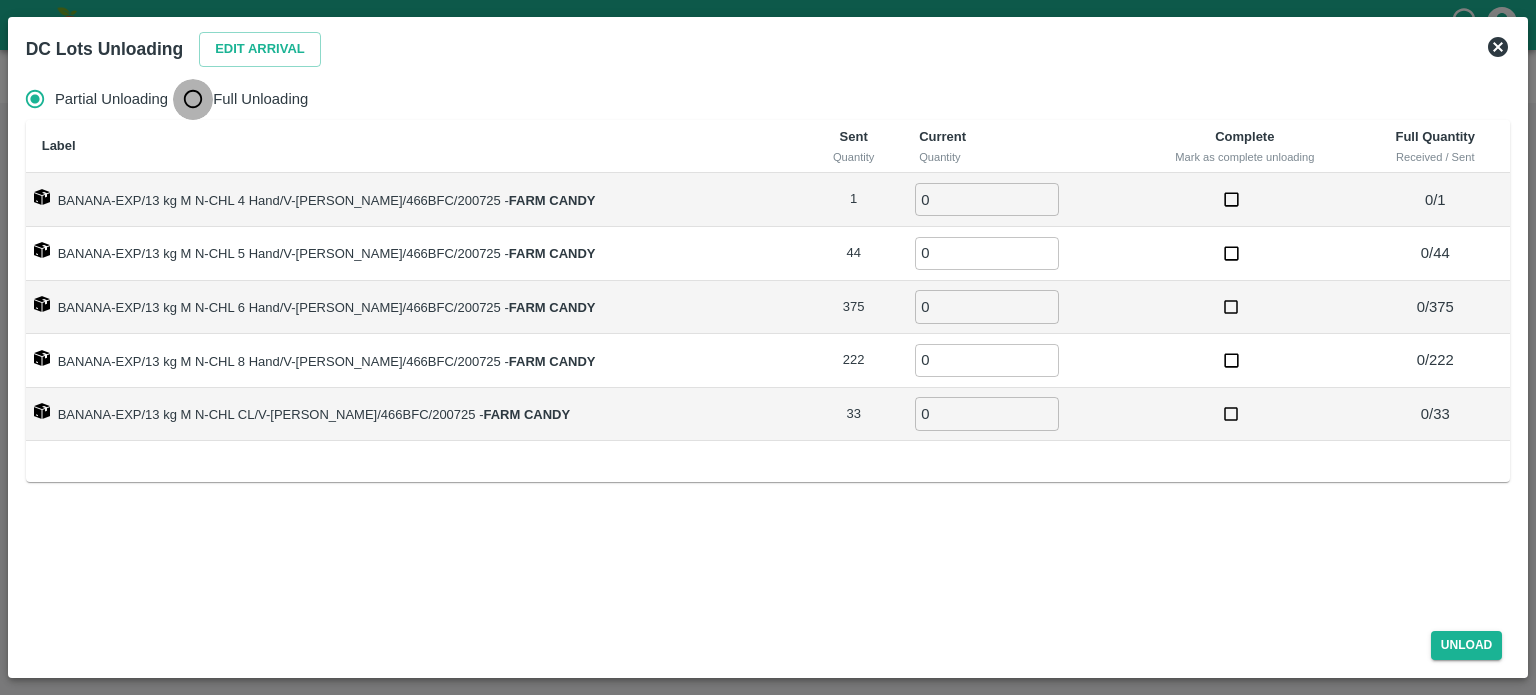 click on "Full Unloading" at bounding box center [193, 99] 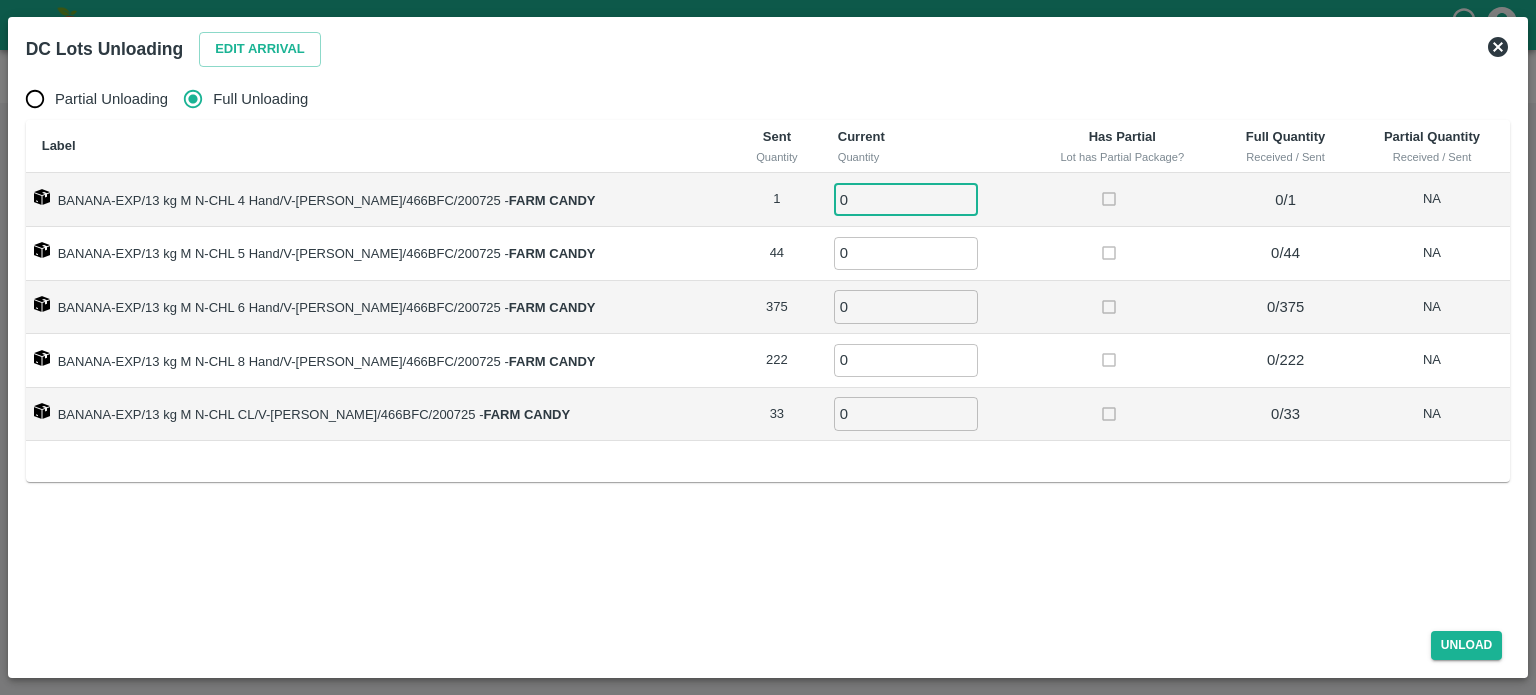 click on "0" at bounding box center [906, 199] 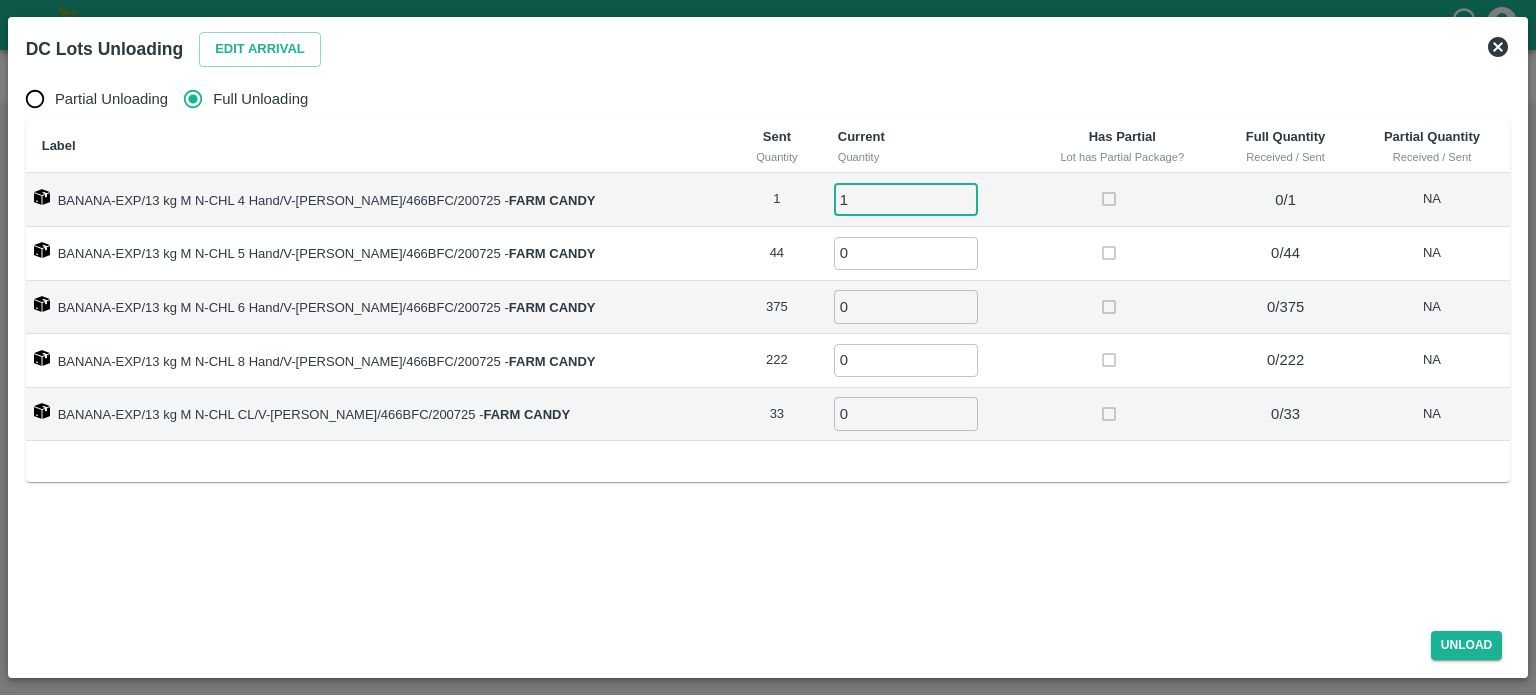 type on "1" 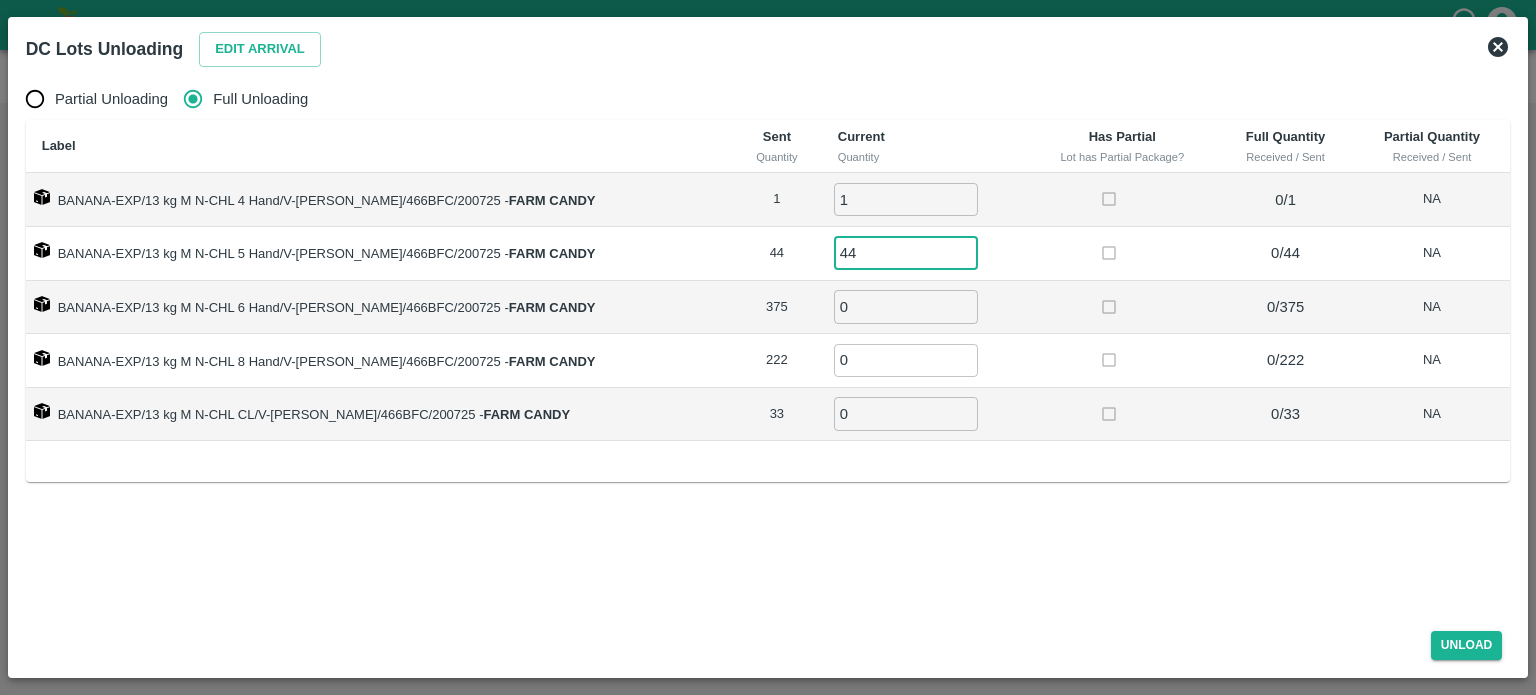 type on "44" 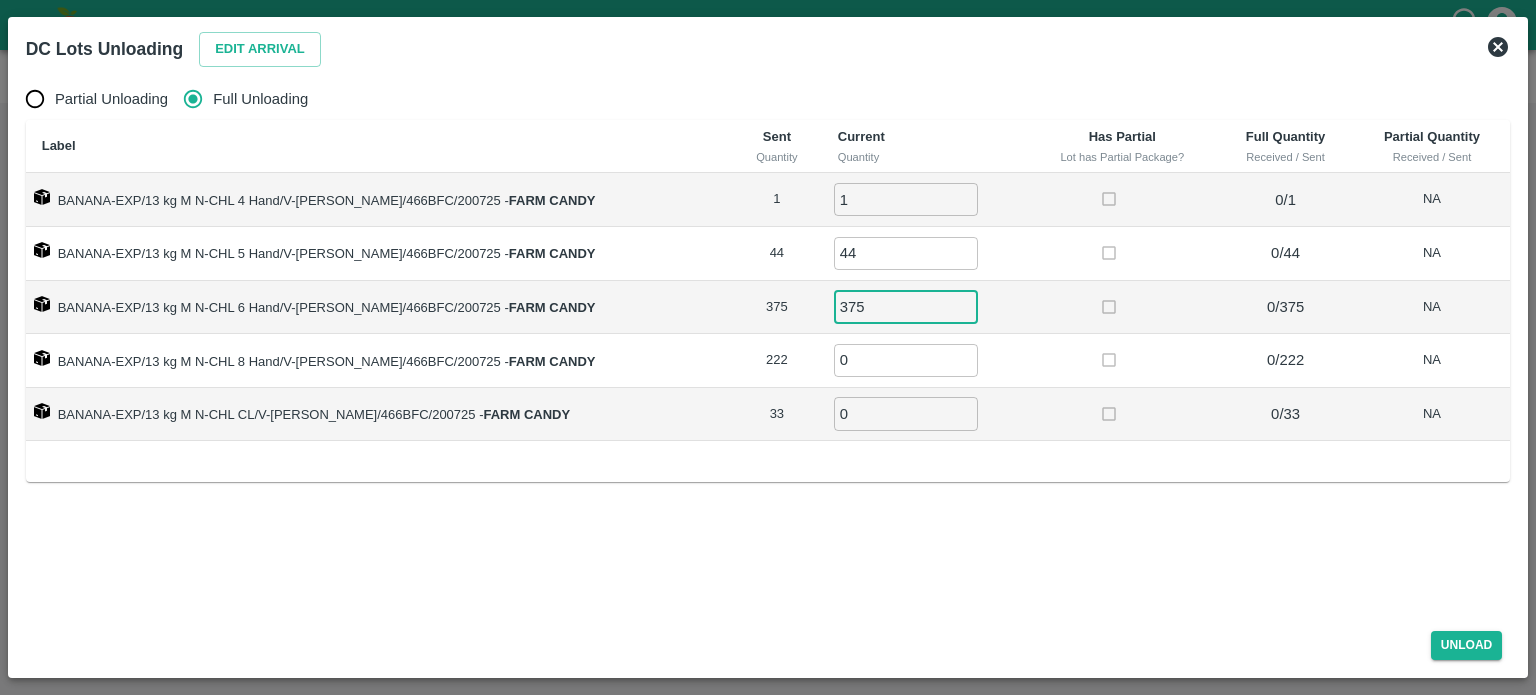 type on "375" 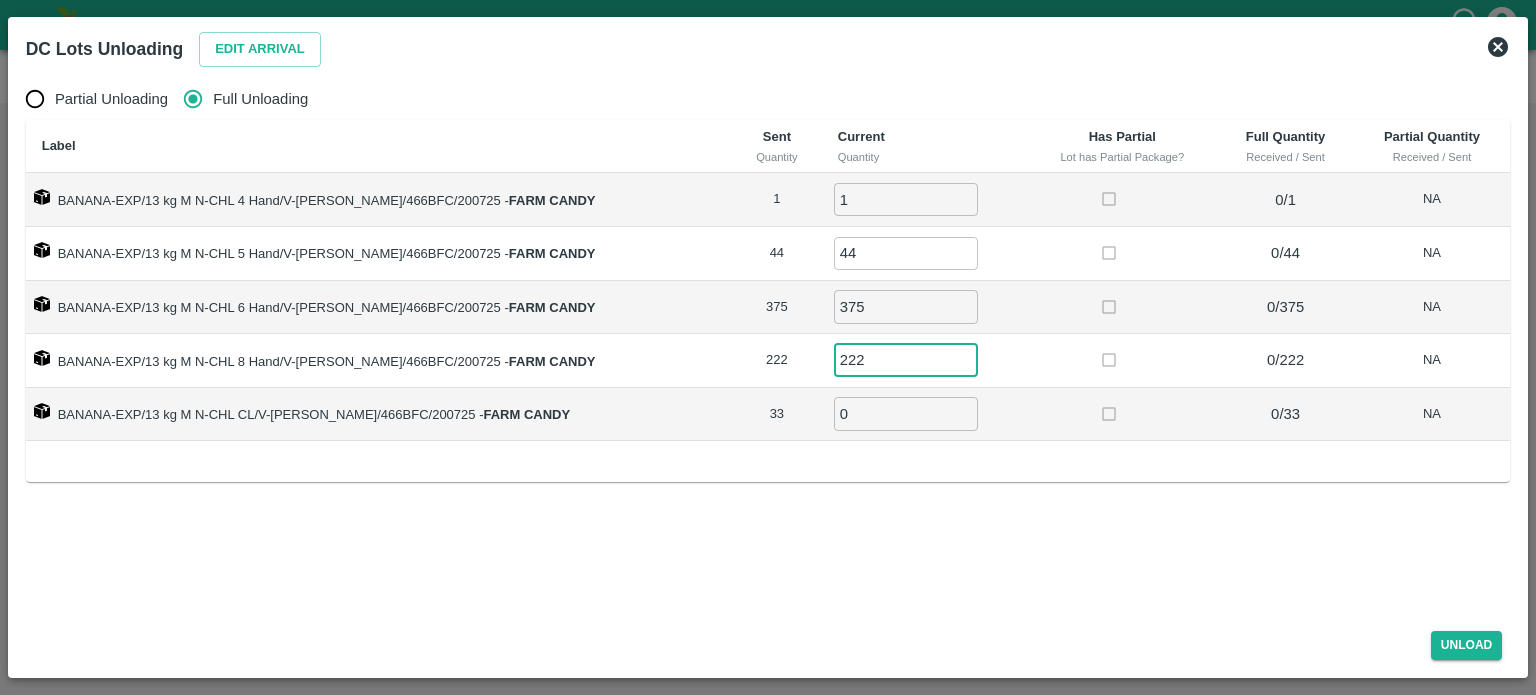 type on "222" 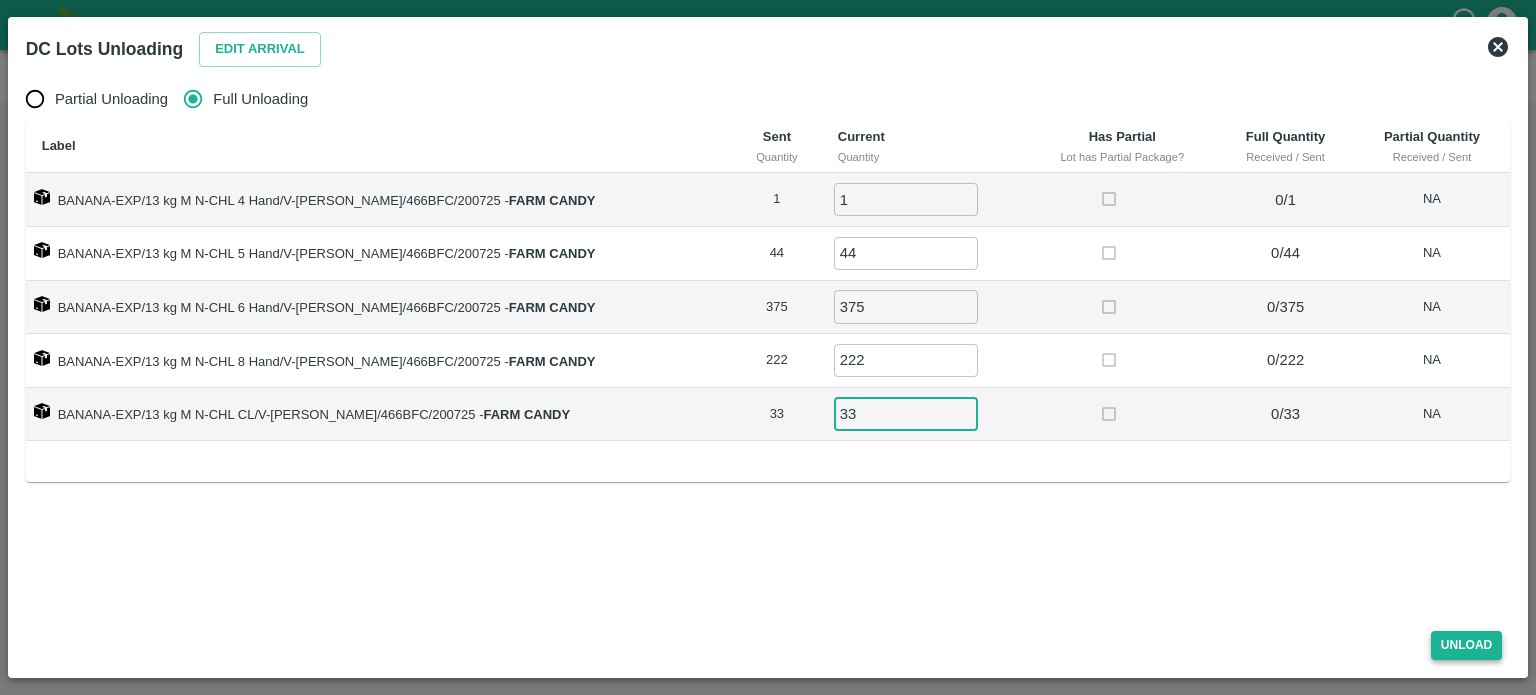 type on "33" 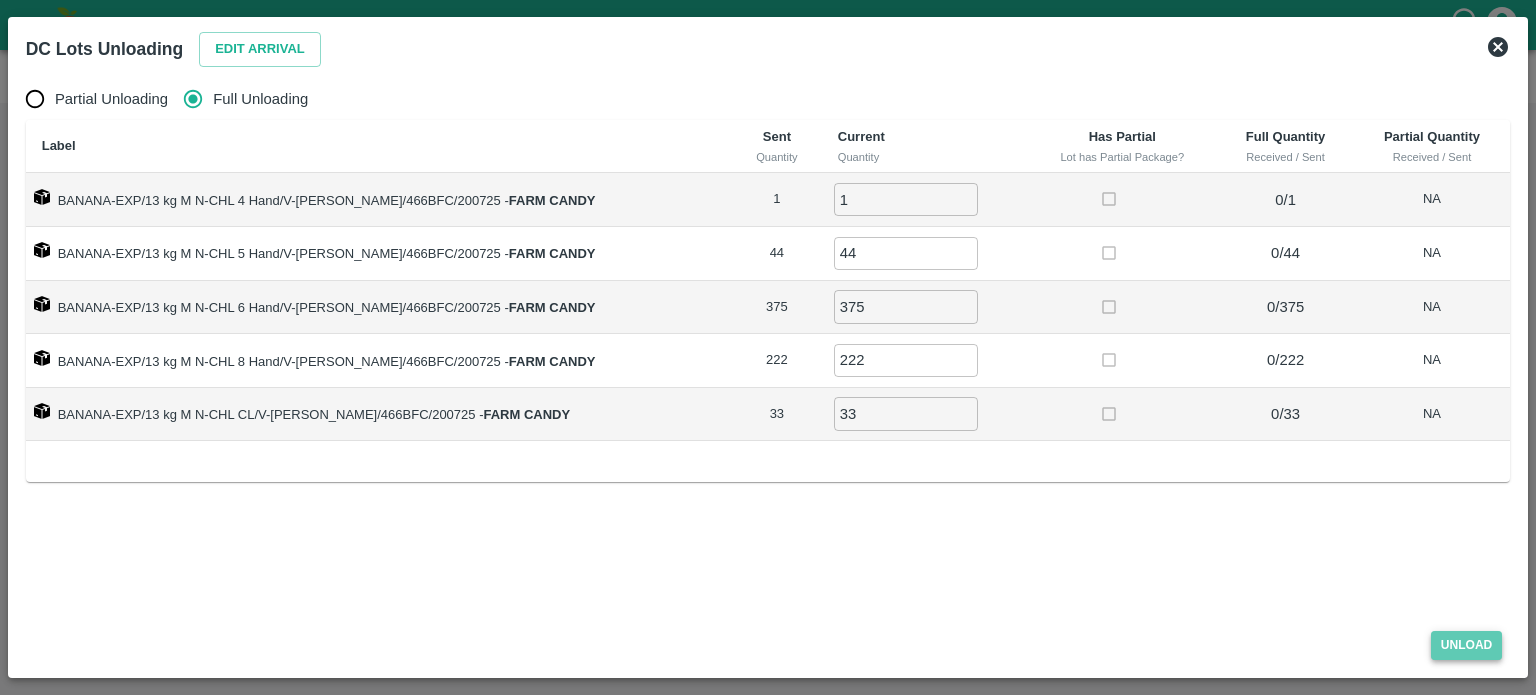 click on "Unload" at bounding box center (1467, 645) 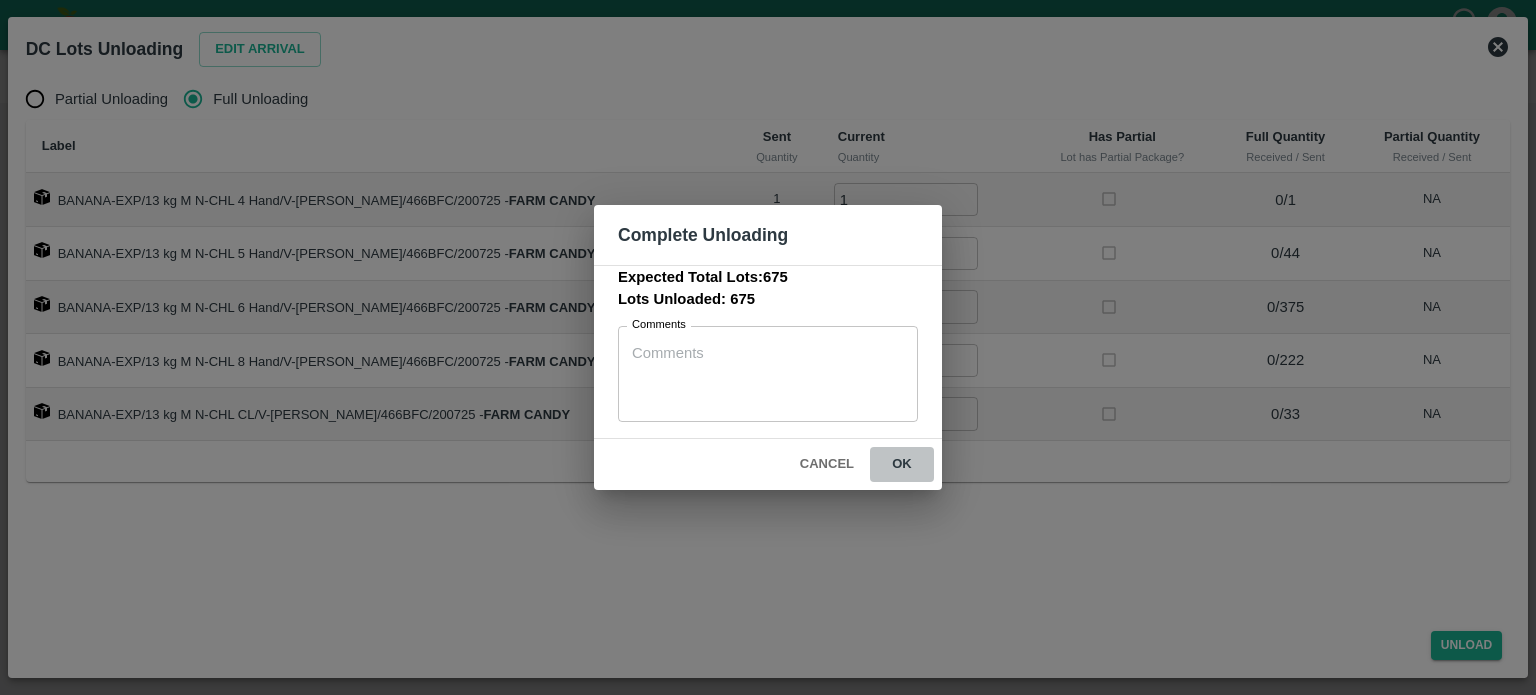 click on "ok" at bounding box center (902, 464) 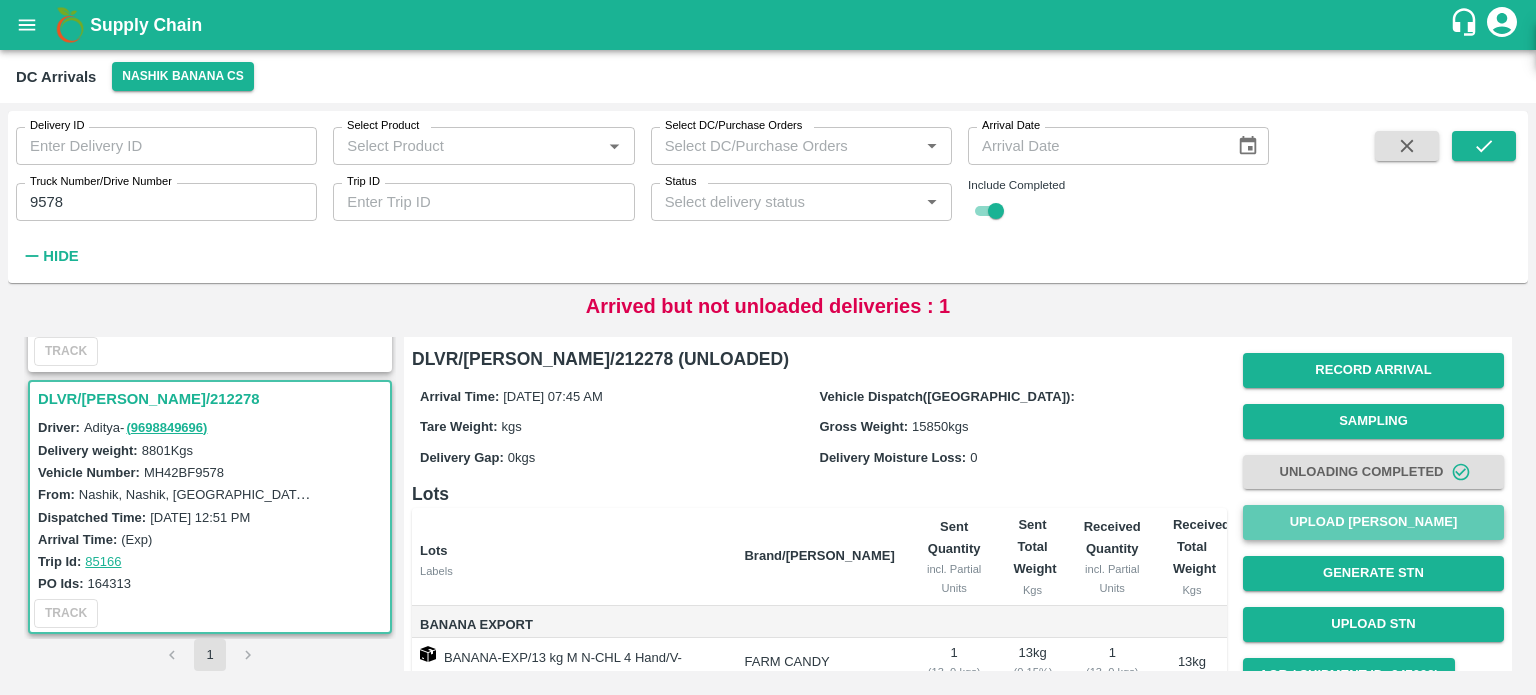 click on "Upload [PERSON_NAME]" at bounding box center (1373, 522) 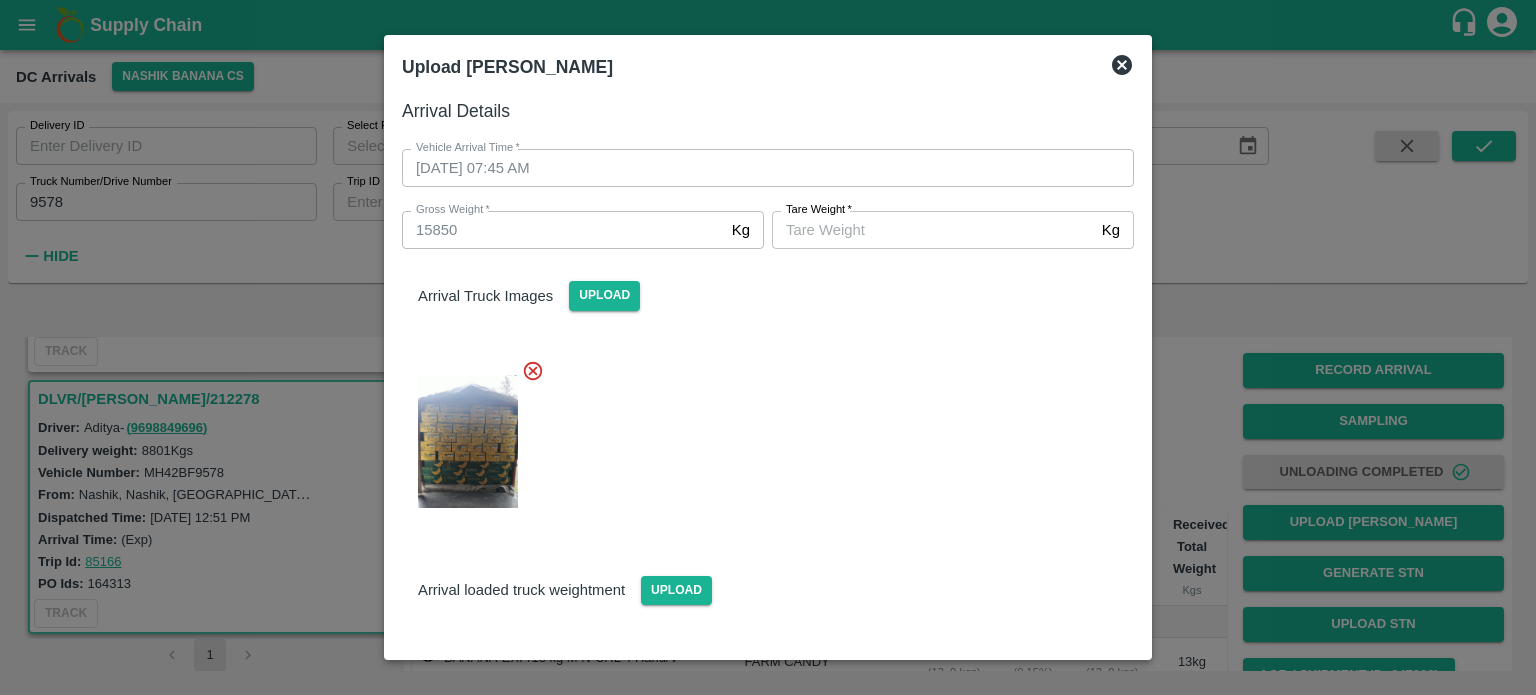 click on "[PERSON_NAME]   *" at bounding box center (933, 230) 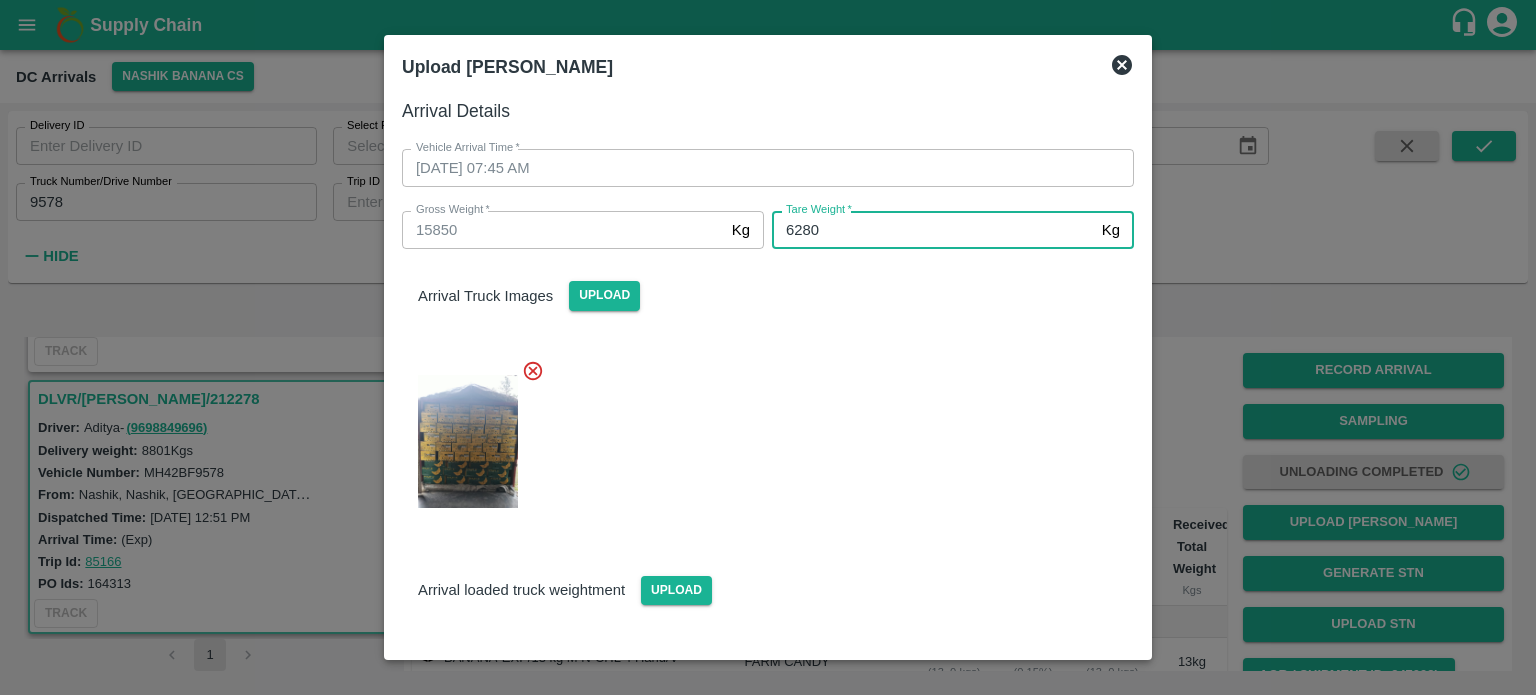 type on "6280" 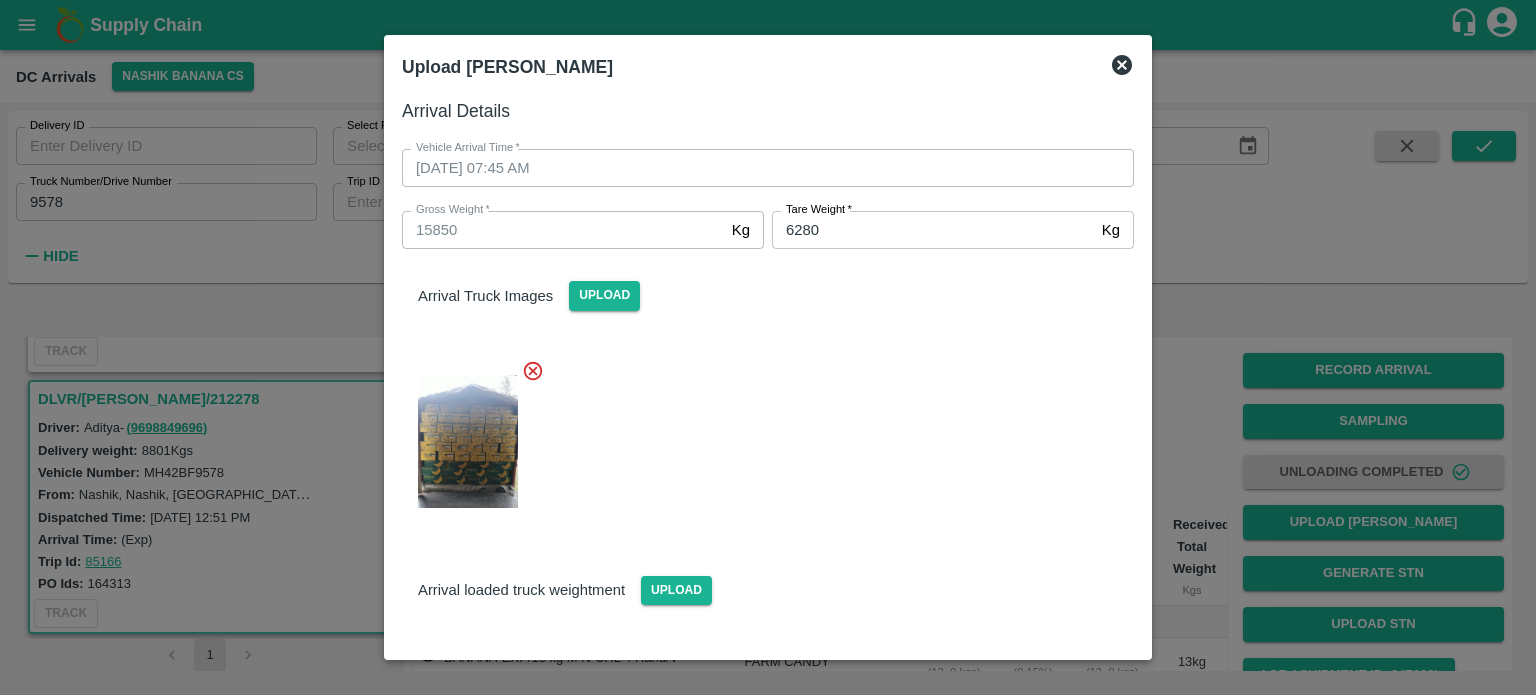 click at bounding box center [760, 435] 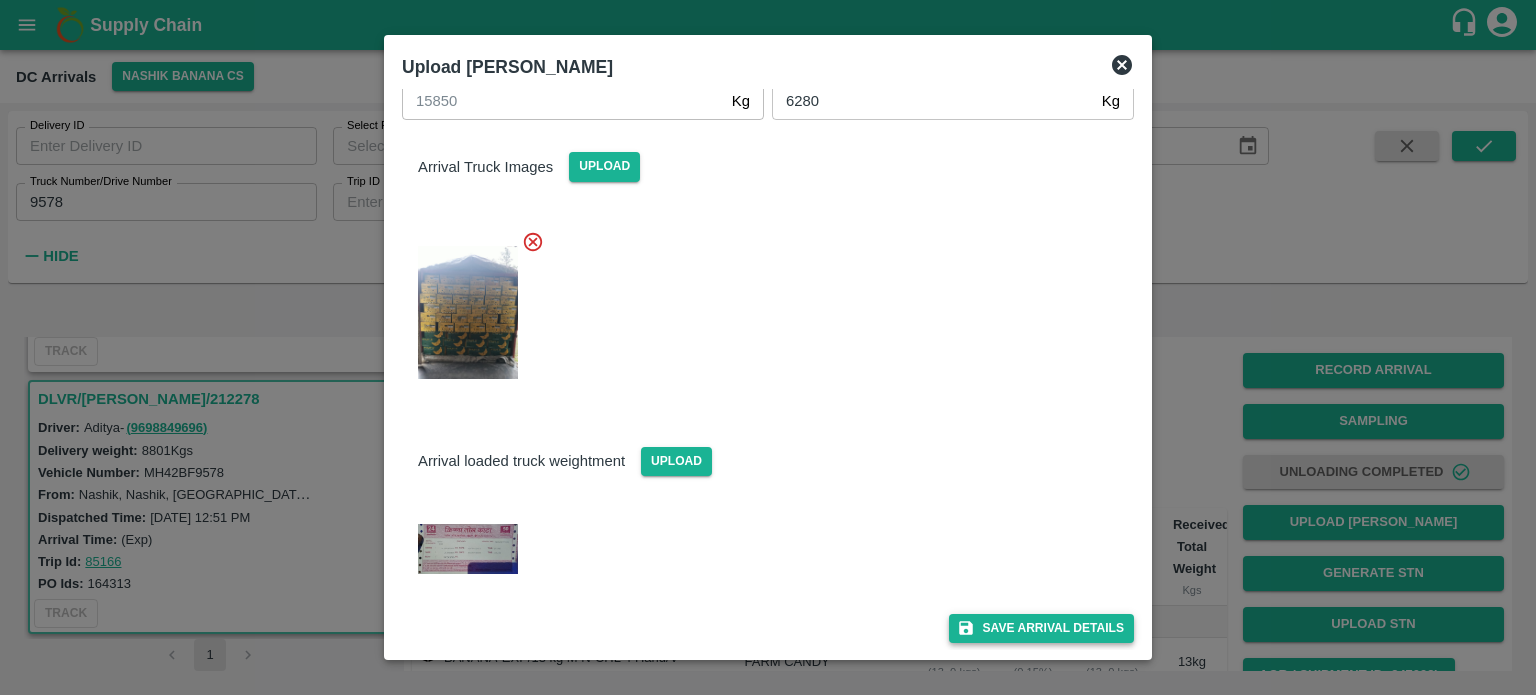 click on "Save Arrival Details" at bounding box center [1041, 628] 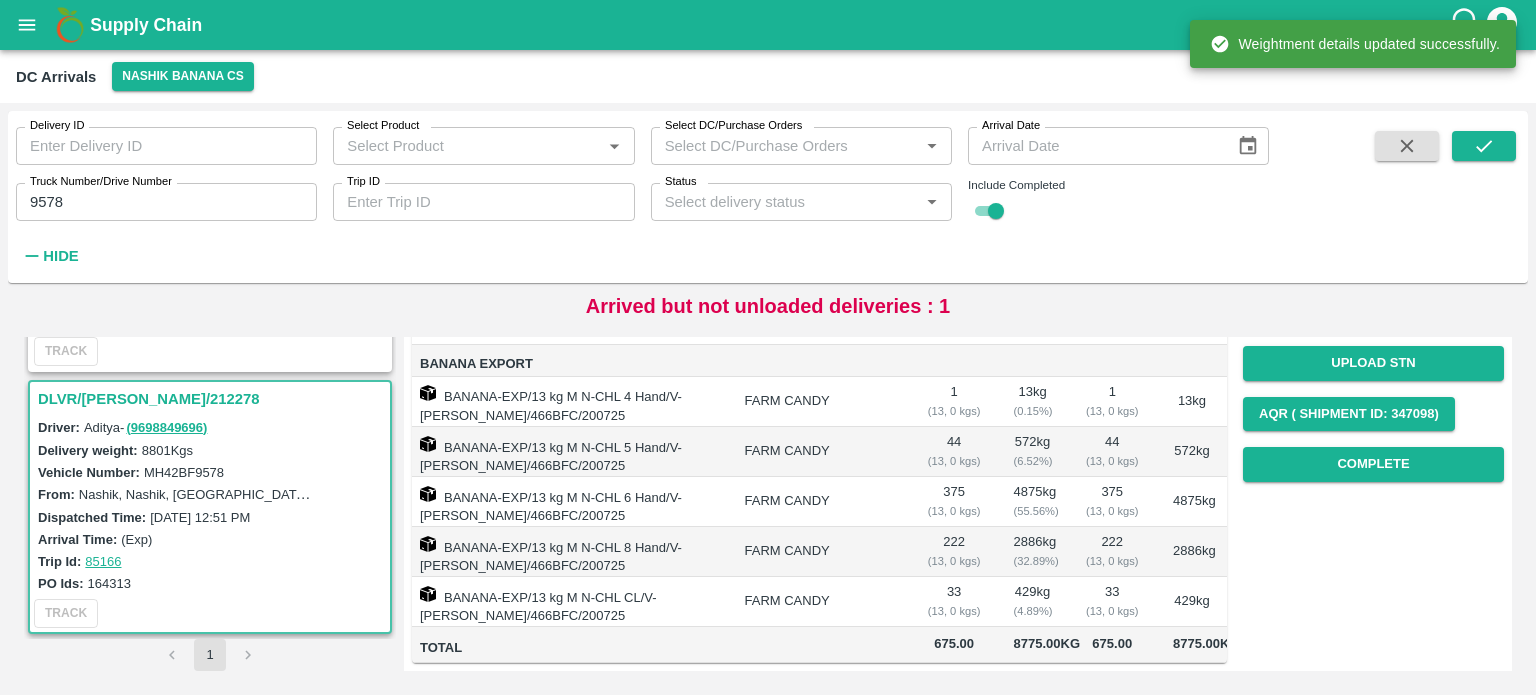 scroll, scrollTop: 300, scrollLeft: 0, axis: vertical 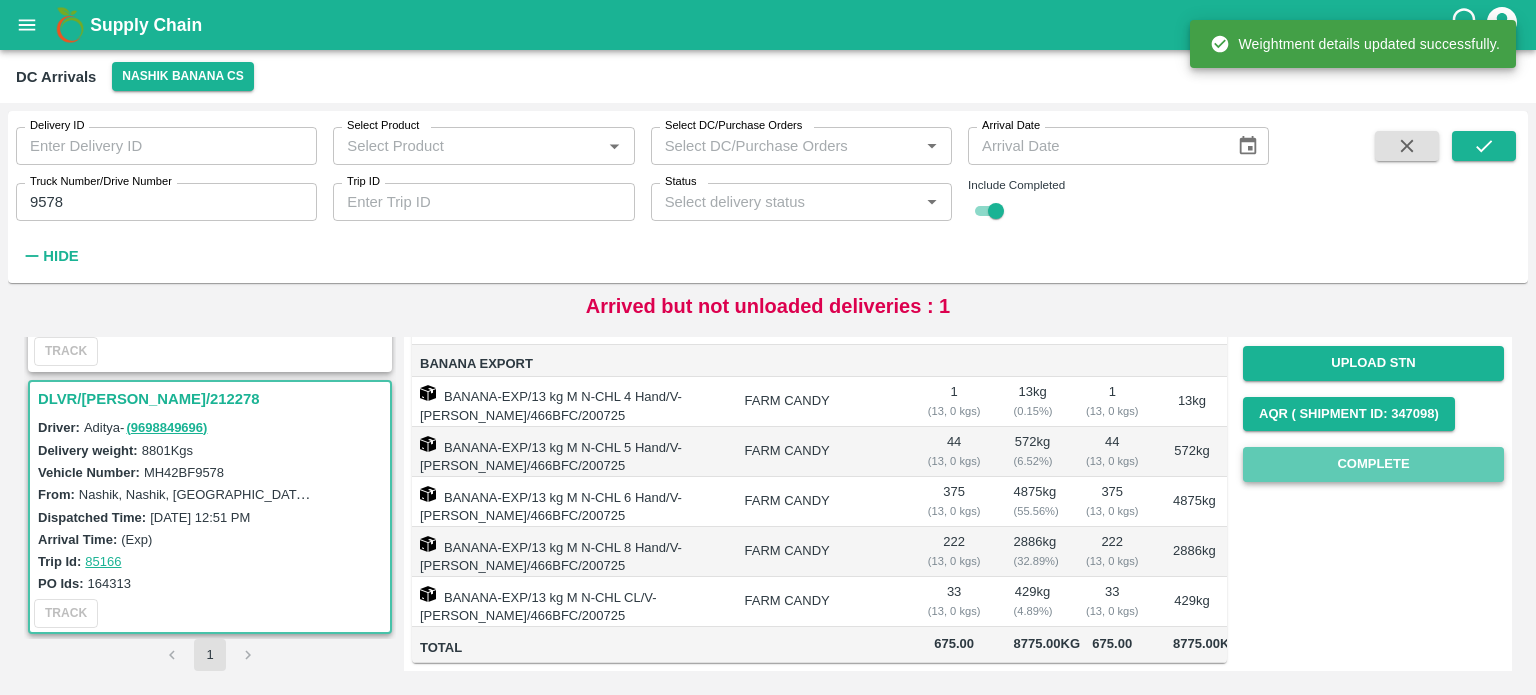 click on "Complete" at bounding box center [1373, 464] 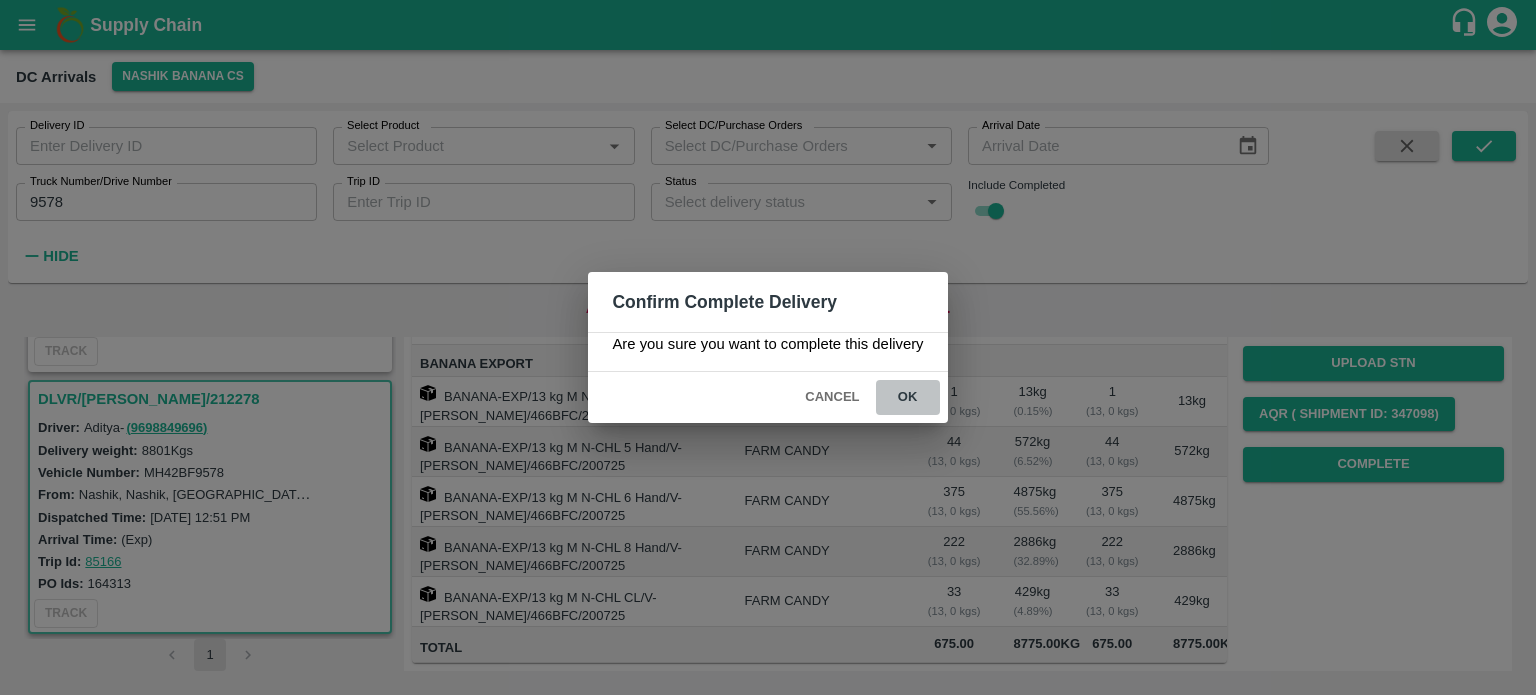 click on "ok" at bounding box center (908, 397) 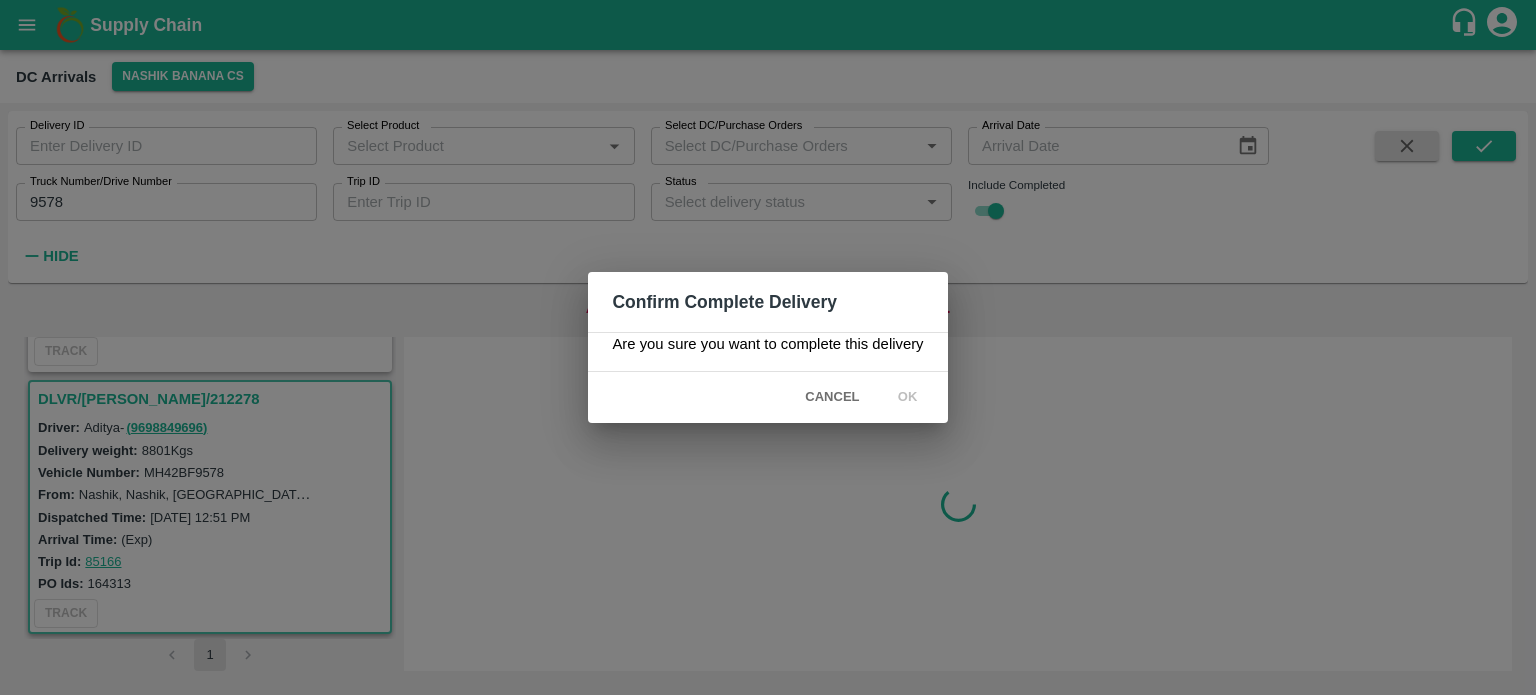 scroll, scrollTop: 0, scrollLeft: 0, axis: both 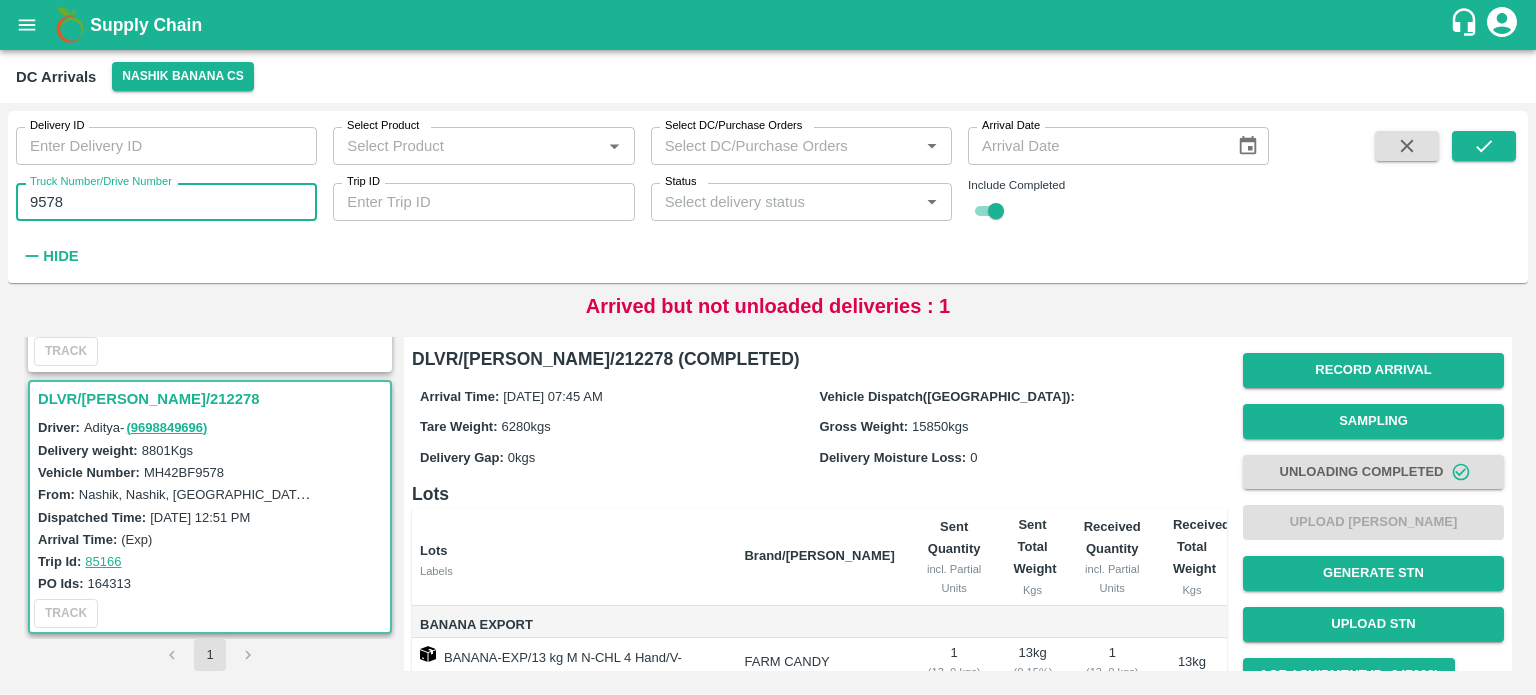 click on "9578" at bounding box center [166, 202] 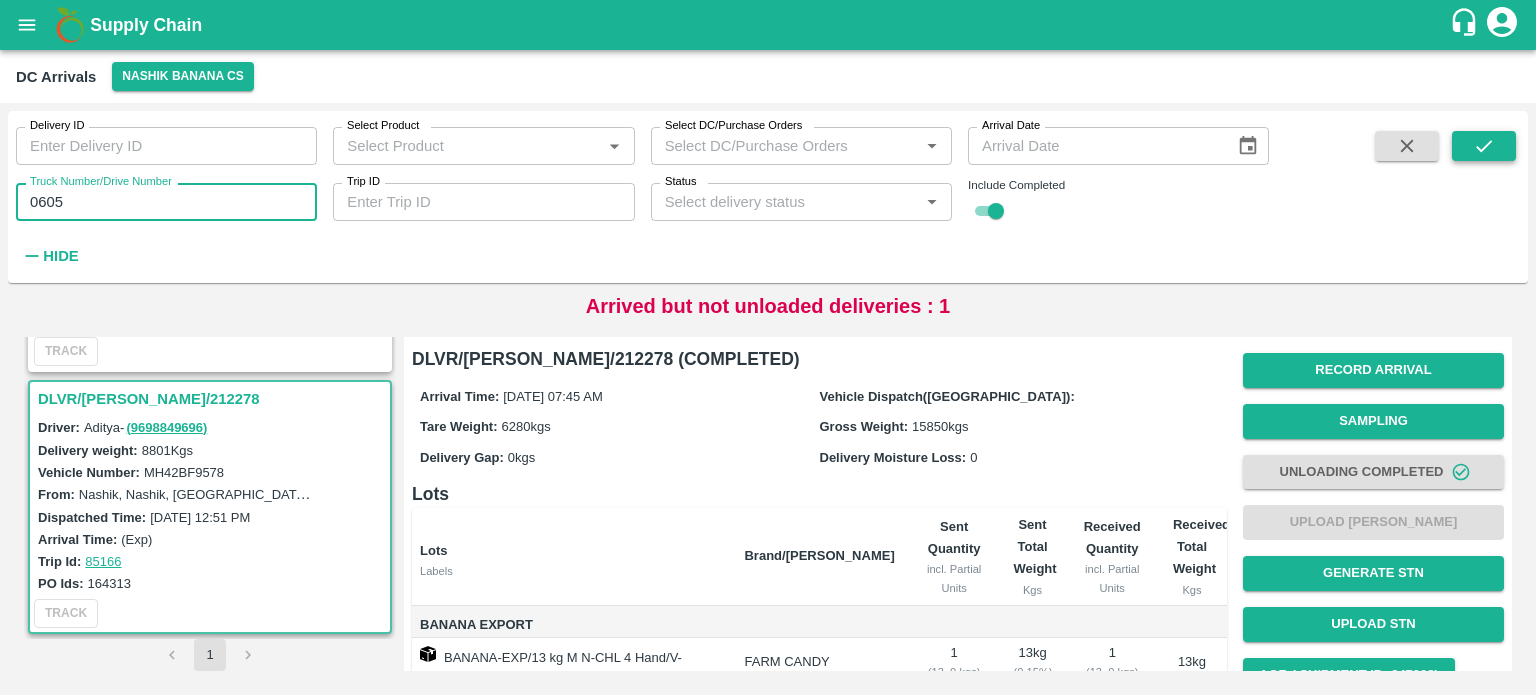 type on "0605" 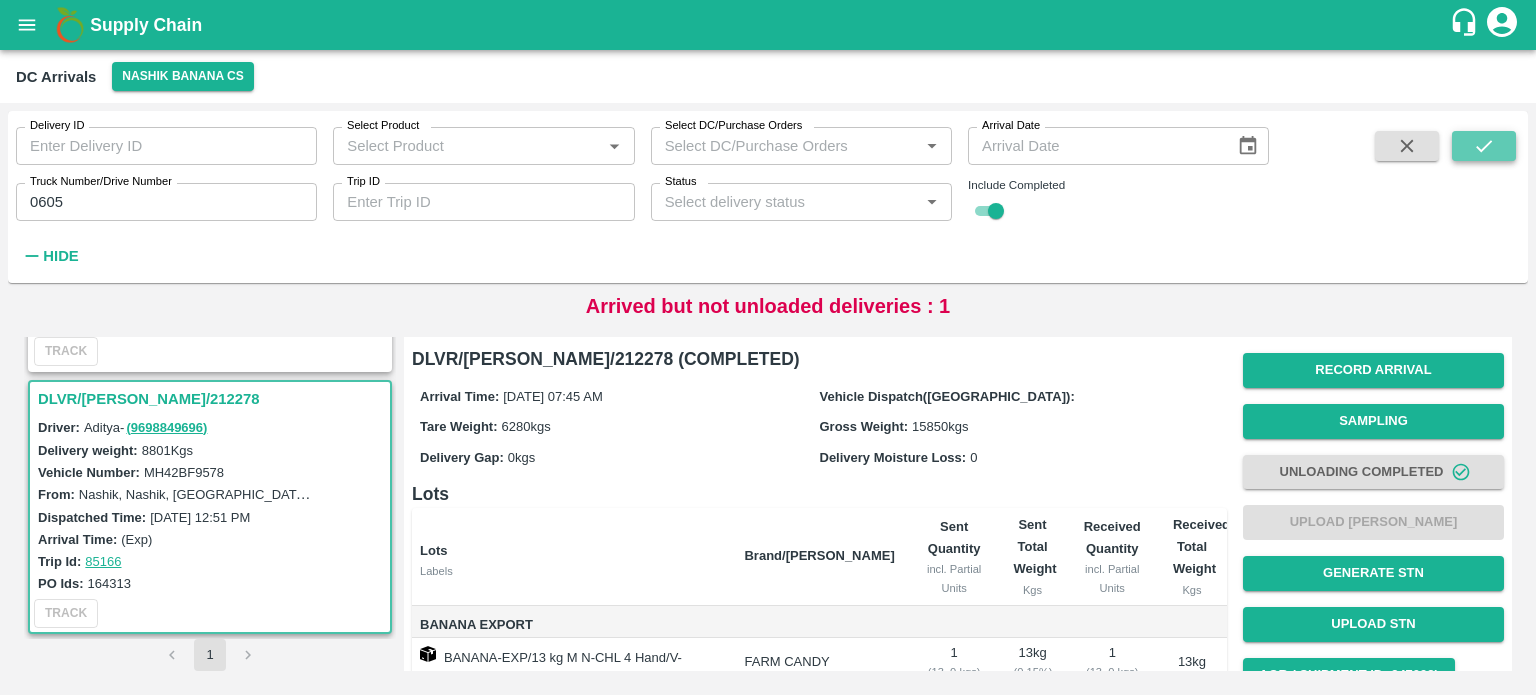 click 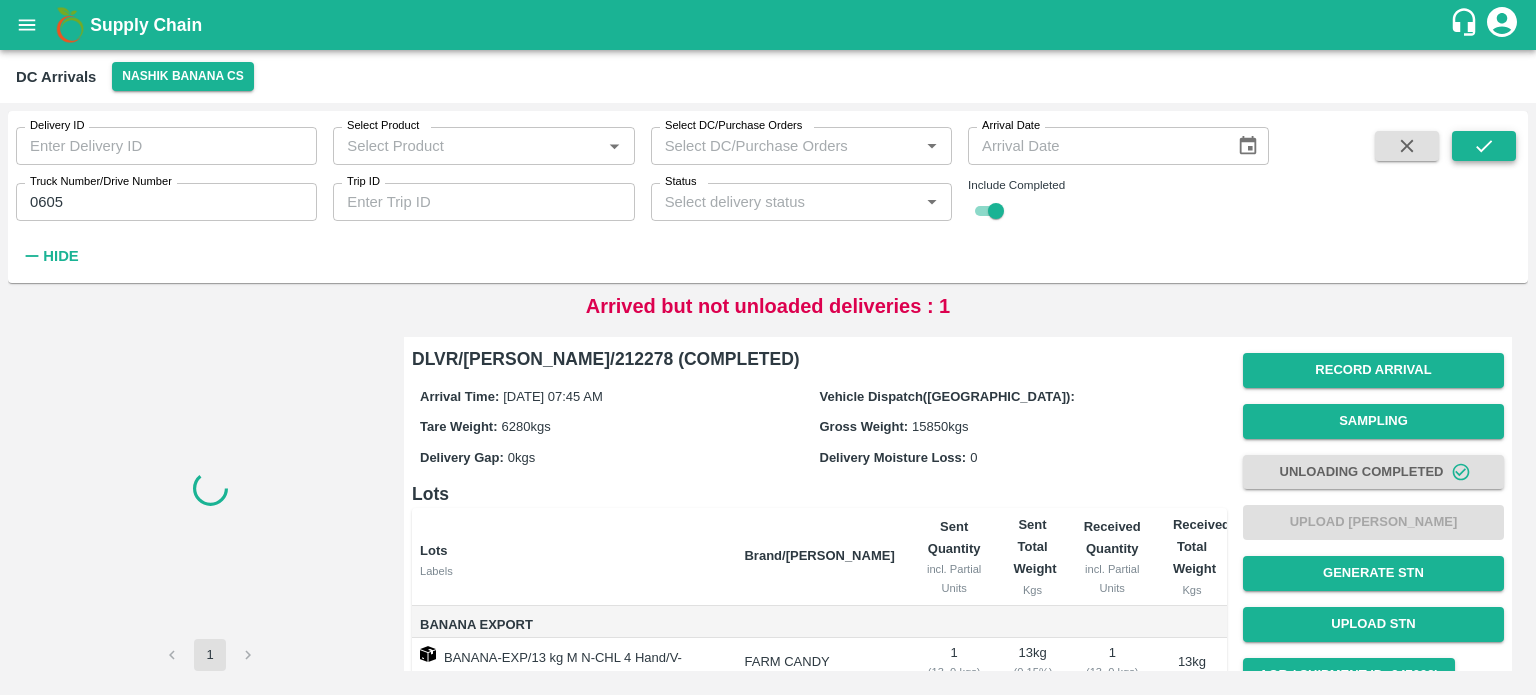 scroll, scrollTop: 0, scrollLeft: 0, axis: both 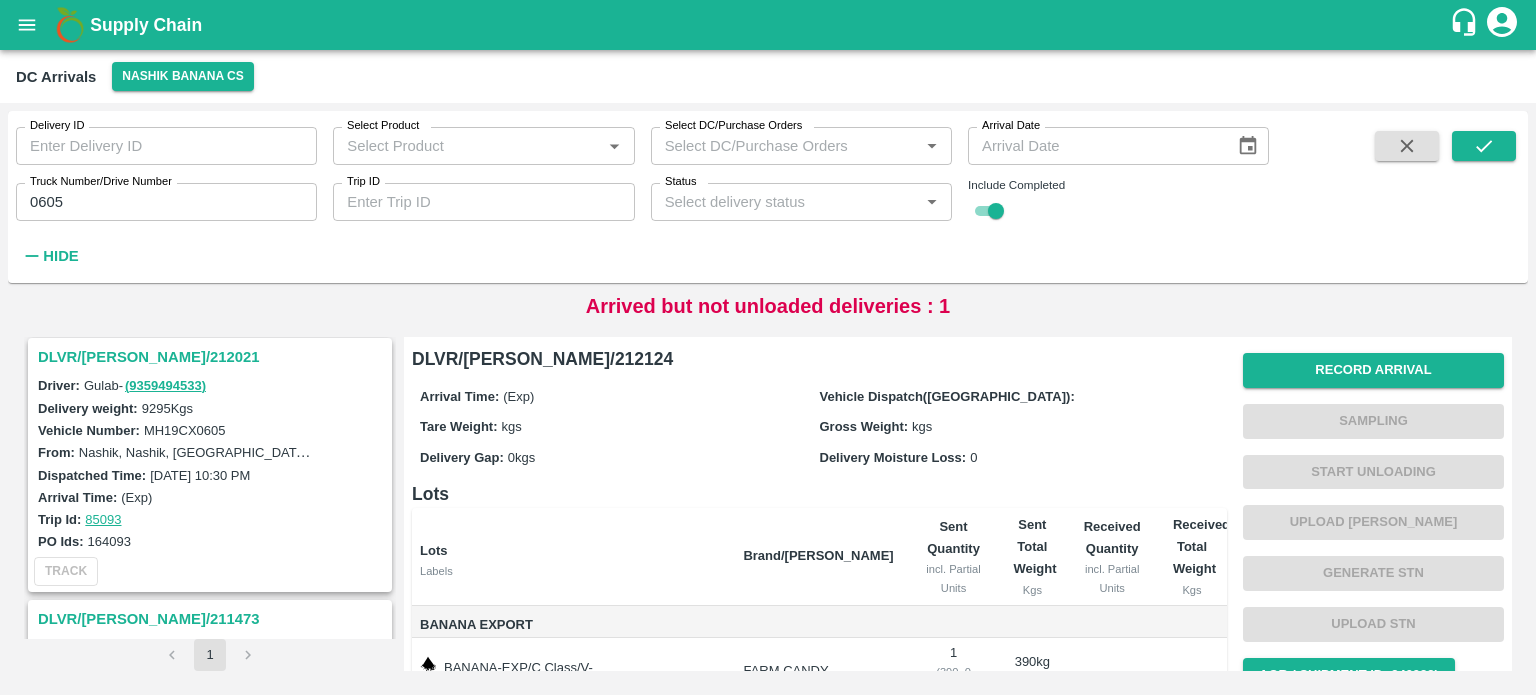 click on "DLVR/NASH/212021" at bounding box center [213, 357] 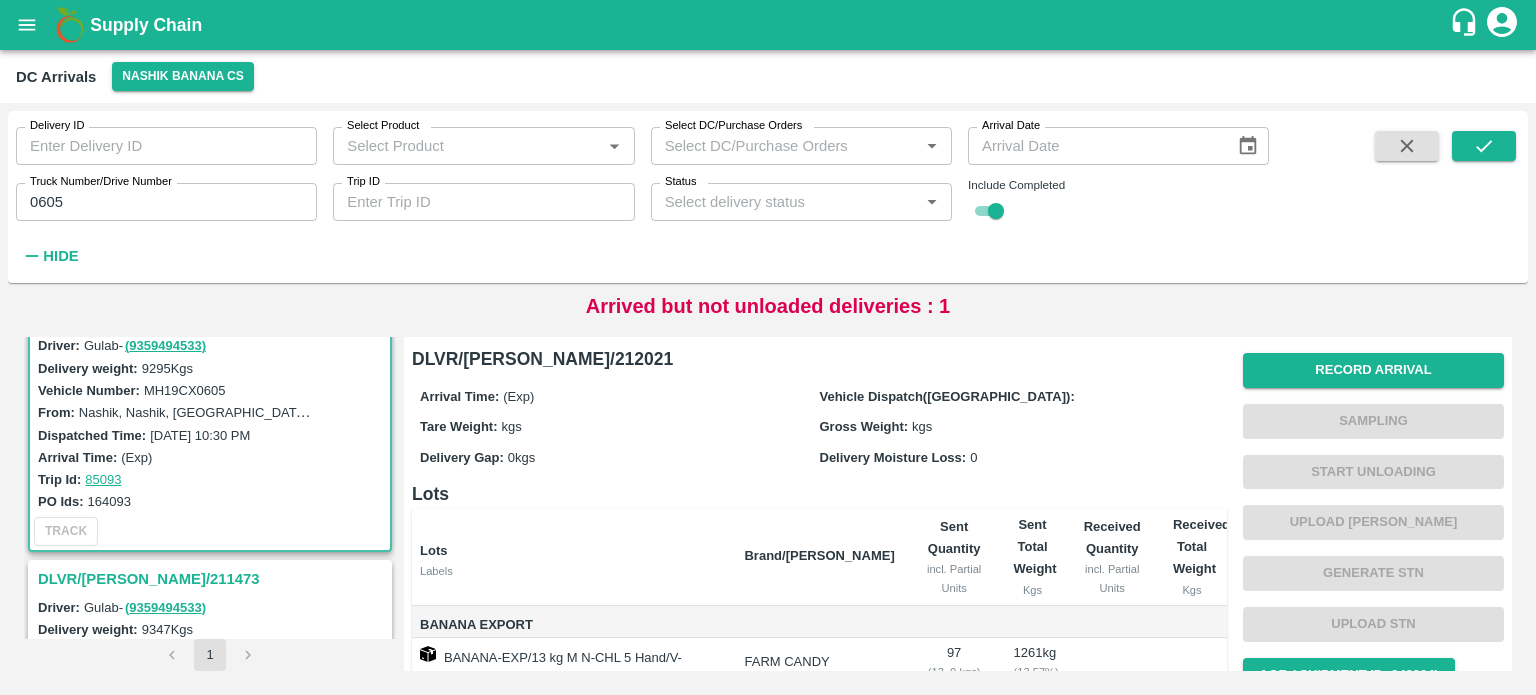 scroll, scrollTop: 240, scrollLeft: 0, axis: vertical 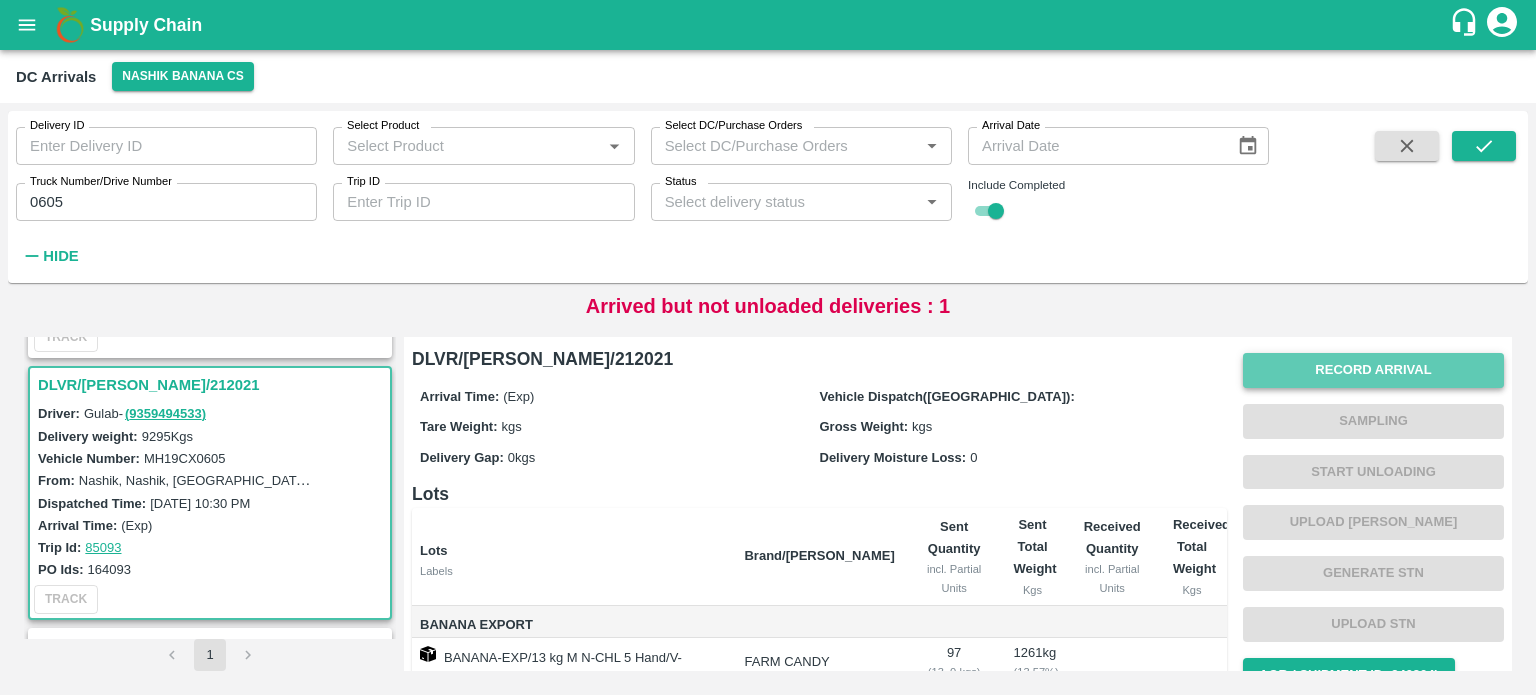 click on "Record Arrival" at bounding box center (1373, 370) 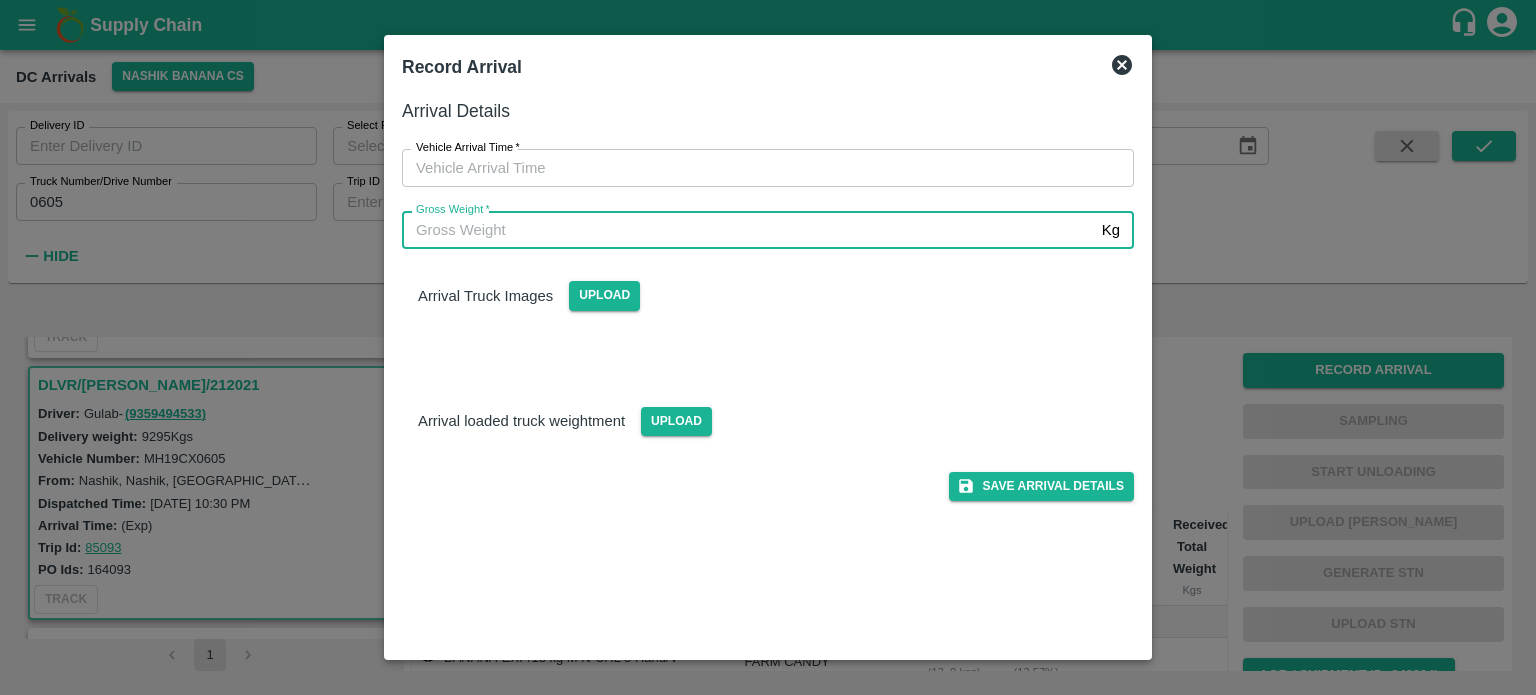 click on "Gross Weight   *" at bounding box center [748, 230] 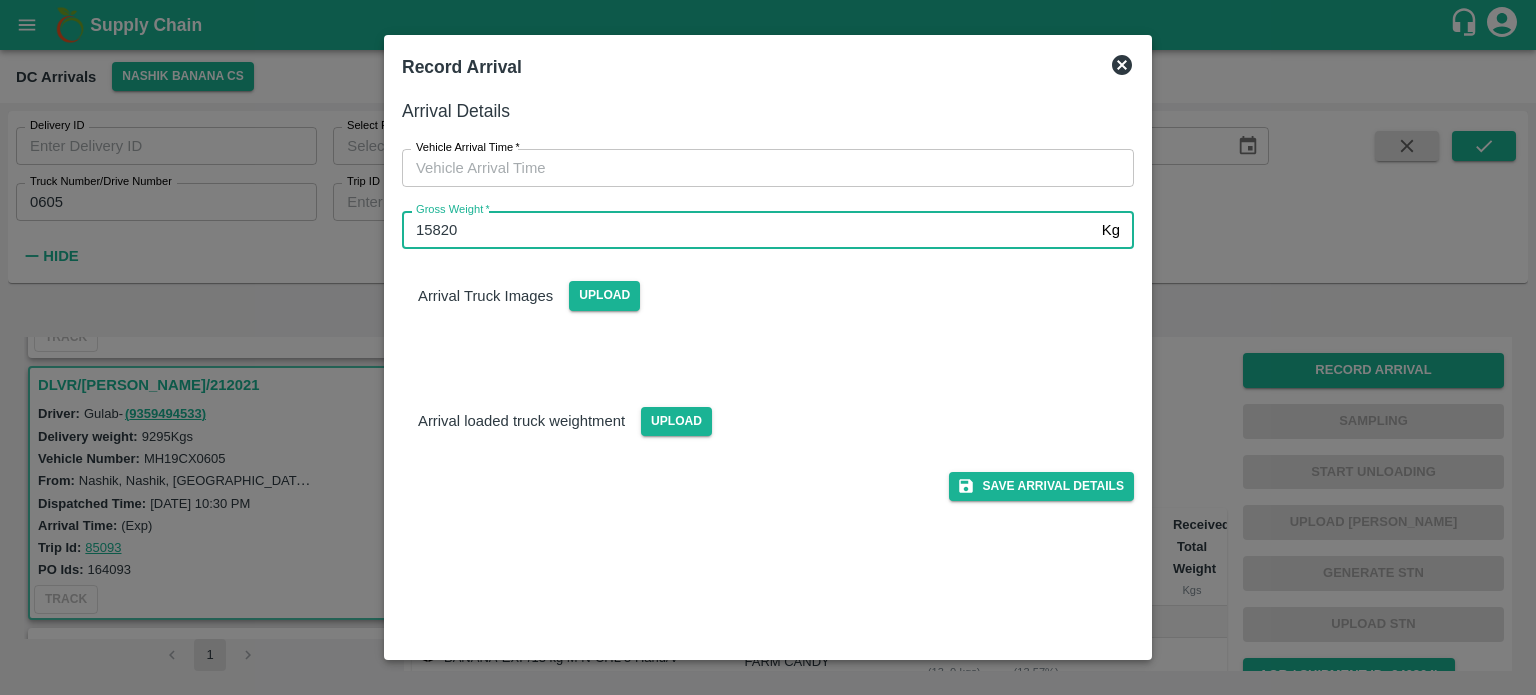 type on "15820" 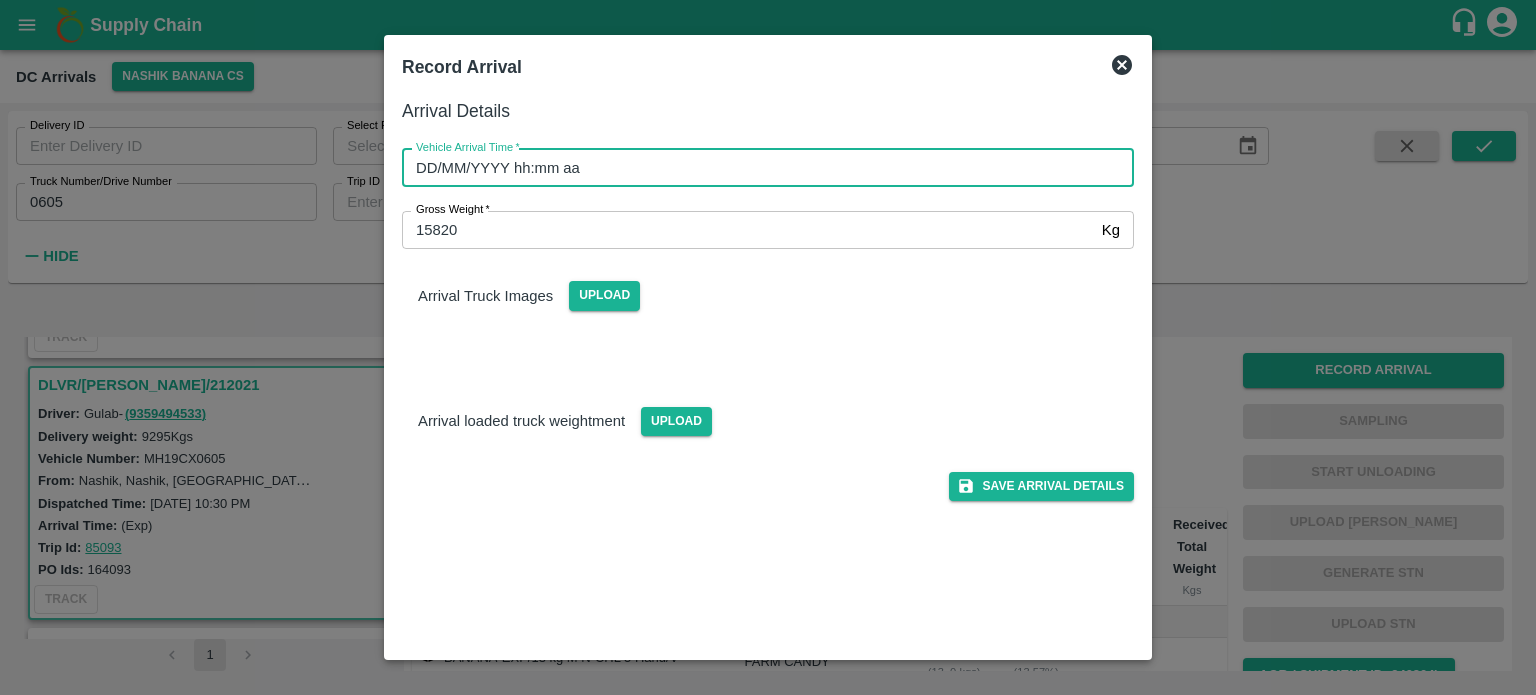 click on "DD/MM/YYYY hh:mm aa" at bounding box center (761, 168) 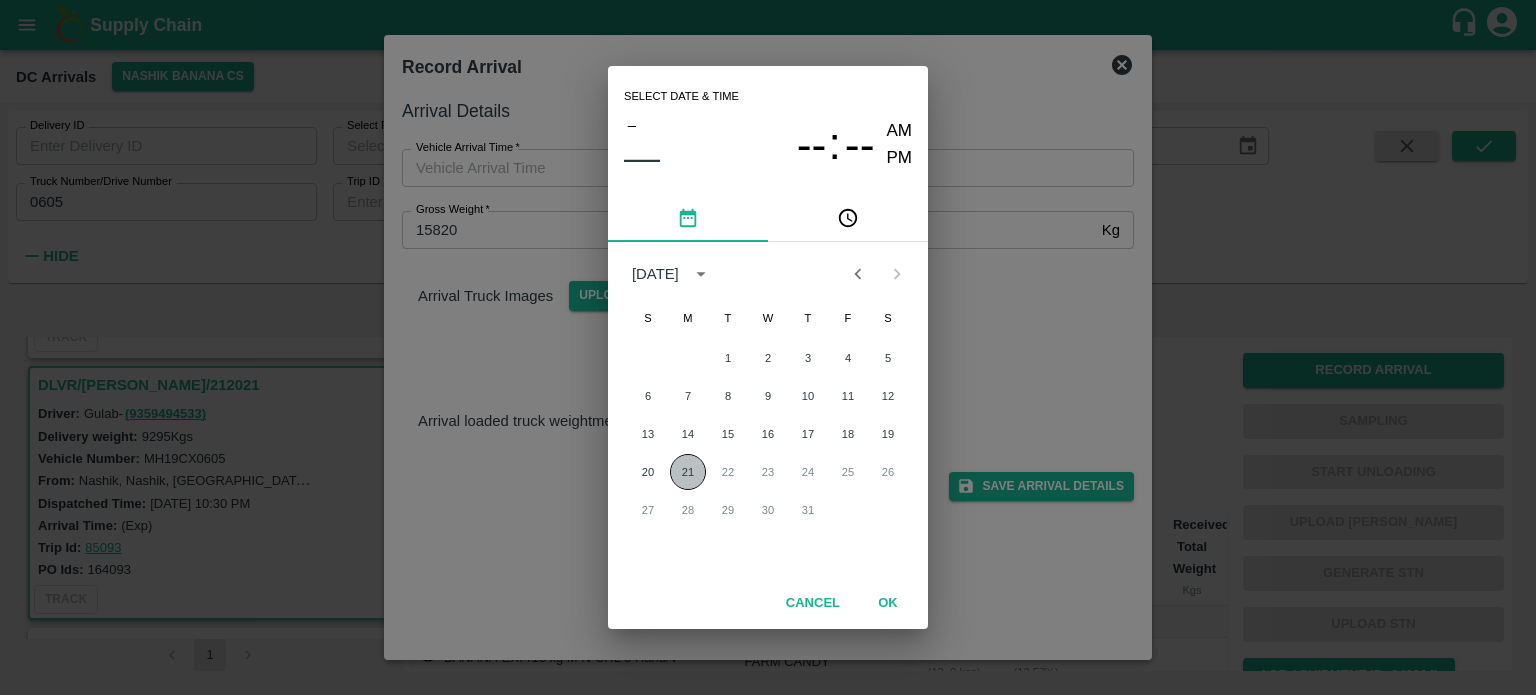 click on "21" at bounding box center (688, 472) 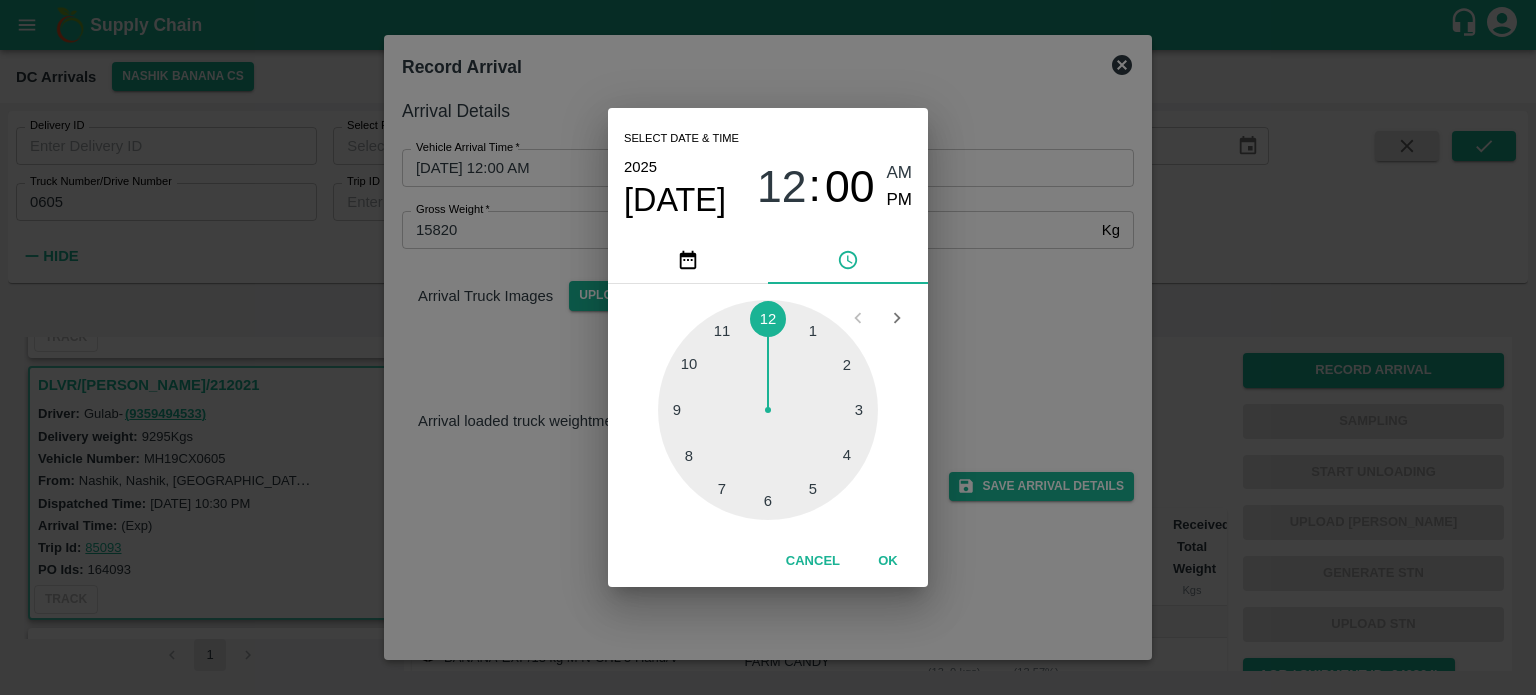 click at bounding box center [768, 410] 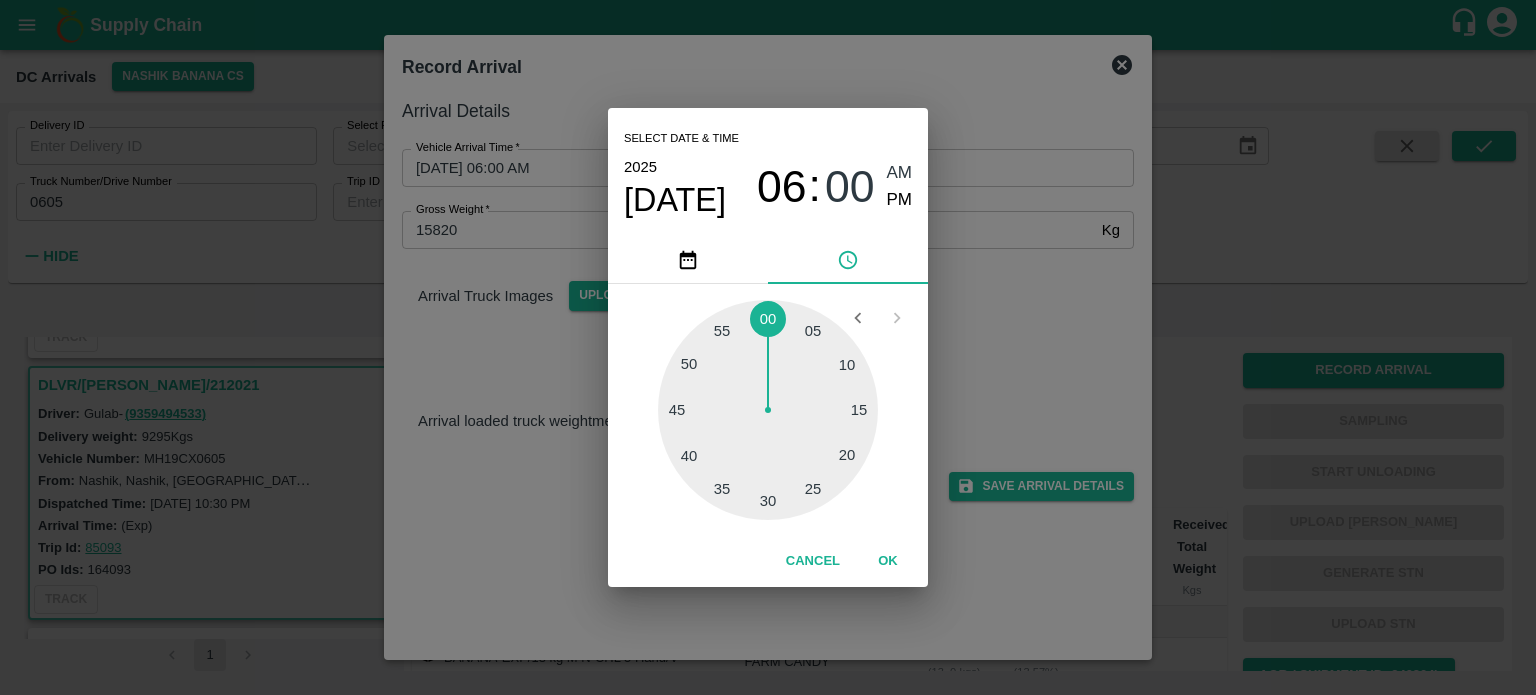 click at bounding box center (768, 410) 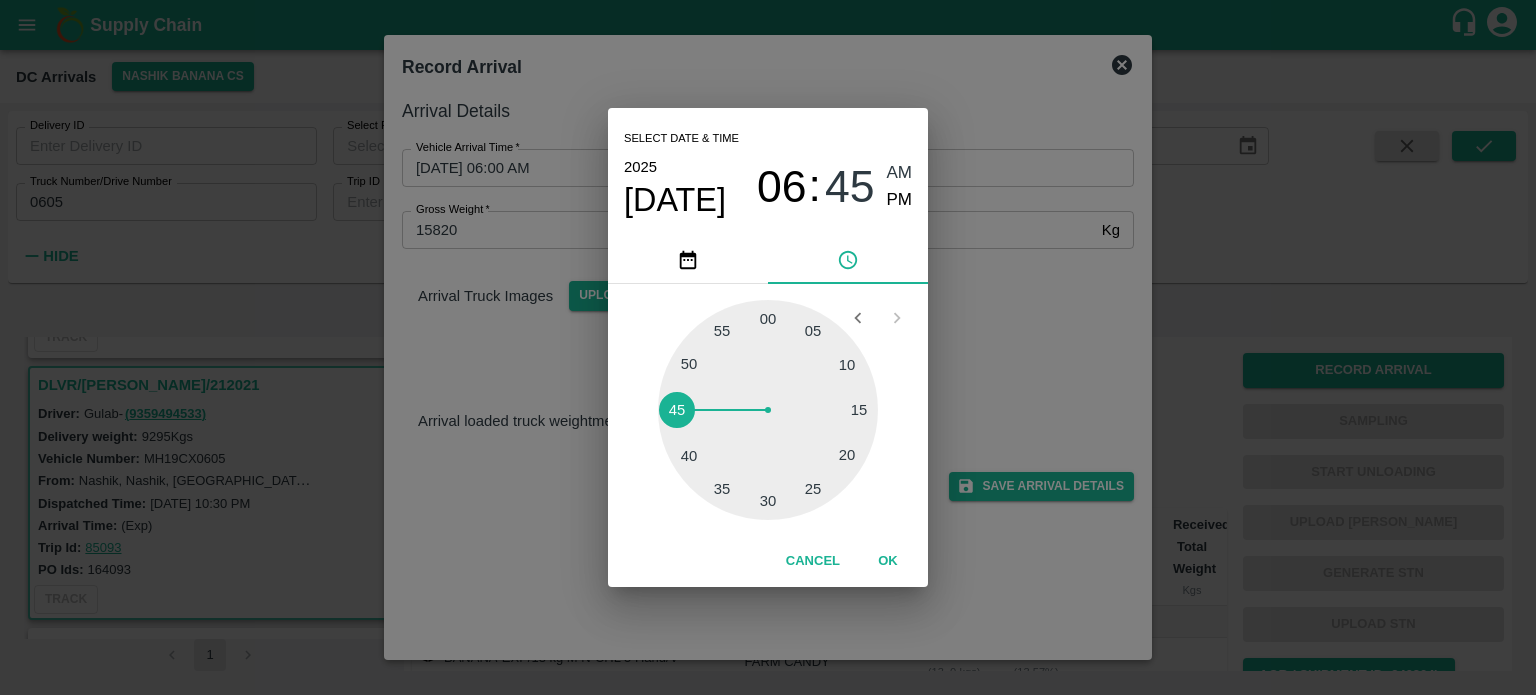 type on "21/07/2025 06:45 AM" 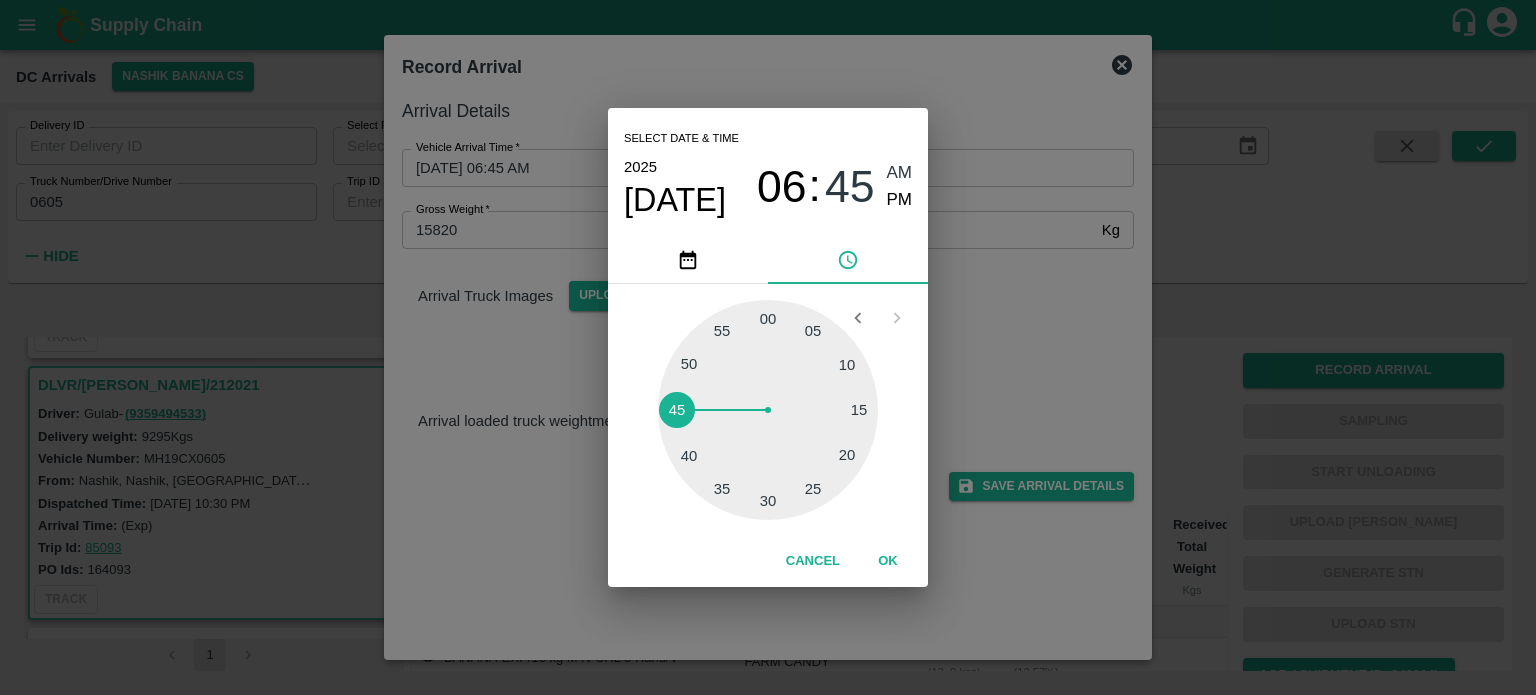 click on "Select date & time 2025 Jul 21 06 : 45 AM PM 05 10 15 20 25 30 35 40 45 50 55 00 Cancel OK" at bounding box center (768, 347) 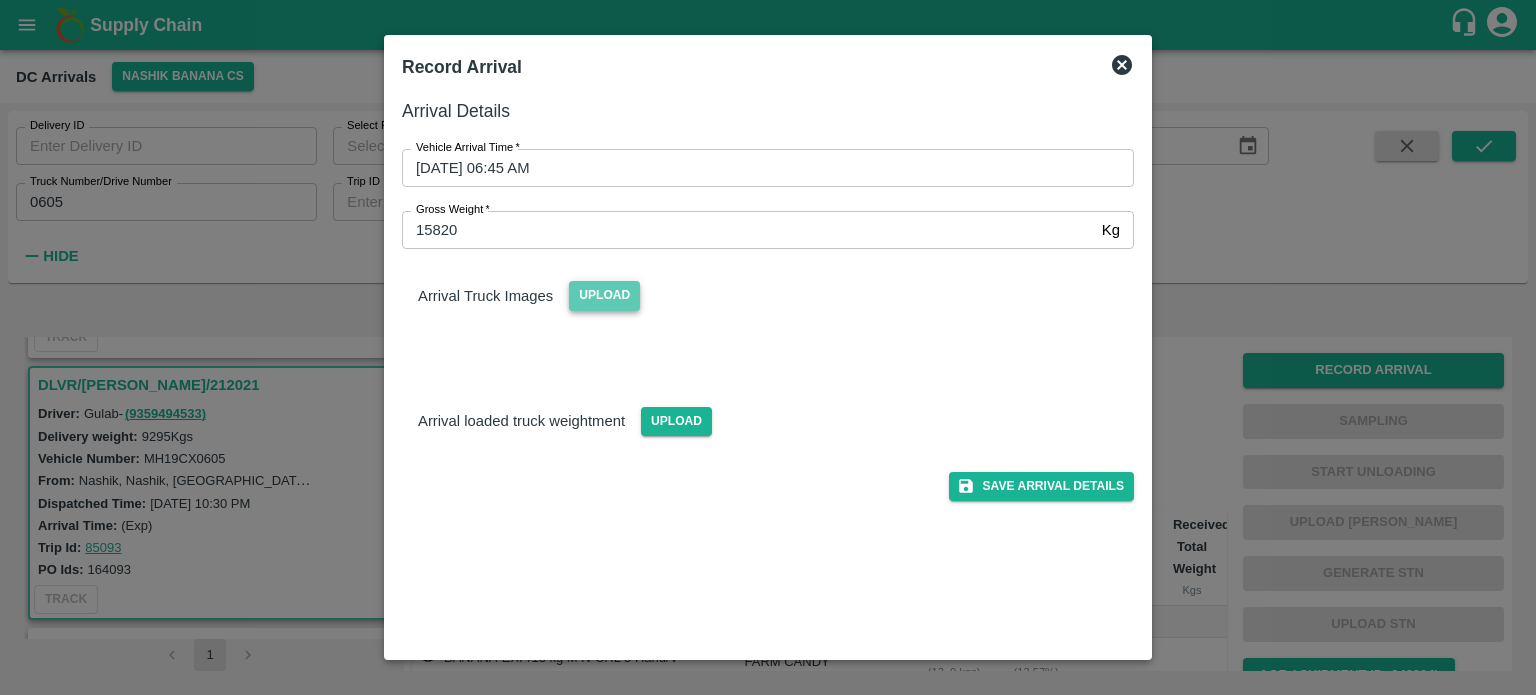 click on "Upload" at bounding box center (604, 295) 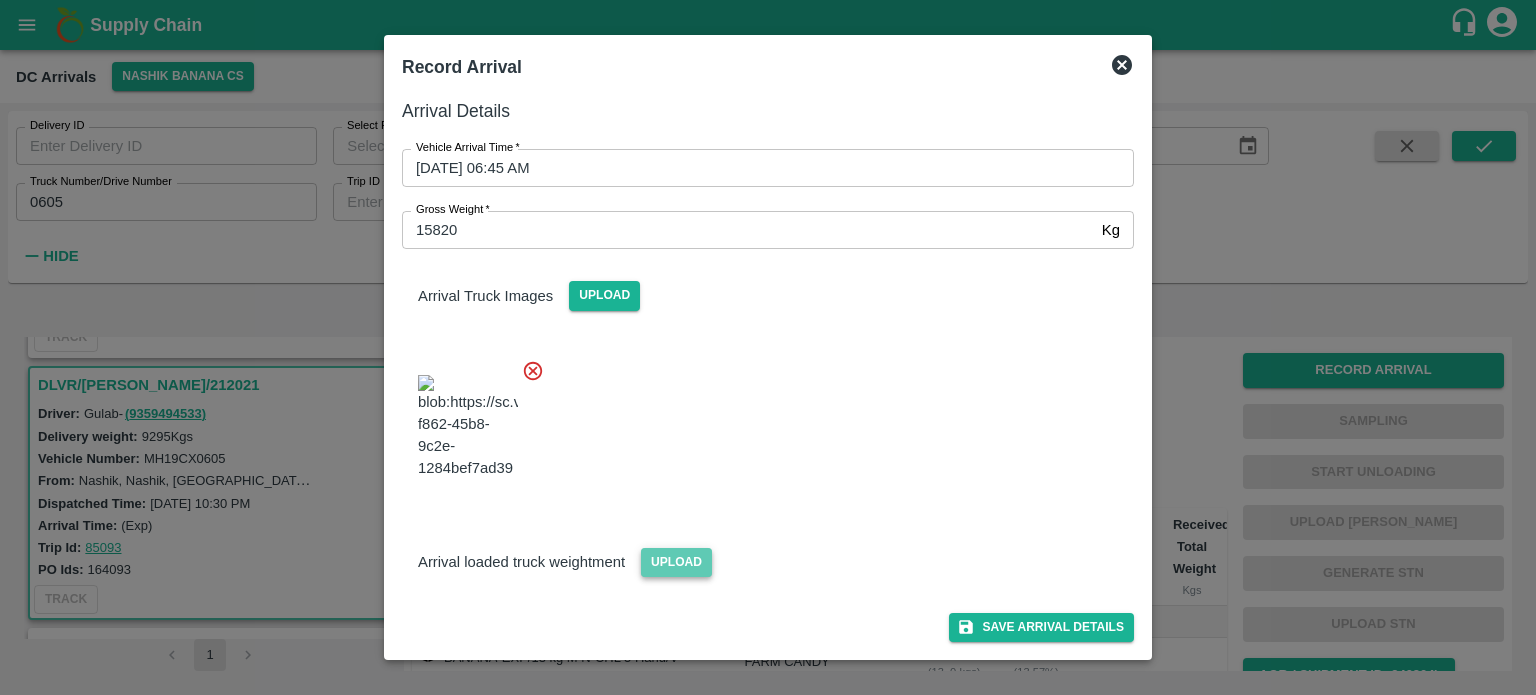 click on "Upload" at bounding box center (676, 562) 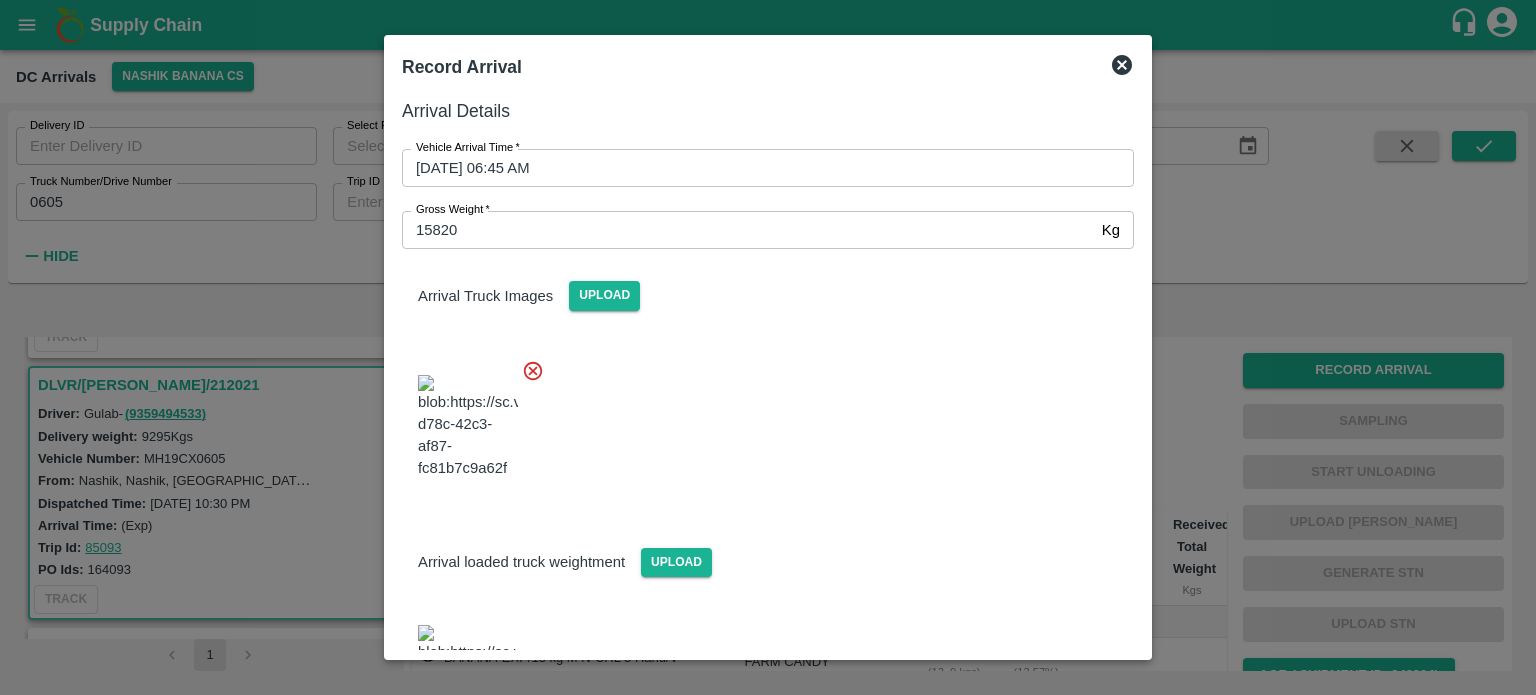 click on "Arrival loaded truck weightment Upload" at bounding box center [760, 625] 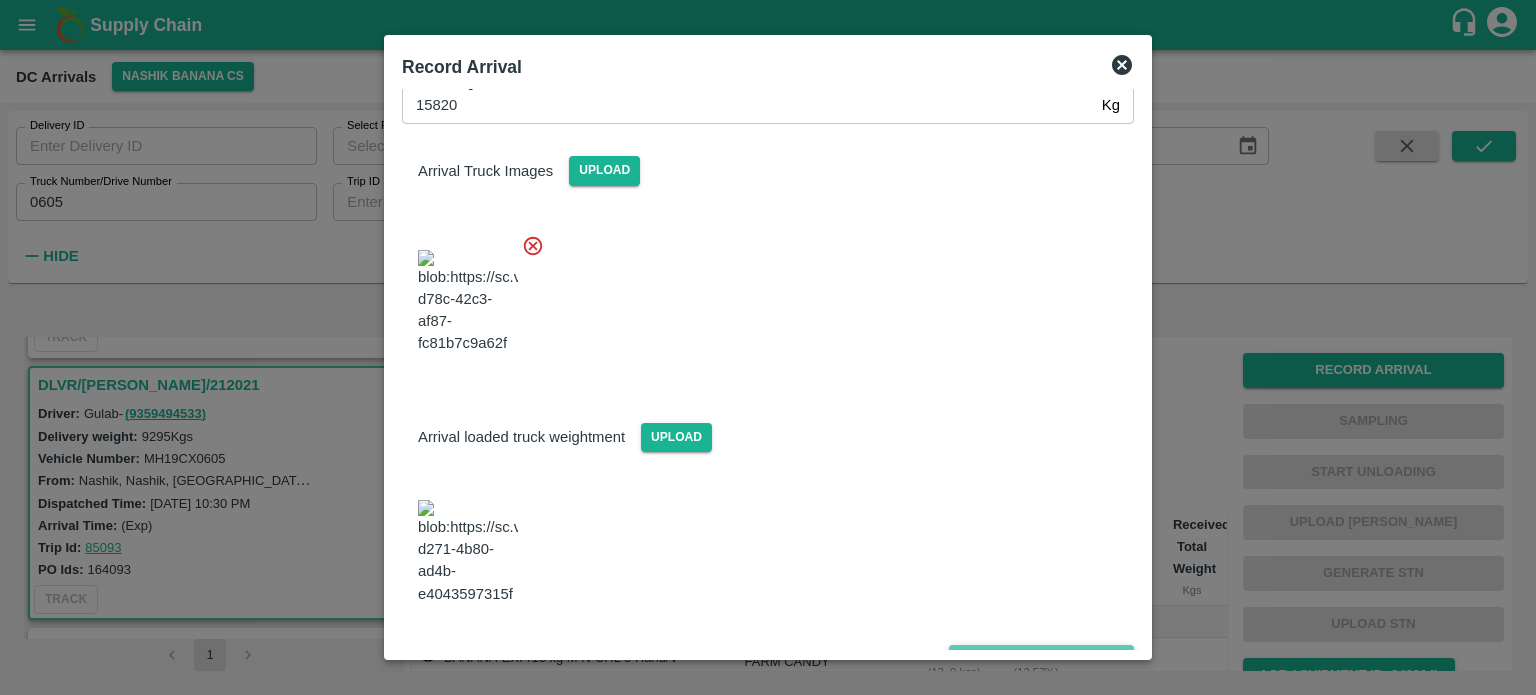 click on "Save Arrival Details" at bounding box center [1041, 659] 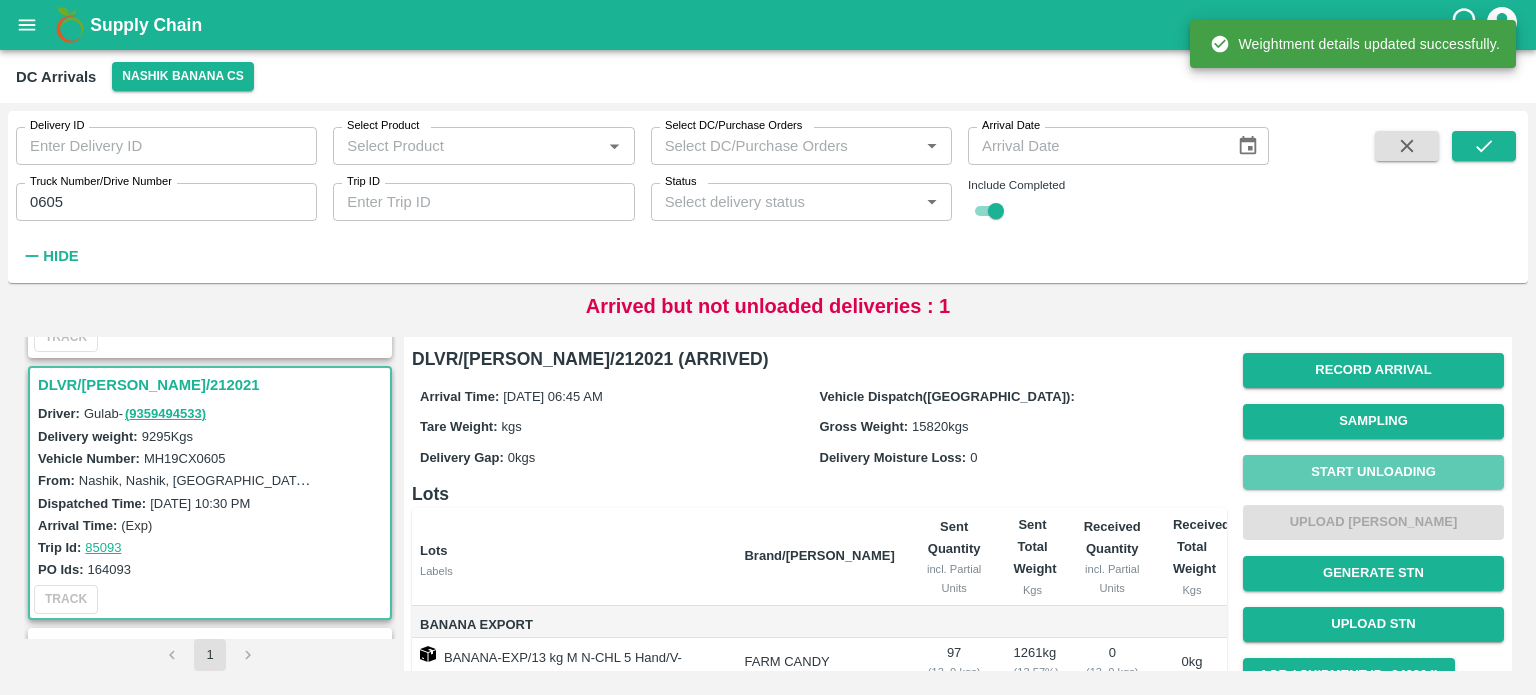 click on "Start Unloading" at bounding box center (1373, 472) 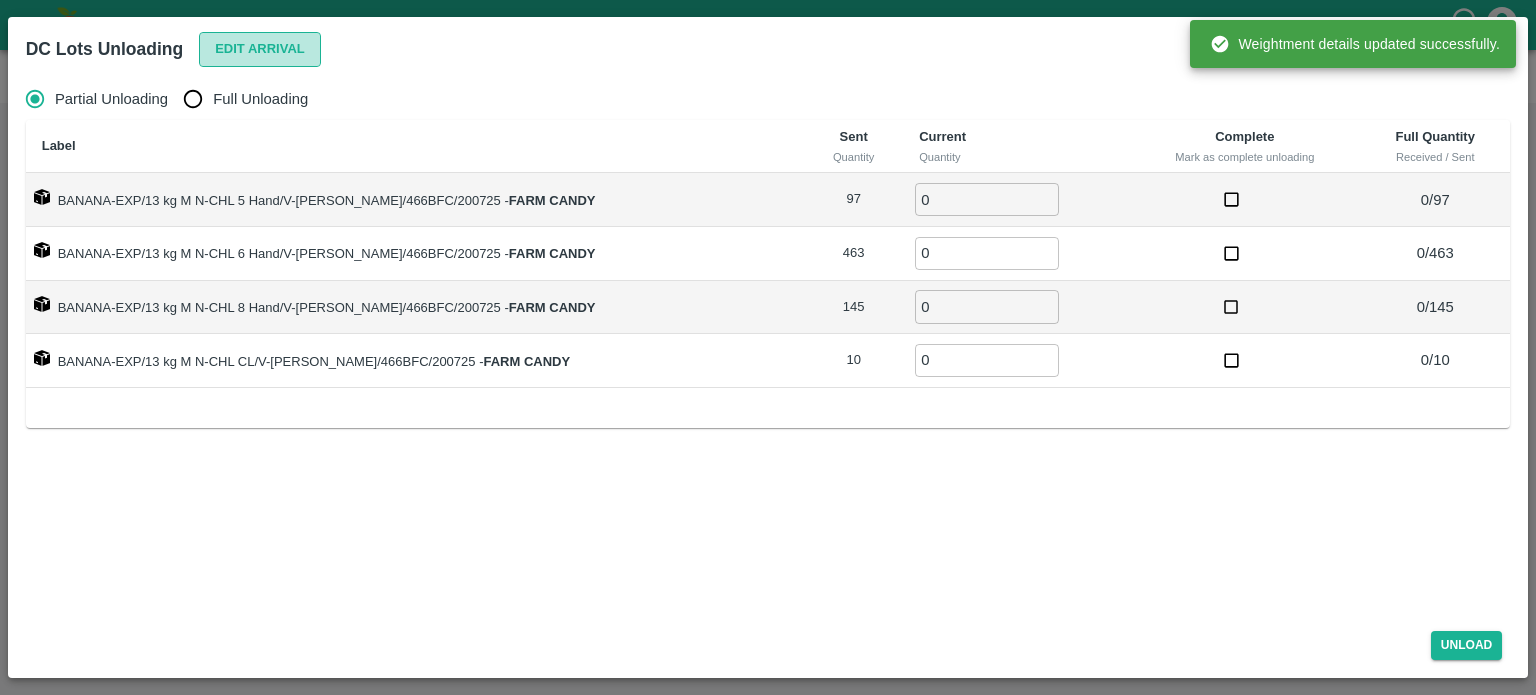 click on "Edit Arrival" at bounding box center [260, 49] 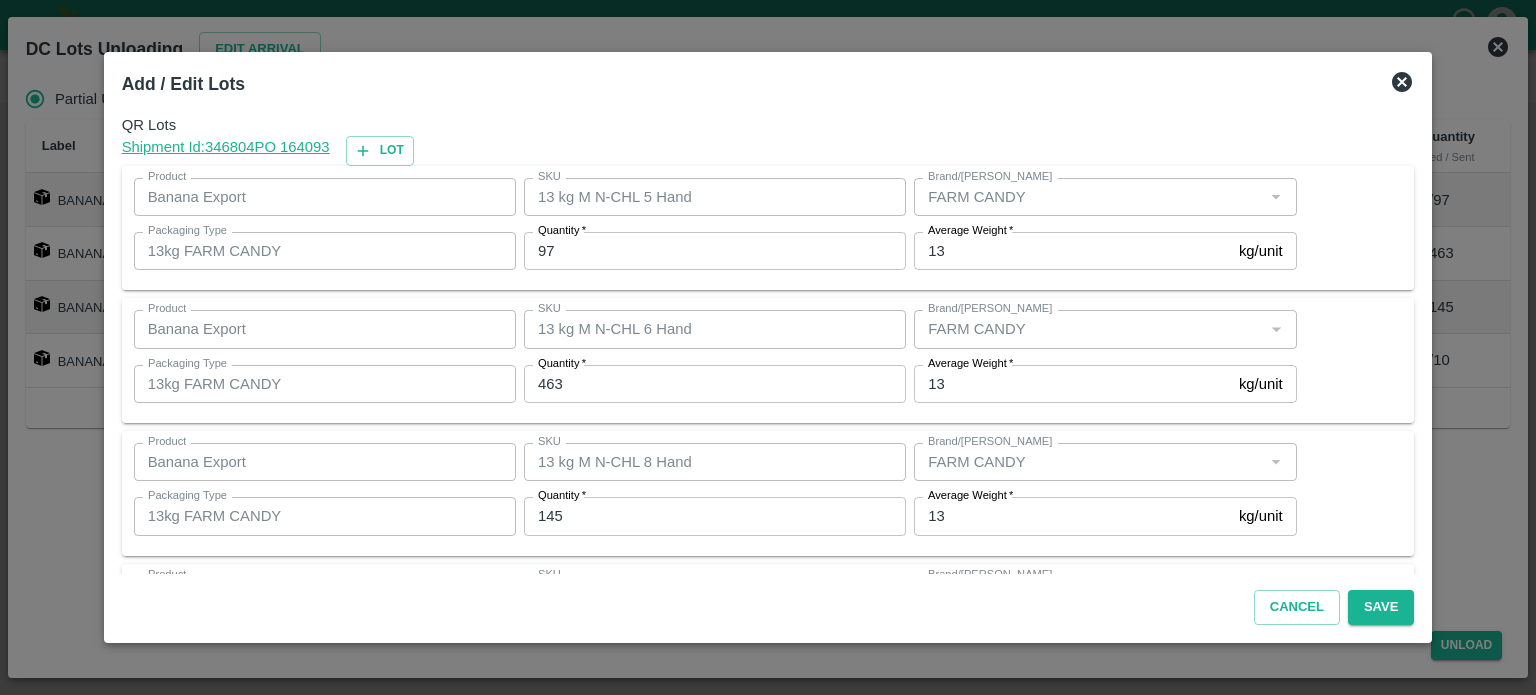 click on "97" at bounding box center [715, 251] 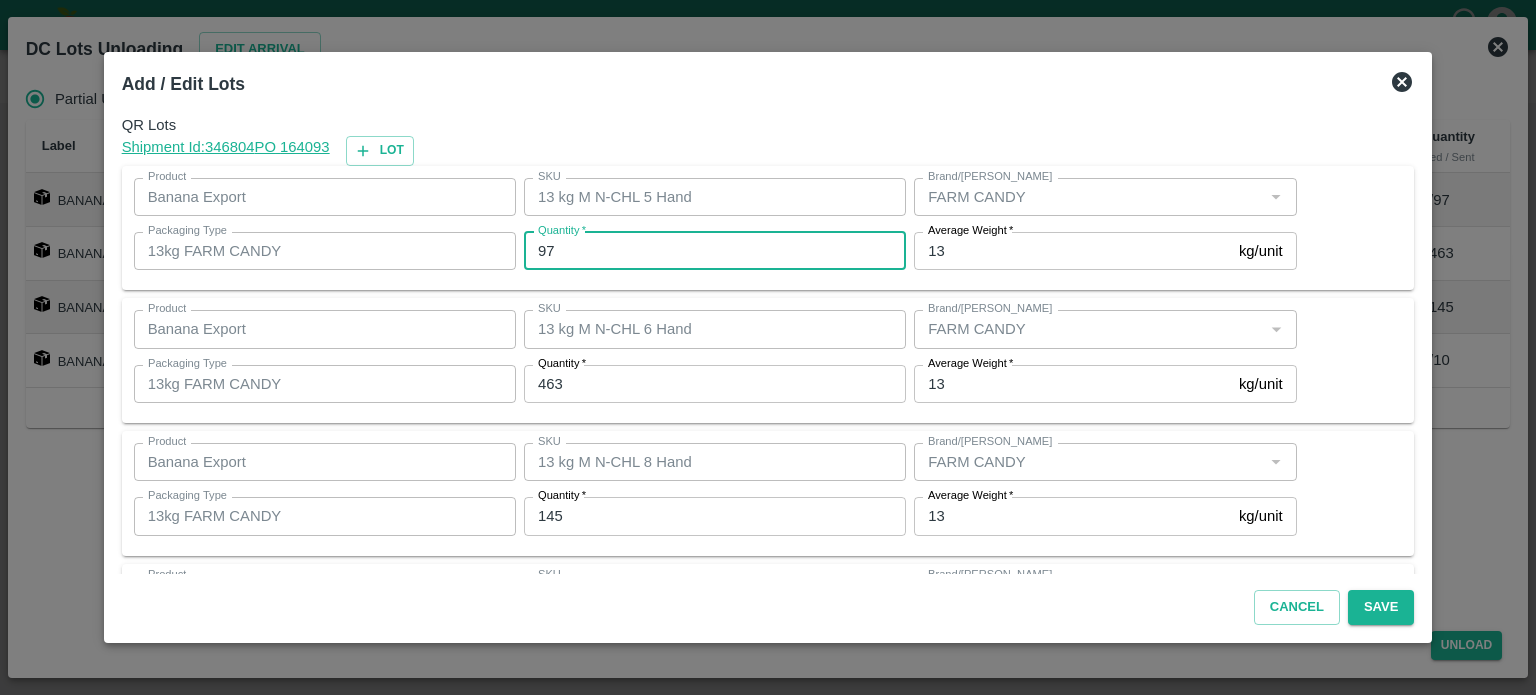 click on "97" at bounding box center [715, 251] 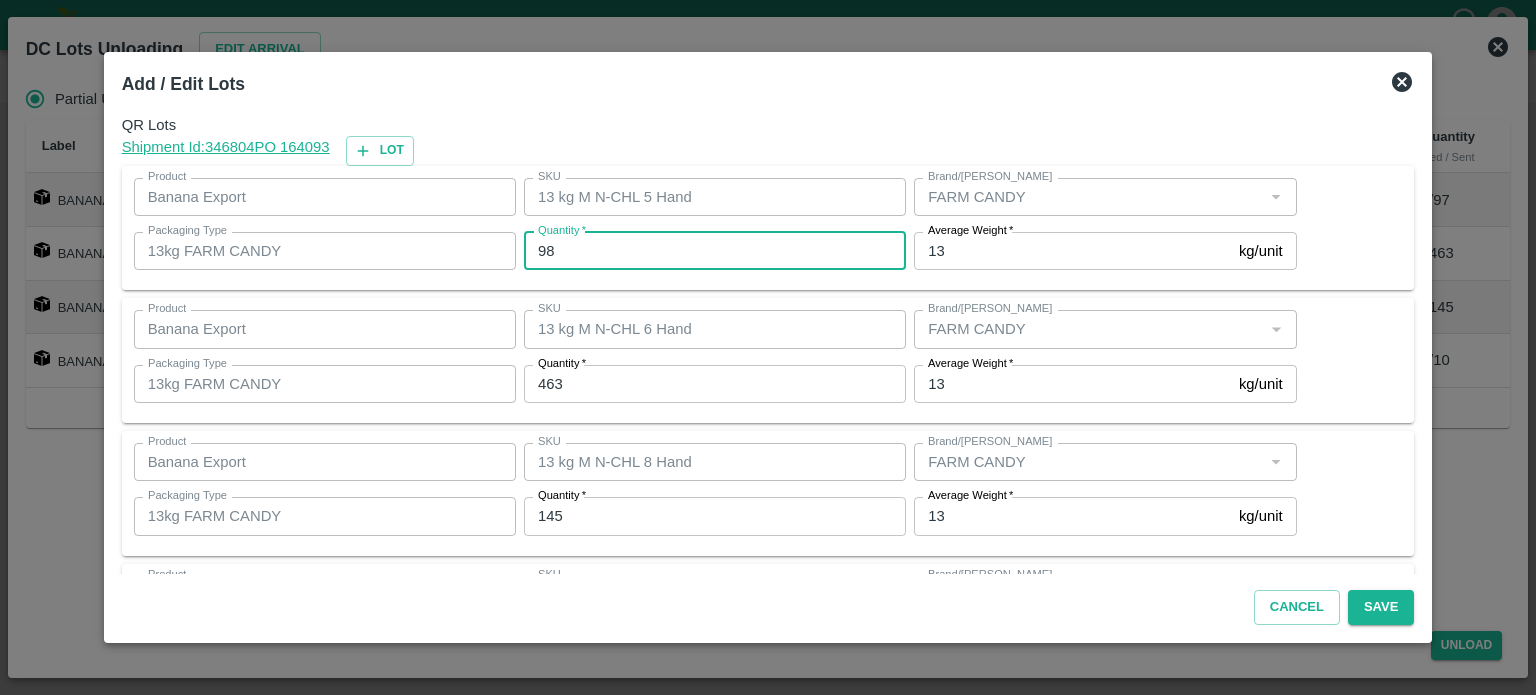 type on "98" 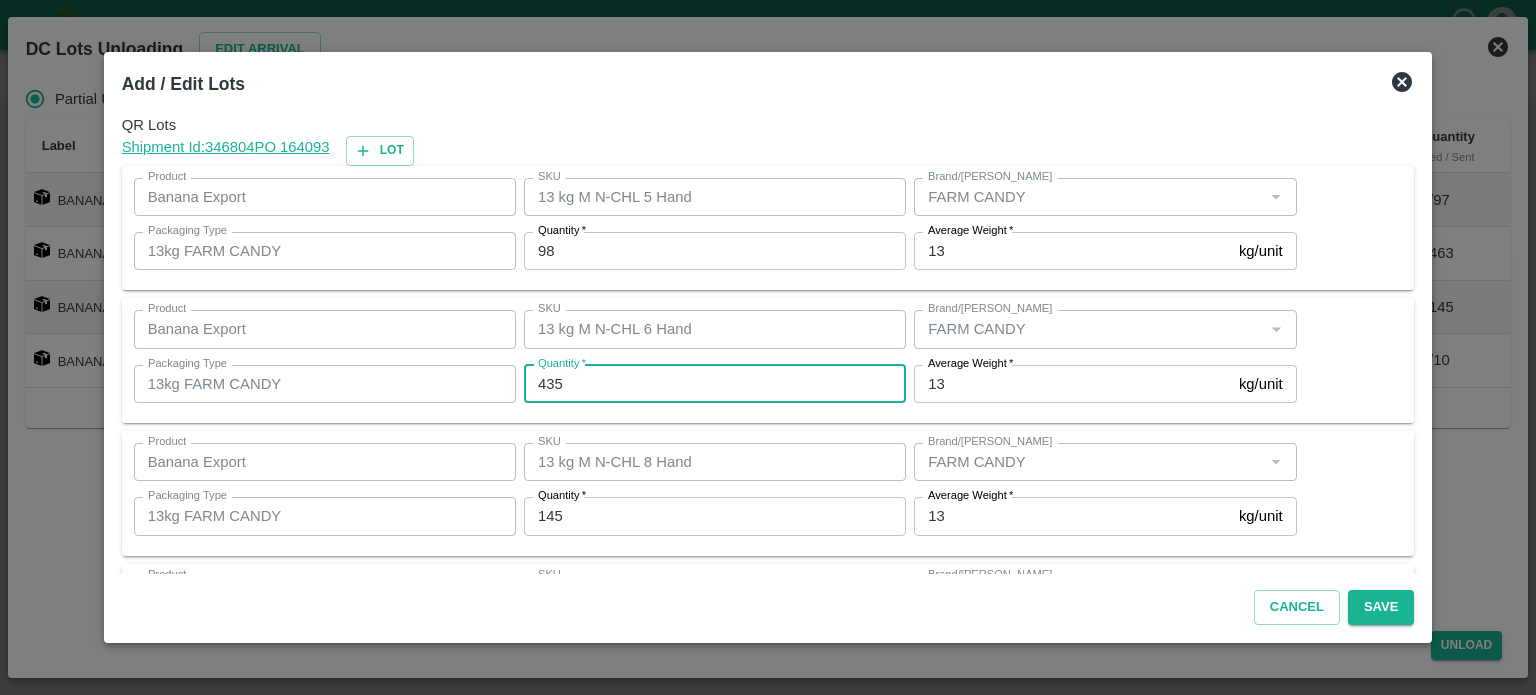 type on "435" 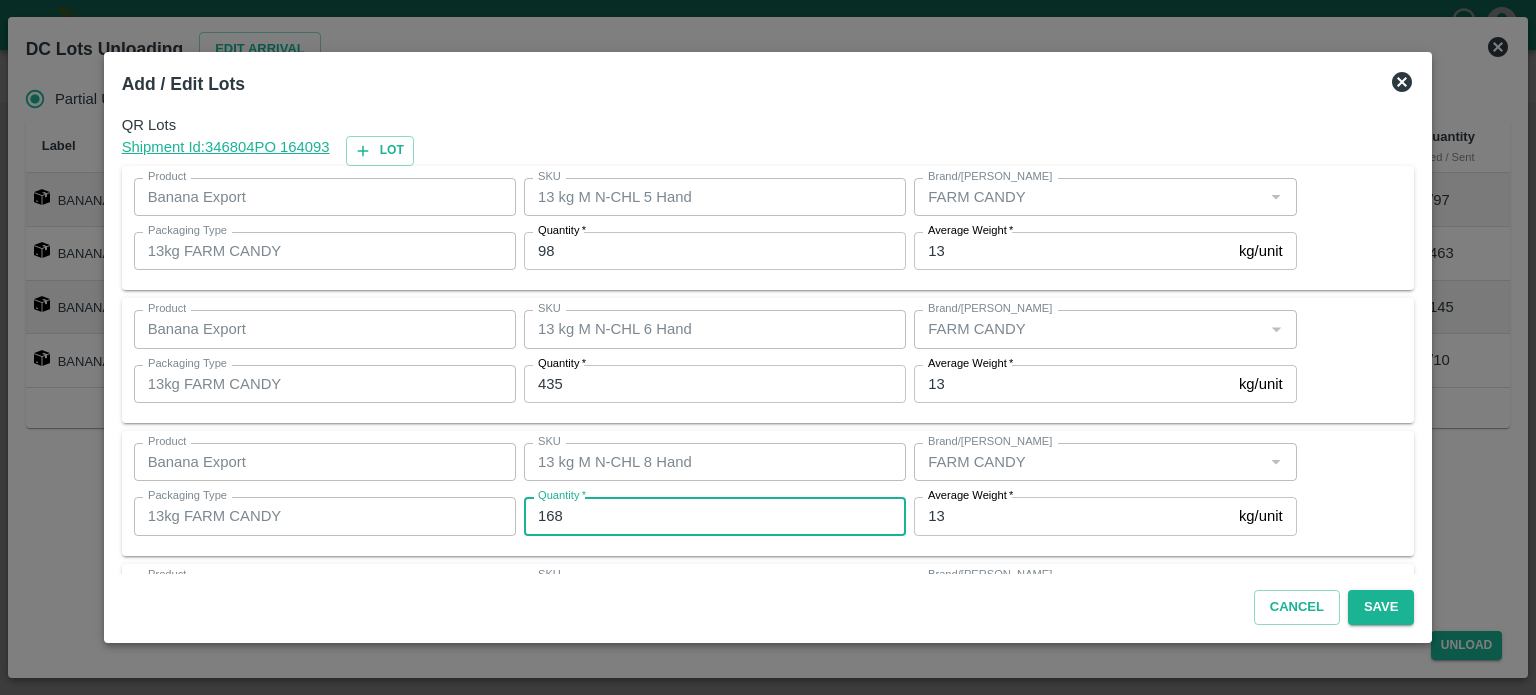 type on "168" 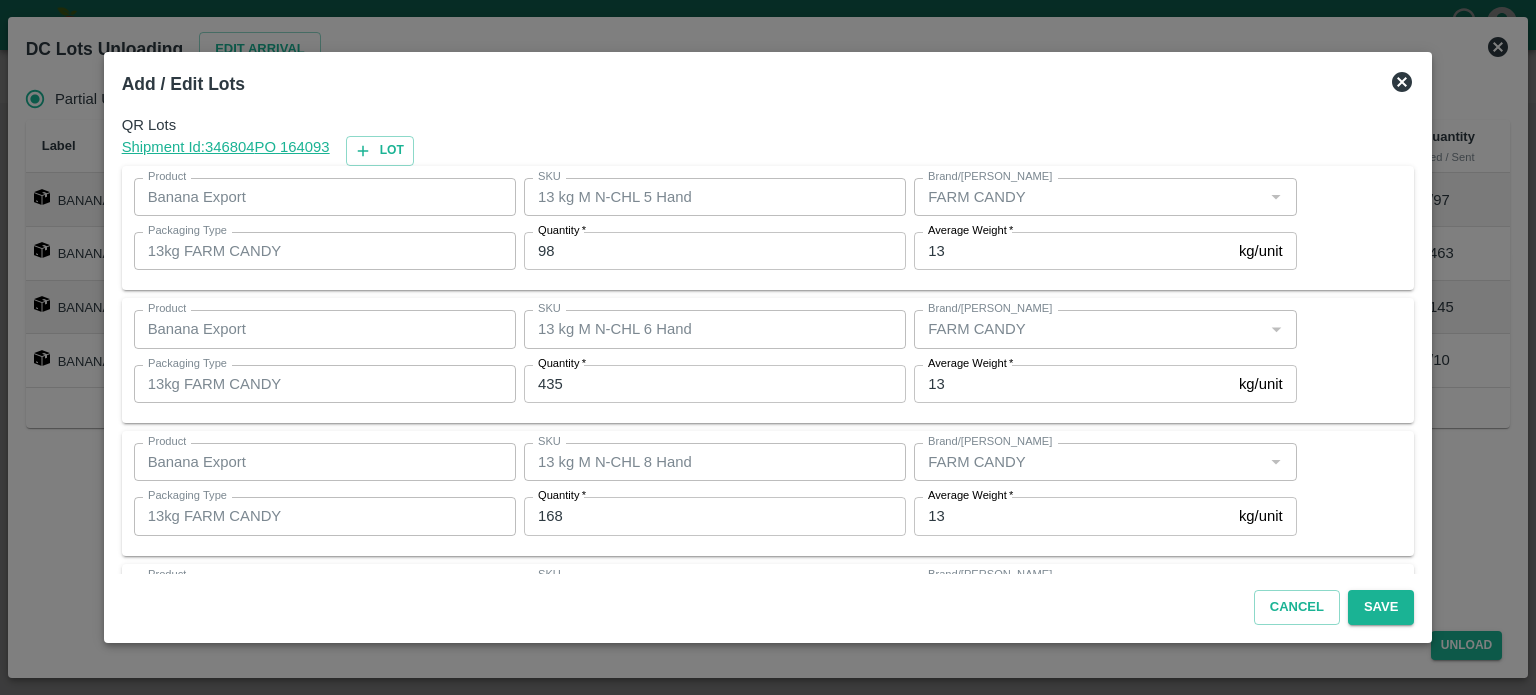scroll, scrollTop: 129, scrollLeft: 0, axis: vertical 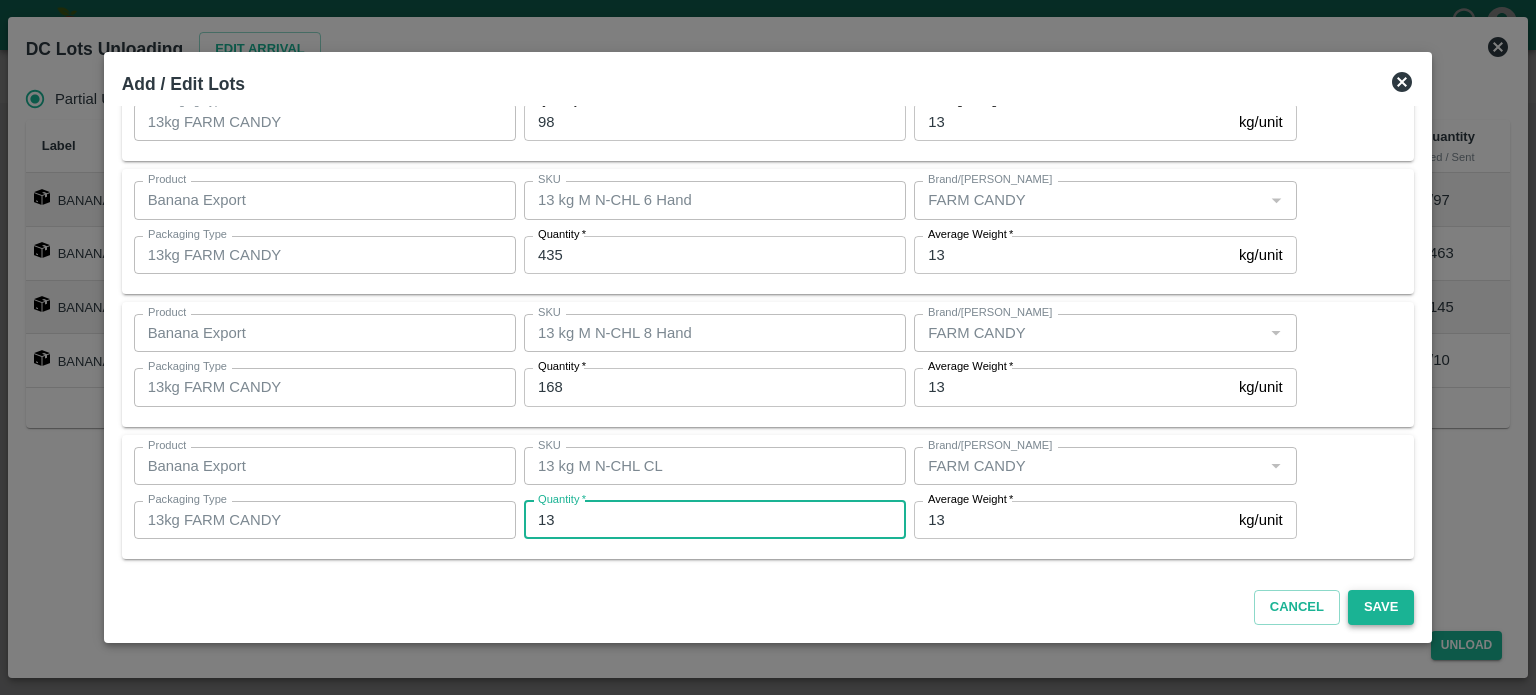 type on "13" 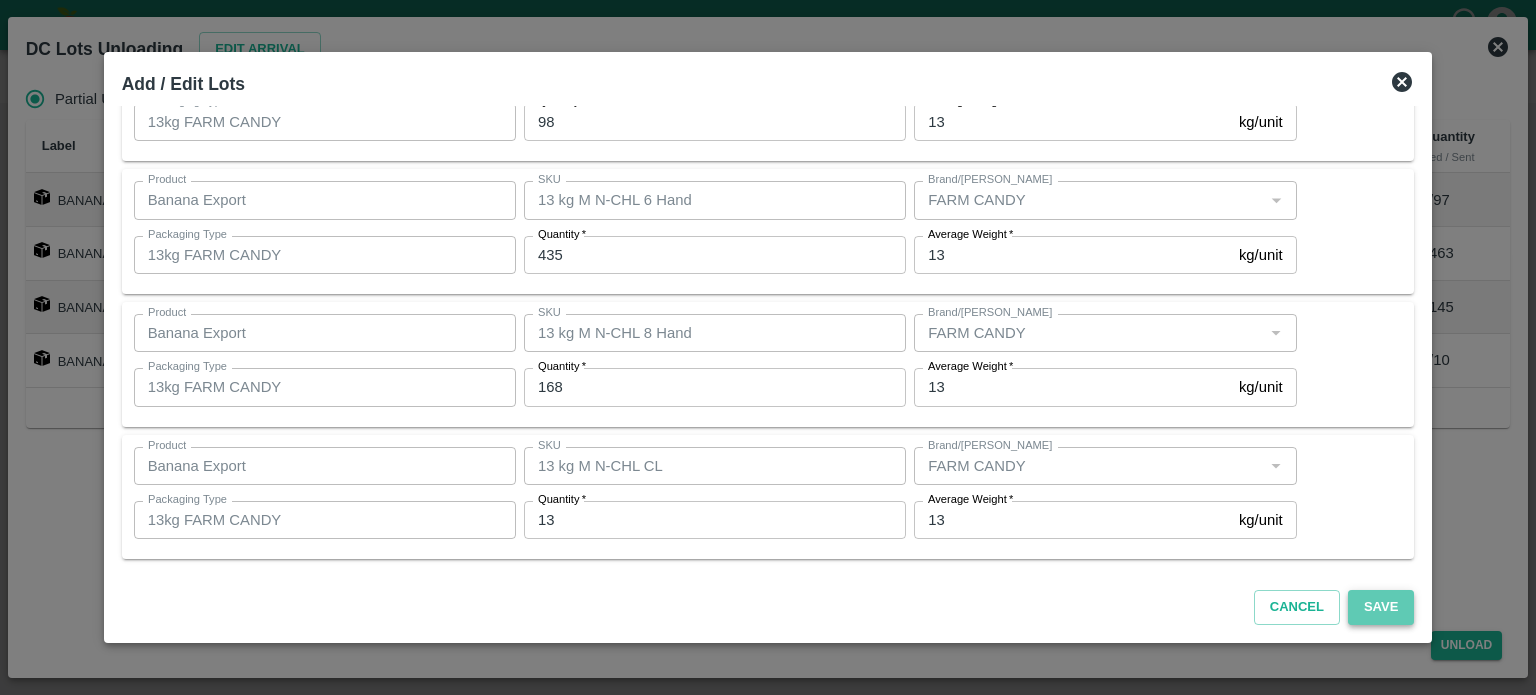 click on "Save" at bounding box center (1381, 607) 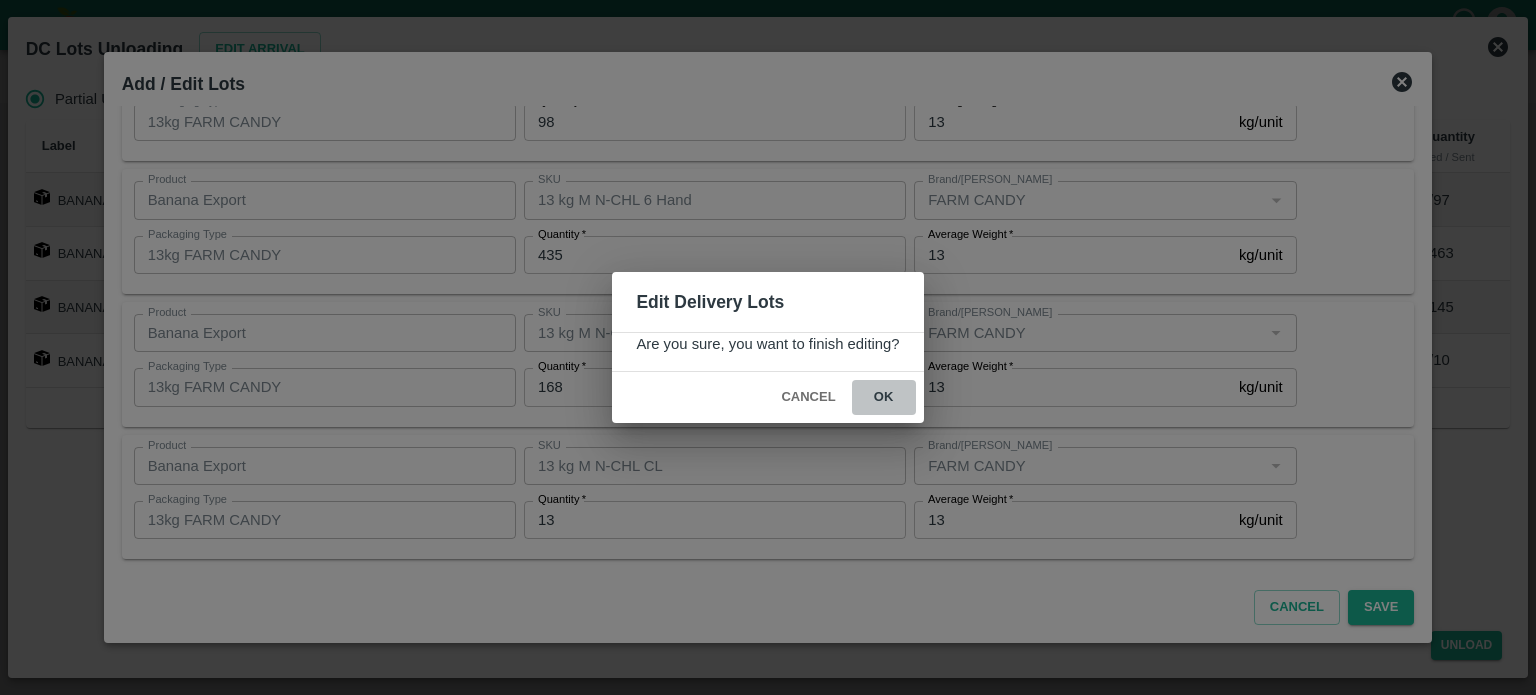 click on "ok" at bounding box center [884, 397] 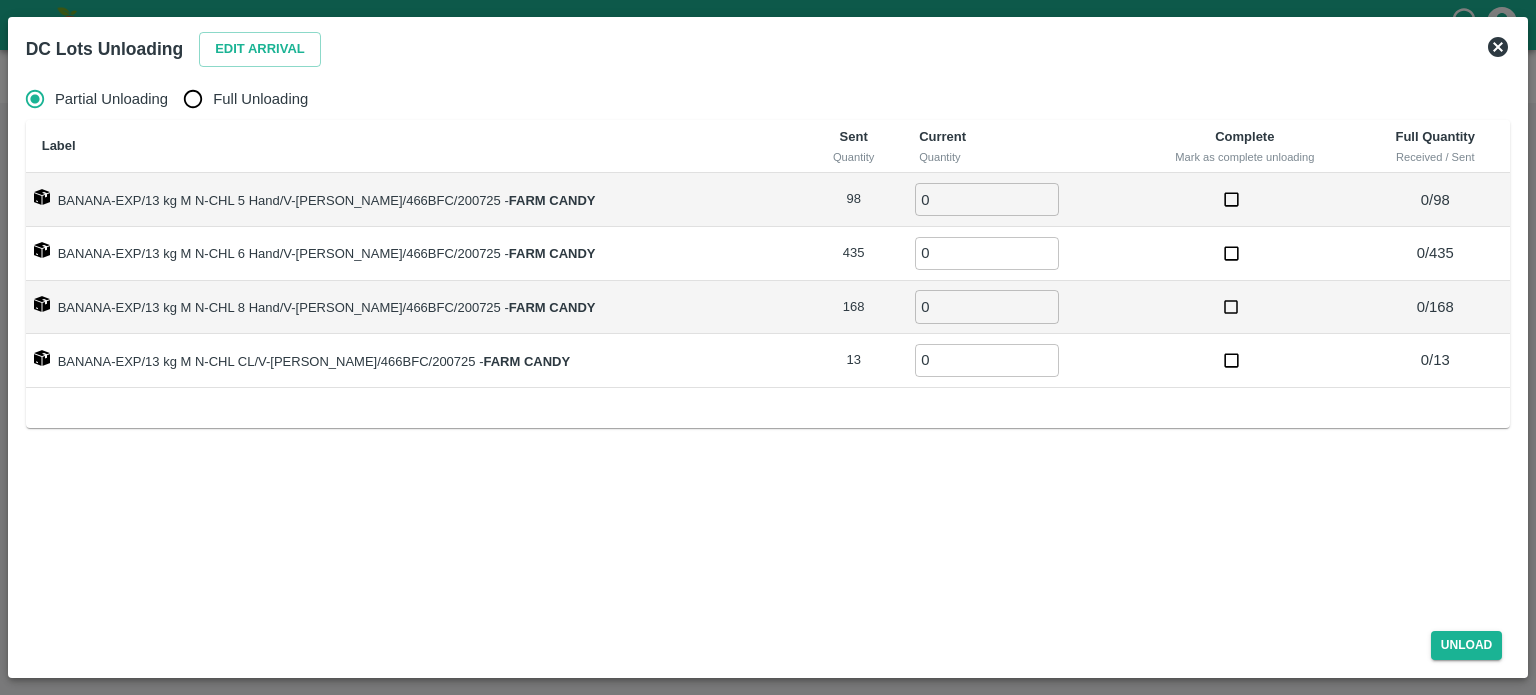 click on "Full Unloading" at bounding box center (193, 99) 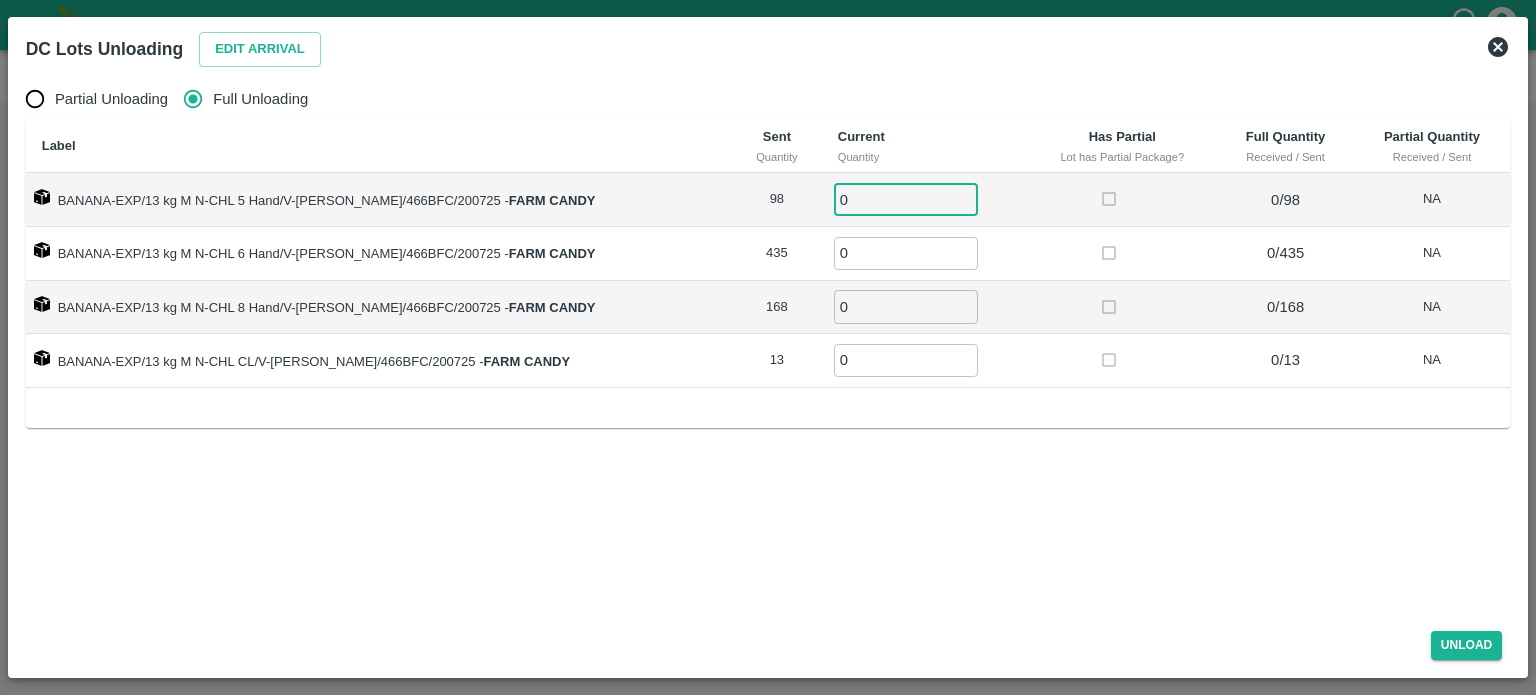 click on "0" at bounding box center (906, 199) 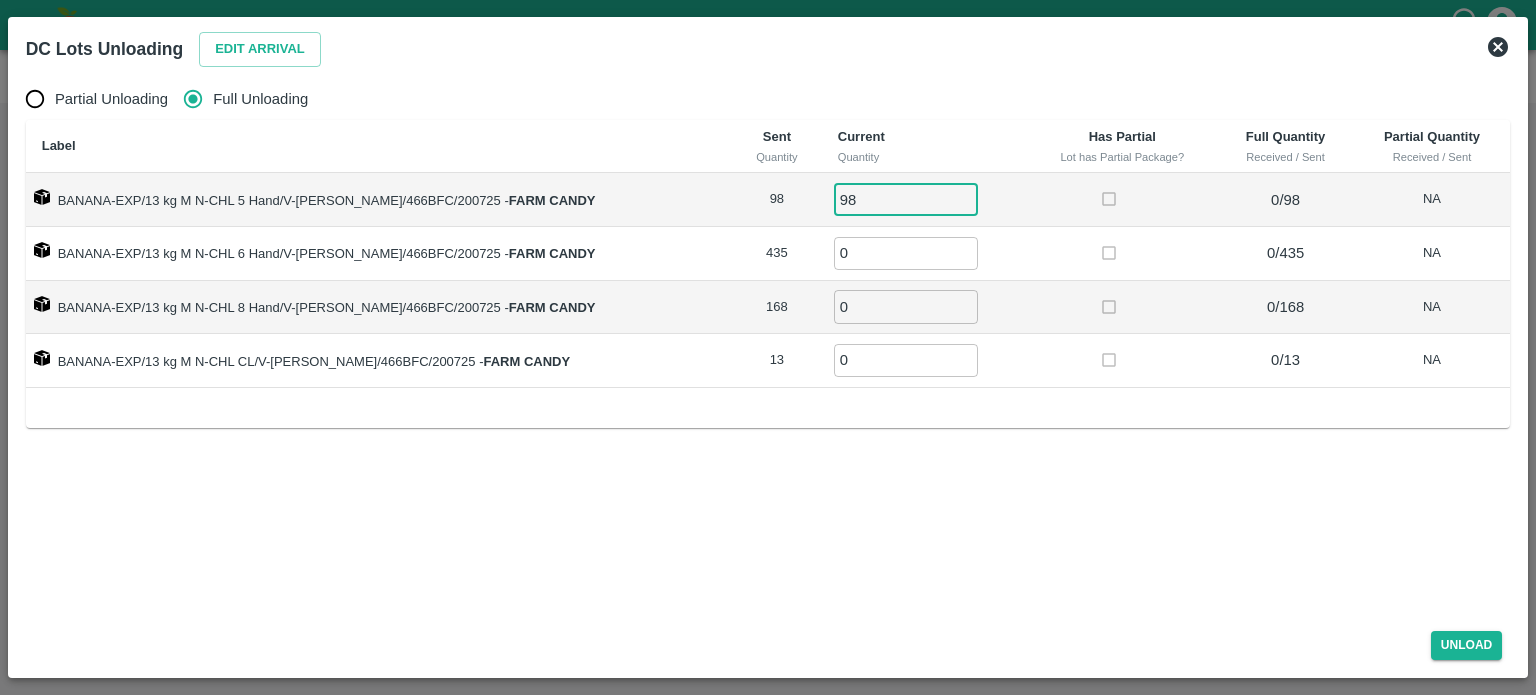 type on "98" 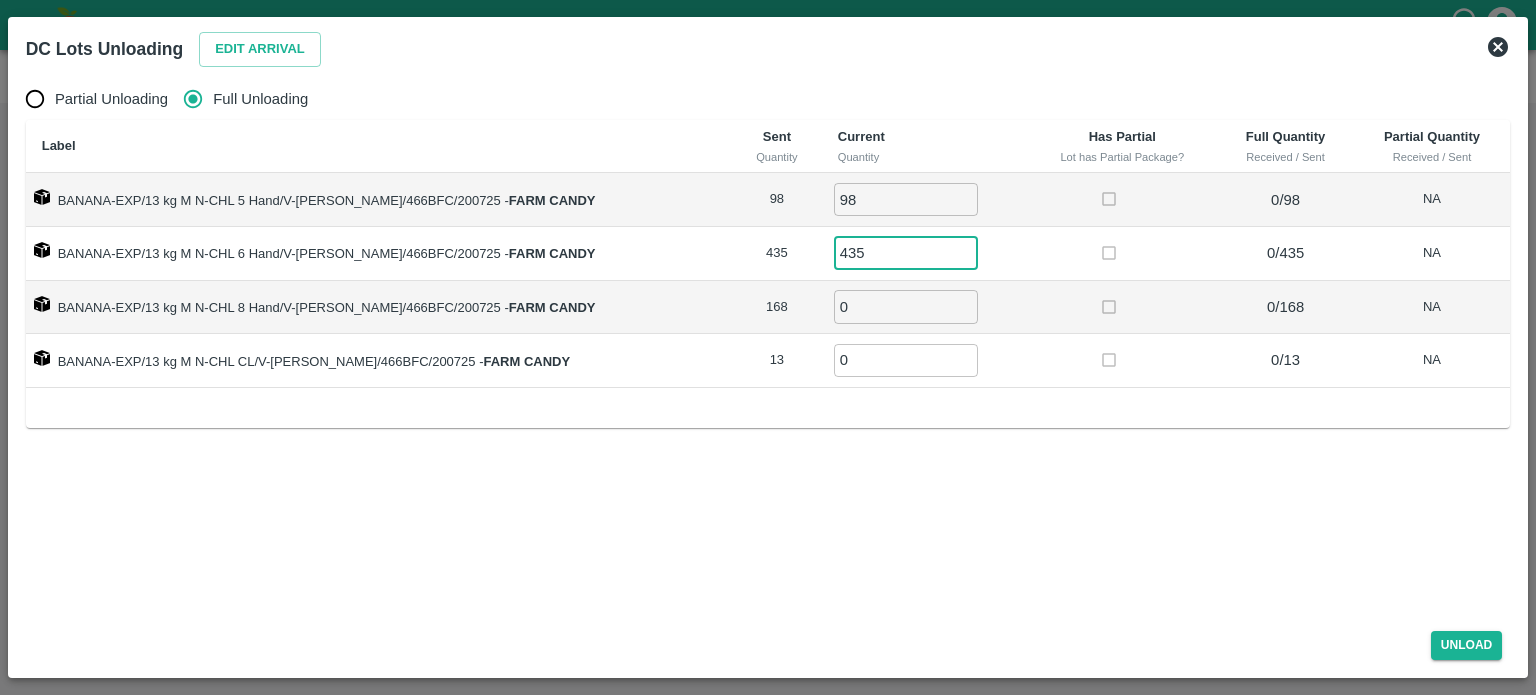 type on "435" 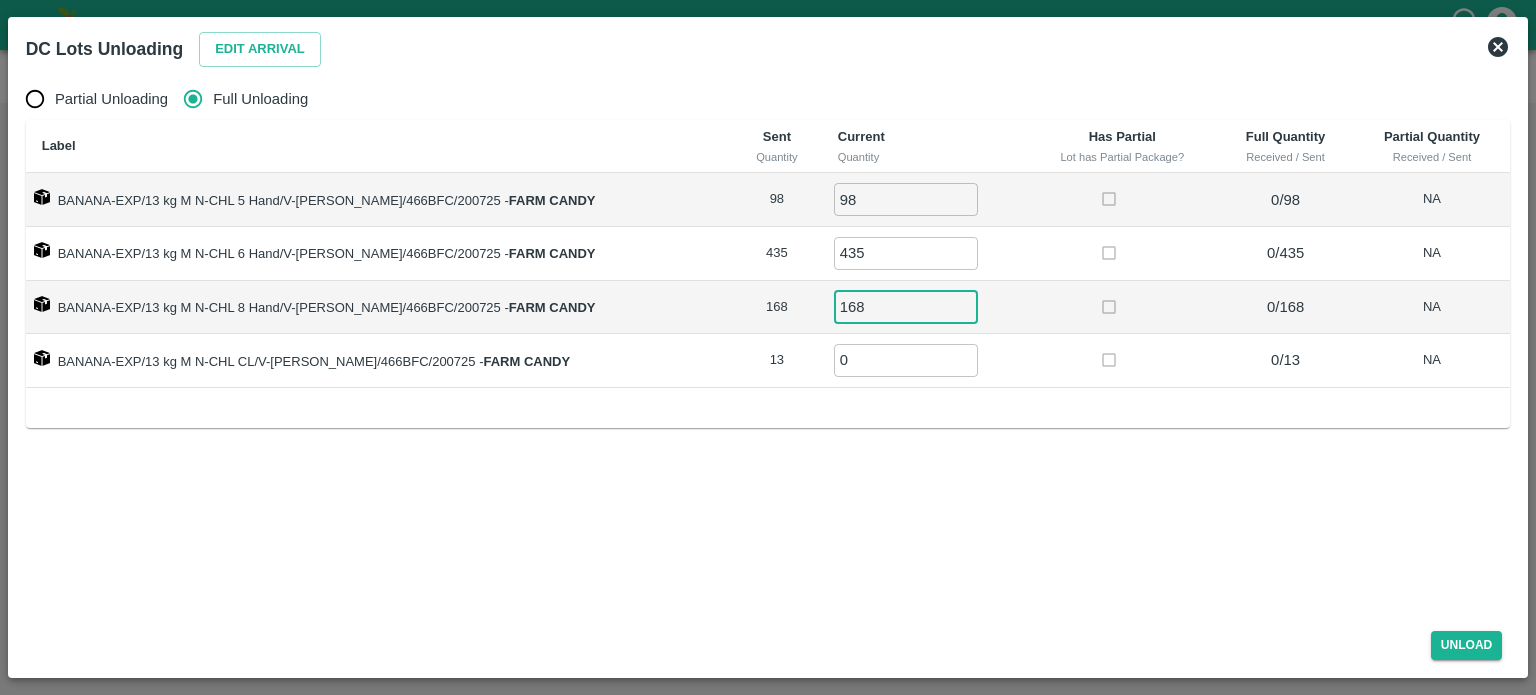 type on "168" 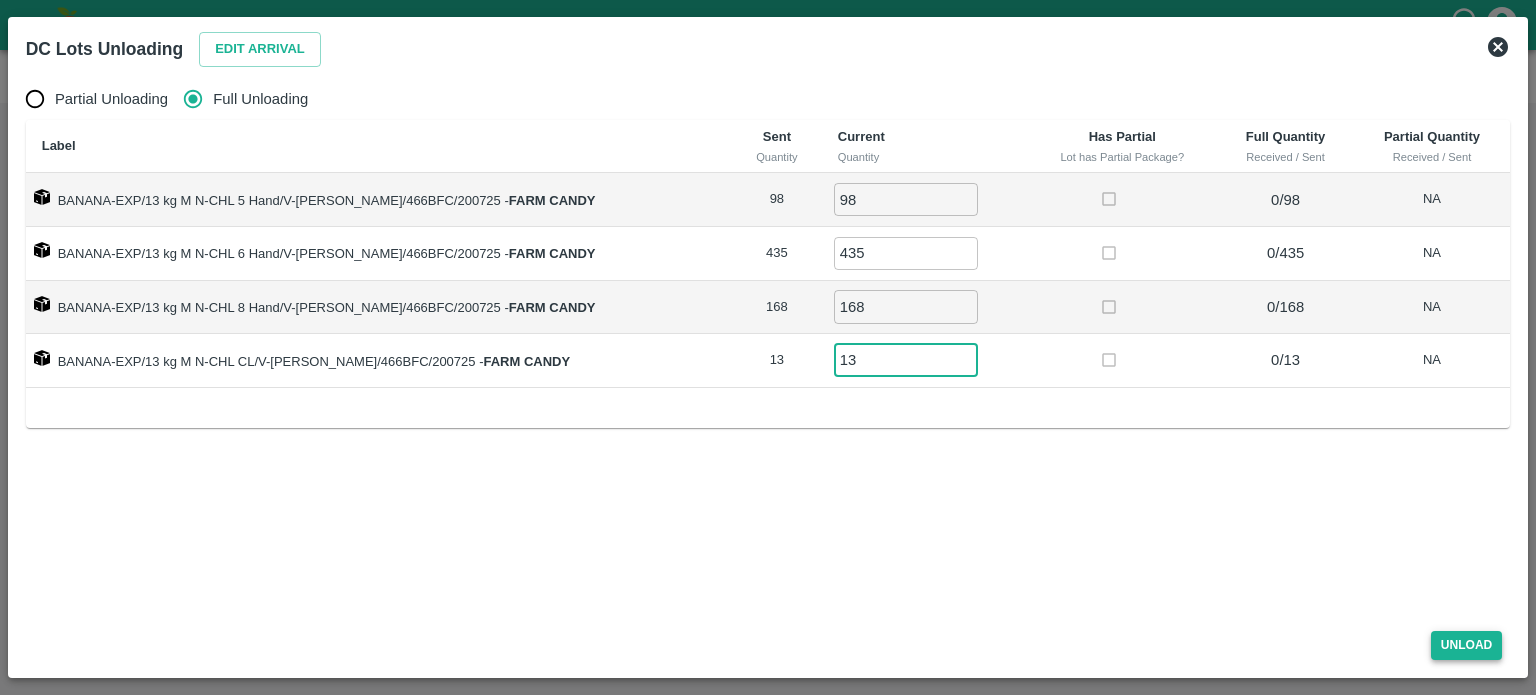 type on "13" 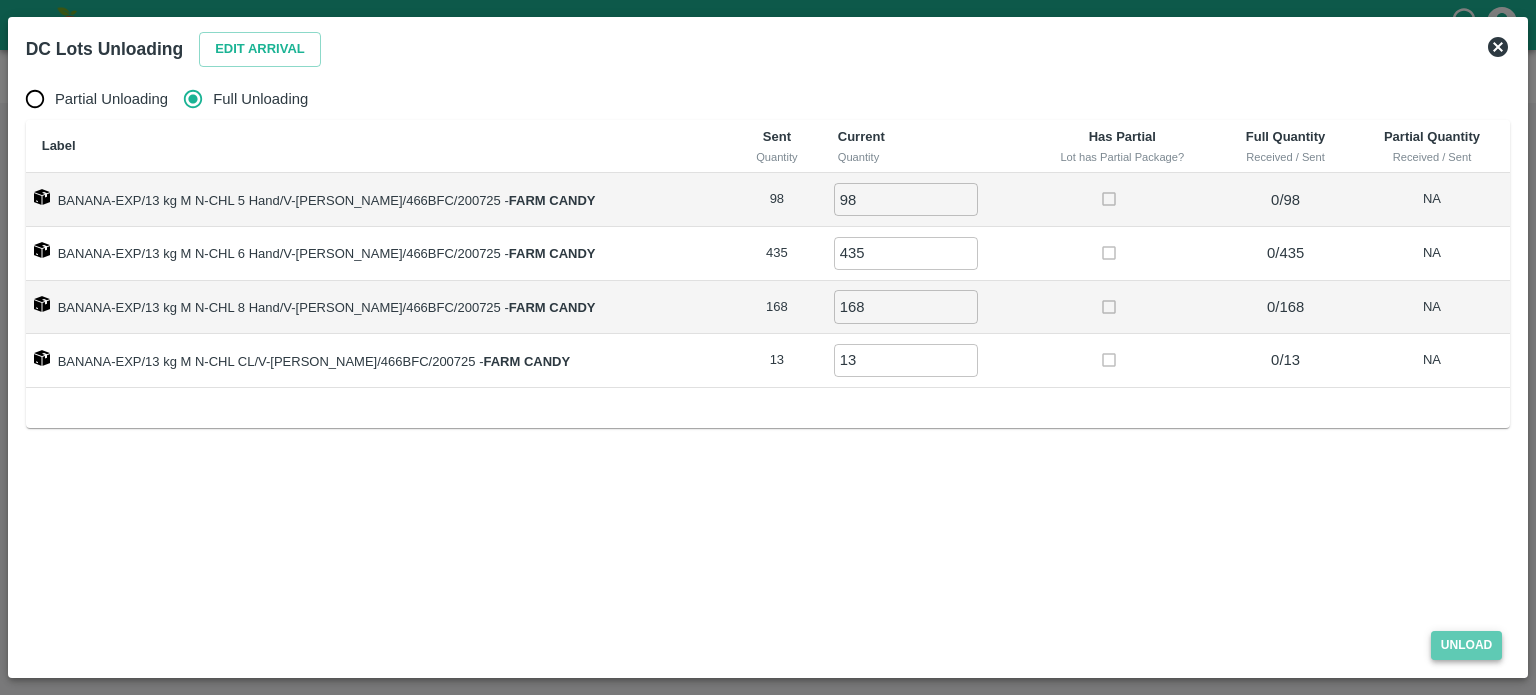 click on "Unload" at bounding box center (1467, 645) 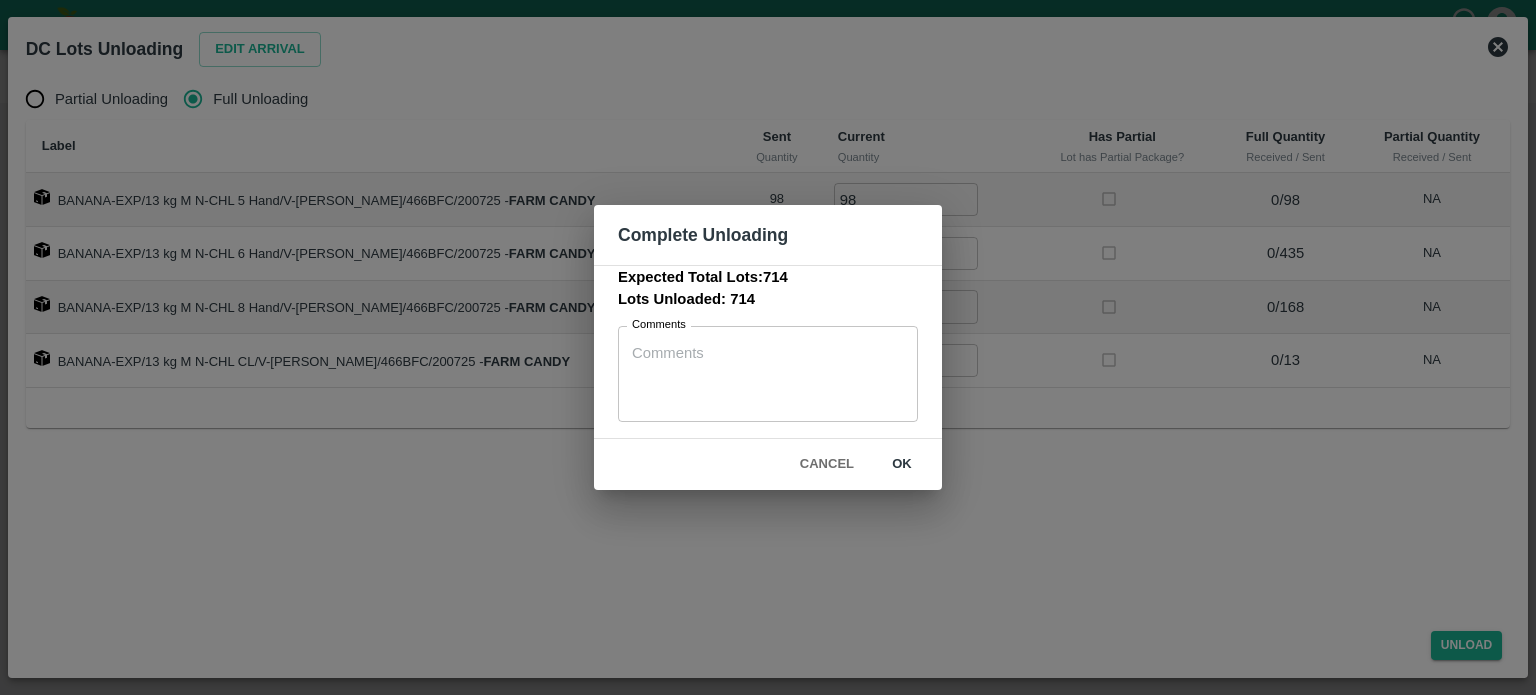 click on "ok" at bounding box center [902, 464] 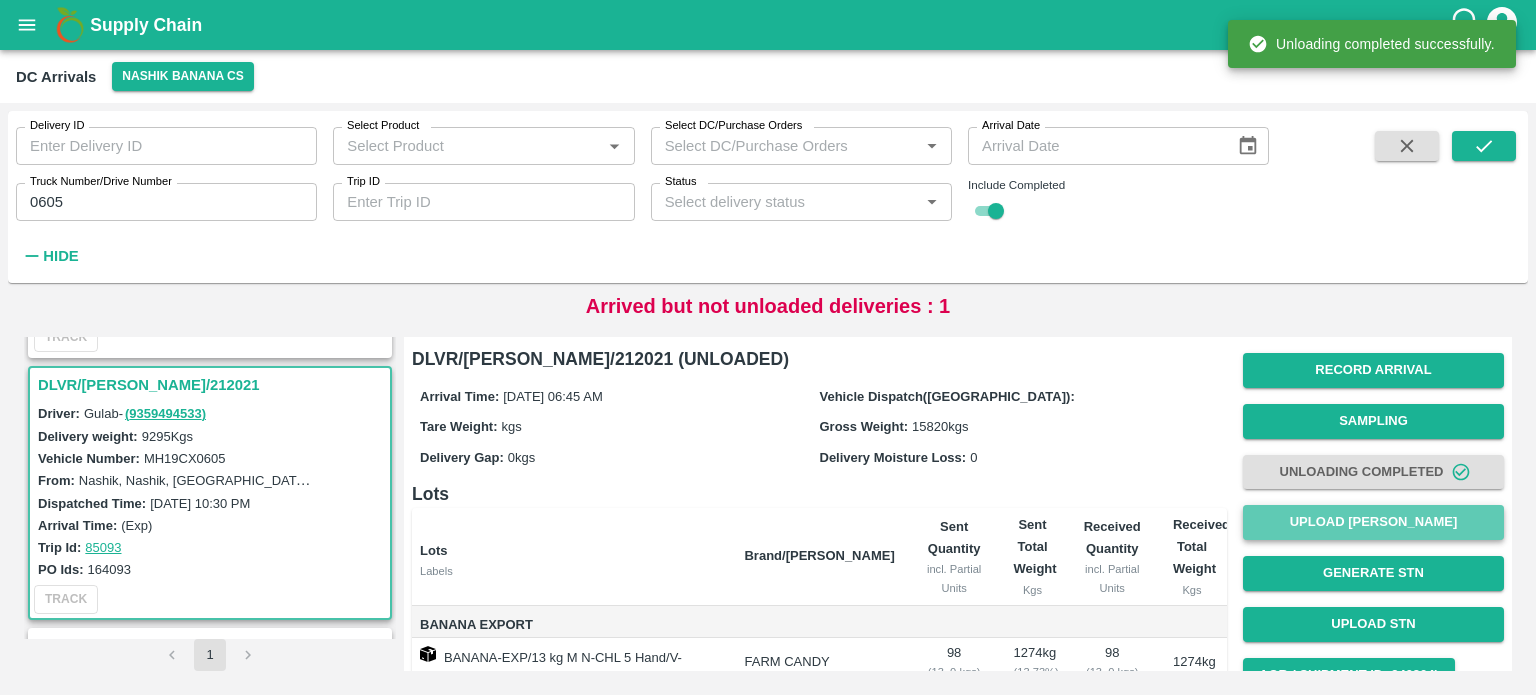 click on "Upload [PERSON_NAME]" at bounding box center (1373, 522) 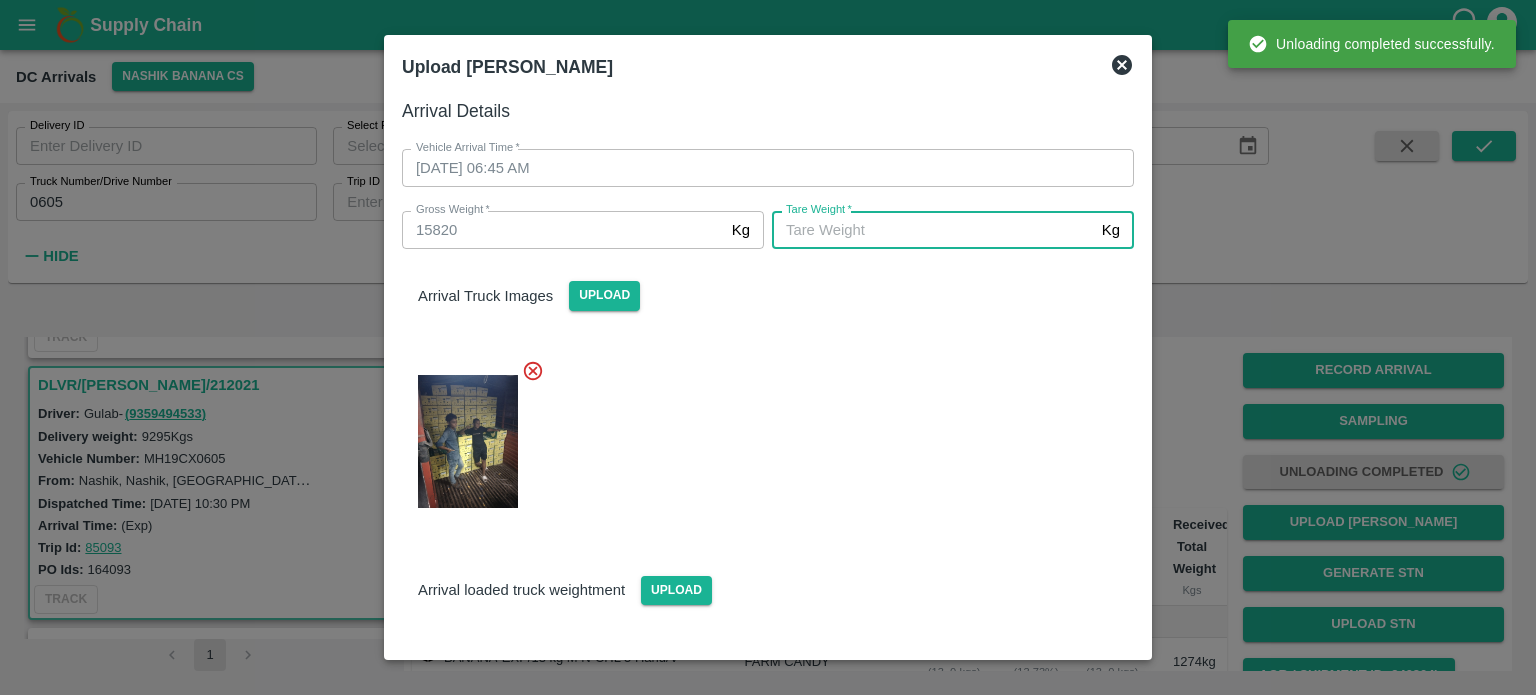 click on "[PERSON_NAME]   *" at bounding box center [933, 230] 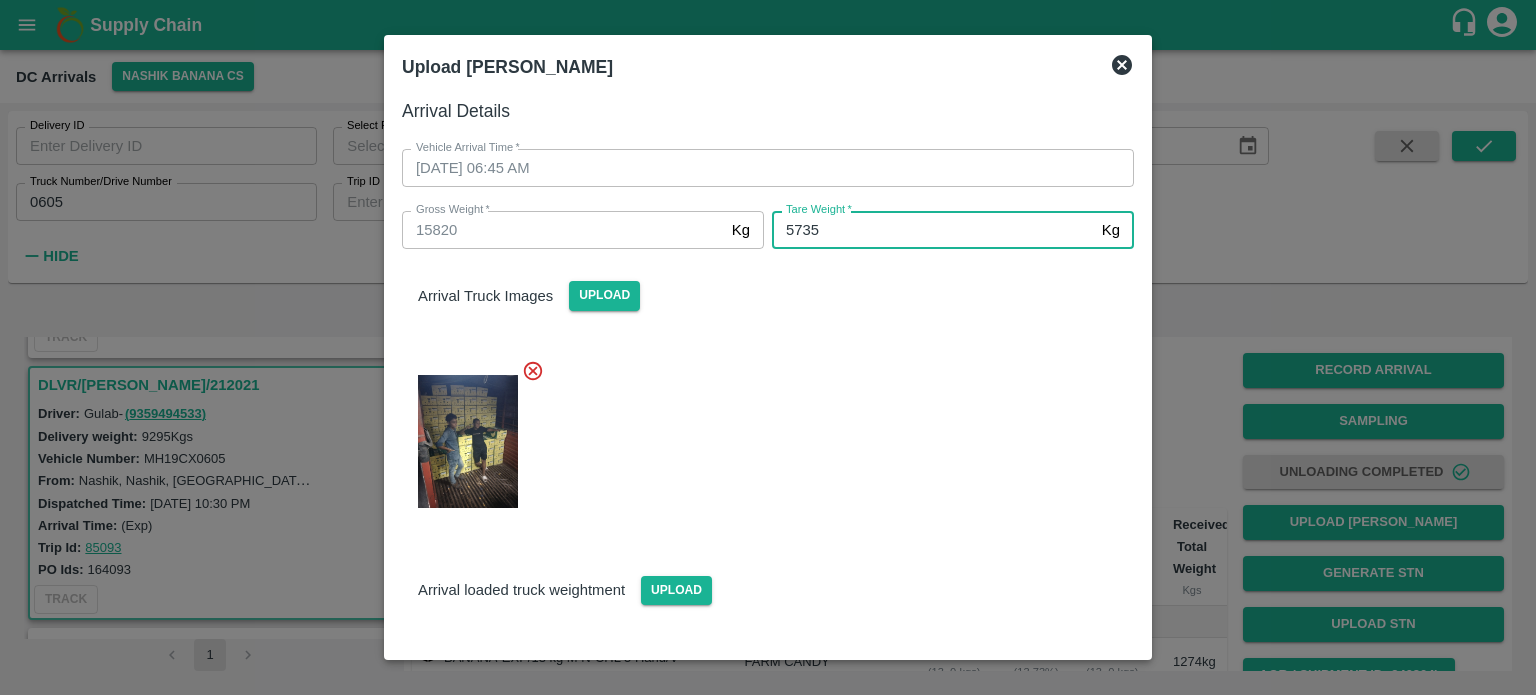 type on "5735" 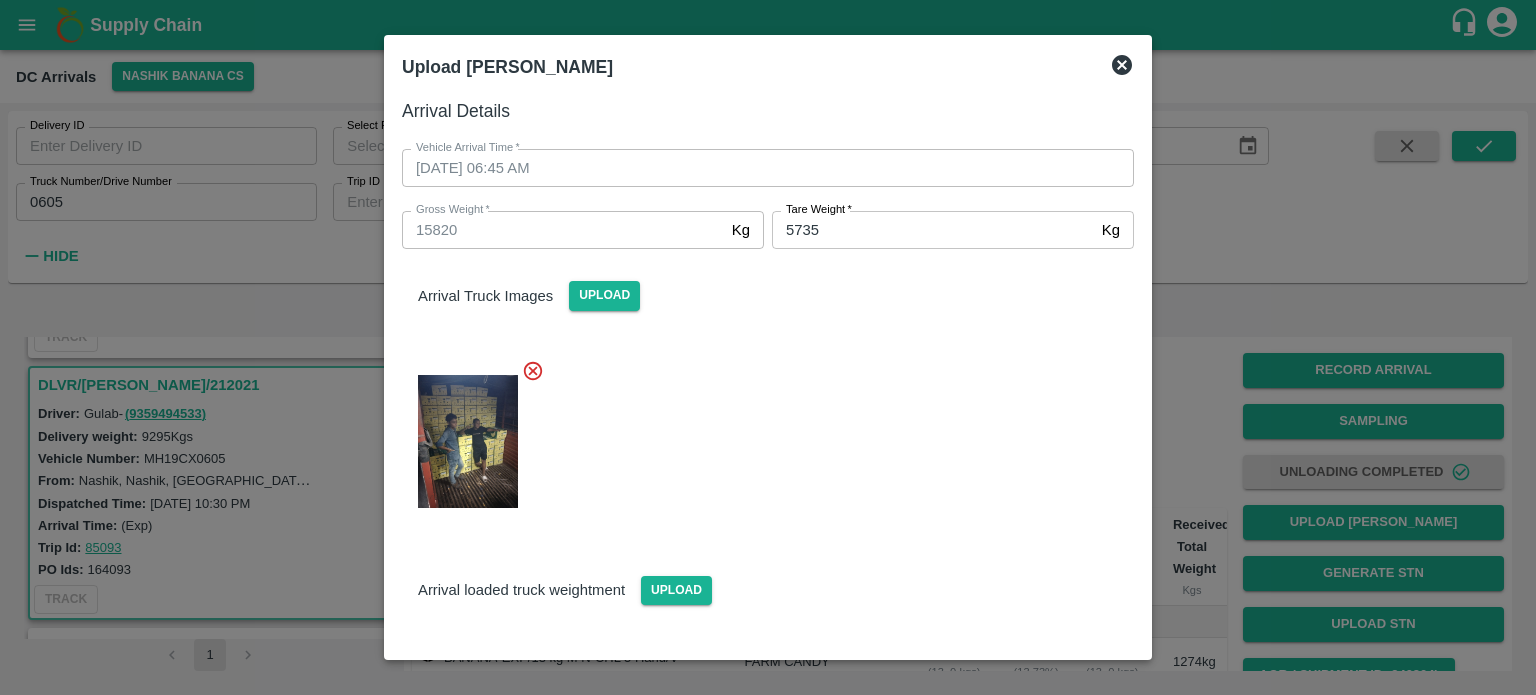 click on "Arrival loaded truck weightment Upload" at bounding box center (760, 623) 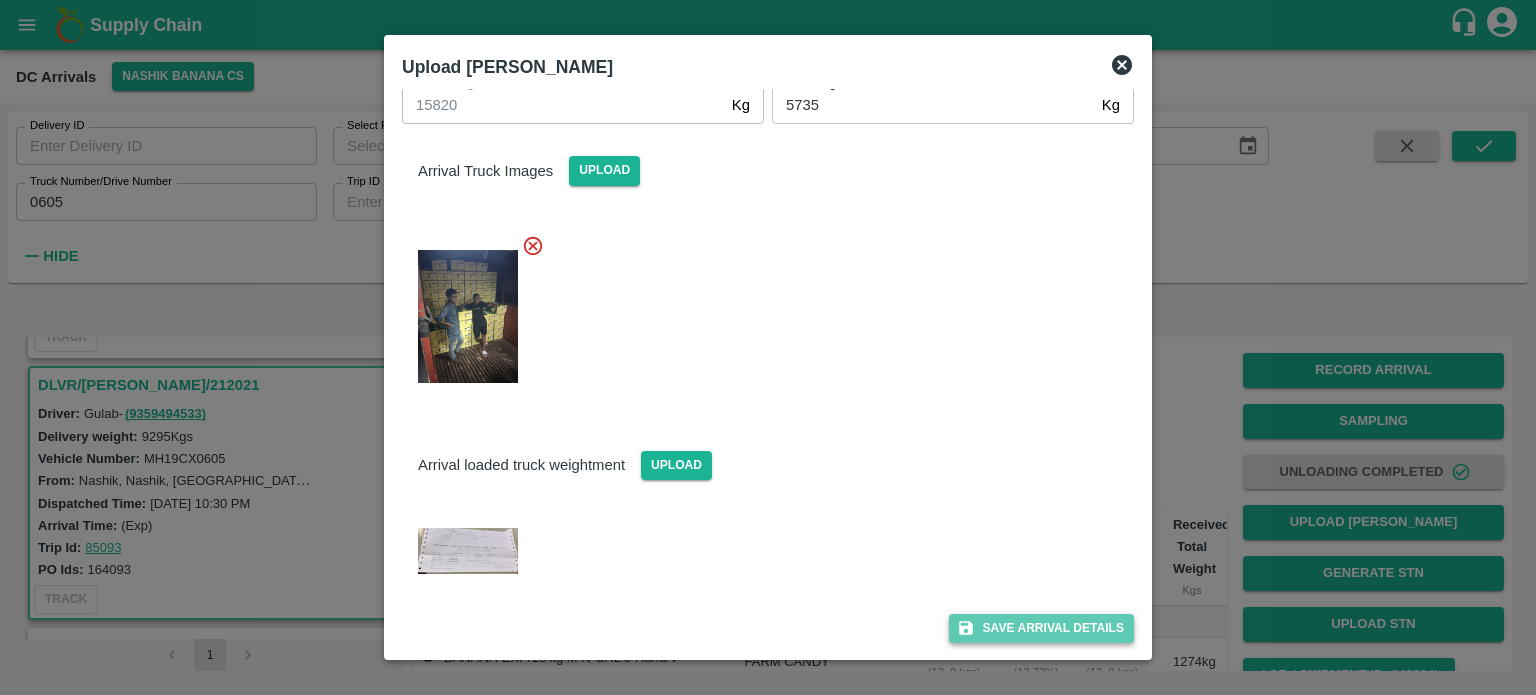click on "Save Arrival Details" at bounding box center [1041, 628] 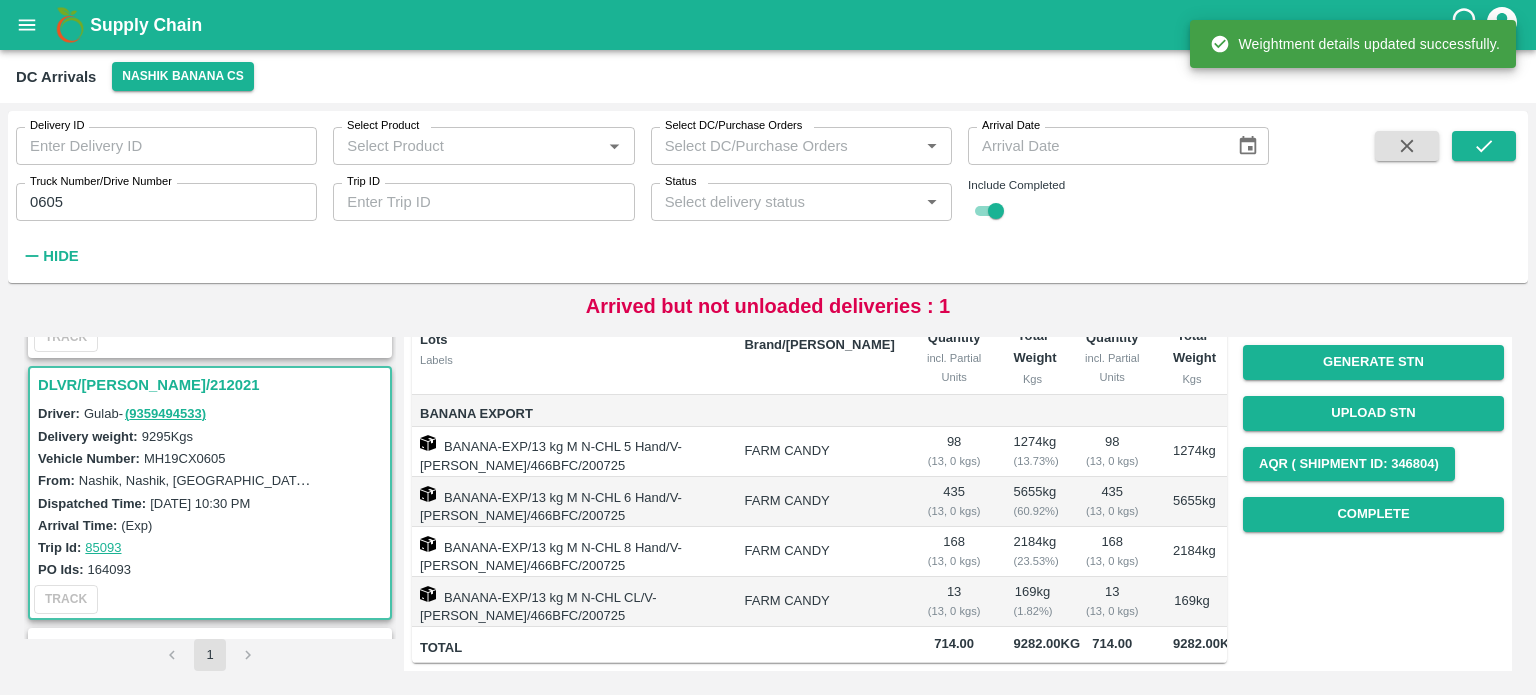 scroll, scrollTop: 283, scrollLeft: 0, axis: vertical 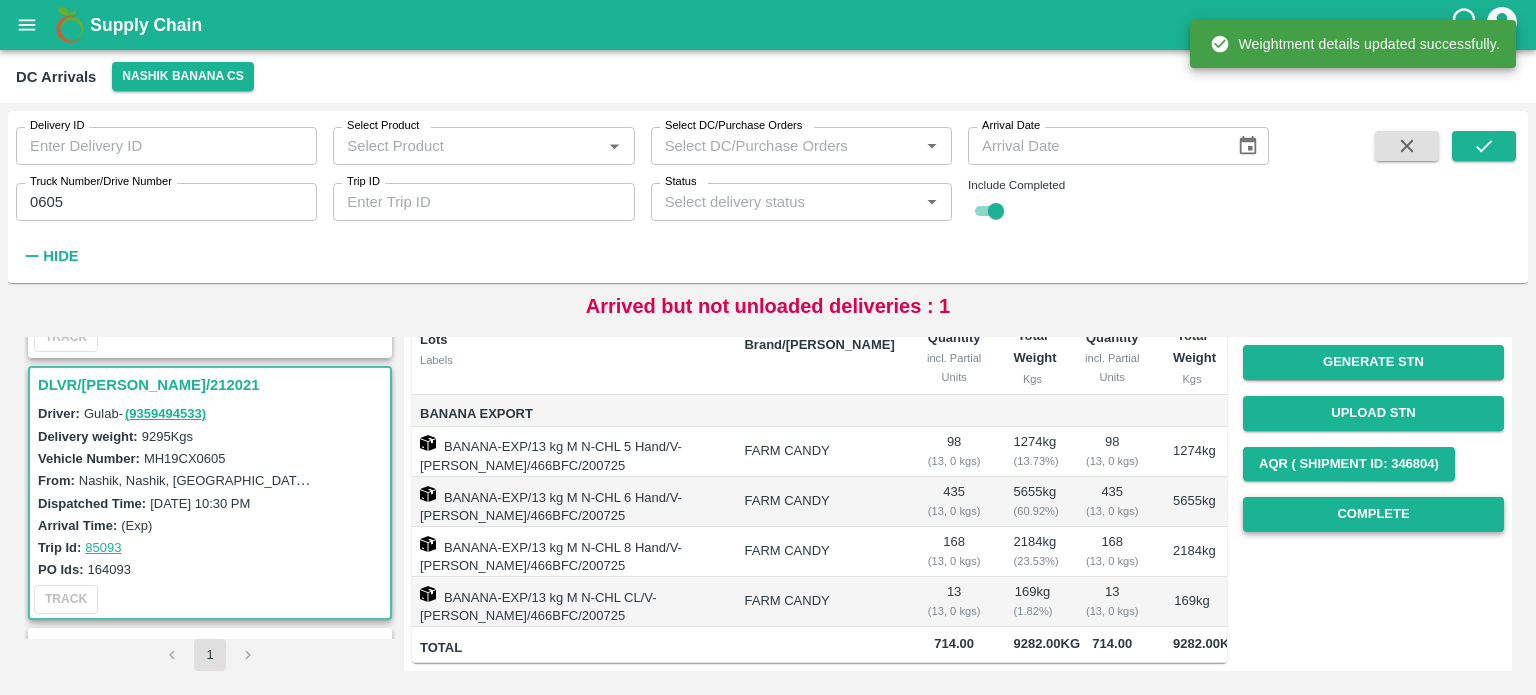 click on "Complete" at bounding box center (1373, 514) 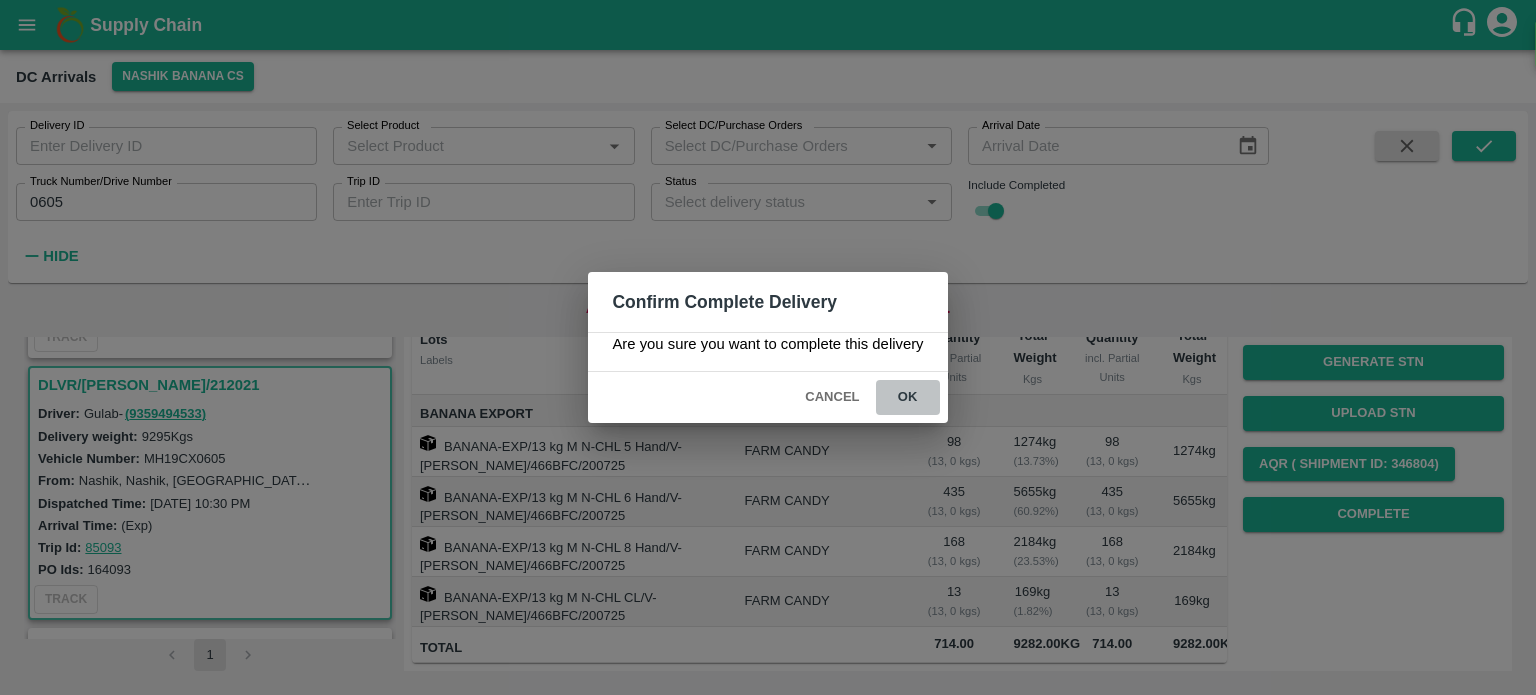 click on "ok" at bounding box center [908, 397] 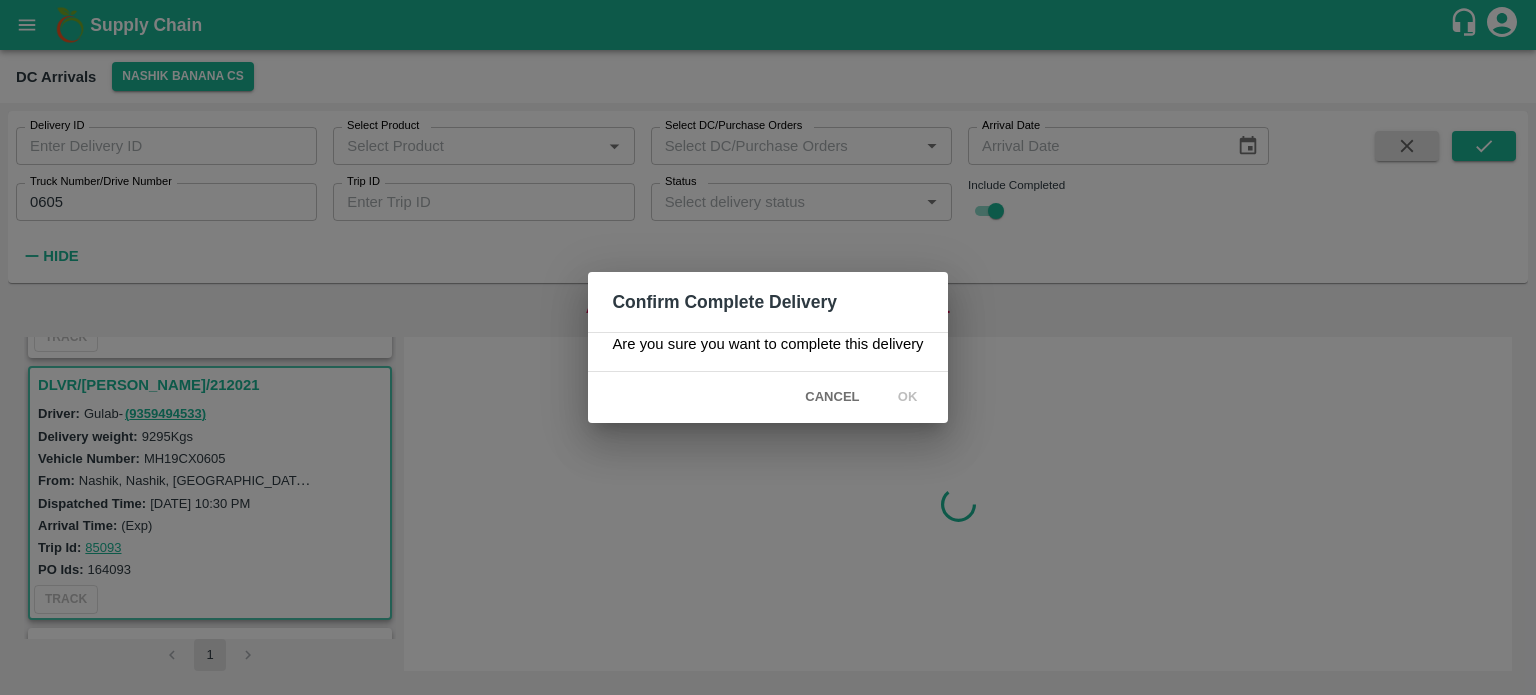 scroll, scrollTop: 0, scrollLeft: 0, axis: both 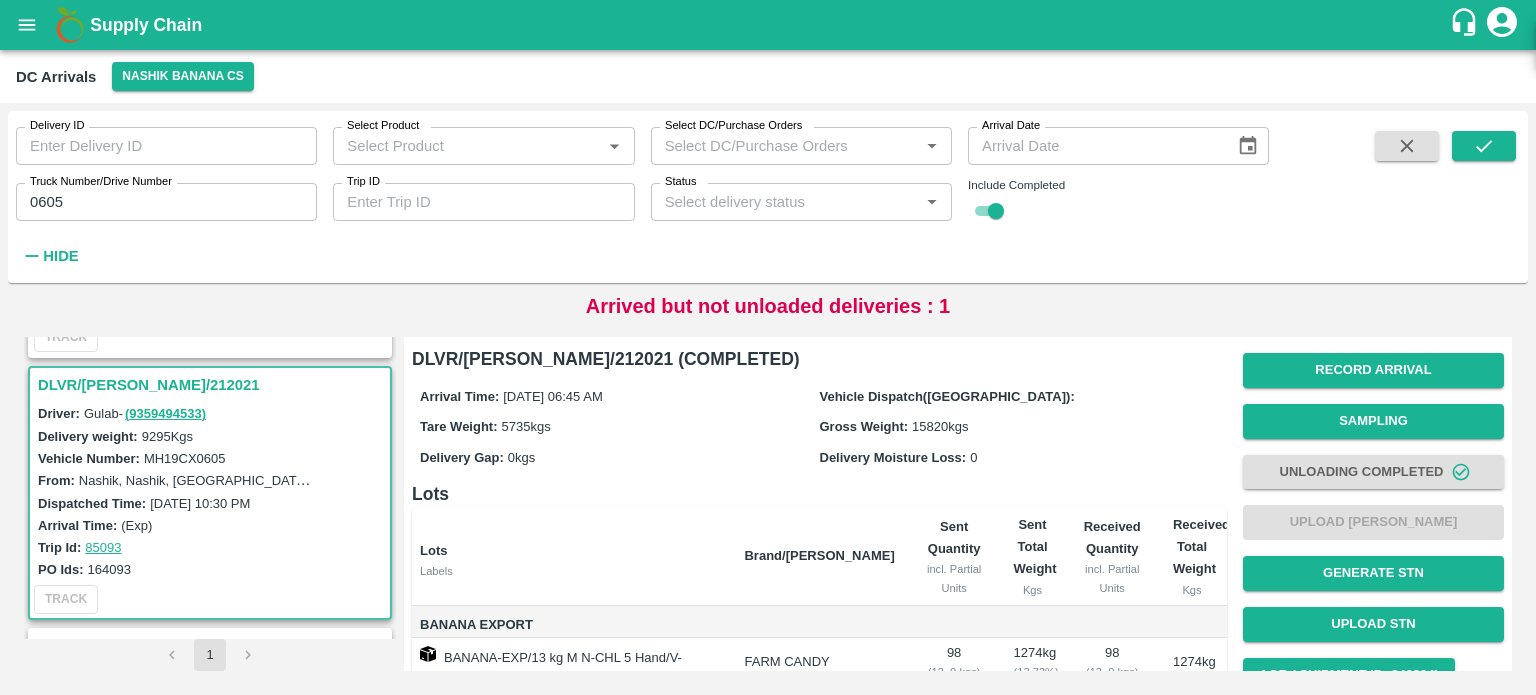 click on "0605" at bounding box center (166, 202) 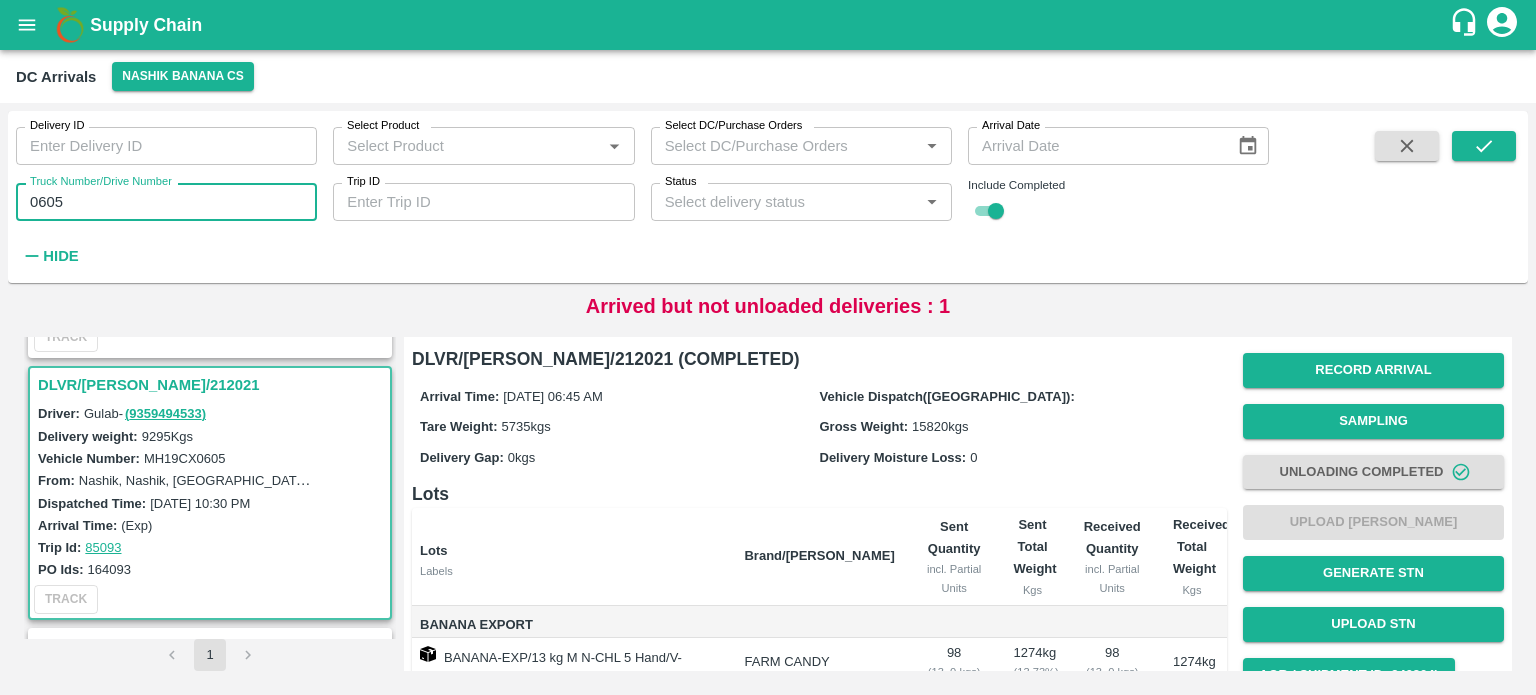 click on "0605" at bounding box center (166, 202) 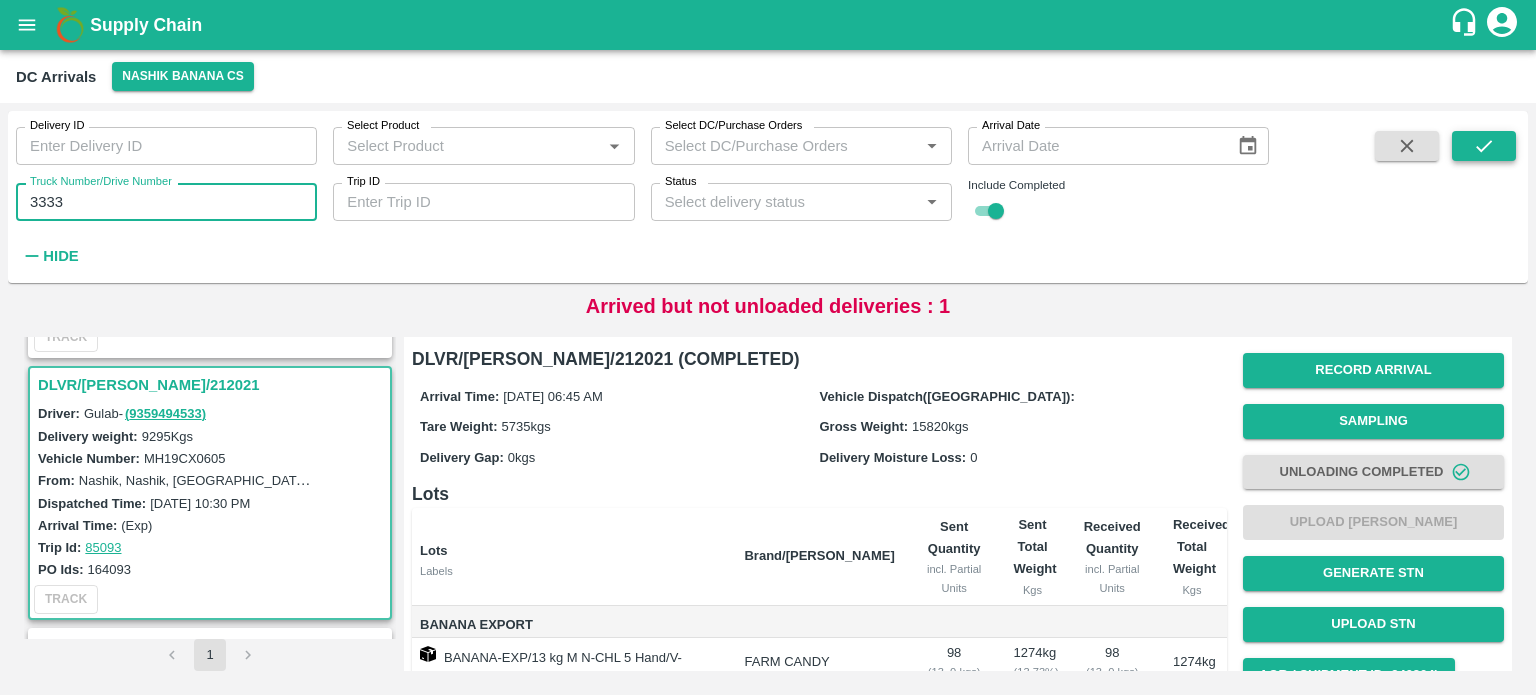 type on "3333" 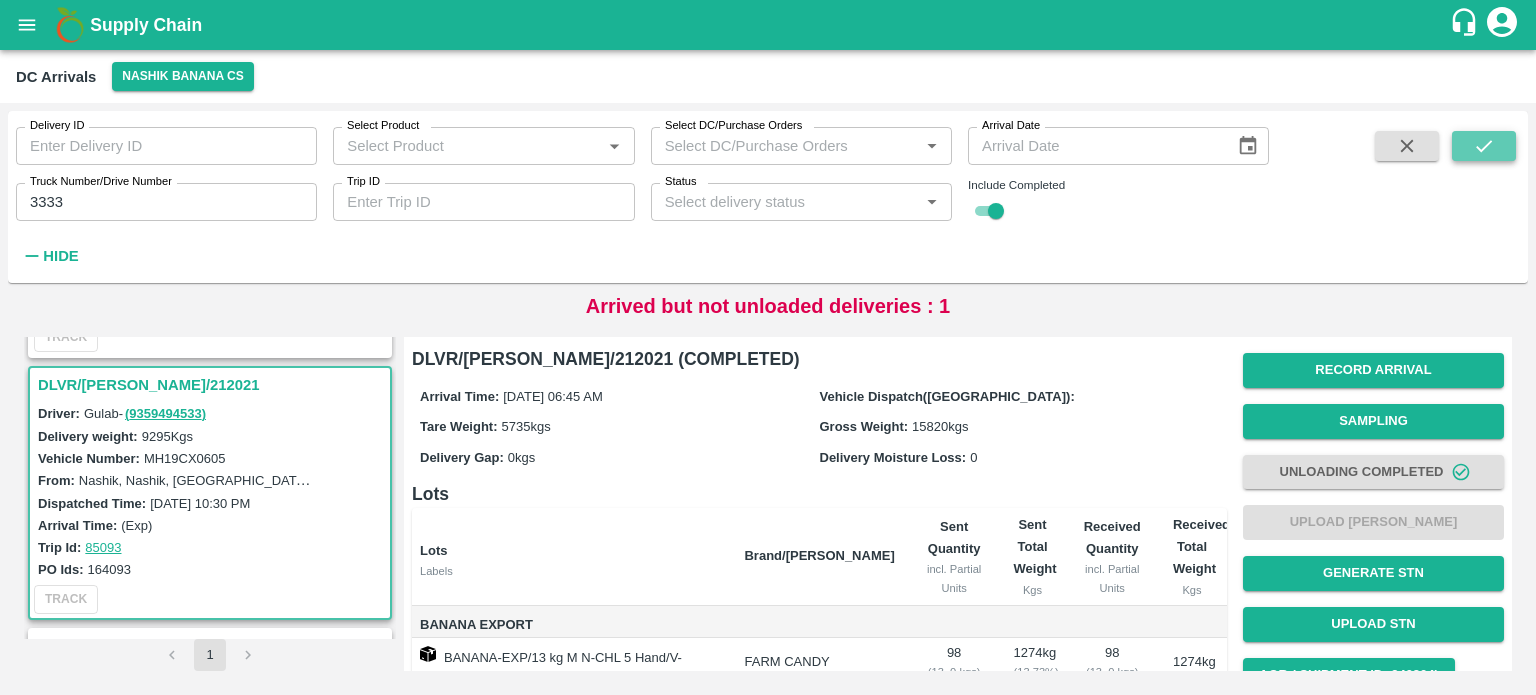 click 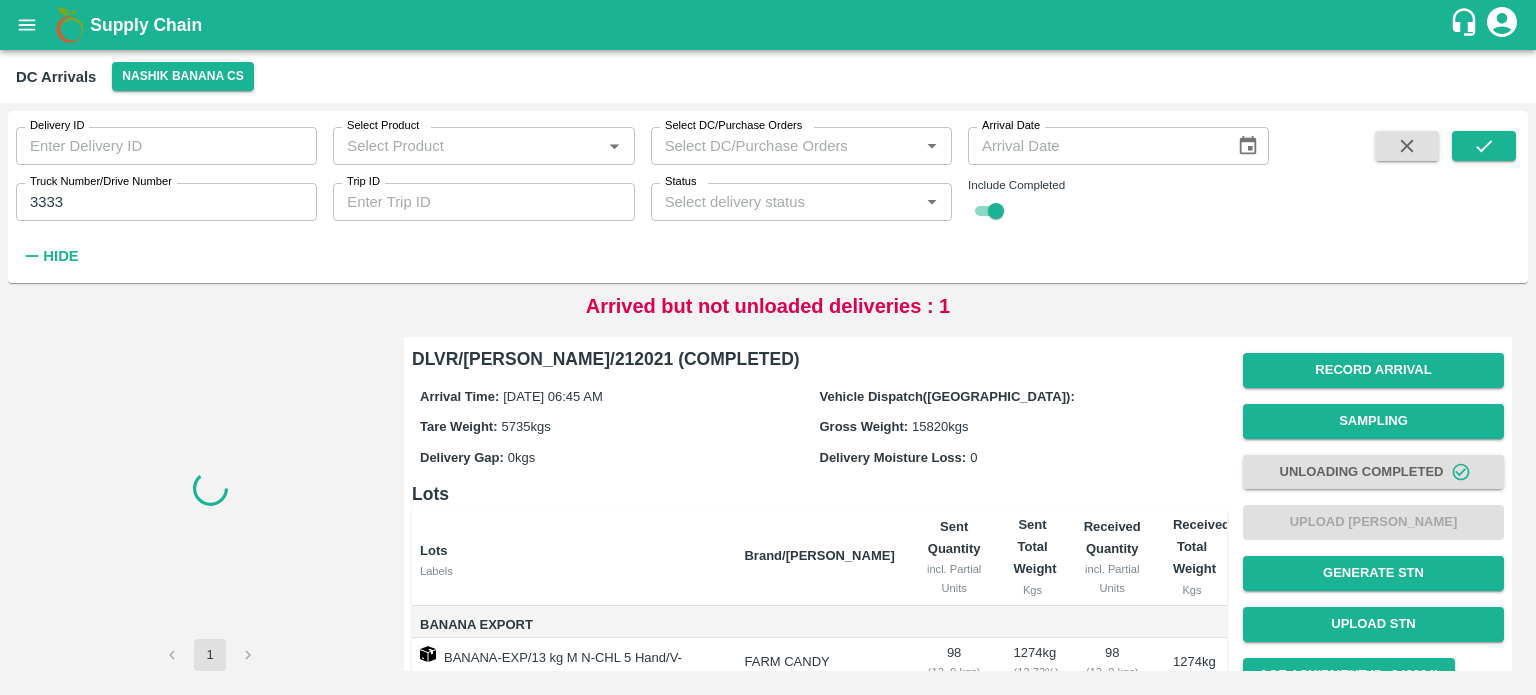 scroll, scrollTop: 0, scrollLeft: 0, axis: both 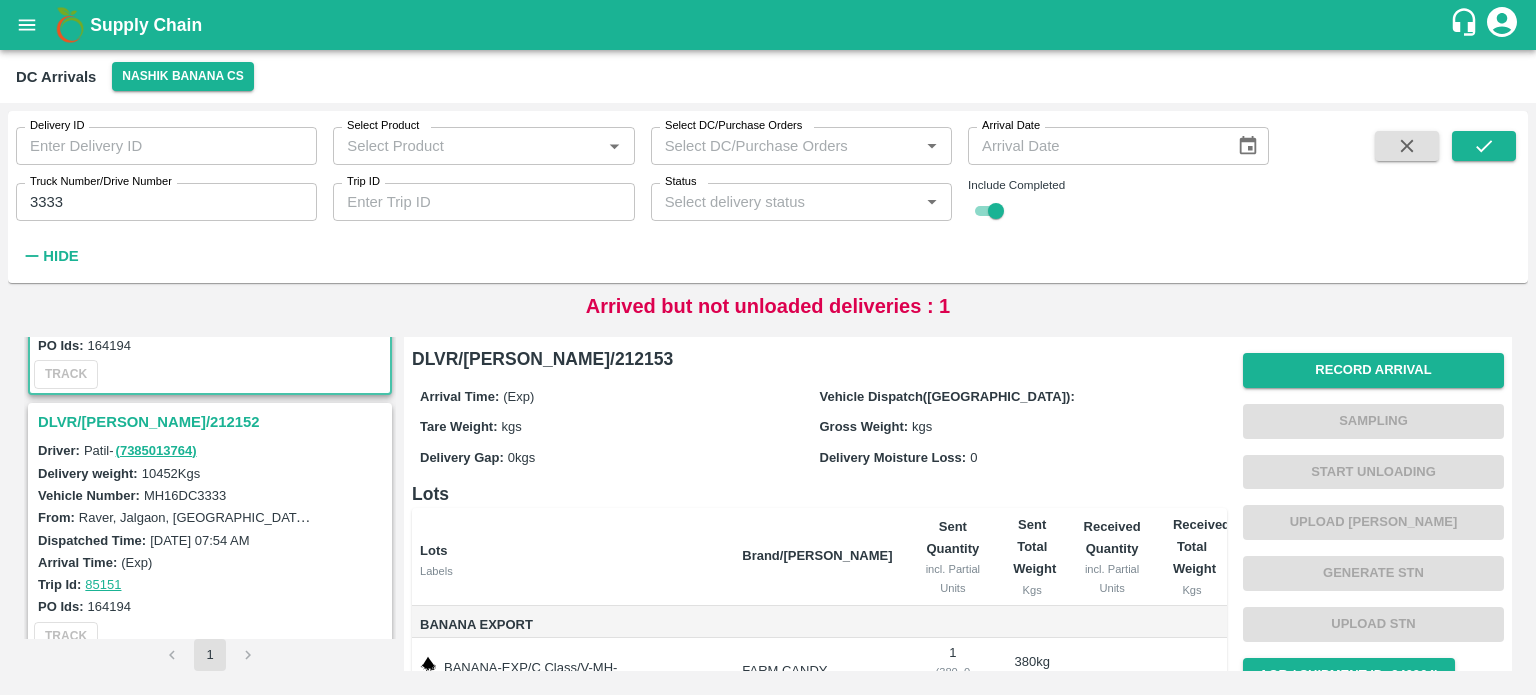 click on "DLVR/NASH/212152" at bounding box center [213, 422] 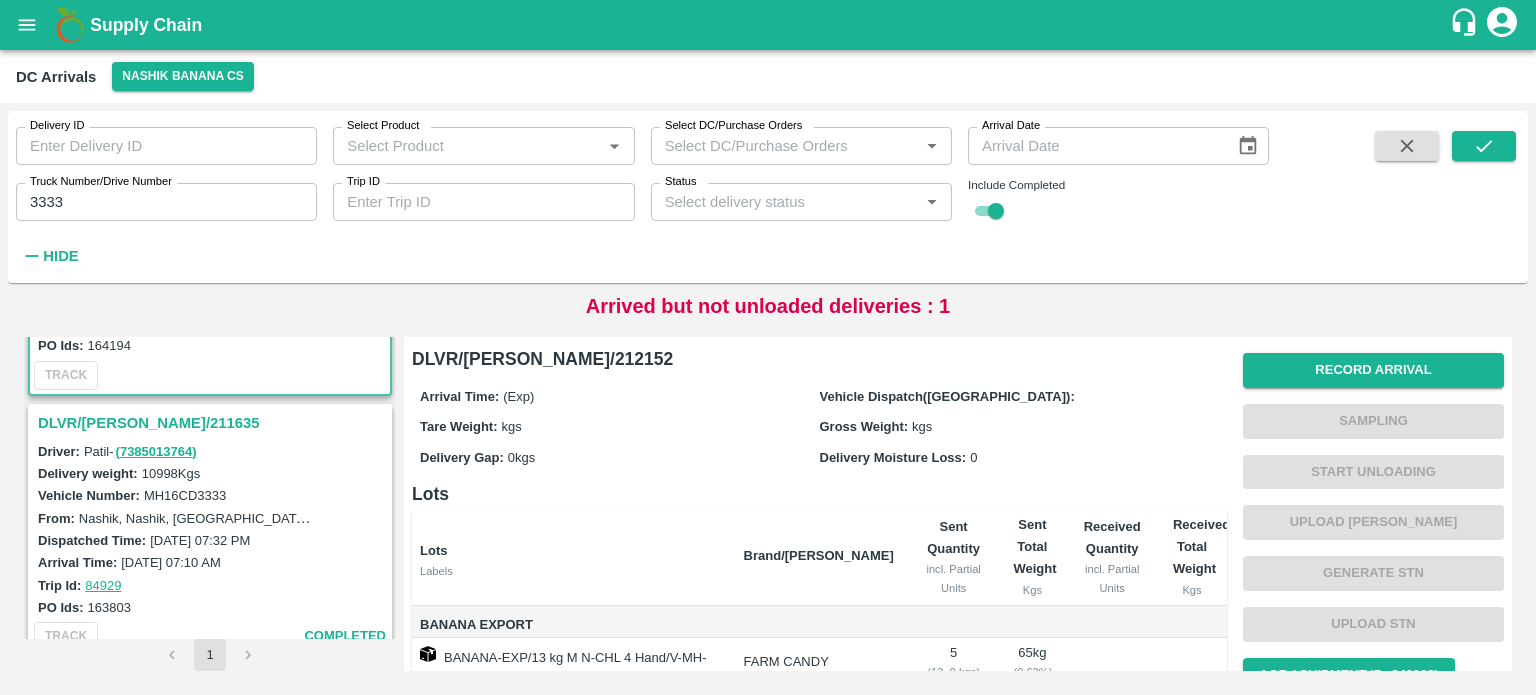 scroll, scrollTop: 330, scrollLeft: 0, axis: vertical 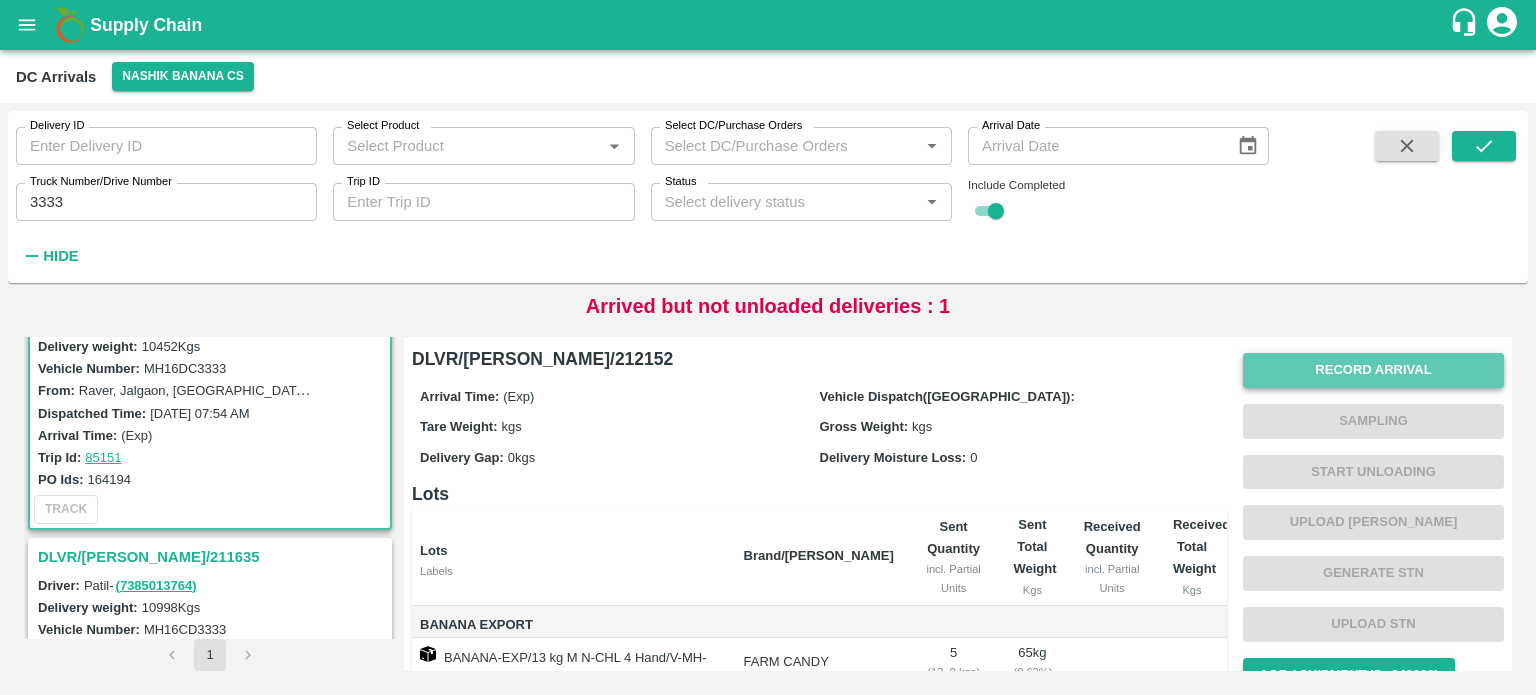 click on "Record Arrival" at bounding box center (1373, 370) 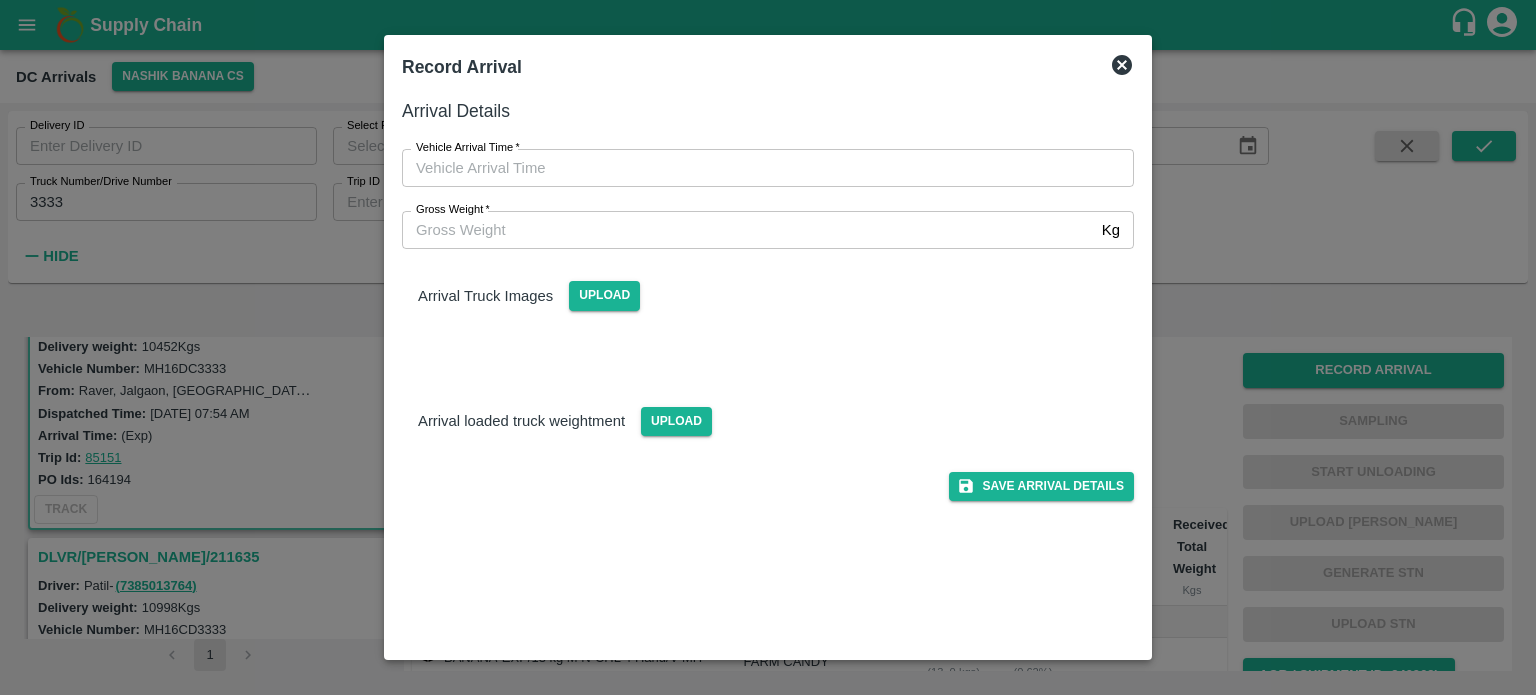 type on "DD/MM/YYYY hh:mm aa" 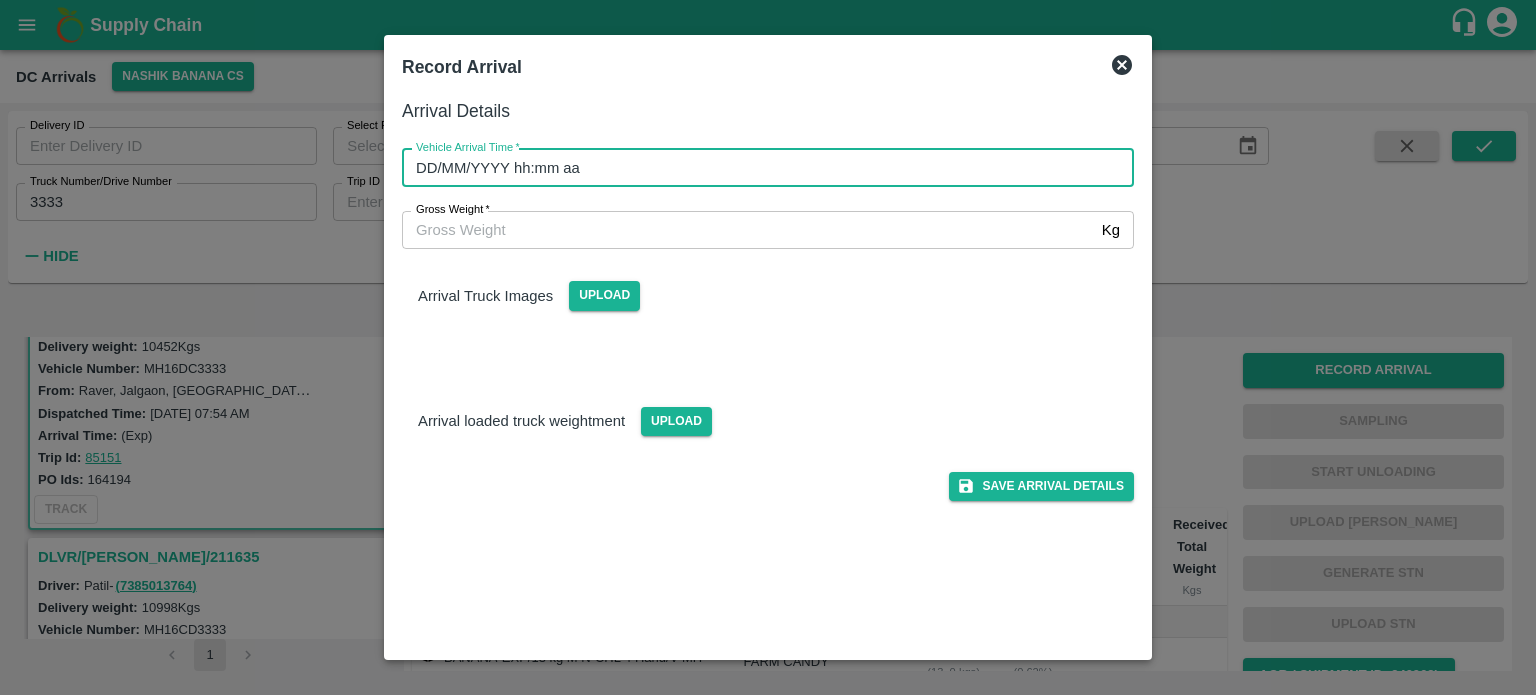 click on "DD/MM/YYYY hh:mm aa" at bounding box center [761, 168] 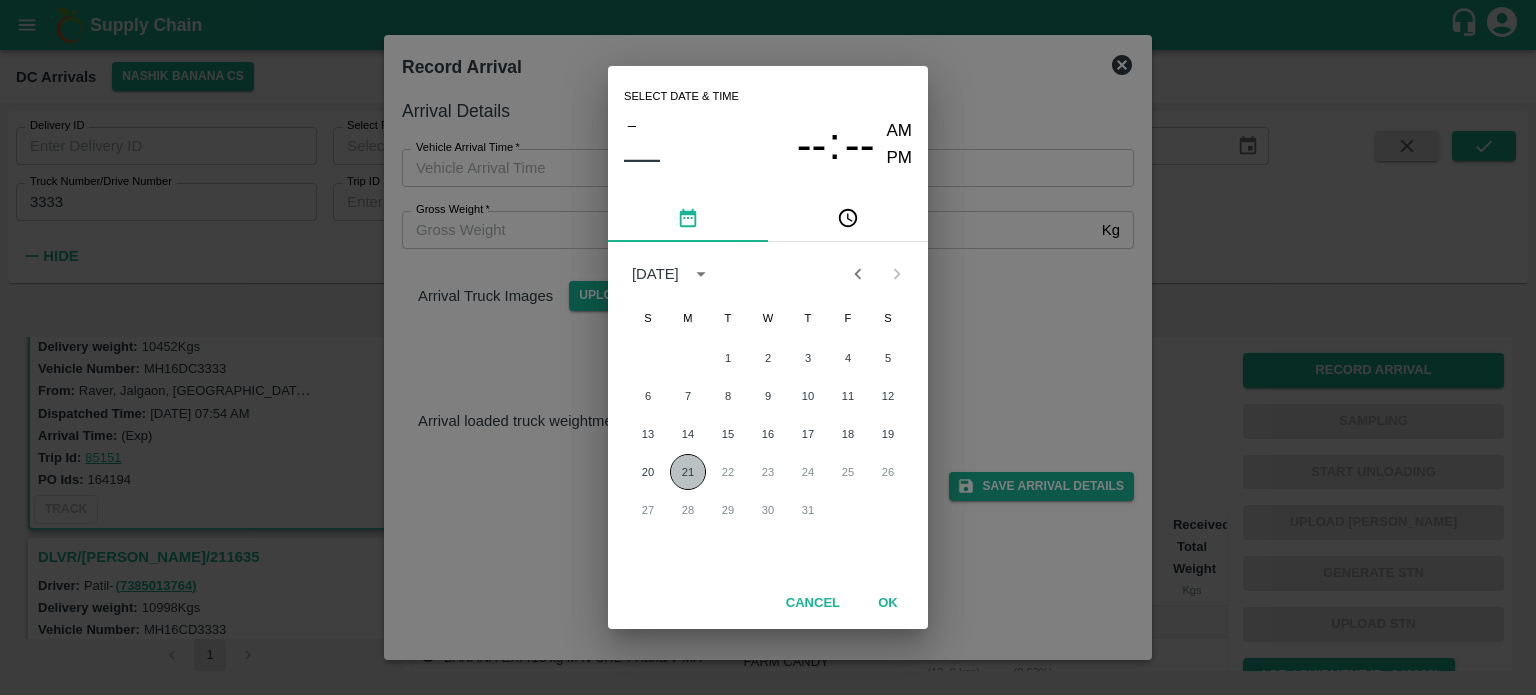 click on "21" at bounding box center (688, 472) 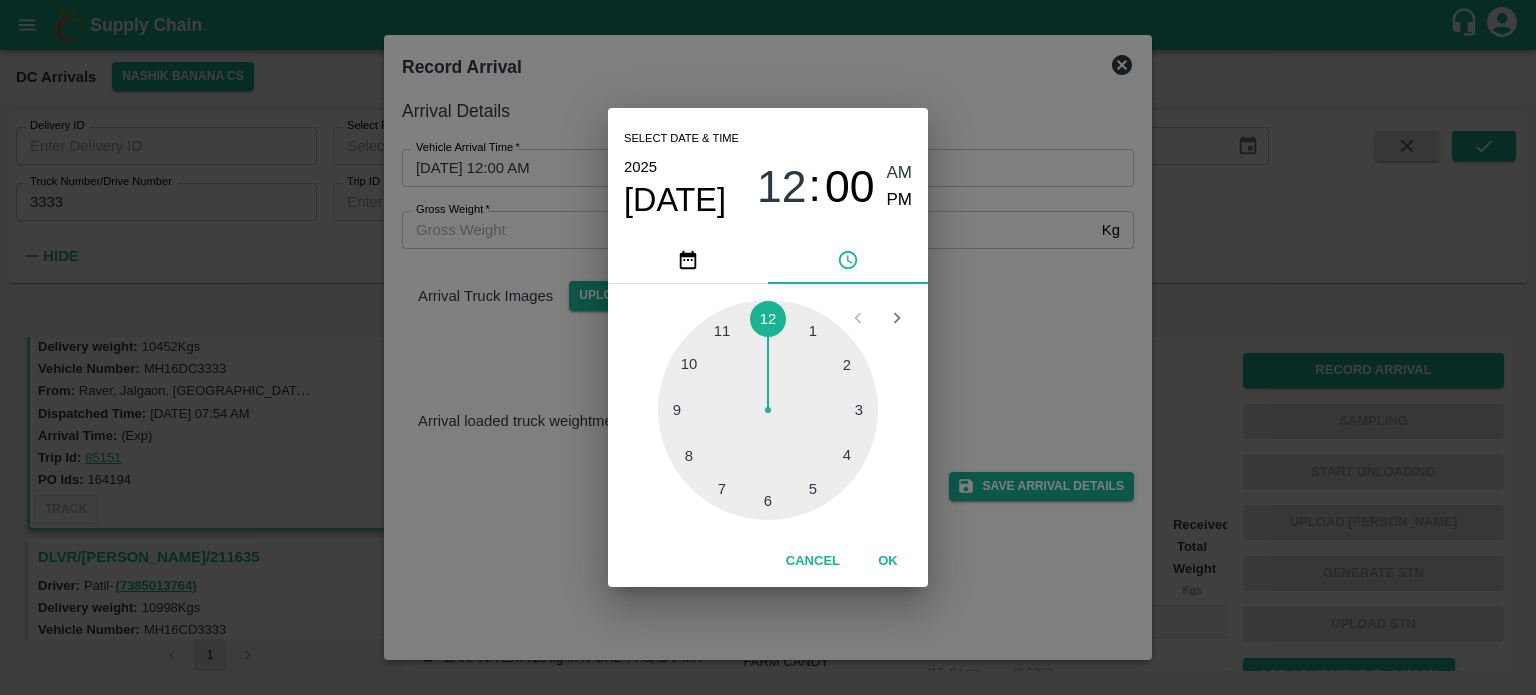 click at bounding box center [768, 410] 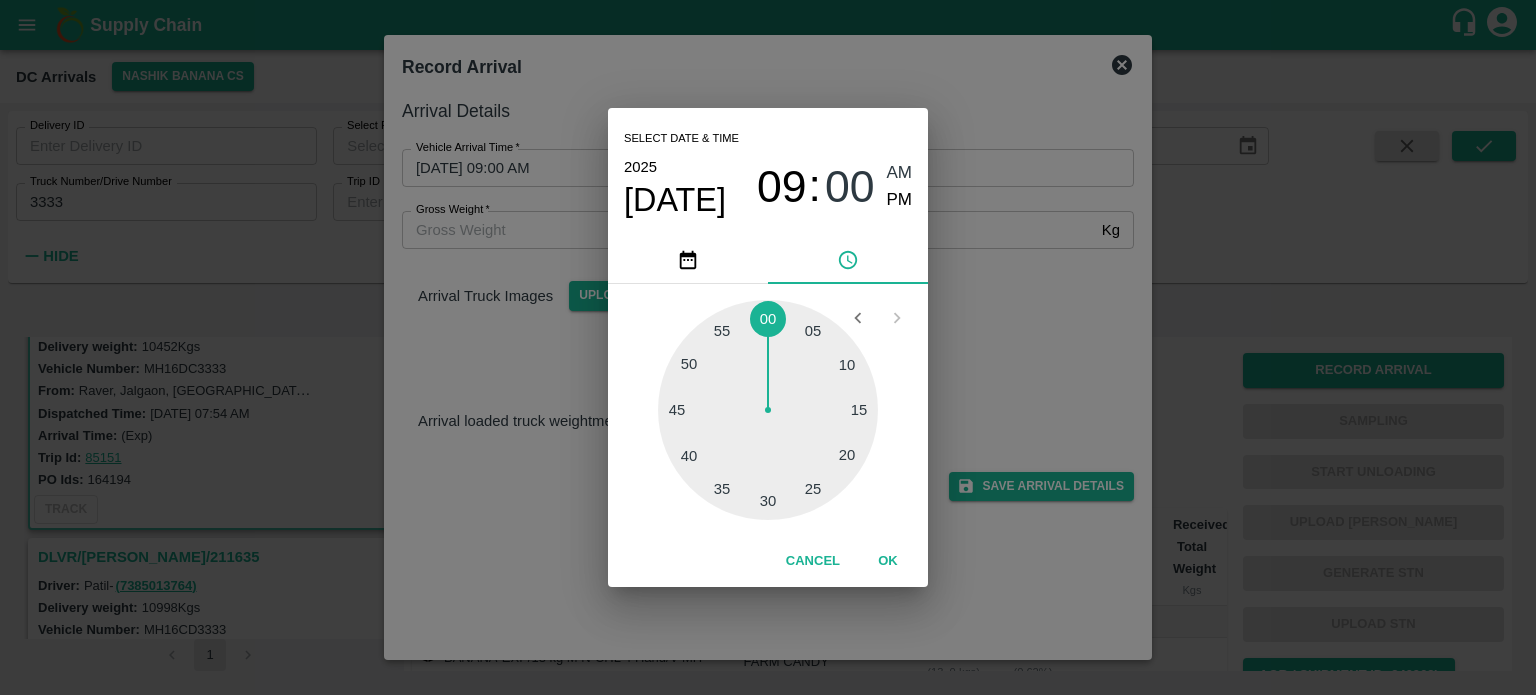 click at bounding box center [768, 410] 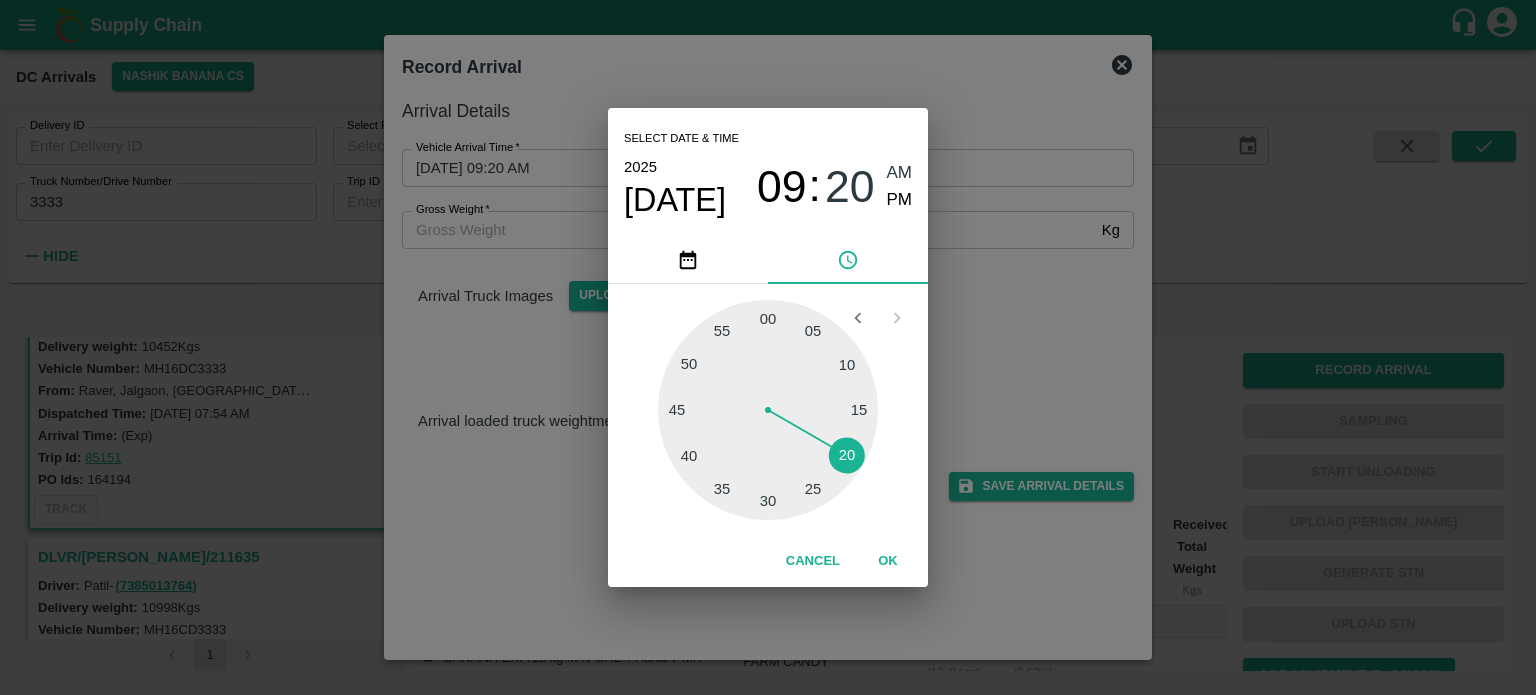 click on "Select date & time 2025 Jul 21 09 : 20 AM PM 05 10 15 20 25 30 35 40 45 50 55 00 Cancel OK" at bounding box center [768, 347] 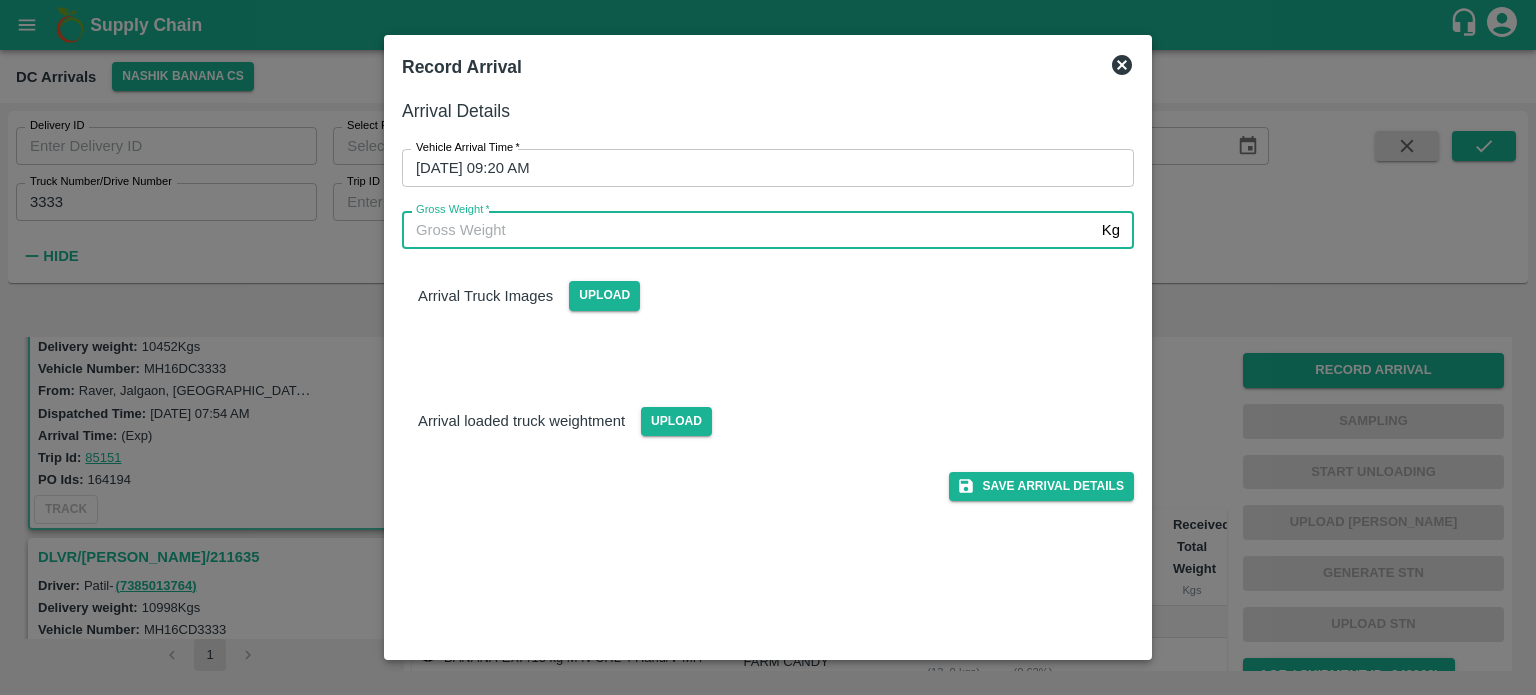 click on "Gross Weight   *" at bounding box center [748, 230] 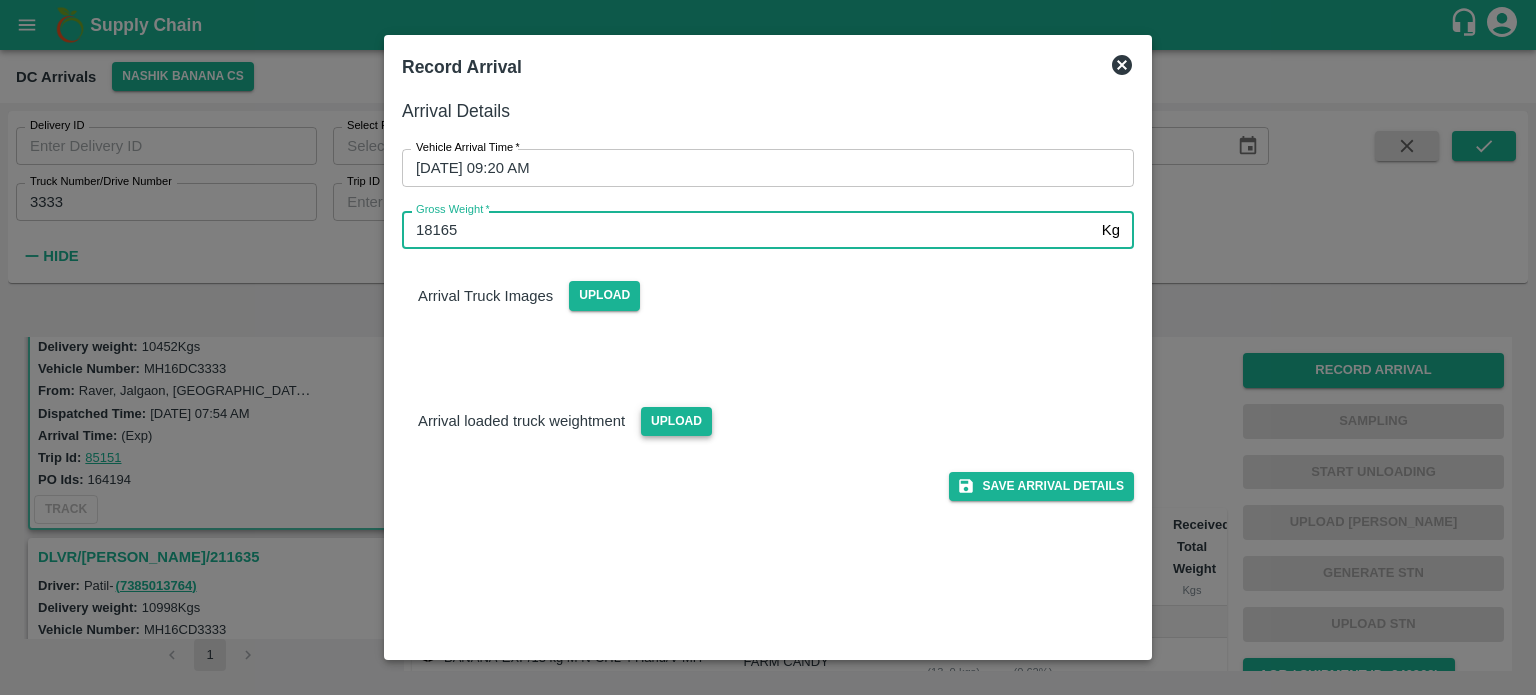 type on "18165" 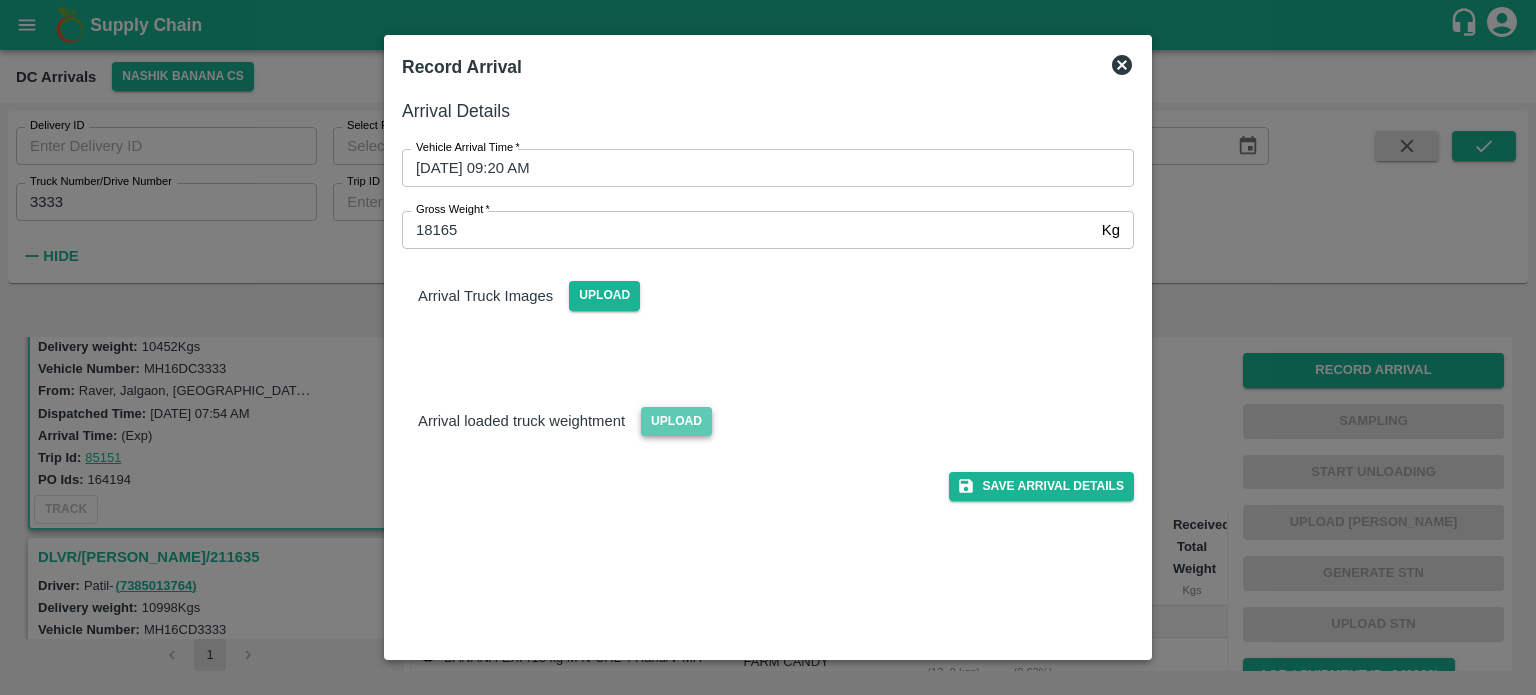 click on "Upload" at bounding box center [676, 421] 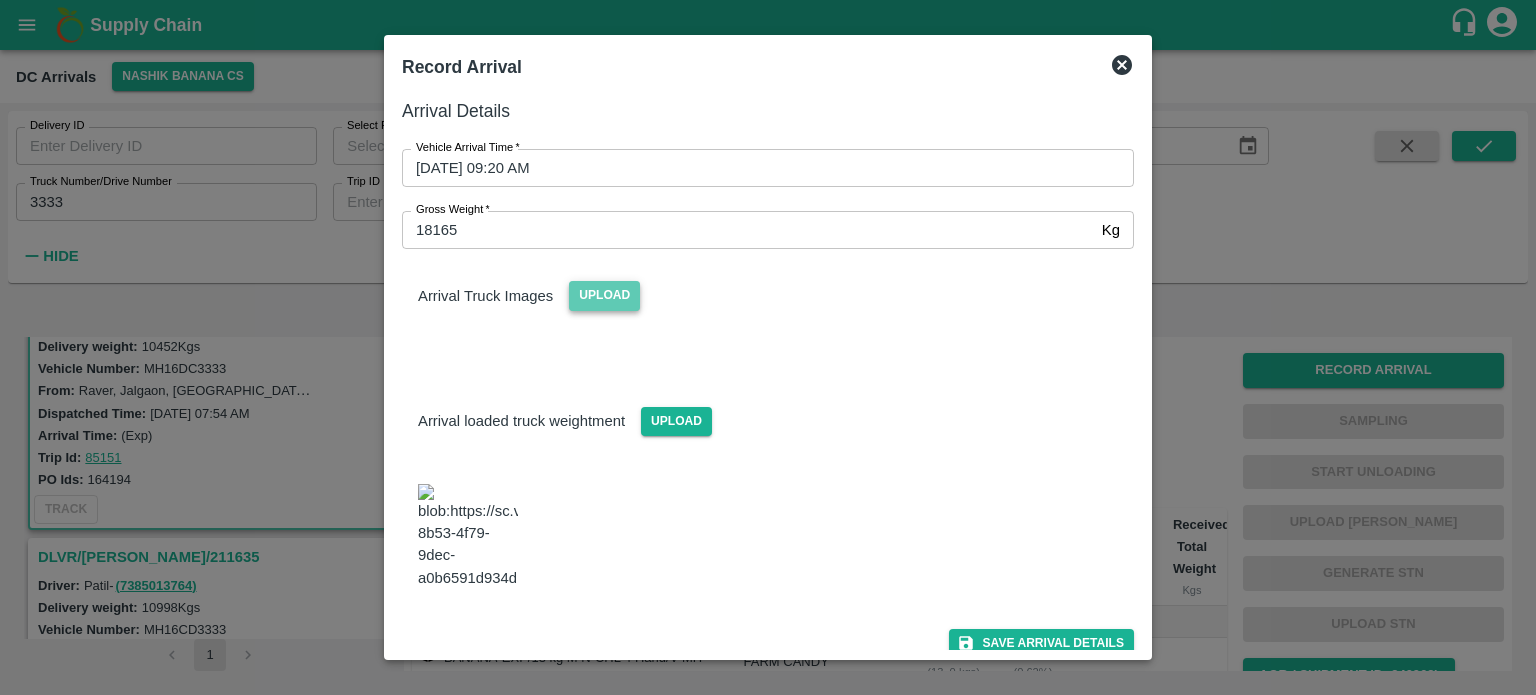 click on "Upload" at bounding box center (604, 295) 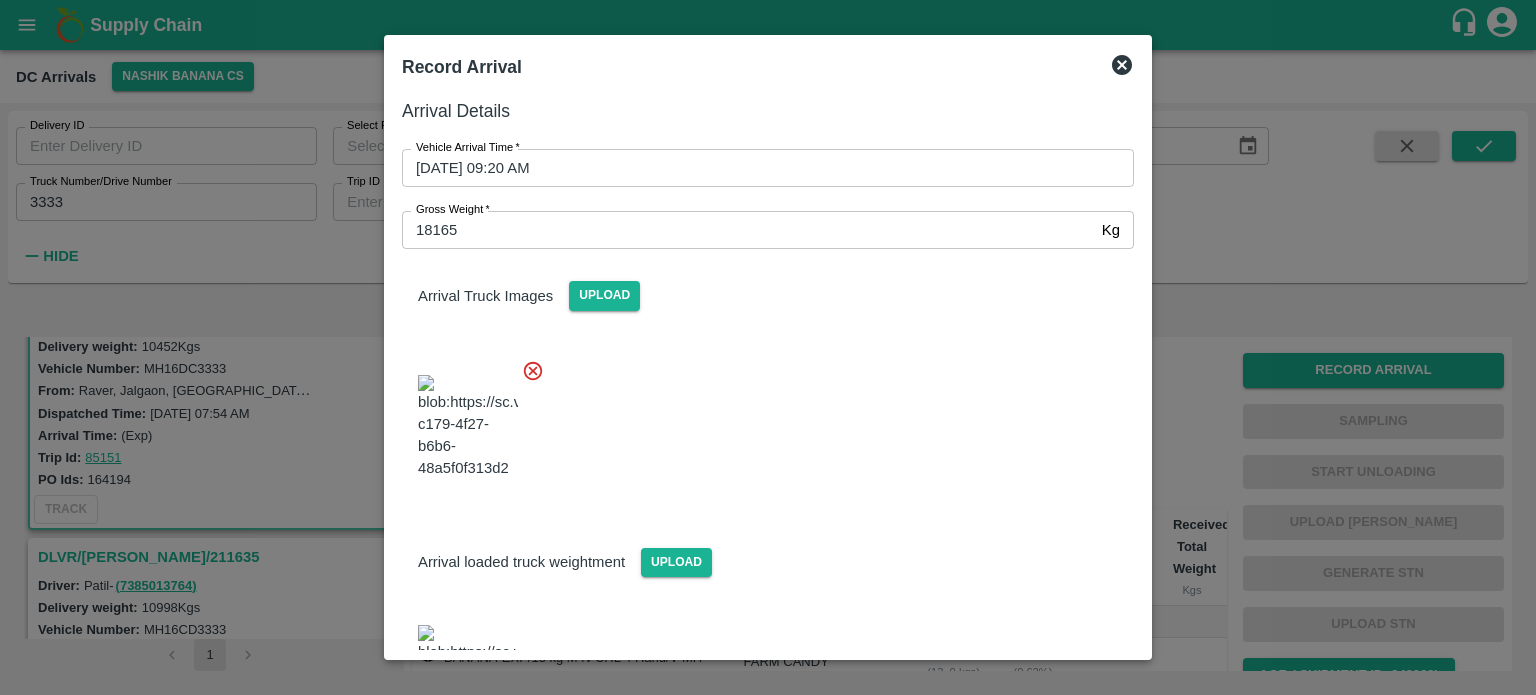 click at bounding box center (760, 421) 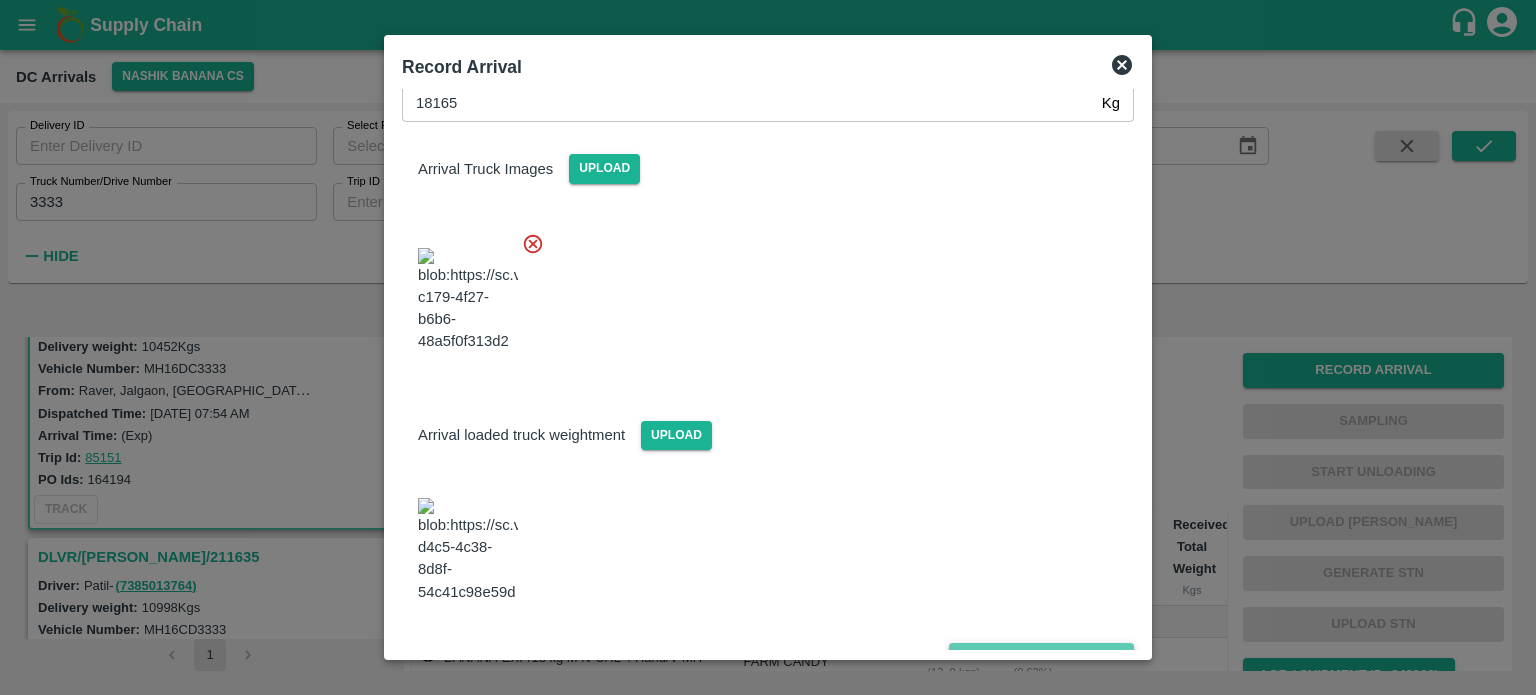 click on "Save Arrival Details" at bounding box center [1041, 657] 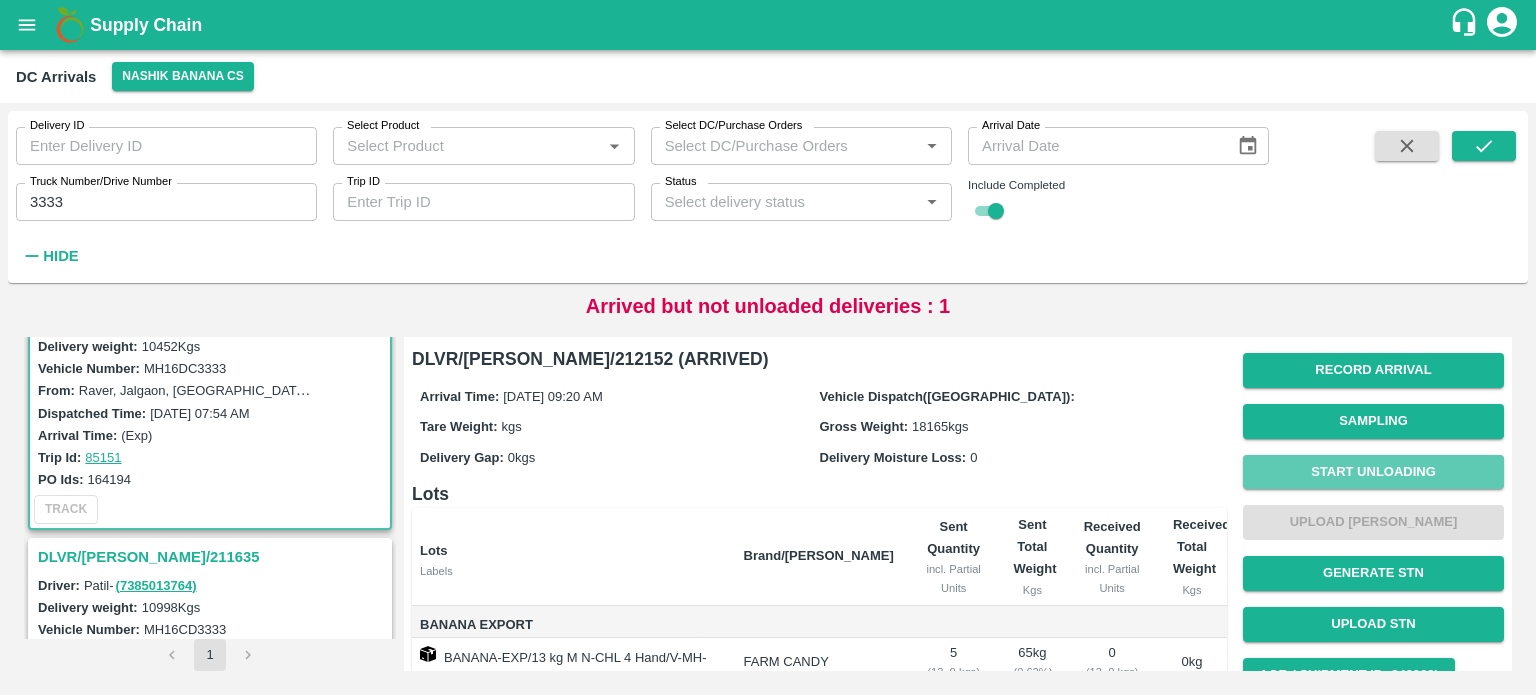 click on "Start Unloading" at bounding box center (1373, 472) 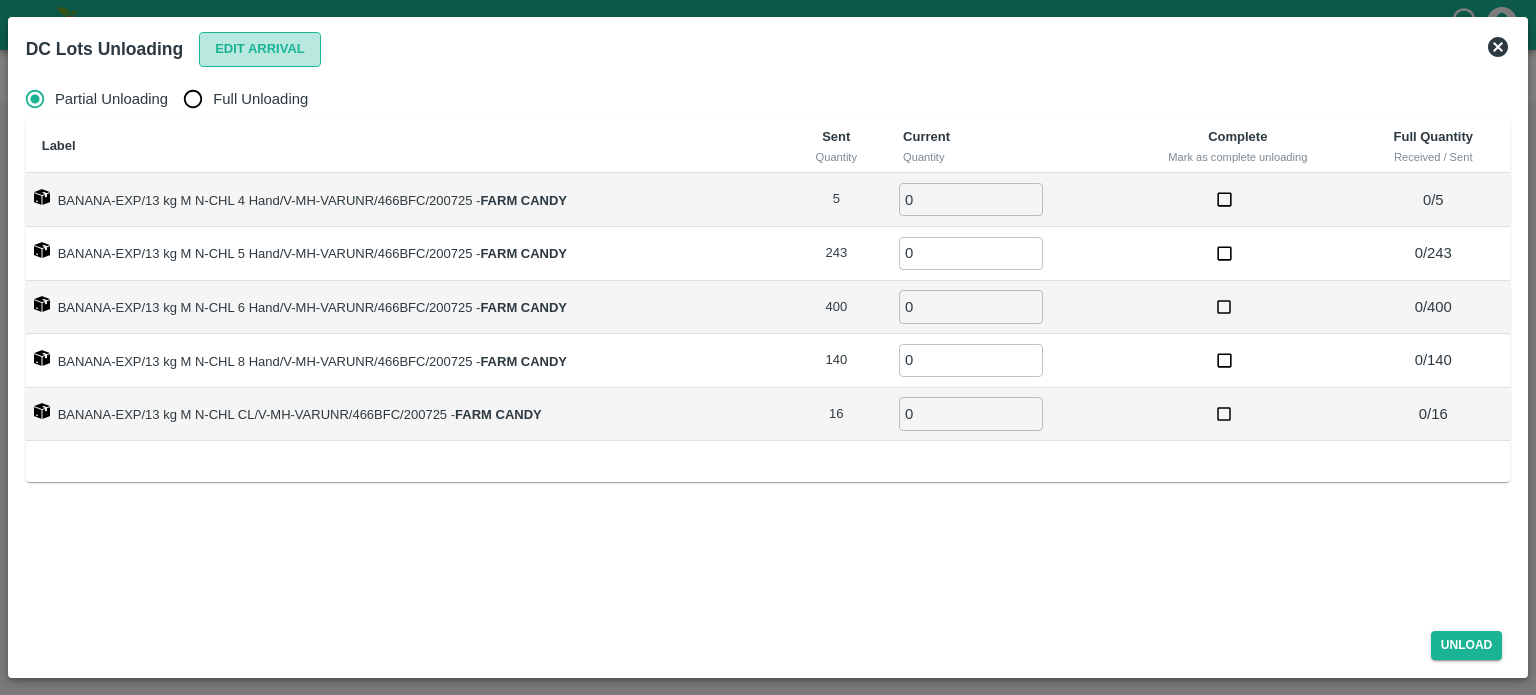 click on "Edit Arrival" at bounding box center (260, 49) 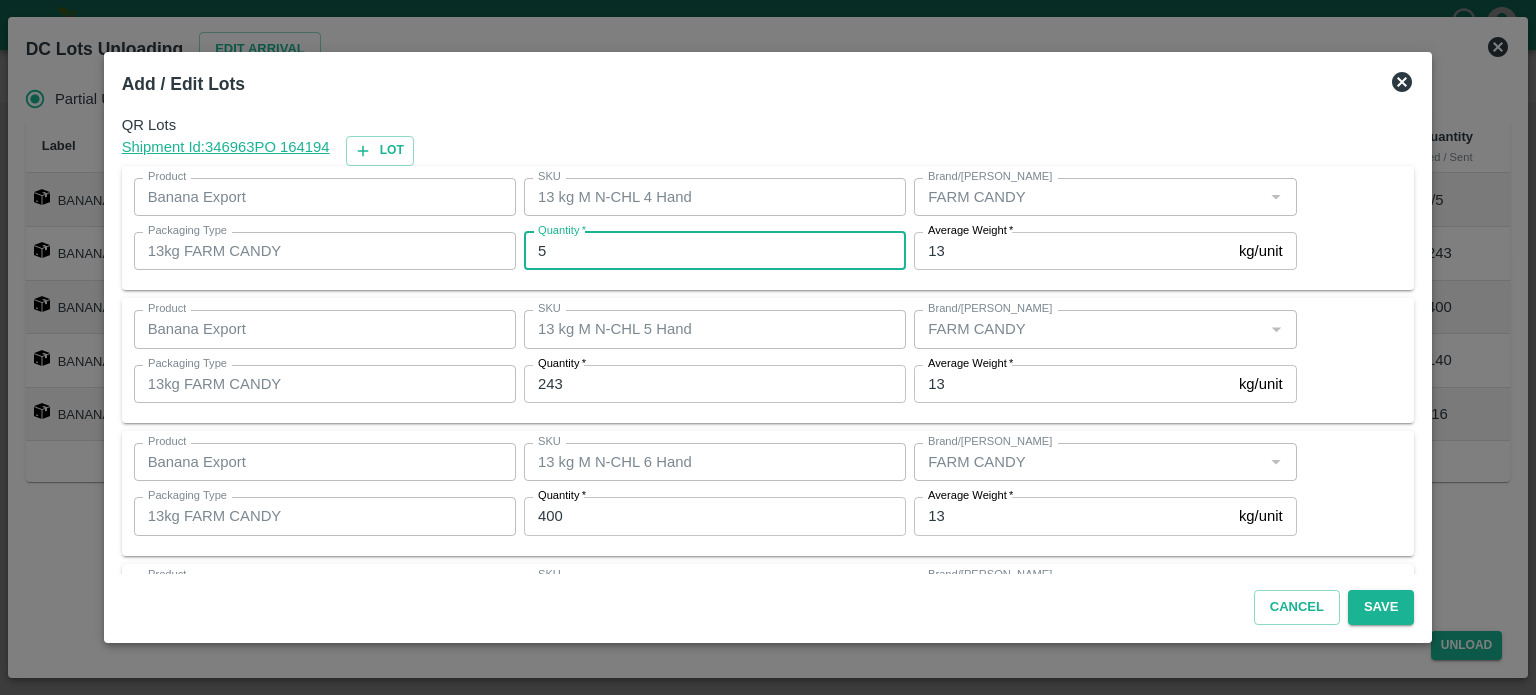 click on "5" at bounding box center [715, 251] 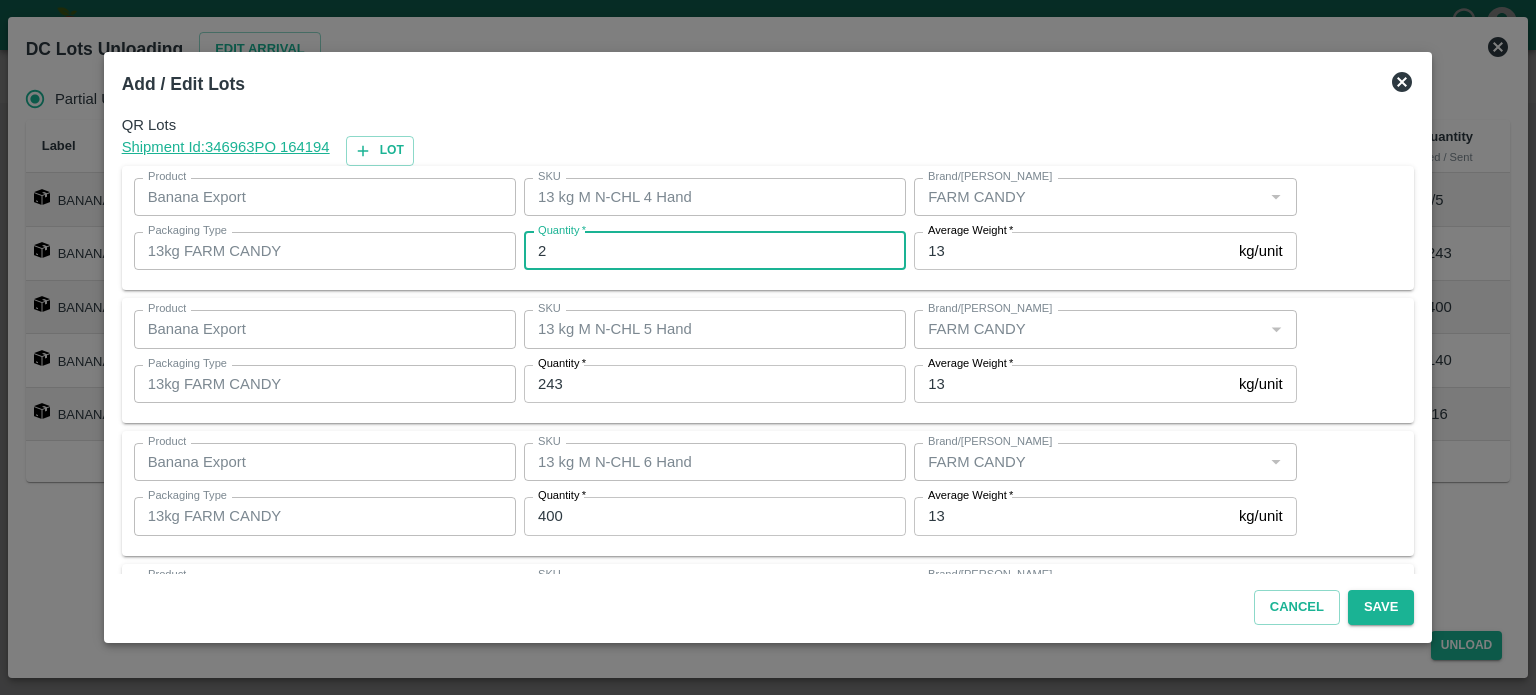 type on "2" 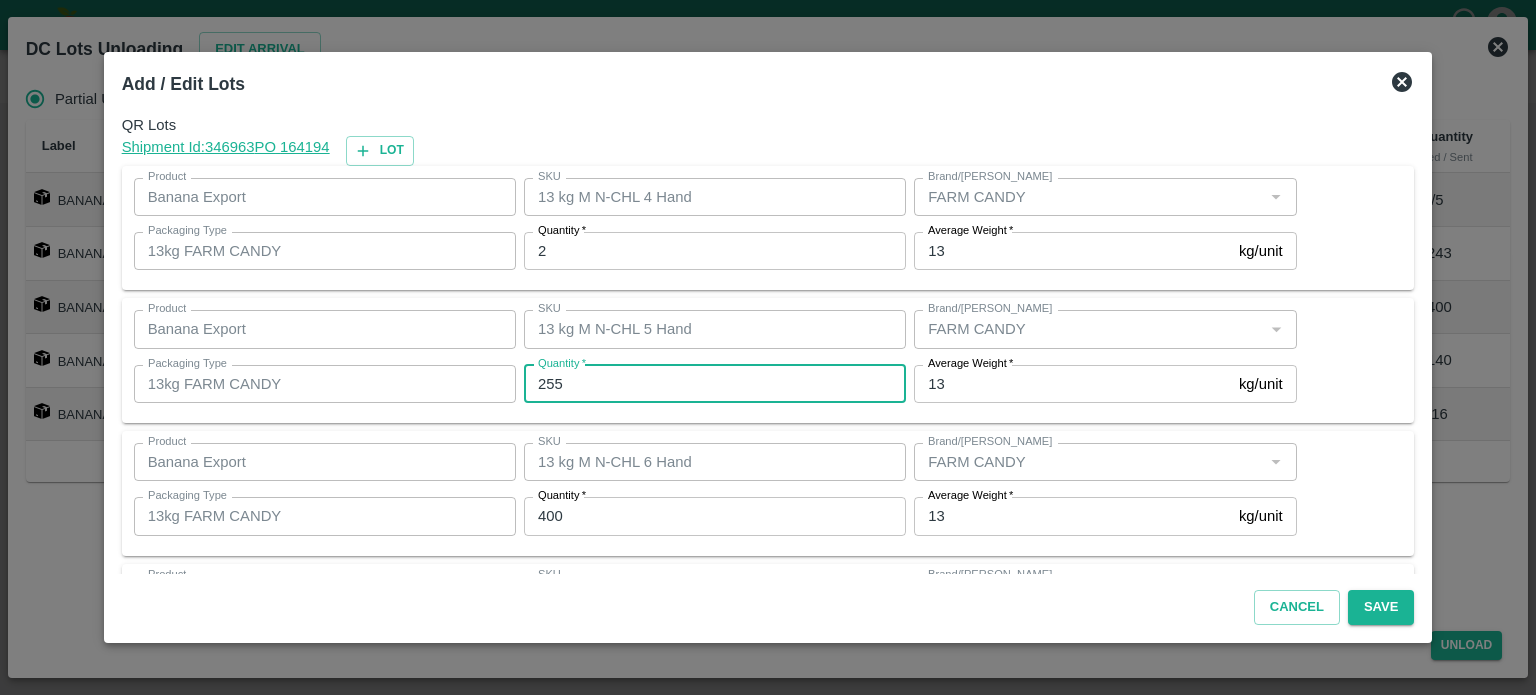 type on "255" 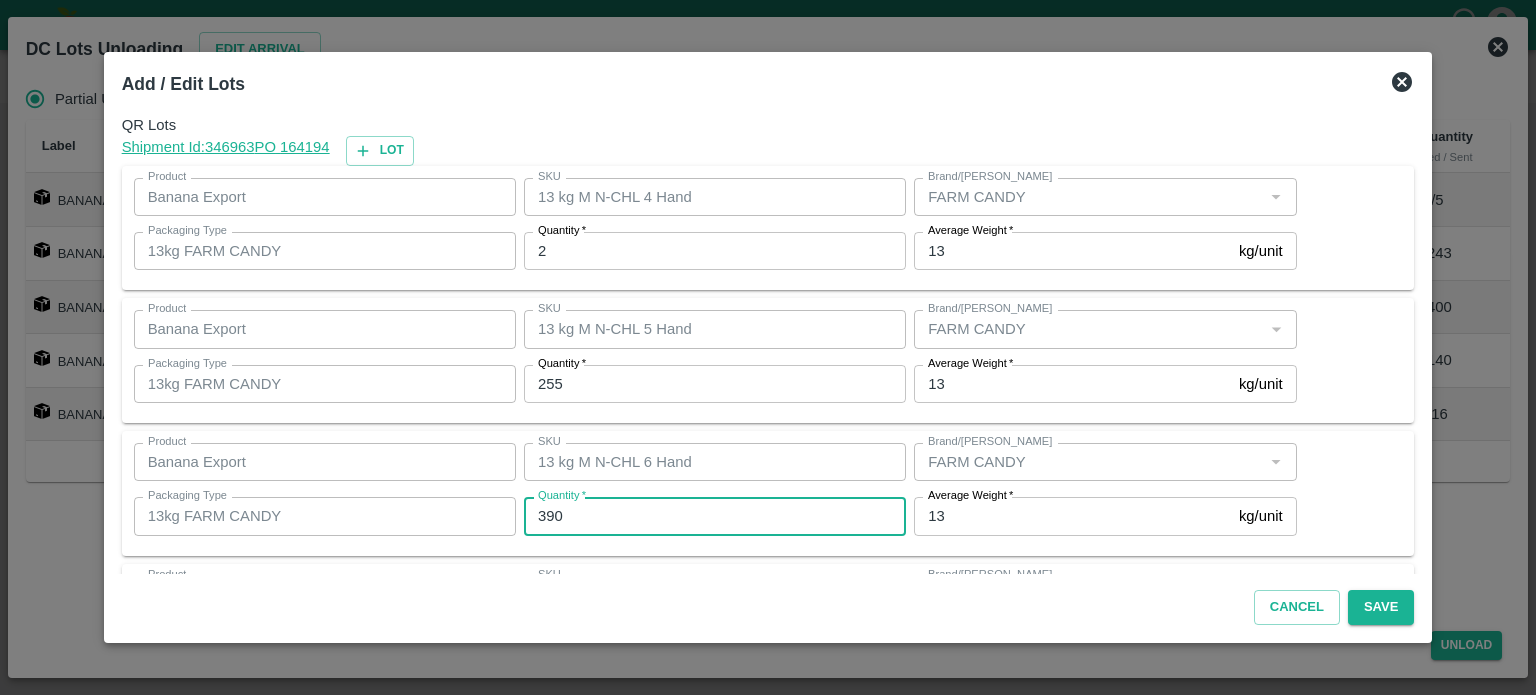 type on "390" 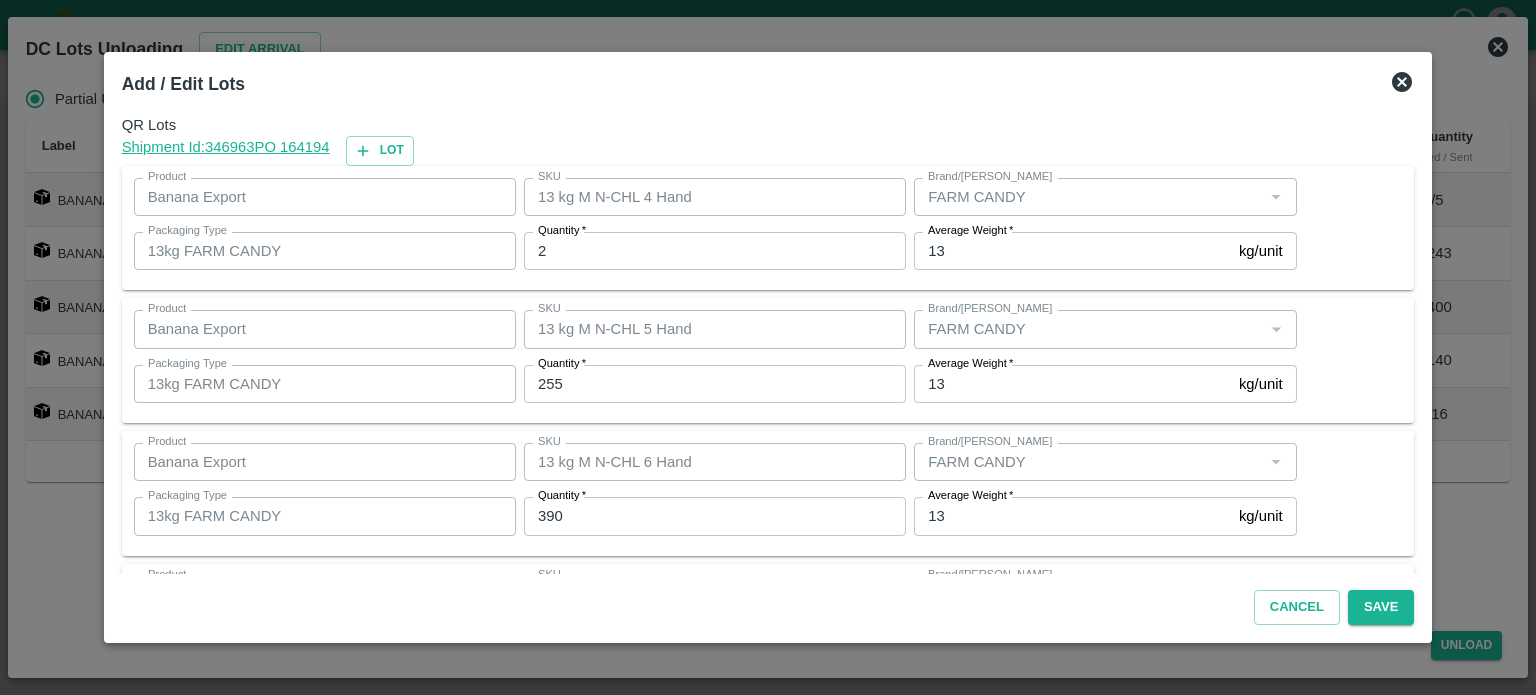 scroll, scrollTop: 262, scrollLeft: 0, axis: vertical 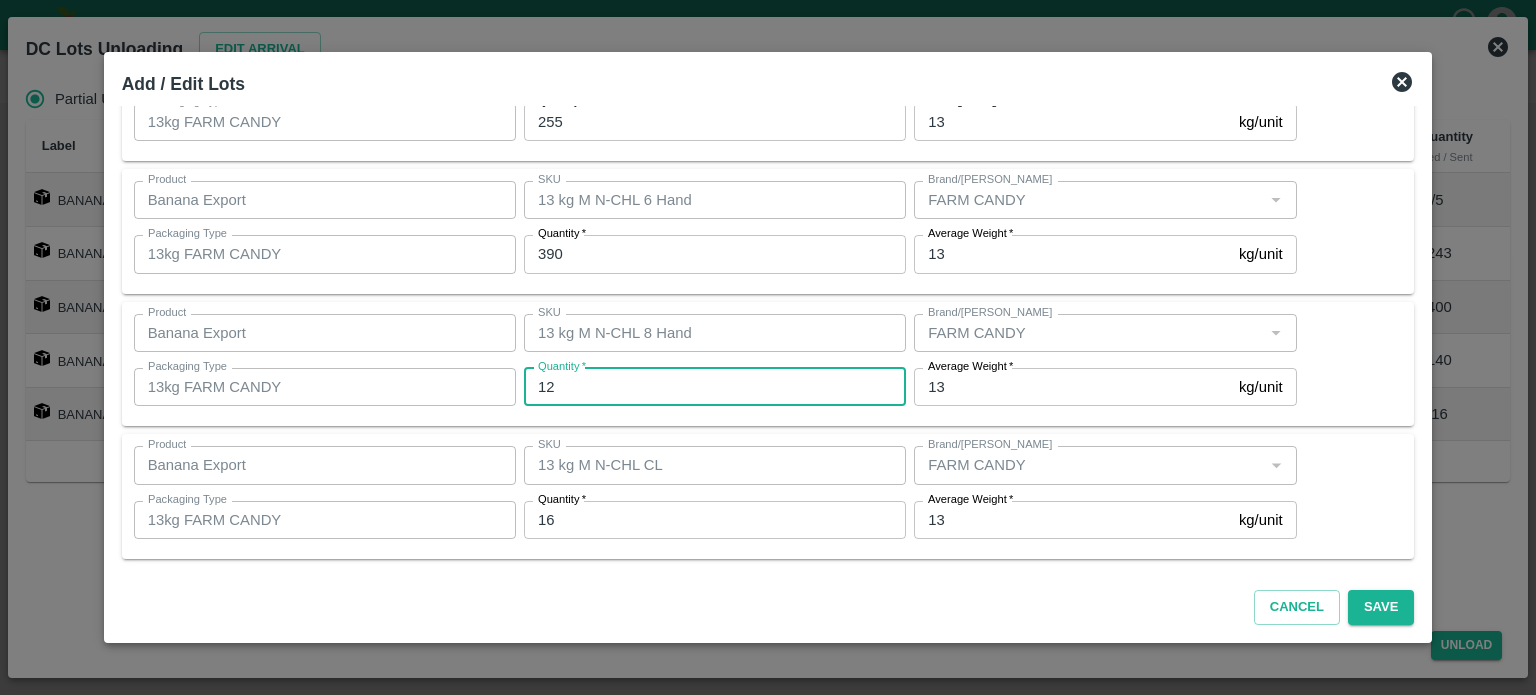 type on "121" 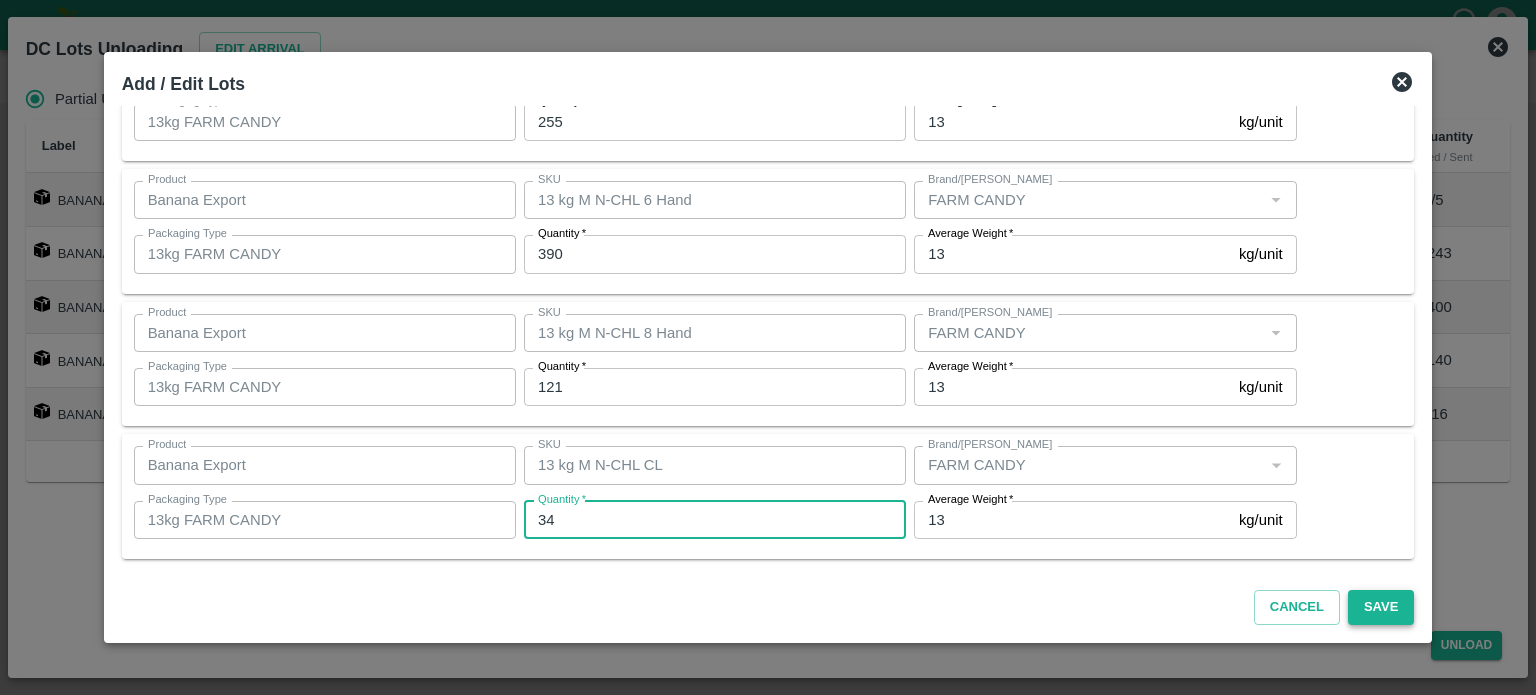 type on "34" 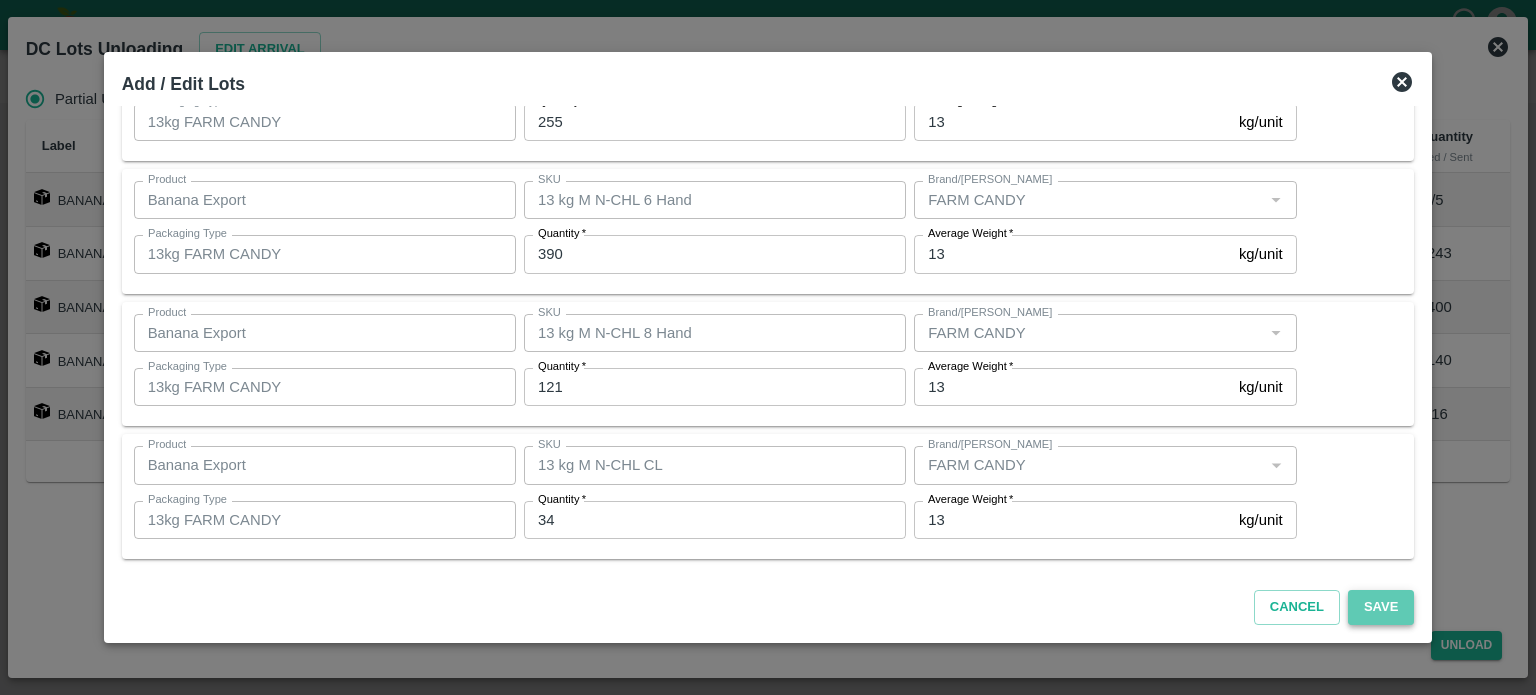click on "Save" at bounding box center [1381, 607] 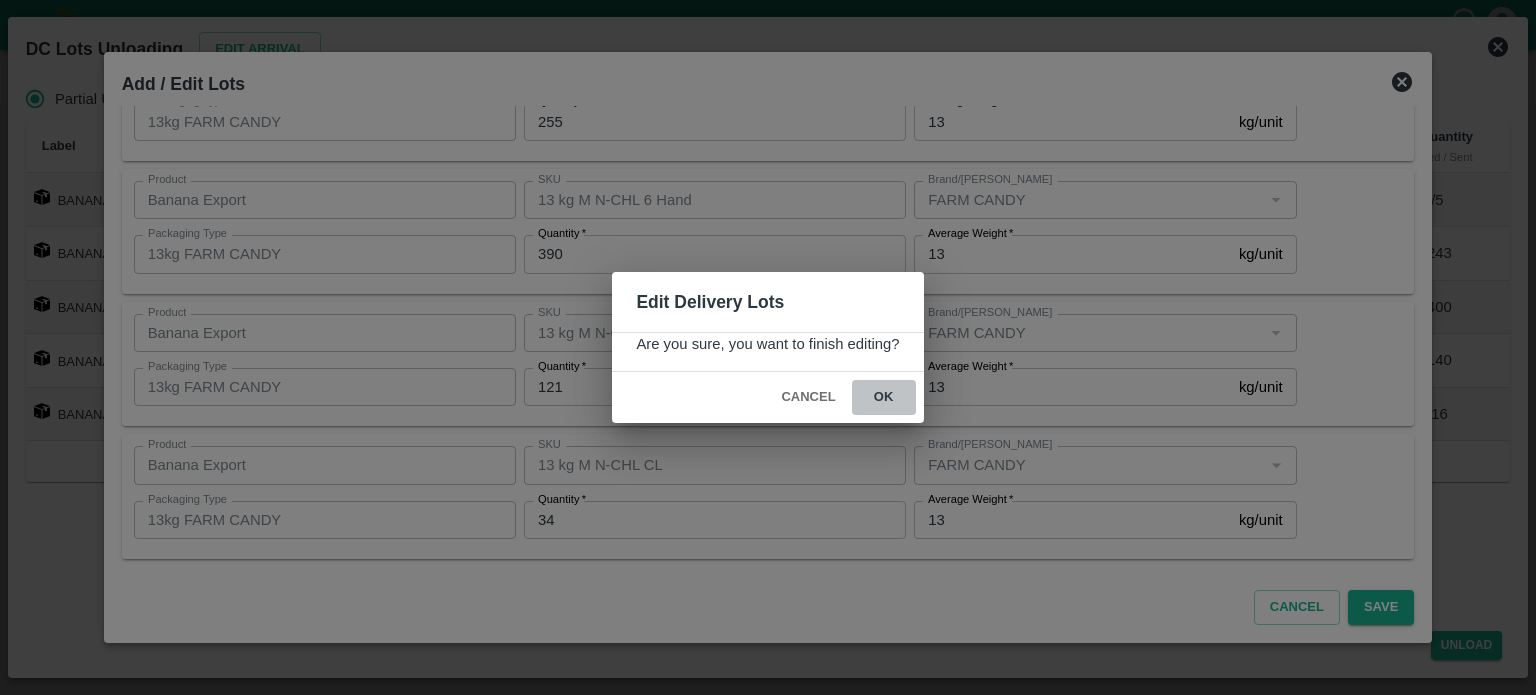 click on "ok" at bounding box center (884, 397) 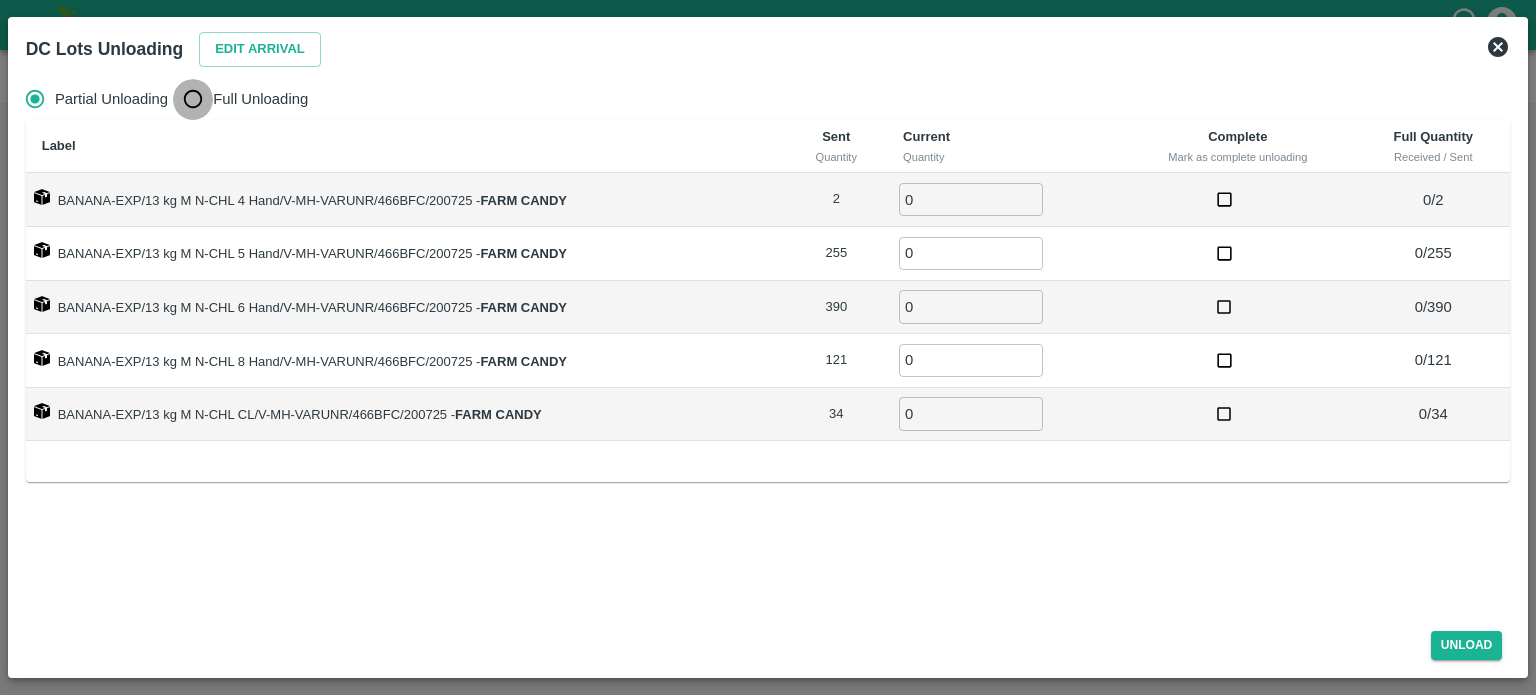 click on "Full Unloading" at bounding box center (193, 99) 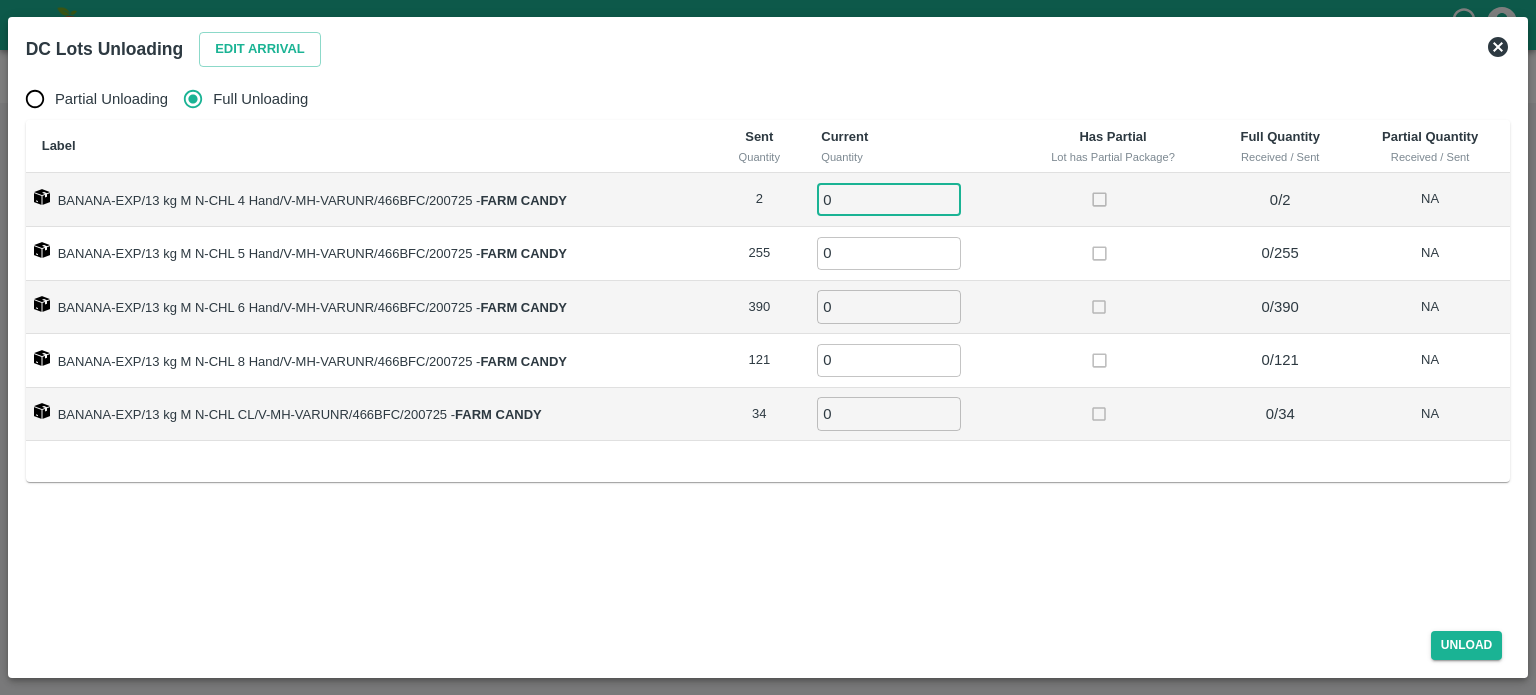 click on "0" at bounding box center [889, 199] 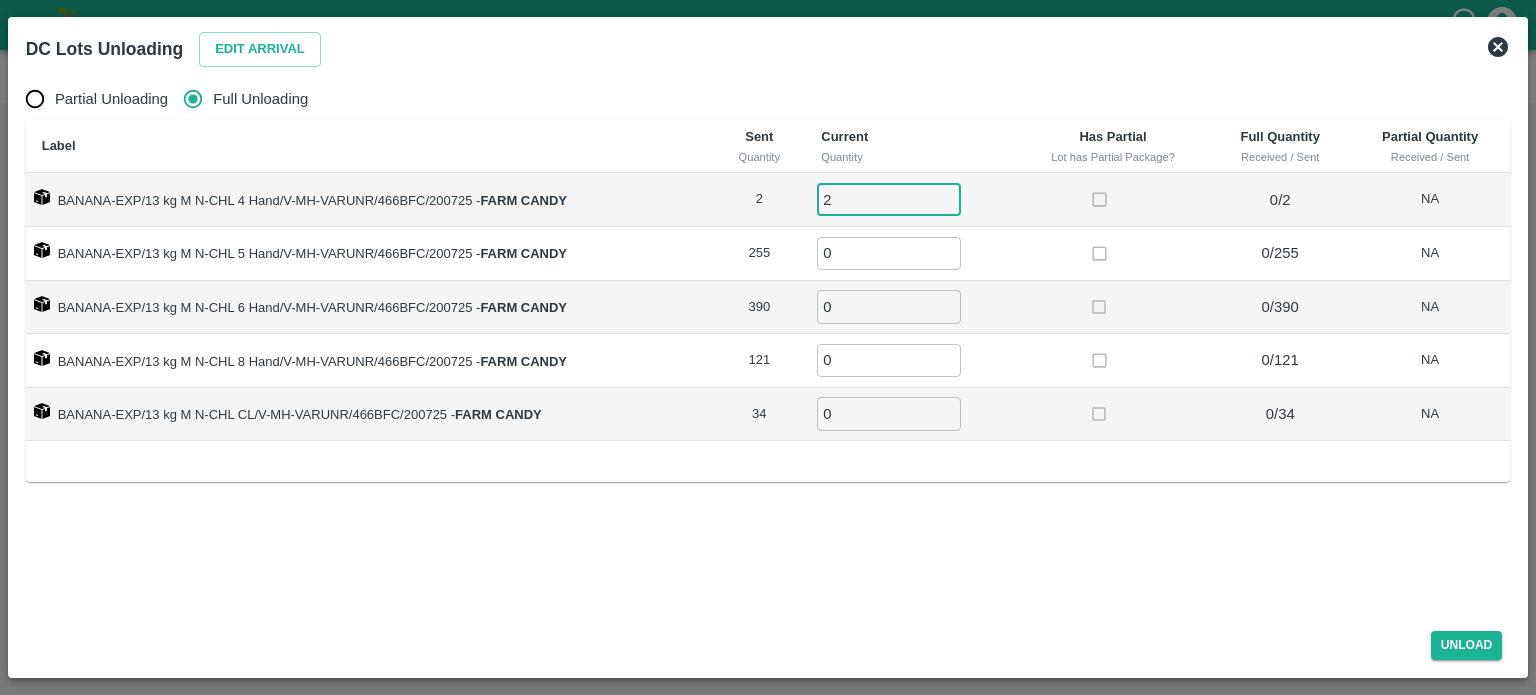 type on "2" 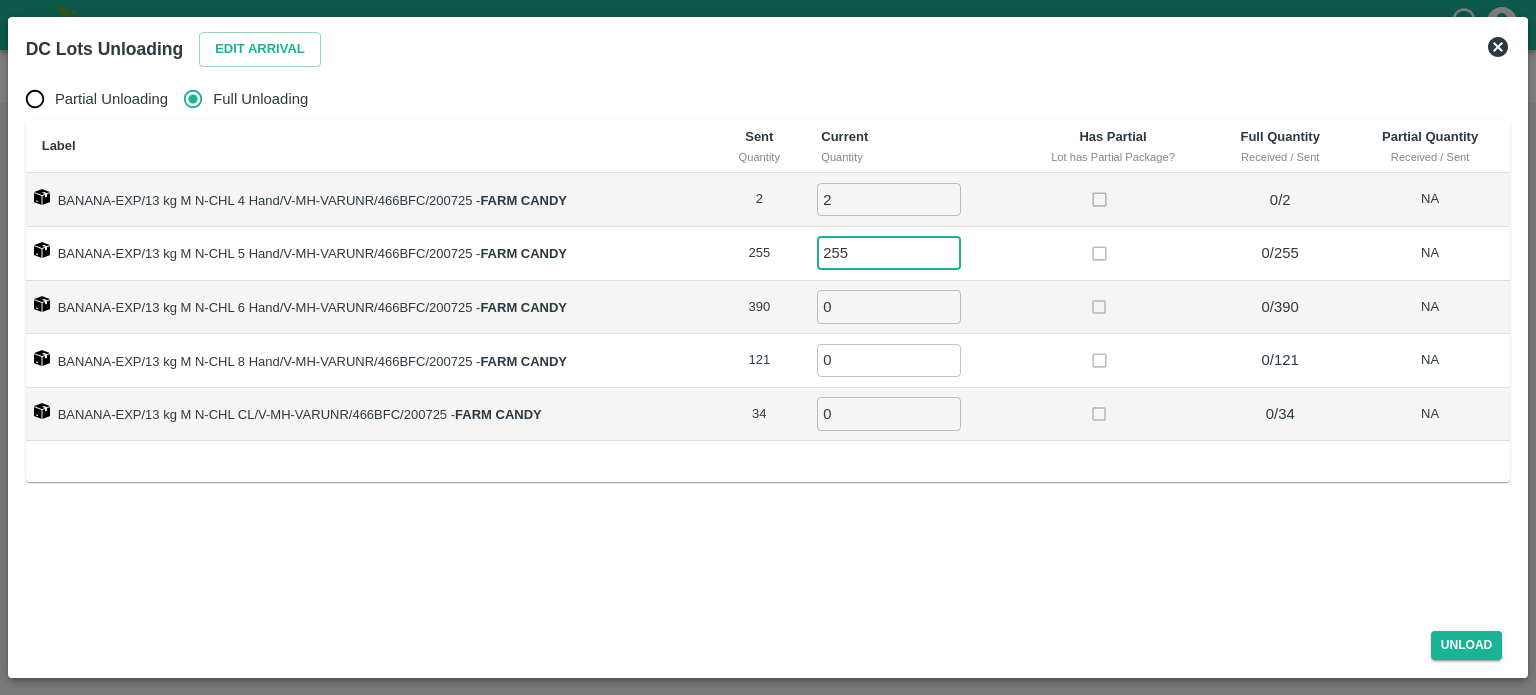 type on "255" 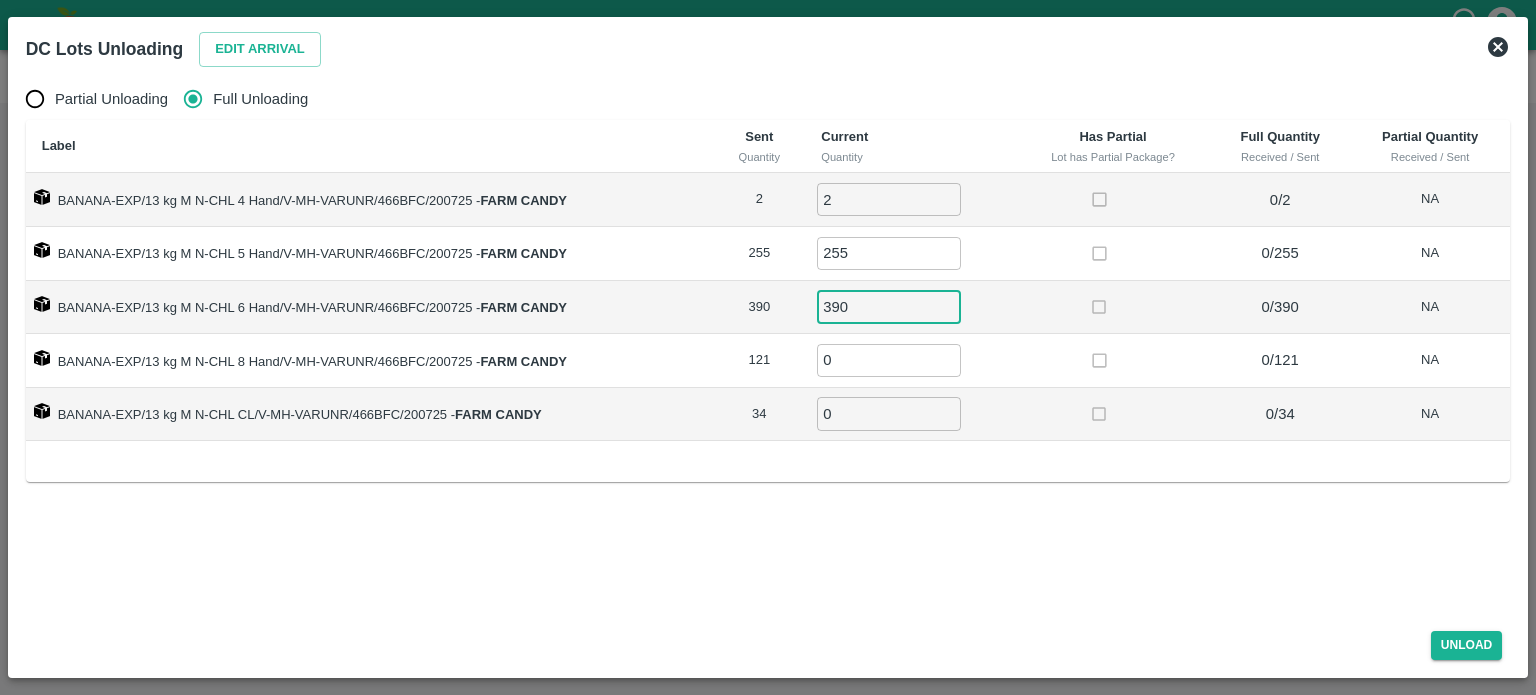 type on "390" 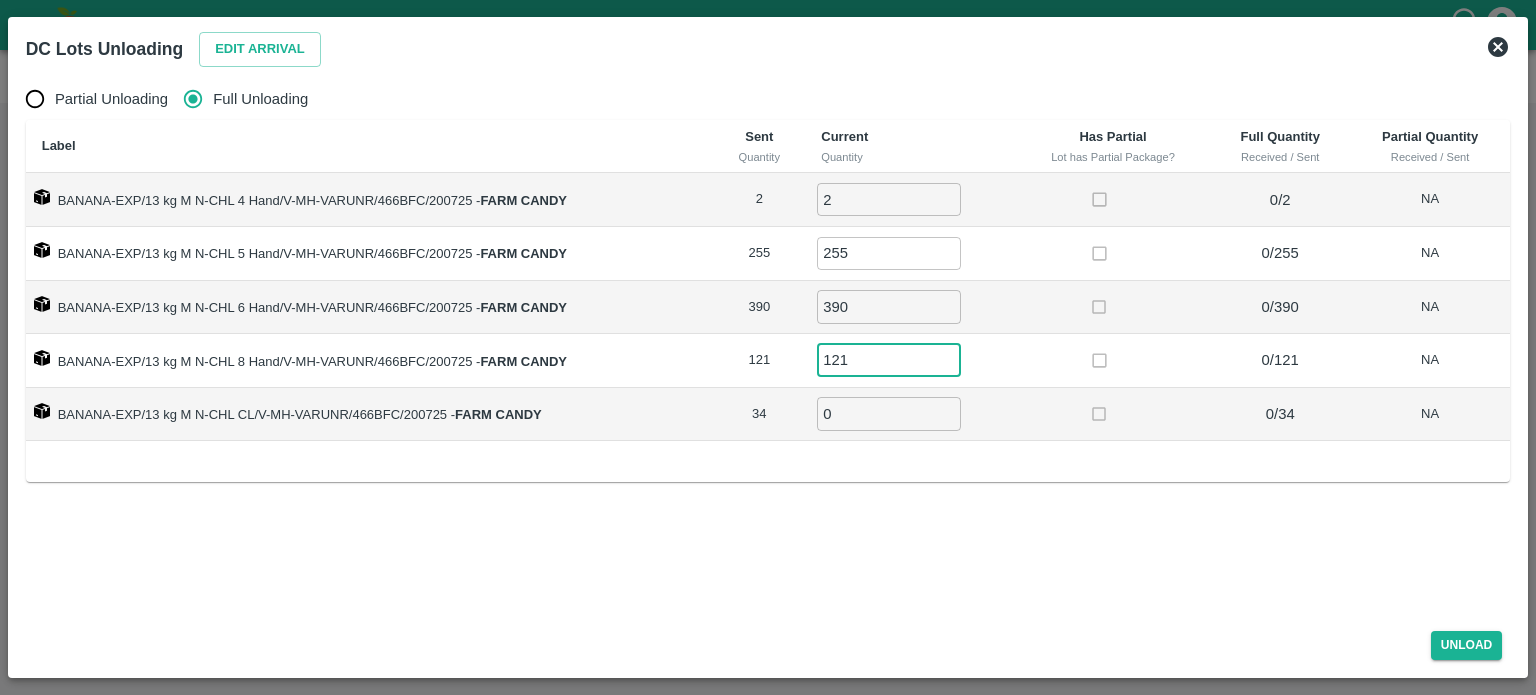 type on "121" 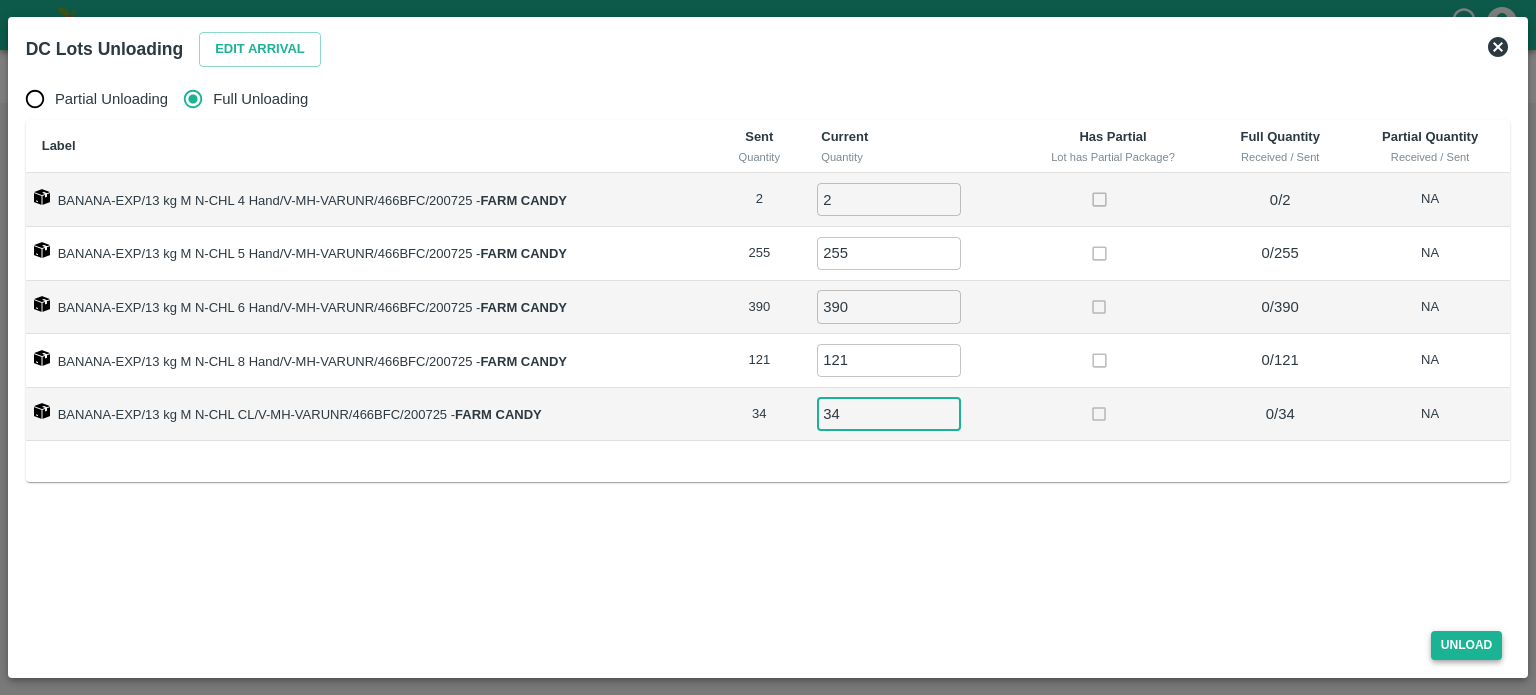 type on "34" 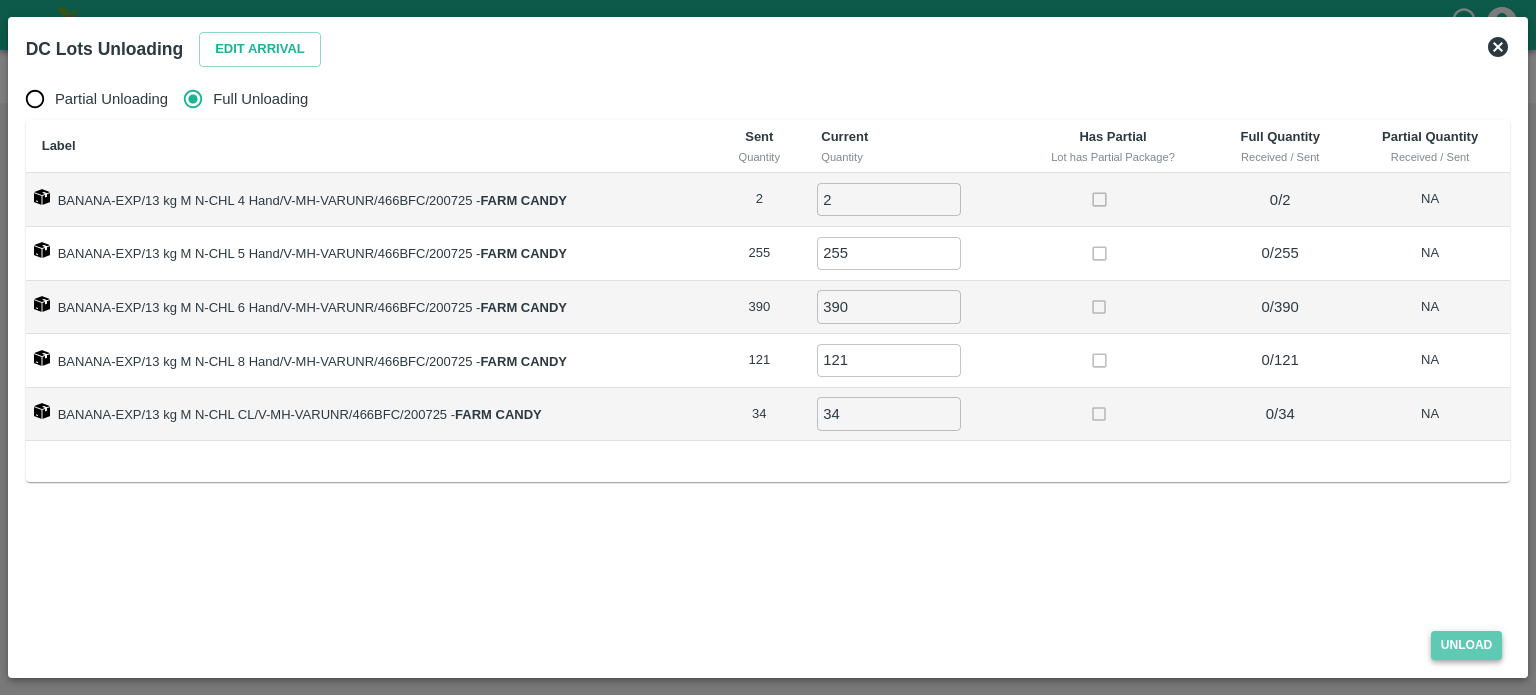 click on "Unload" at bounding box center (1467, 645) 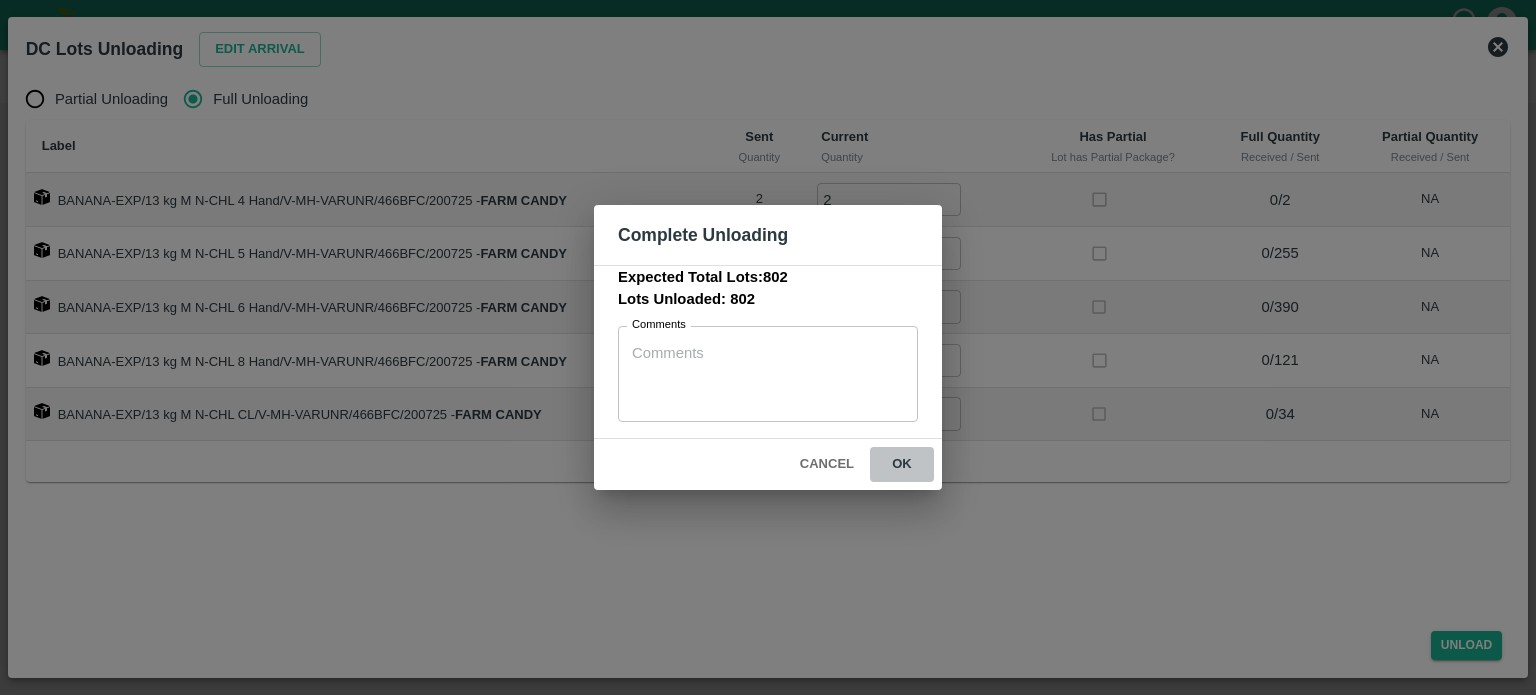 click on "ok" at bounding box center [902, 464] 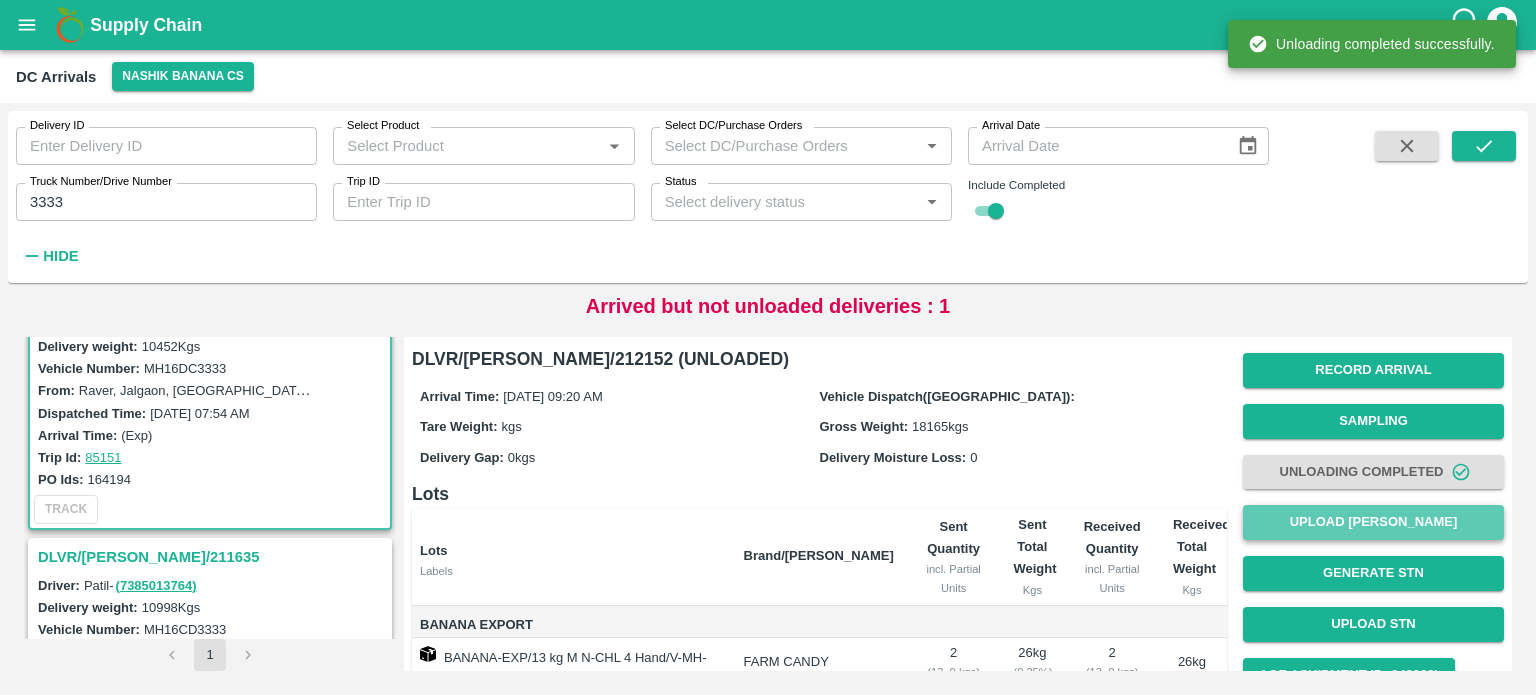 click on "Upload [PERSON_NAME]" at bounding box center [1373, 522] 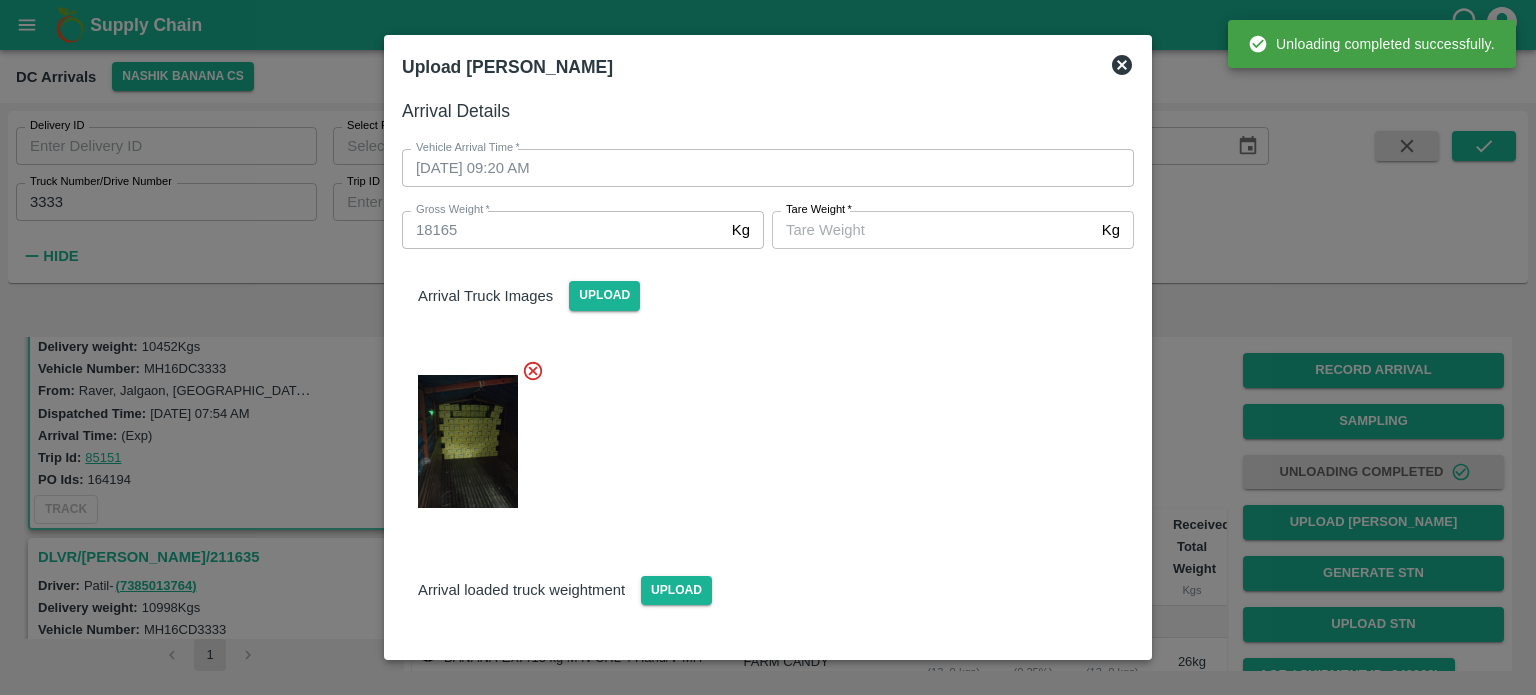 click on "[PERSON_NAME]   *" at bounding box center (933, 230) 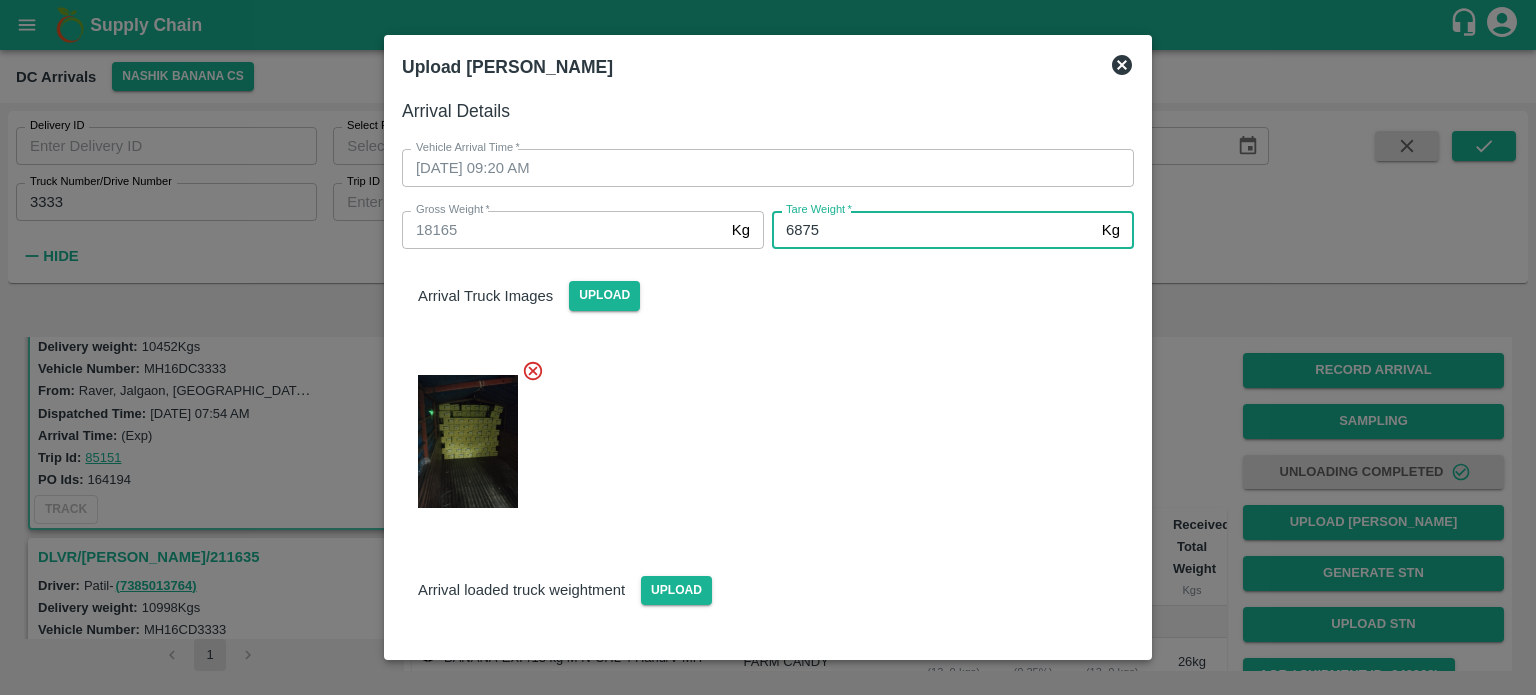 type on "6875" 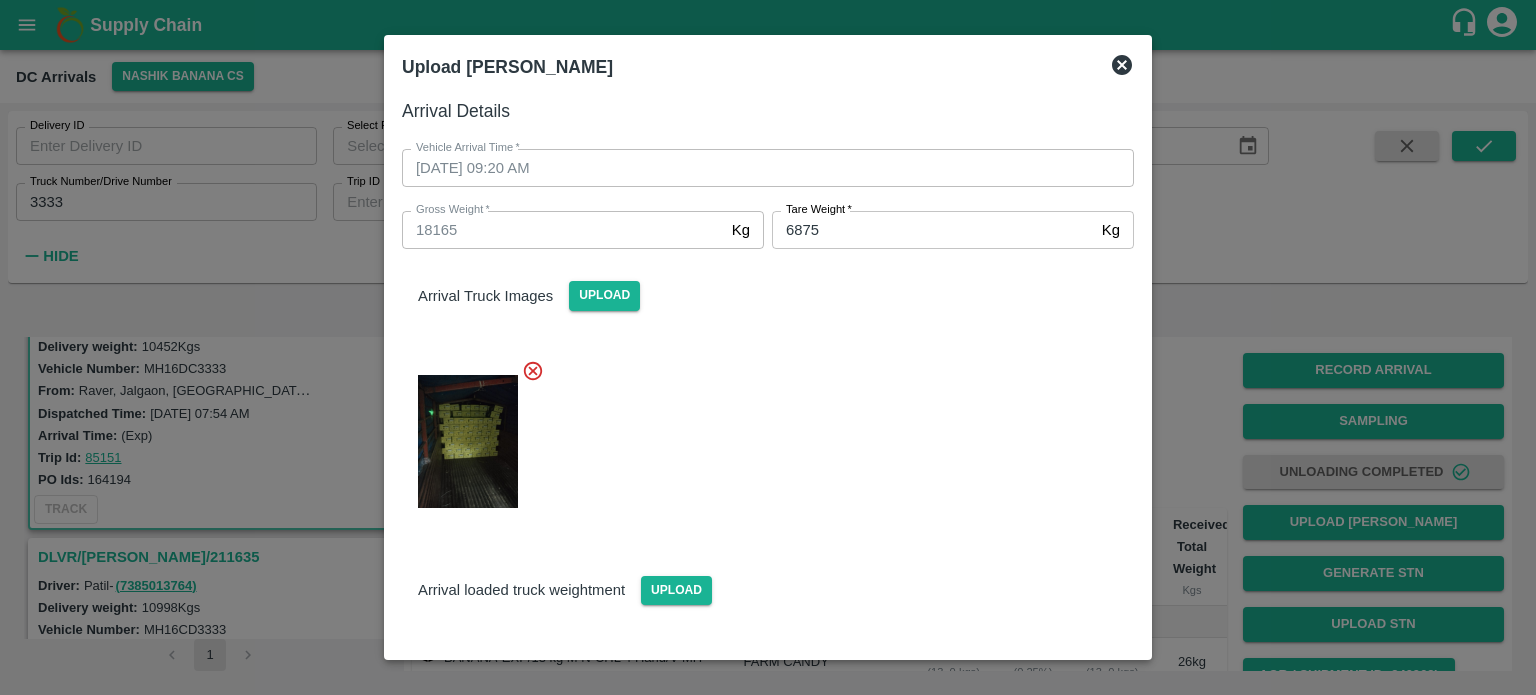 click at bounding box center (760, 435) 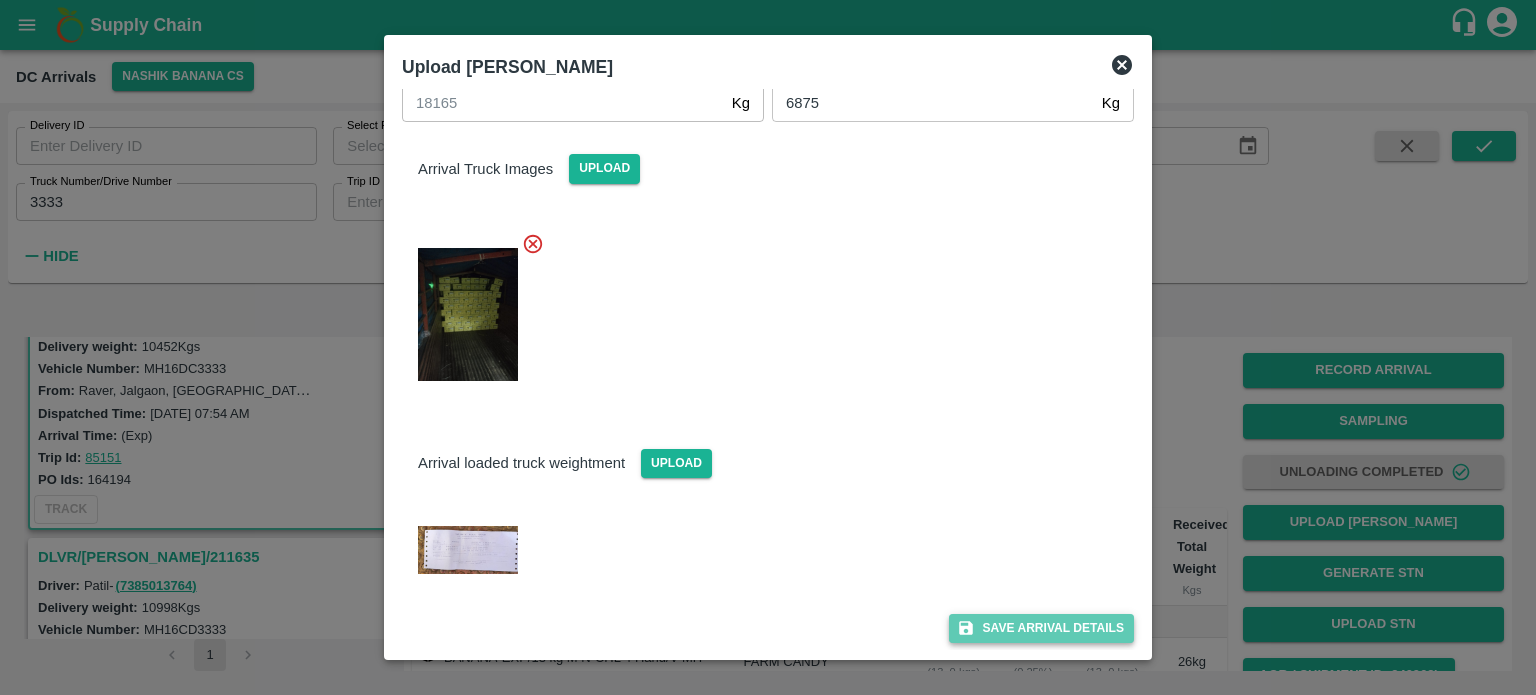 click on "Save Arrival Details" at bounding box center (1041, 628) 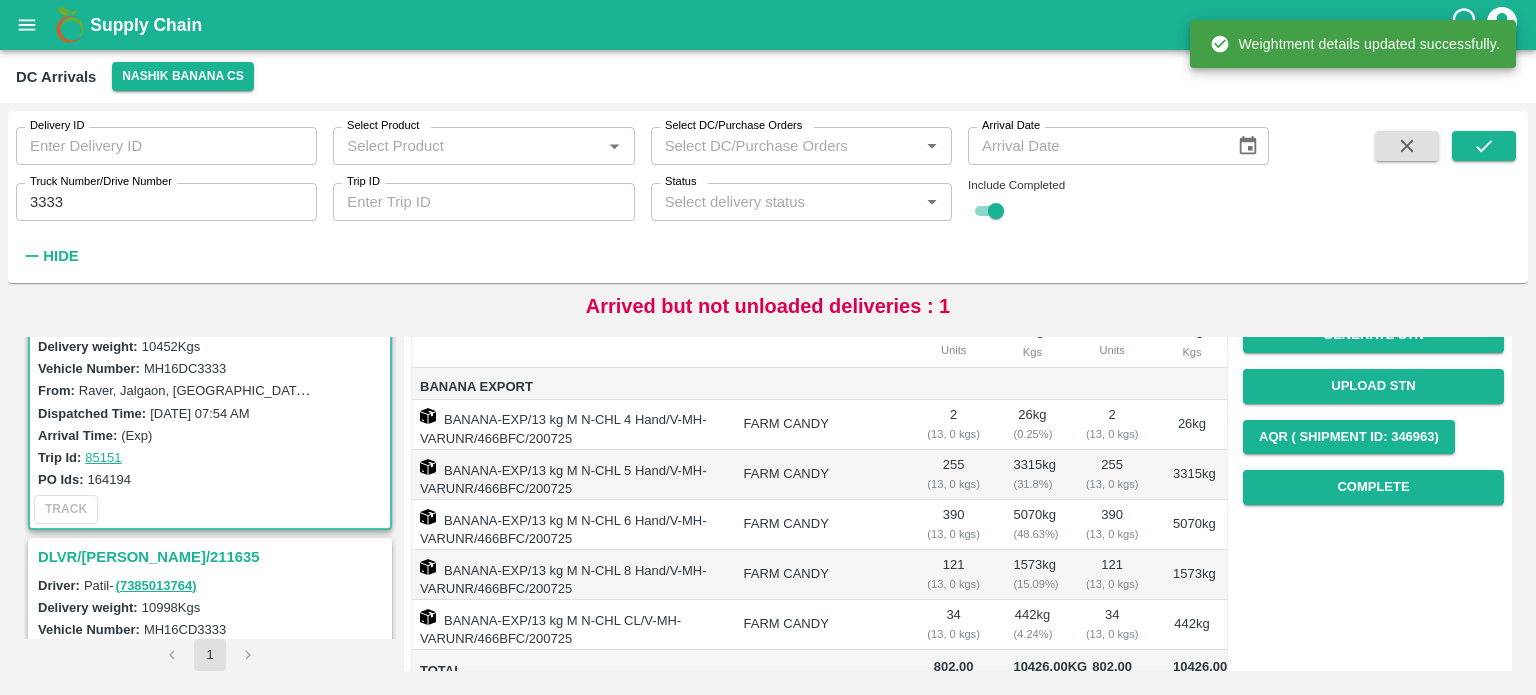 scroll, scrollTop: 240, scrollLeft: 0, axis: vertical 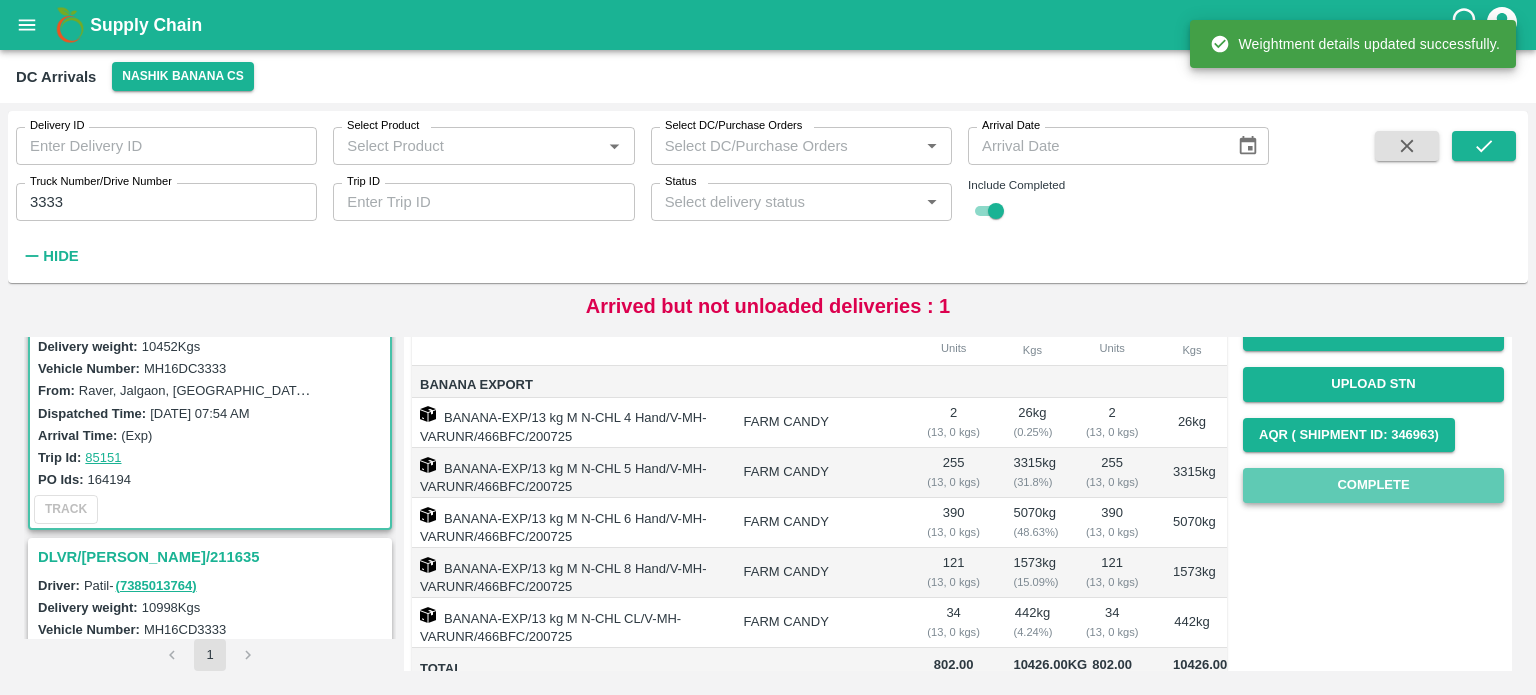click on "Complete" at bounding box center (1373, 485) 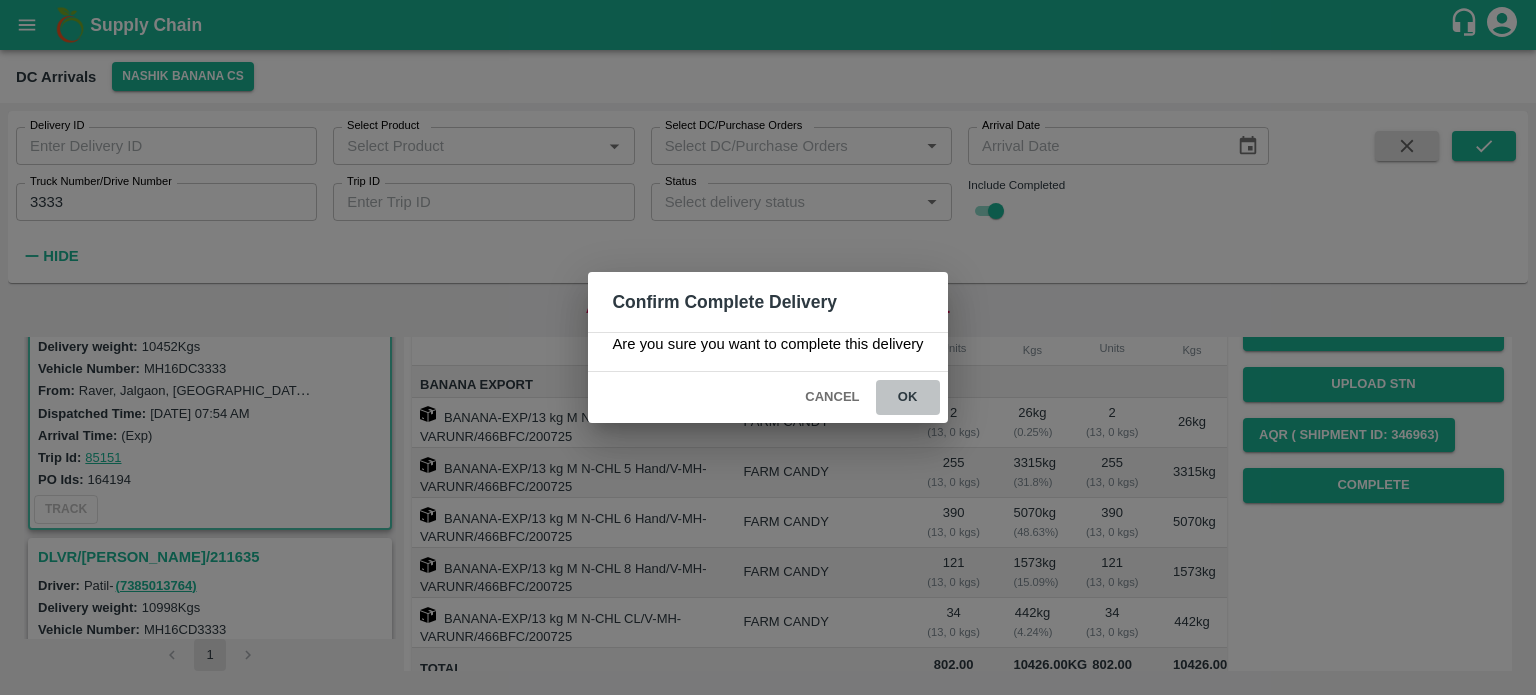 click on "ok" at bounding box center (908, 397) 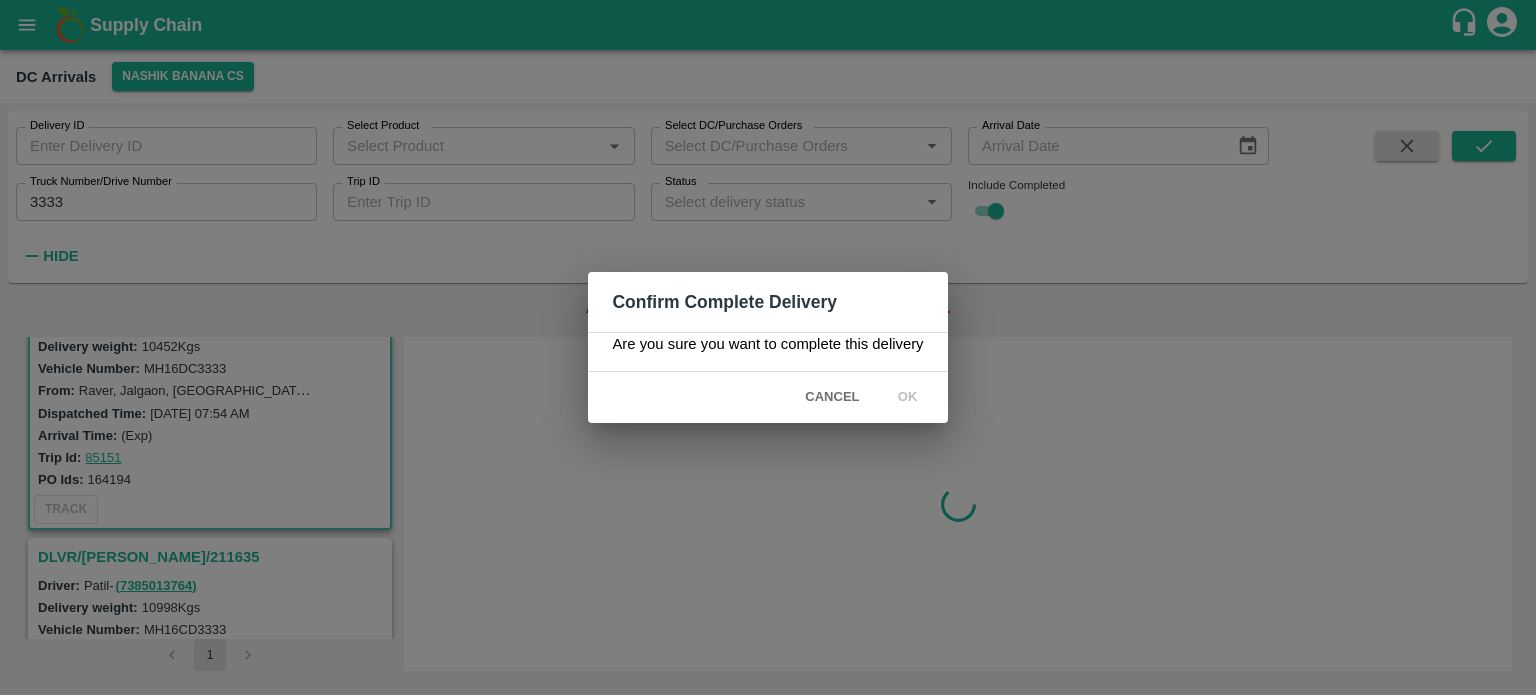 scroll, scrollTop: 0, scrollLeft: 0, axis: both 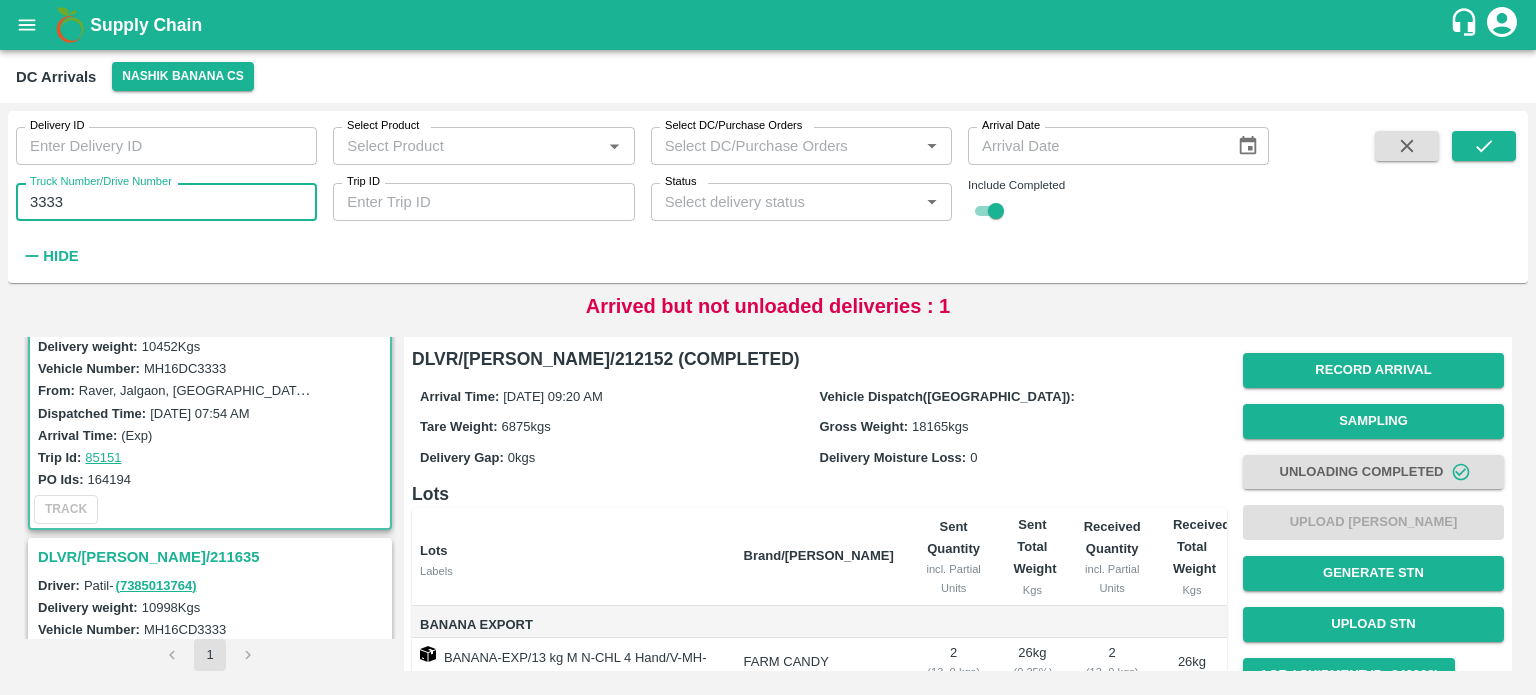 click on "3333" at bounding box center (166, 202) 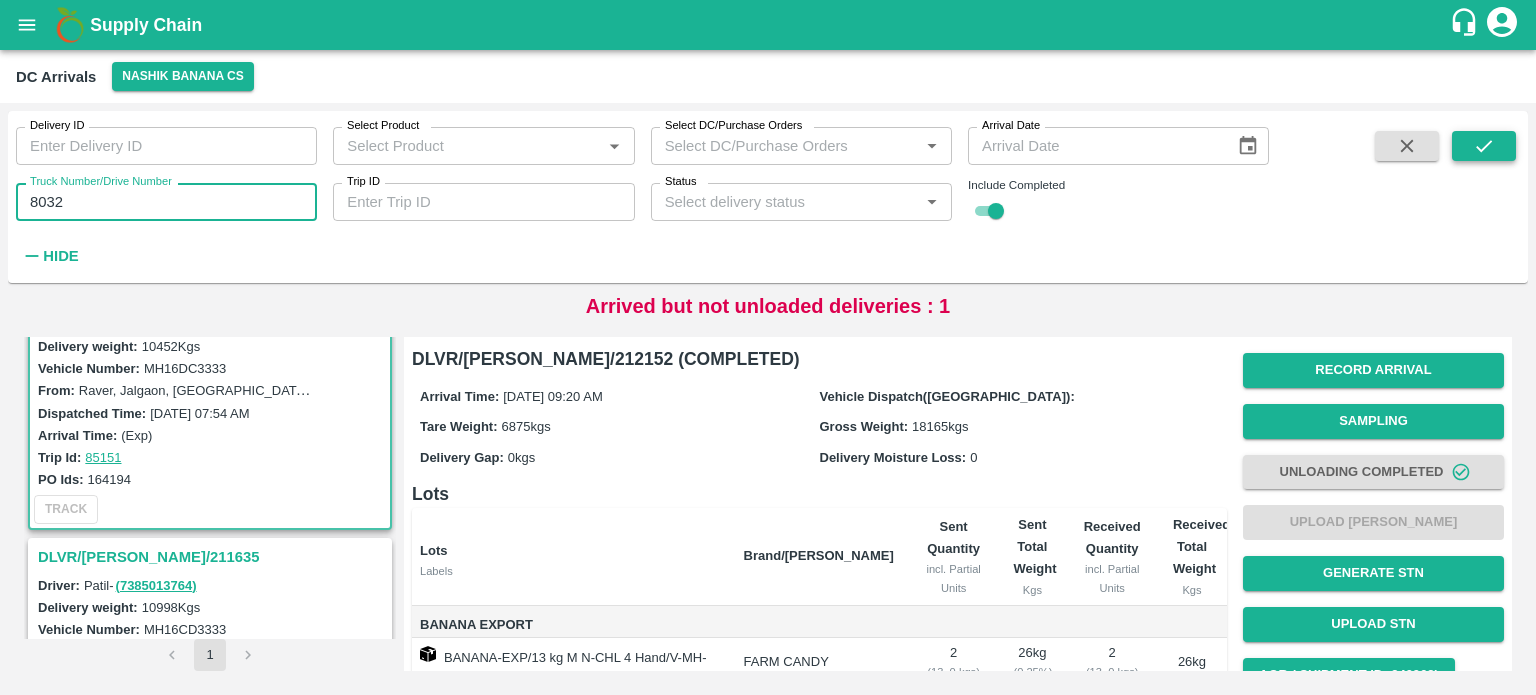 type on "8032" 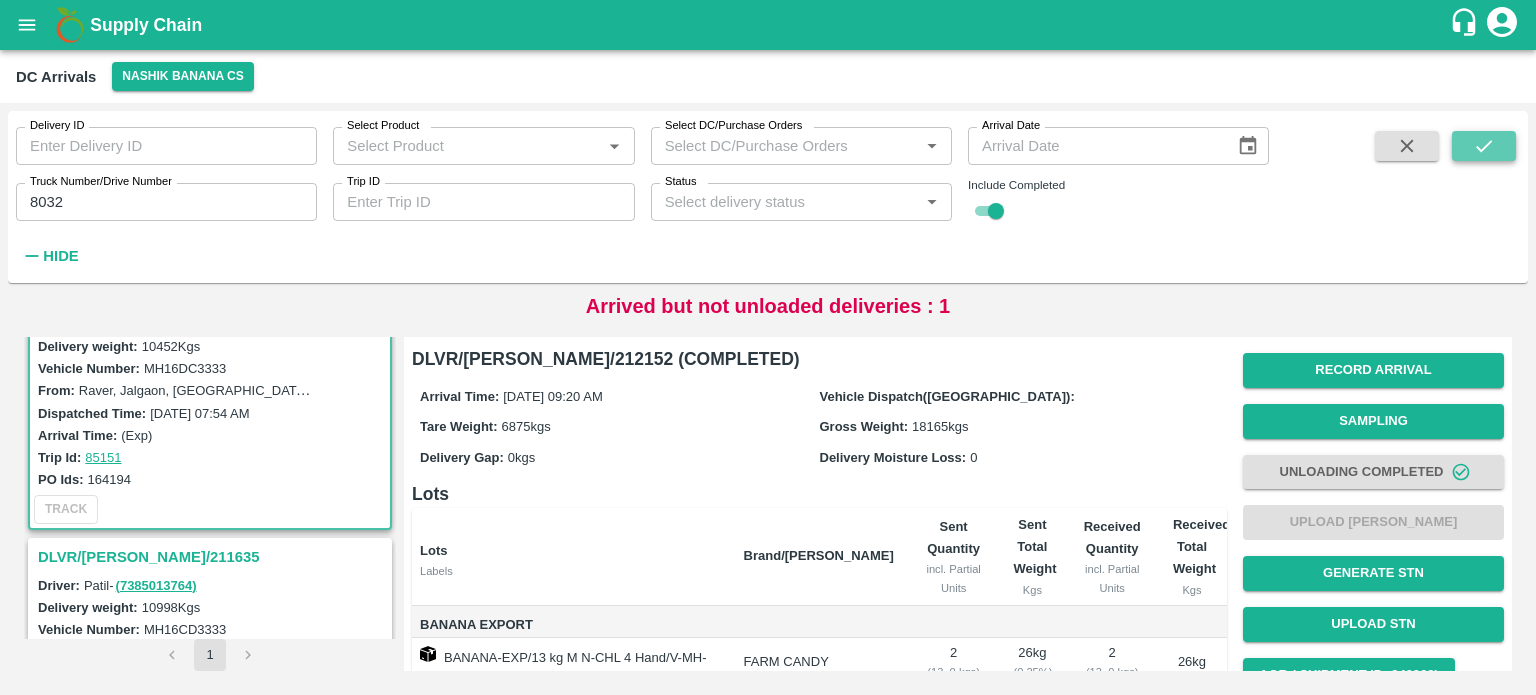 click 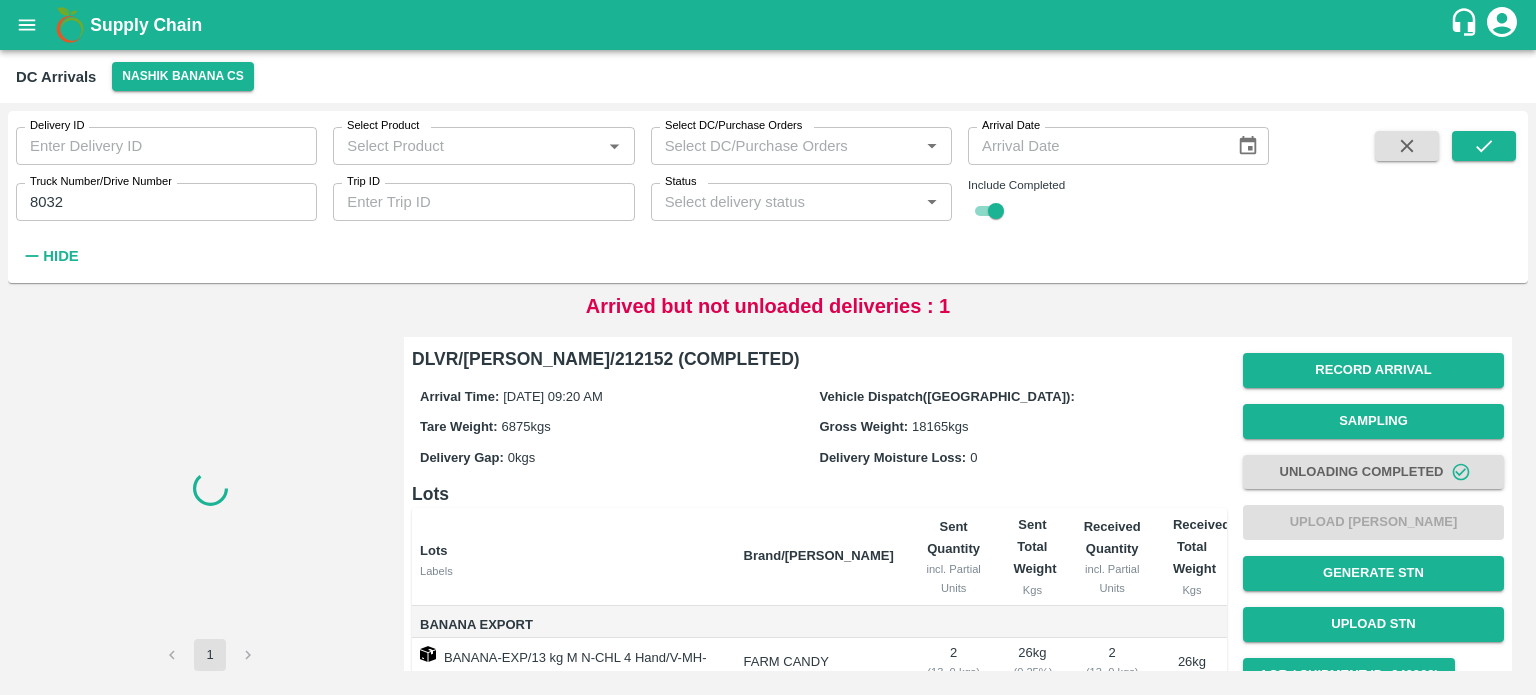 scroll, scrollTop: 0, scrollLeft: 0, axis: both 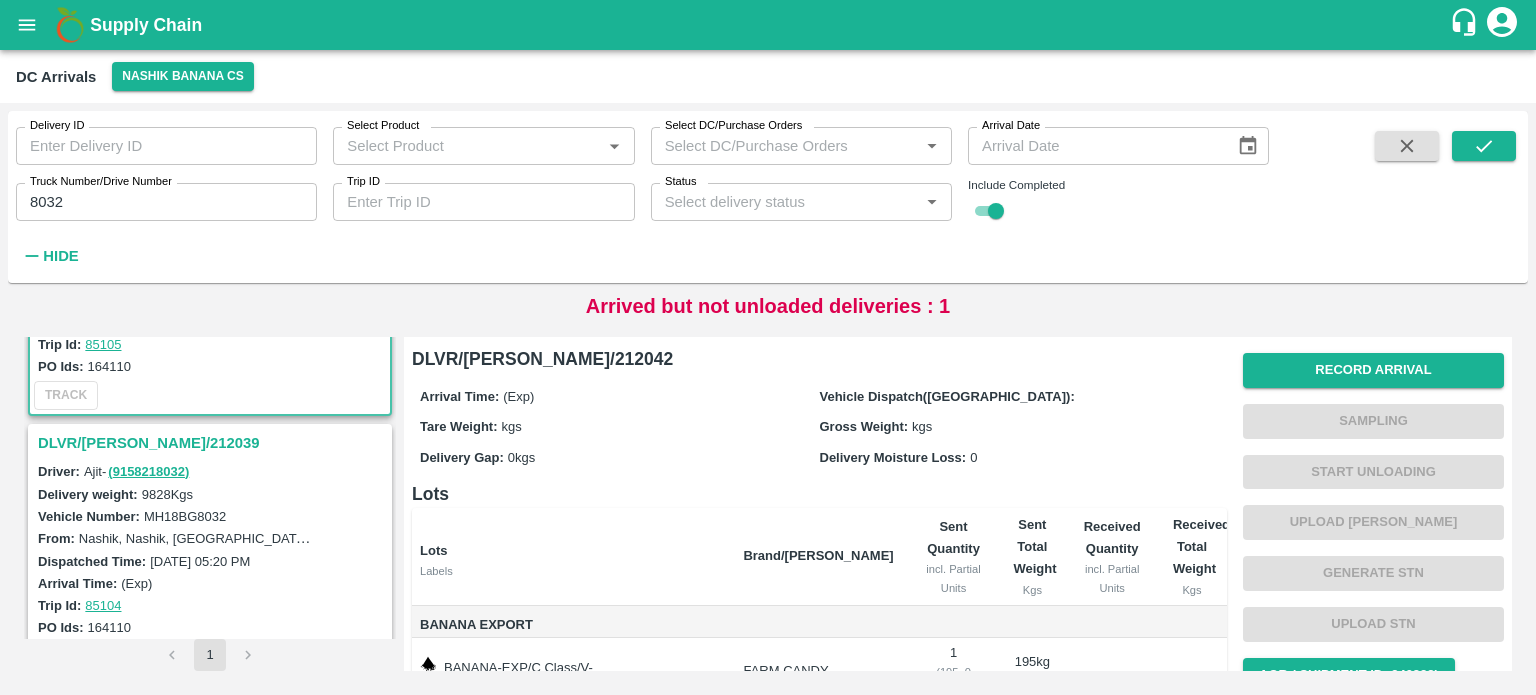 click on "DLVR/NASH/212039" at bounding box center (213, 443) 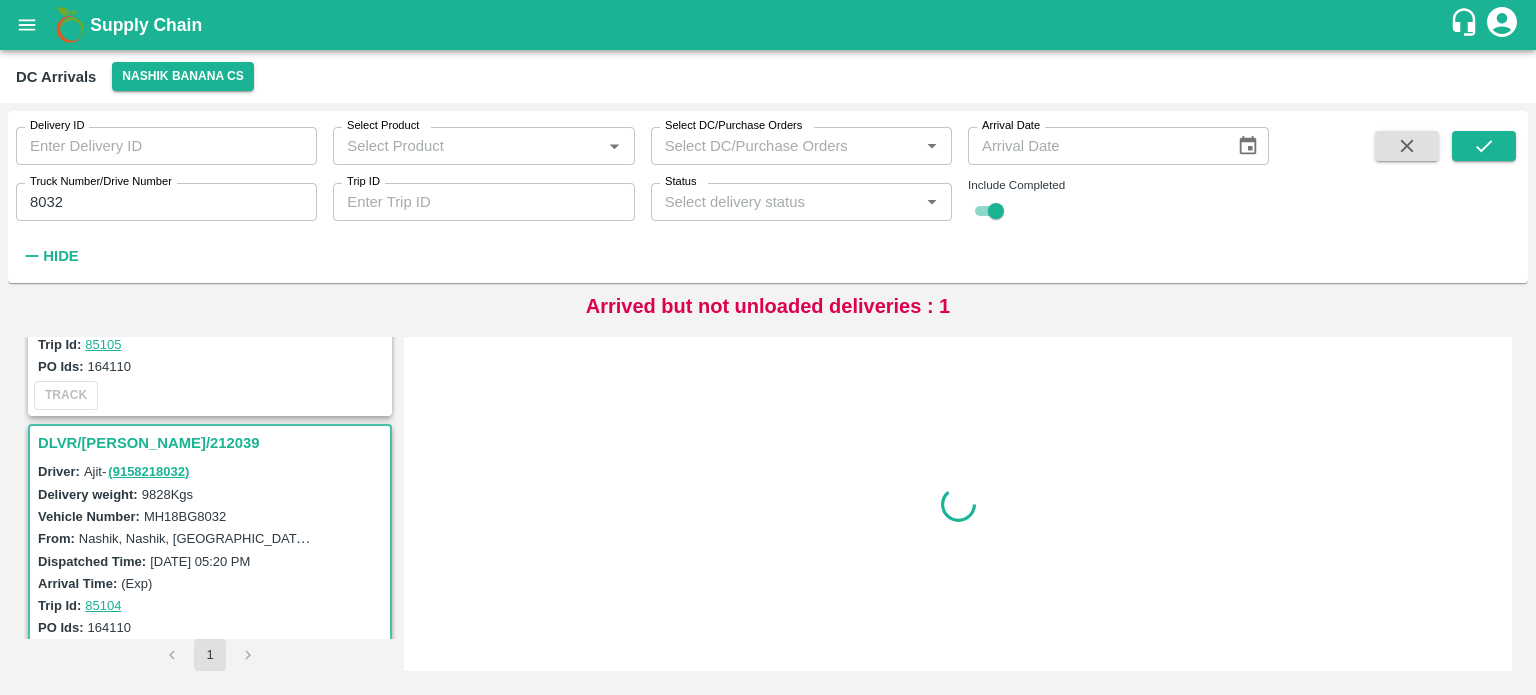 scroll, scrollTop: 226, scrollLeft: 0, axis: vertical 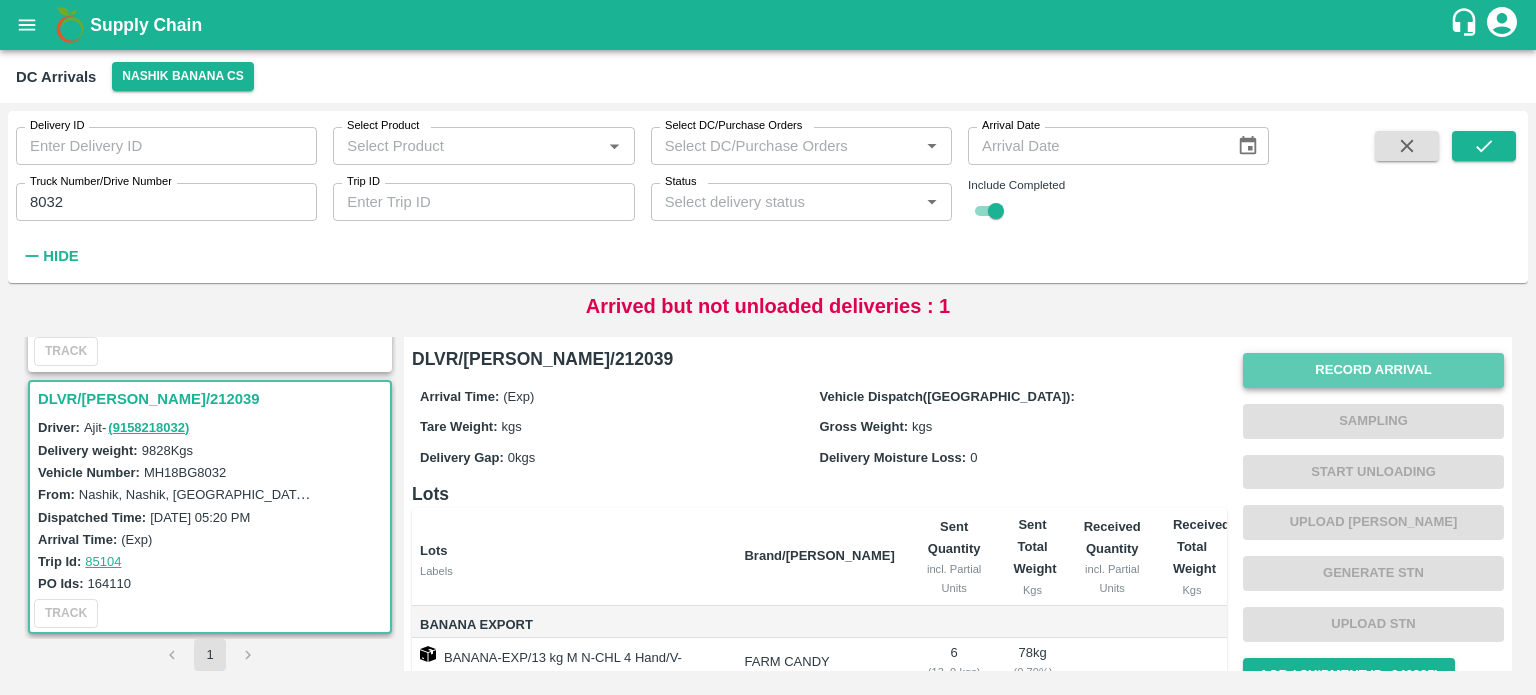 click on "Record Arrival" at bounding box center (1373, 370) 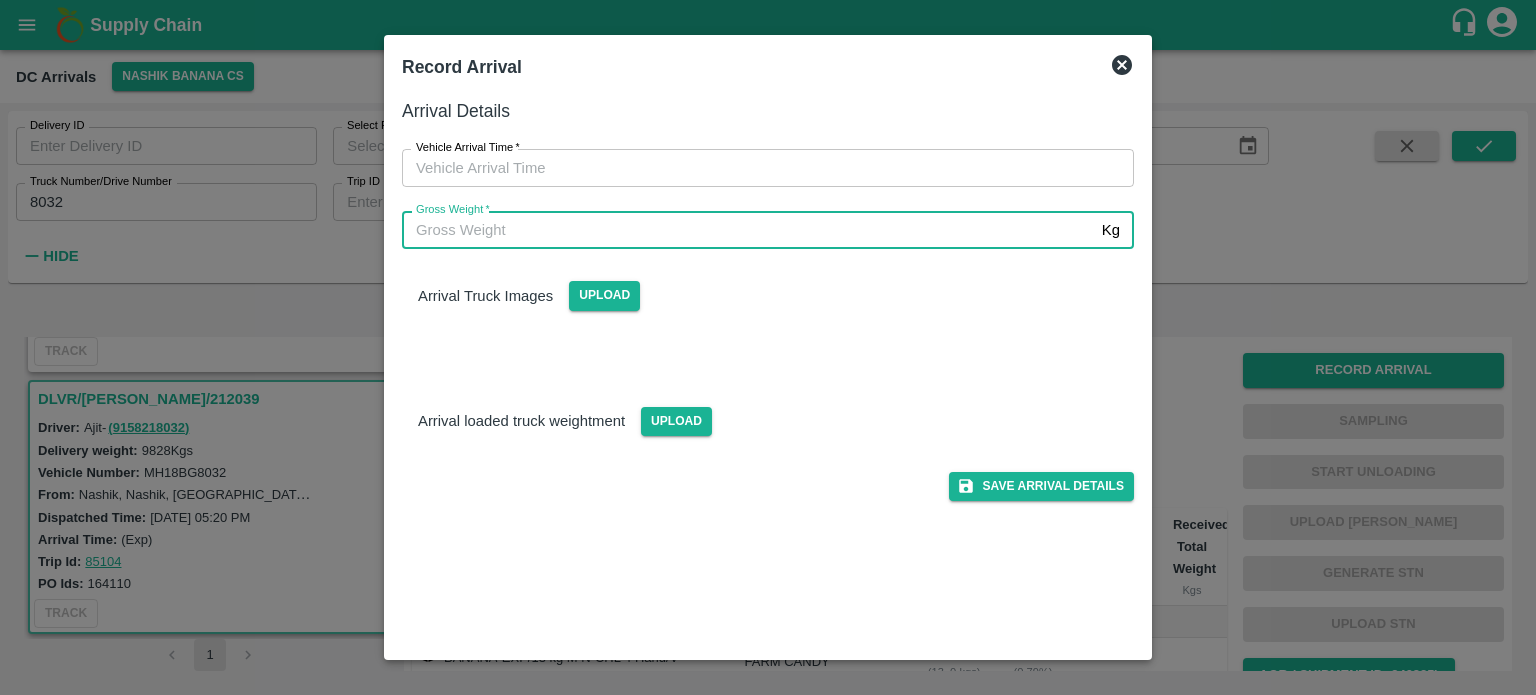 click on "Gross Weight   *" at bounding box center (748, 230) 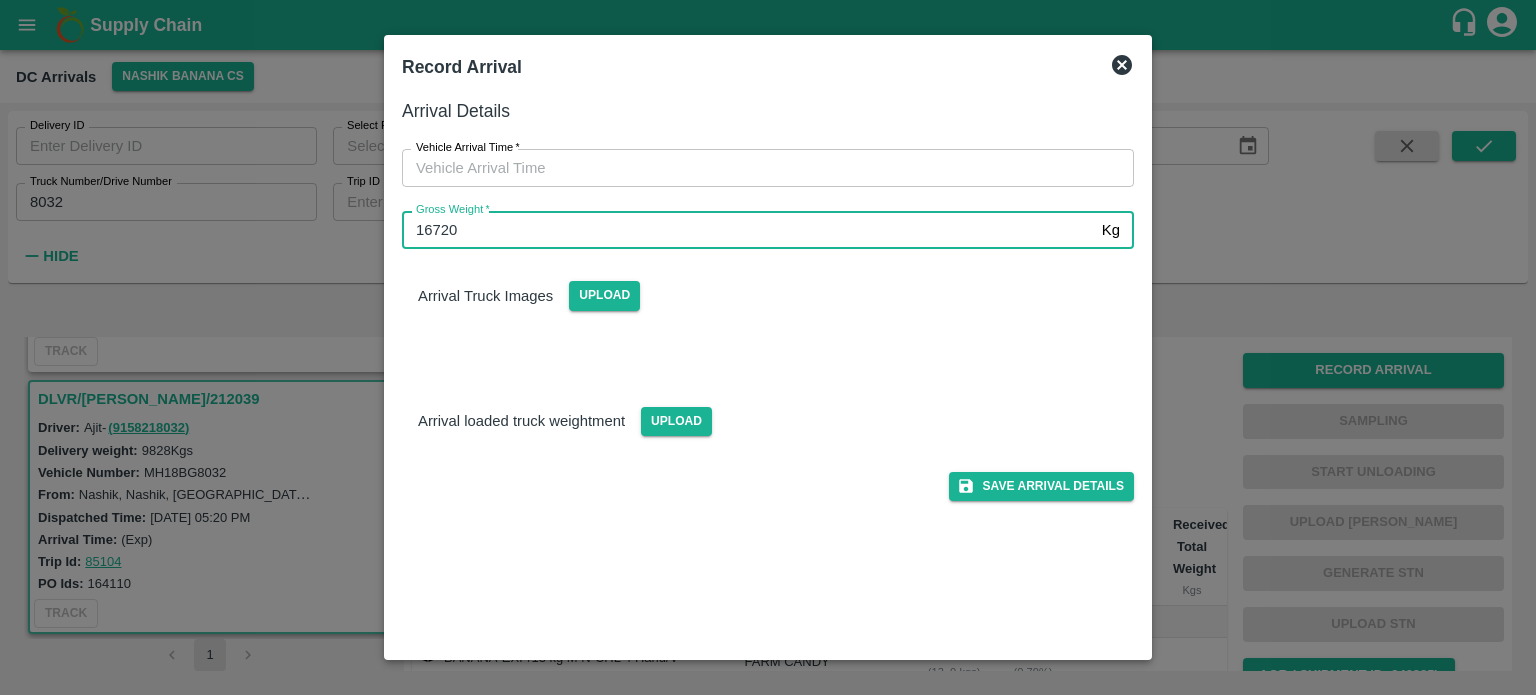 type on "16720" 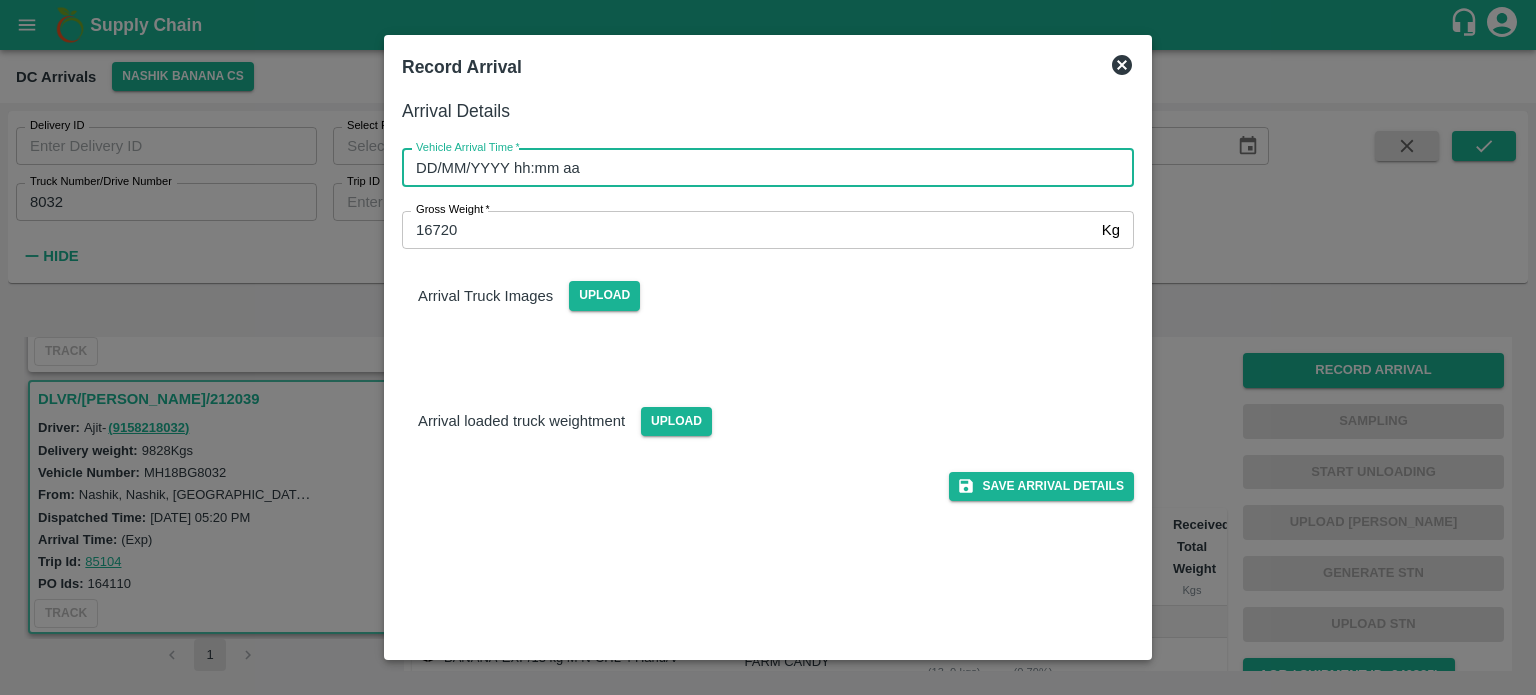 click on "DD/MM/YYYY hh:mm aa" at bounding box center [761, 168] 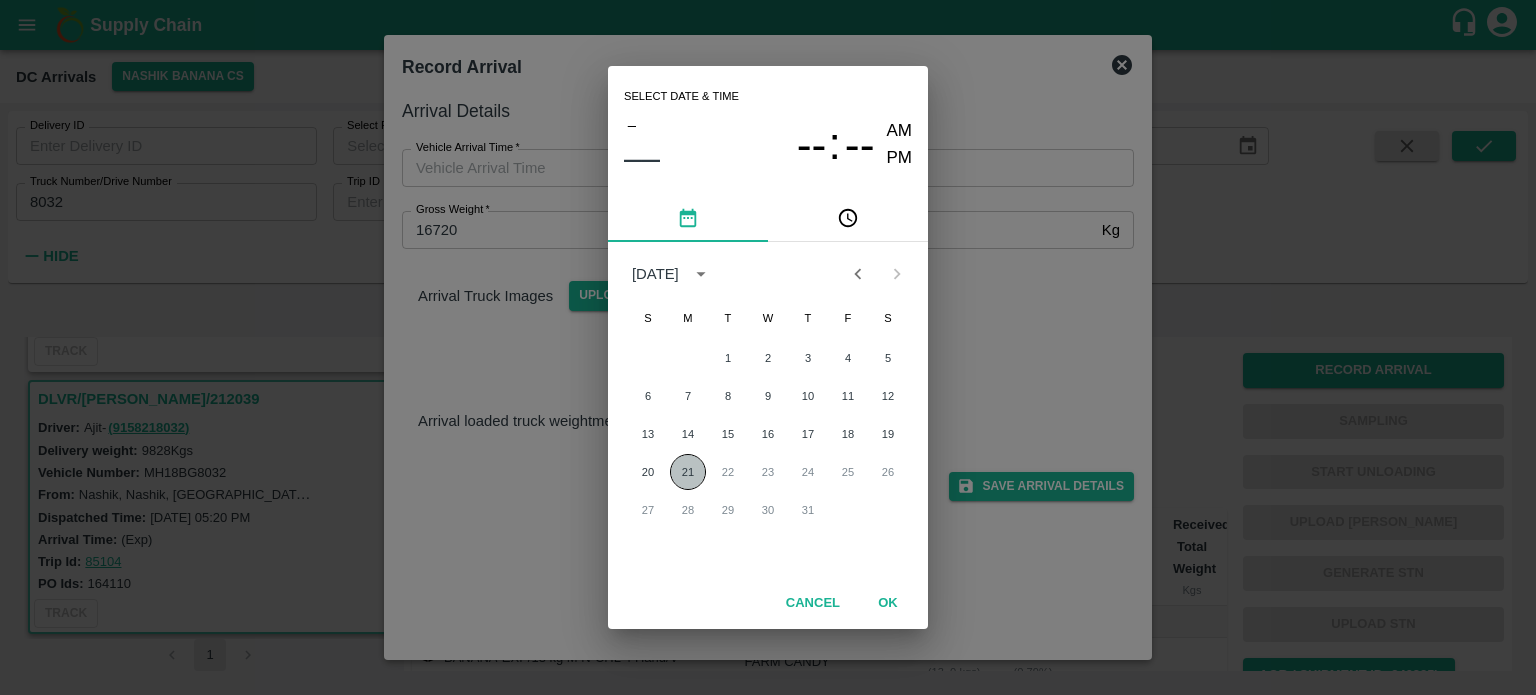 click on "21" at bounding box center (688, 472) 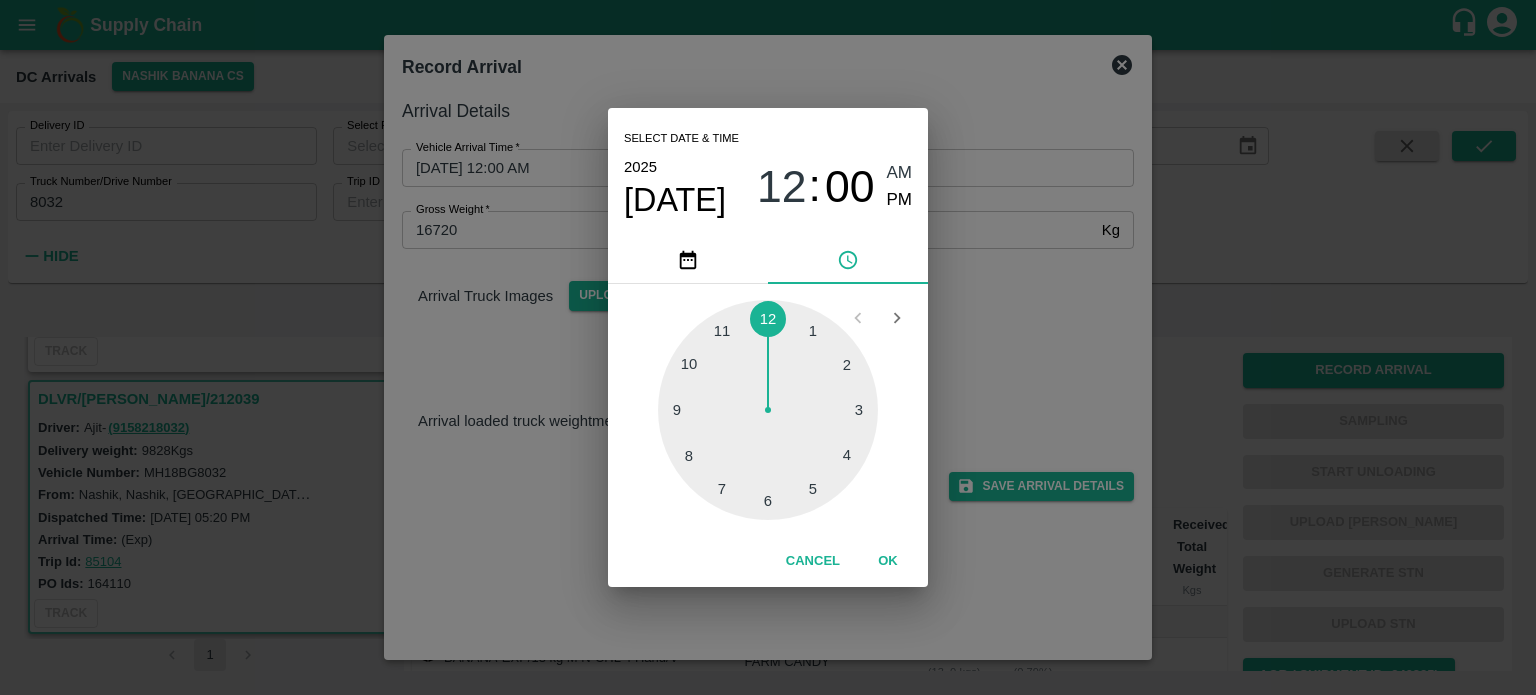 click at bounding box center (768, 410) 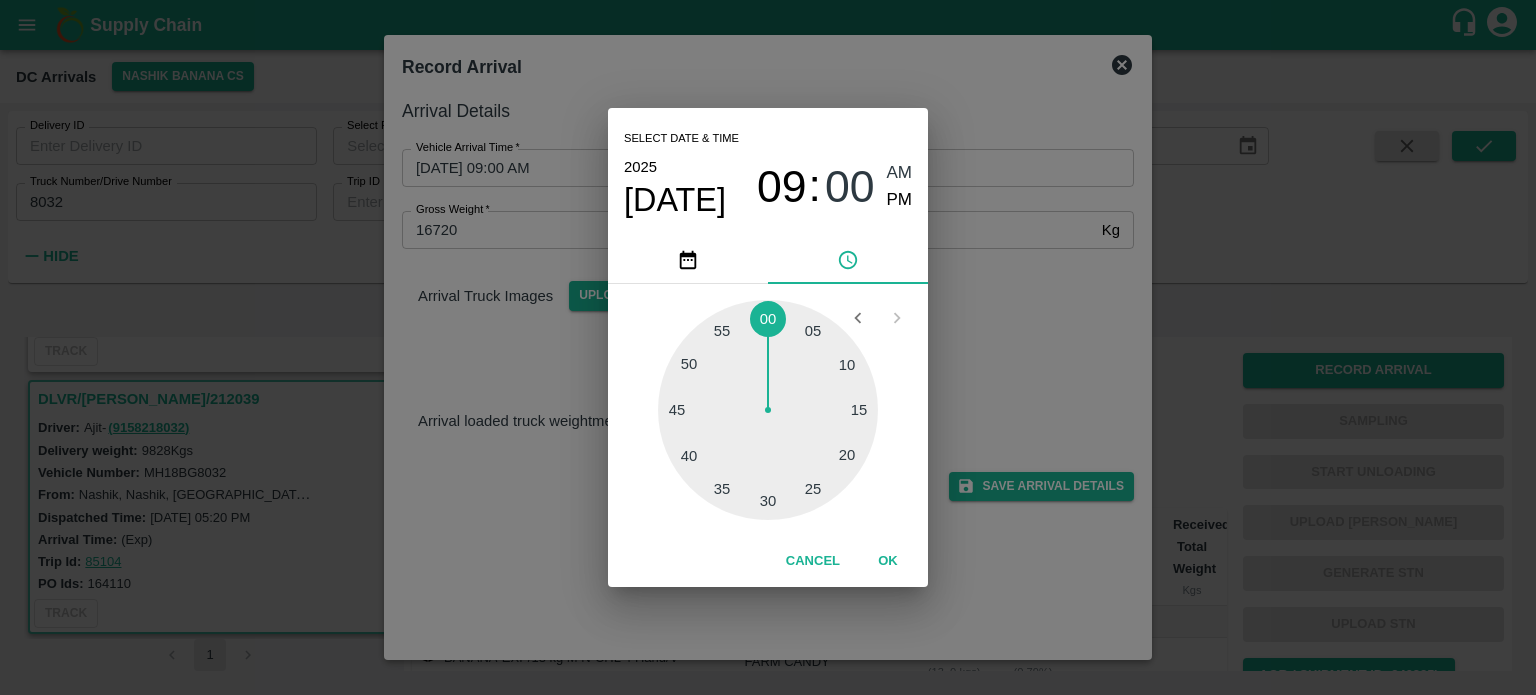 click at bounding box center (768, 410) 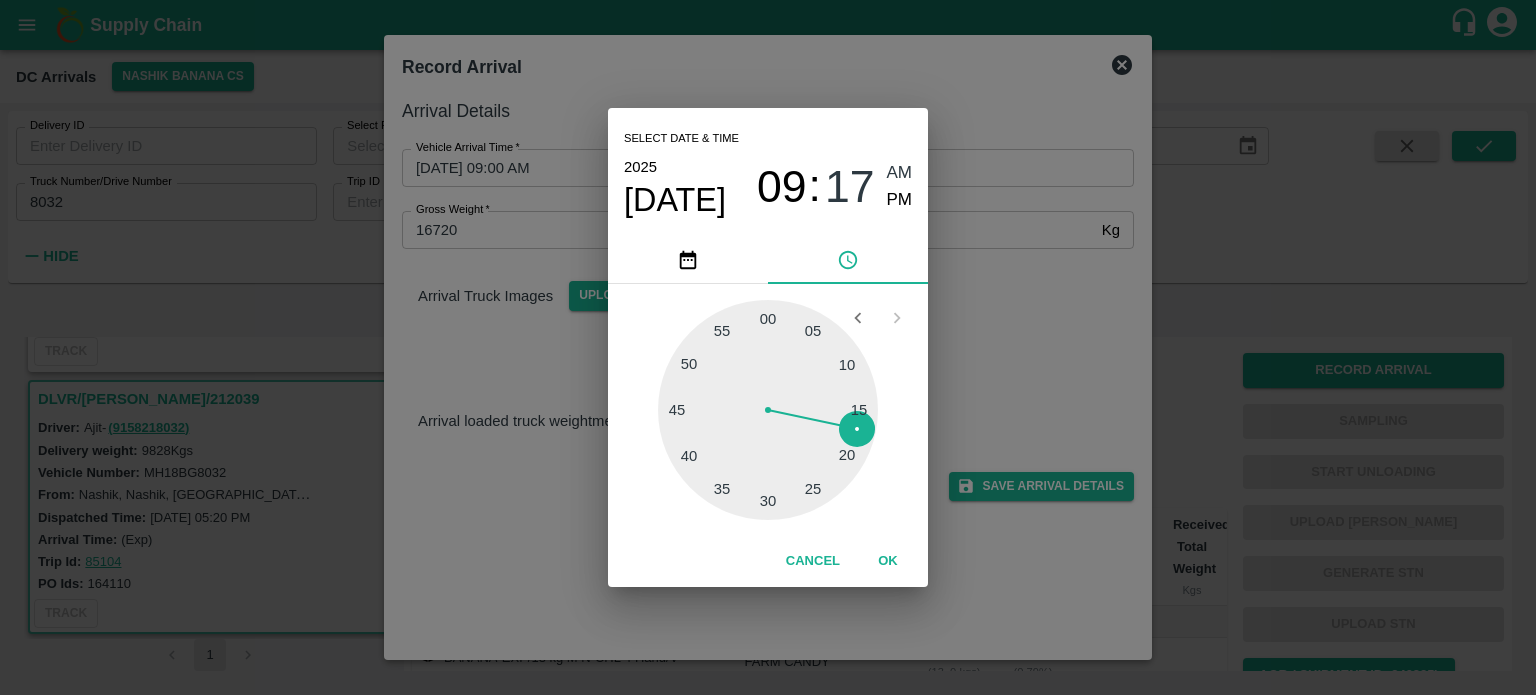 type on "21/07/2025 09:17 AM" 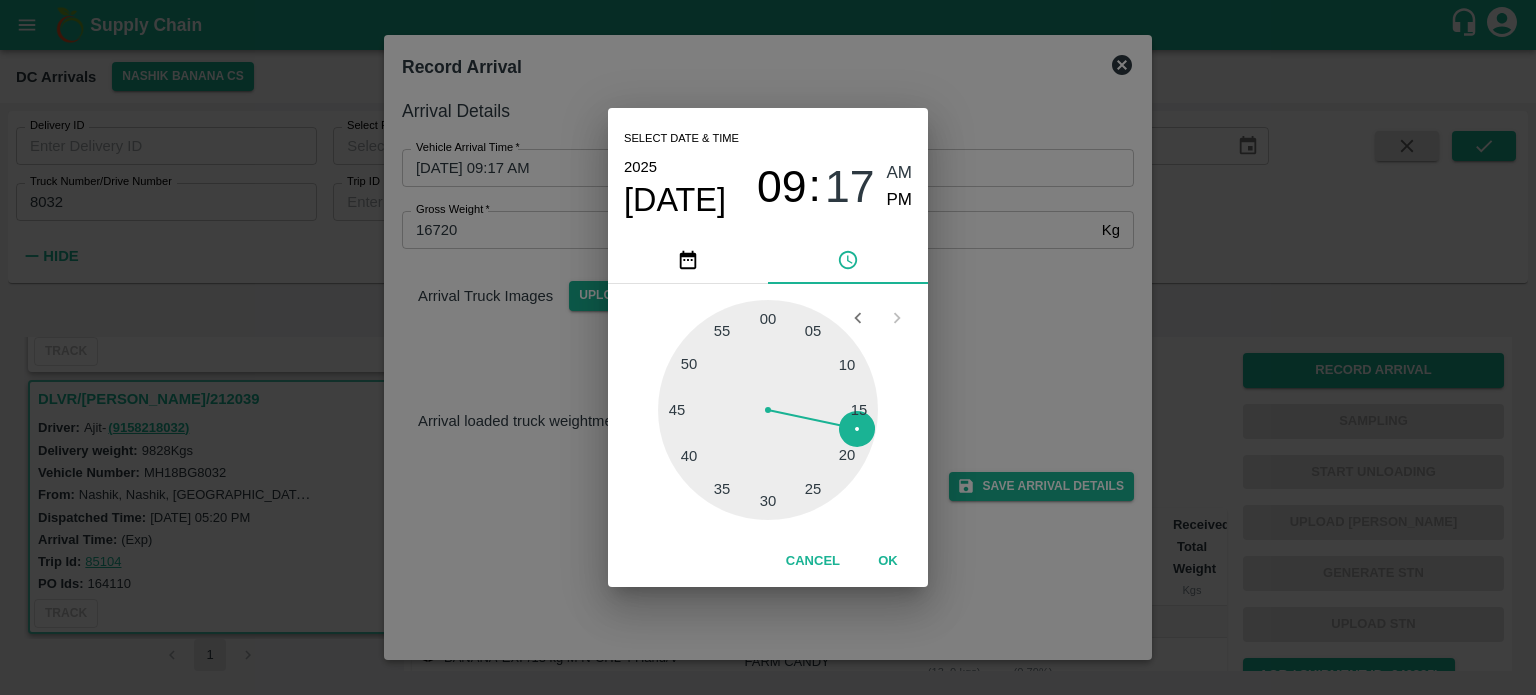click on "Select date & time 2025 Jul 21 09 : 17 AM PM 05 10 15 20 25 30 35 40 45 50 55 00 Cancel OK" at bounding box center (768, 347) 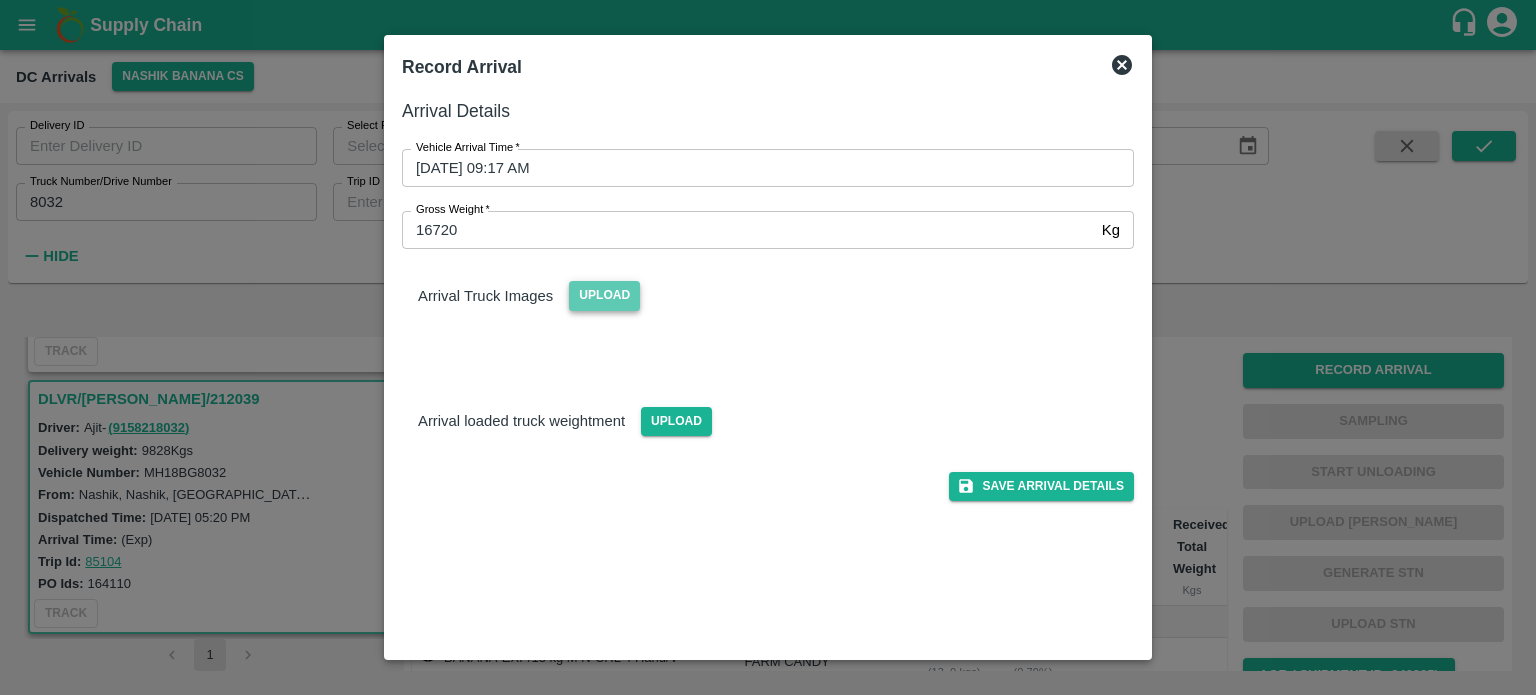 click on "Upload" at bounding box center (604, 295) 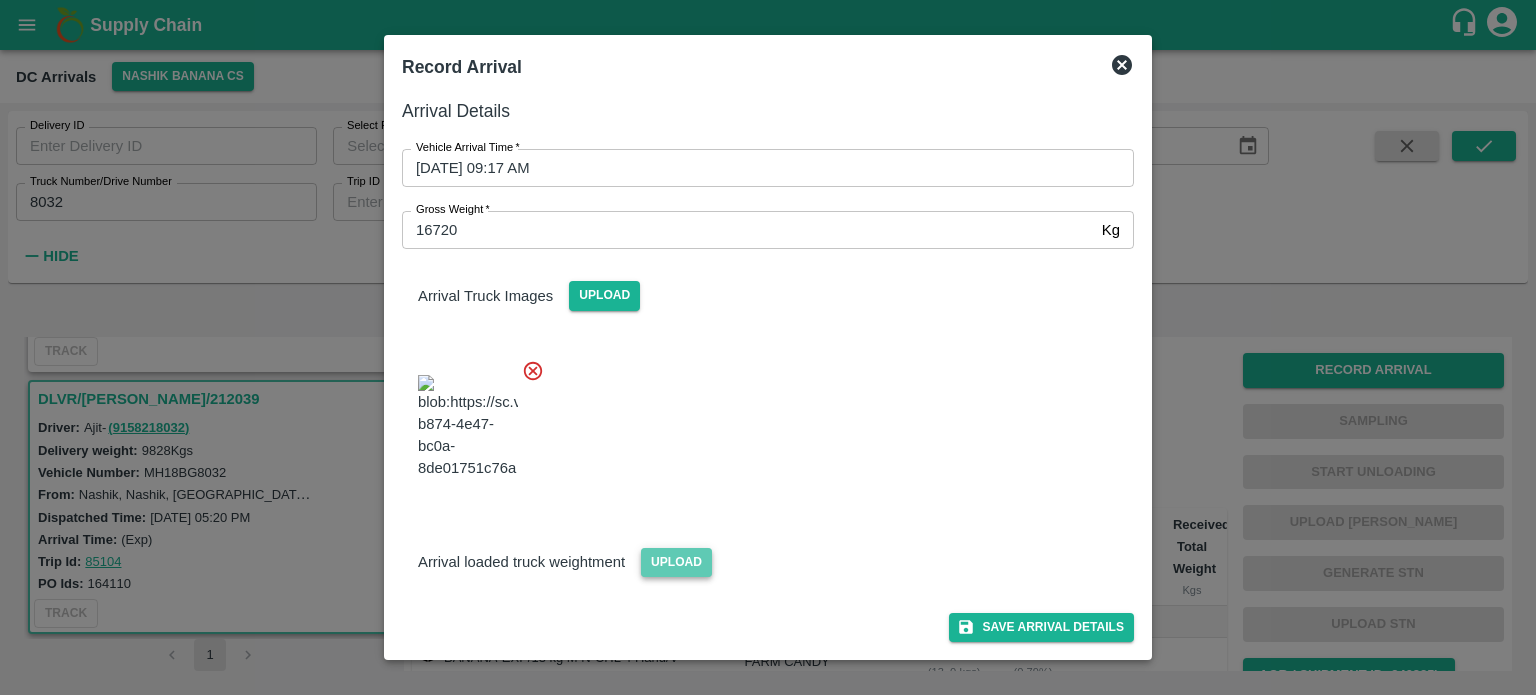 click on "Upload" at bounding box center [676, 562] 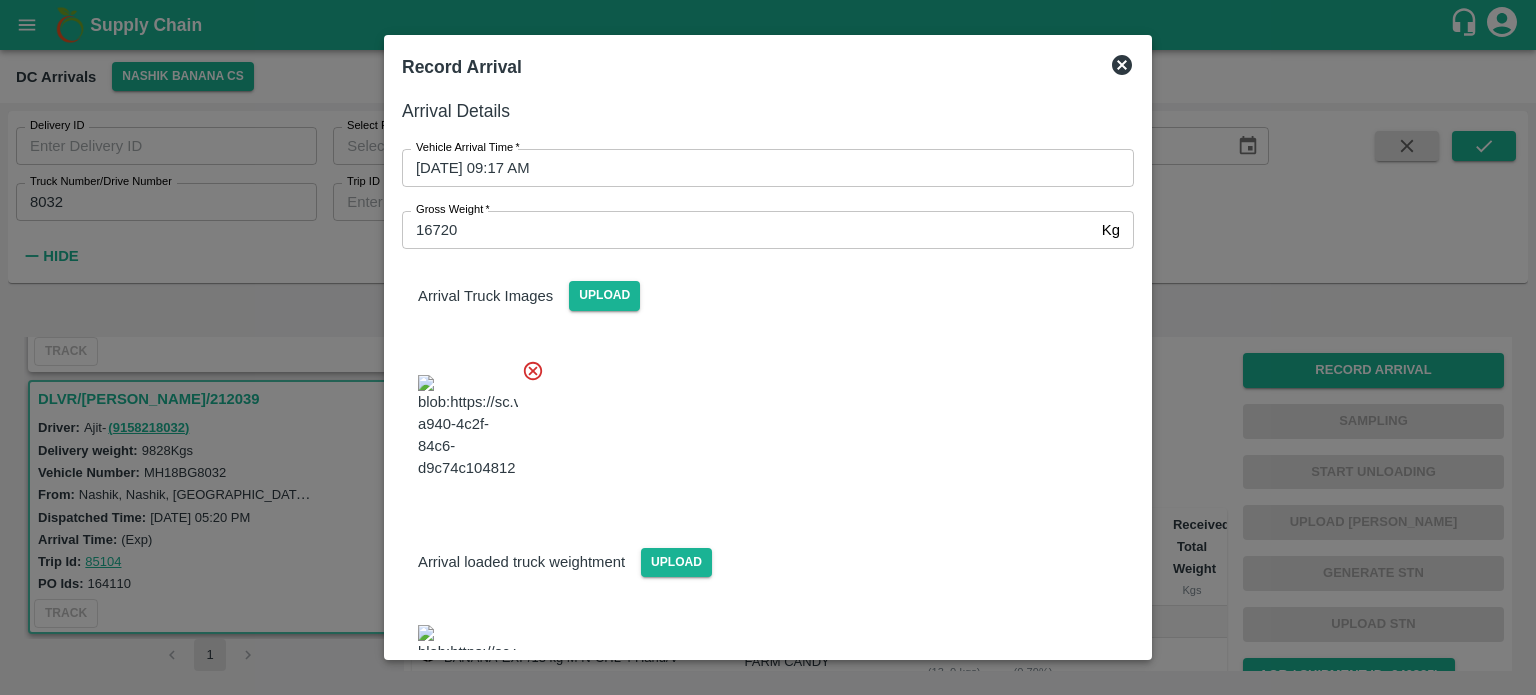 scroll, scrollTop: 135, scrollLeft: 0, axis: vertical 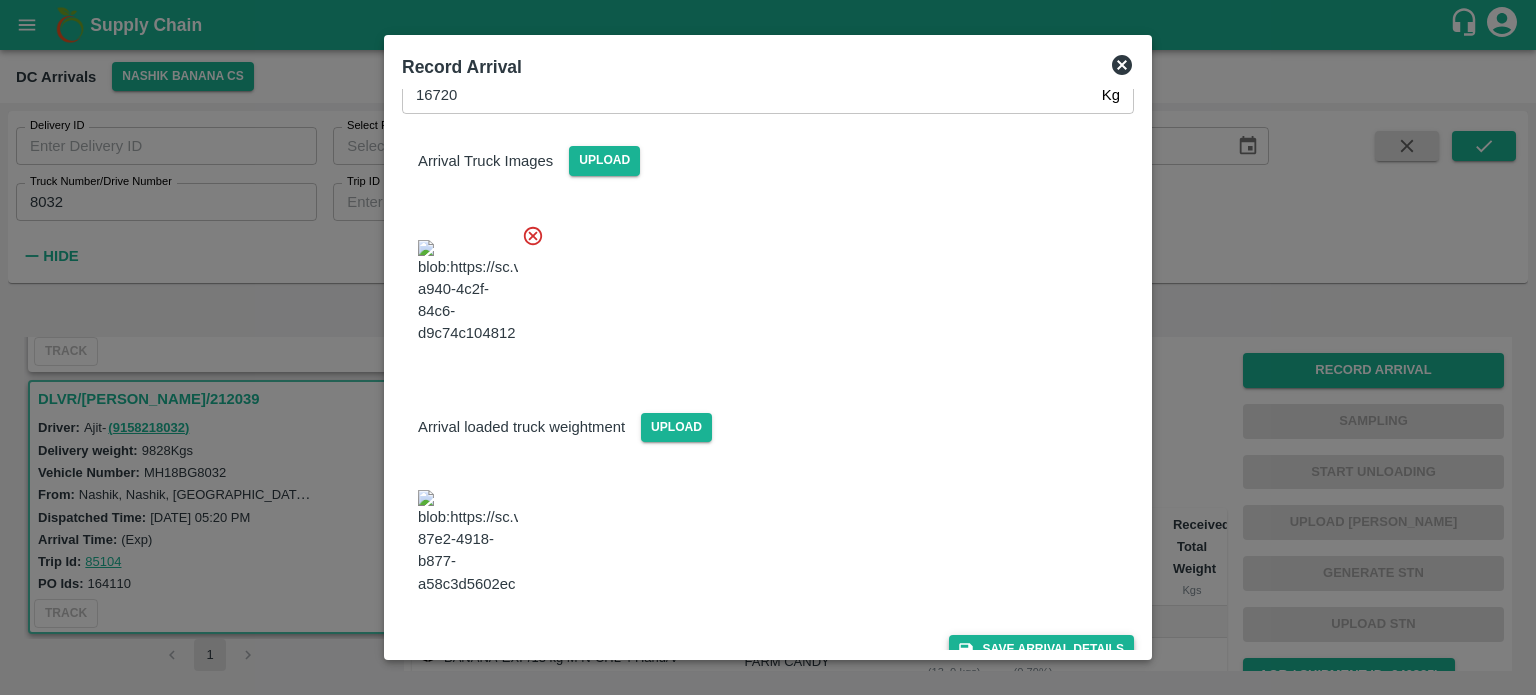 click on "Save Arrival Details" at bounding box center [1041, 649] 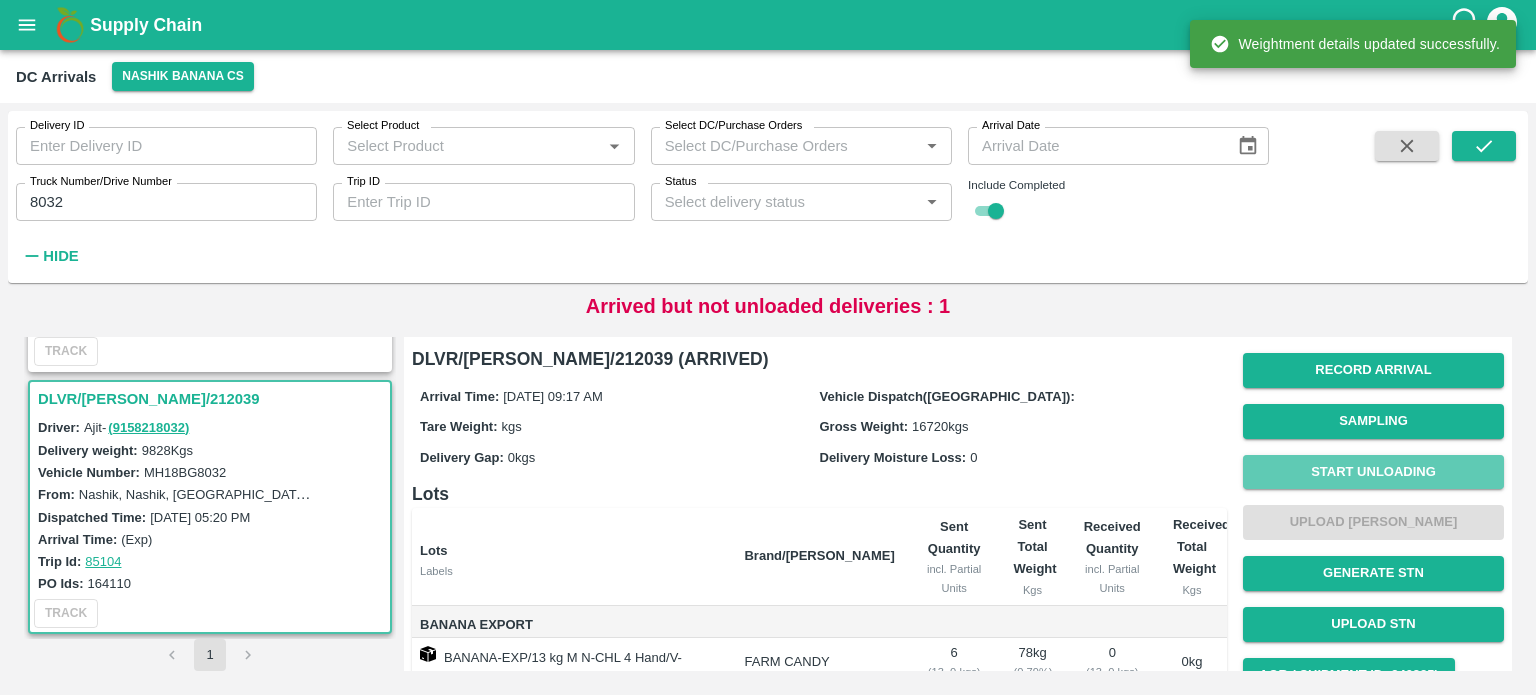 click on "Start Unloading" at bounding box center (1373, 472) 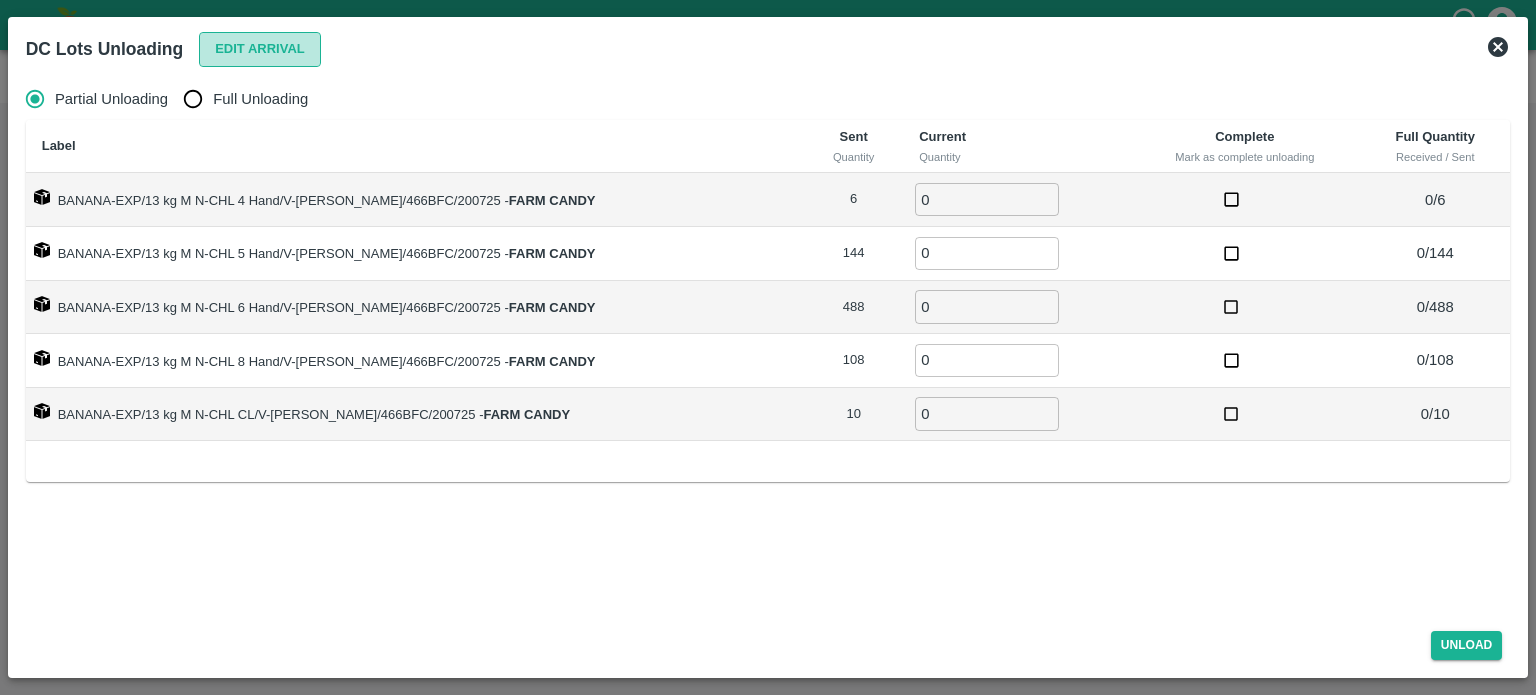 click on "Edit Arrival" at bounding box center [260, 49] 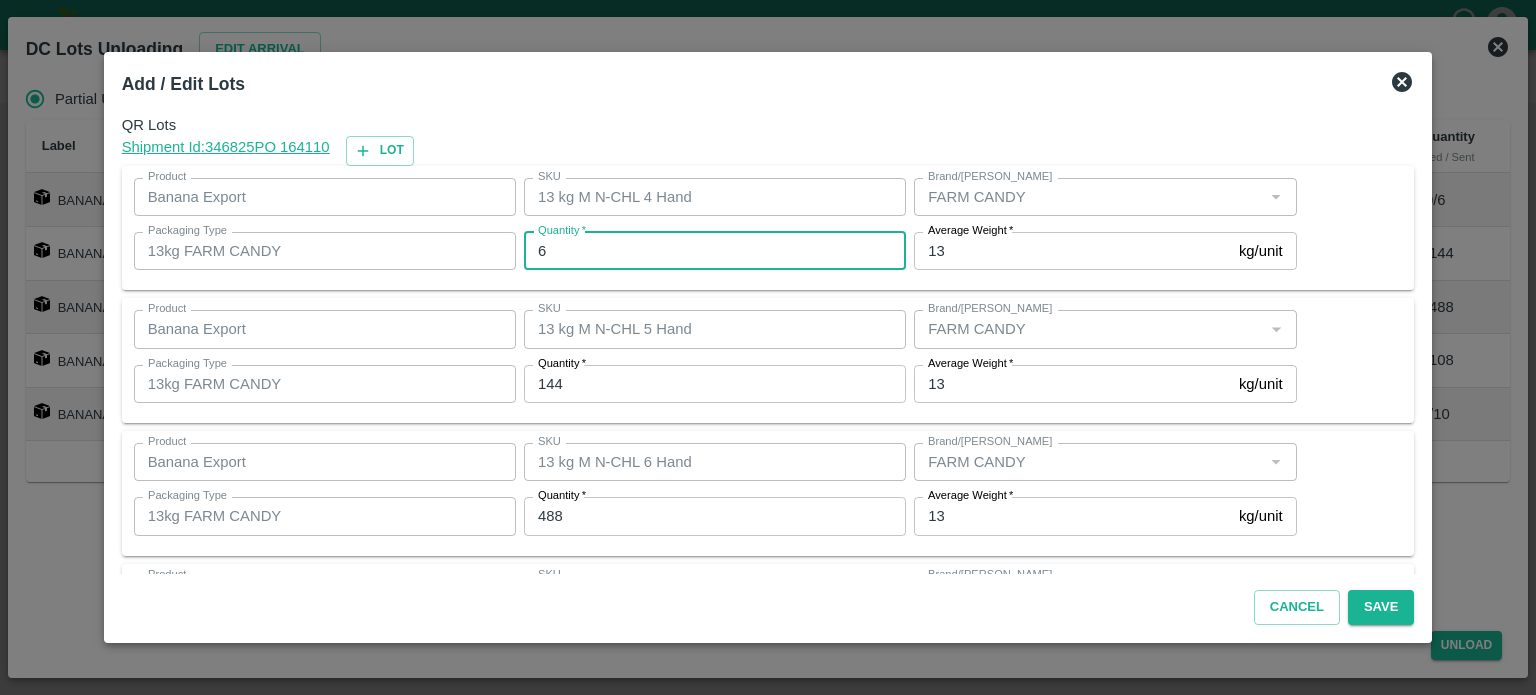 click on "6" at bounding box center (715, 251) 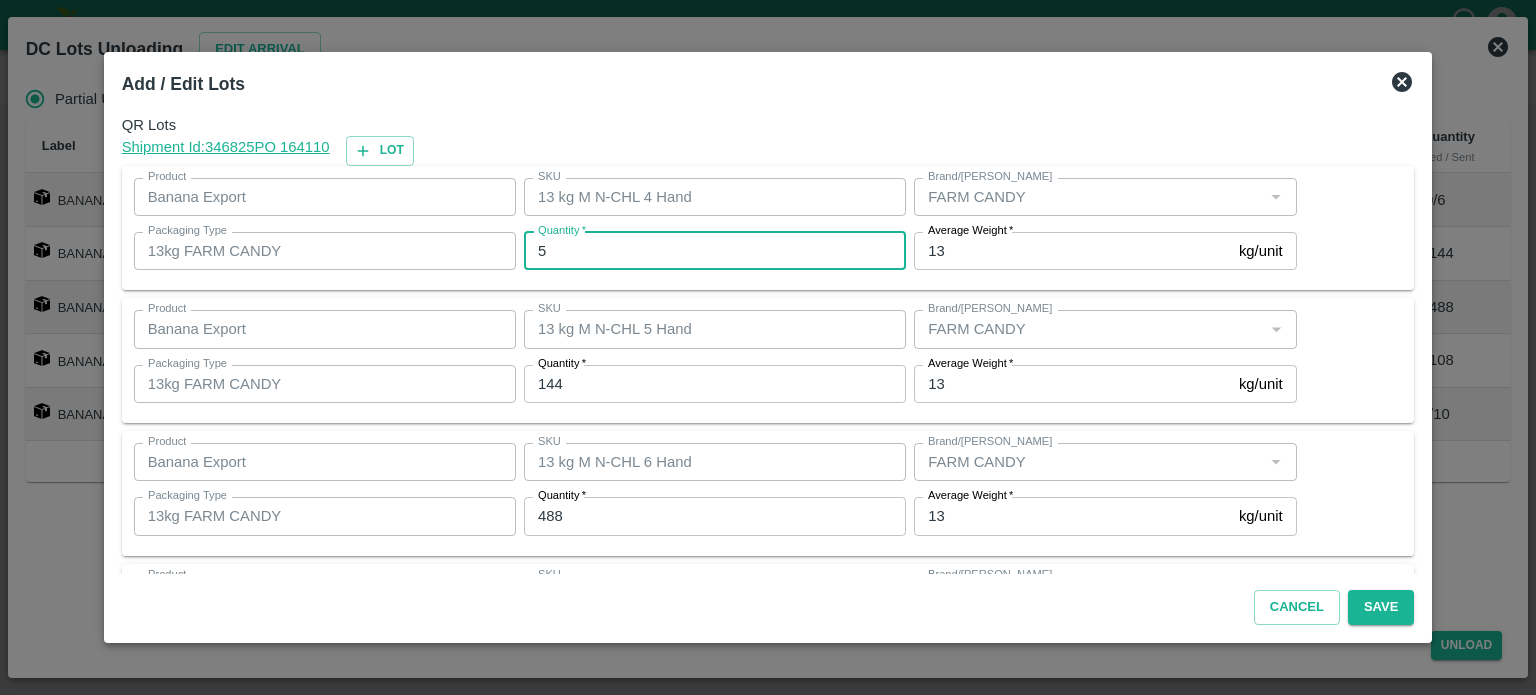 type on "5" 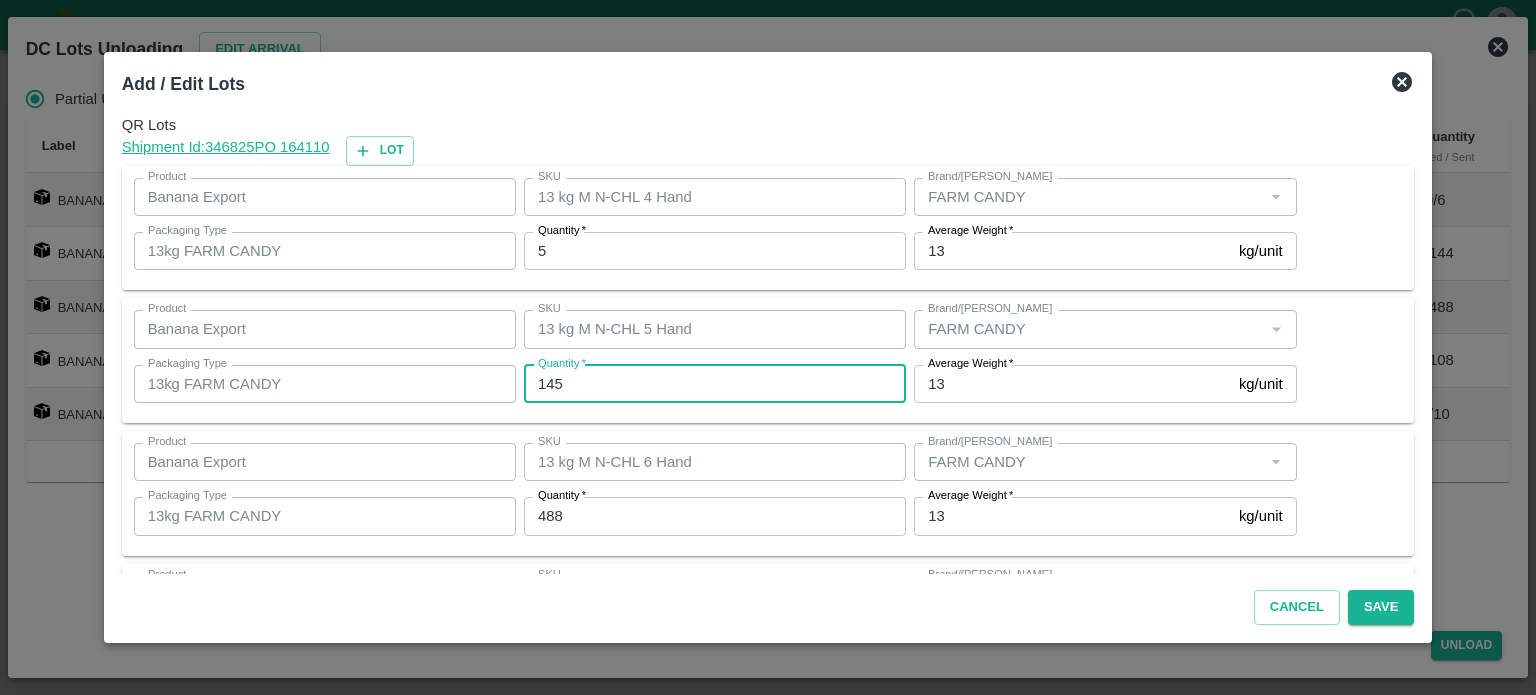 type on "145" 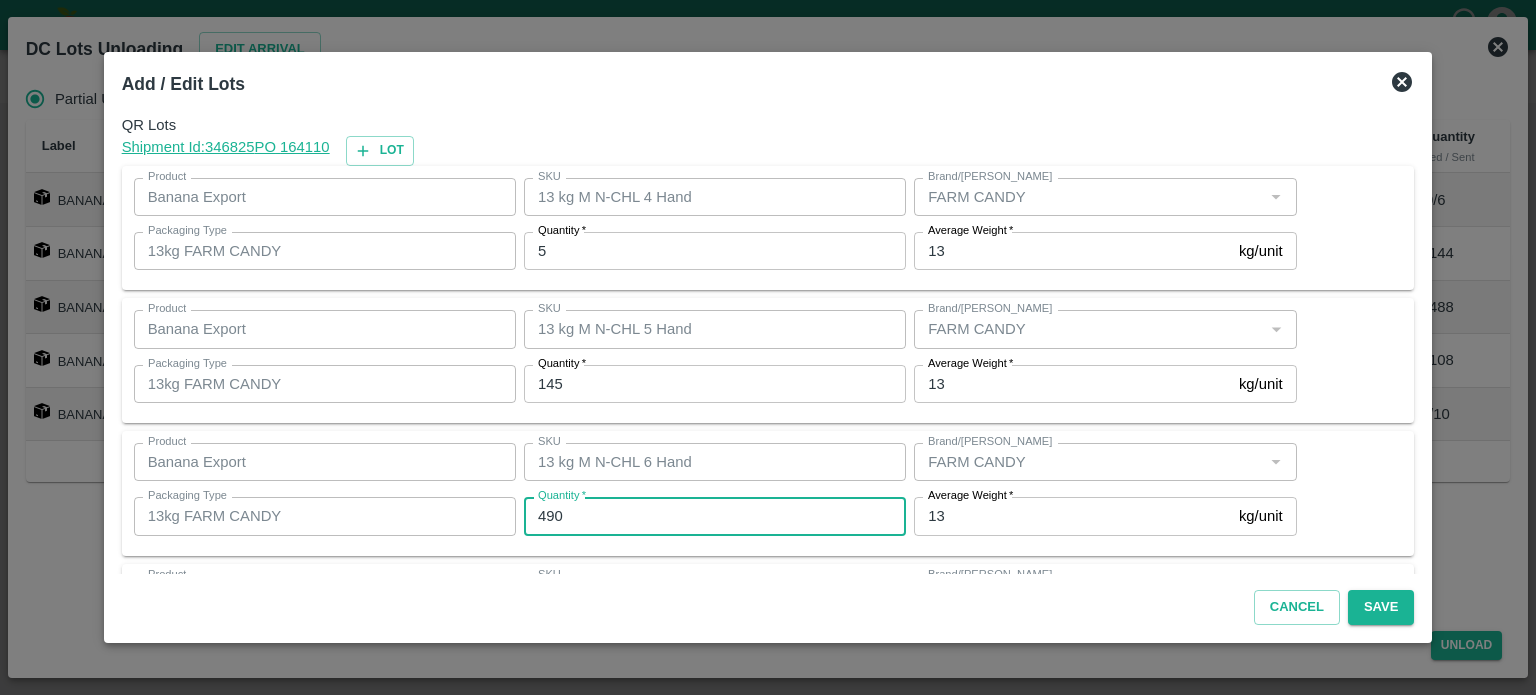 type on "490" 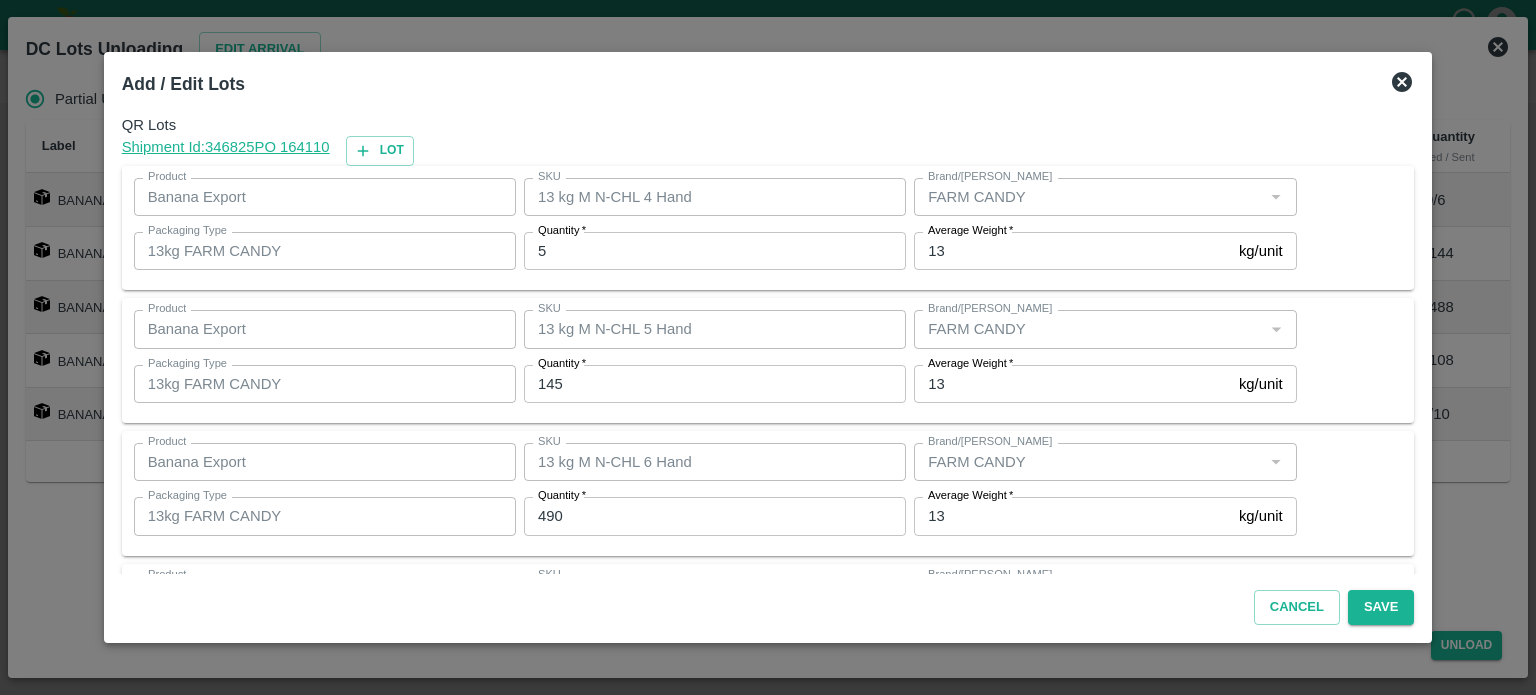 scroll, scrollTop: 262, scrollLeft: 0, axis: vertical 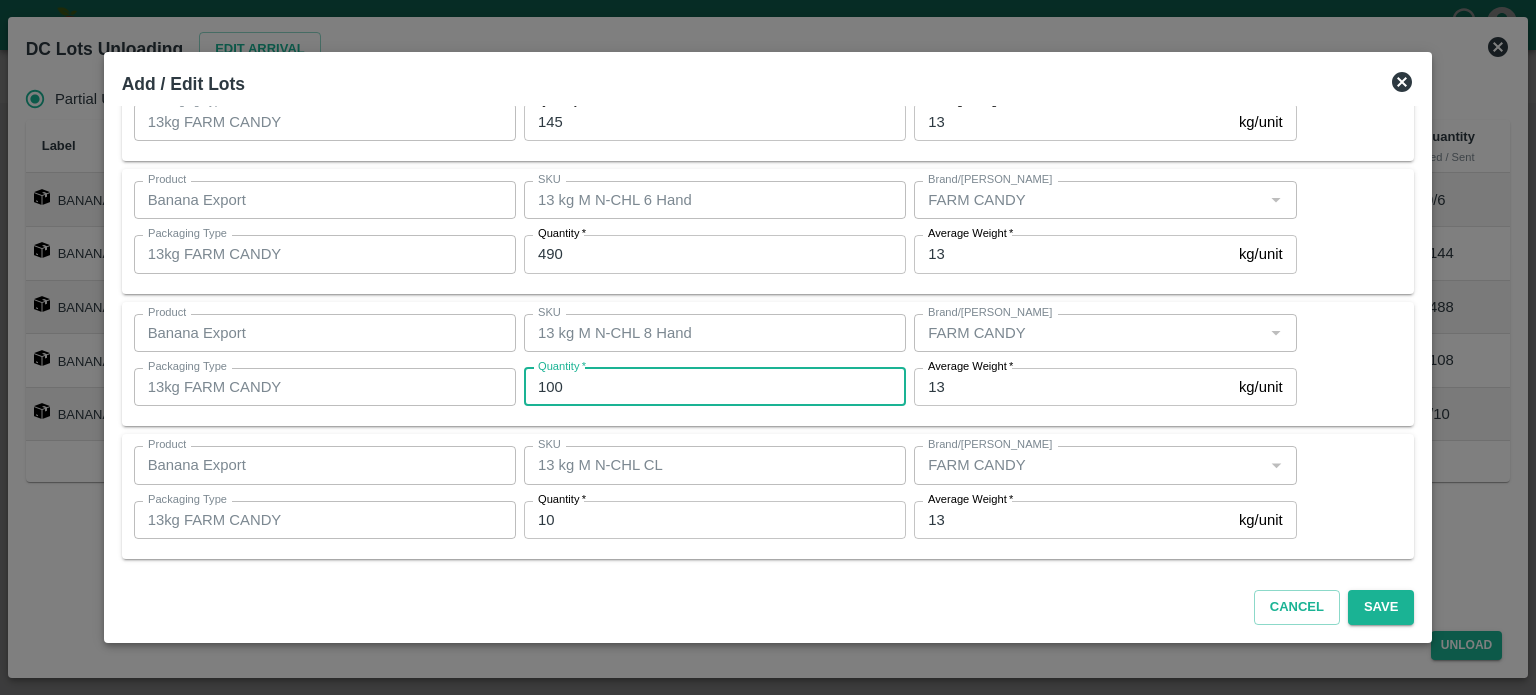 type on "100" 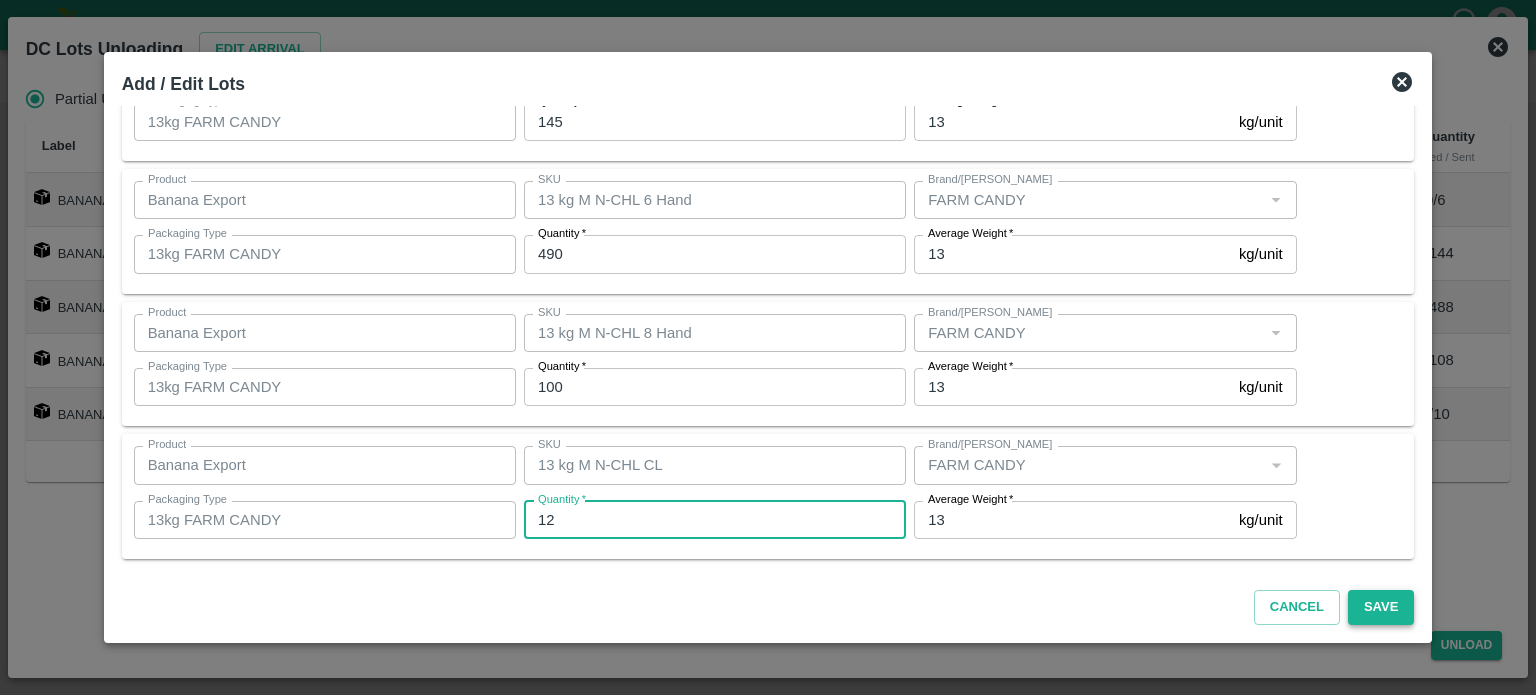 type on "12" 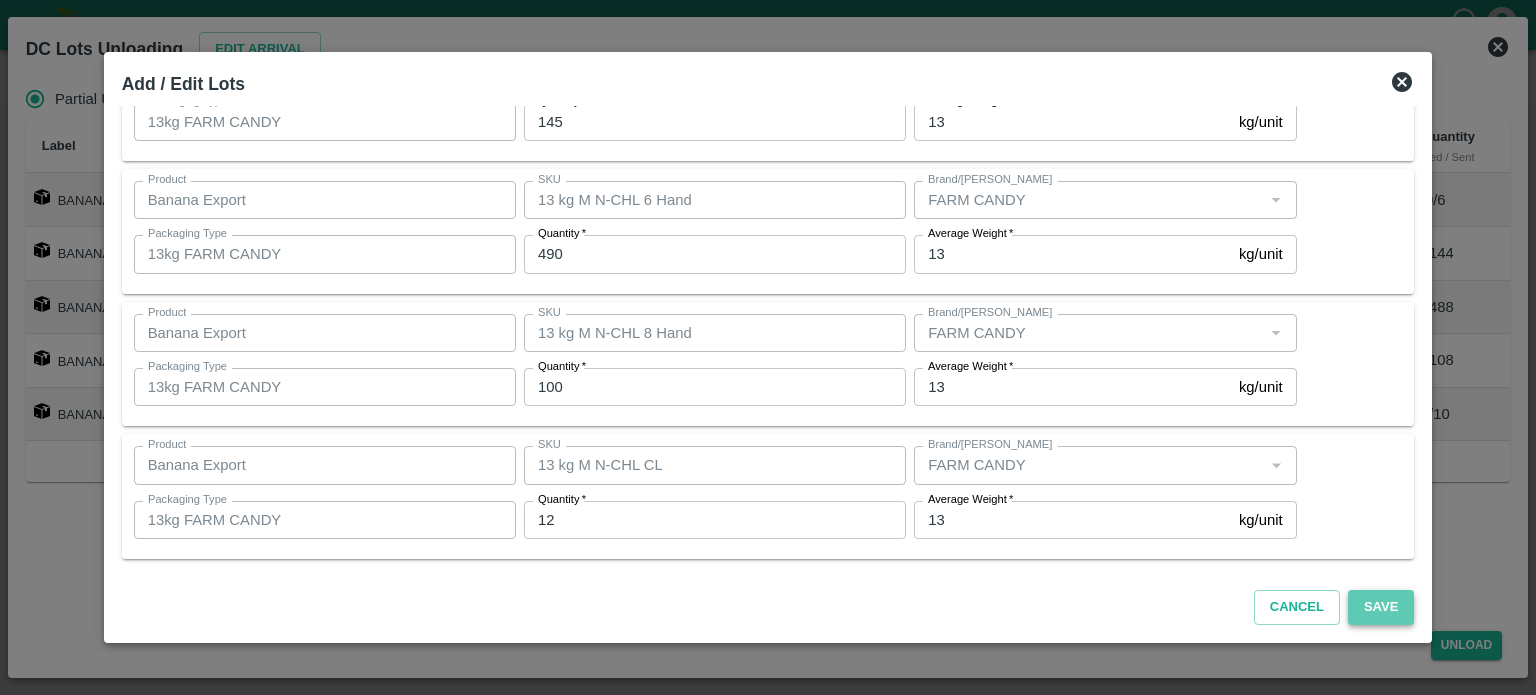click on "Save" at bounding box center [1381, 607] 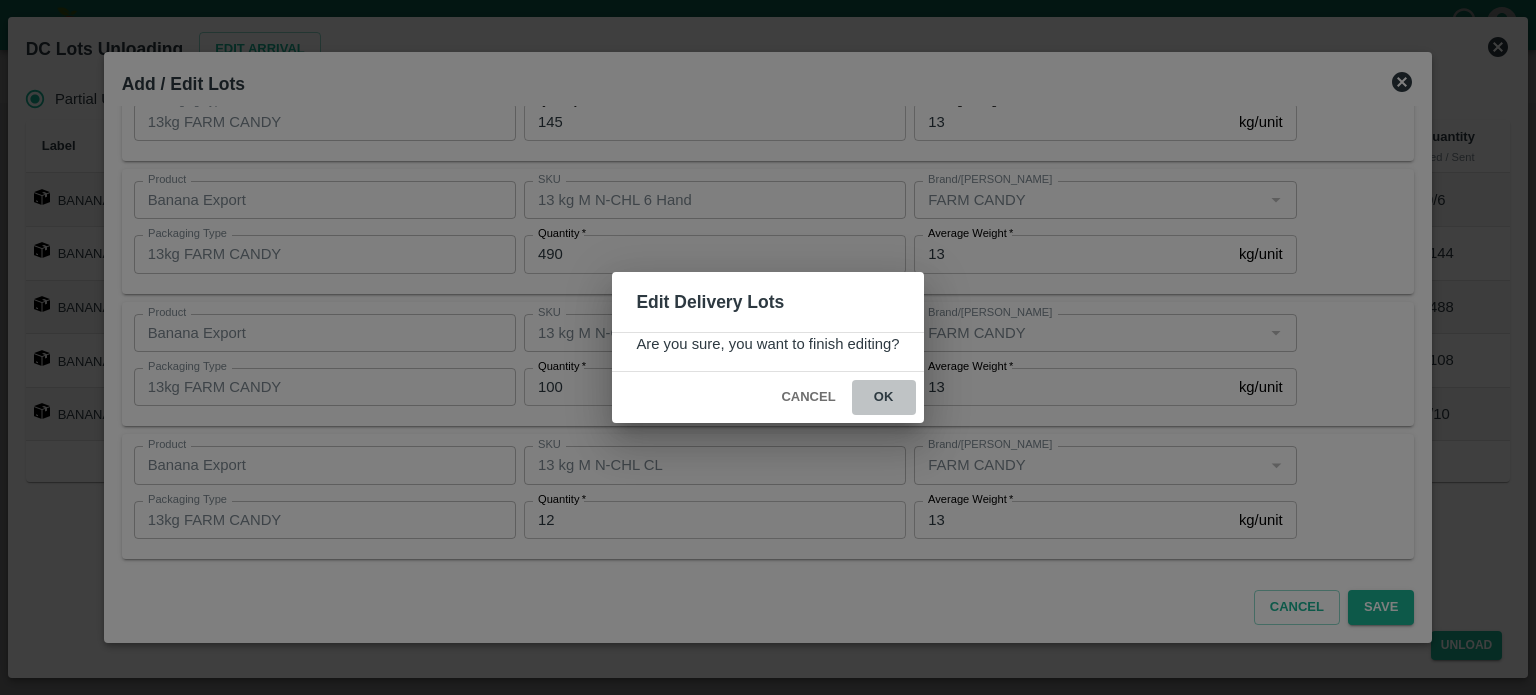 click on "ok" at bounding box center [884, 397] 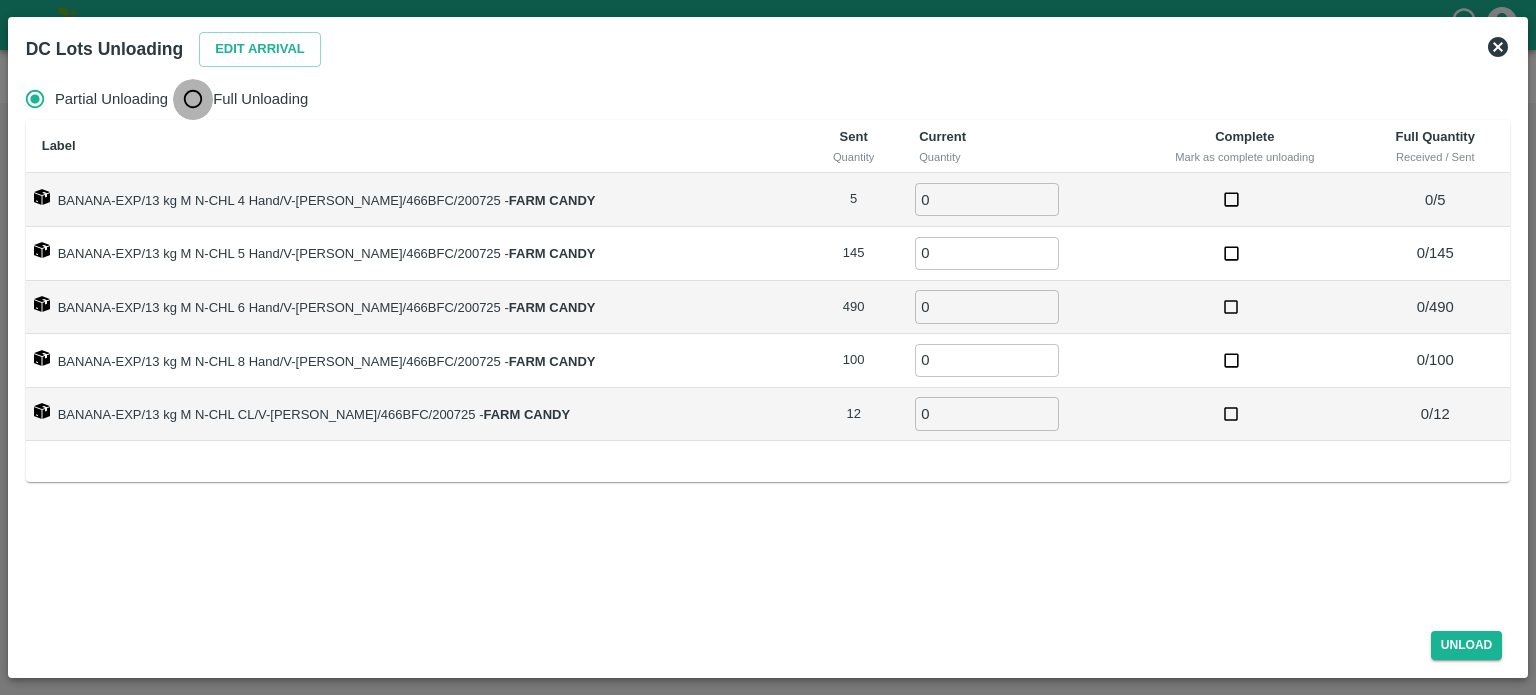 click on "Full Unloading" at bounding box center [193, 99] 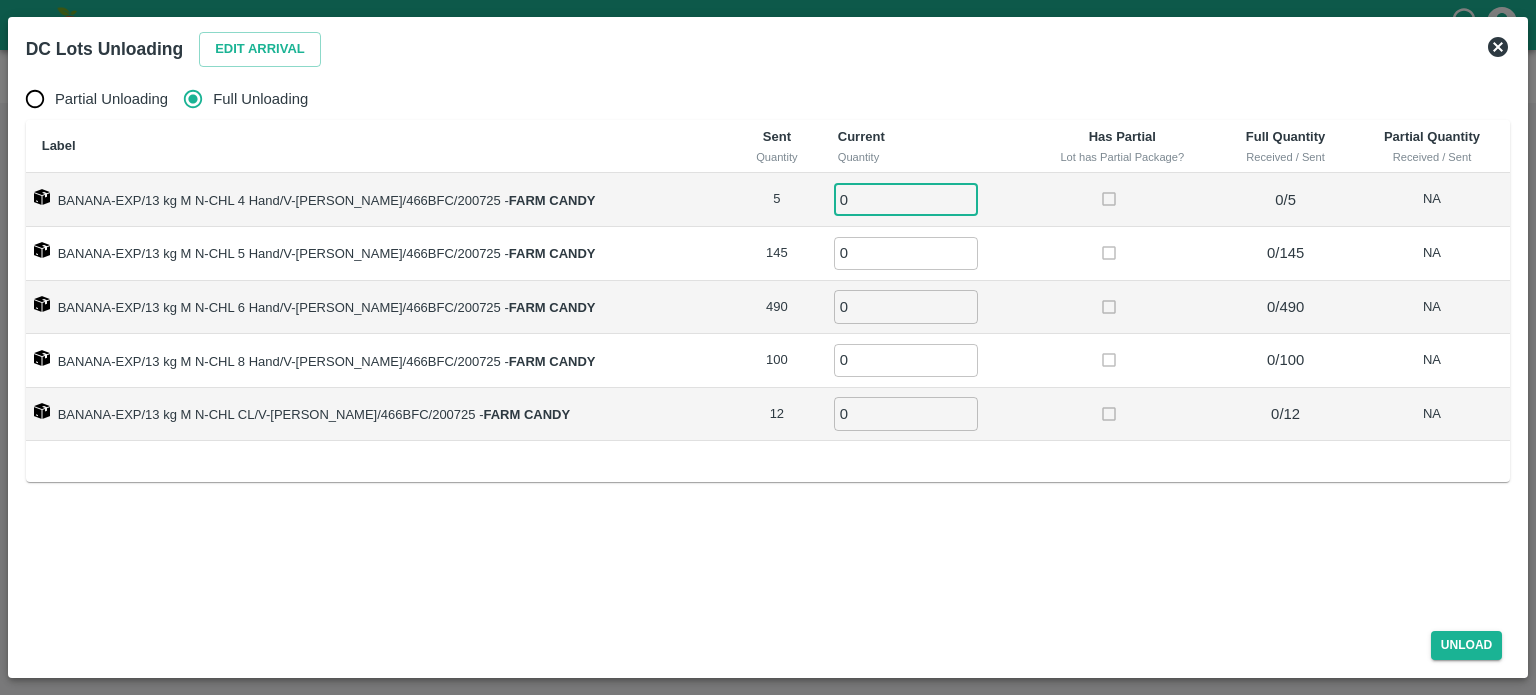 click on "0" at bounding box center [906, 199] 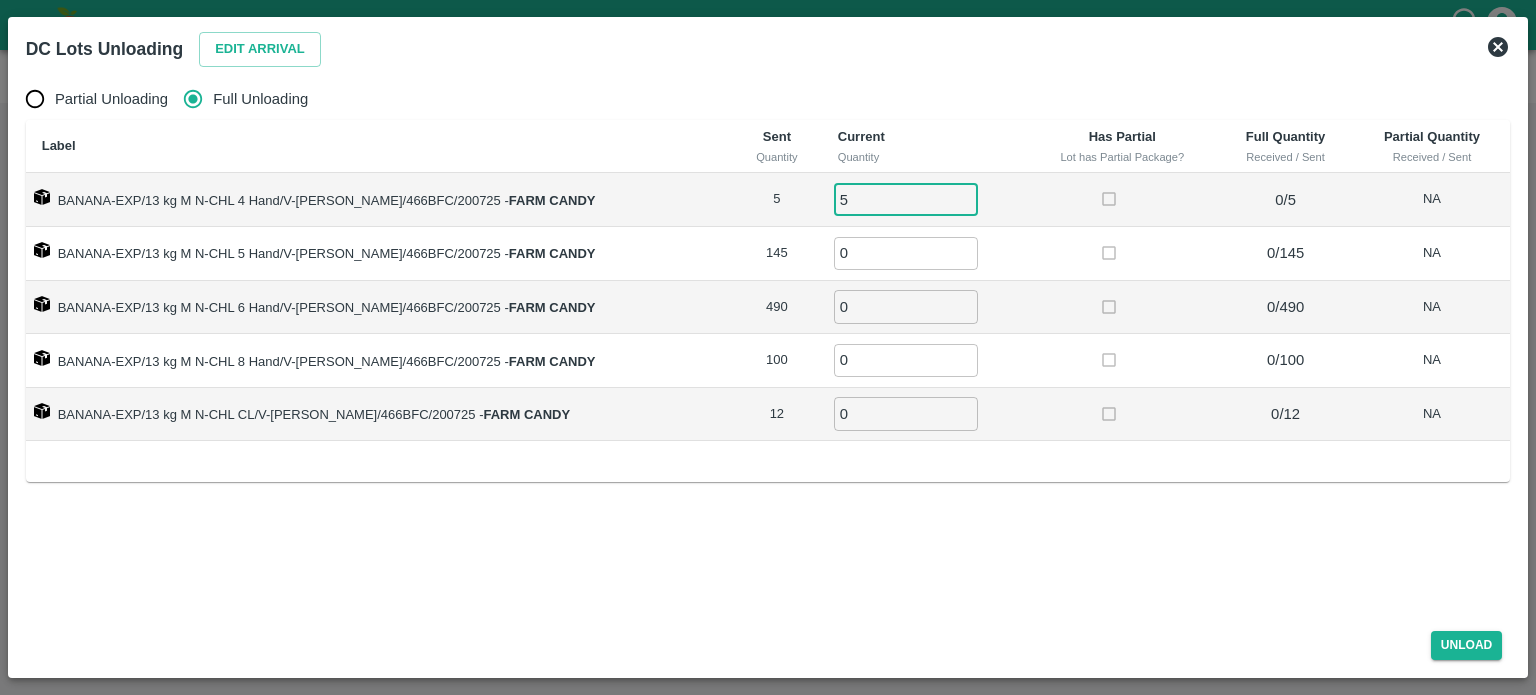 type on "5" 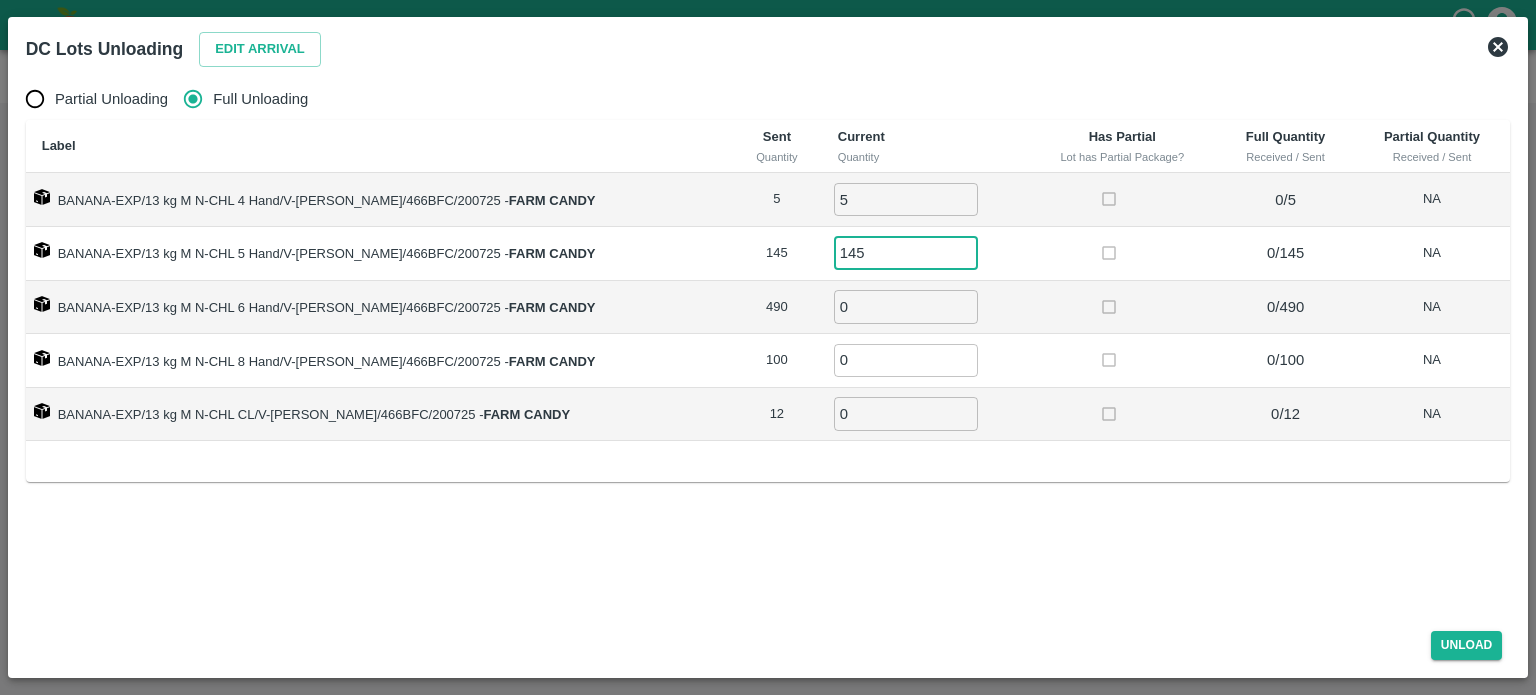 type on "145" 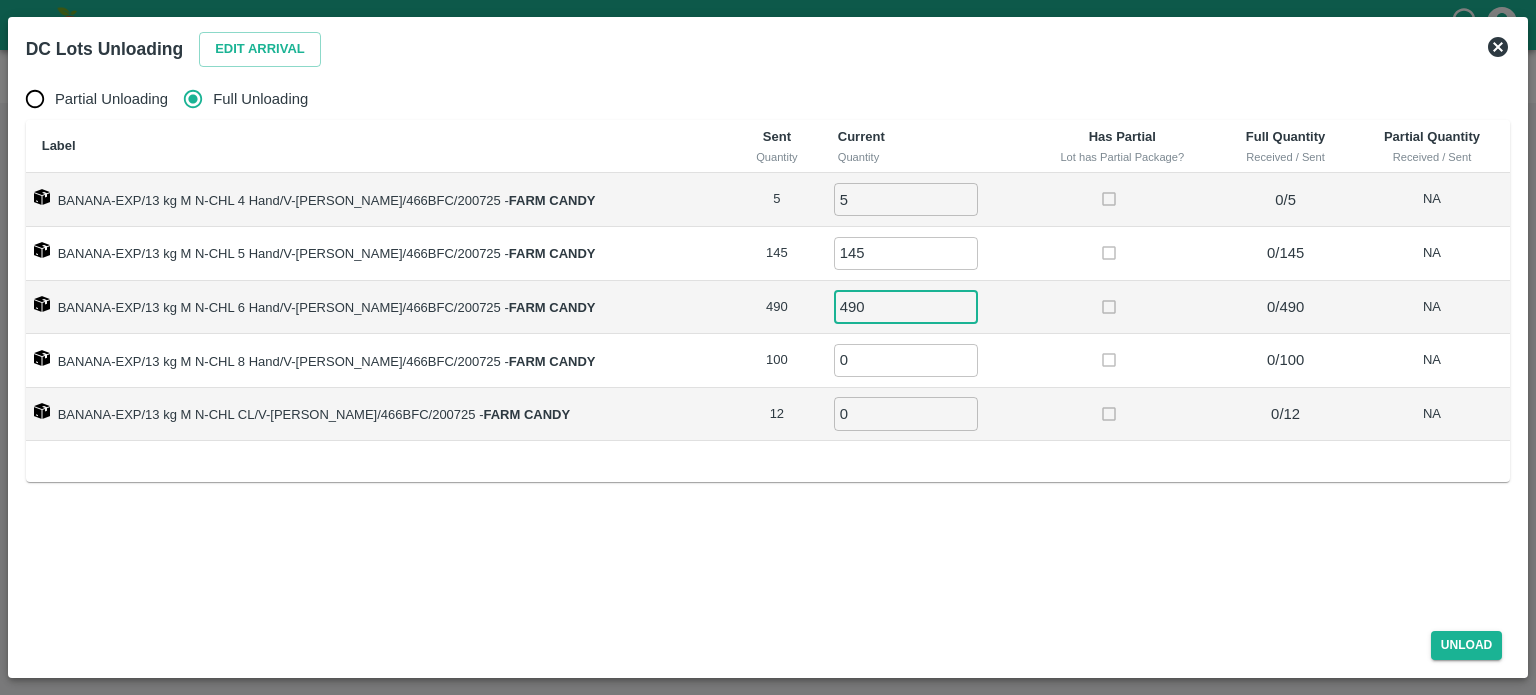type on "490" 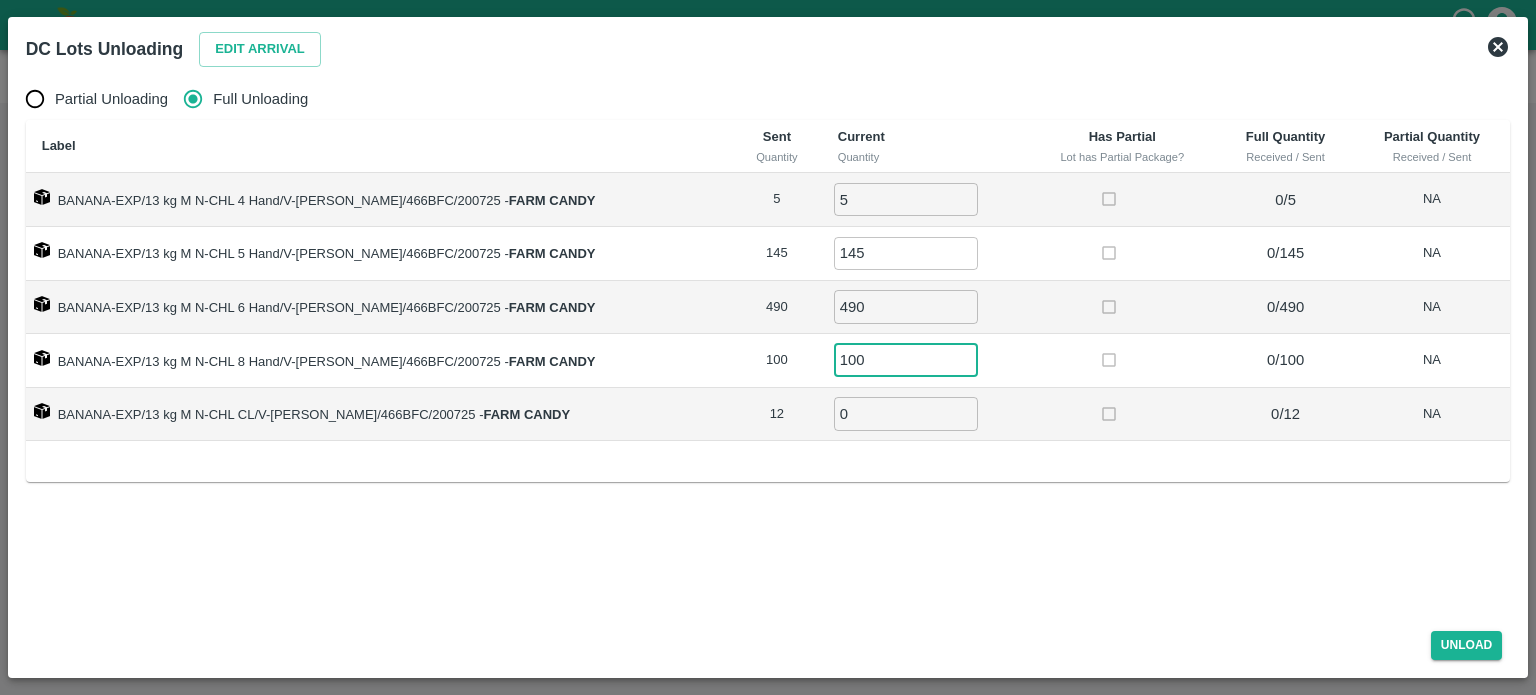 type on "100" 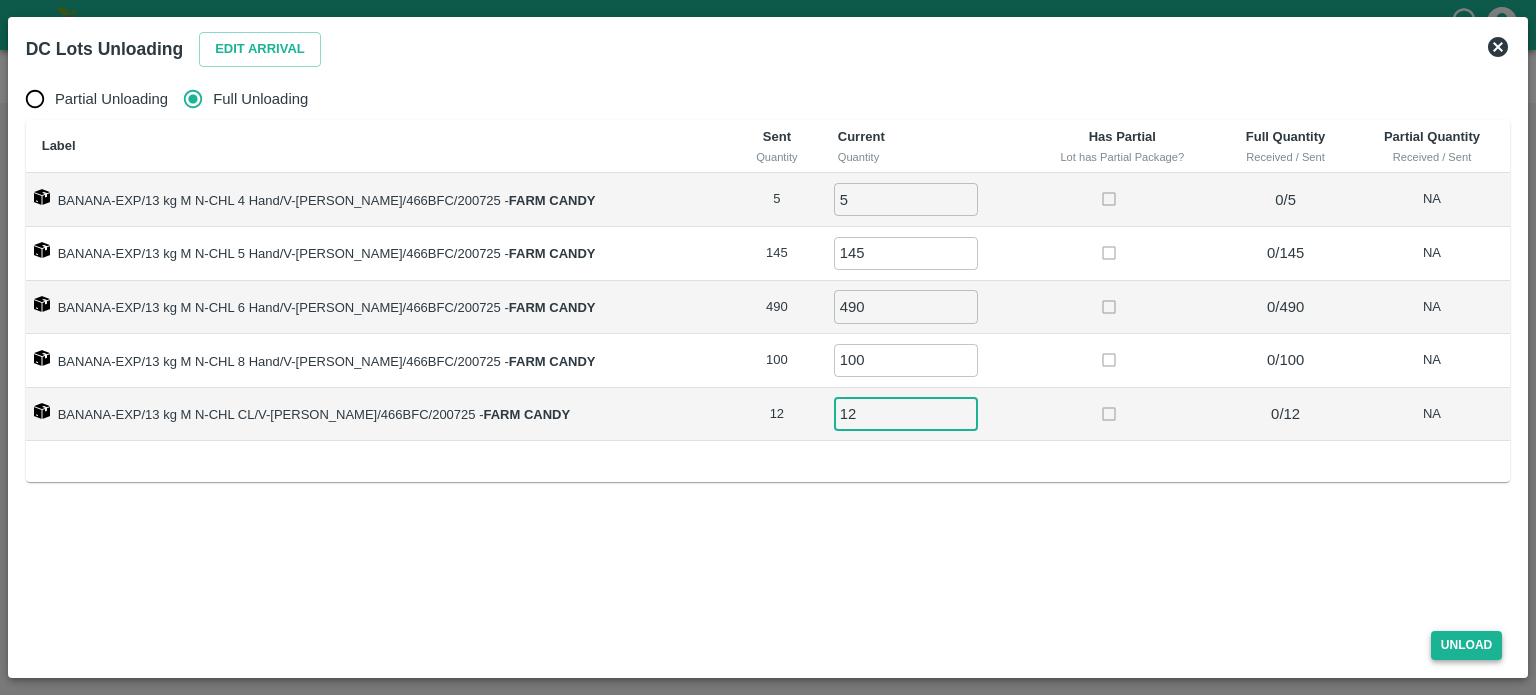 type on "12" 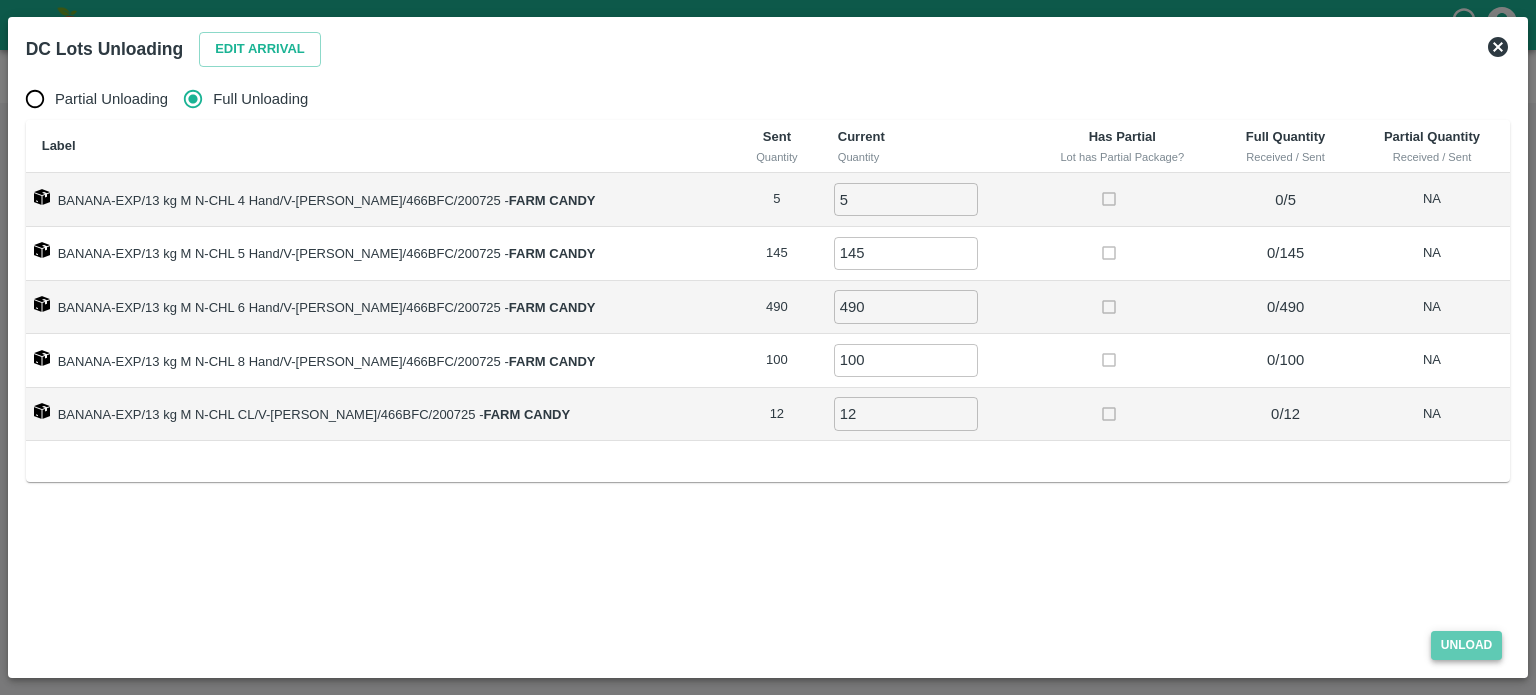 click on "Unload" at bounding box center [1467, 645] 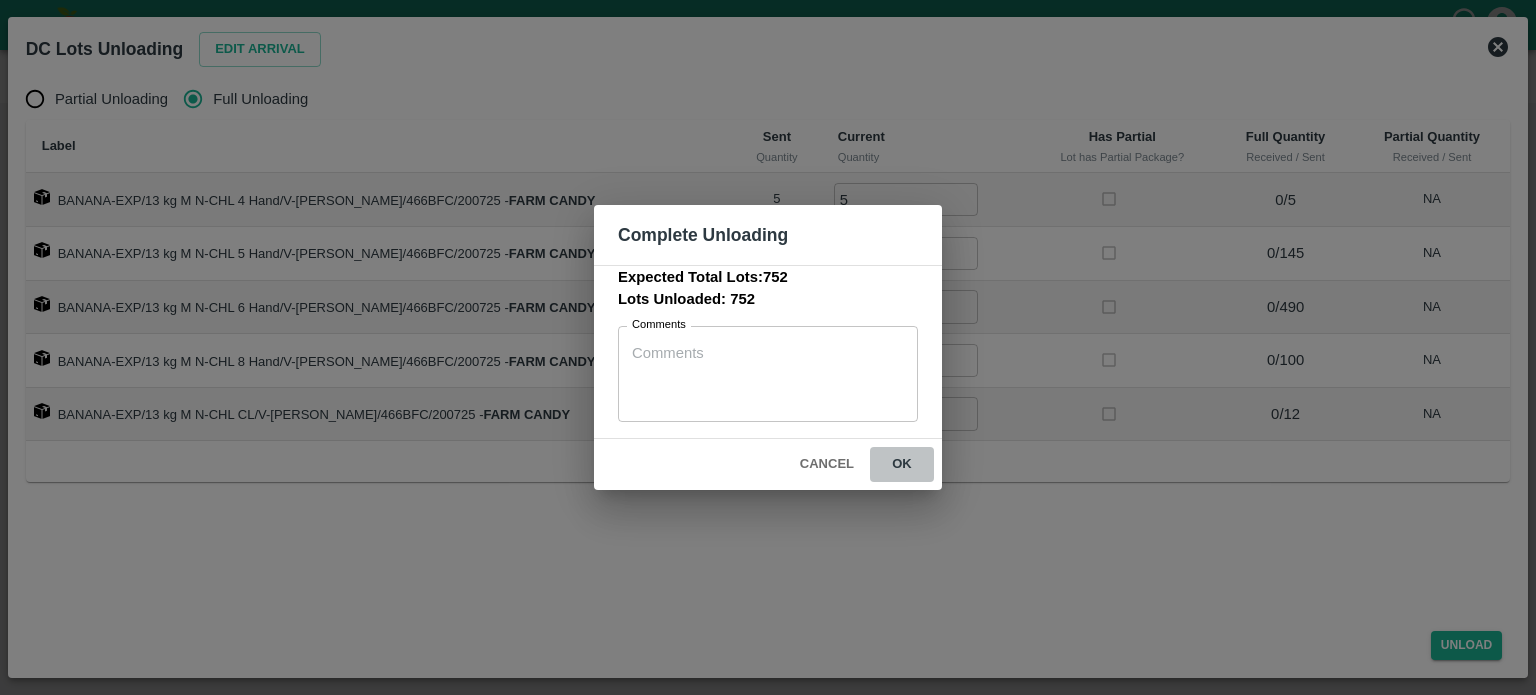 click on "ok" at bounding box center [902, 464] 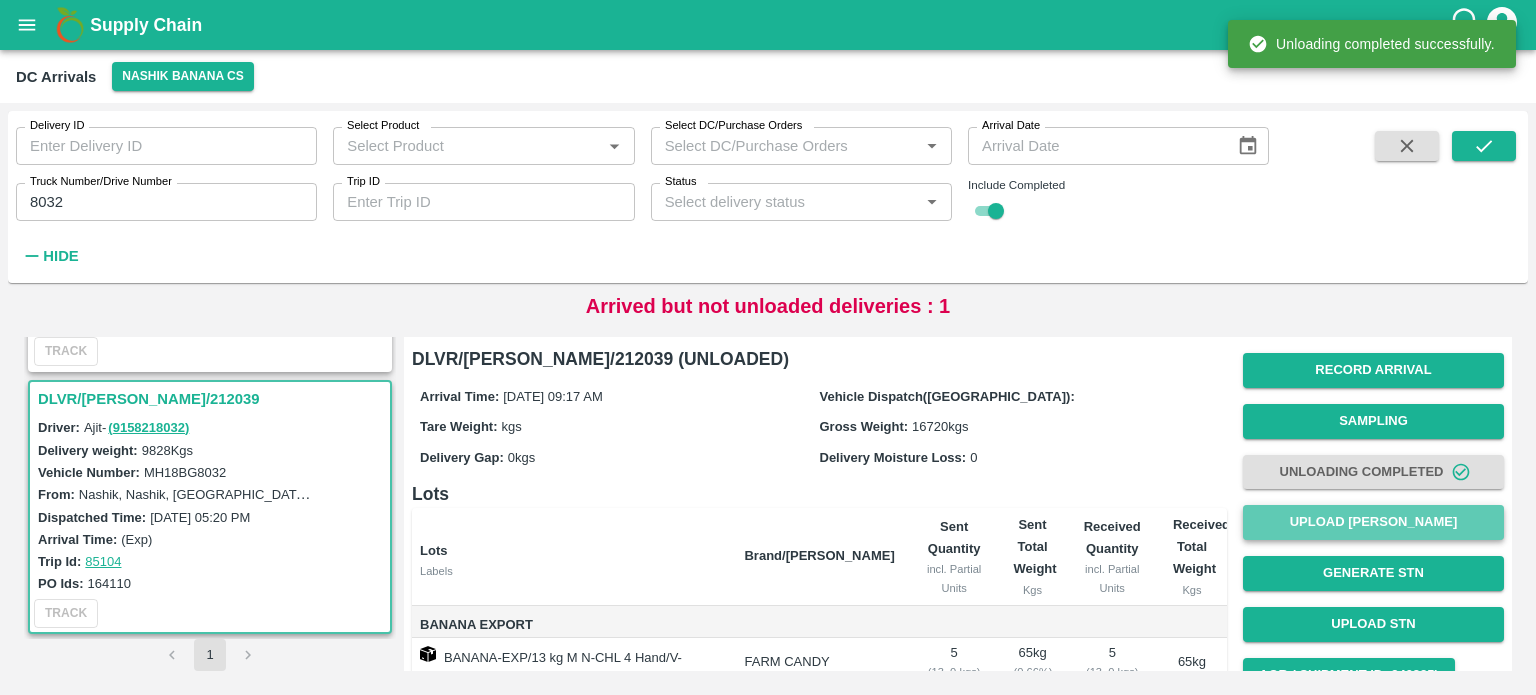 click on "Upload [PERSON_NAME]" at bounding box center (1373, 522) 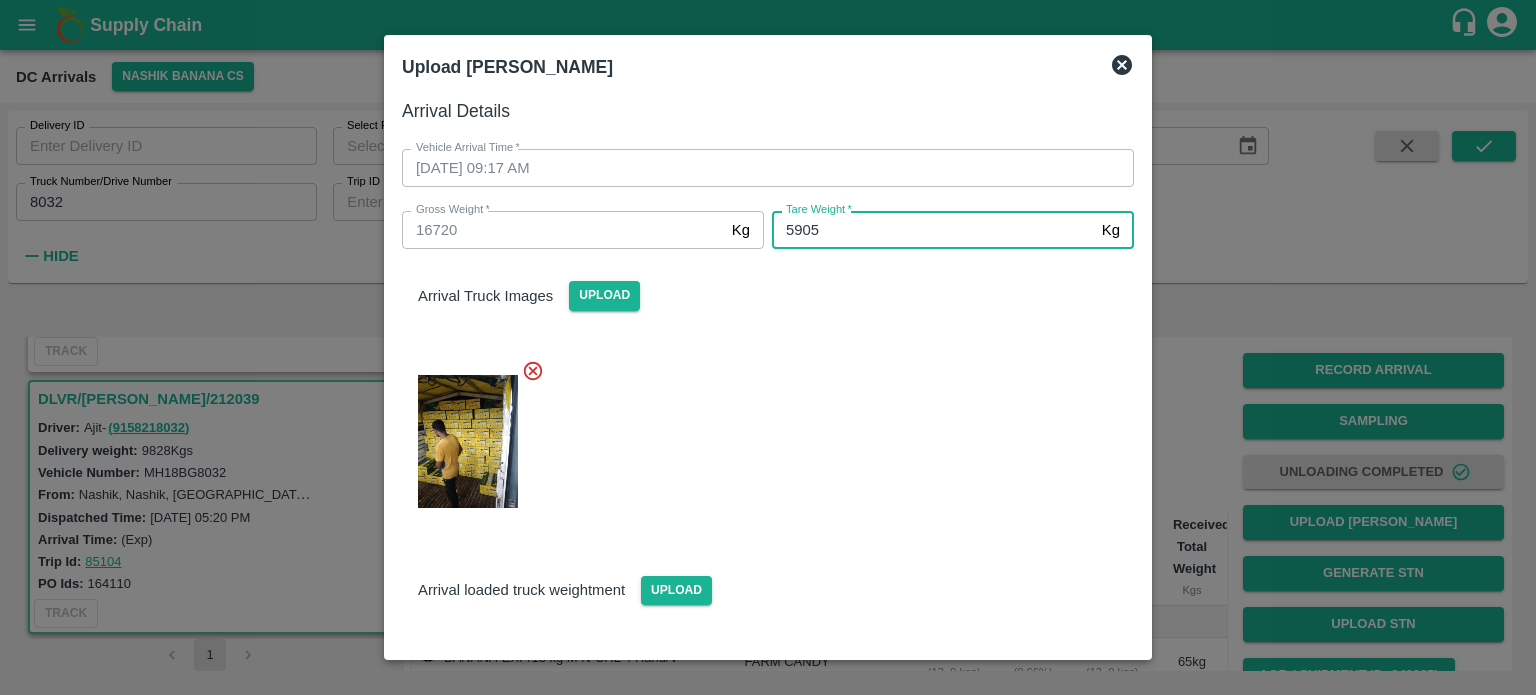 type on "5905" 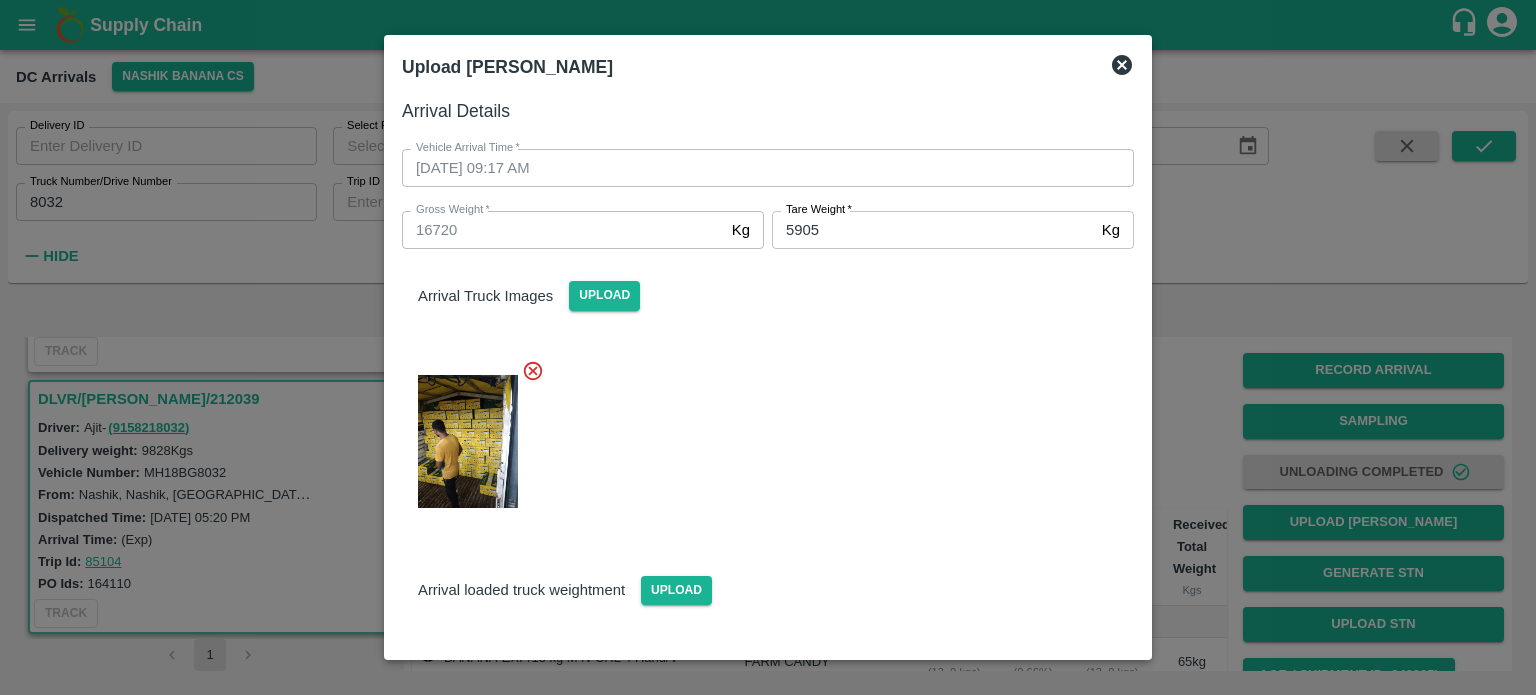 click at bounding box center (760, 435) 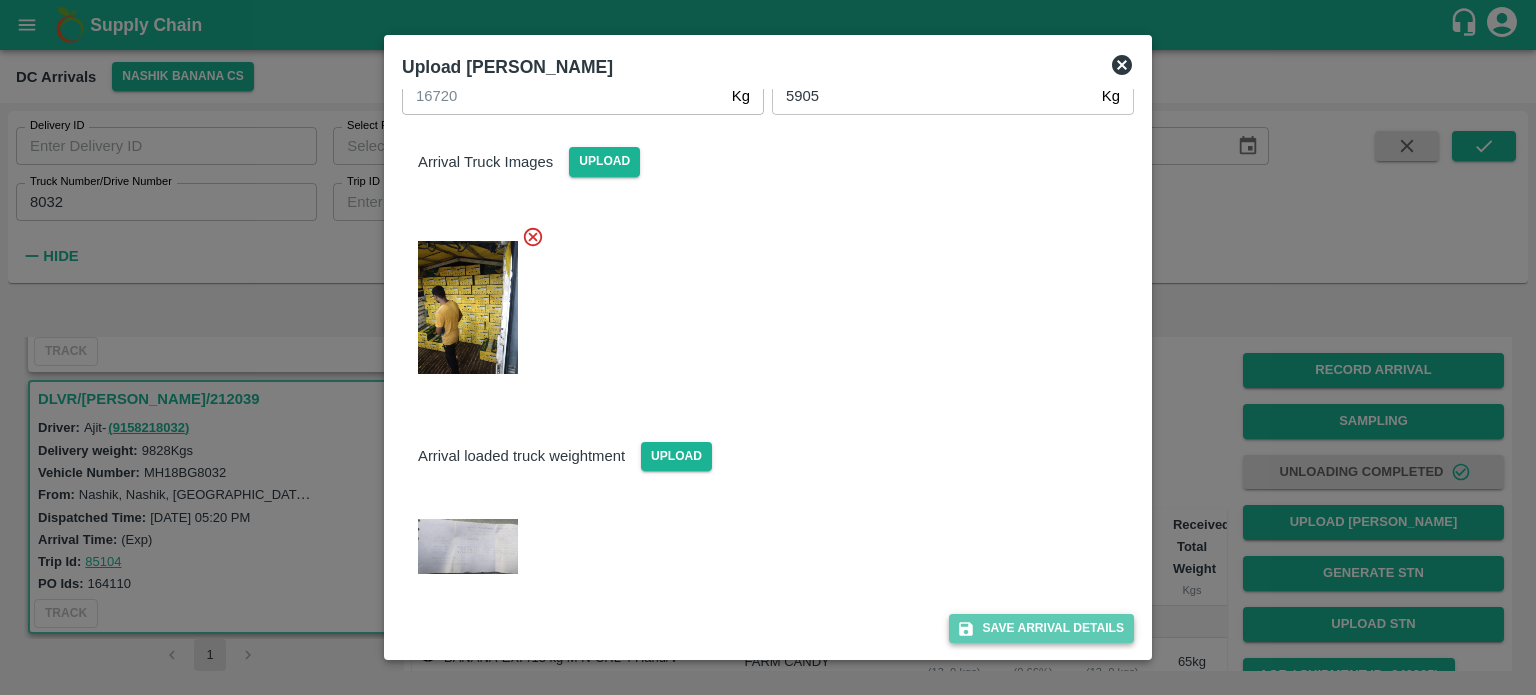 click on "Save Arrival Details" at bounding box center [1041, 628] 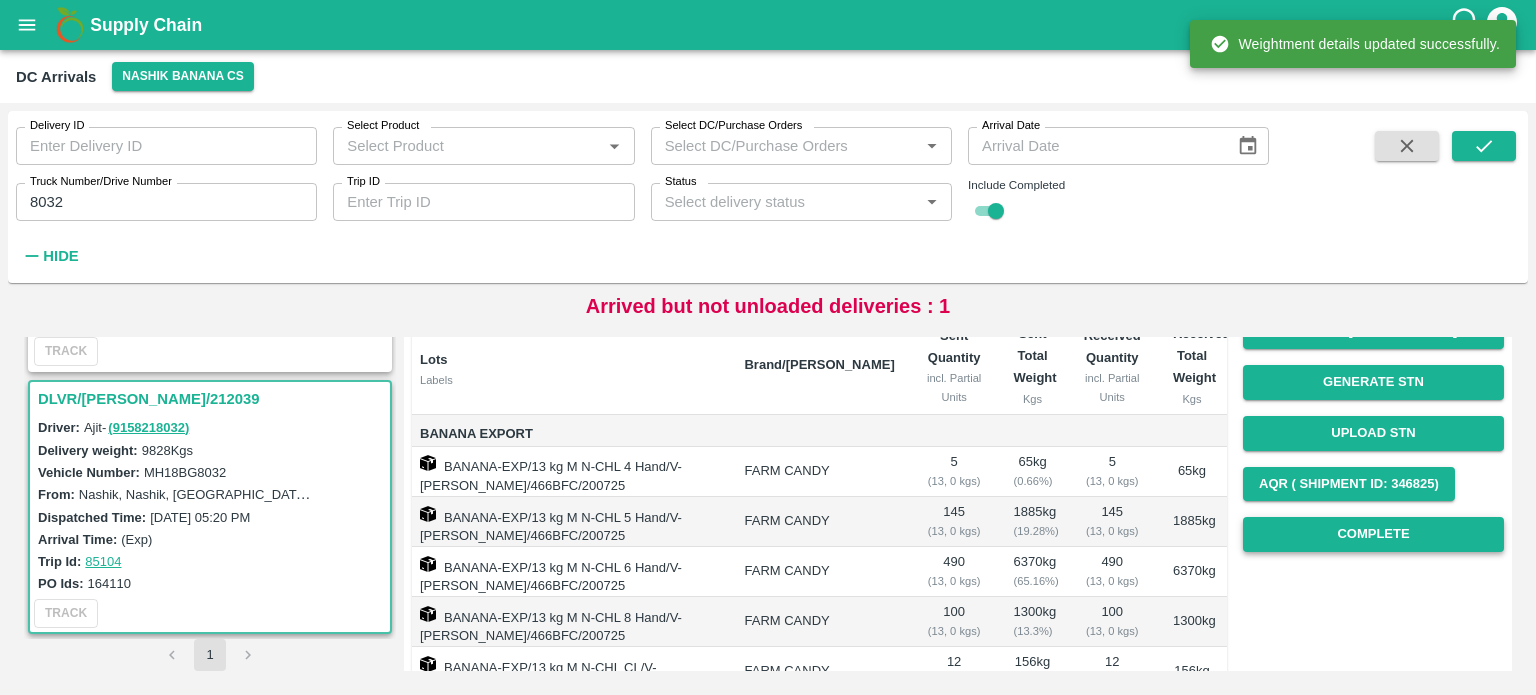 scroll, scrollTop: 192, scrollLeft: 0, axis: vertical 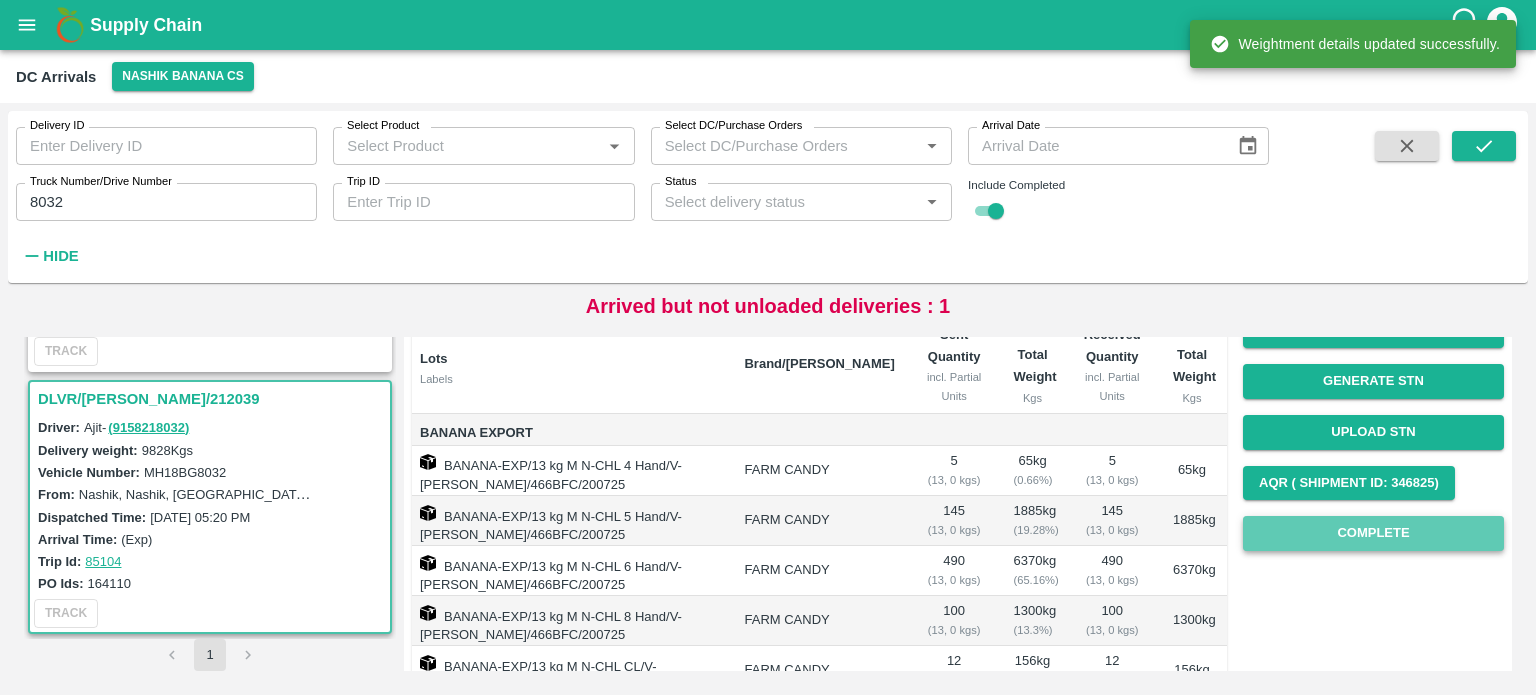 click on "Complete" at bounding box center (1373, 533) 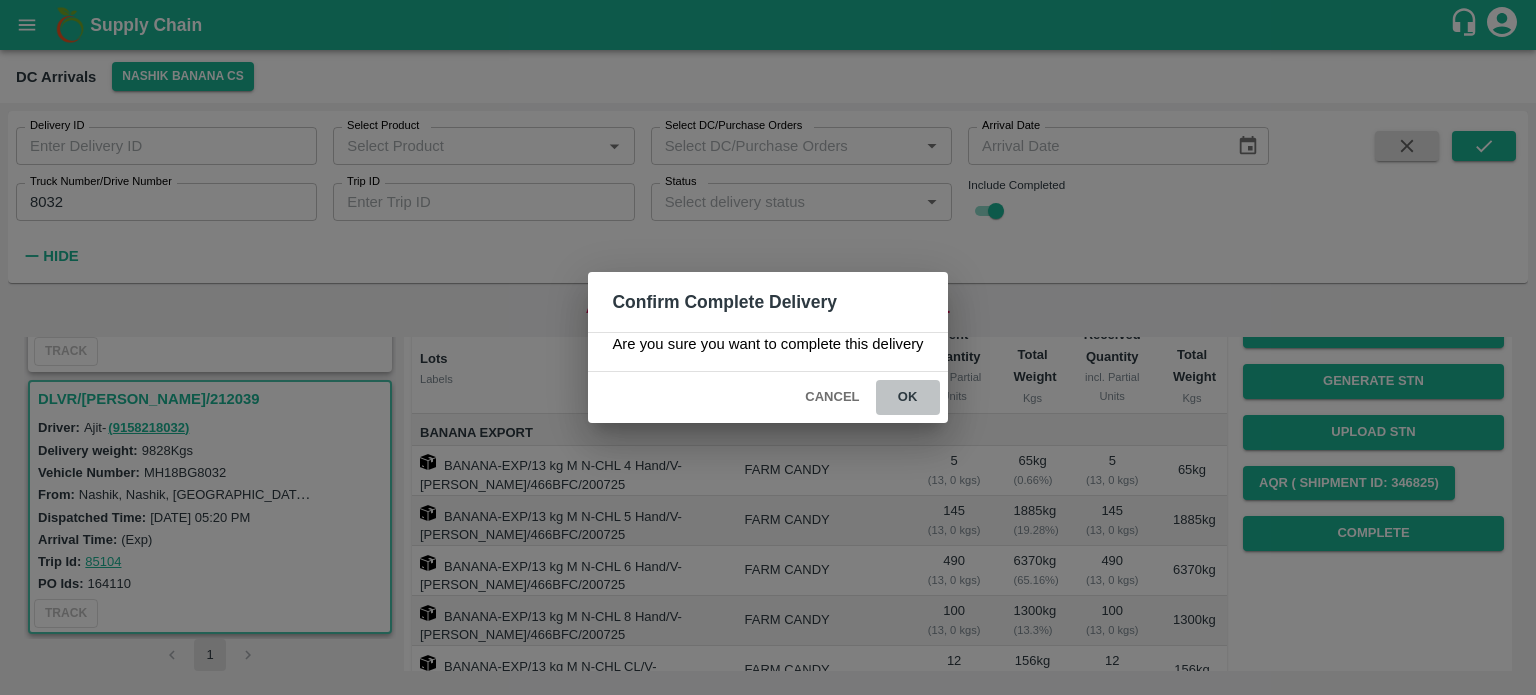 click on "ok" at bounding box center [908, 397] 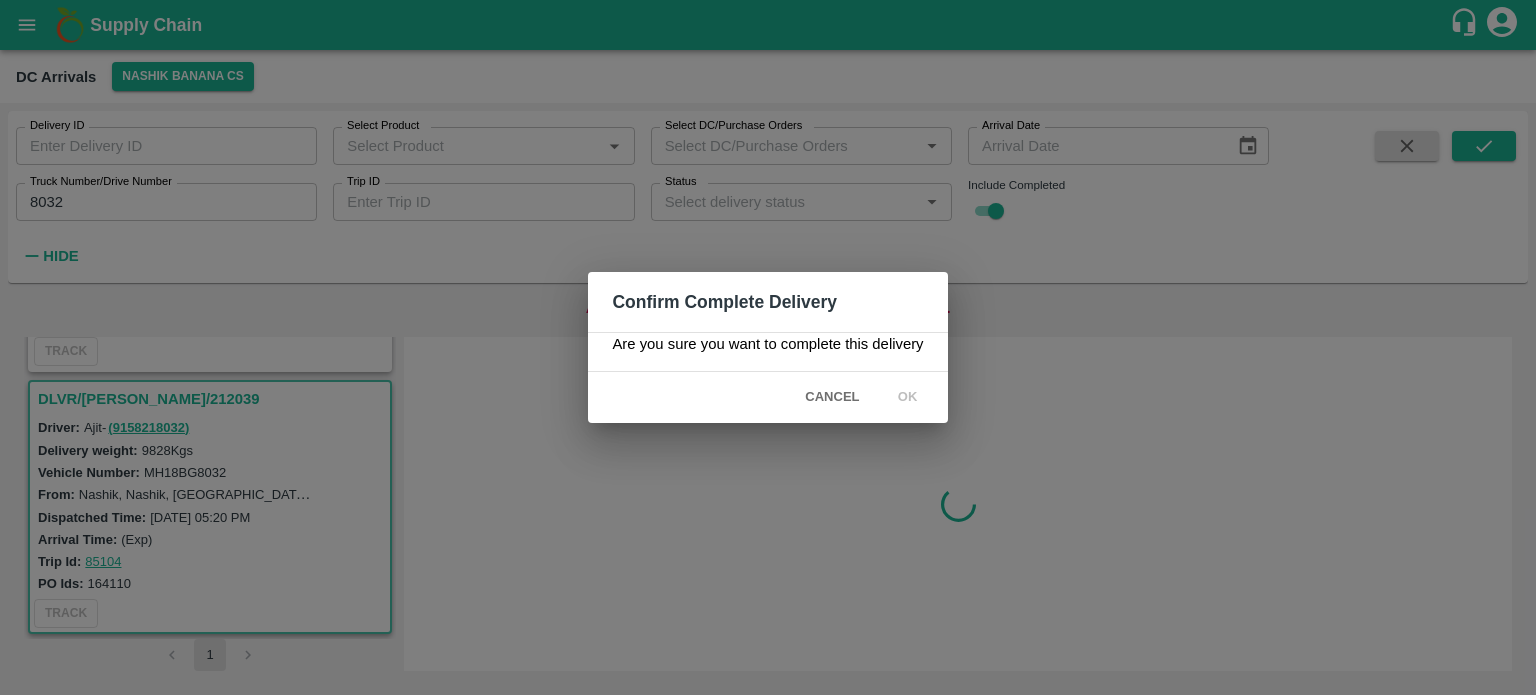 scroll, scrollTop: 0, scrollLeft: 0, axis: both 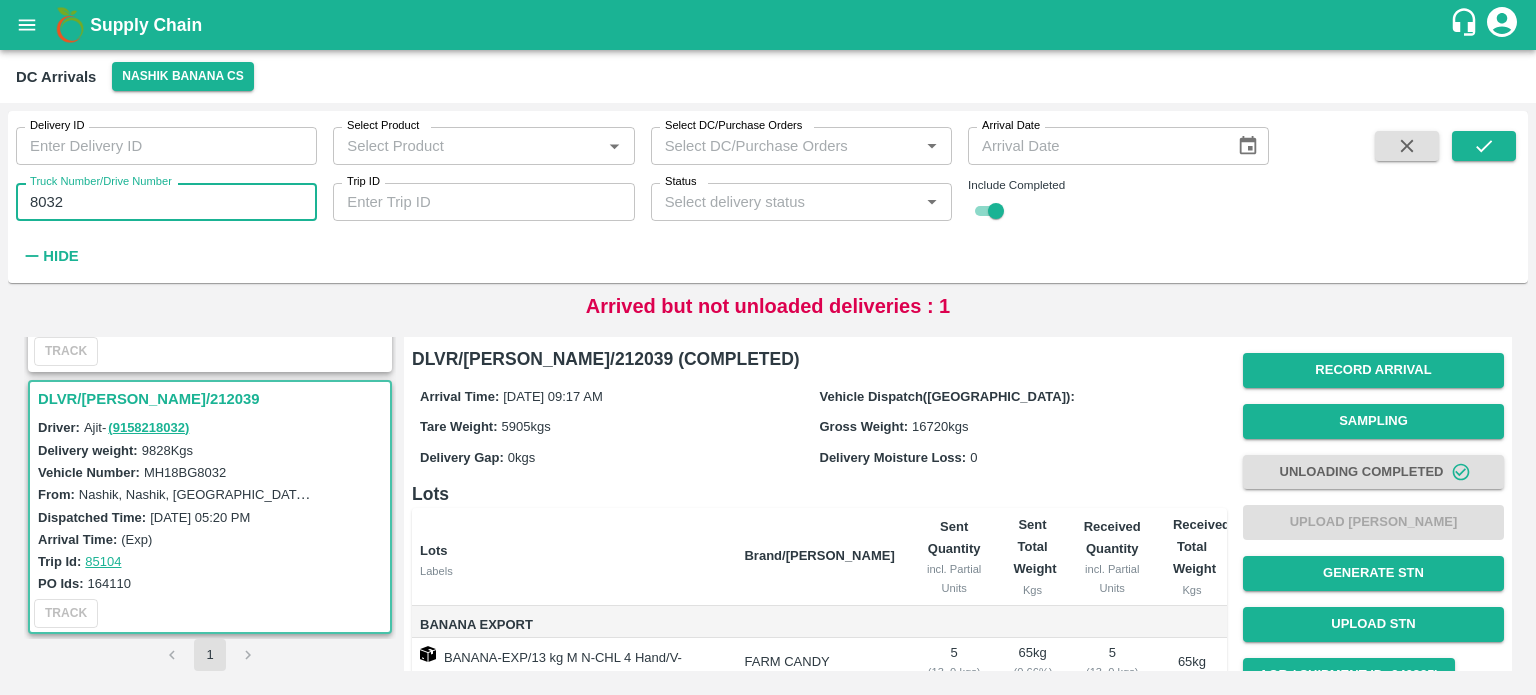 click on "8032" at bounding box center [166, 202] 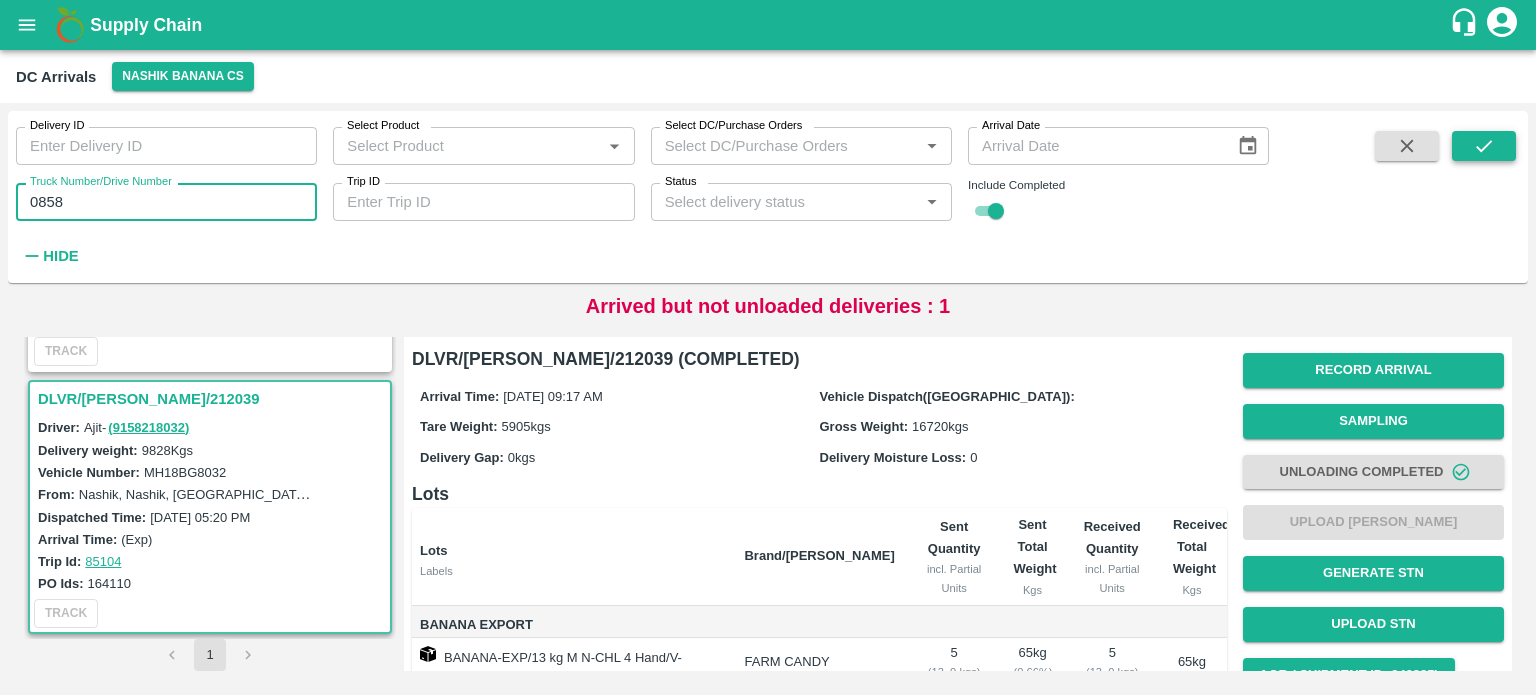 type on "0858" 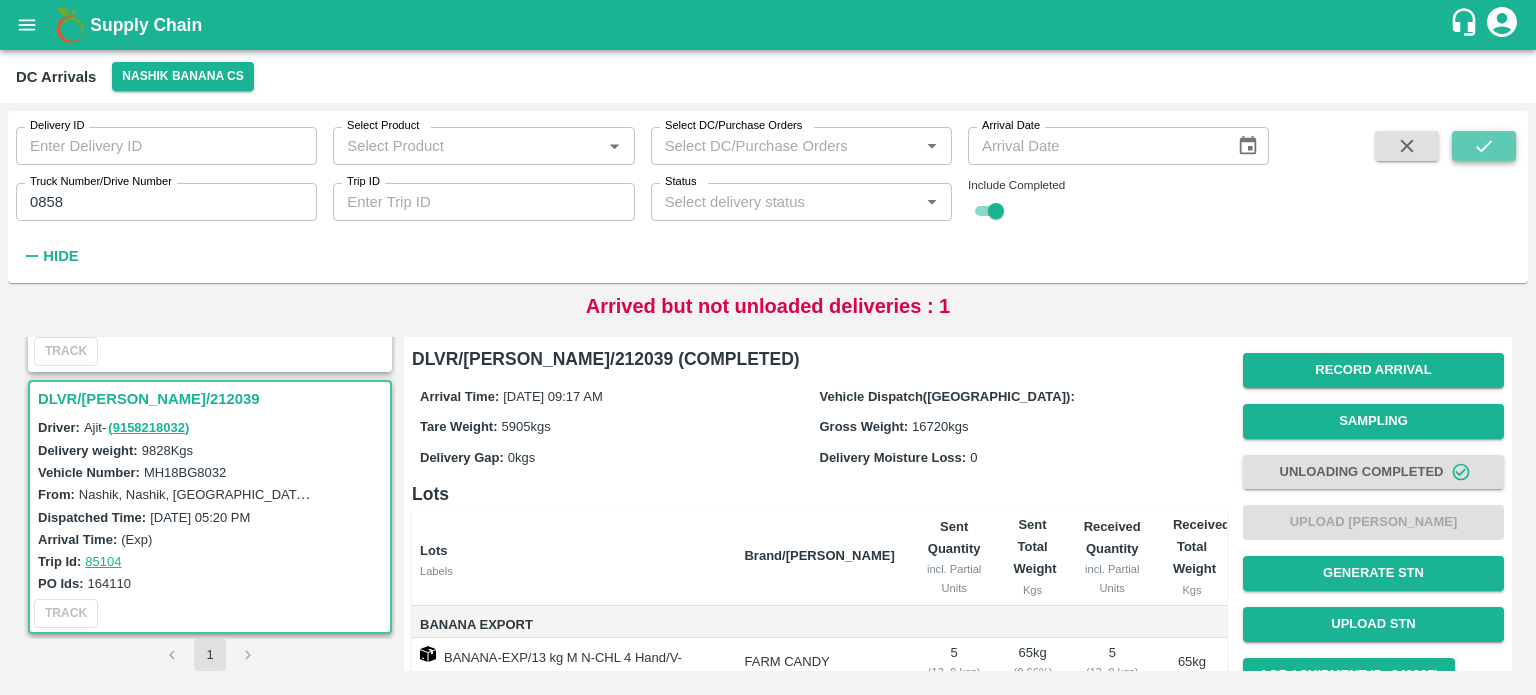 click 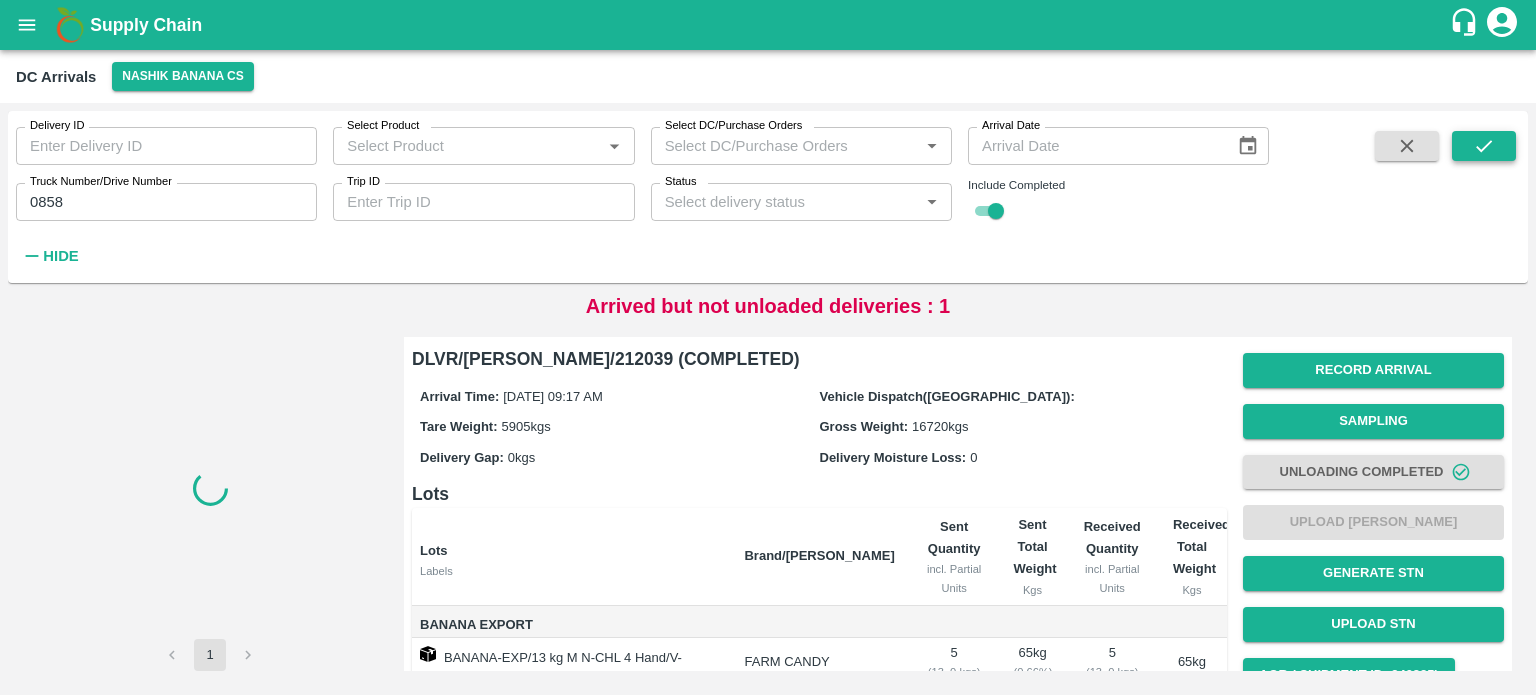 scroll, scrollTop: 0, scrollLeft: 0, axis: both 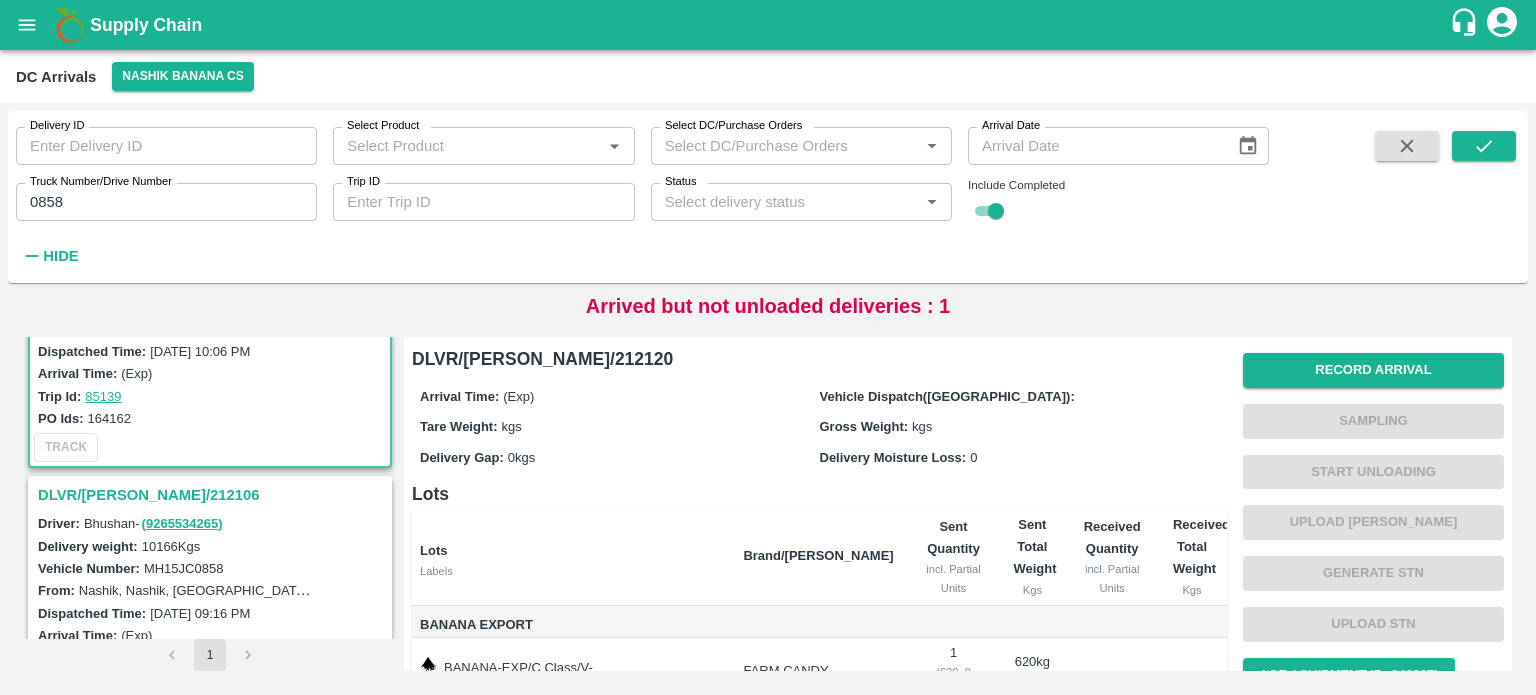 click on "DLVR/[PERSON_NAME]/212106" at bounding box center (213, 495) 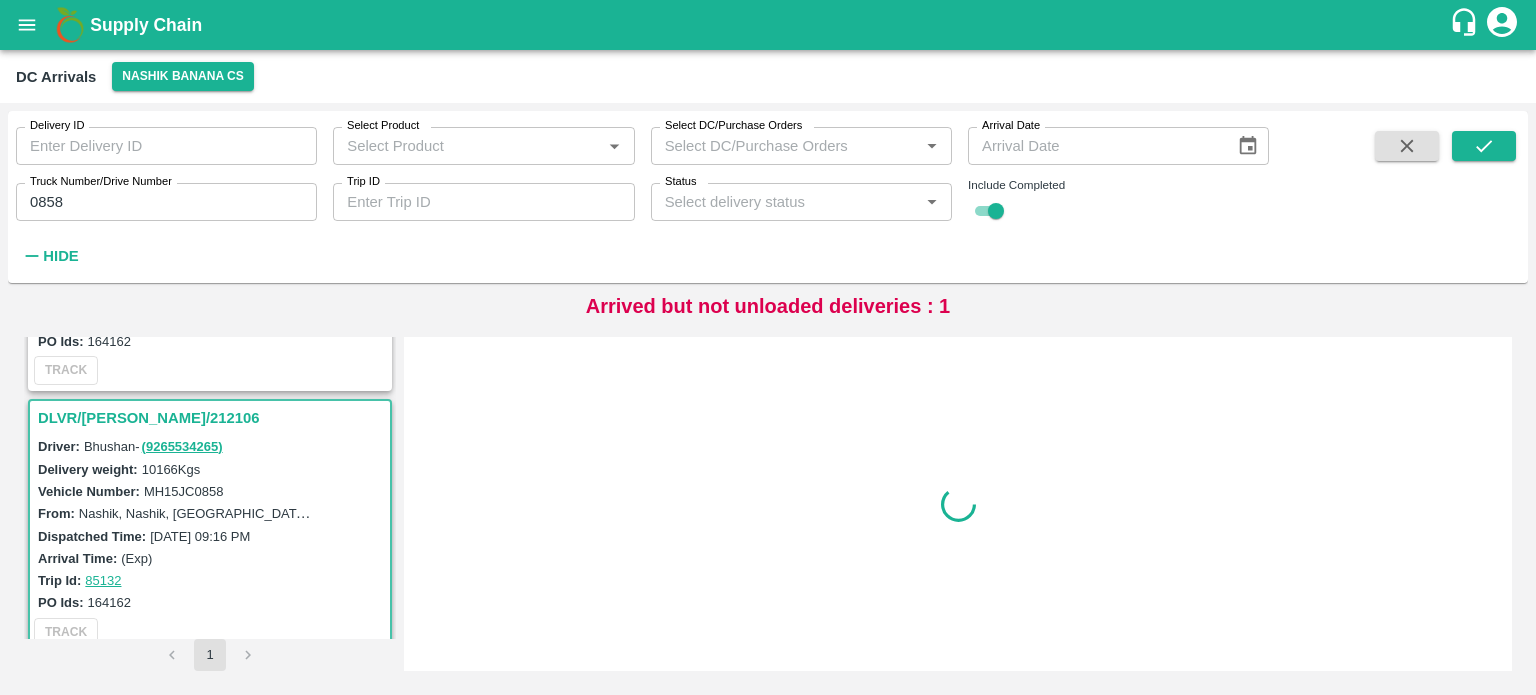 scroll, scrollTop: 268, scrollLeft: 0, axis: vertical 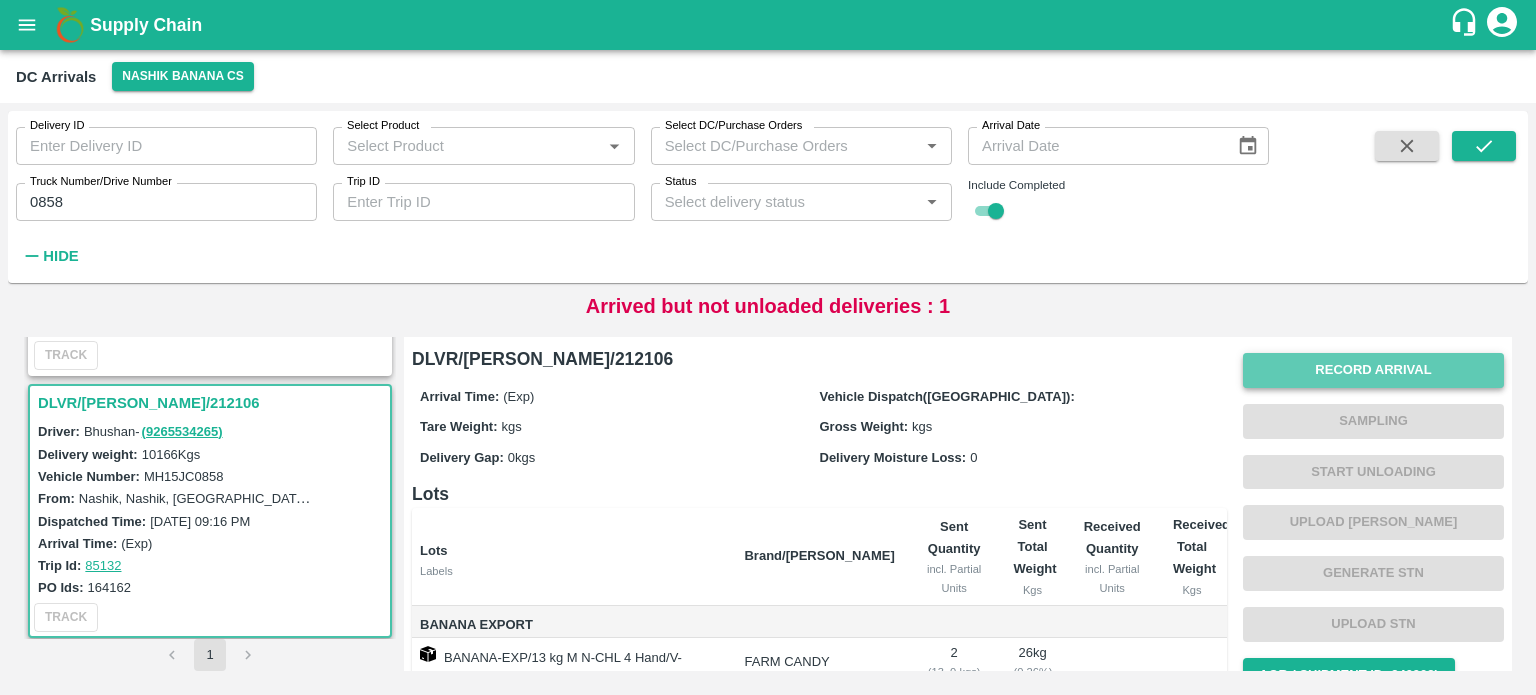 click on "Record Arrival" at bounding box center (1373, 370) 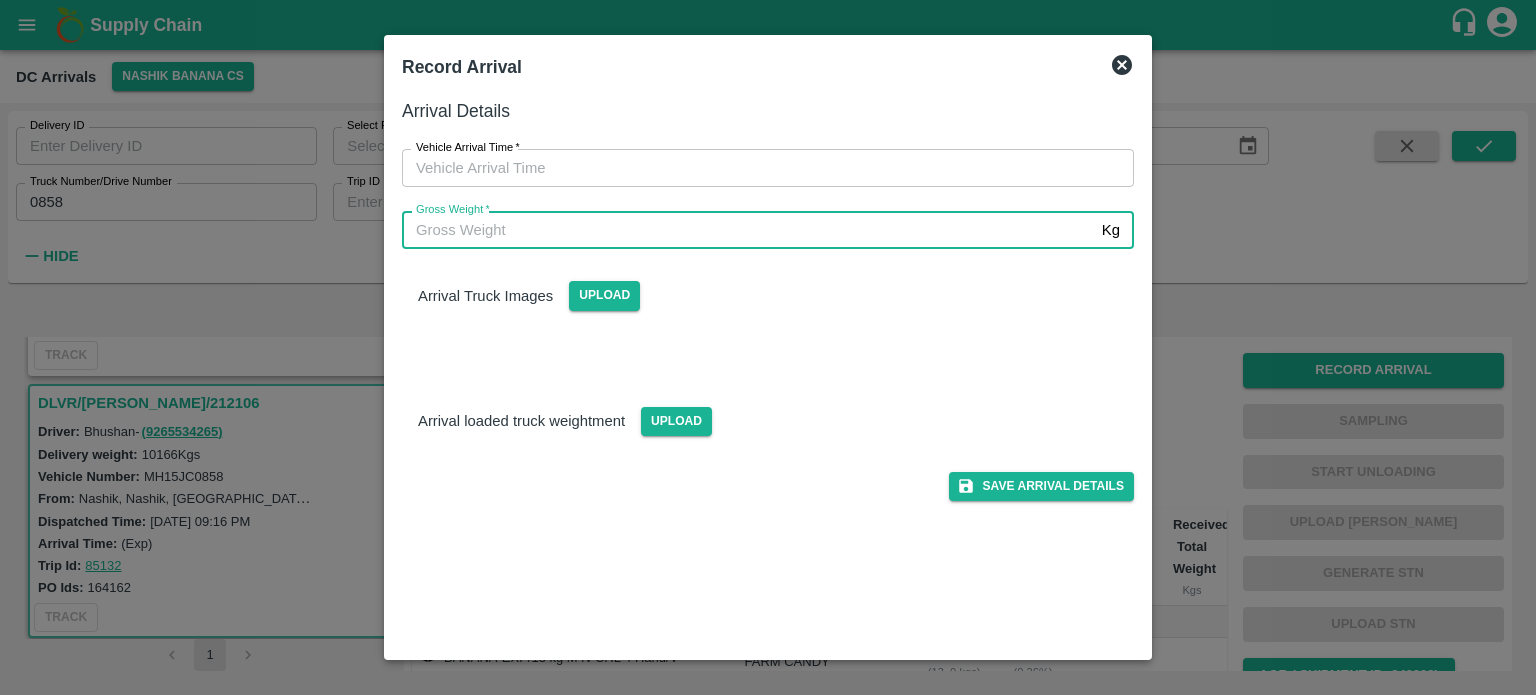 click on "Gross Weight   *" at bounding box center [748, 230] 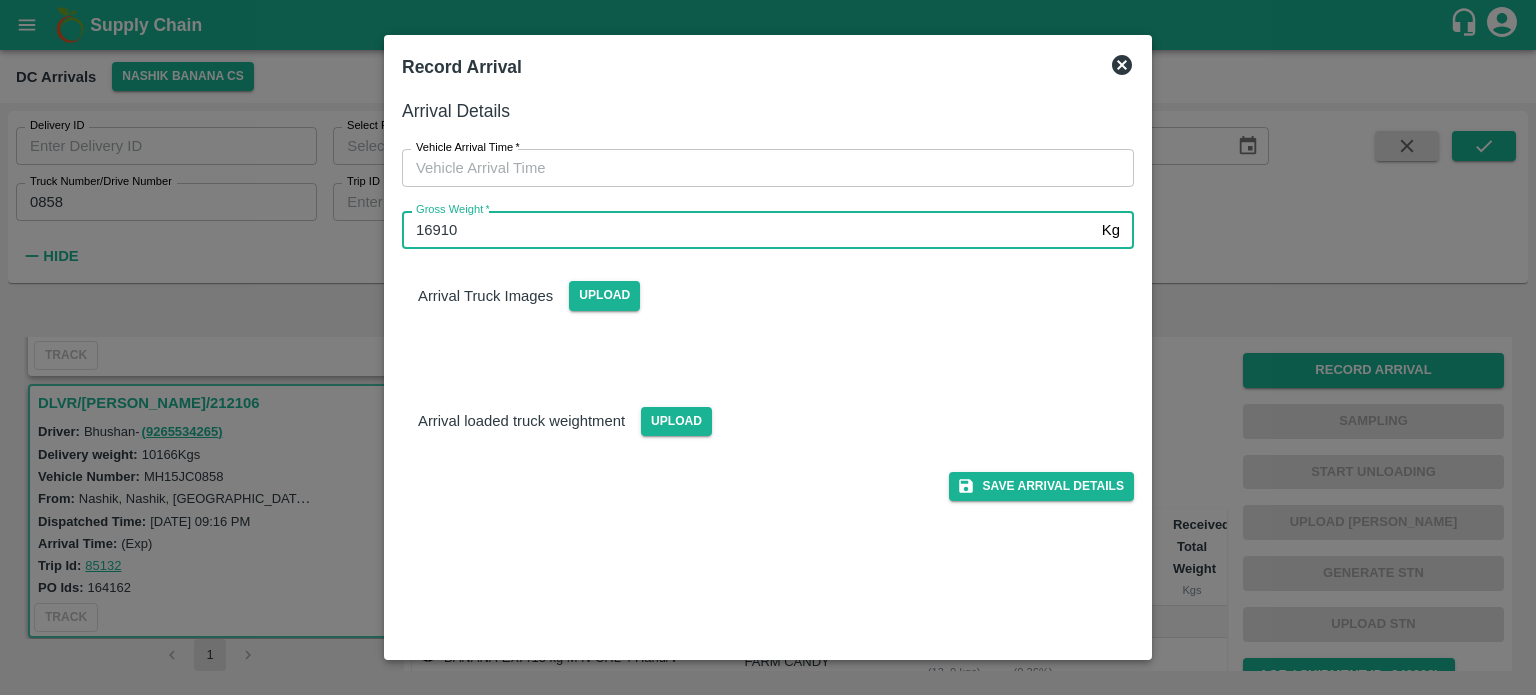 type on "16910" 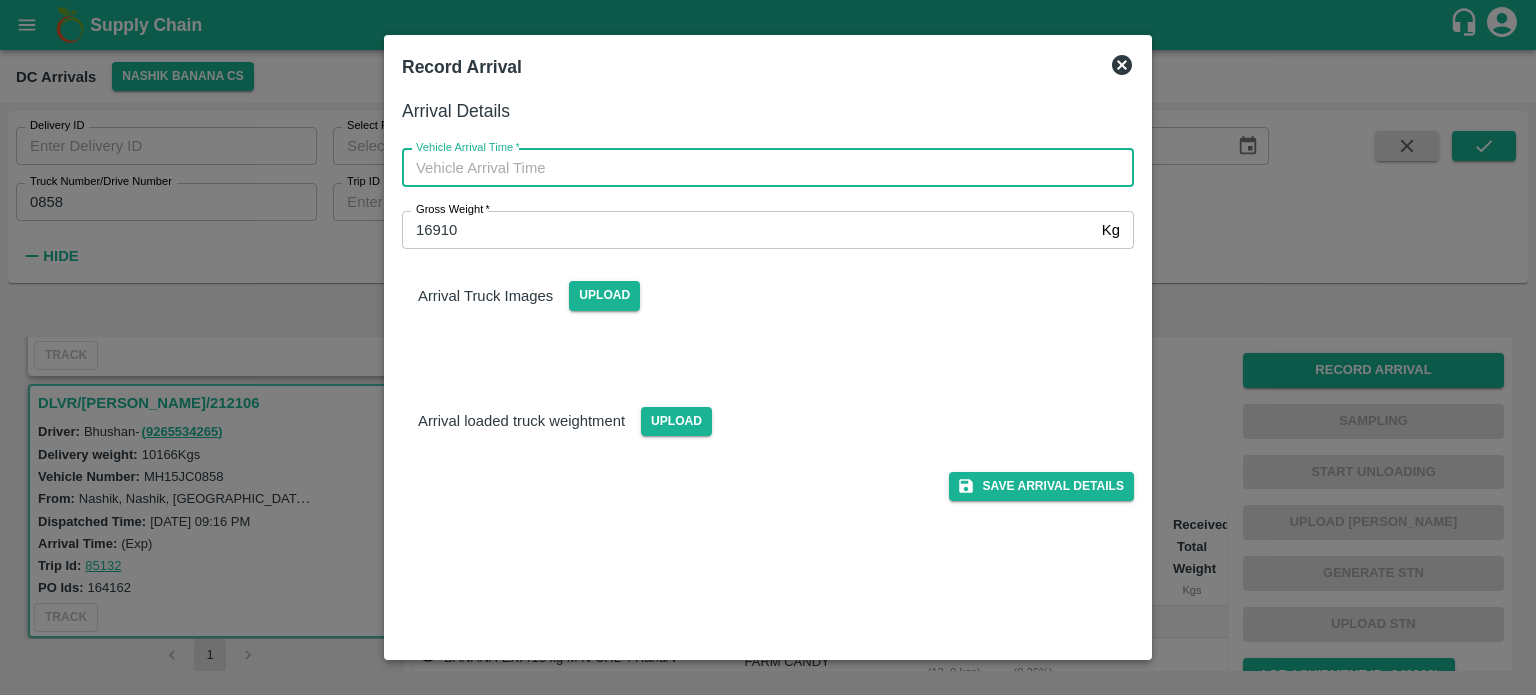 type on "DD/MM/YYYY hh:mm aa" 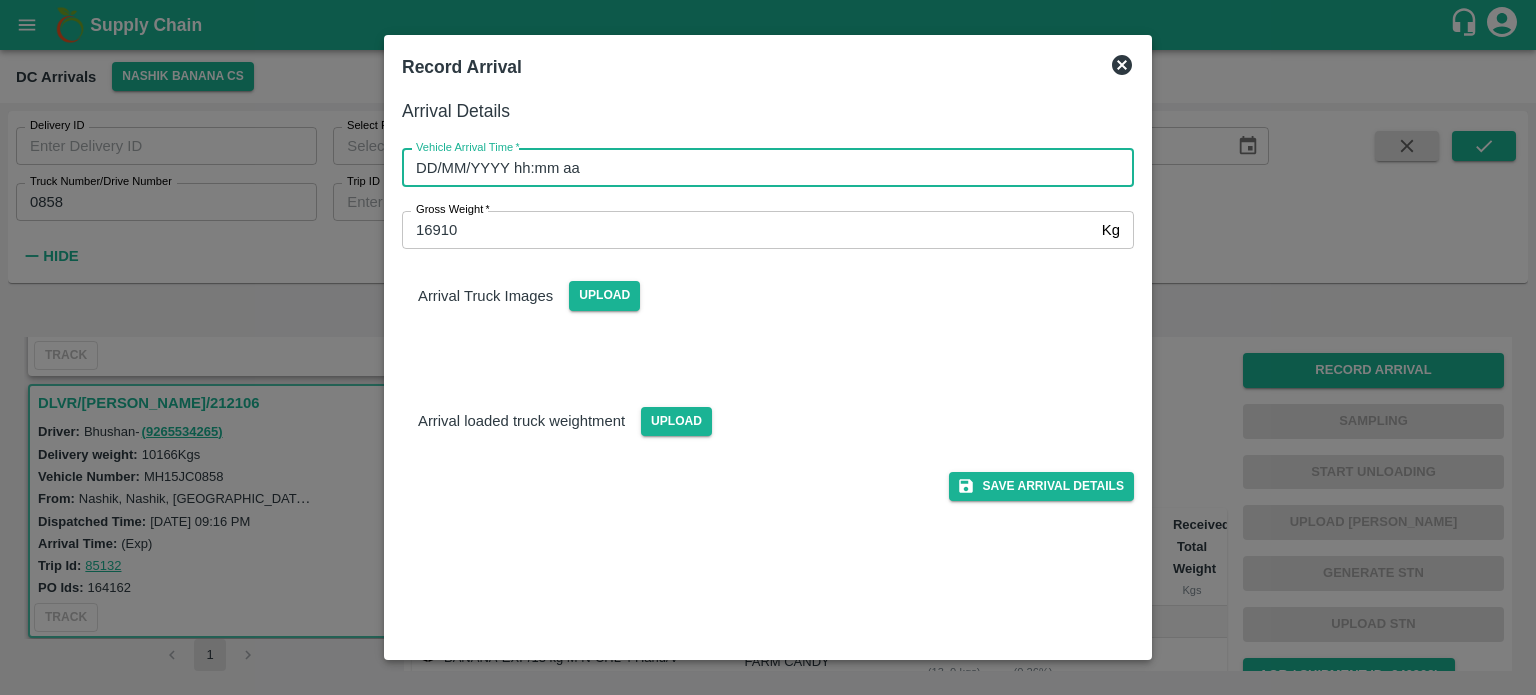 click on "DD/MM/YYYY hh:mm aa" at bounding box center (761, 168) 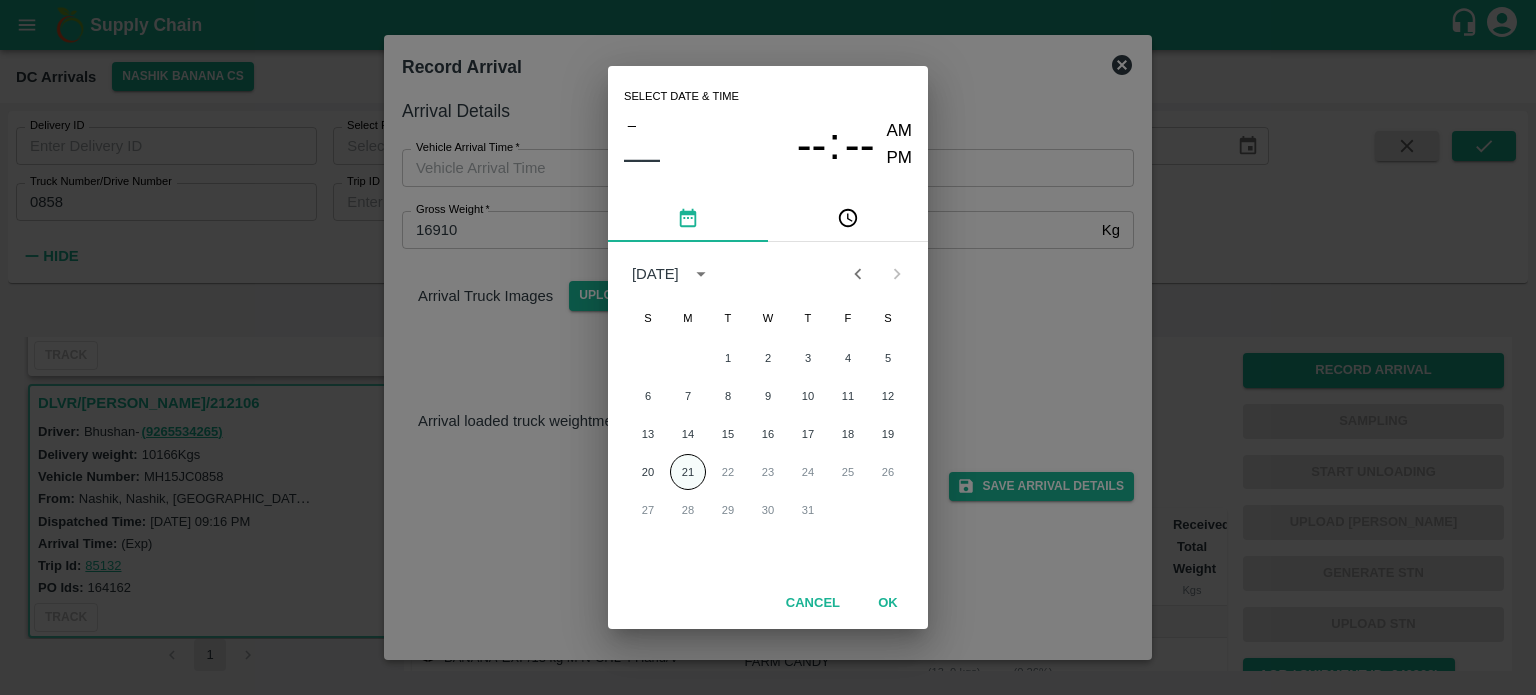 click on "21" at bounding box center (688, 472) 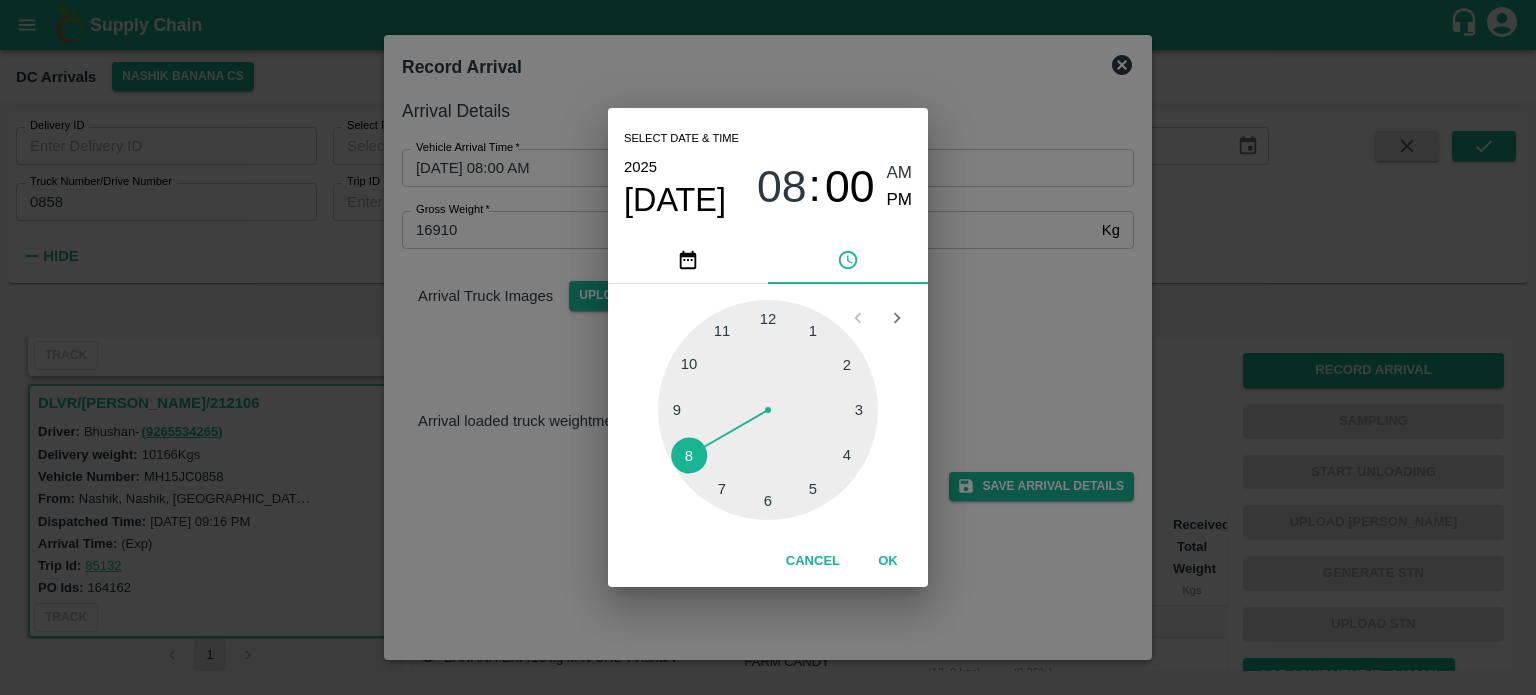 click at bounding box center [768, 410] 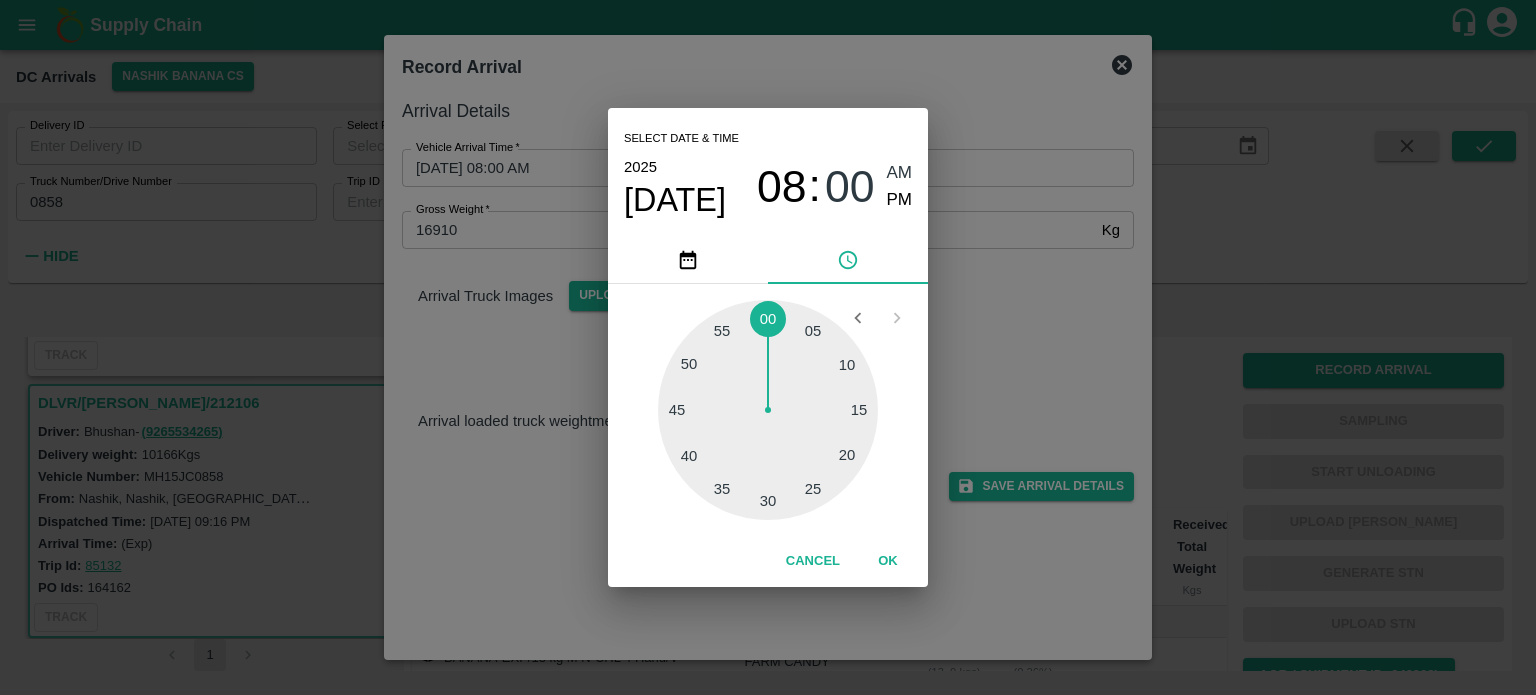 click at bounding box center (768, 410) 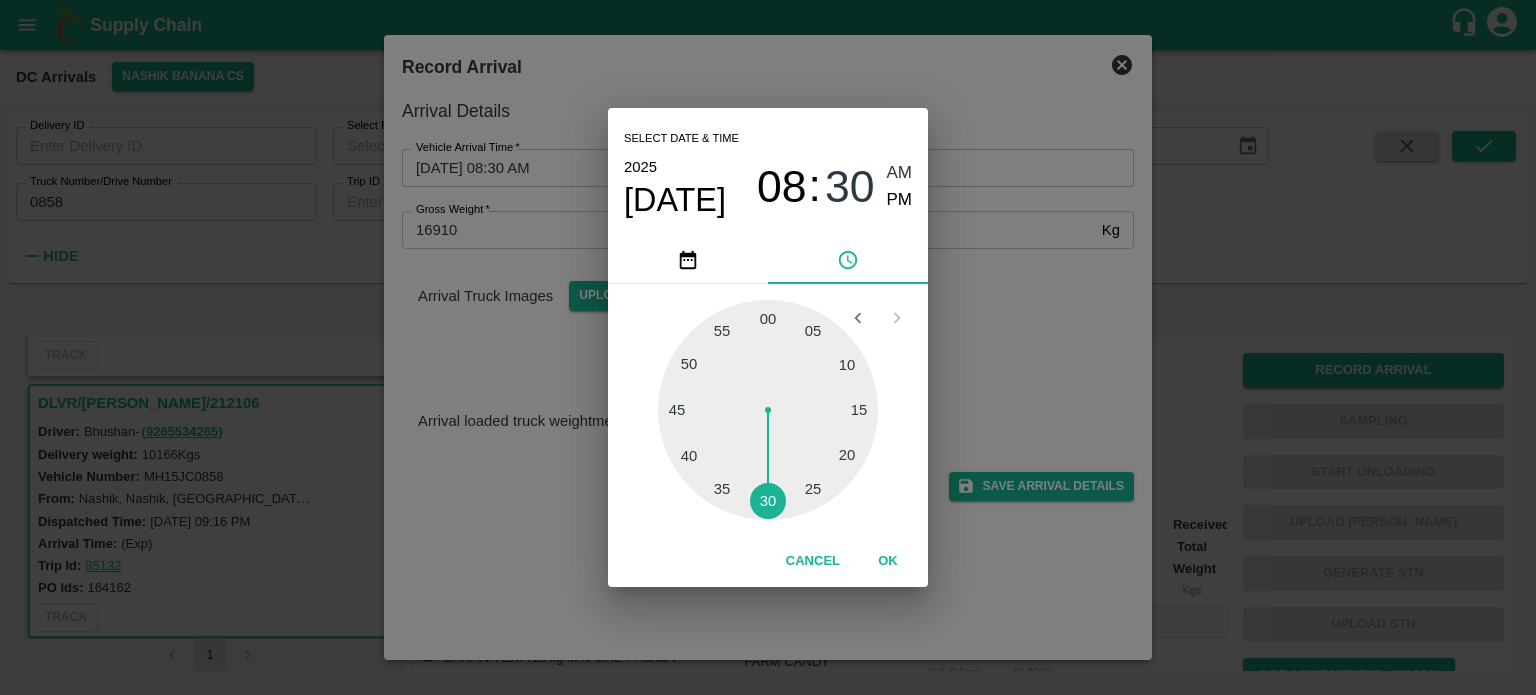 click on "Select date & time 2025 Jul 21 08 : 30 AM PM 05 10 15 20 25 30 35 40 45 50 55 00 Cancel OK" at bounding box center [768, 347] 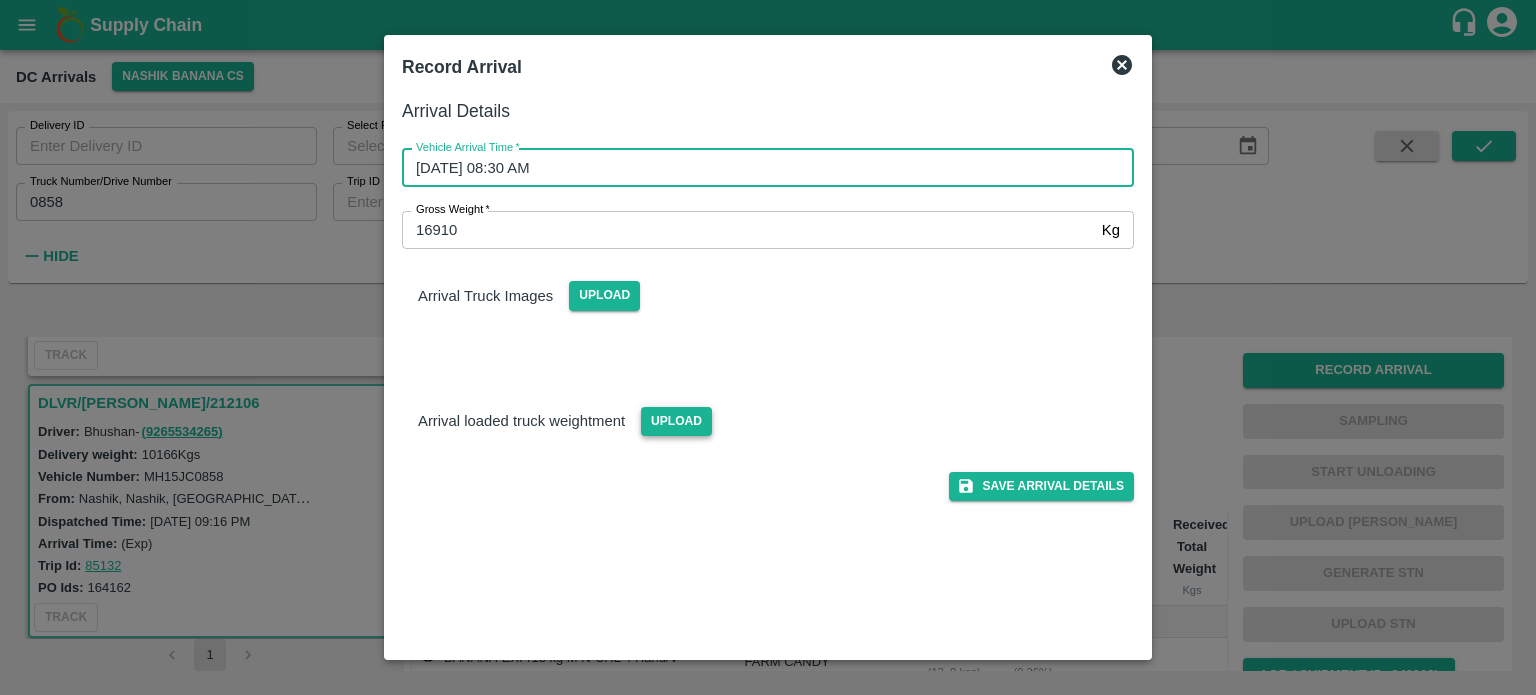 click on "Upload" at bounding box center (676, 421) 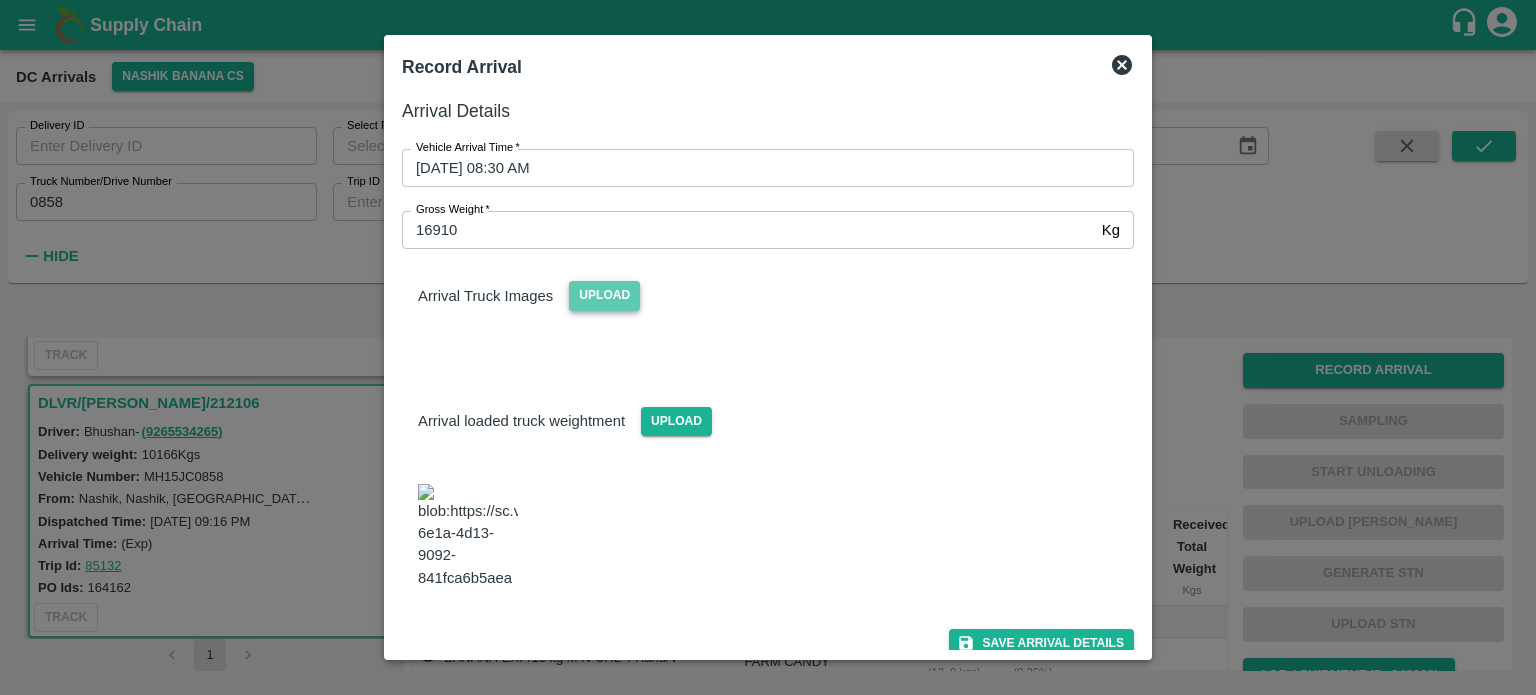 click on "Upload" at bounding box center (604, 295) 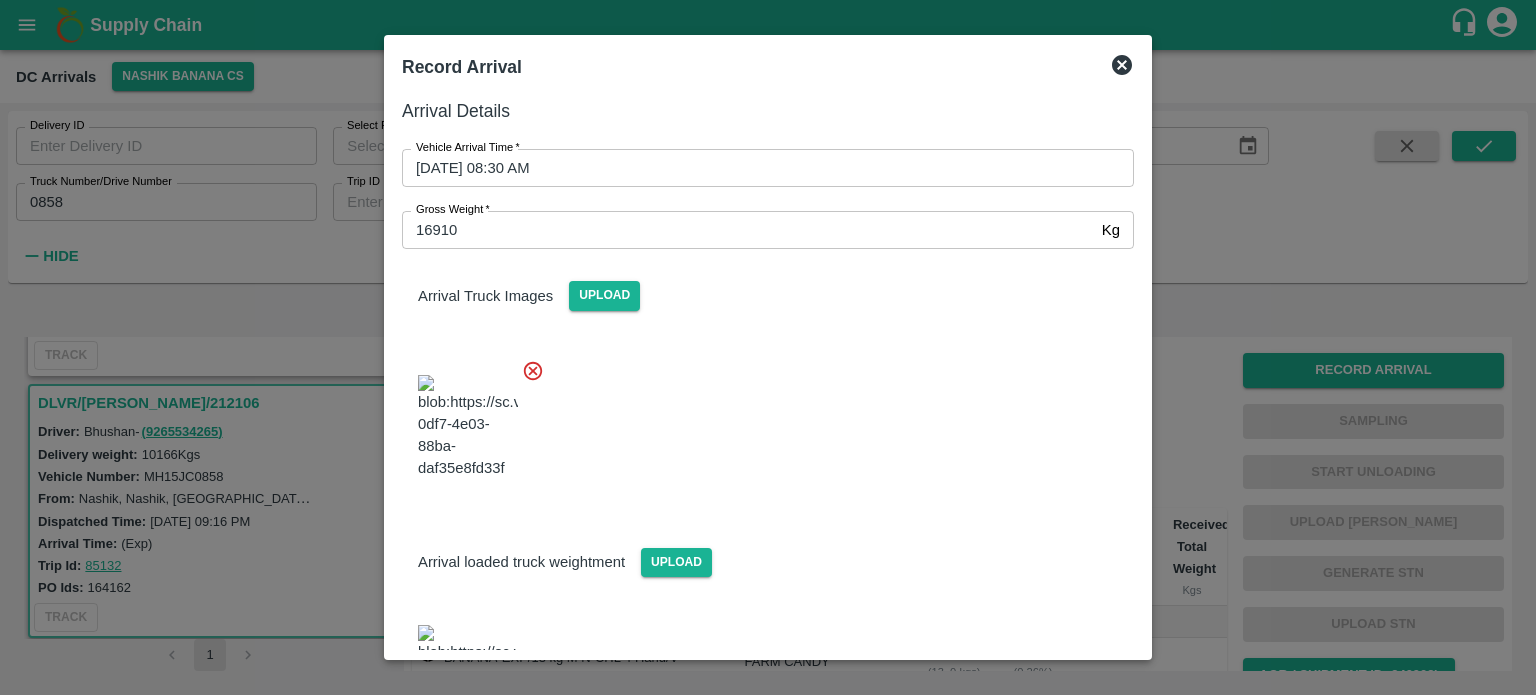 click at bounding box center (760, 421) 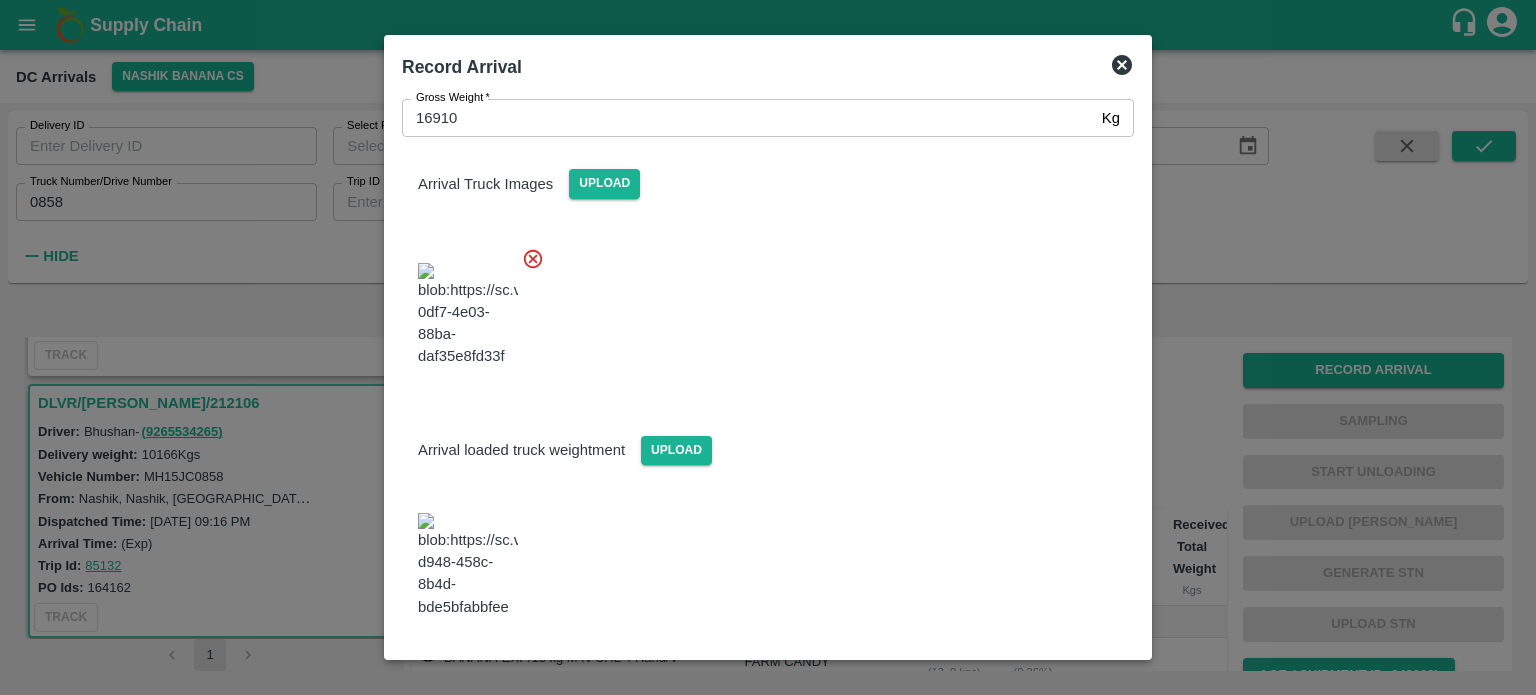 click on "Save Arrival Details" at bounding box center (1041, 672) 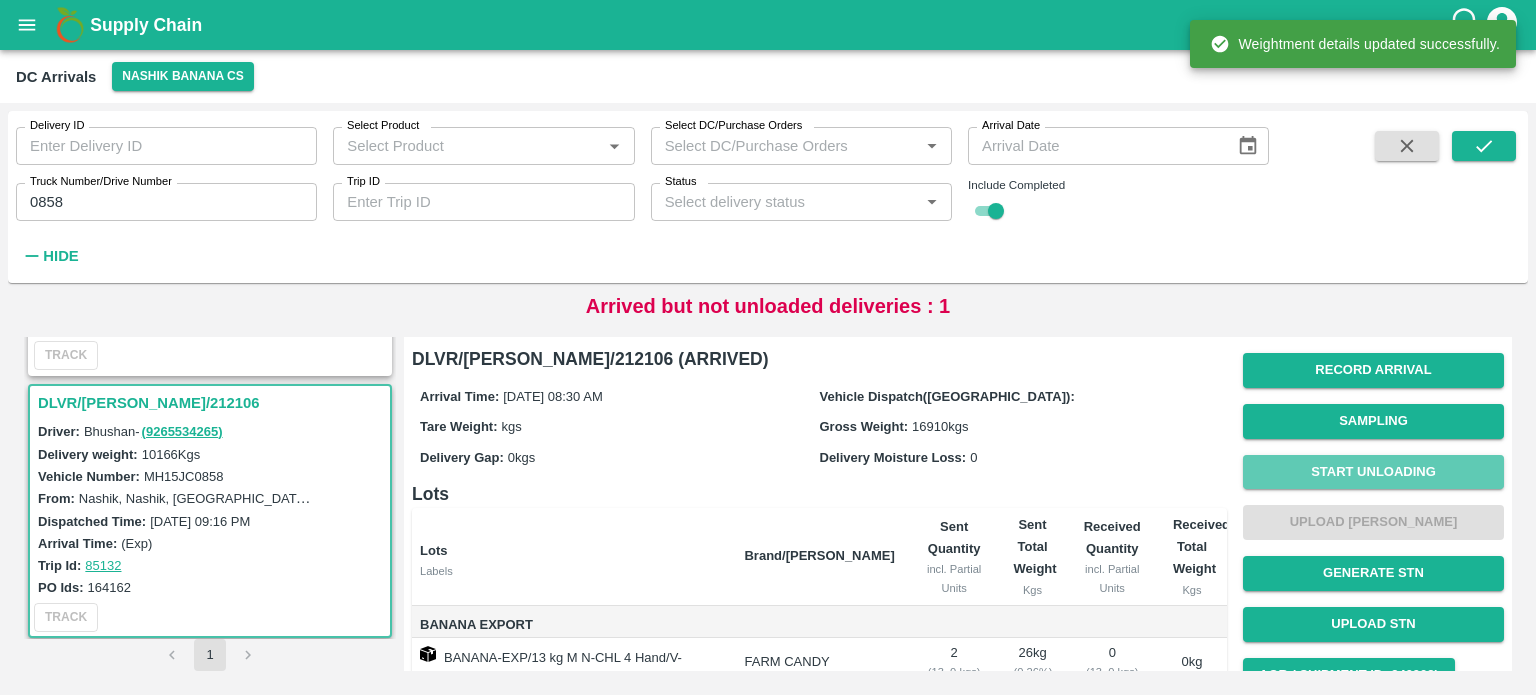 click on "Start Unloading" at bounding box center (1373, 472) 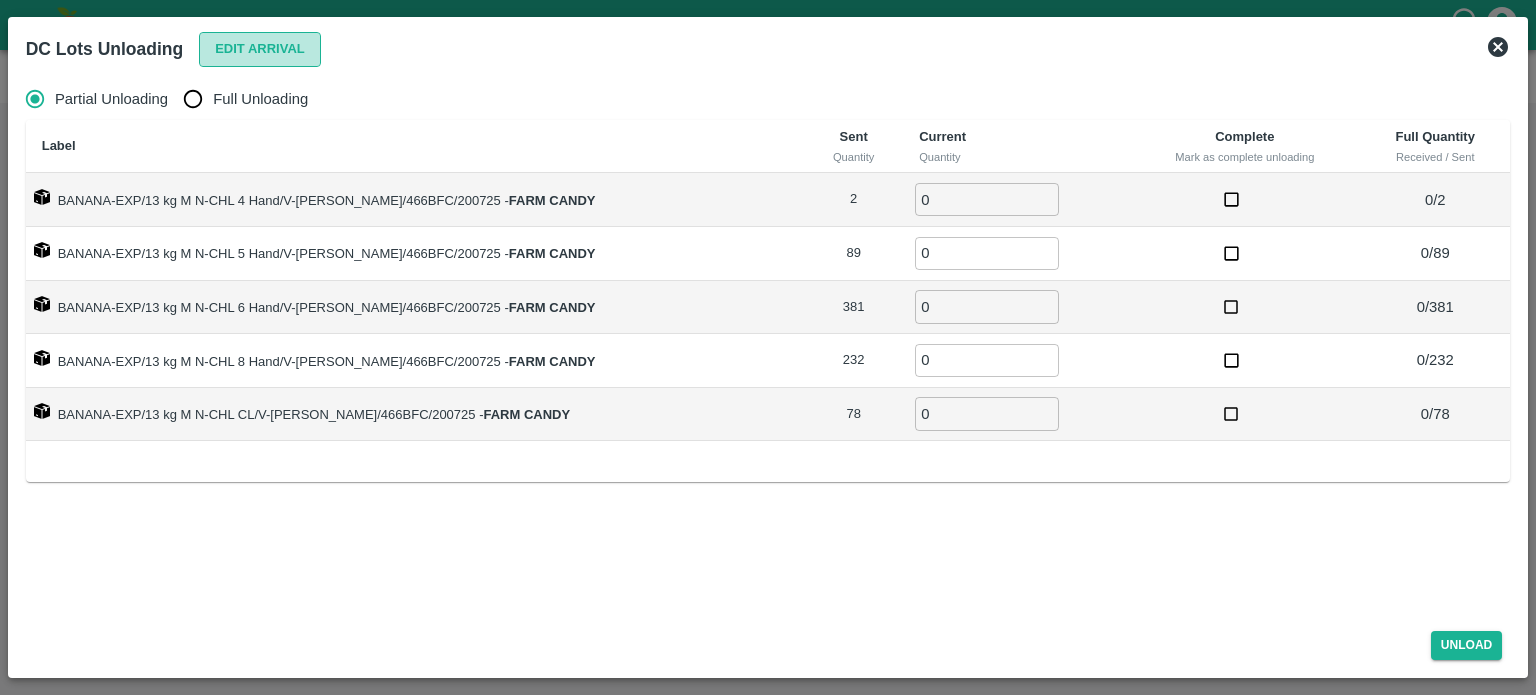 click on "Edit Arrival" at bounding box center [260, 49] 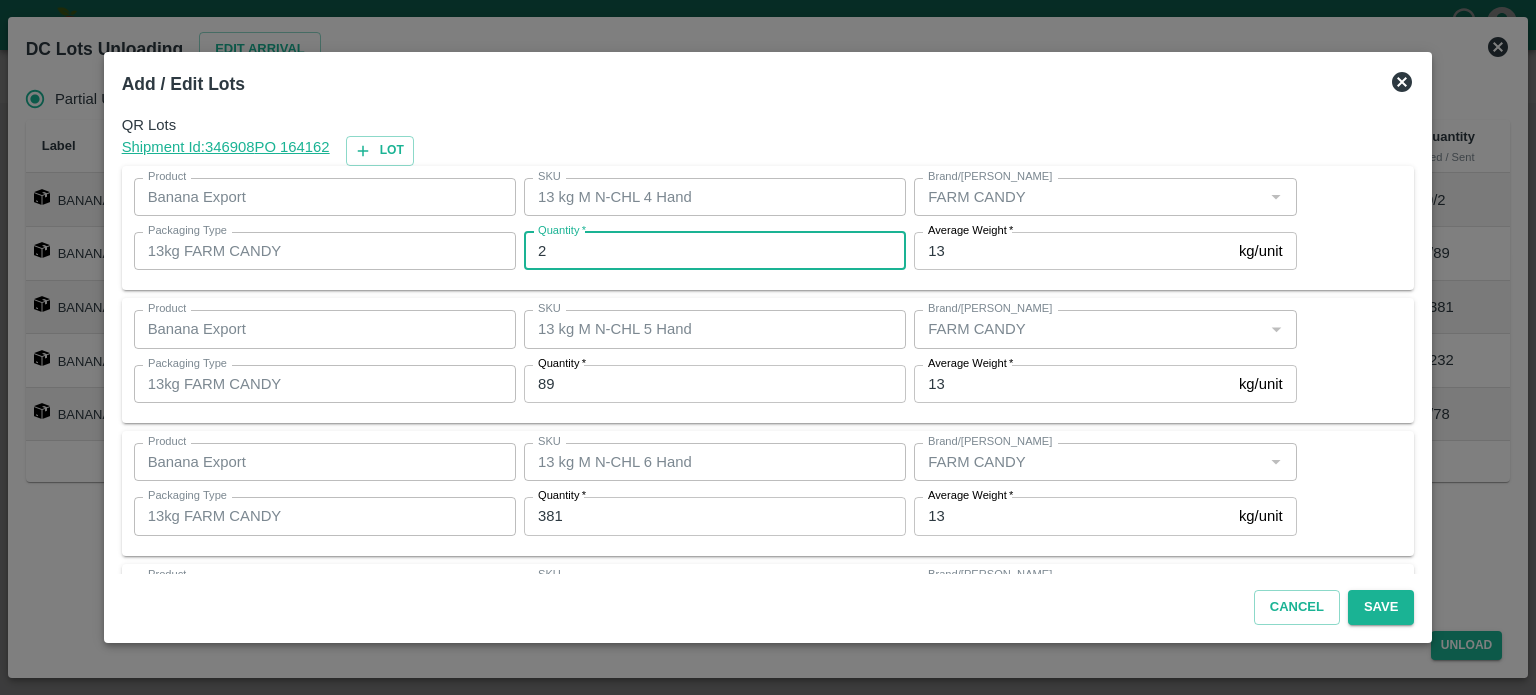 click on "2" at bounding box center (715, 251) 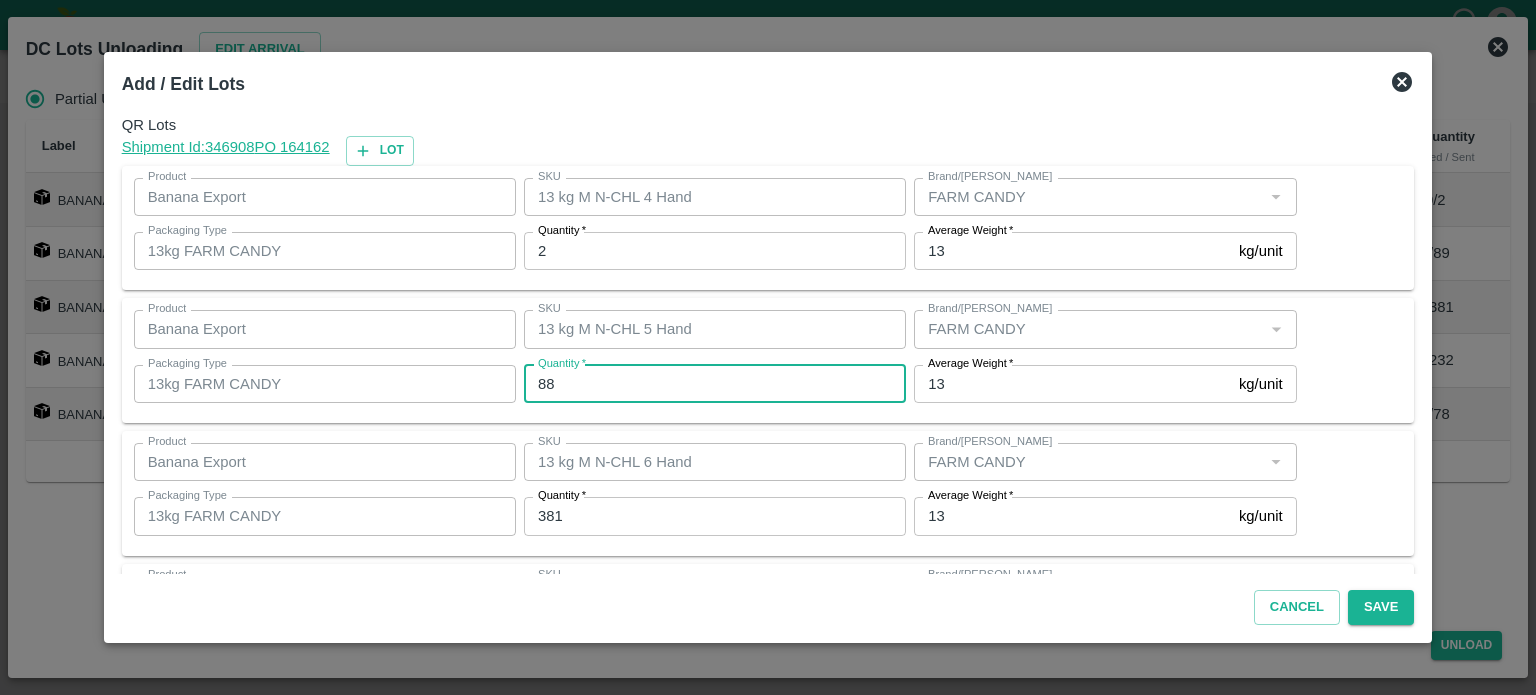 type on "88" 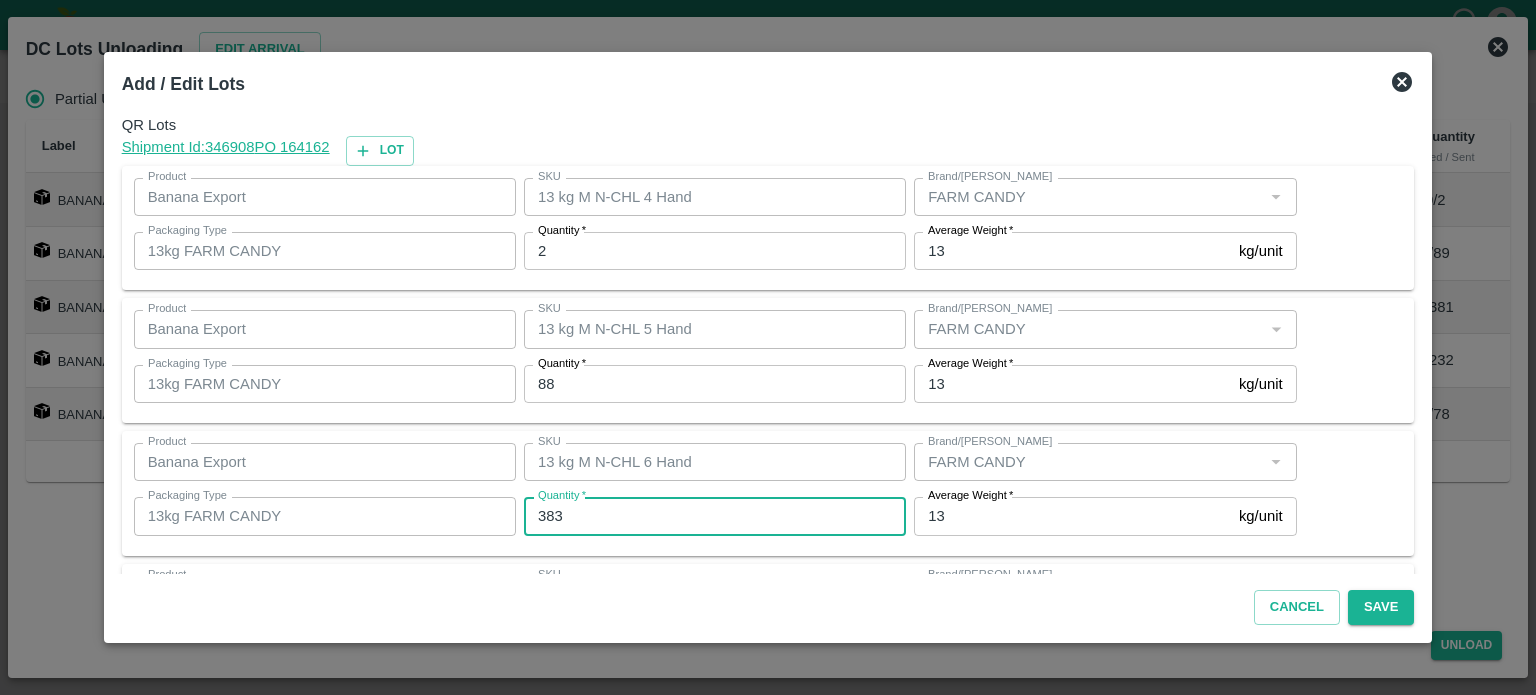 type on "383" 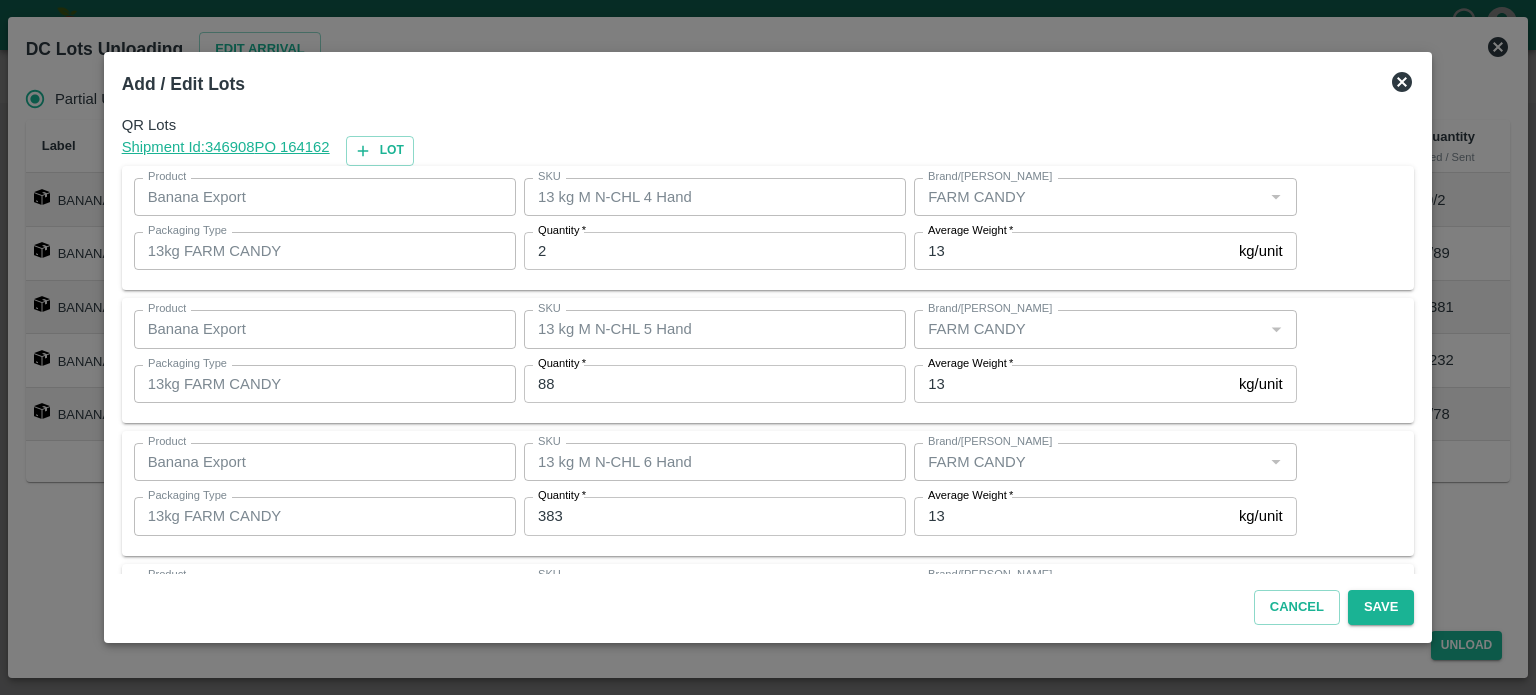 scroll, scrollTop: 262, scrollLeft: 0, axis: vertical 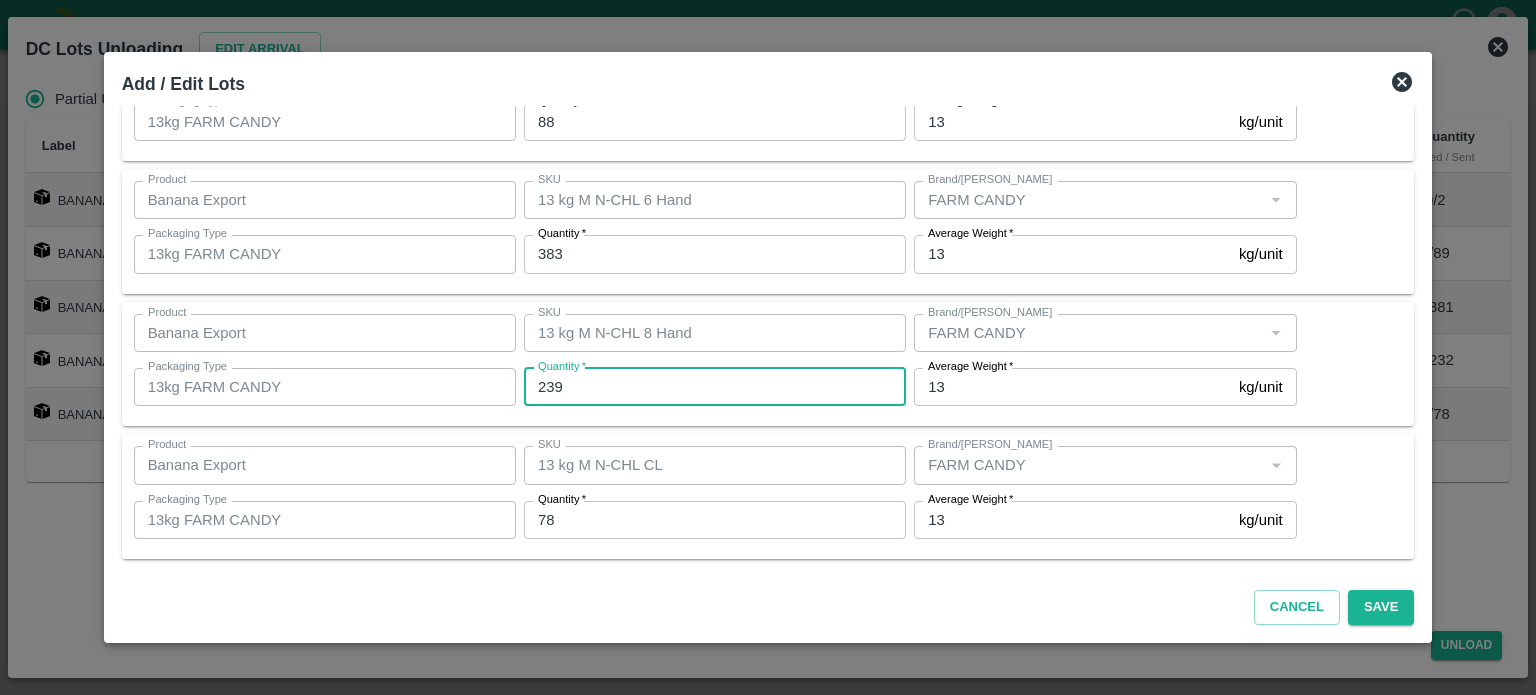 type on "239" 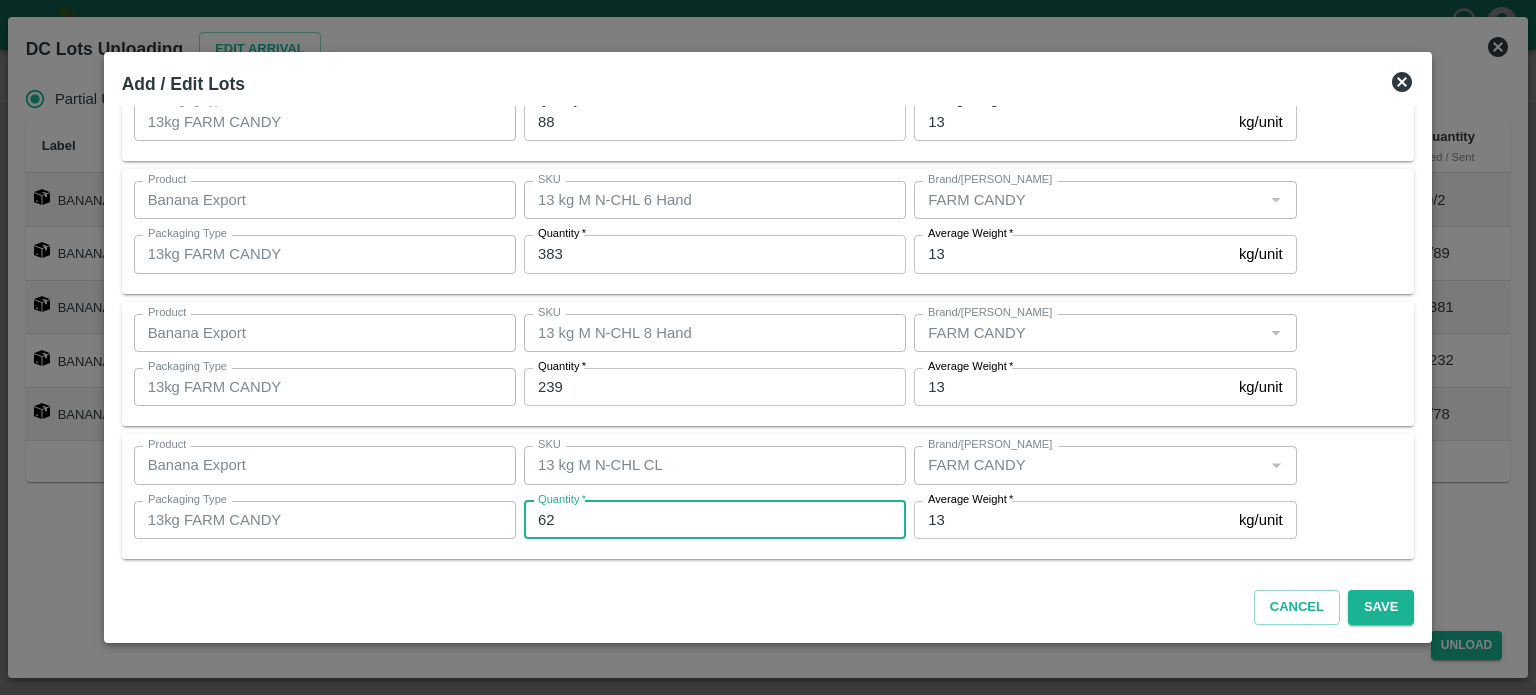 type on "62" 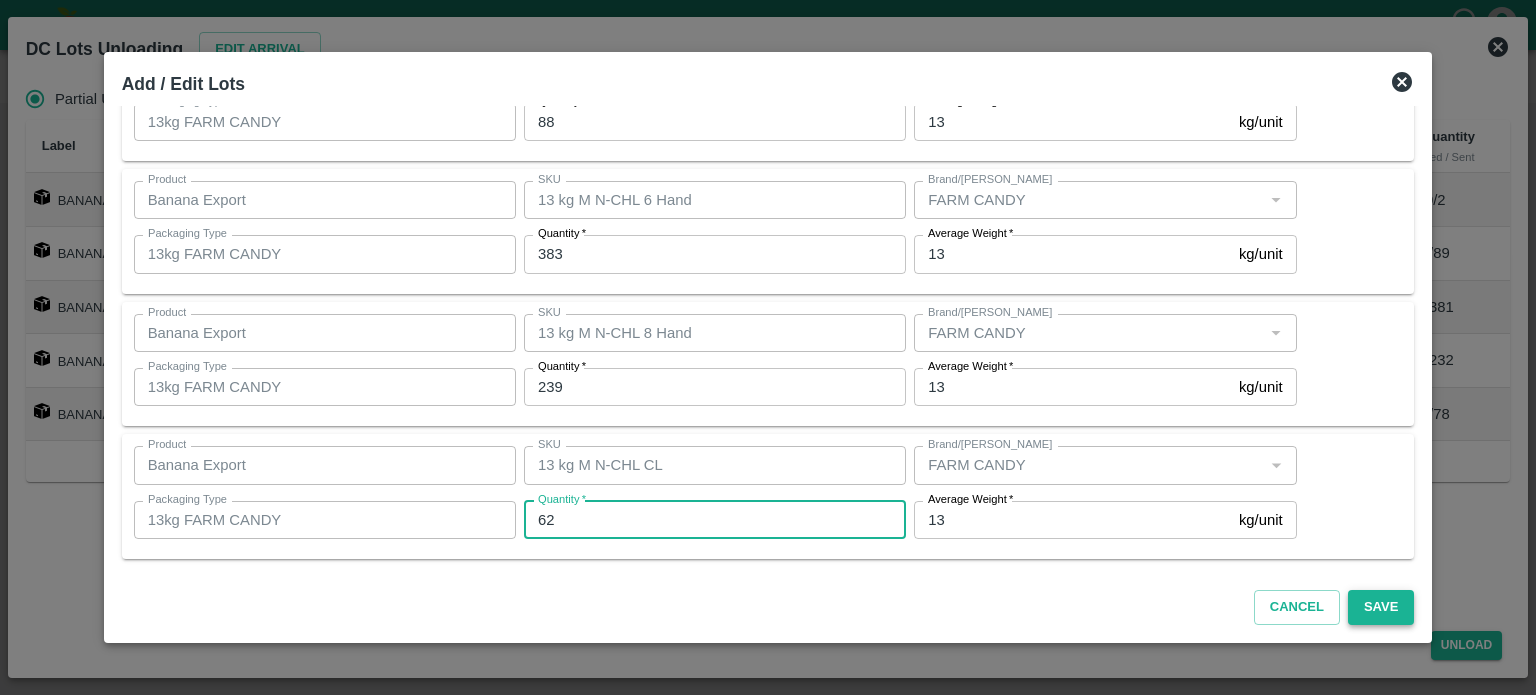 click on "Save" at bounding box center [1381, 607] 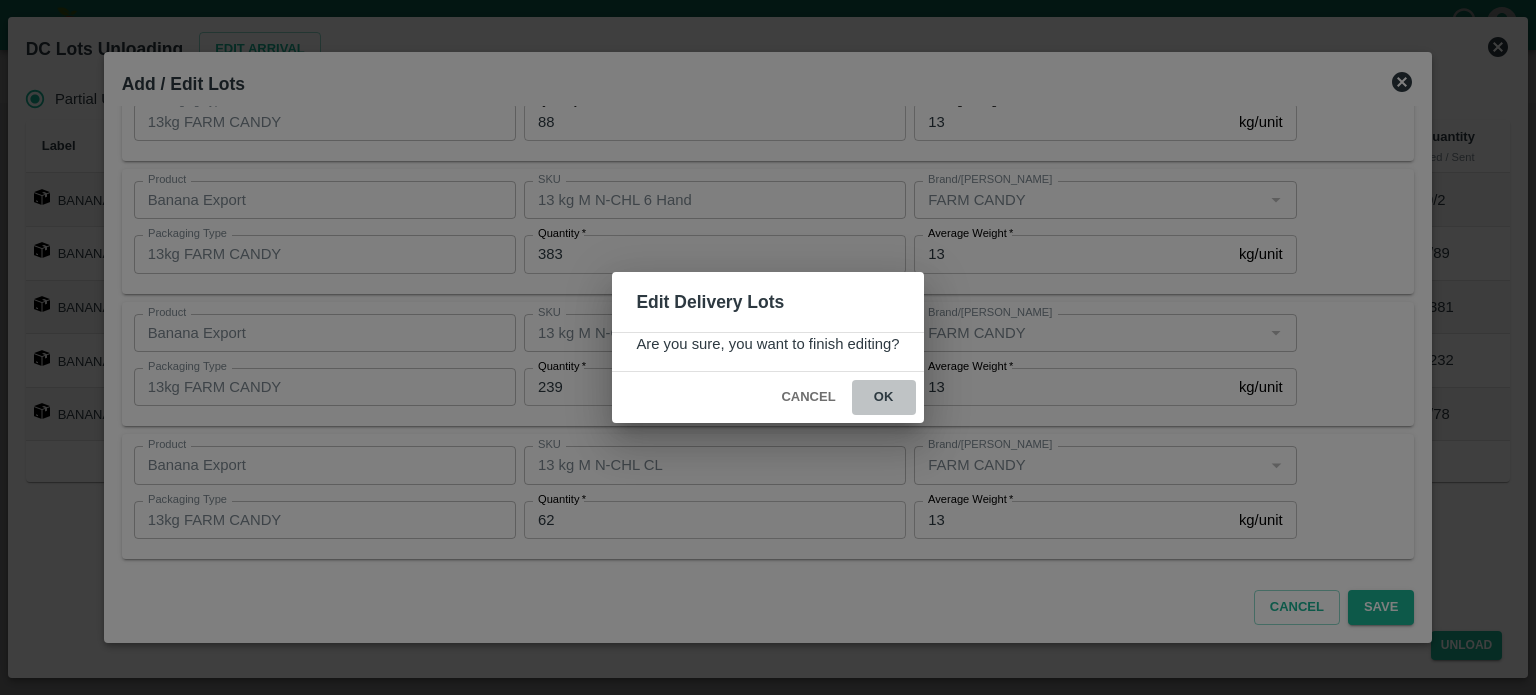 click on "ok" at bounding box center (884, 397) 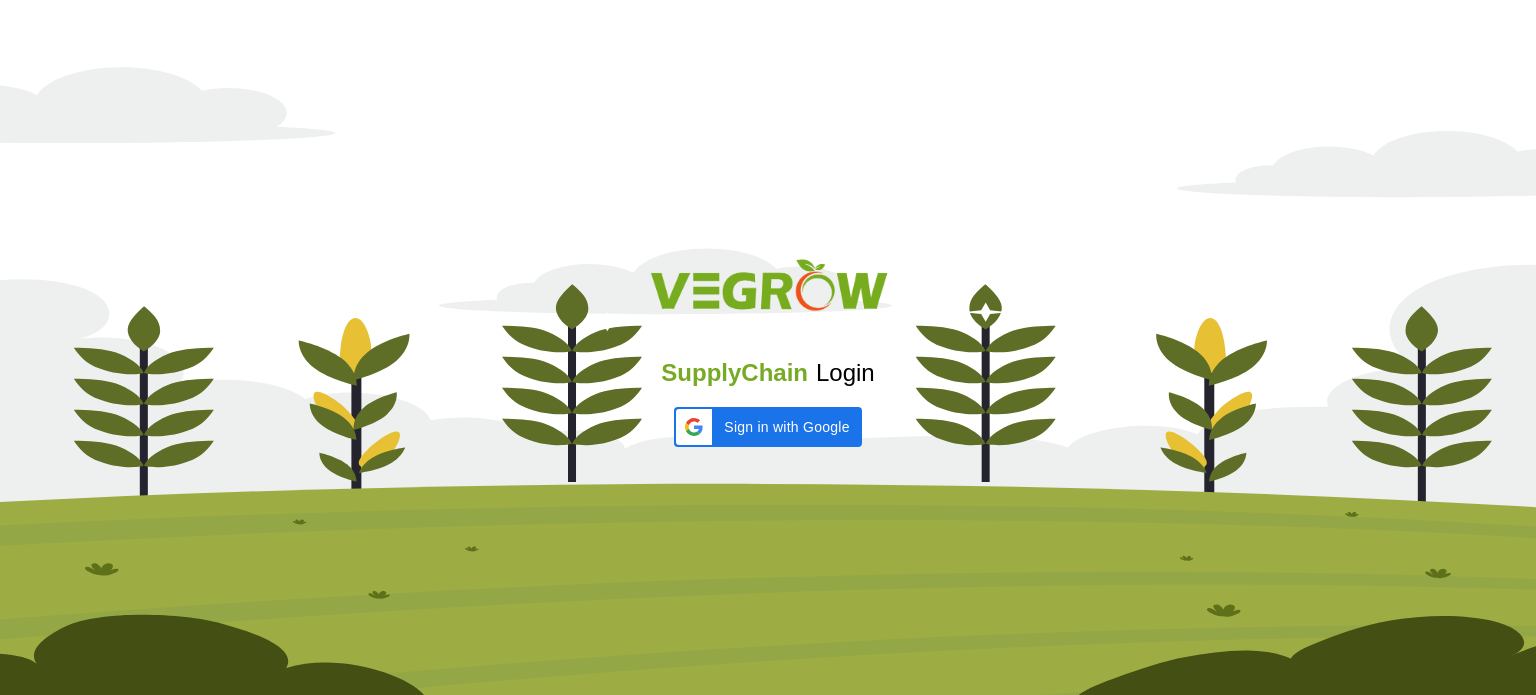 scroll, scrollTop: 0, scrollLeft: 0, axis: both 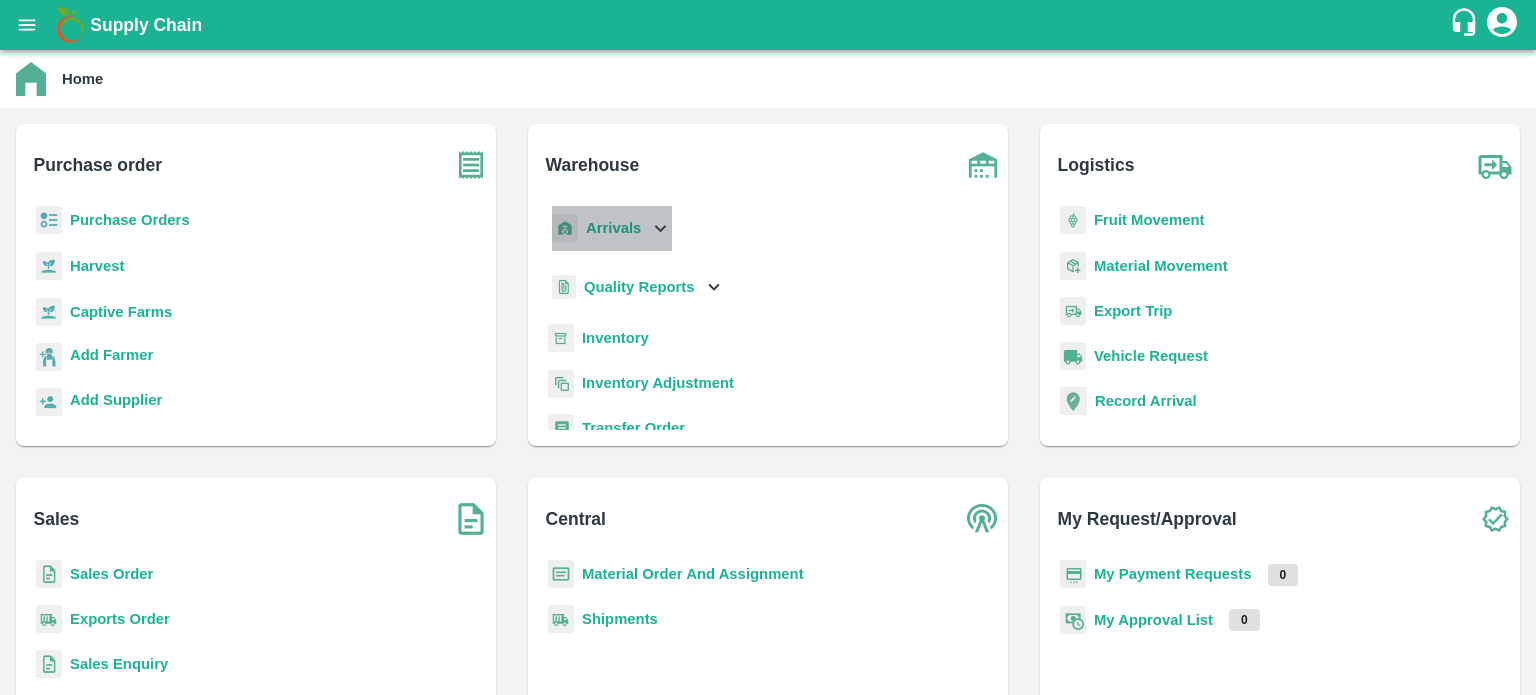click on "Arrivals" at bounding box center (610, 228) 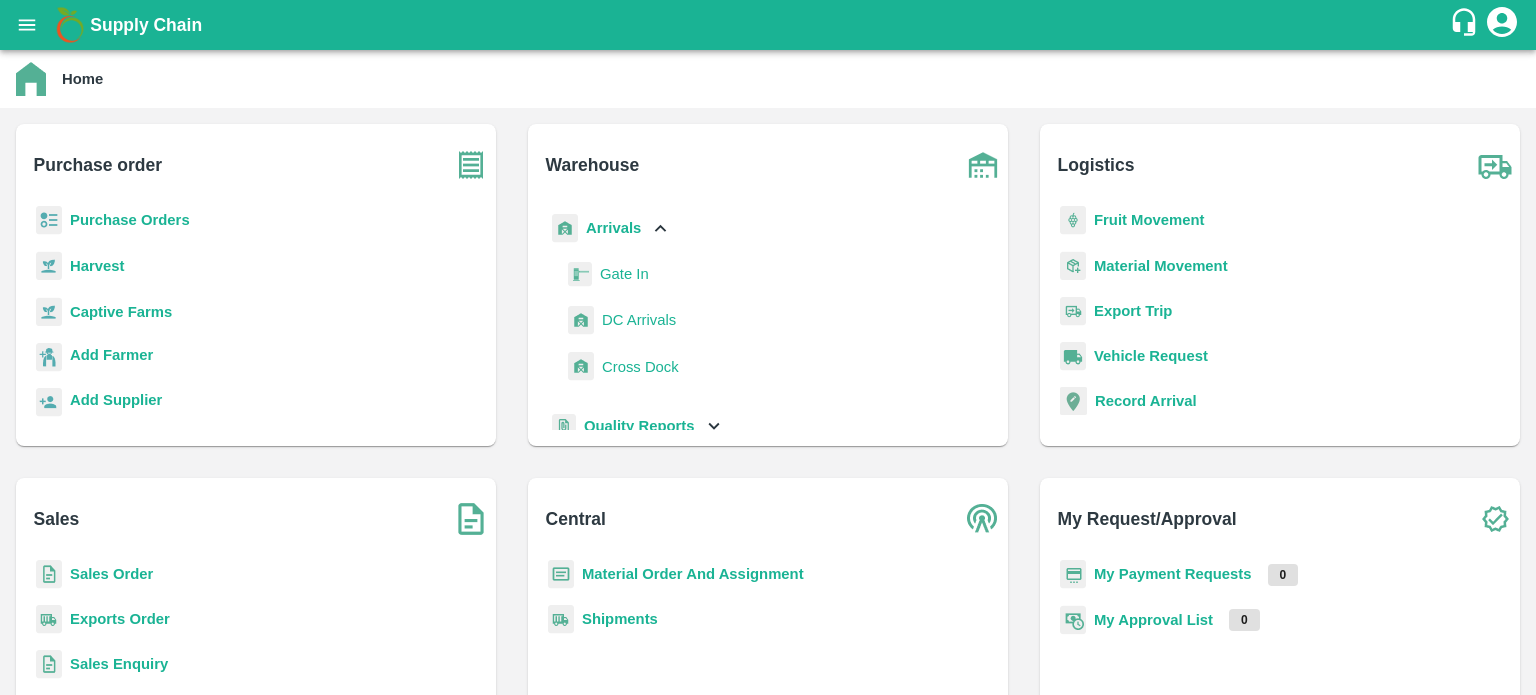 click on "DC Arrivals" at bounding box center (639, 320) 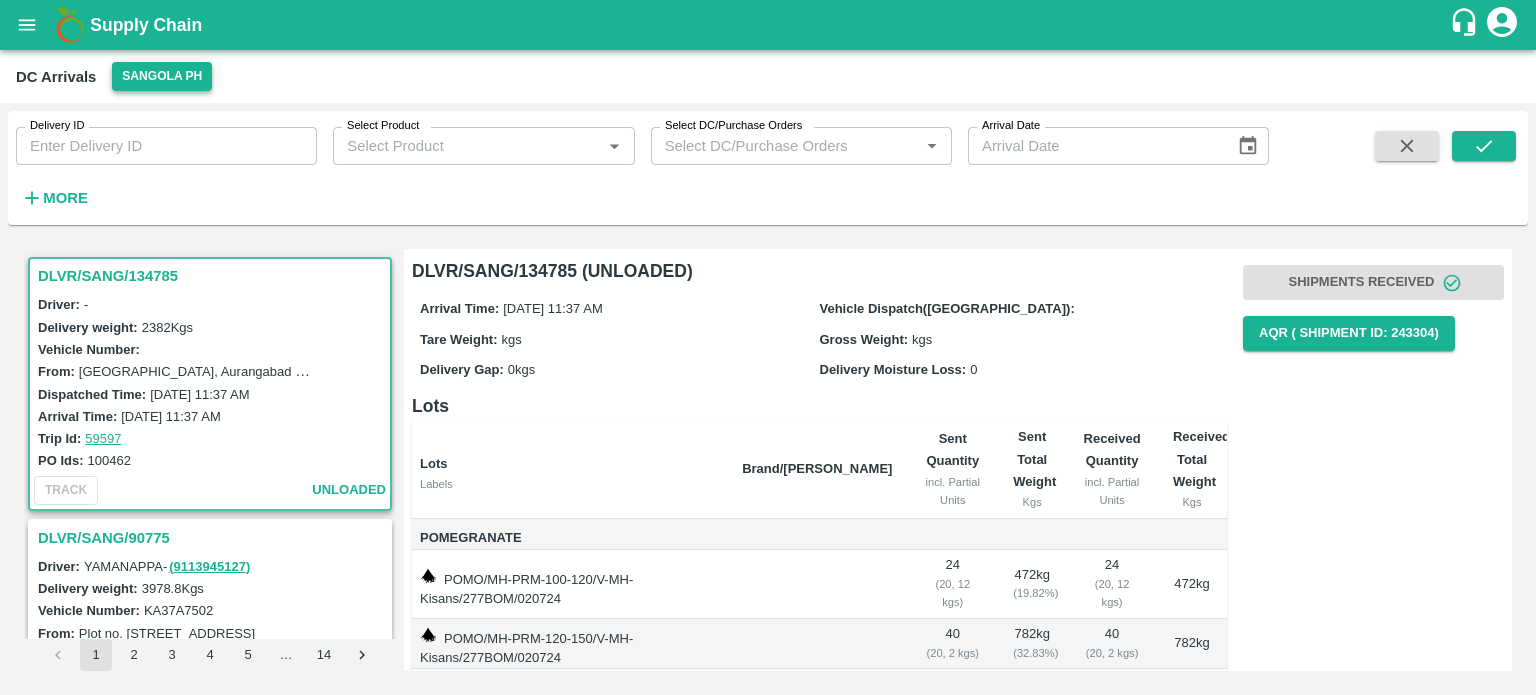 click on "Sangola PH" at bounding box center (162, 76) 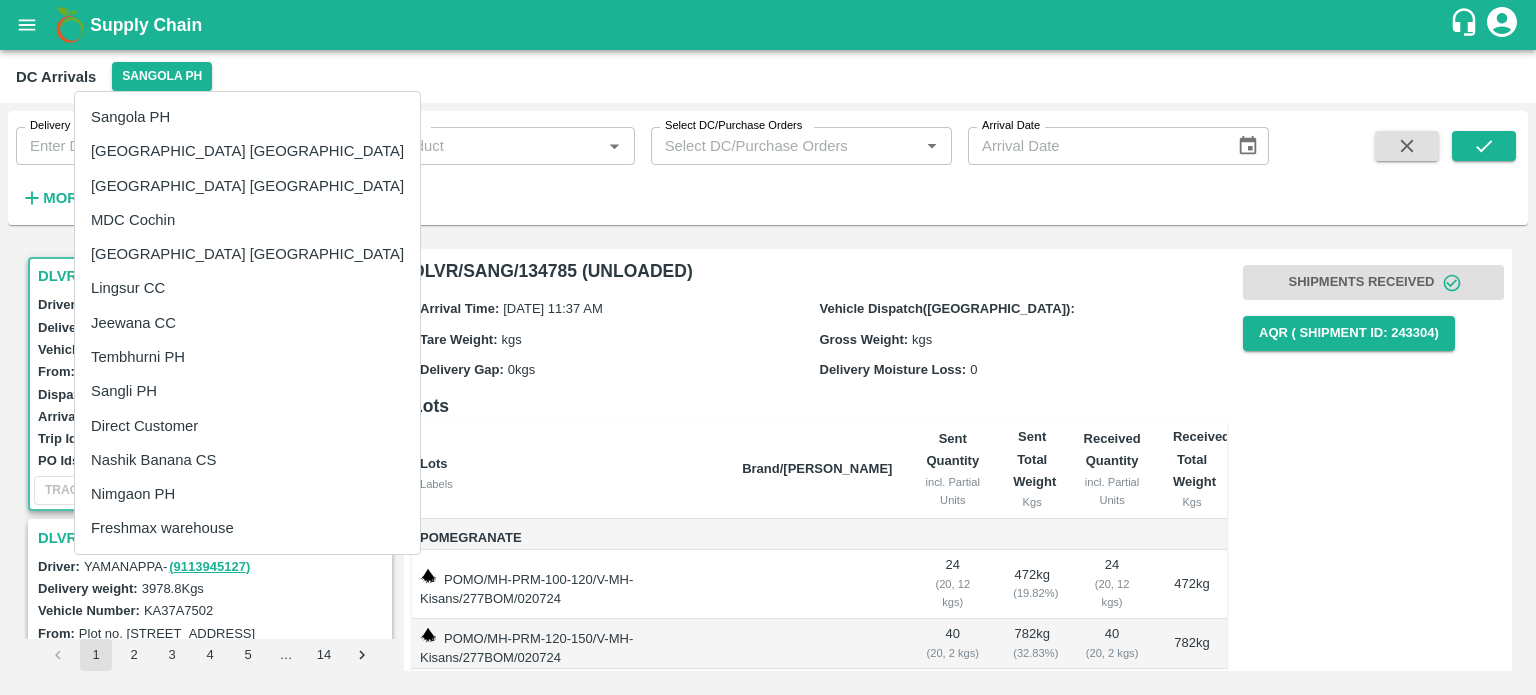 click on "Nashik Banana CS" at bounding box center [247, 460] 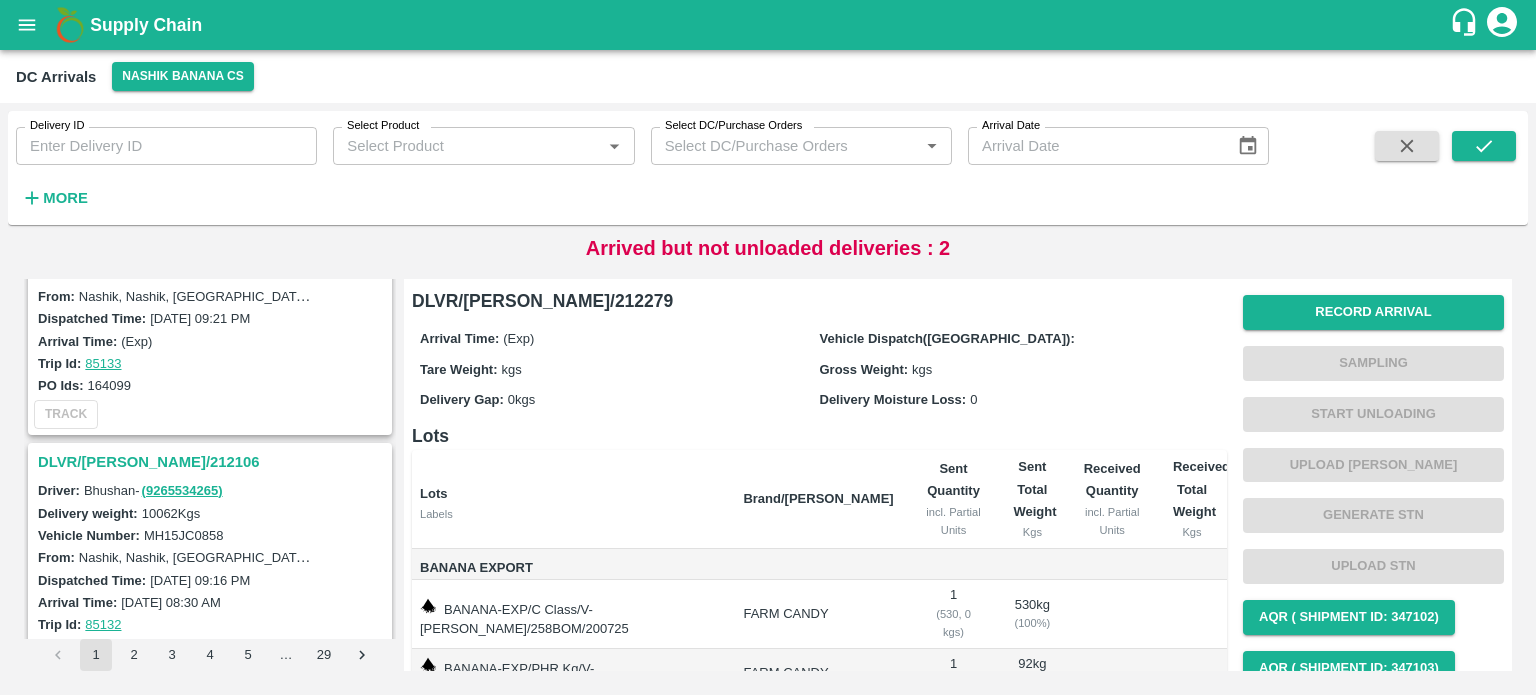 scroll, scrollTop: 1936, scrollLeft: 0, axis: vertical 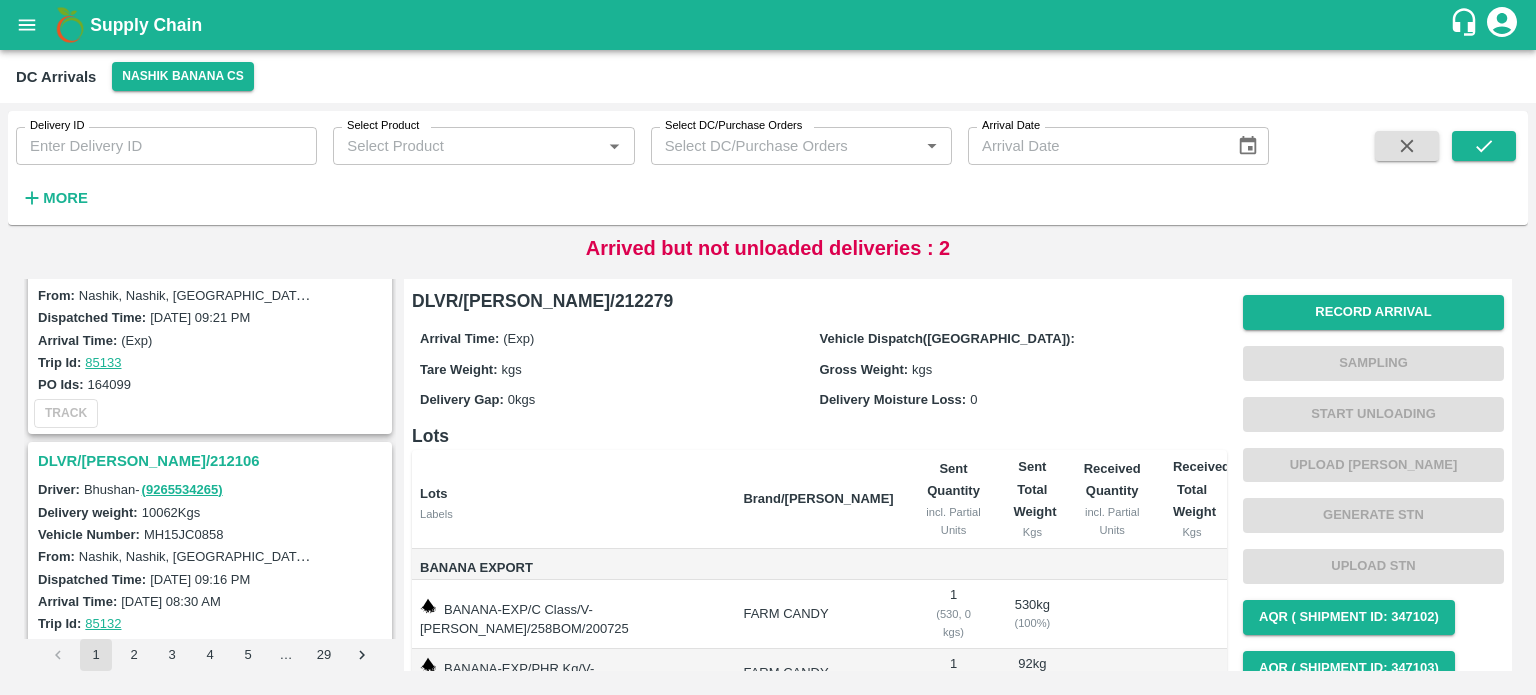 click on "DLVR/[PERSON_NAME]/212106" at bounding box center [213, 461] 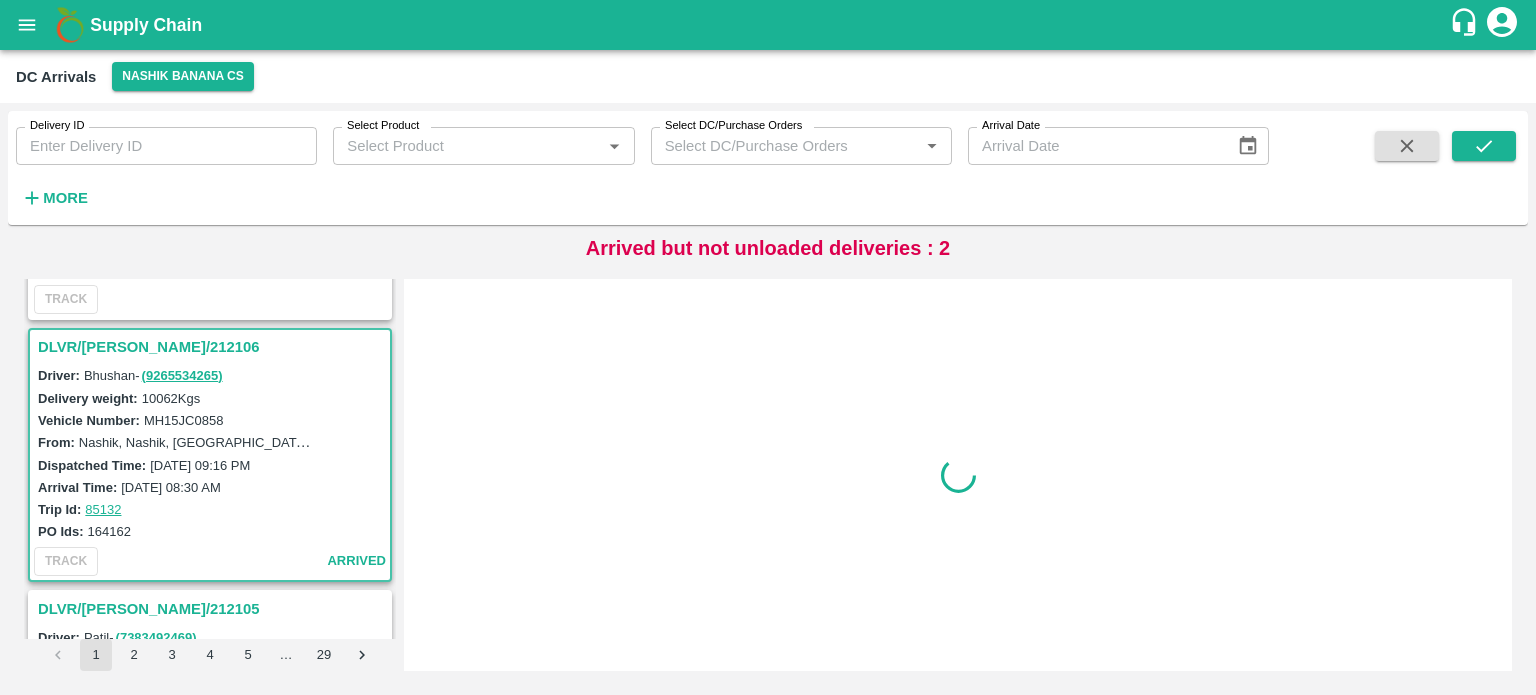 scroll, scrollTop: 2089, scrollLeft: 0, axis: vertical 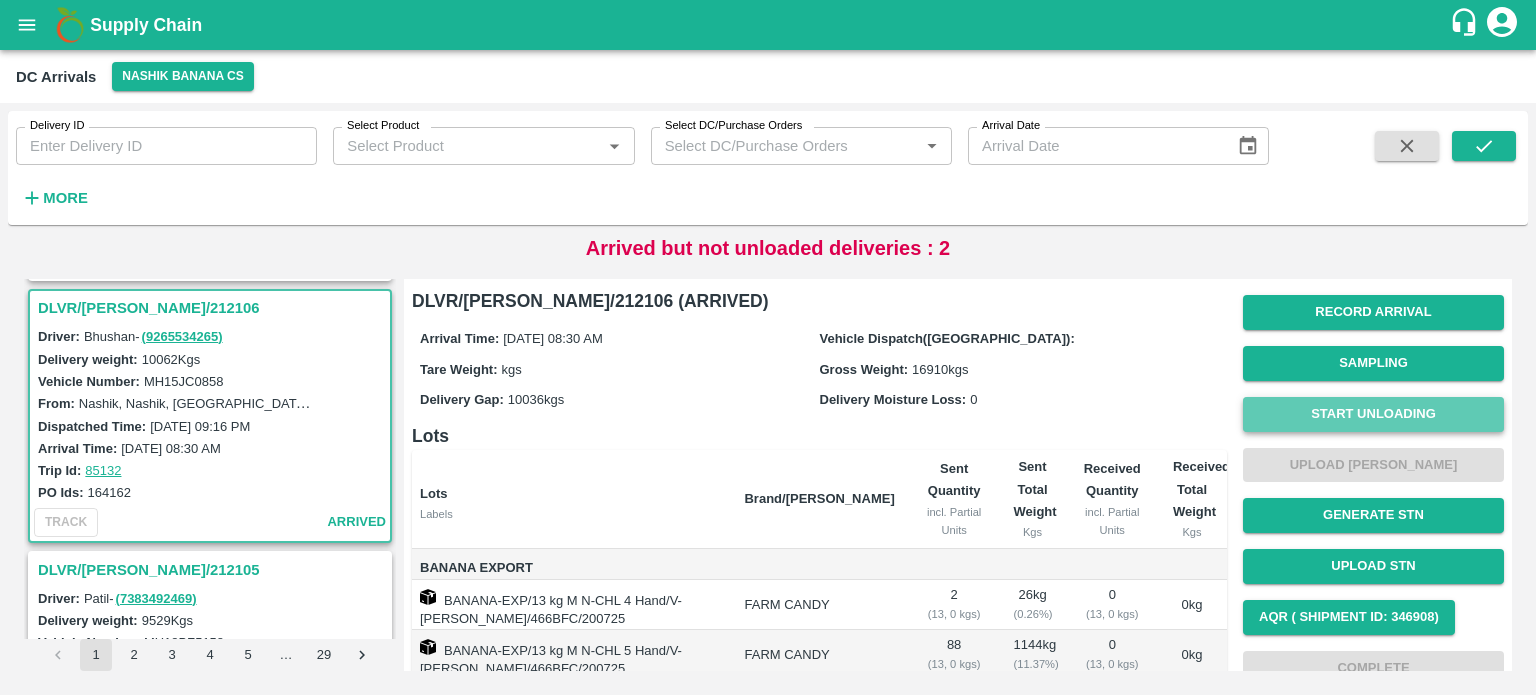 click on "Start Unloading" at bounding box center [1373, 414] 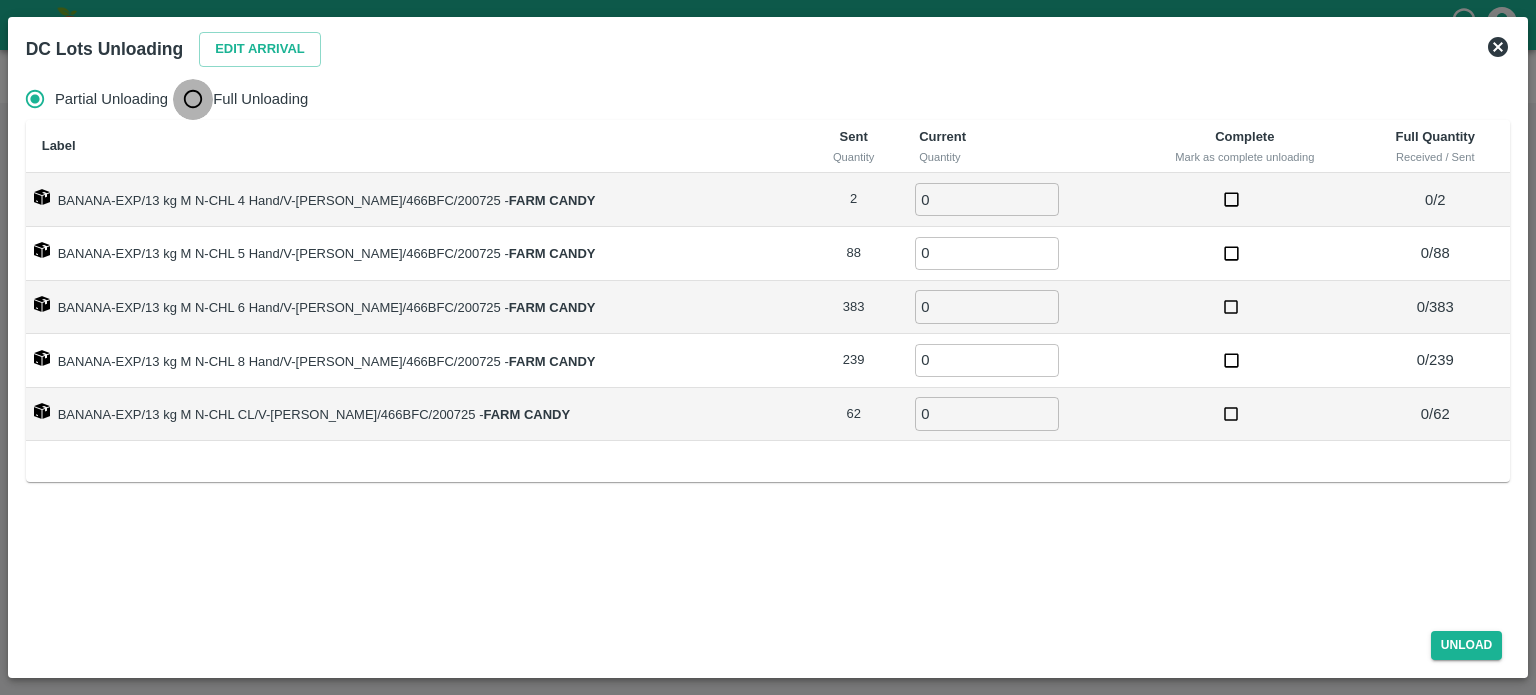 click on "Full Unloading" at bounding box center (193, 99) 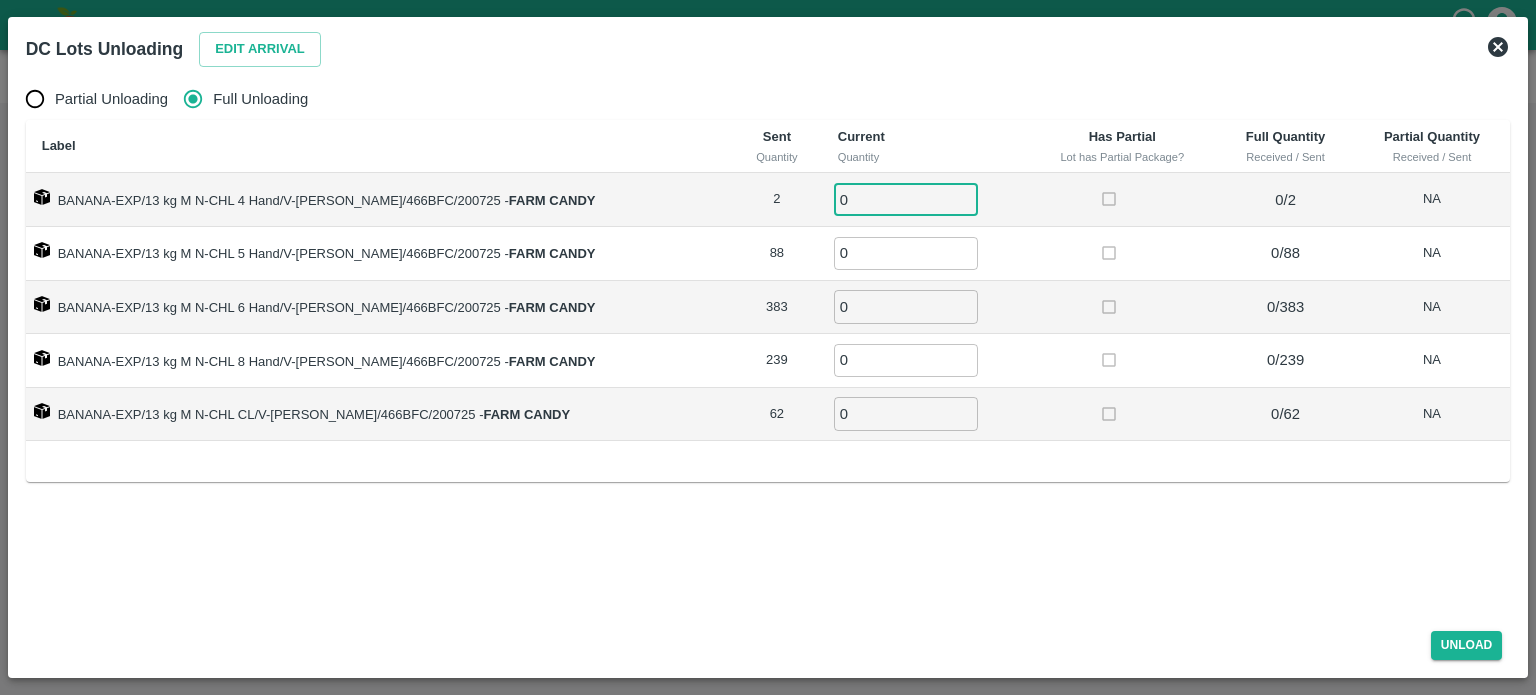 click on "0" at bounding box center [906, 199] 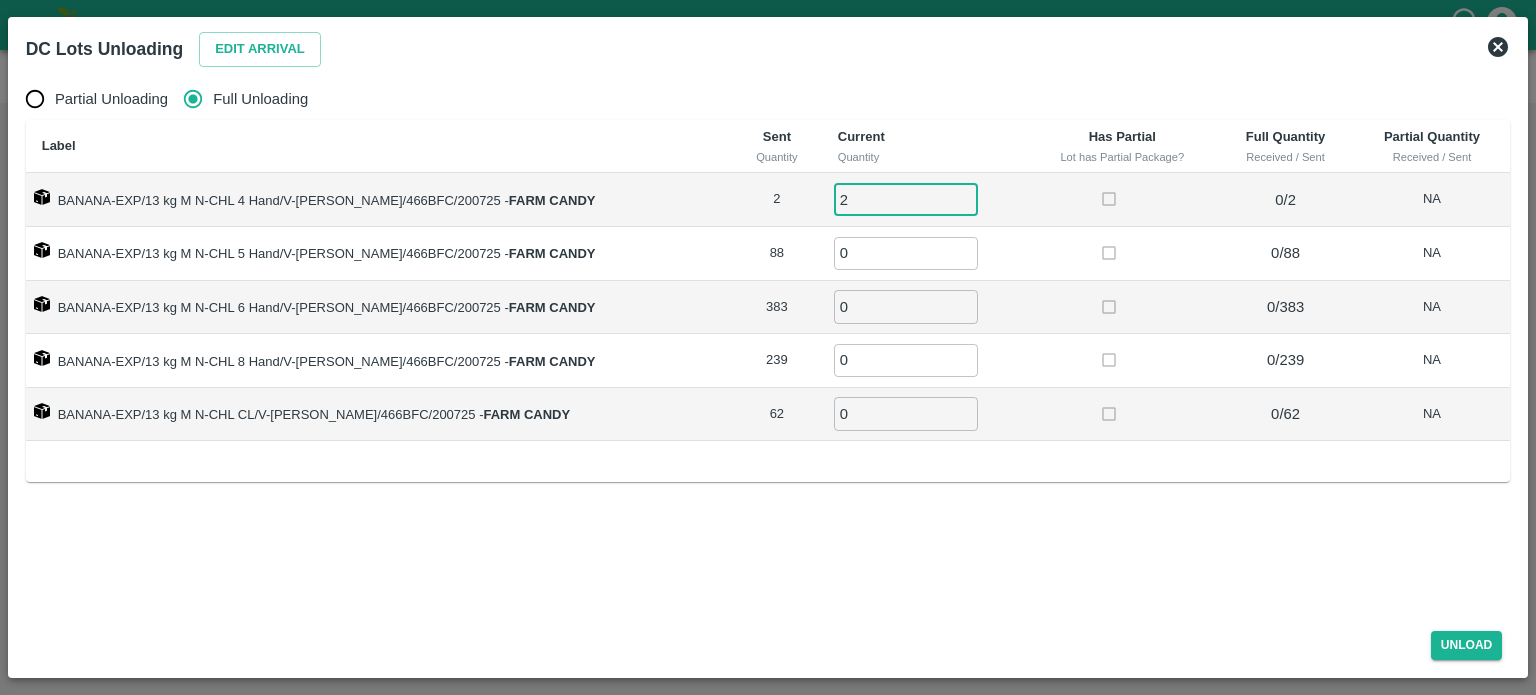 type on "2" 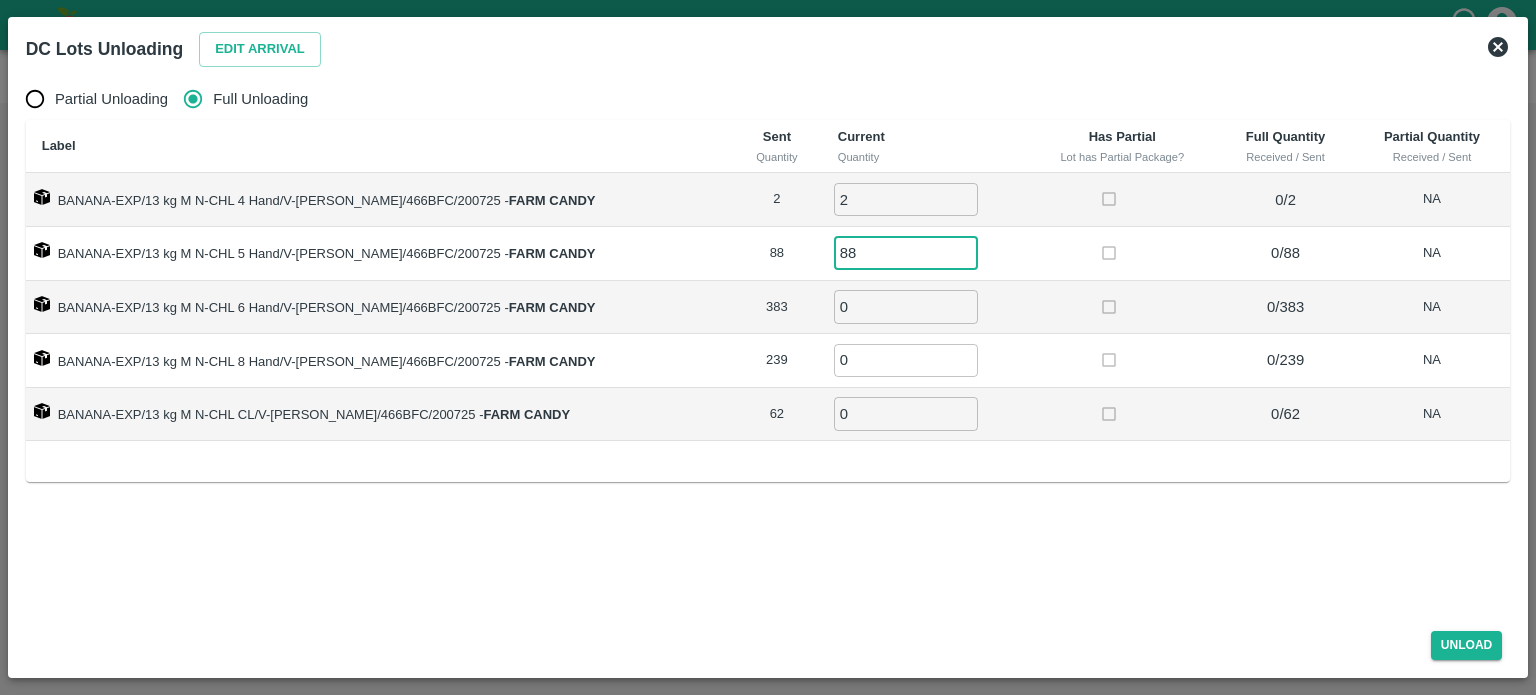 type on "88" 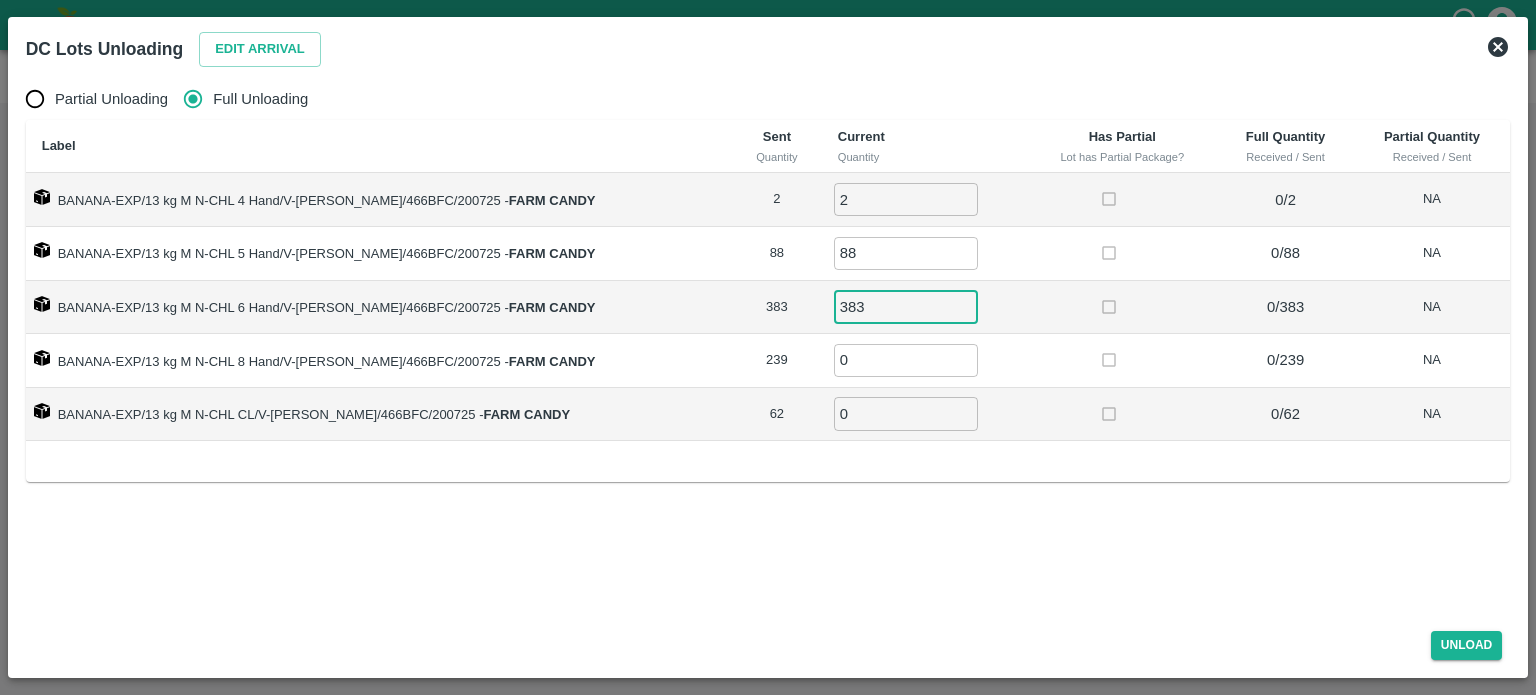 type on "383" 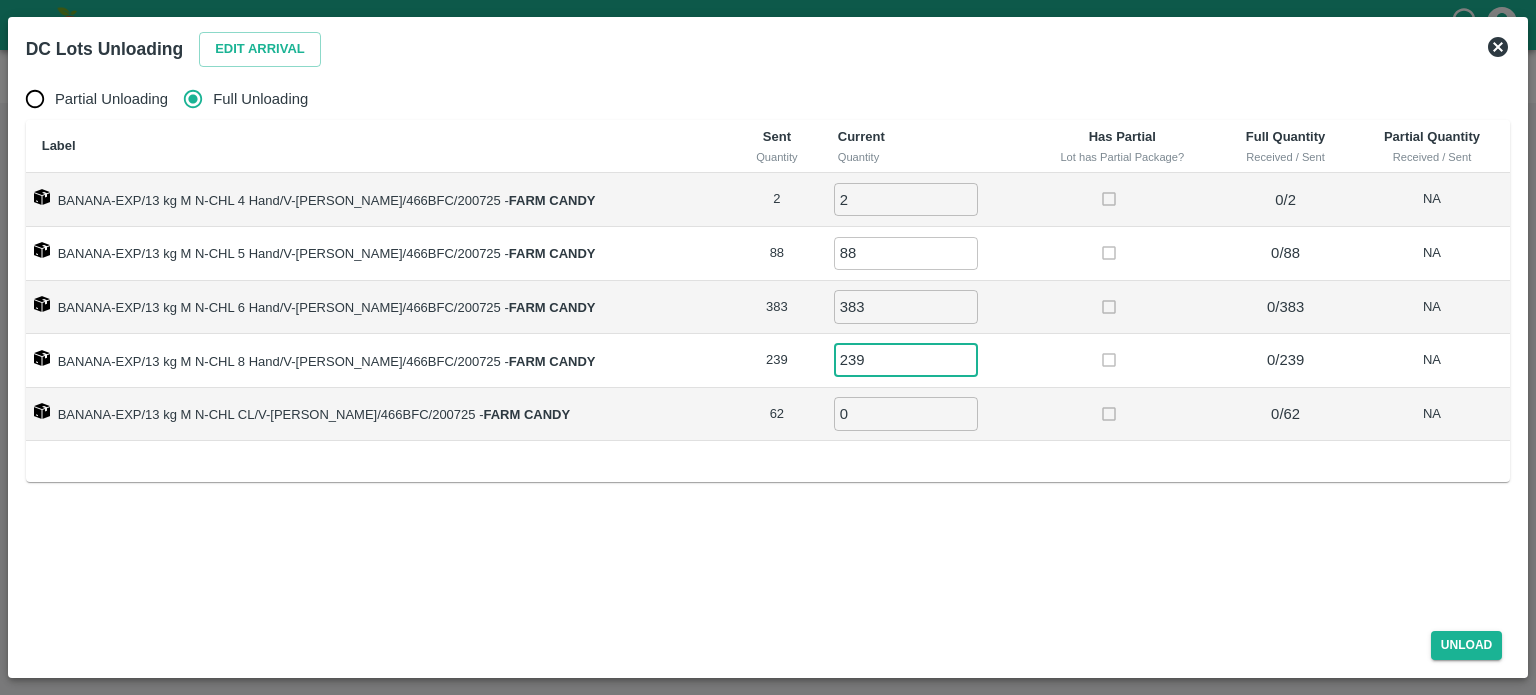 type on "239" 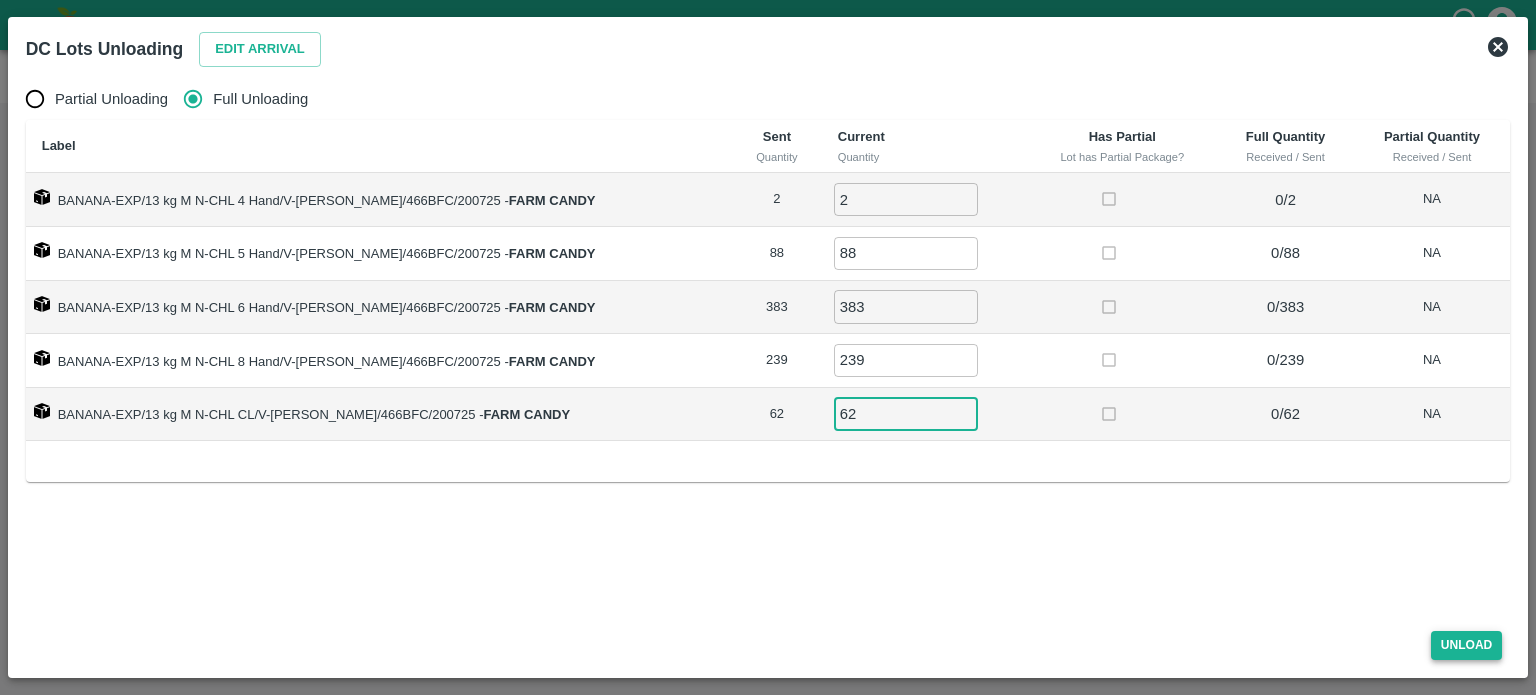 type on "62" 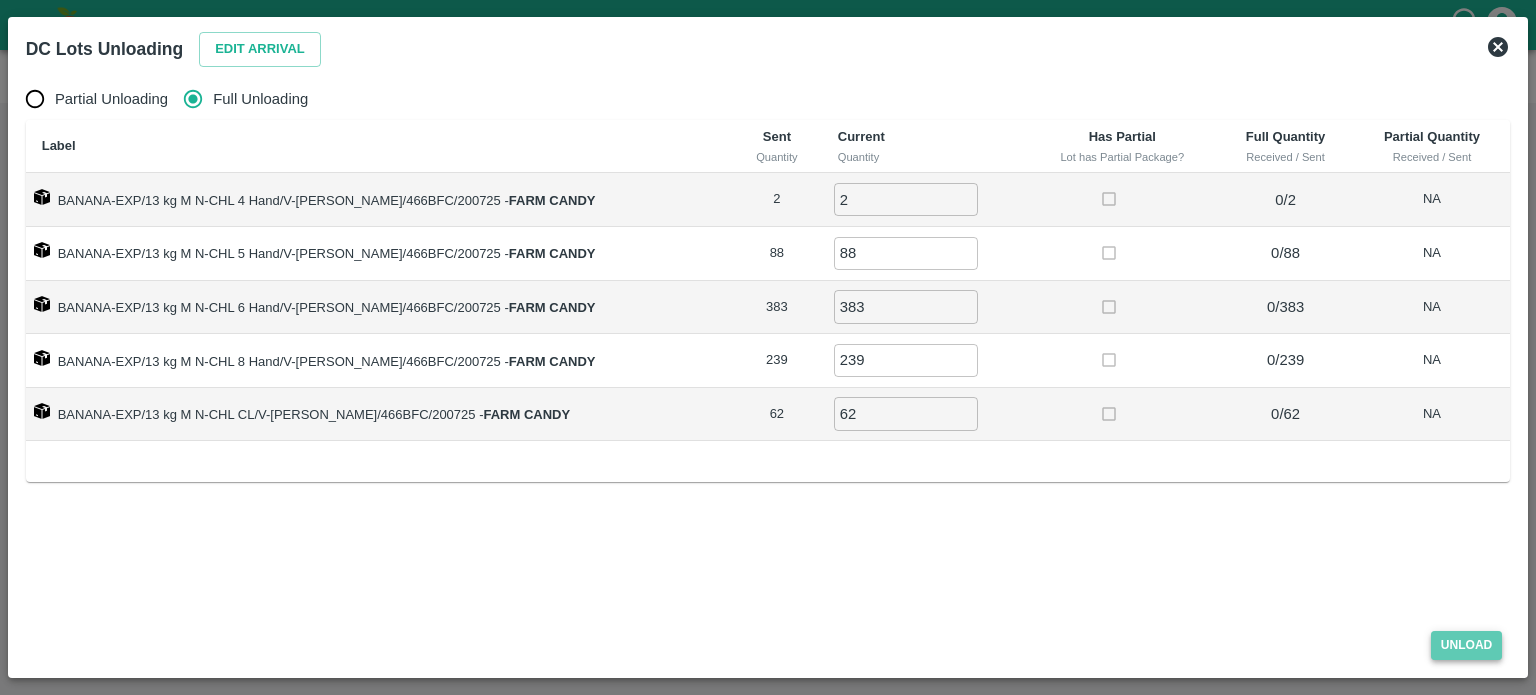 click on "Unload" at bounding box center (1467, 645) 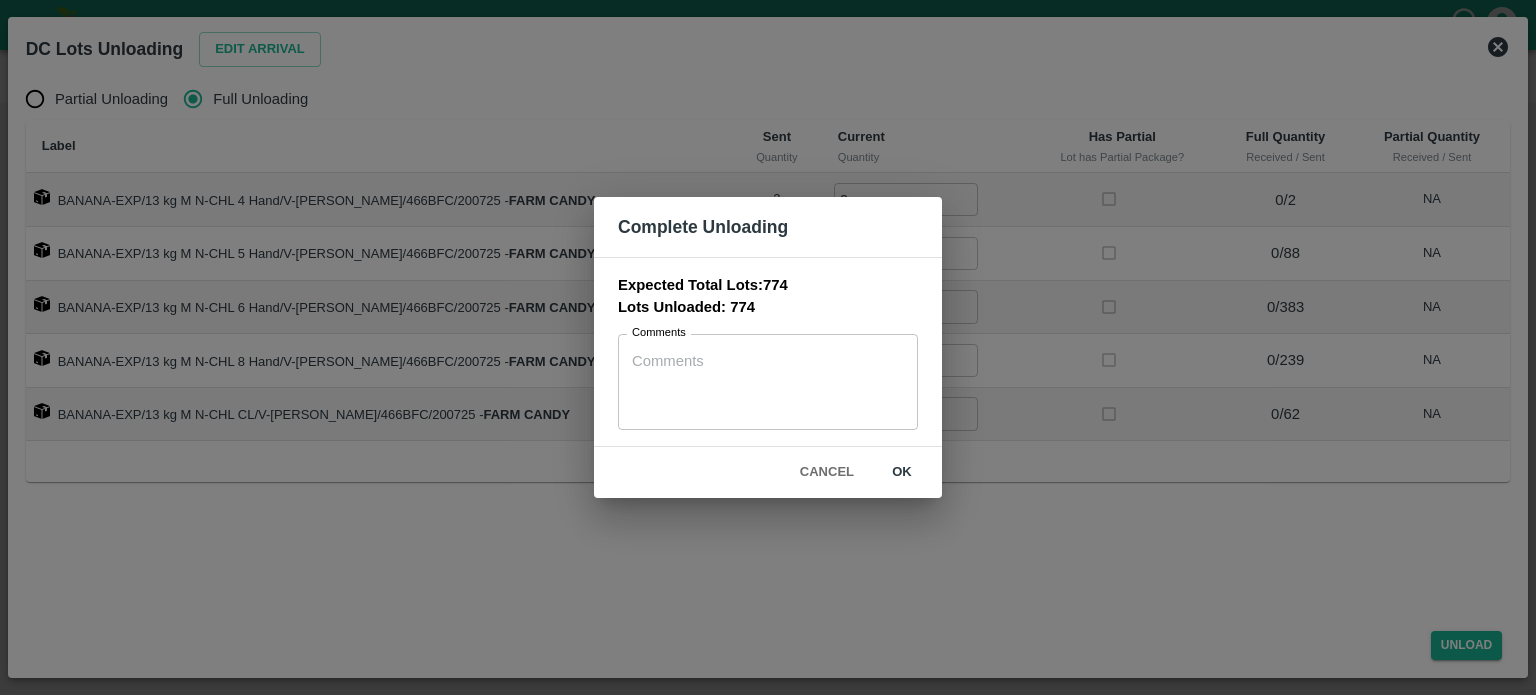 click on "ok" at bounding box center (902, 472) 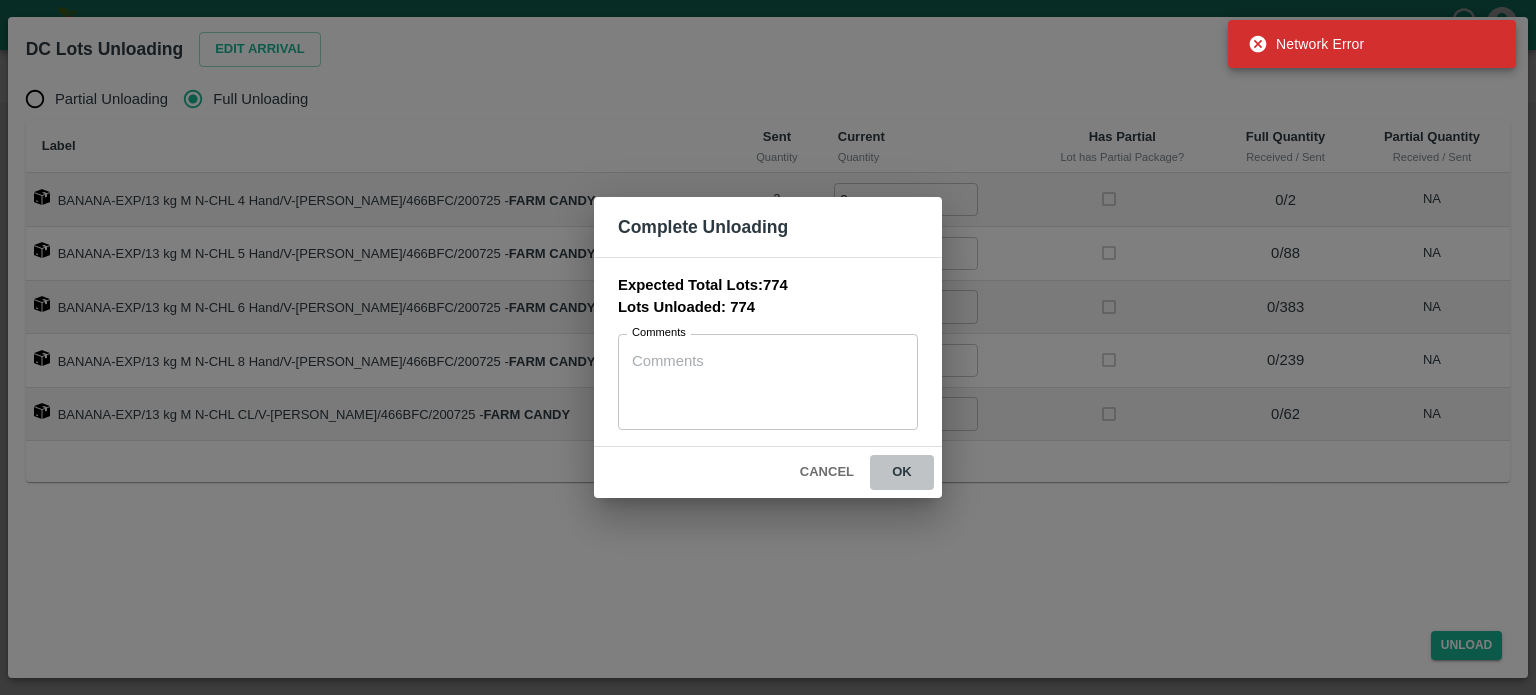 click on "ok" at bounding box center (902, 472) 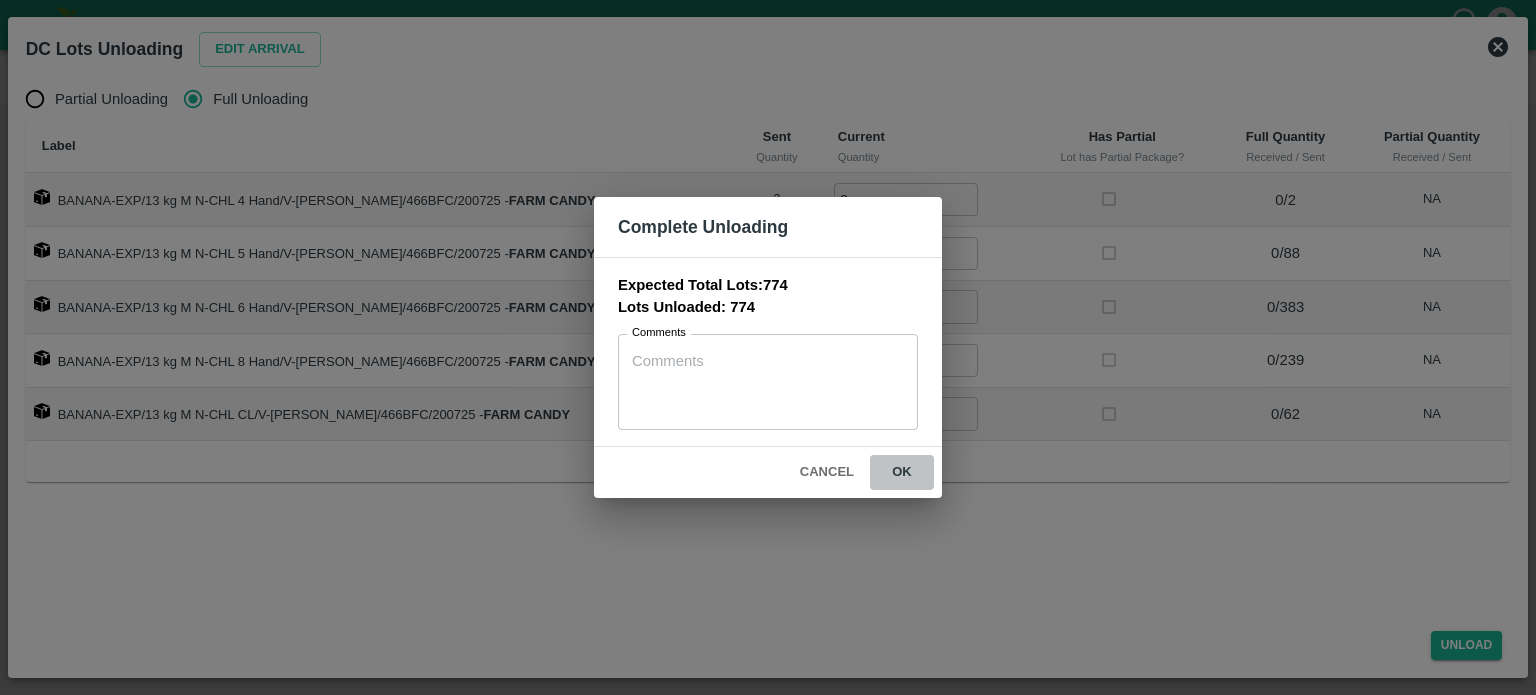 click on "ok" at bounding box center (902, 472) 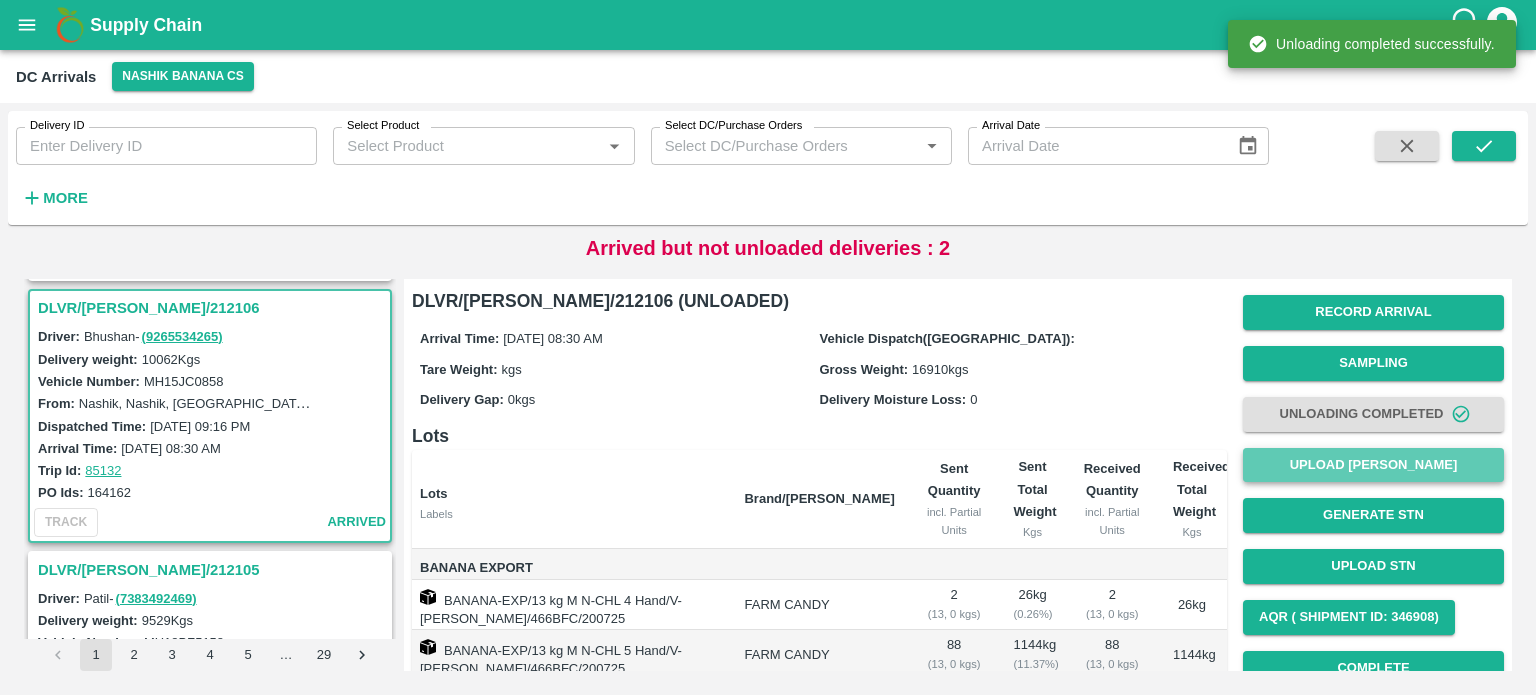 click on "Upload [PERSON_NAME]" at bounding box center [1373, 465] 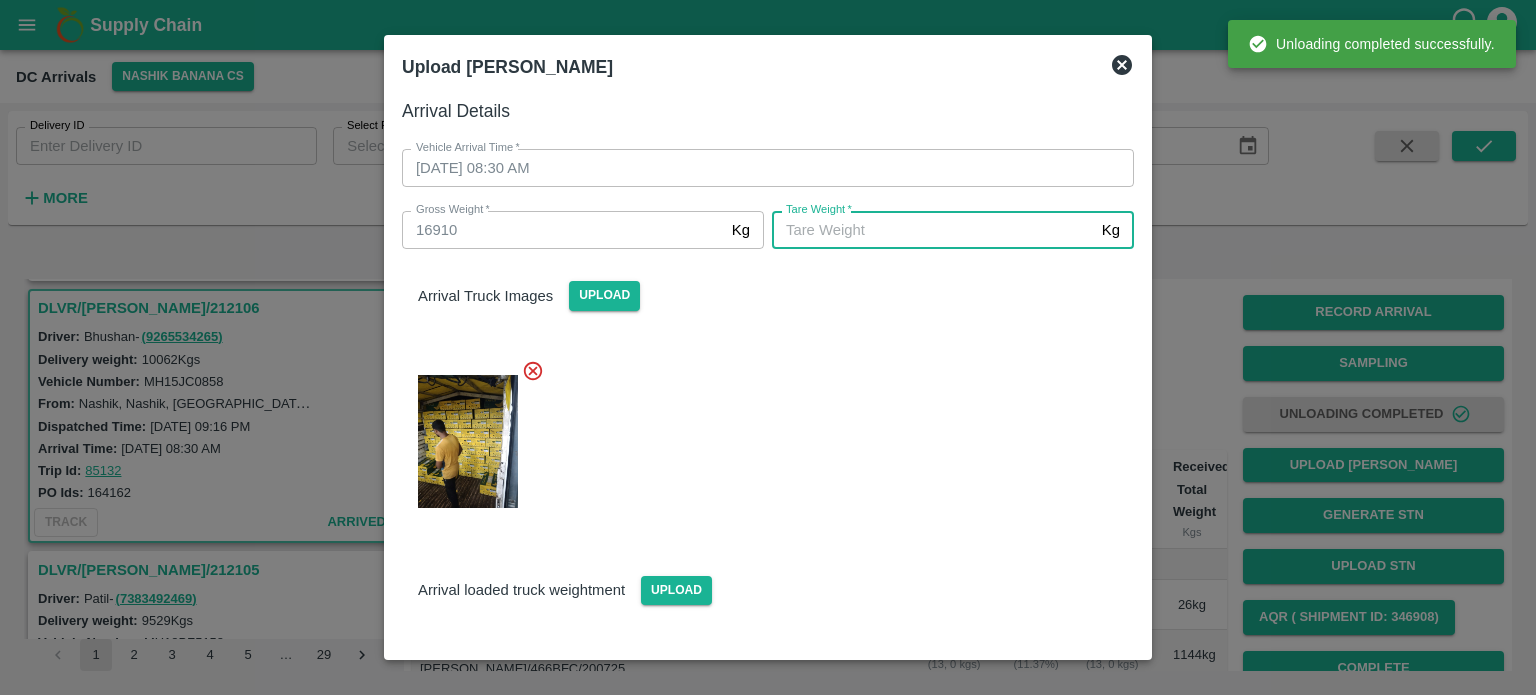 click on "[PERSON_NAME]   *" at bounding box center (933, 230) 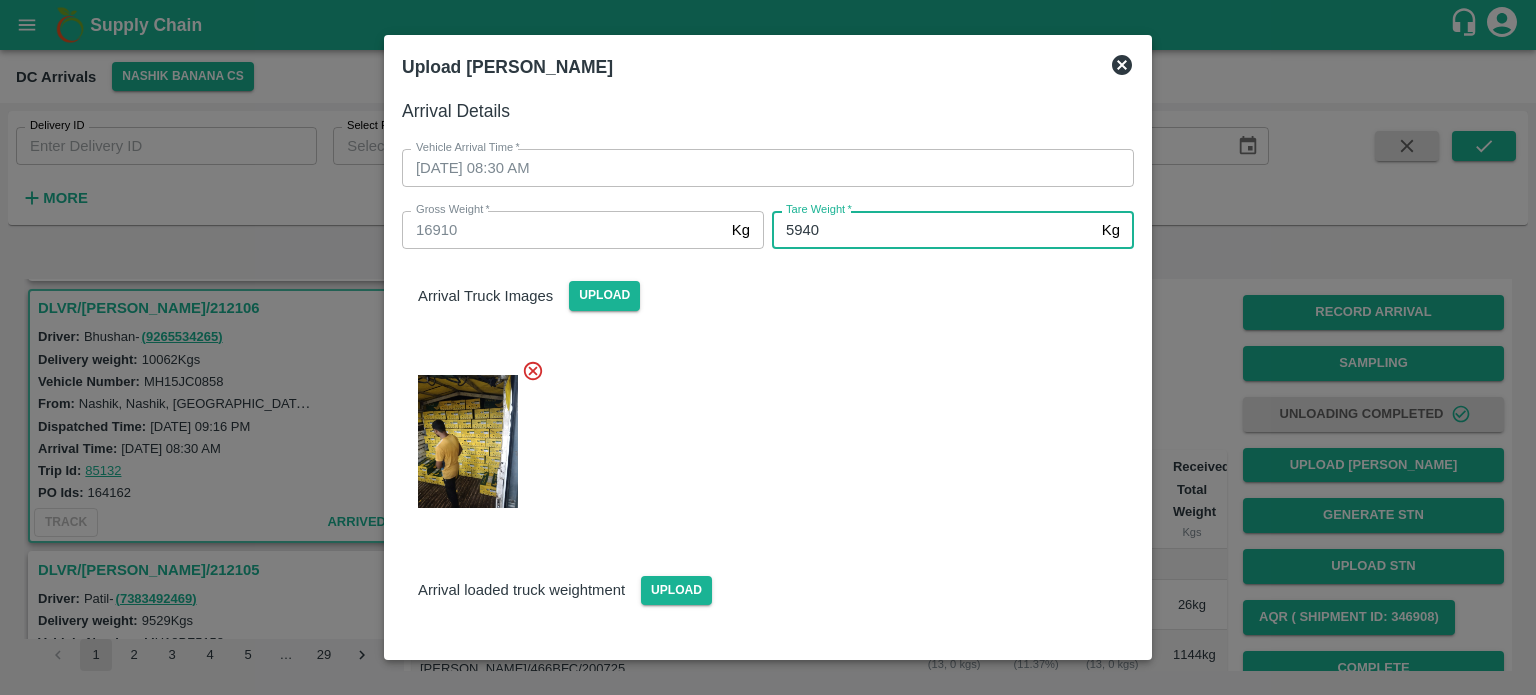 type on "5940" 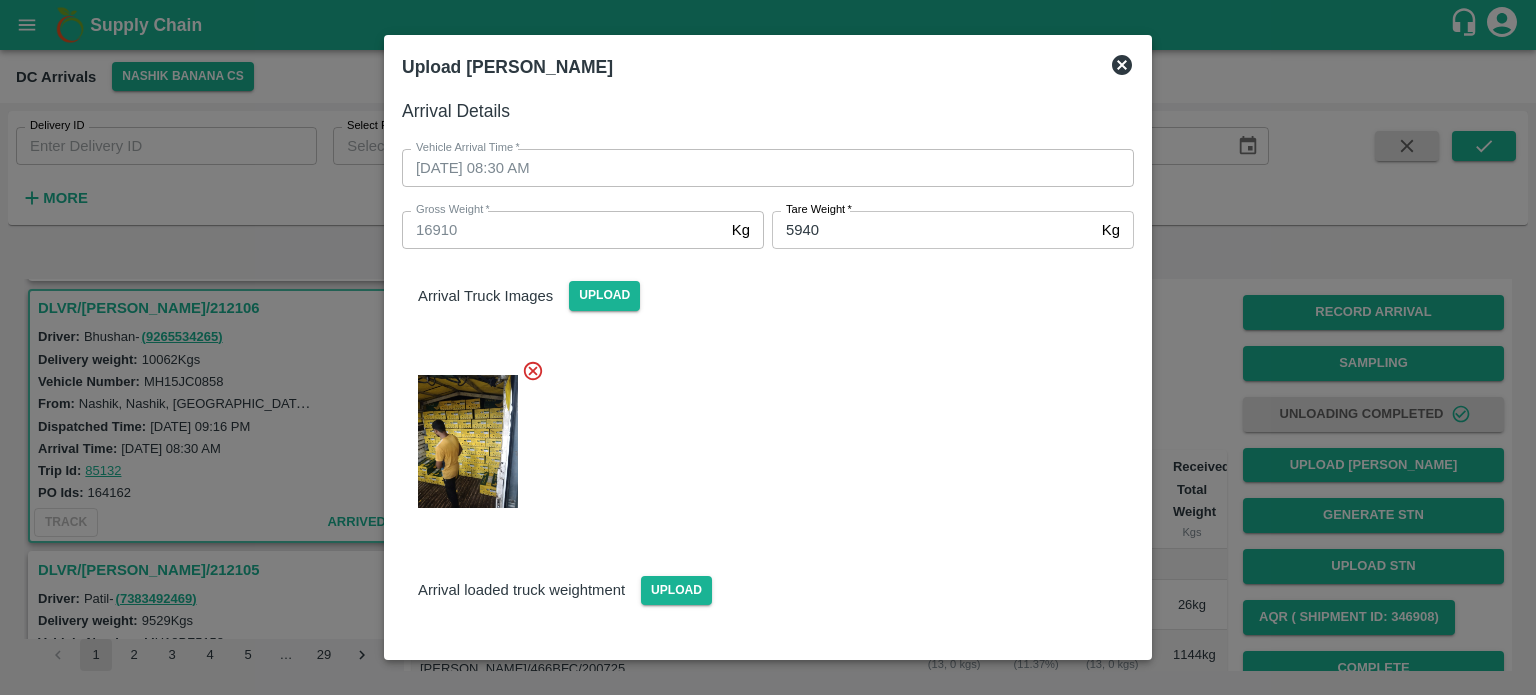 scroll, scrollTop: 112, scrollLeft: 0, axis: vertical 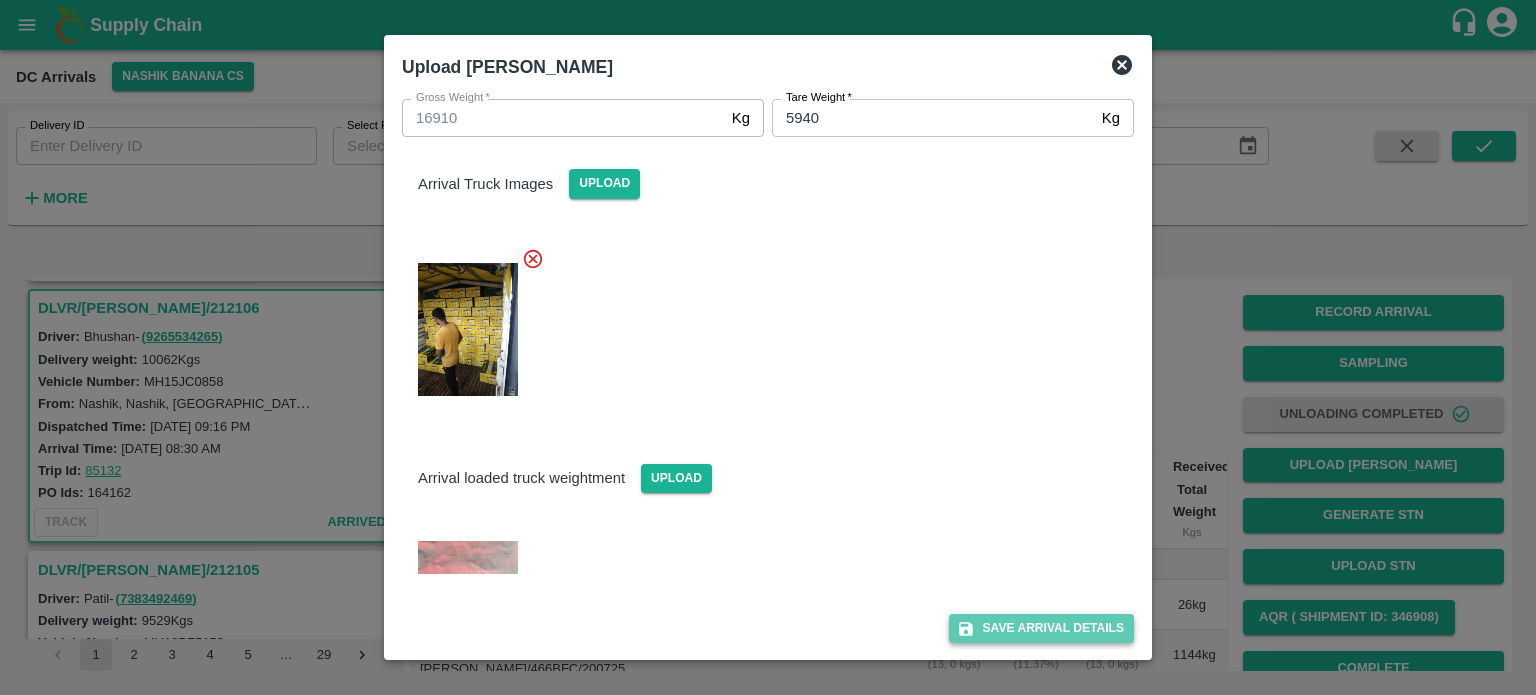 click on "Save Arrival Details" at bounding box center [1041, 628] 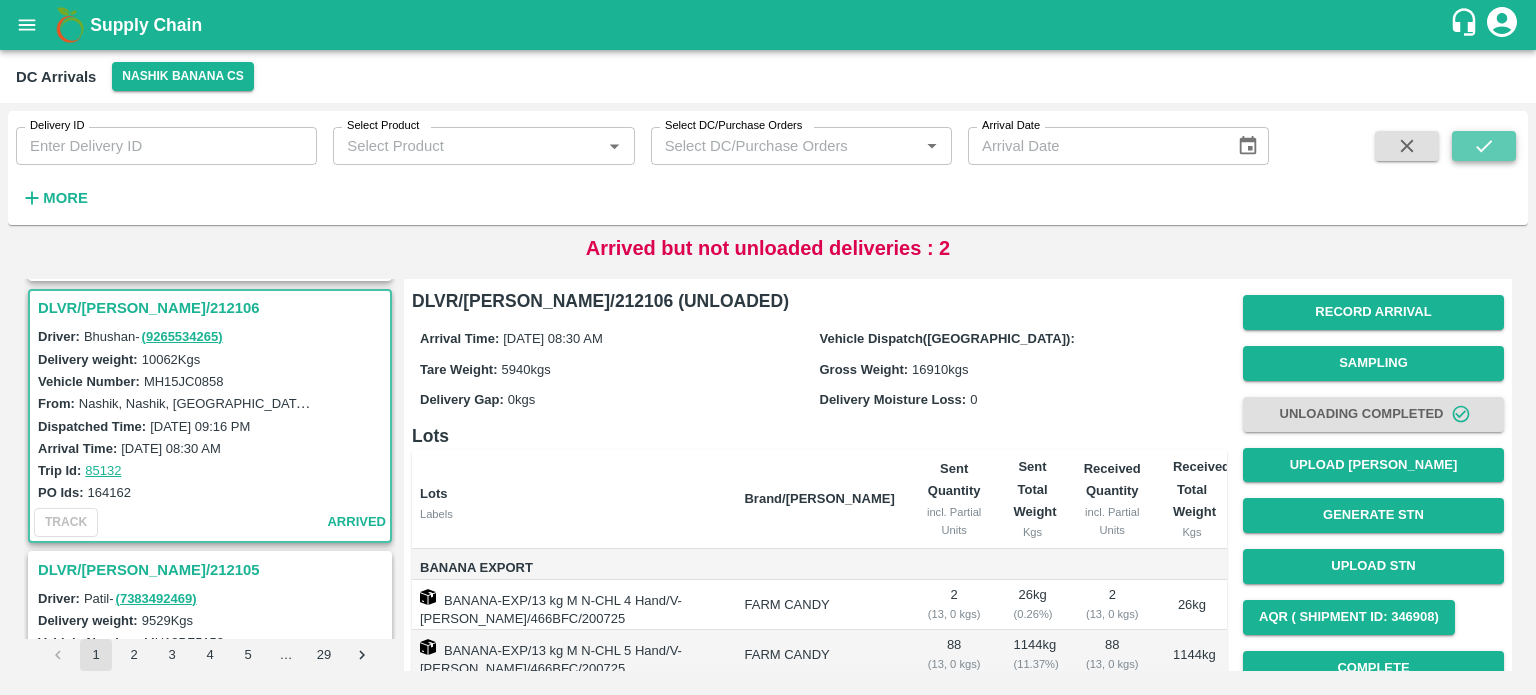 click 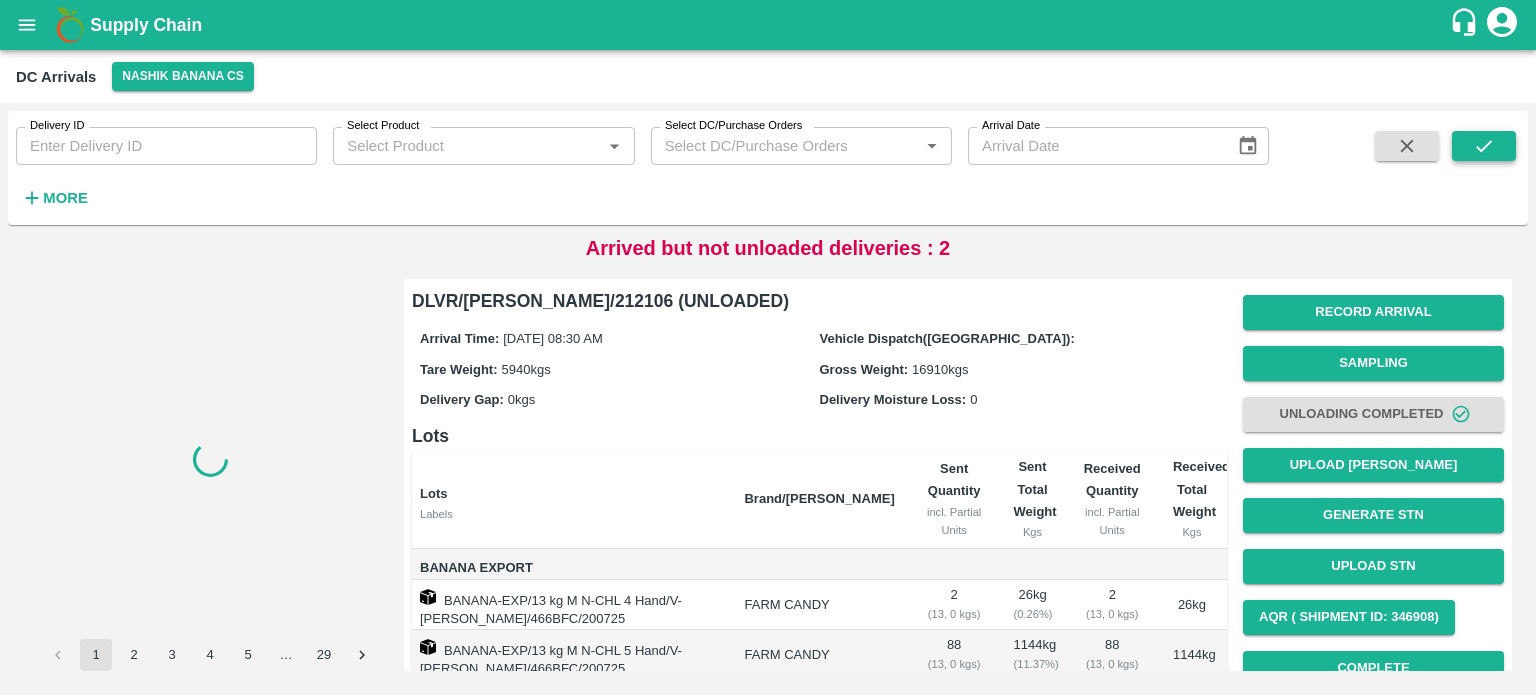 scroll, scrollTop: 0, scrollLeft: 0, axis: both 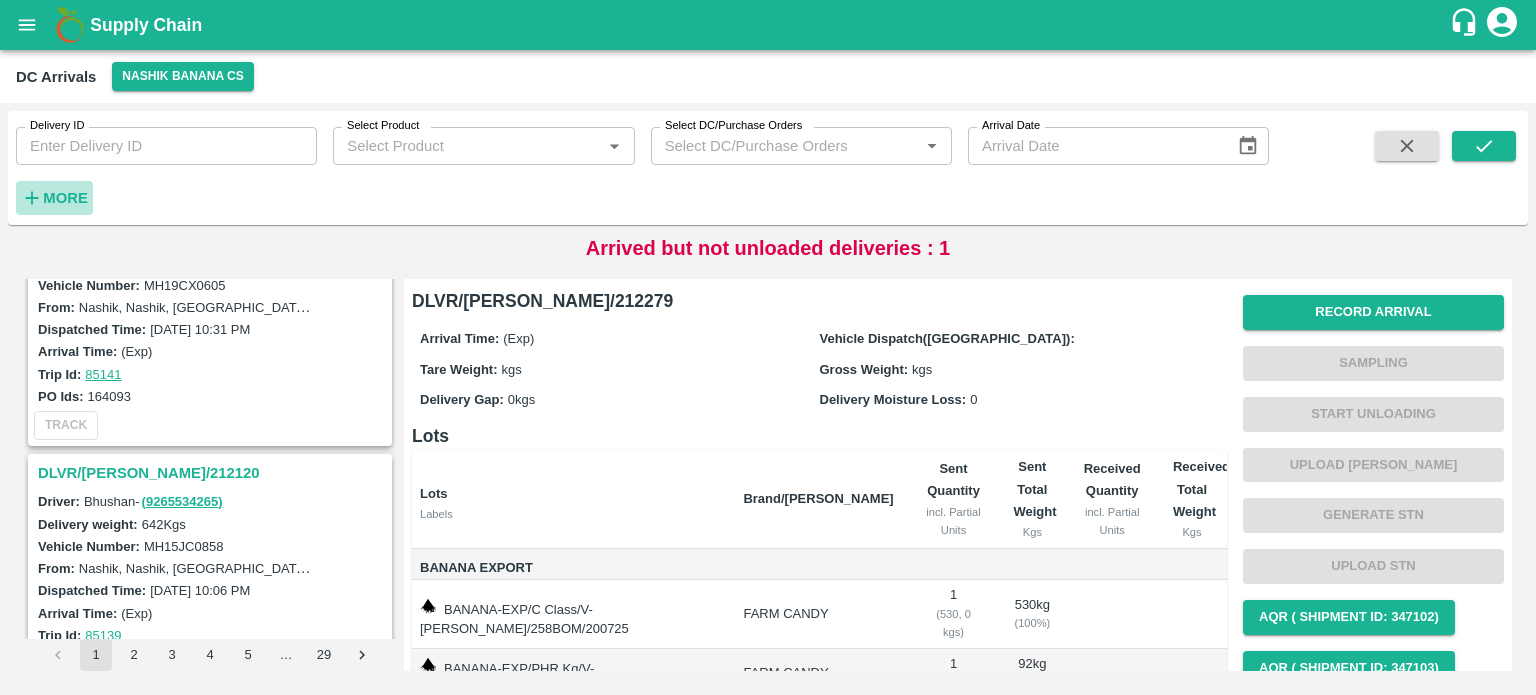 click on "More" at bounding box center [65, 198] 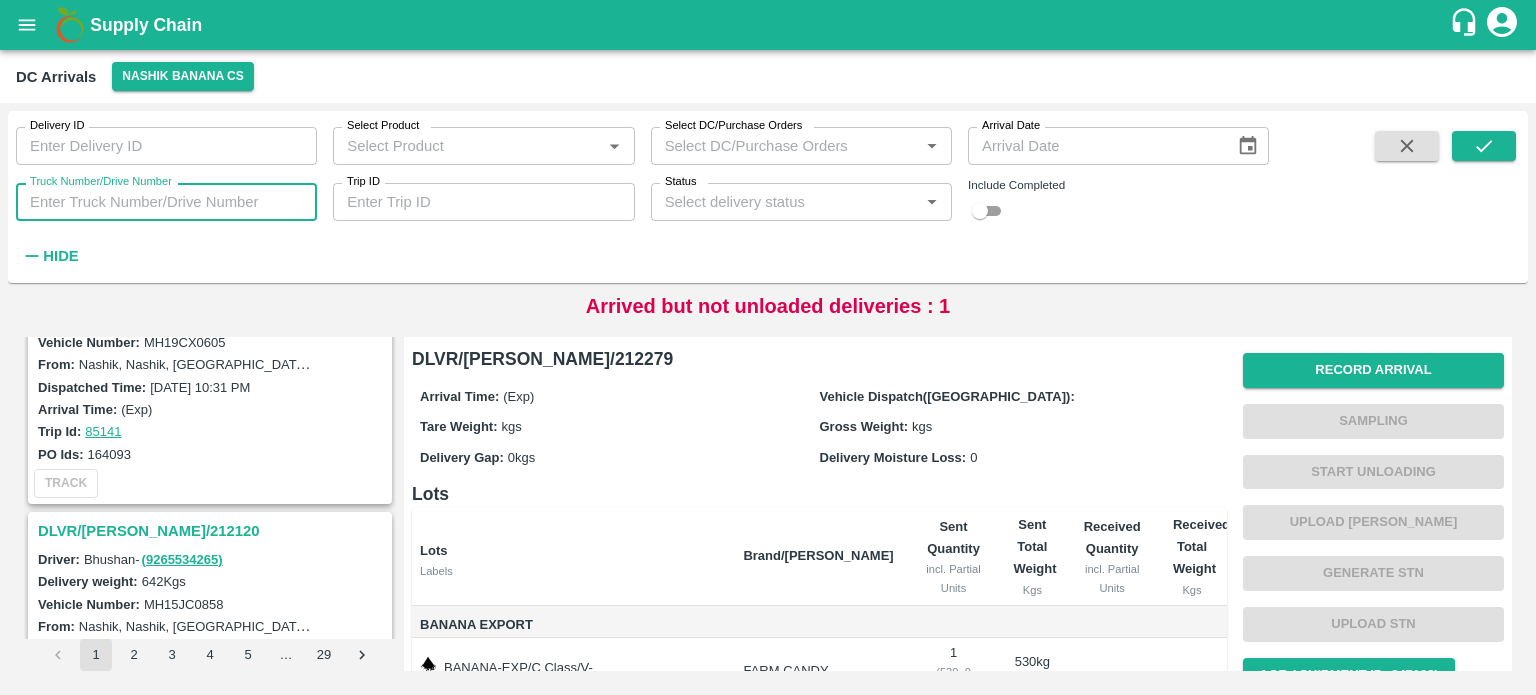 click on "Truck Number/Drive Number" at bounding box center [166, 202] 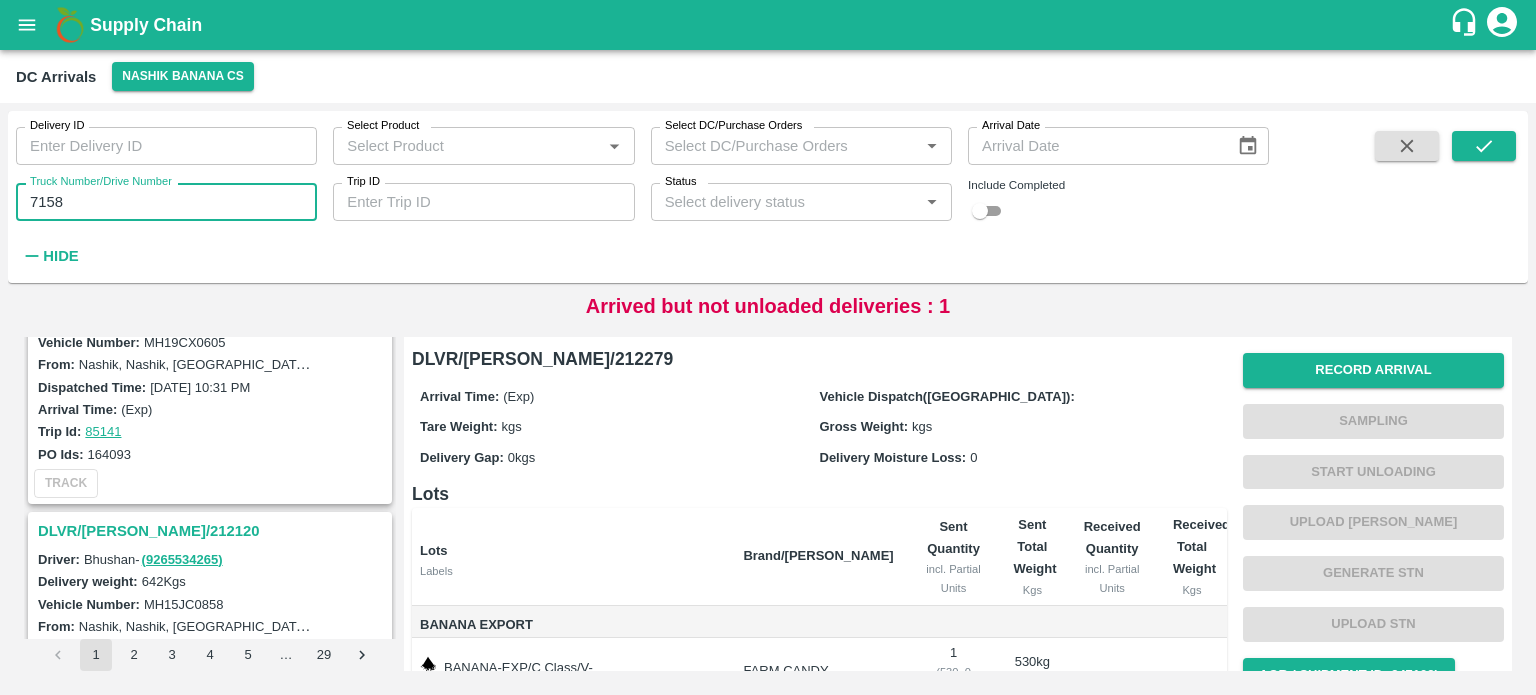 type on "7158" 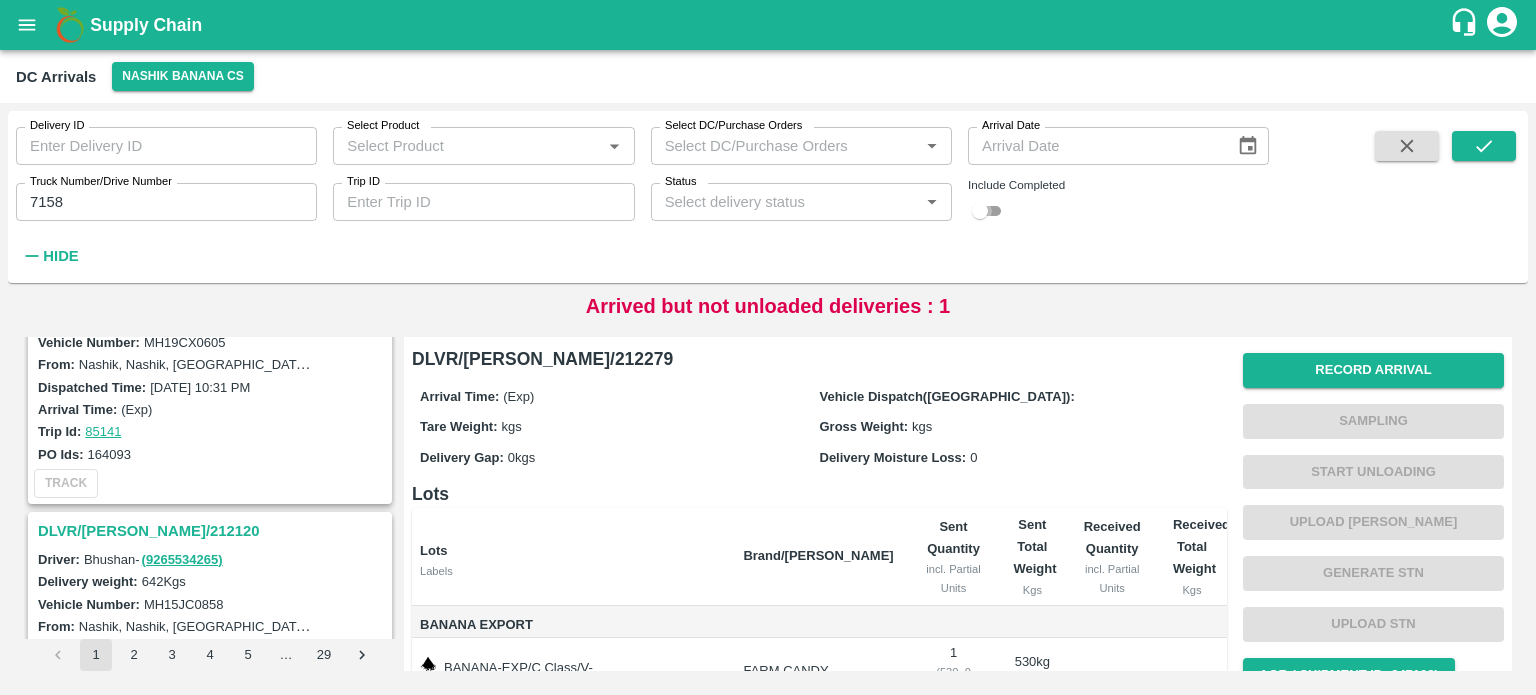 click at bounding box center (980, 211) 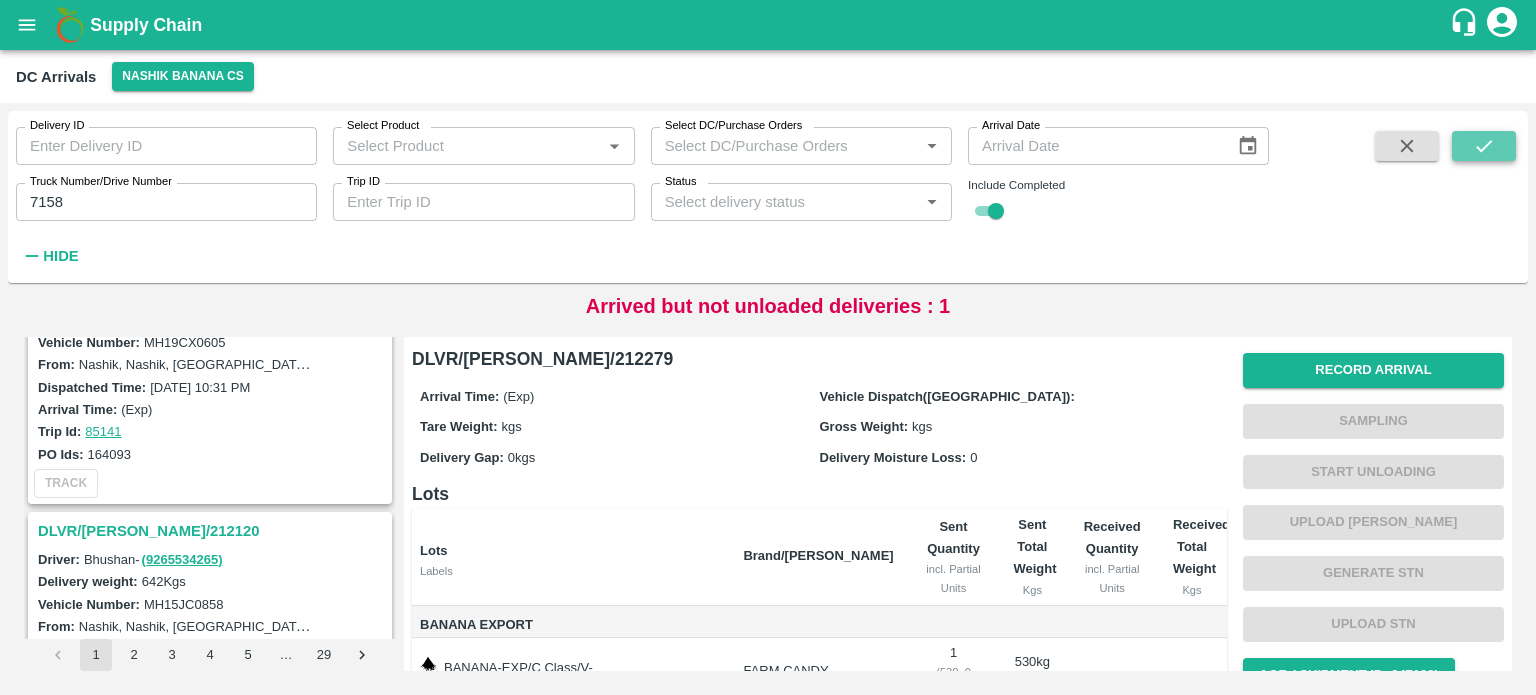 click 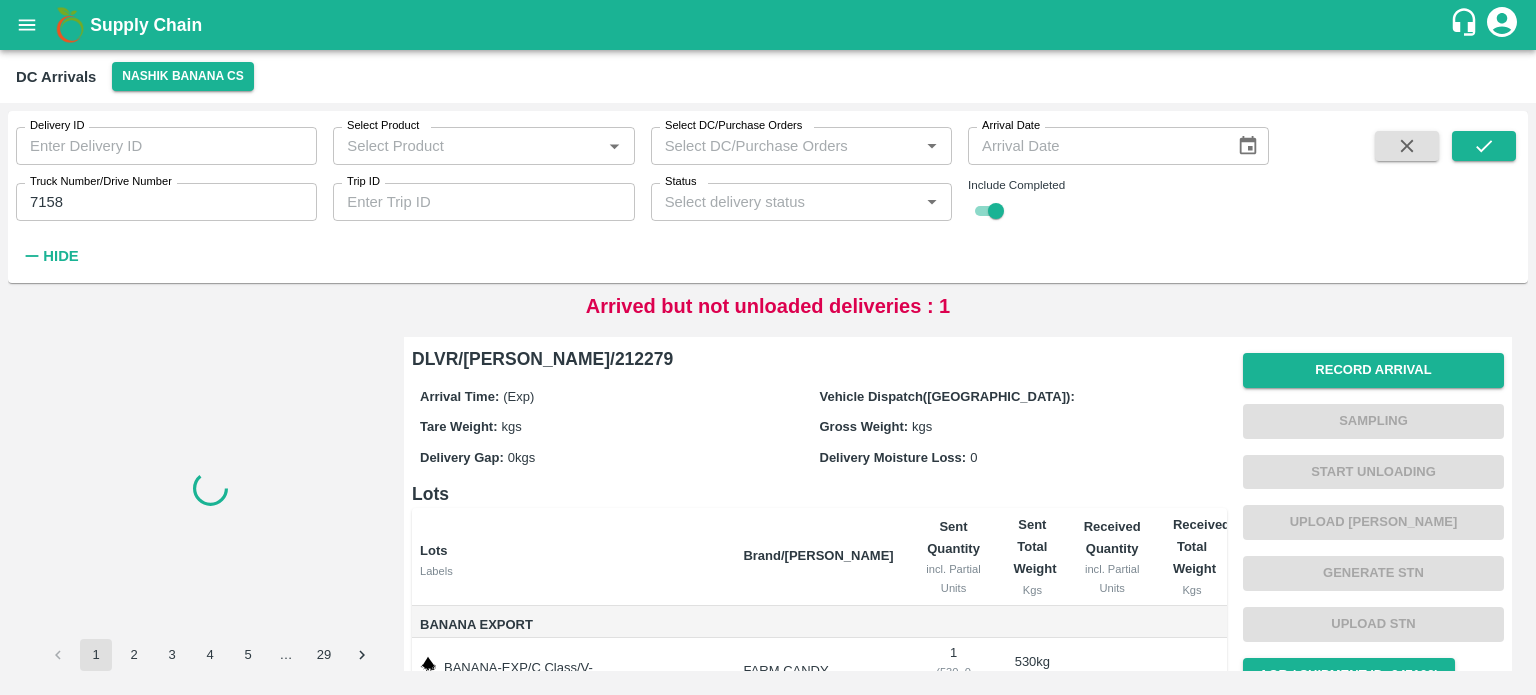 scroll, scrollTop: 0, scrollLeft: 0, axis: both 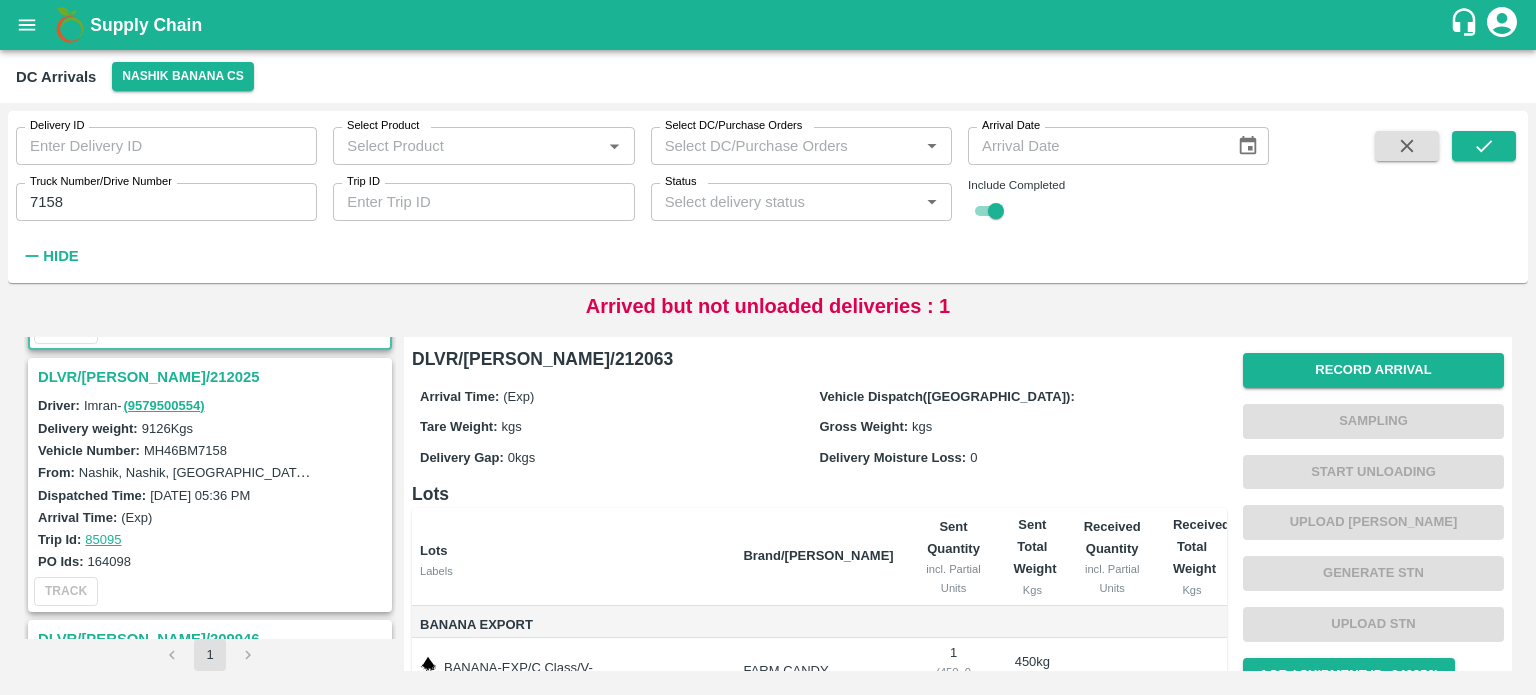 click on "DLVR/[PERSON_NAME]/212025" at bounding box center [213, 377] 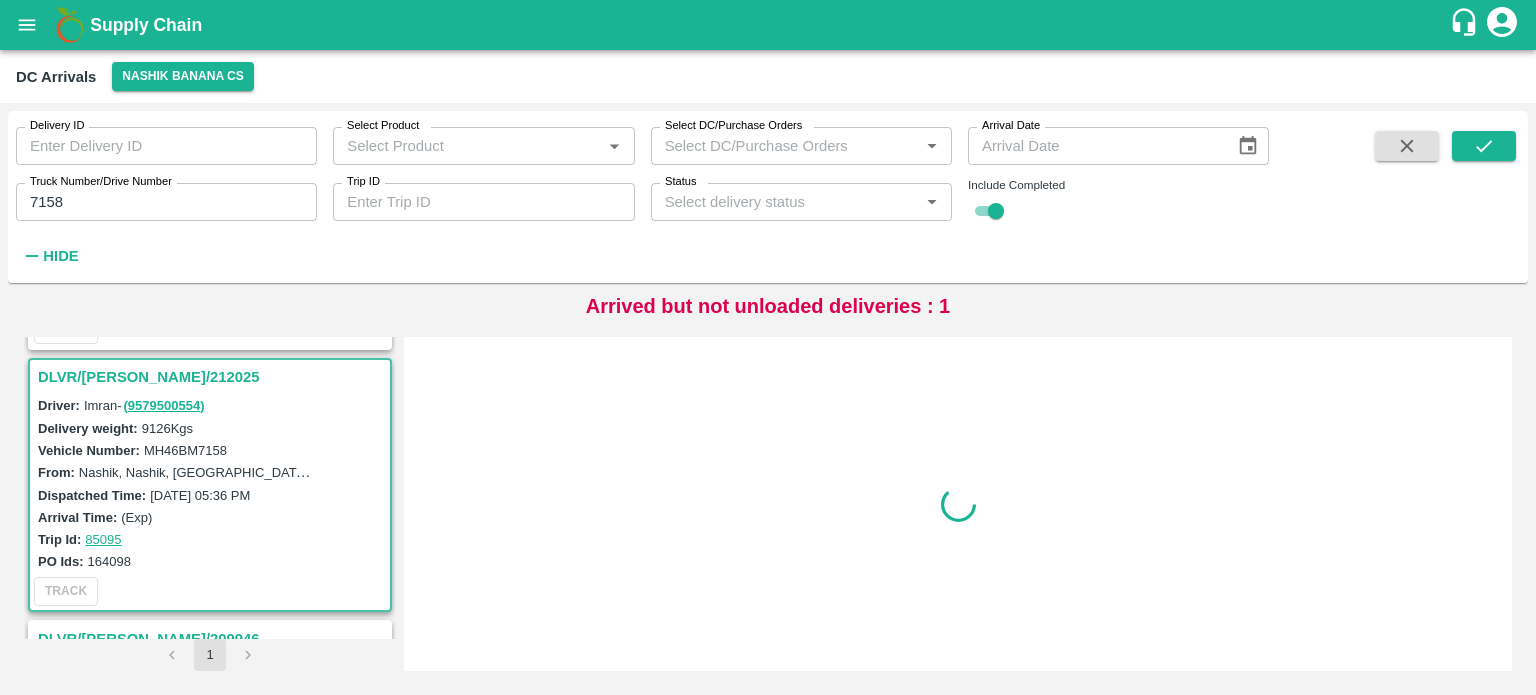 scroll, scrollTop: 268, scrollLeft: 0, axis: vertical 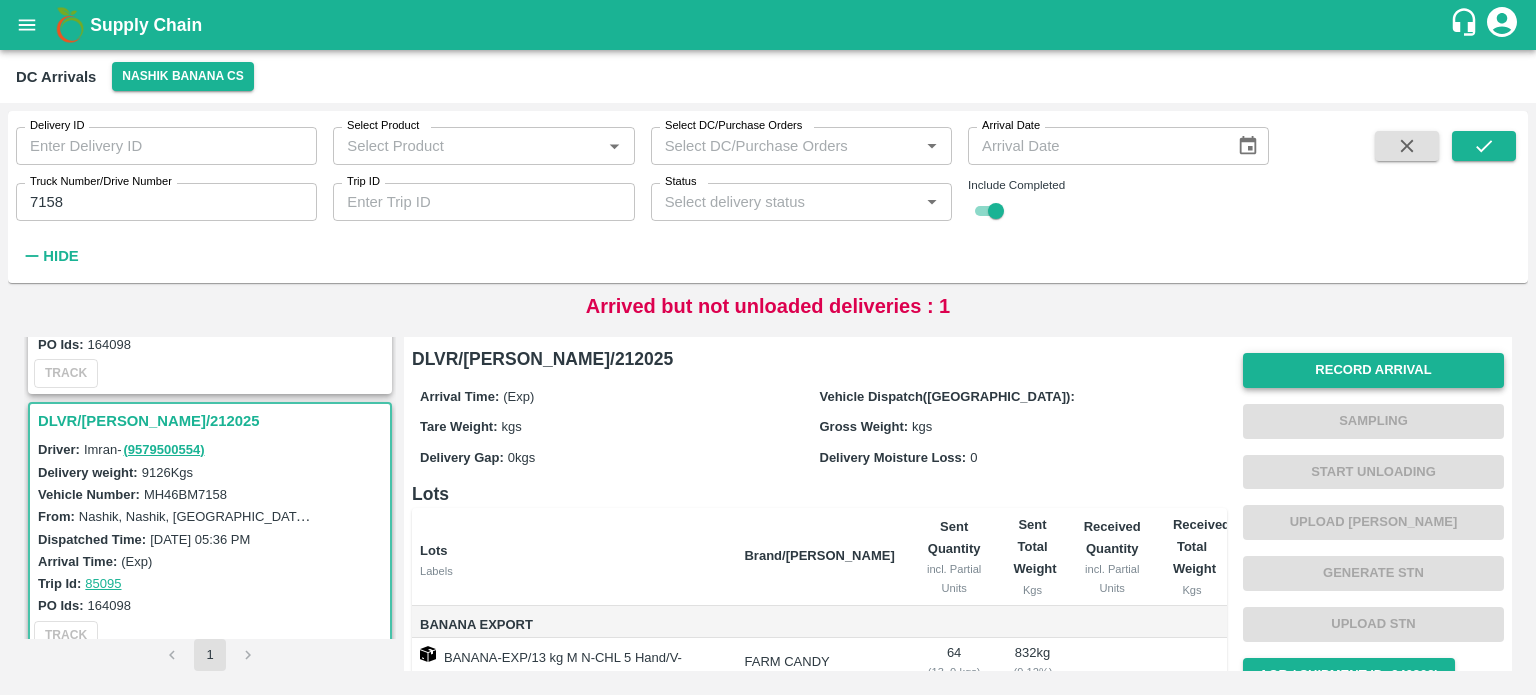 click on "Record Arrival" at bounding box center [1373, 370] 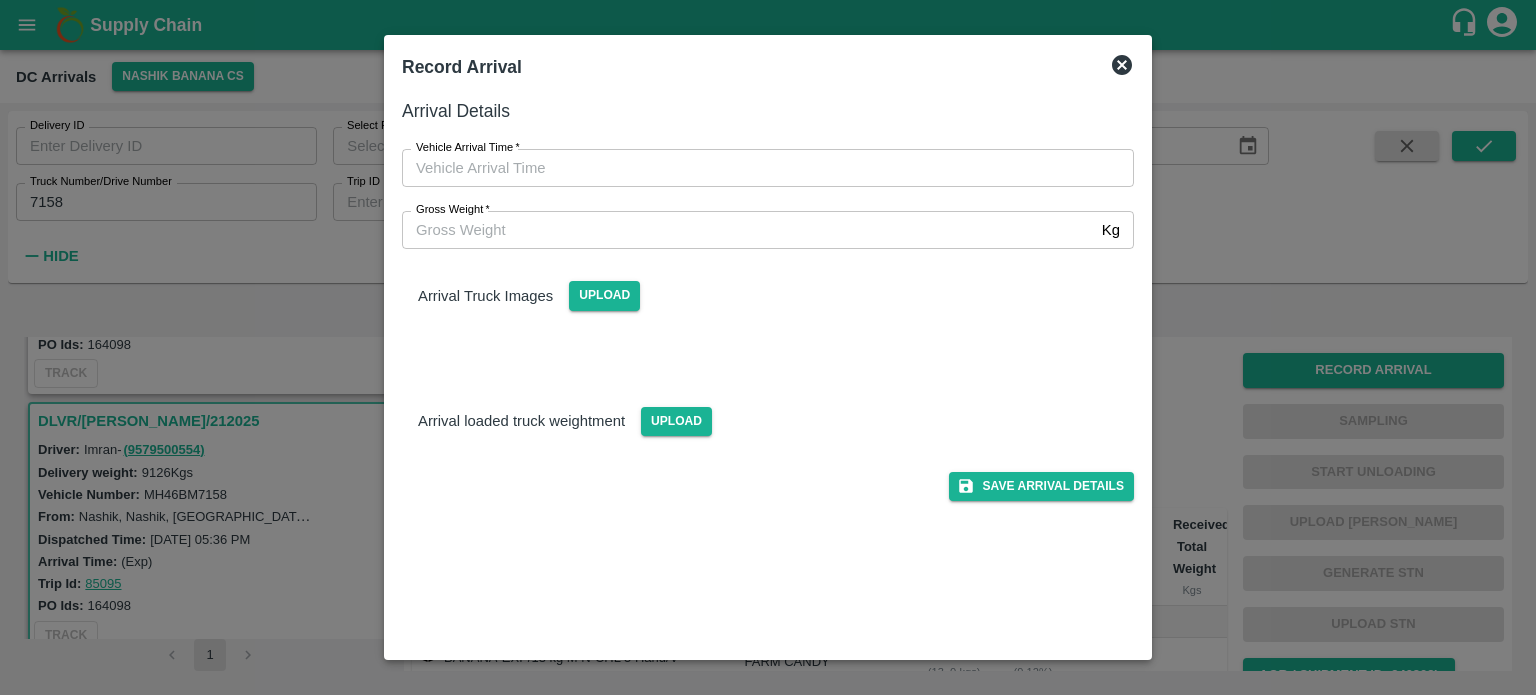 type on "DD/MM/YYYY hh:mm aa" 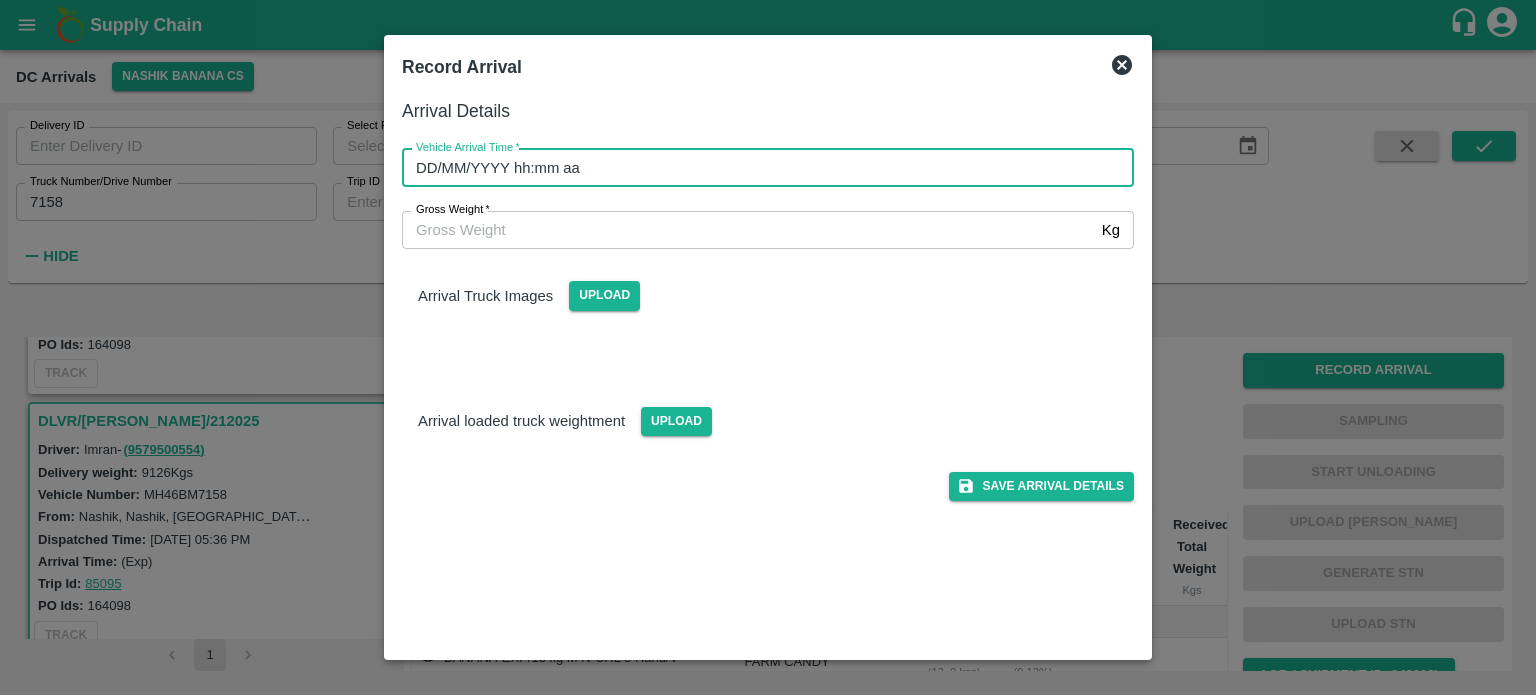 click on "DD/MM/YYYY hh:mm aa" at bounding box center (761, 168) 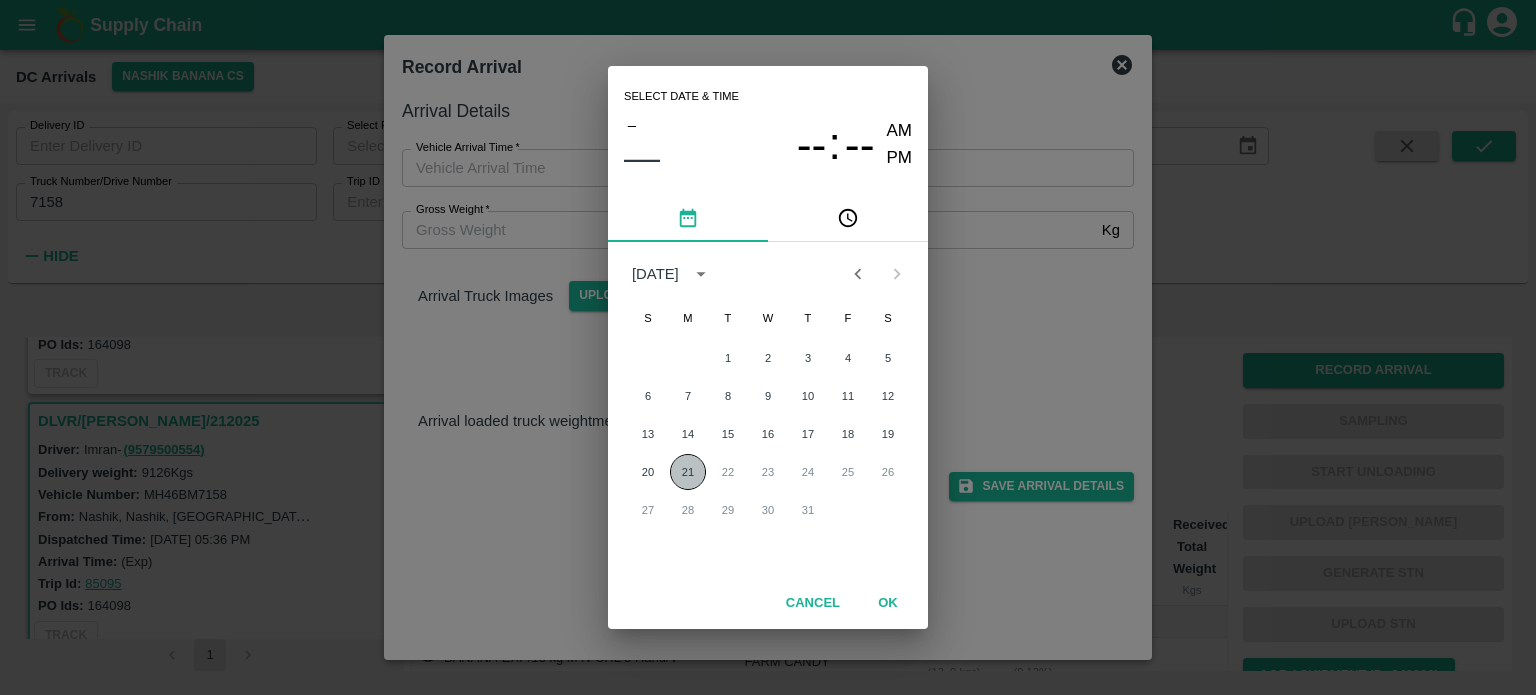 click on "21" at bounding box center (688, 472) 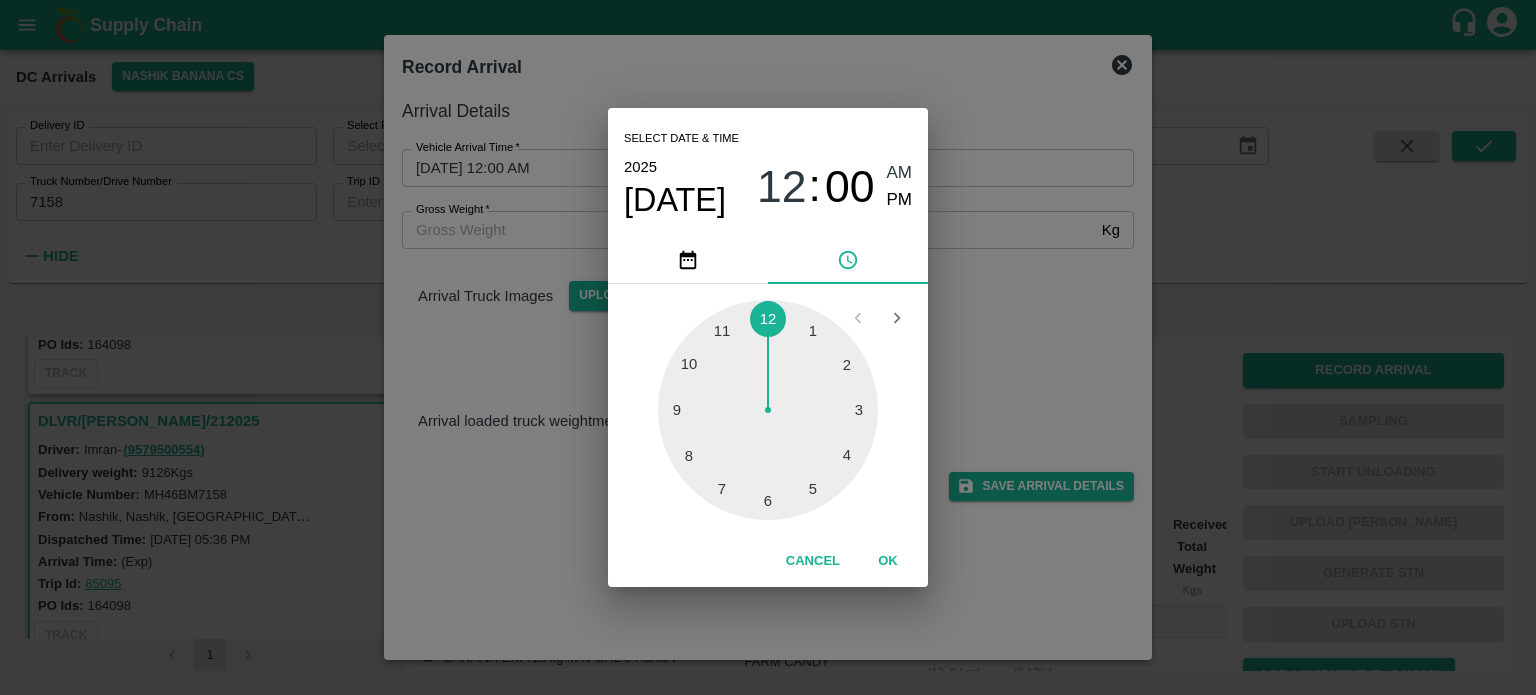 click at bounding box center (768, 410) 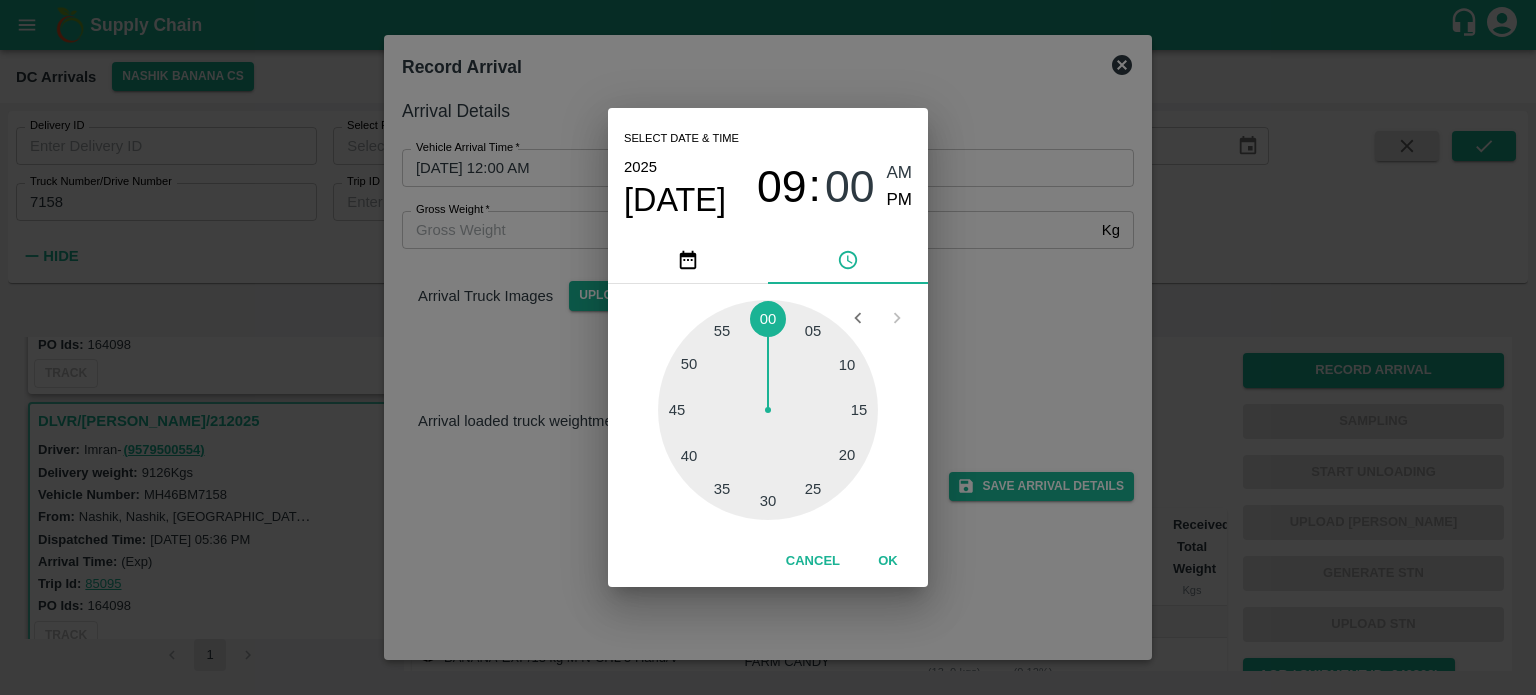type on "[DATE] 09:00 AM" 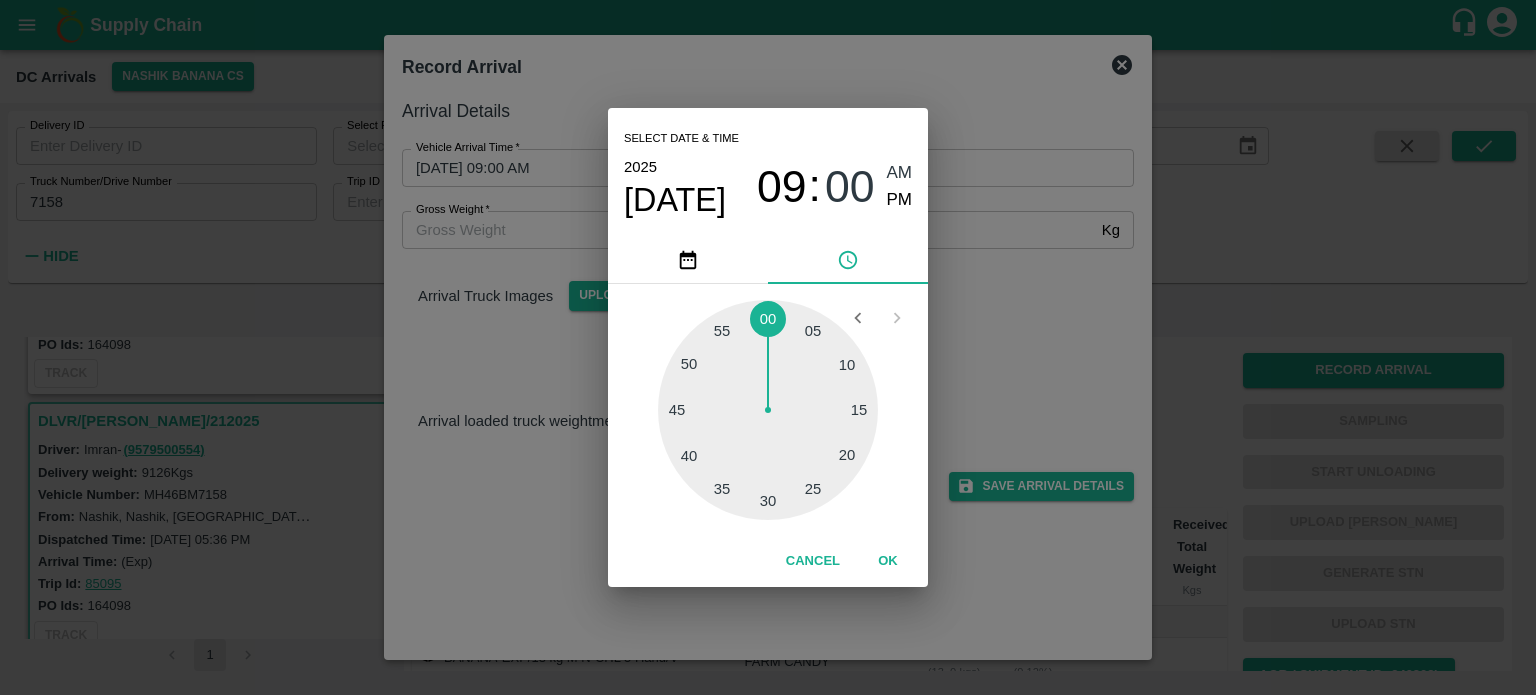 click on "Select date & time [DATE] 09 : 00 AM PM 05 10 15 20 25 30 35 40 45 50 55 00 Cancel OK" at bounding box center (768, 347) 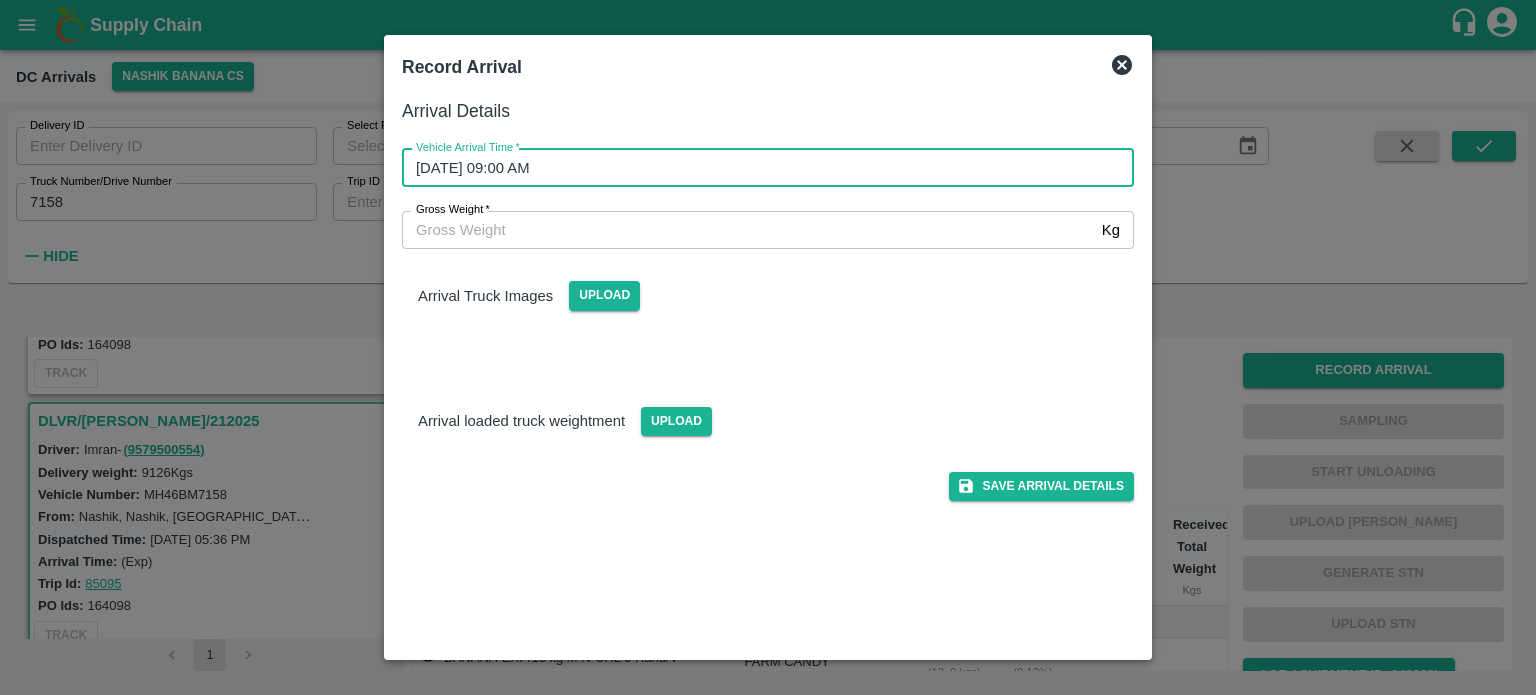 click on "Gross Weight   *" at bounding box center (748, 230) 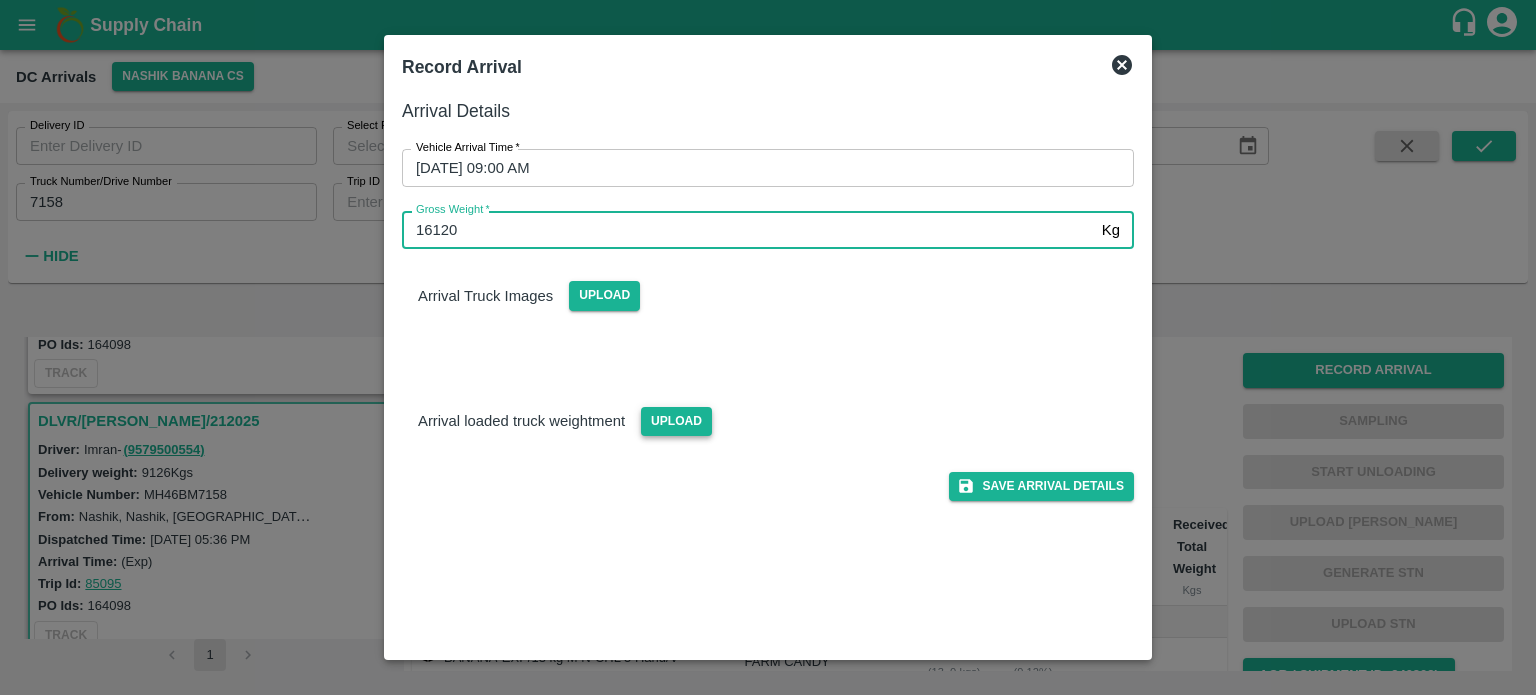 type on "16120" 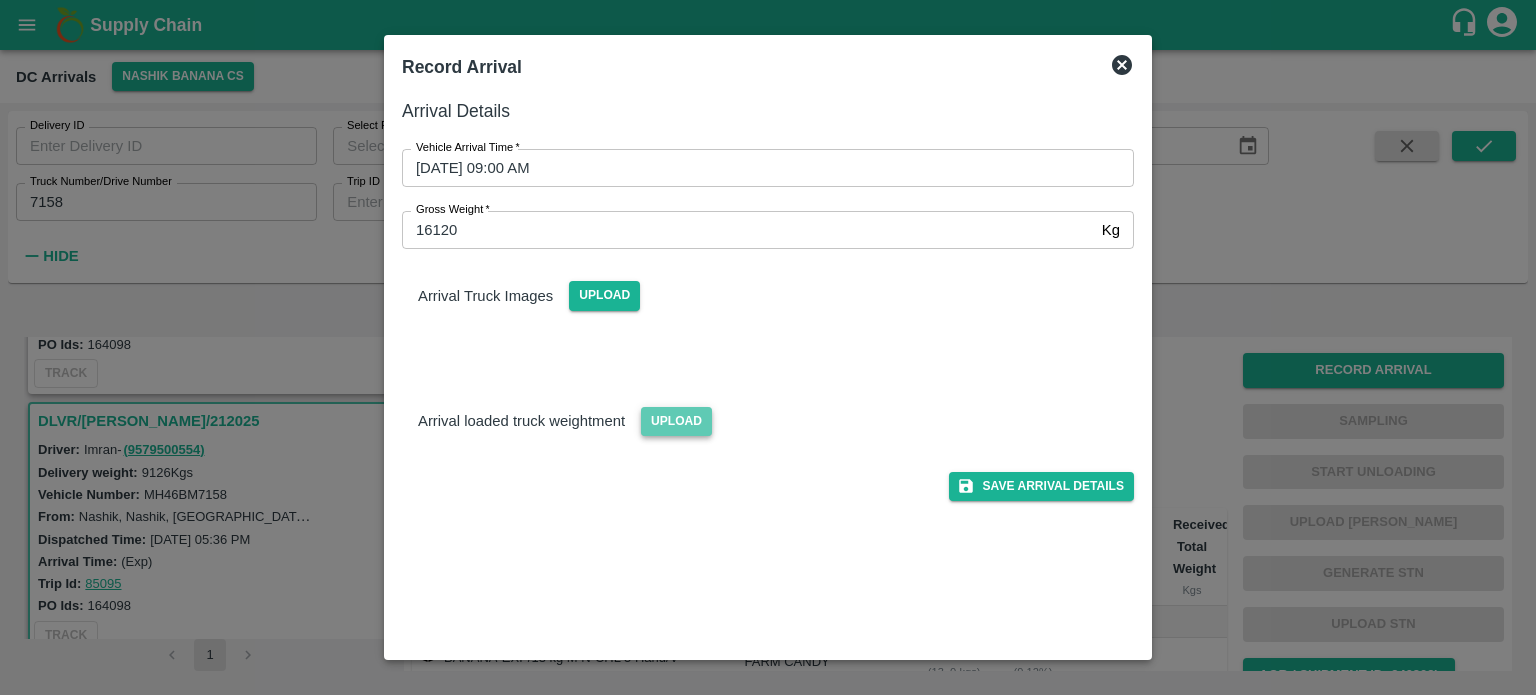 click on "Upload" at bounding box center (676, 421) 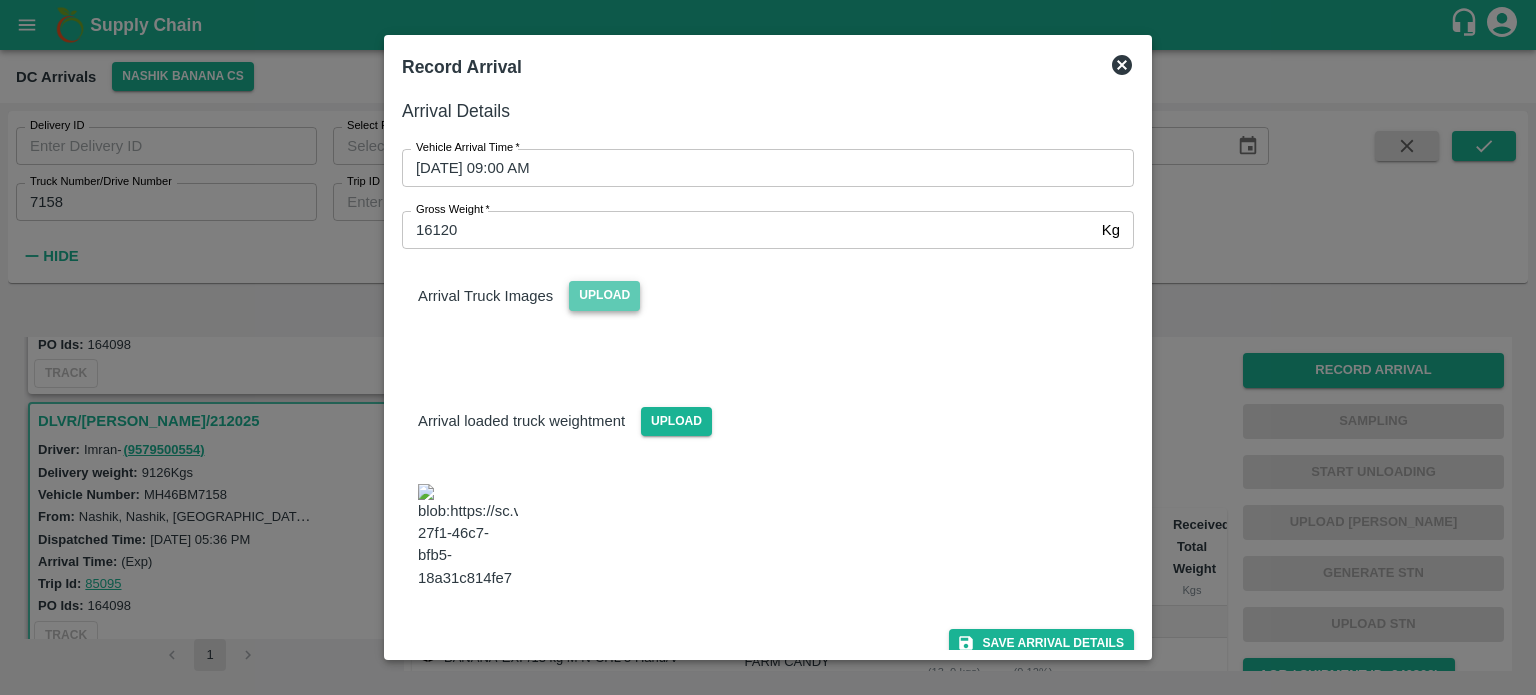 click on "Upload" at bounding box center (604, 295) 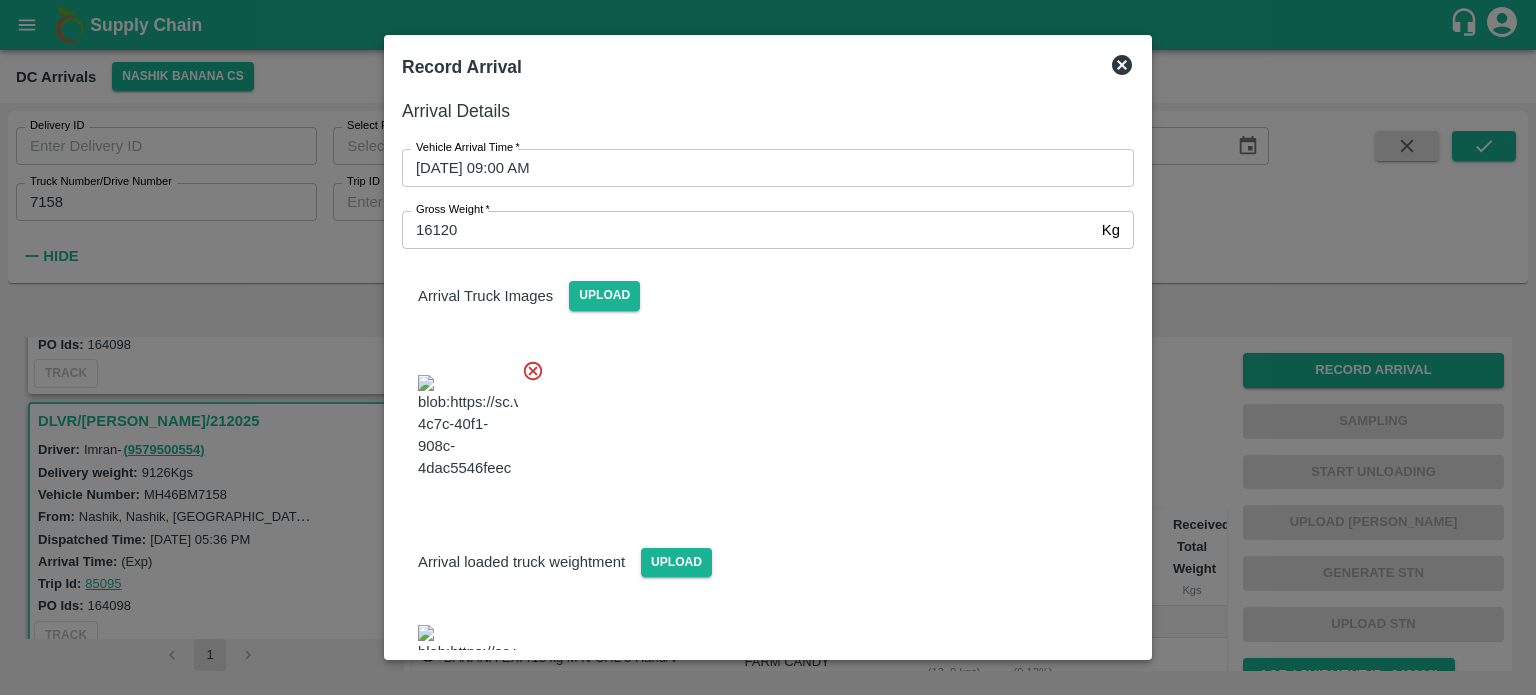 click at bounding box center (760, 421) 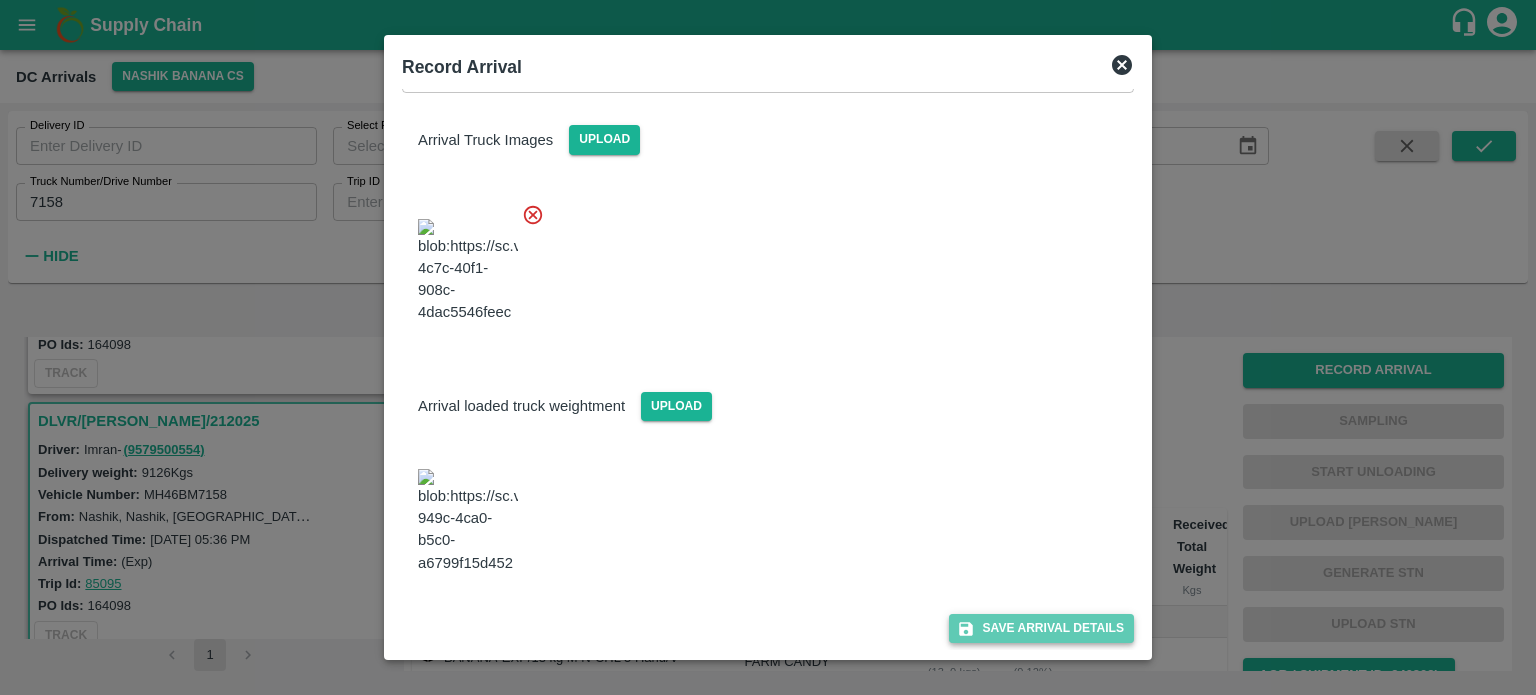 click on "Save Arrival Details" at bounding box center [1041, 628] 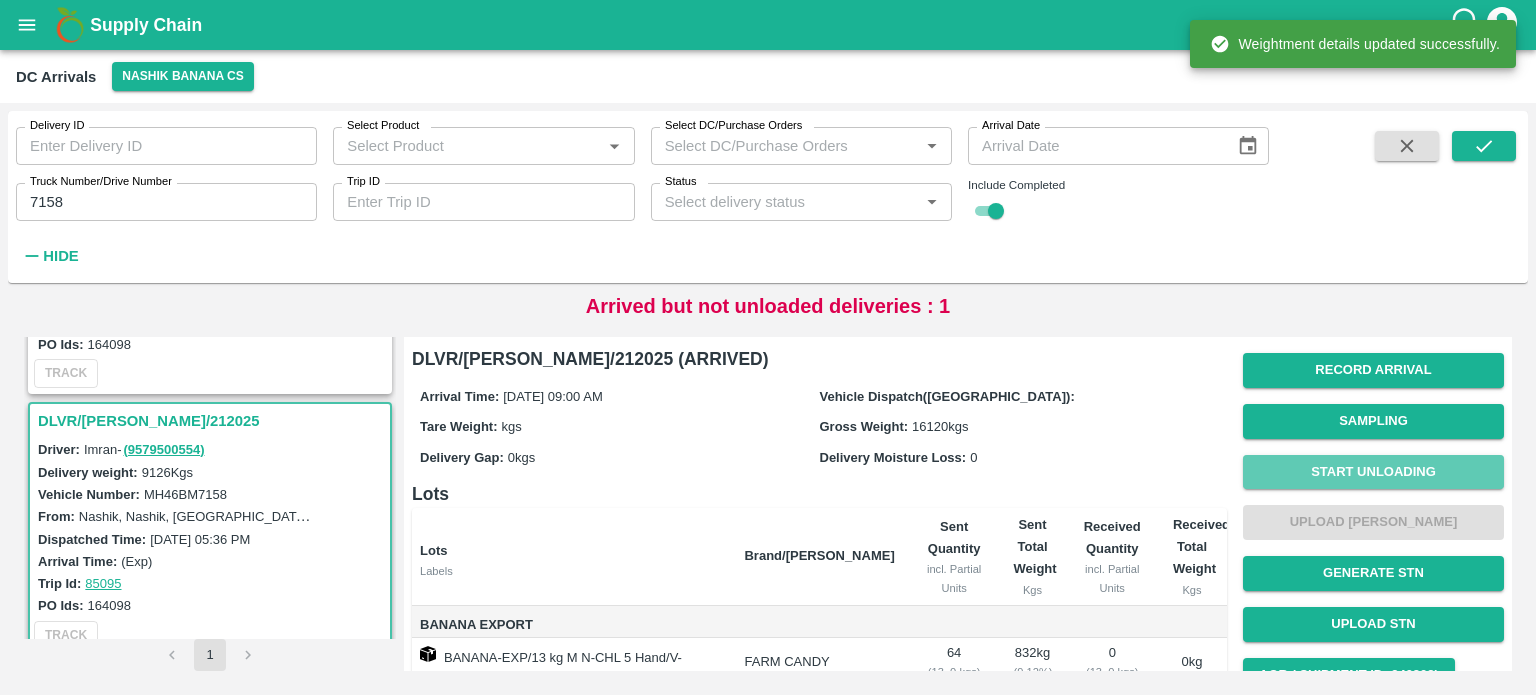 click on "Start Unloading" at bounding box center (1373, 472) 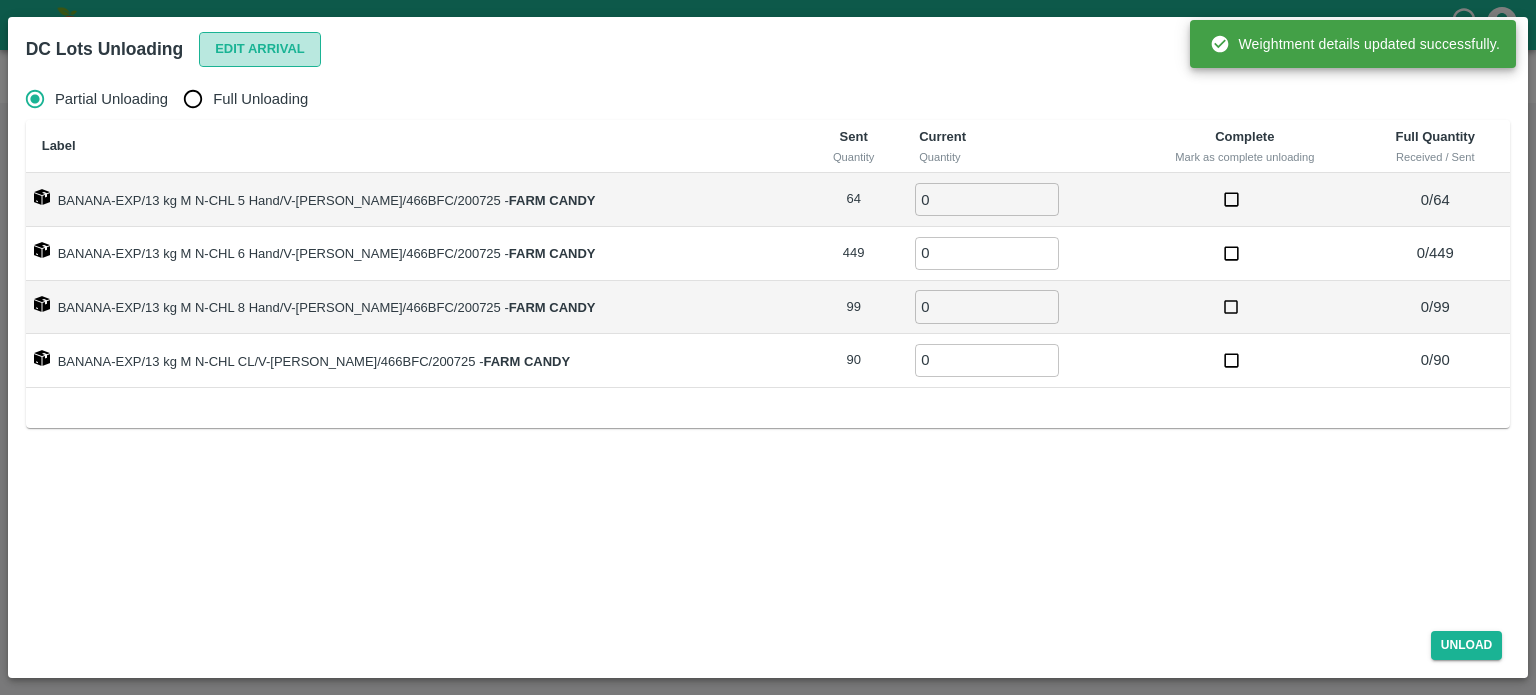 click on "Edit Arrival" at bounding box center [260, 49] 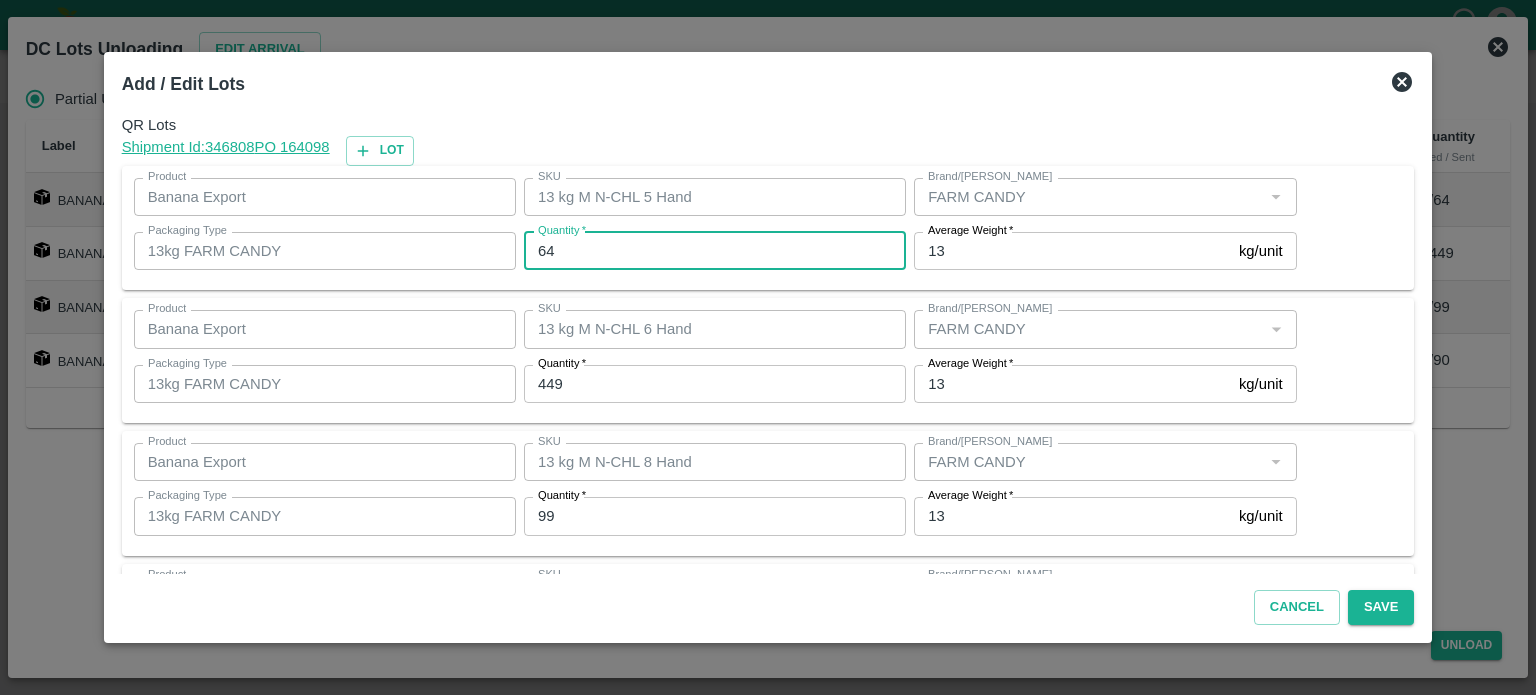 click on "64" at bounding box center (715, 251) 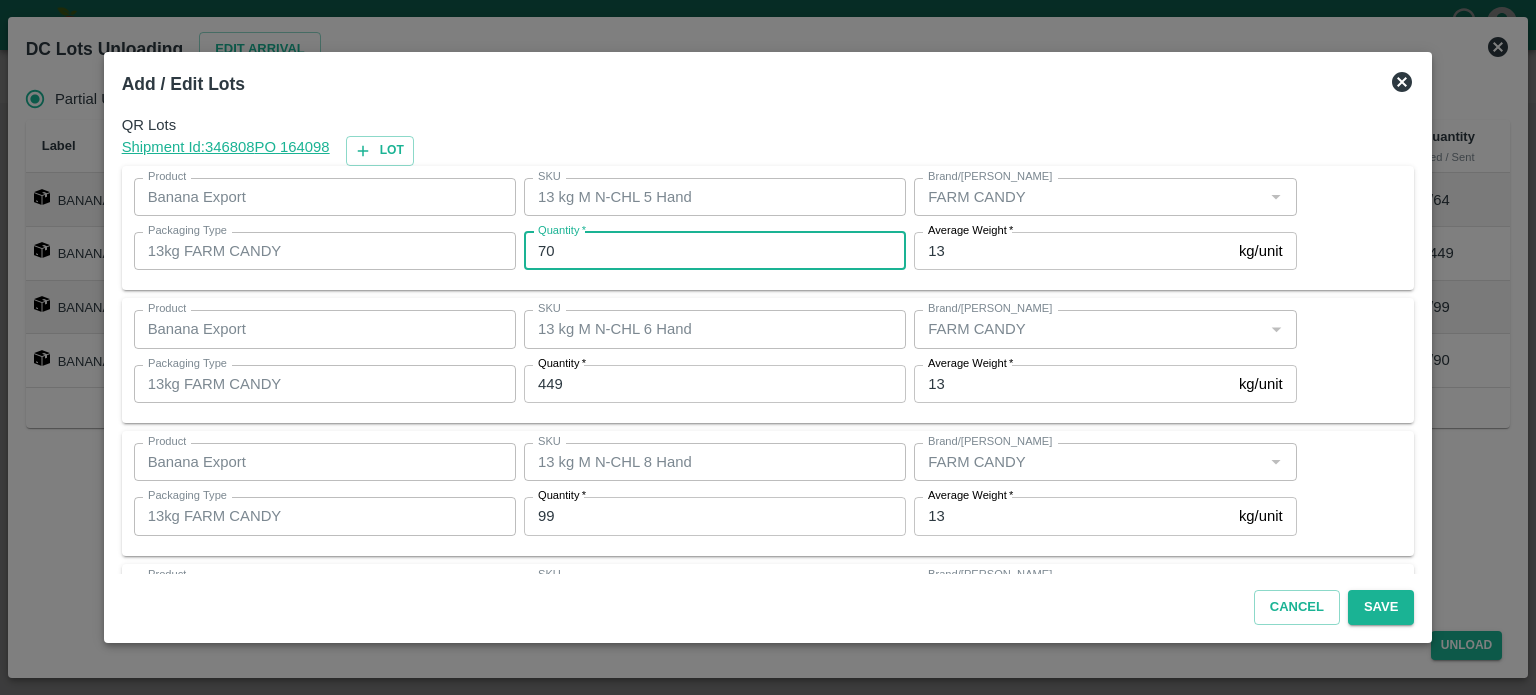 type on "70" 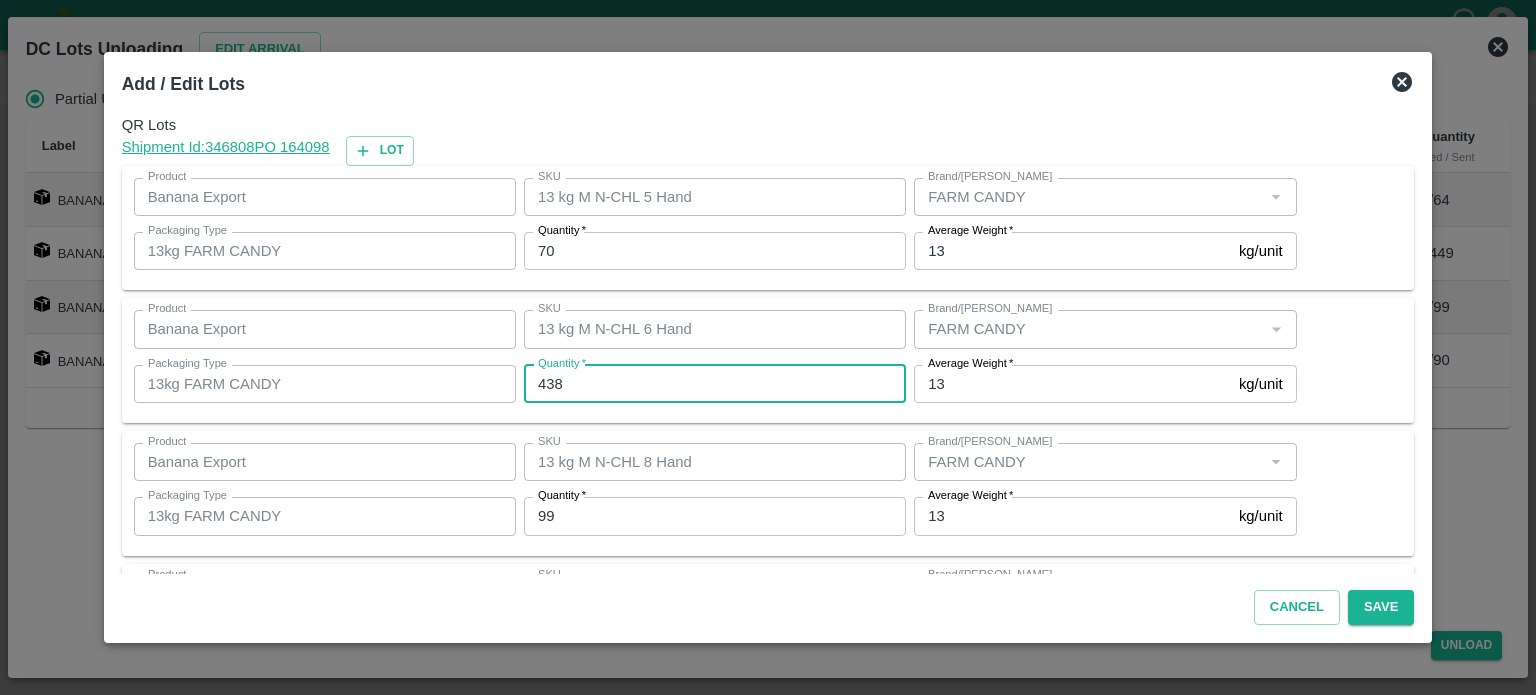 type on "438" 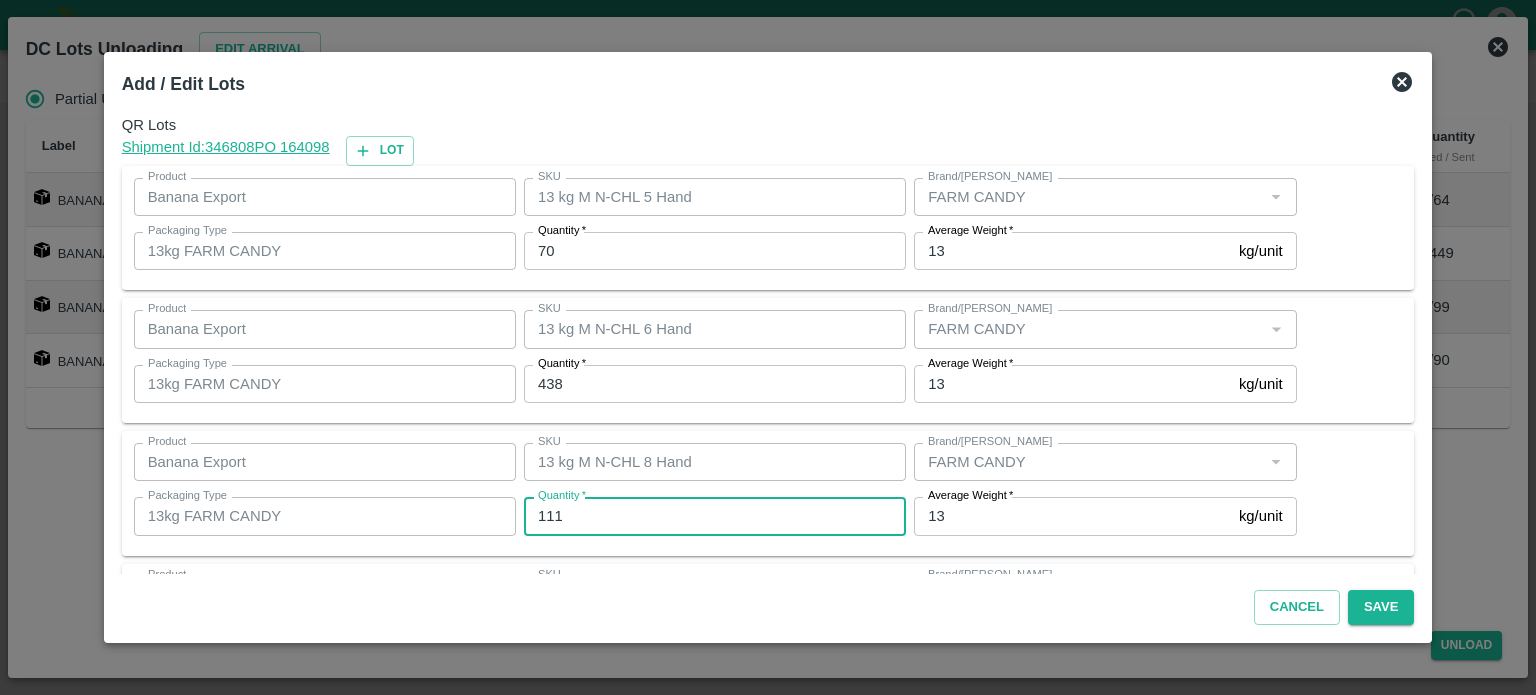 type on "111" 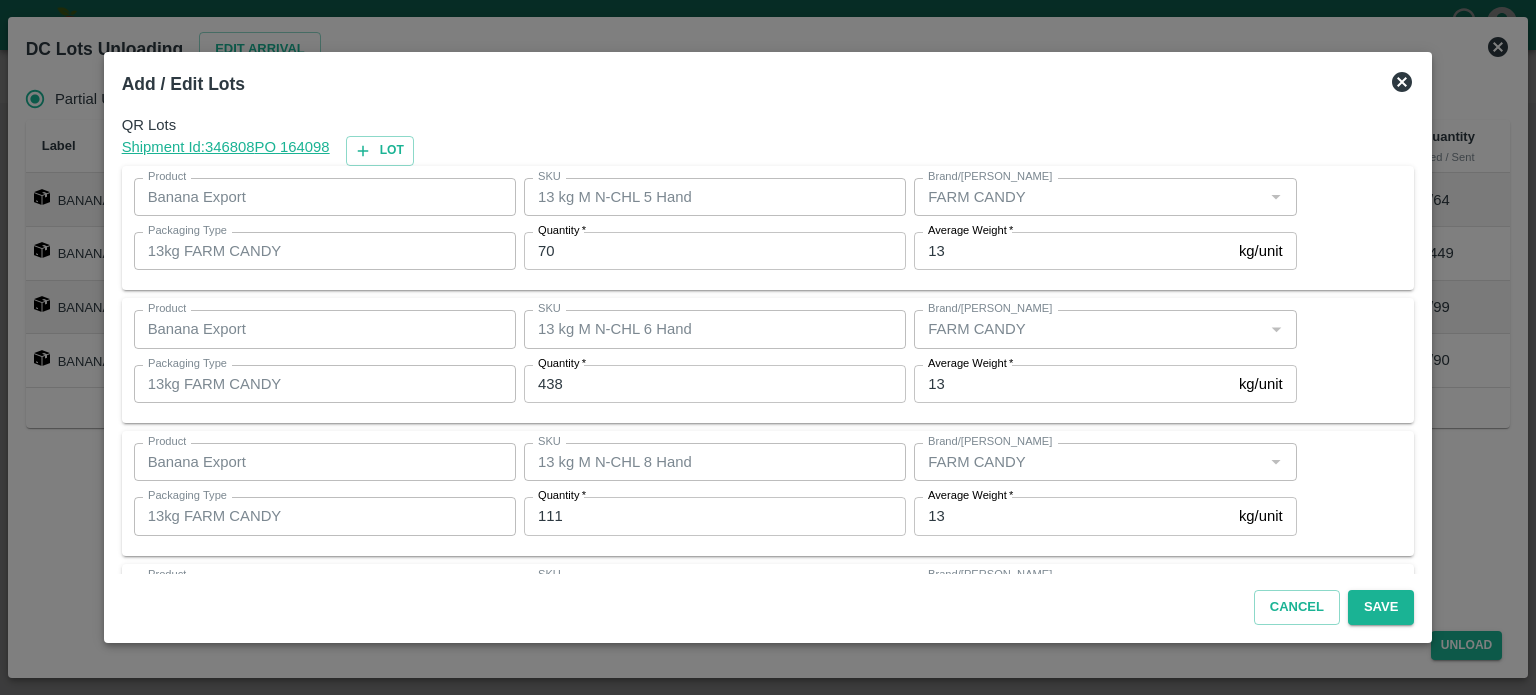 scroll, scrollTop: 129, scrollLeft: 0, axis: vertical 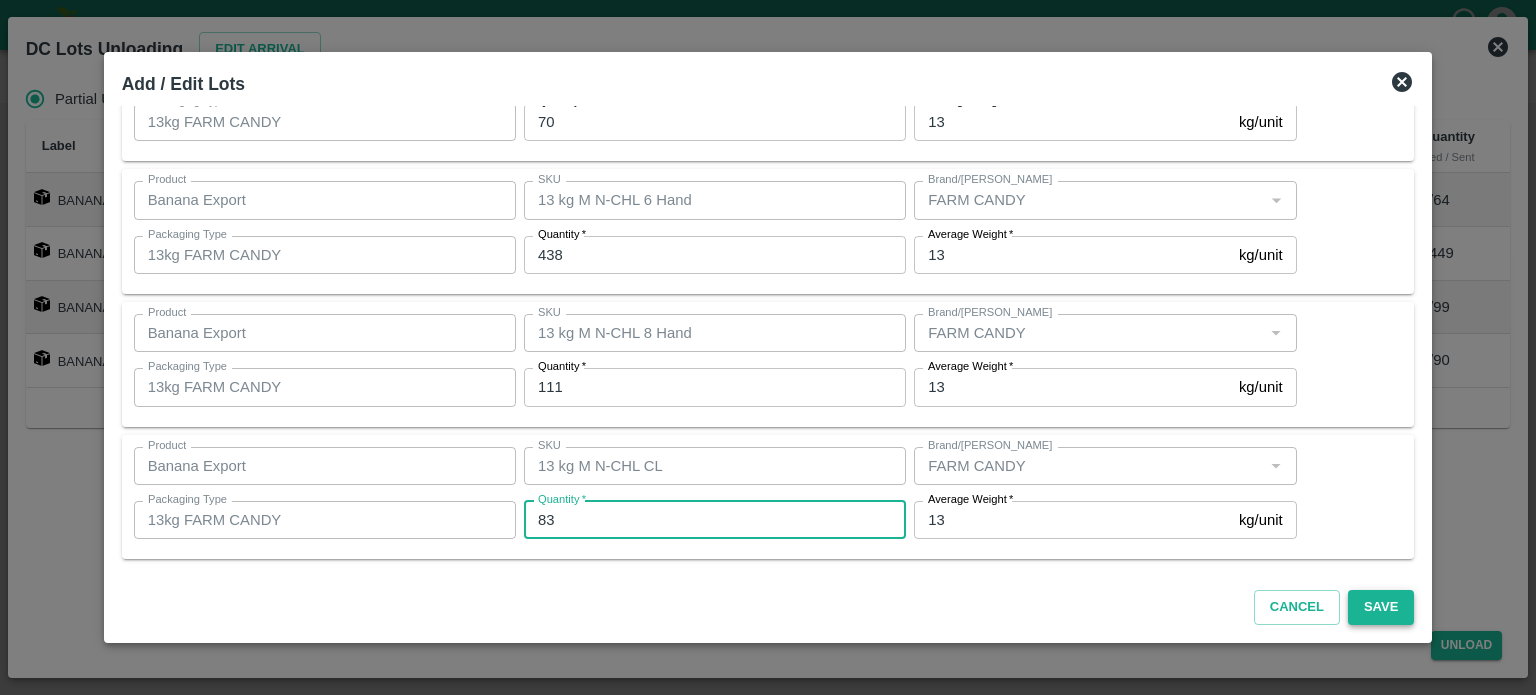 type on "83" 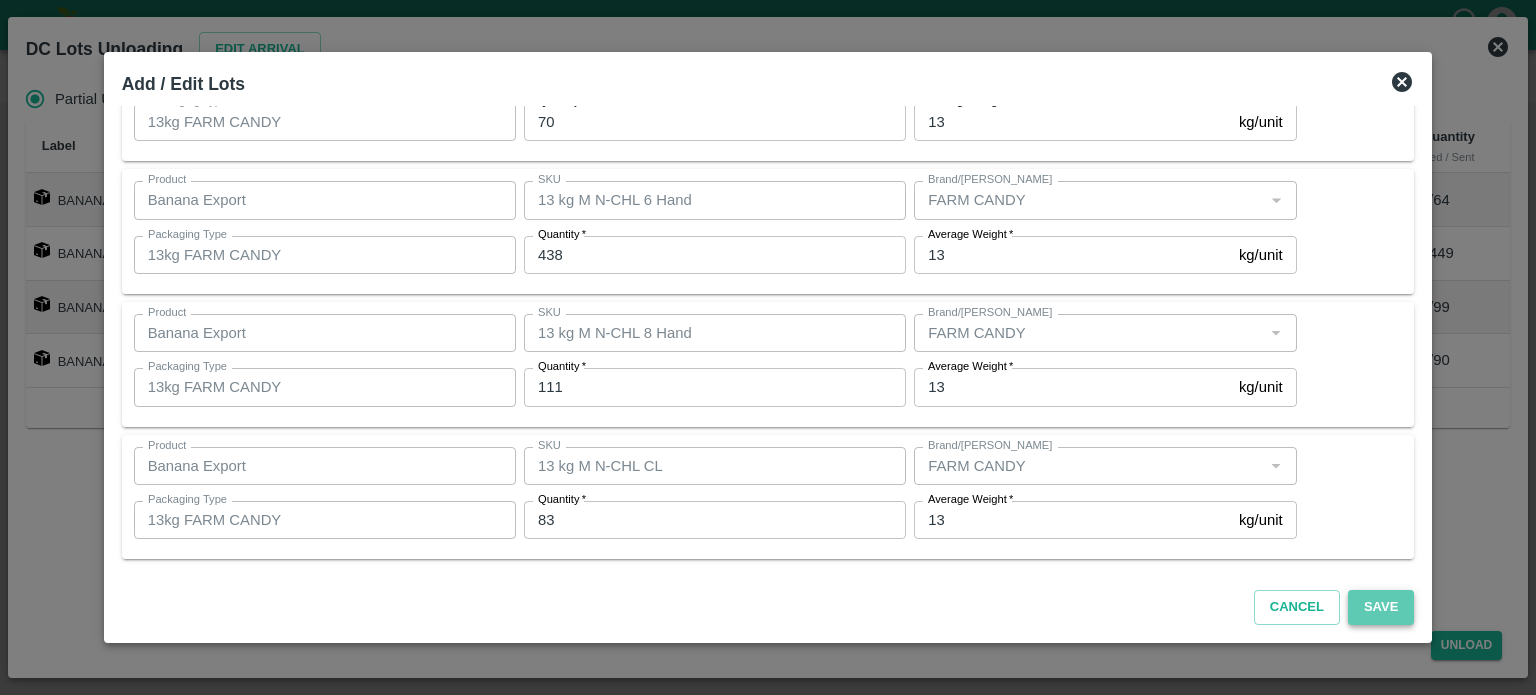 click on "Save" at bounding box center [1381, 607] 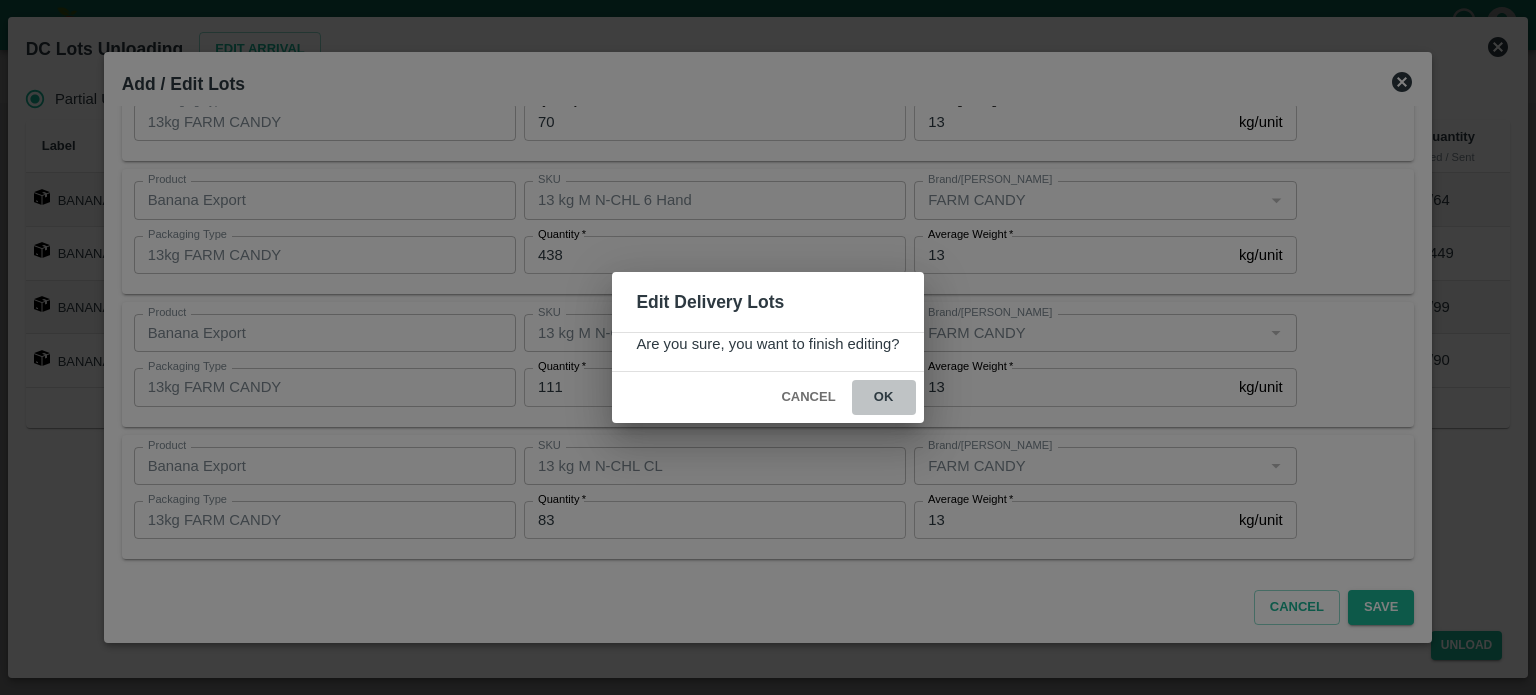 click on "ok" at bounding box center [884, 397] 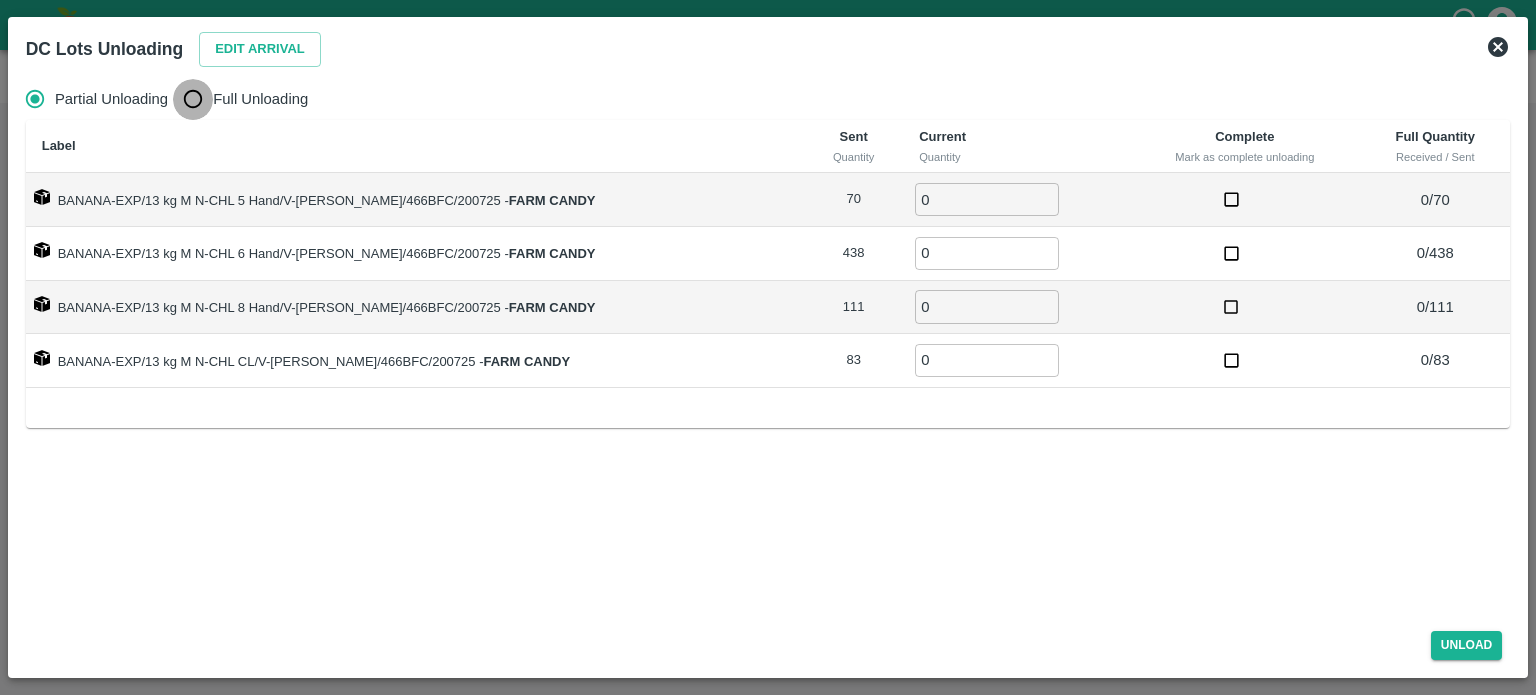 click on "Full Unloading" at bounding box center [193, 99] 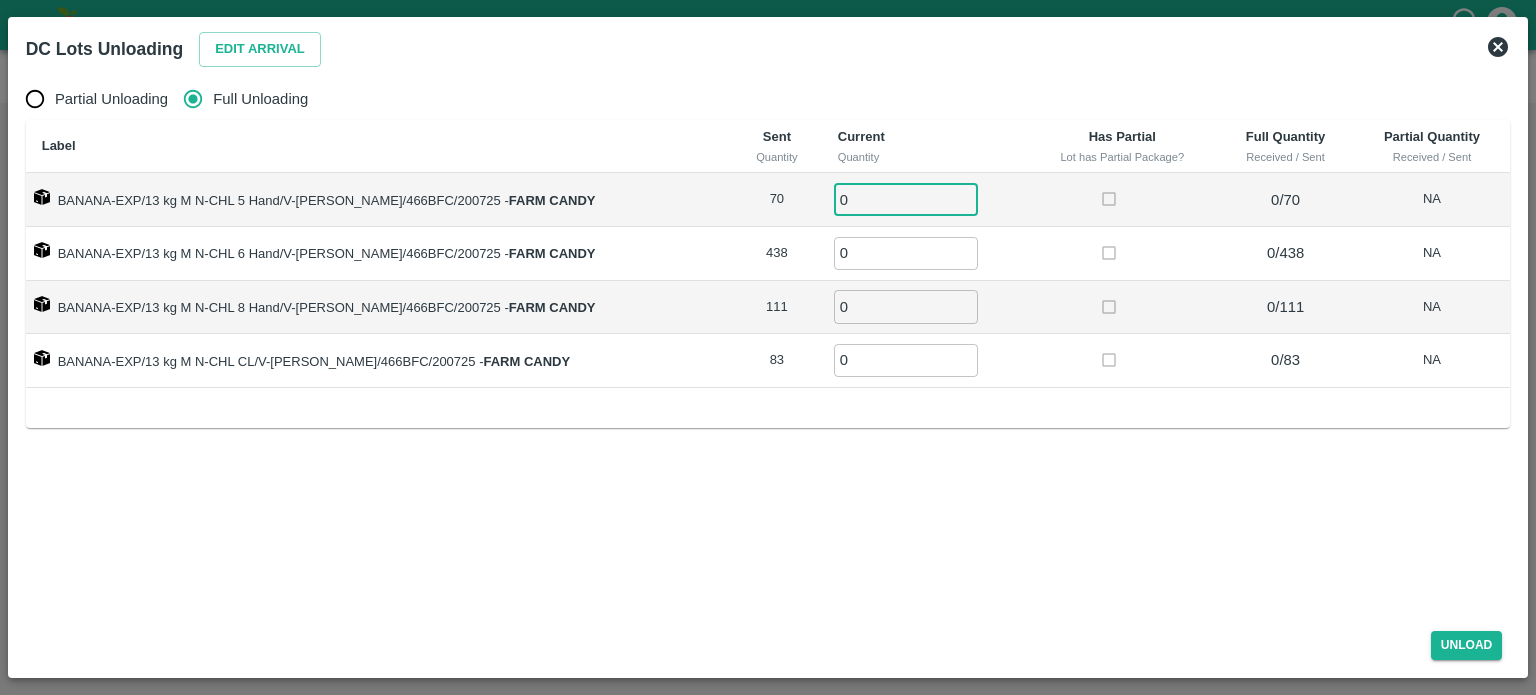 click on "0" at bounding box center (906, 199) 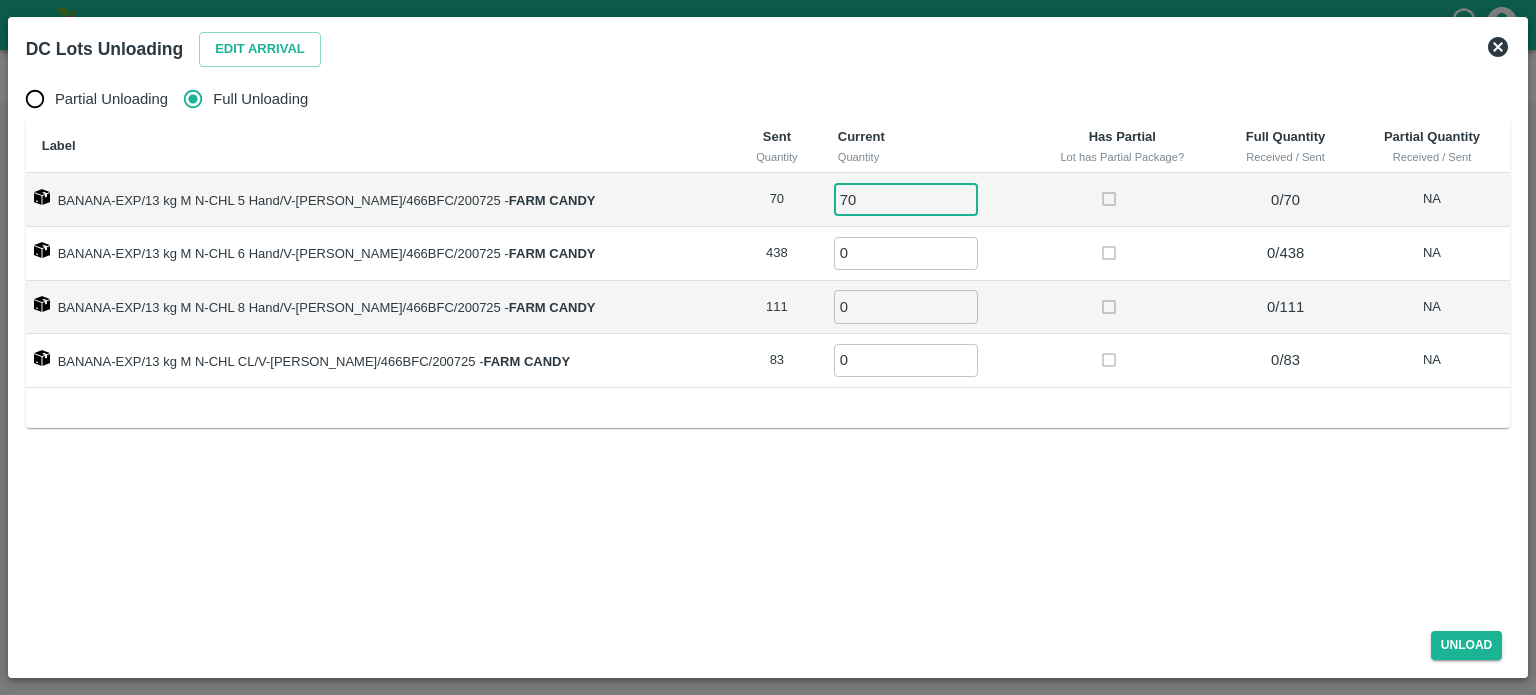type on "70" 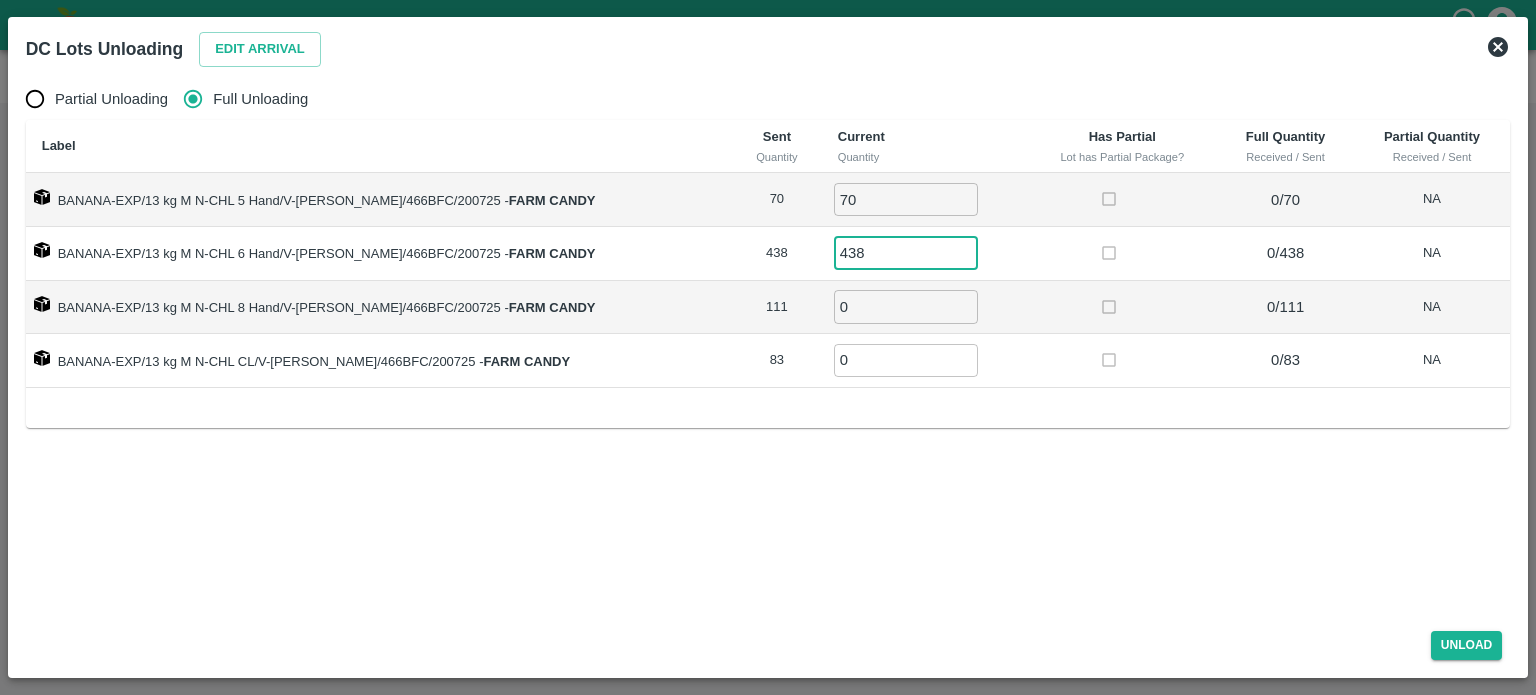 type on "438" 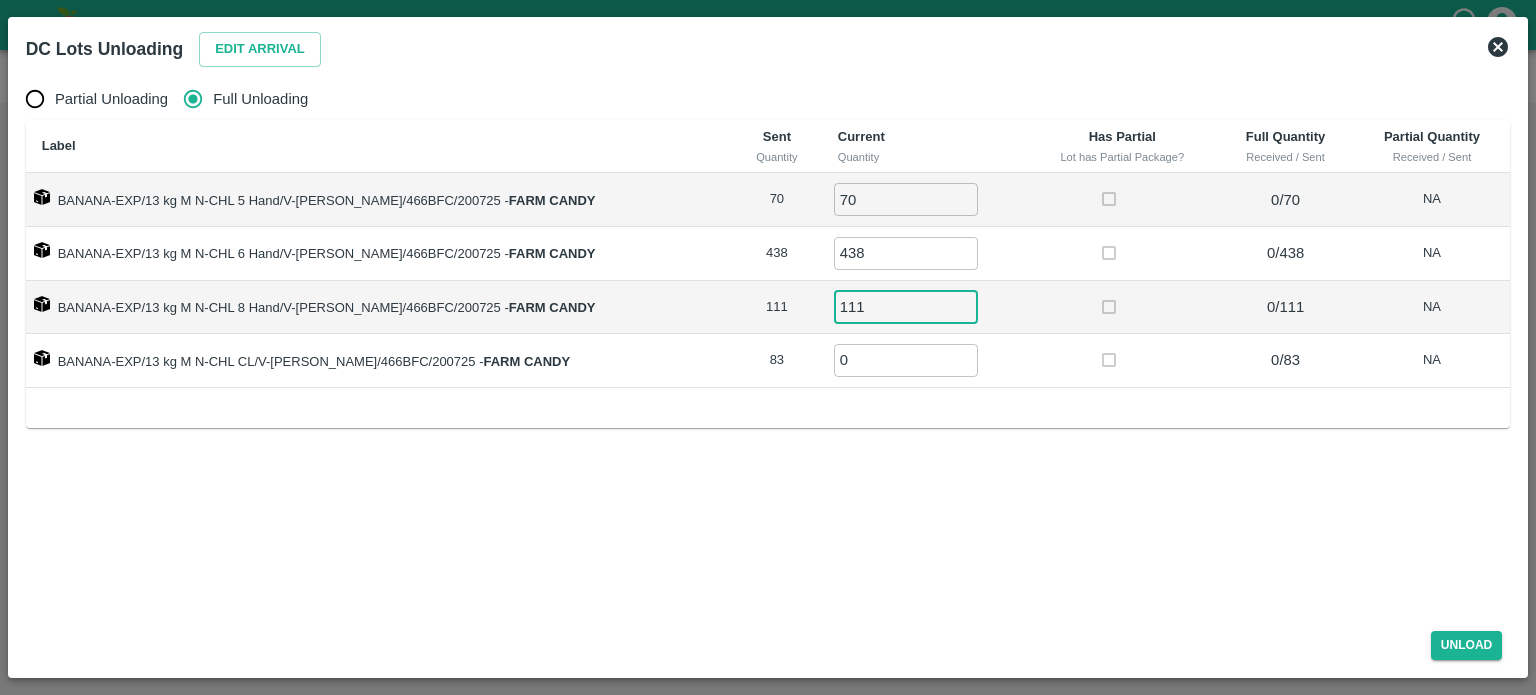 type on "111" 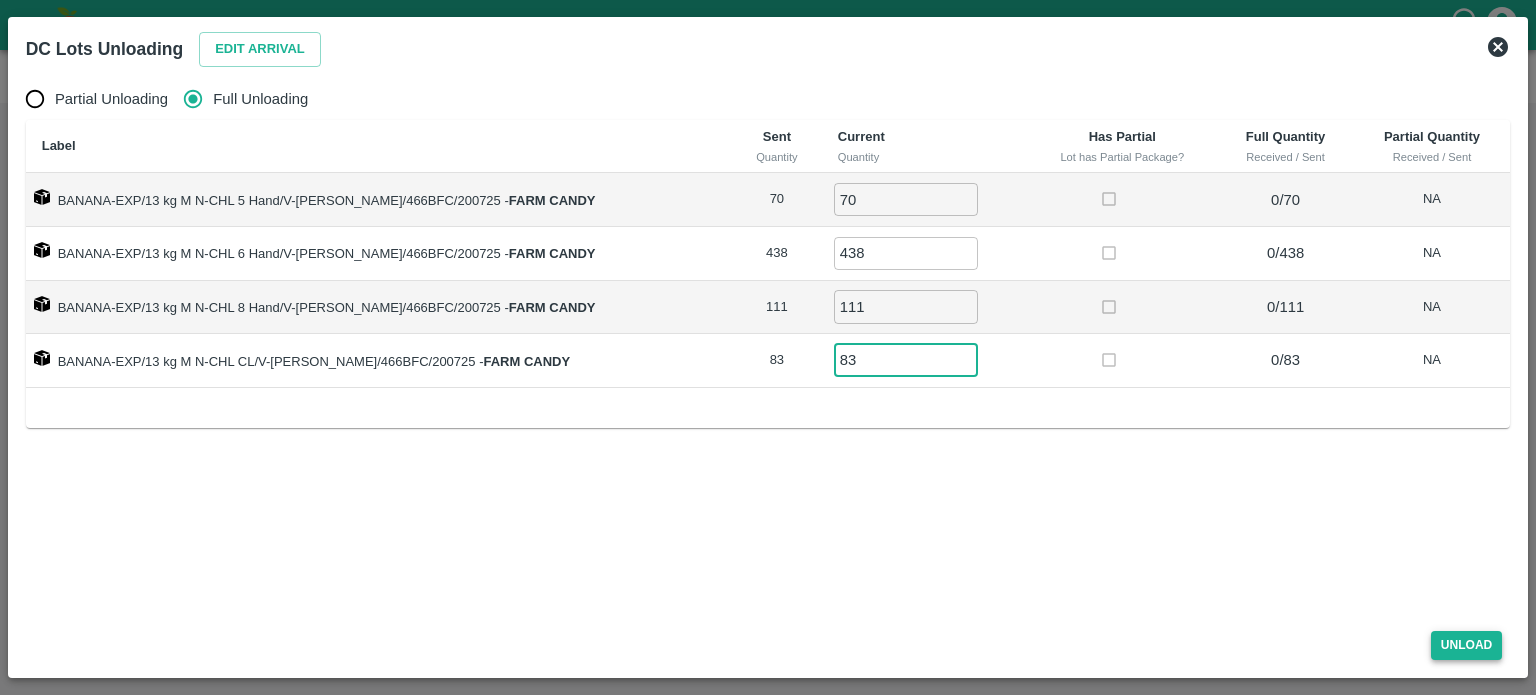 type on "83" 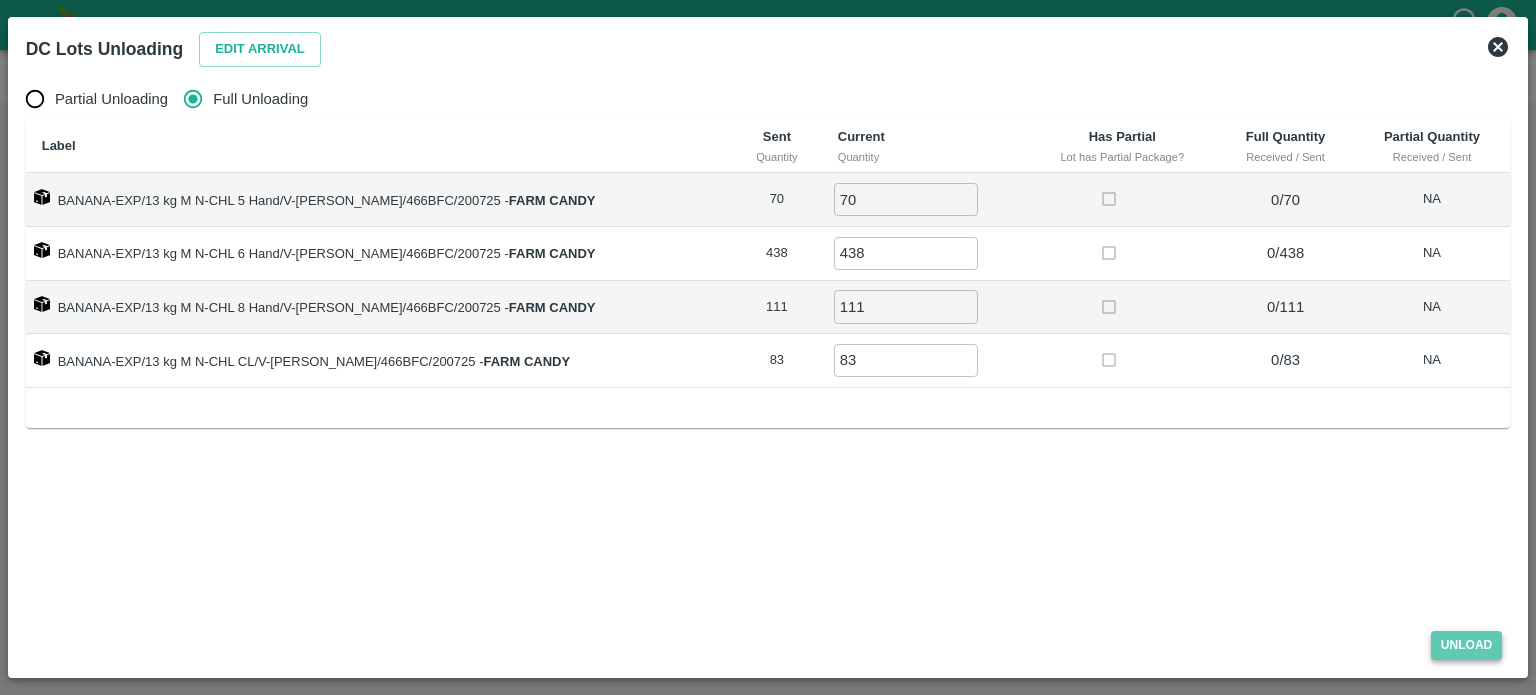 click on "Unload" at bounding box center [1467, 645] 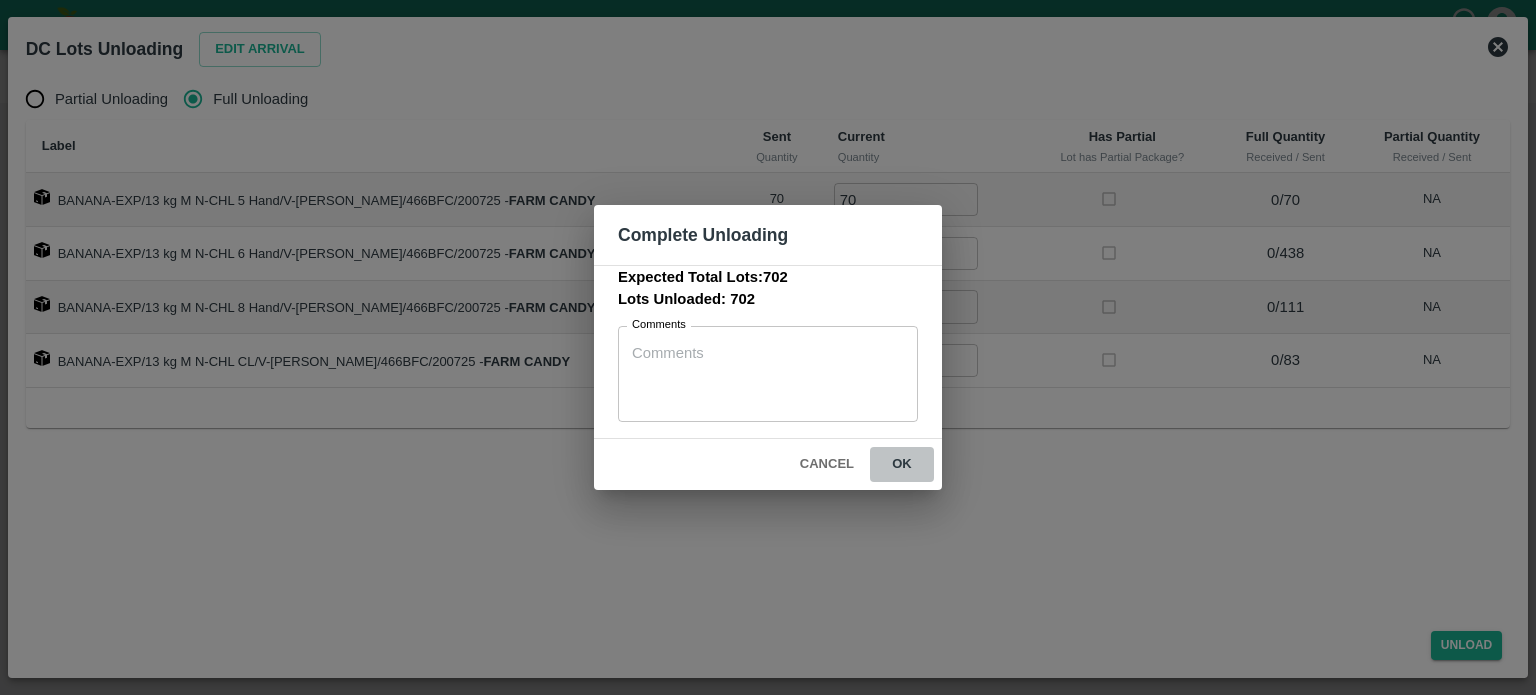 click on "ok" at bounding box center (902, 464) 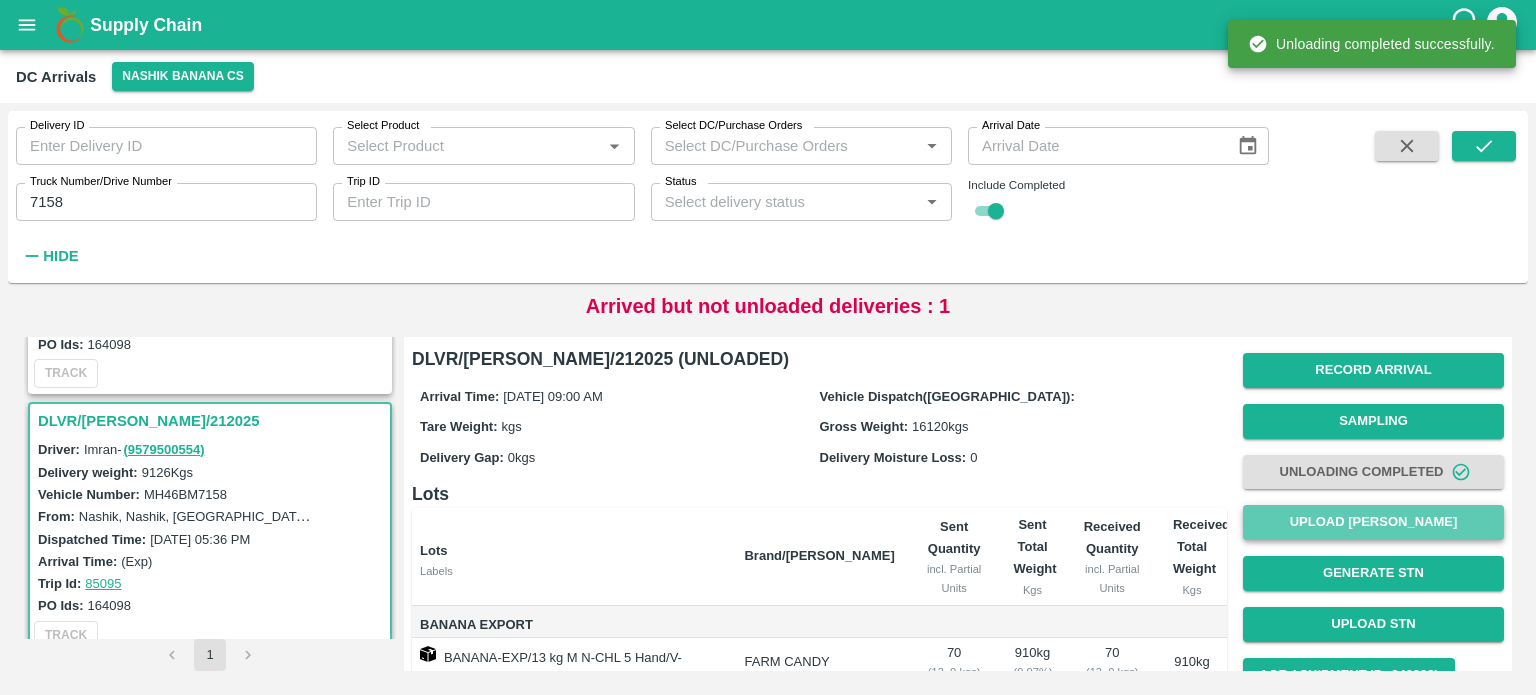 click on "Upload [PERSON_NAME]" at bounding box center (1373, 522) 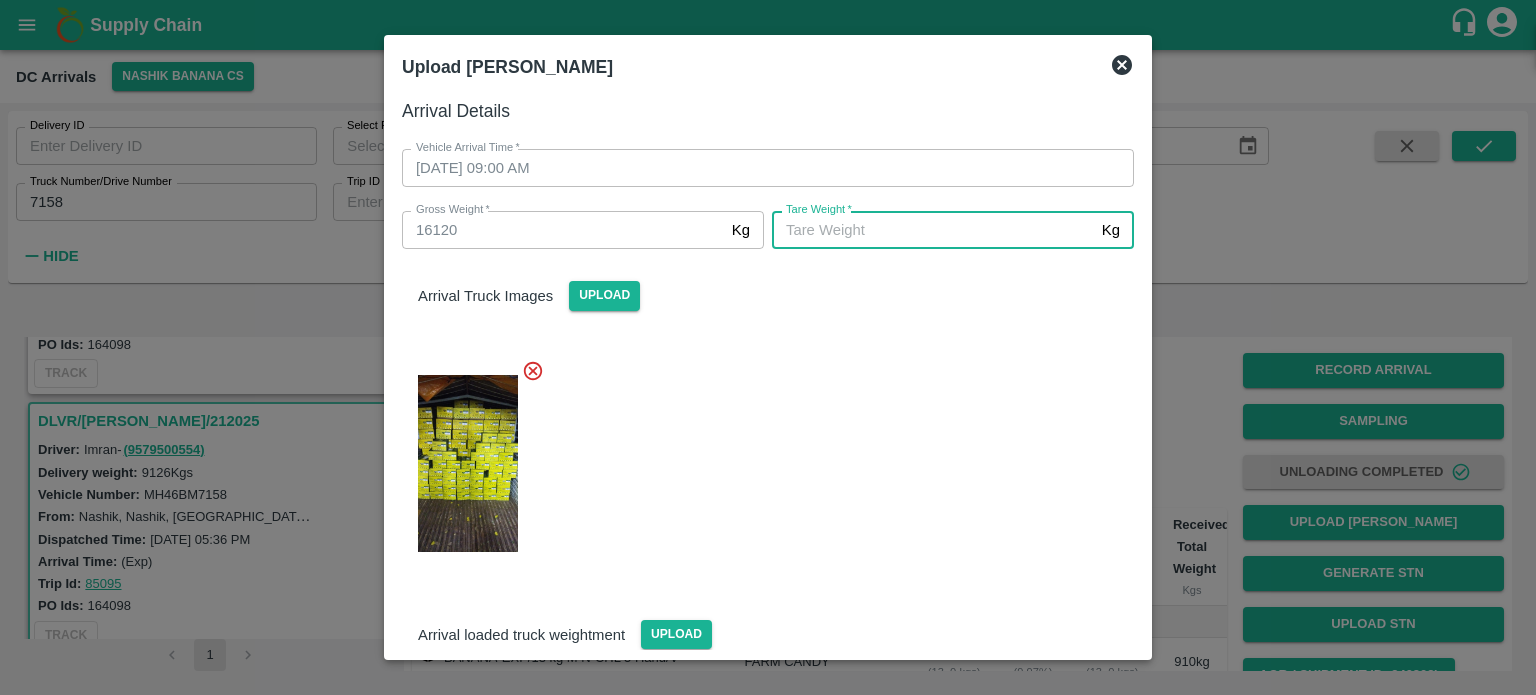 click on "[PERSON_NAME]   *" at bounding box center (933, 230) 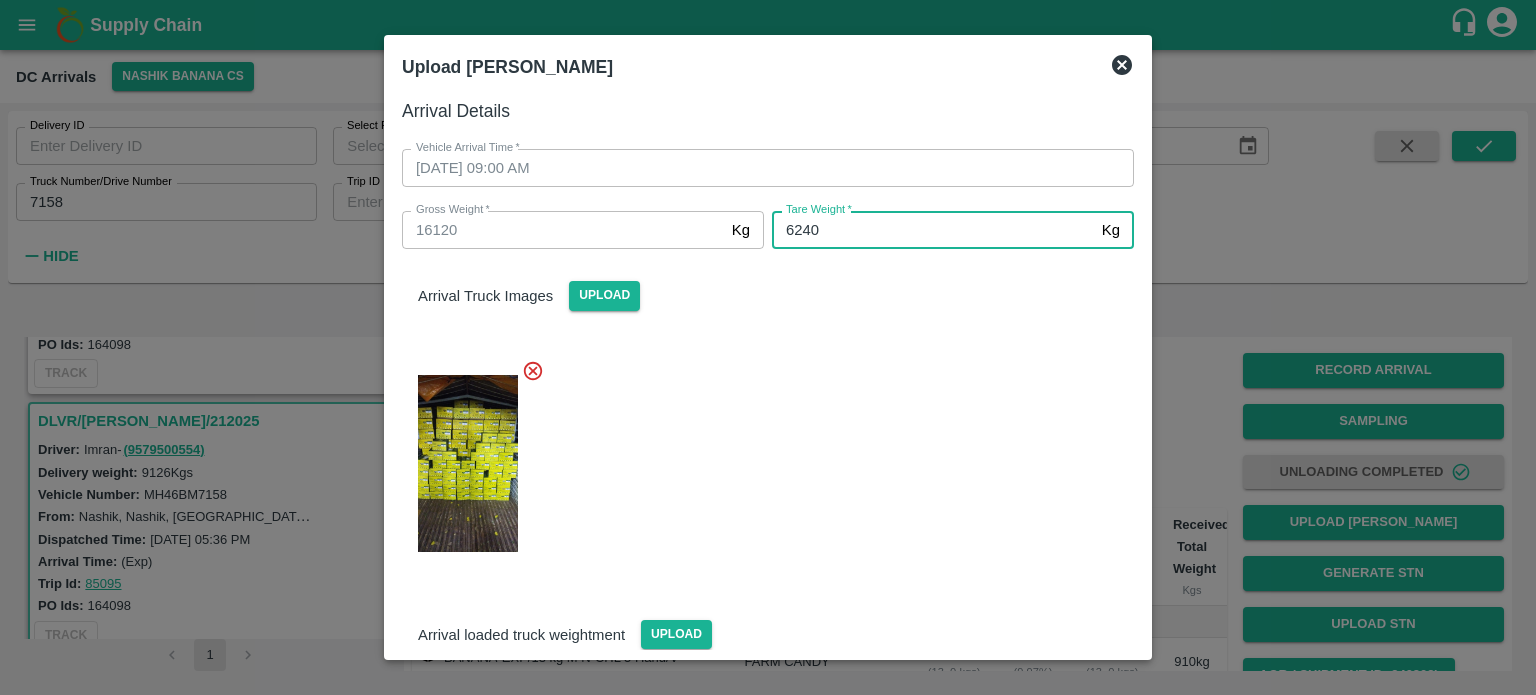 type on "6240" 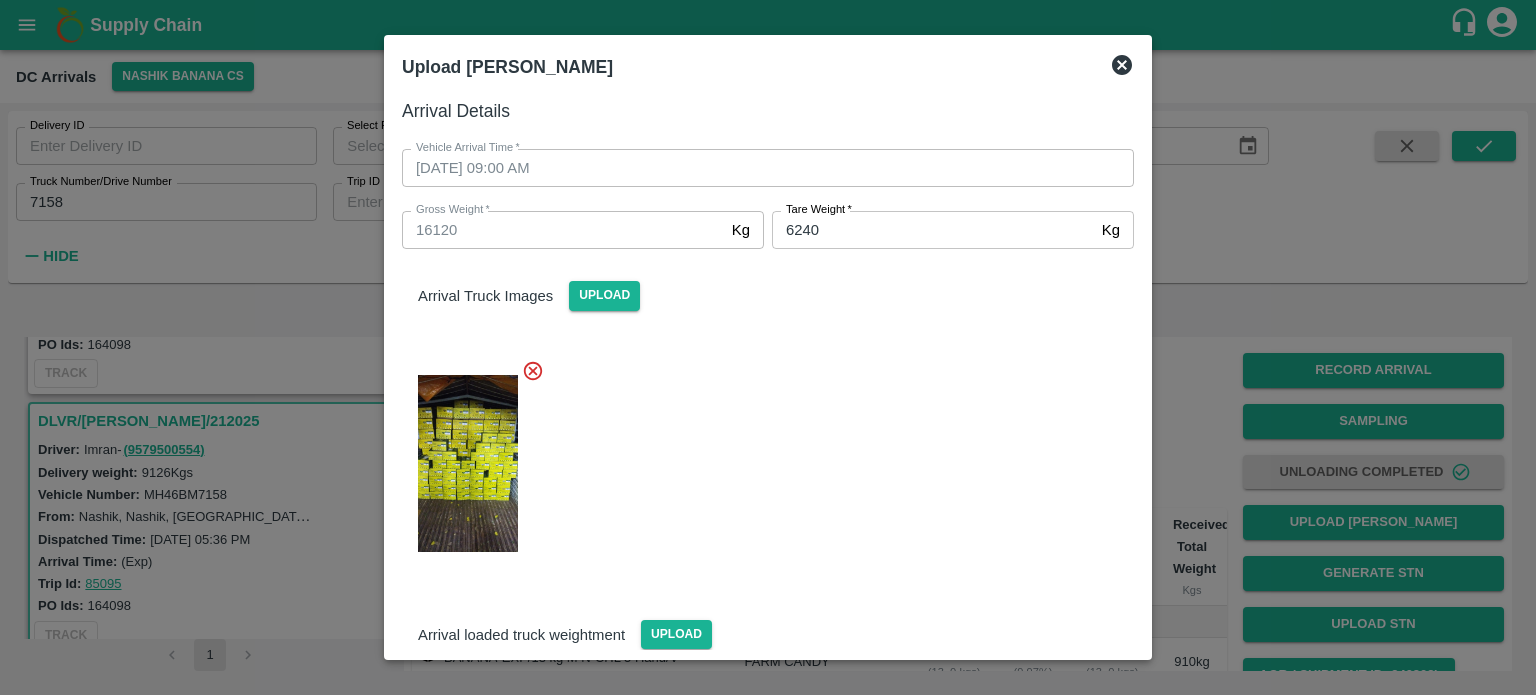 click at bounding box center [760, 458] 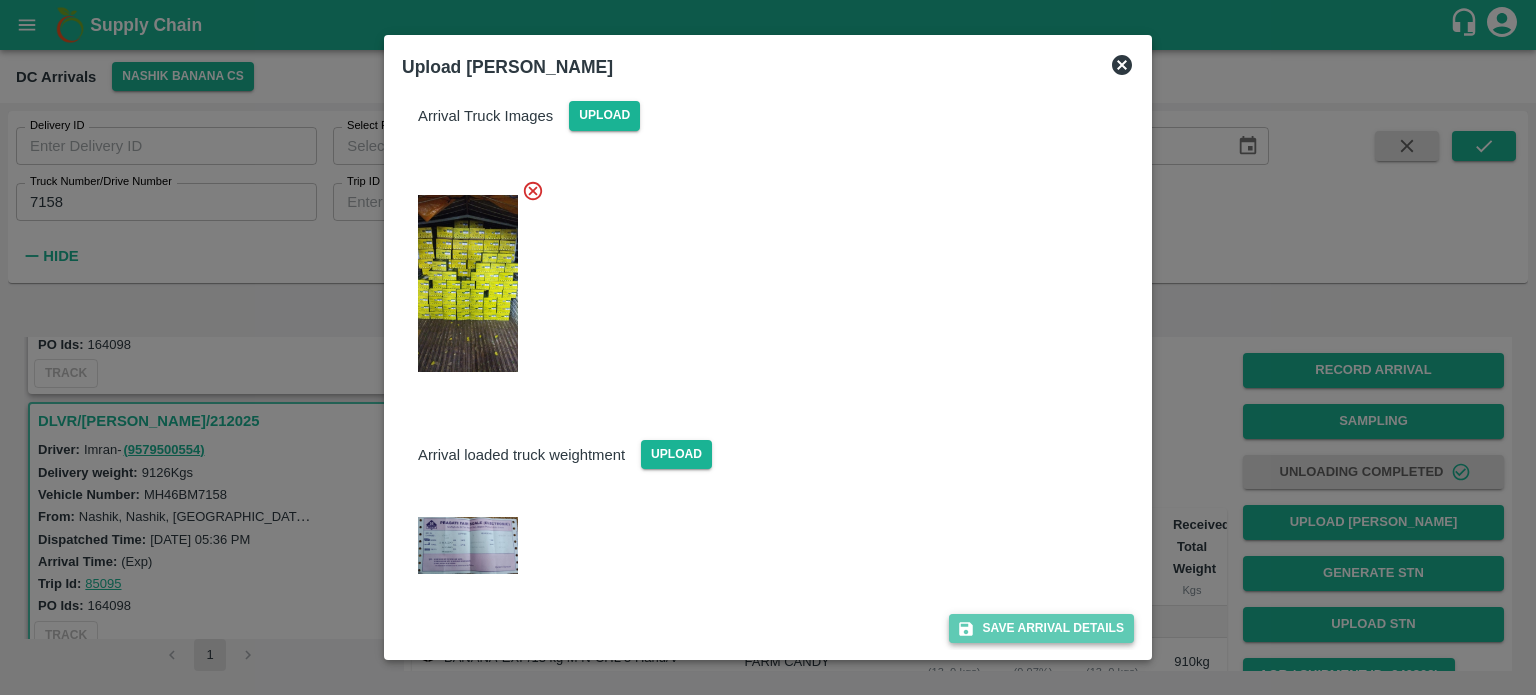 click on "Save Arrival Details" at bounding box center (1041, 628) 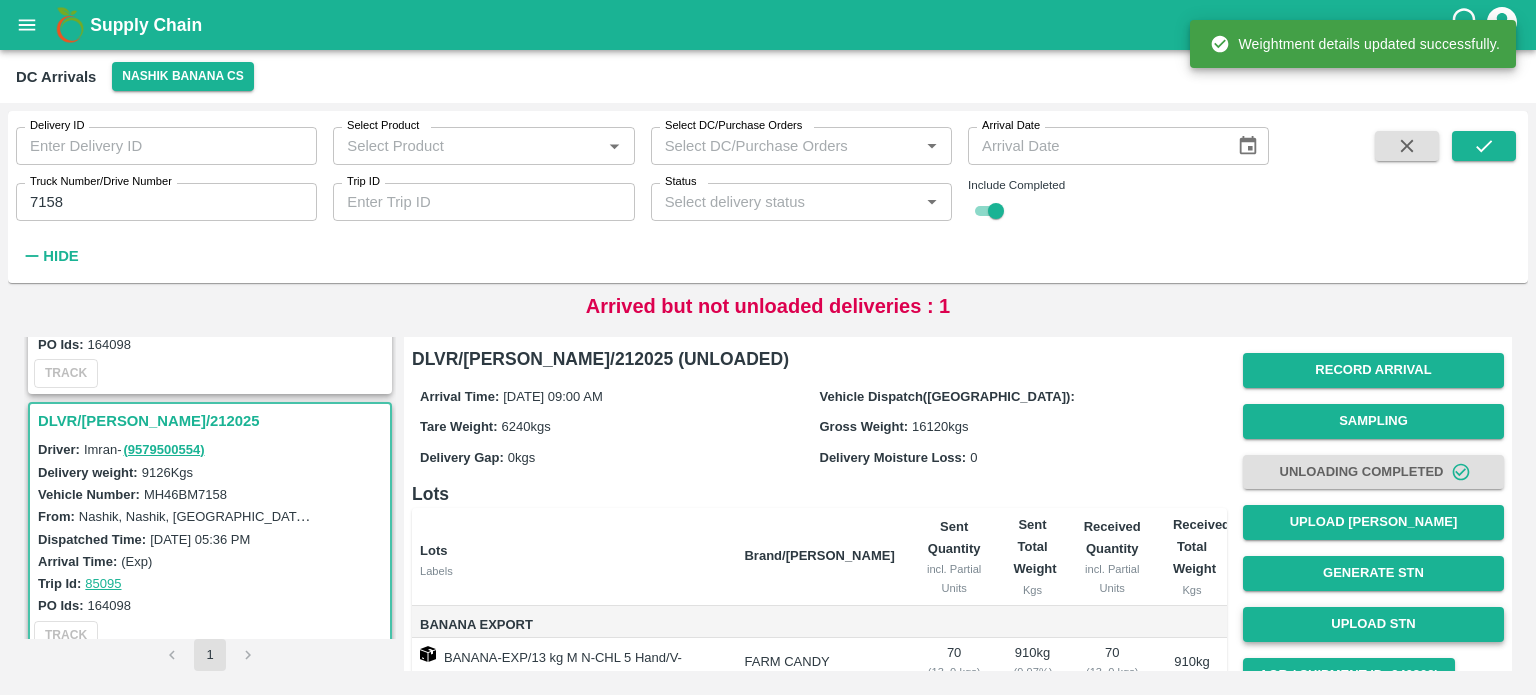 scroll, scrollTop: 291, scrollLeft: 0, axis: vertical 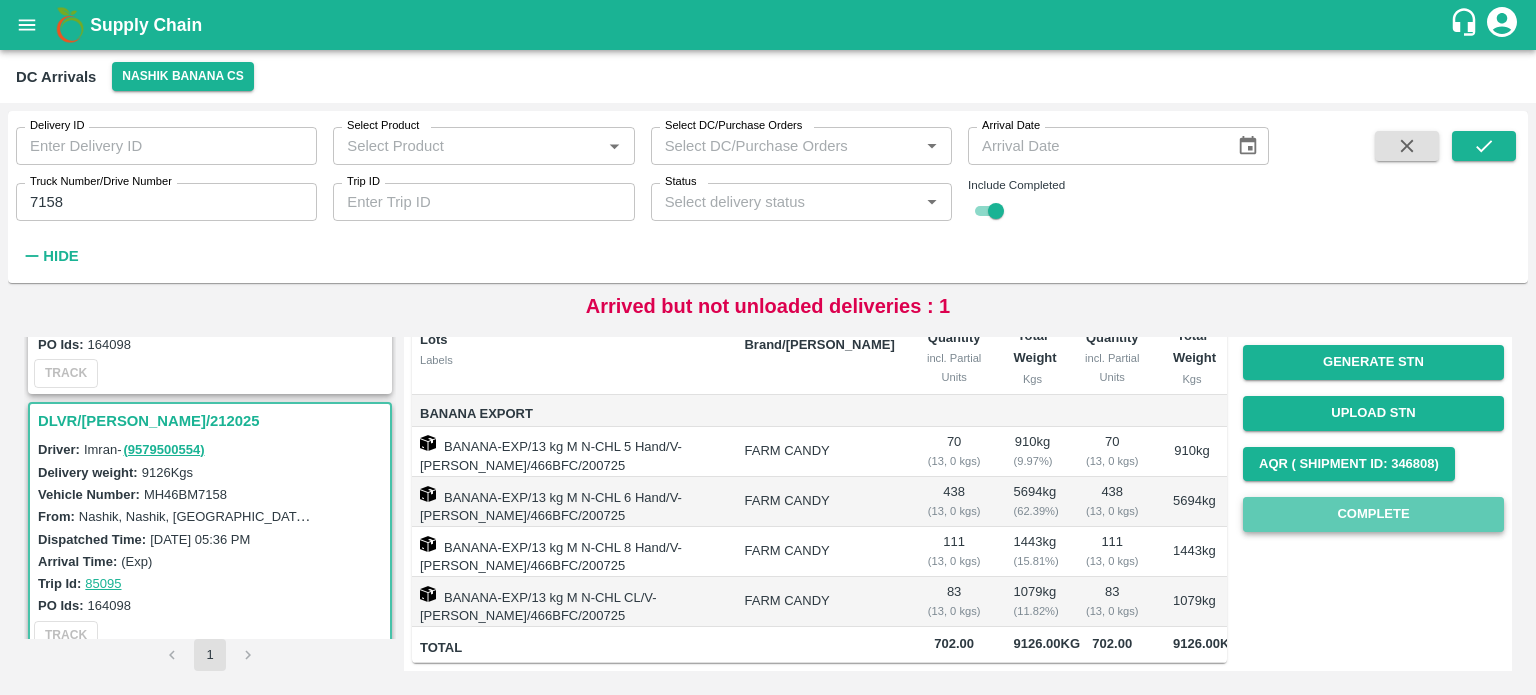 click on "Complete" at bounding box center [1373, 514] 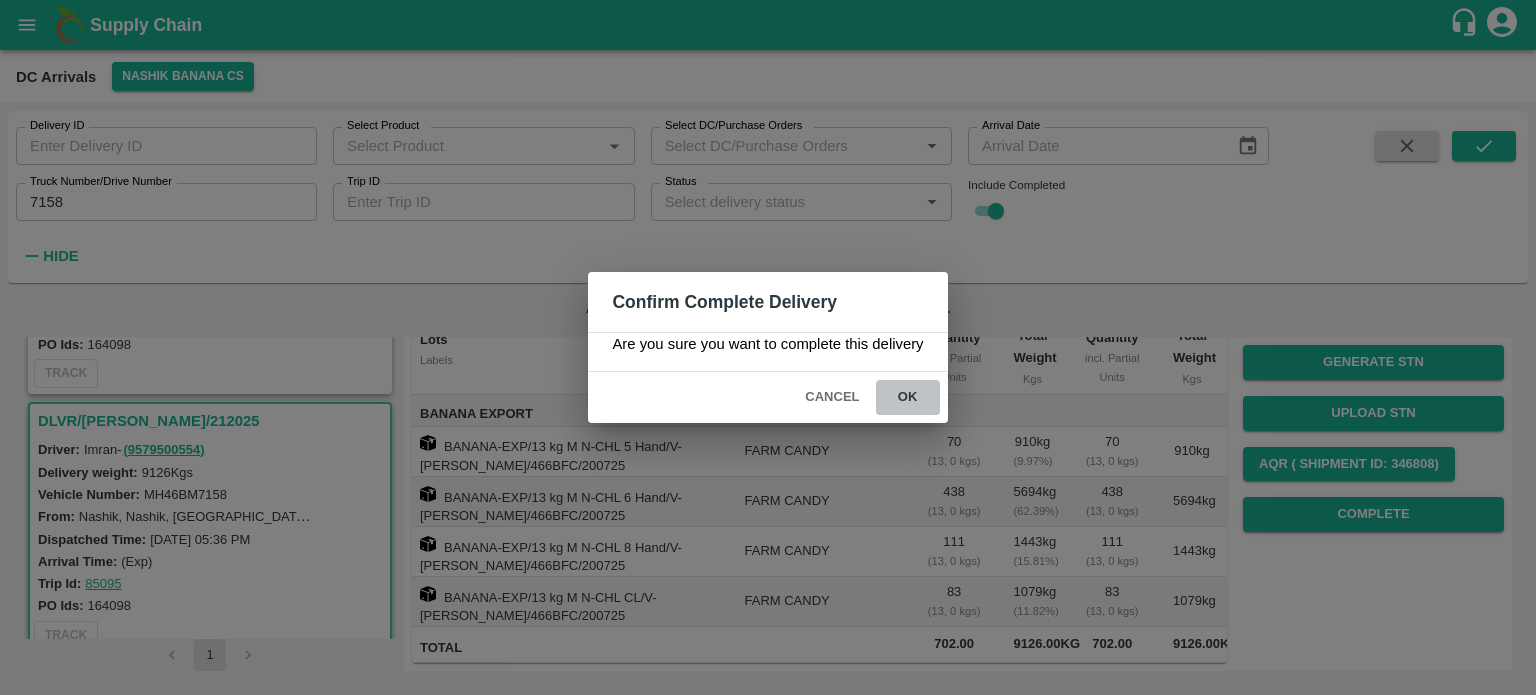click on "ok" at bounding box center (908, 397) 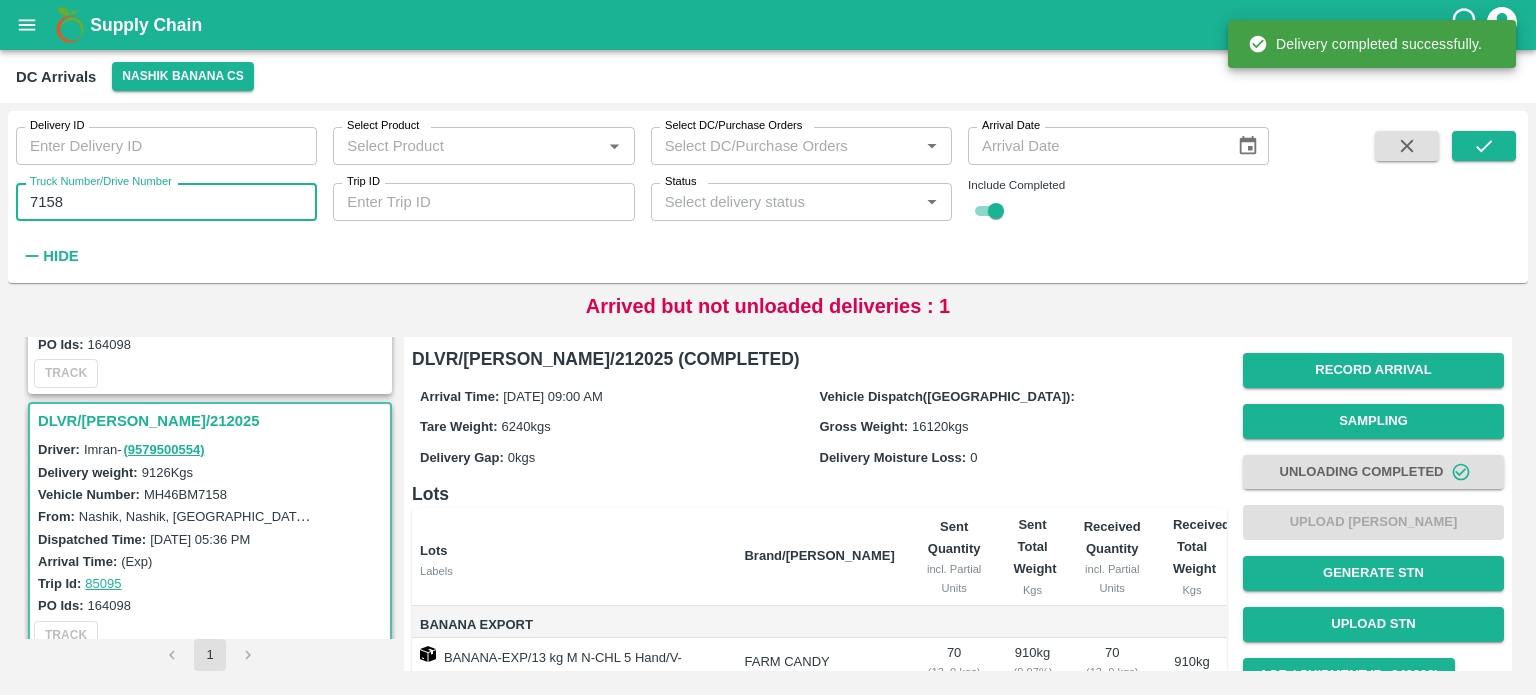 click on "7158" at bounding box center [166, 202] 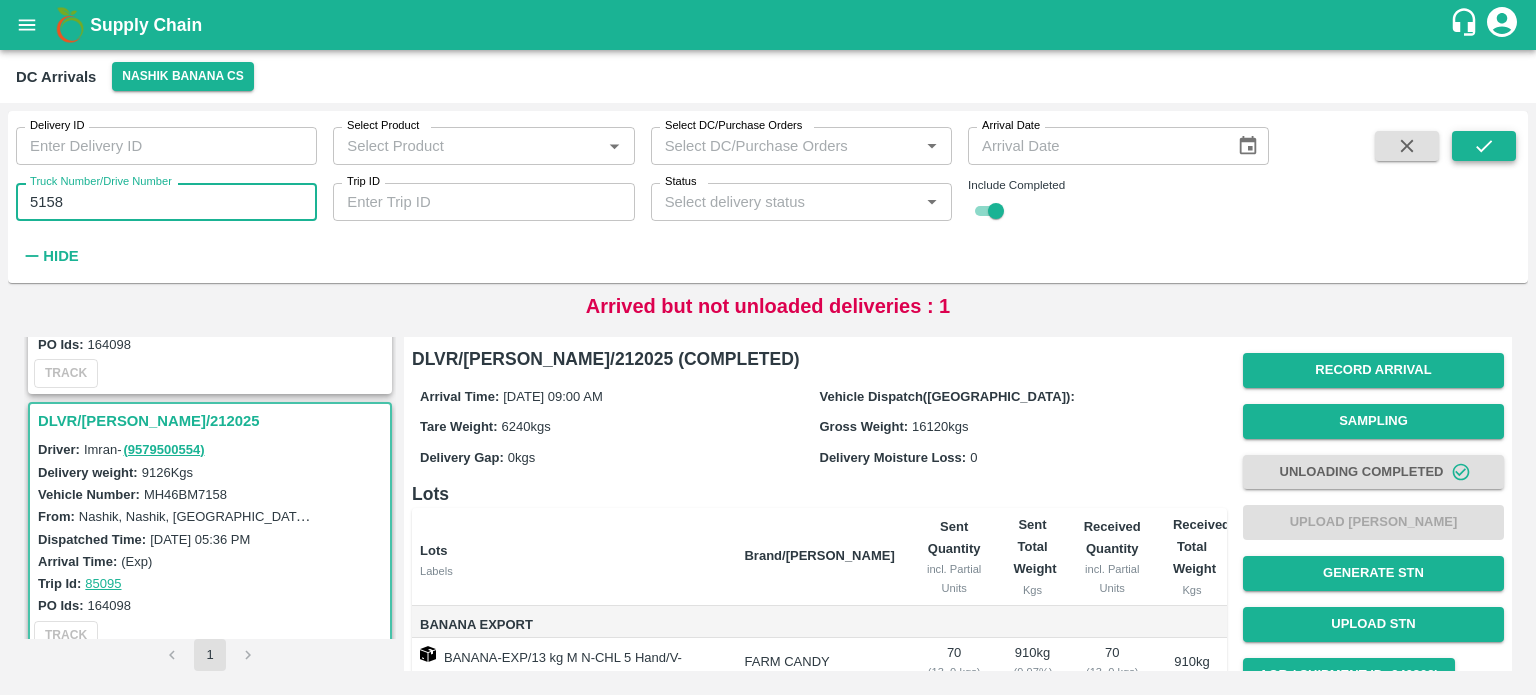 type on "5158" 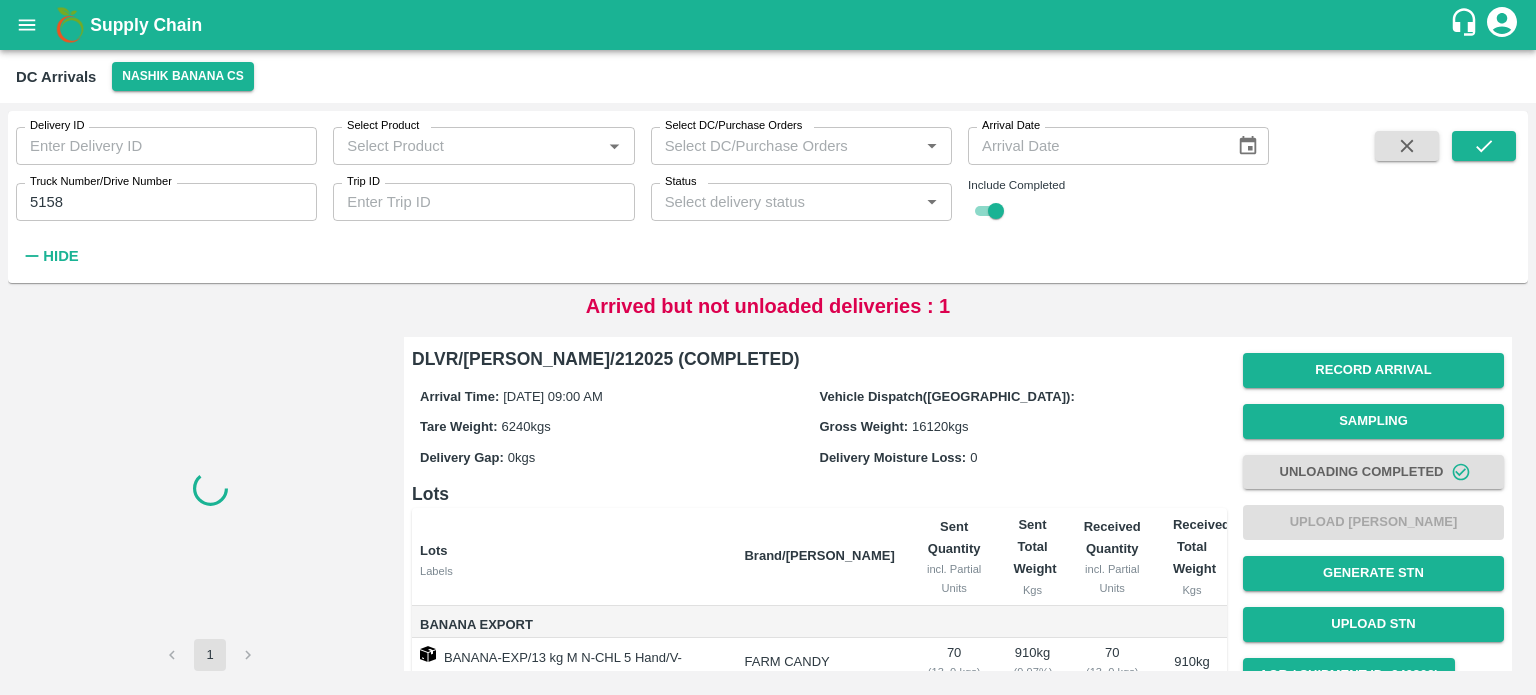 scroll, scrollTop: 0, scrollLeft: 0, axis: both 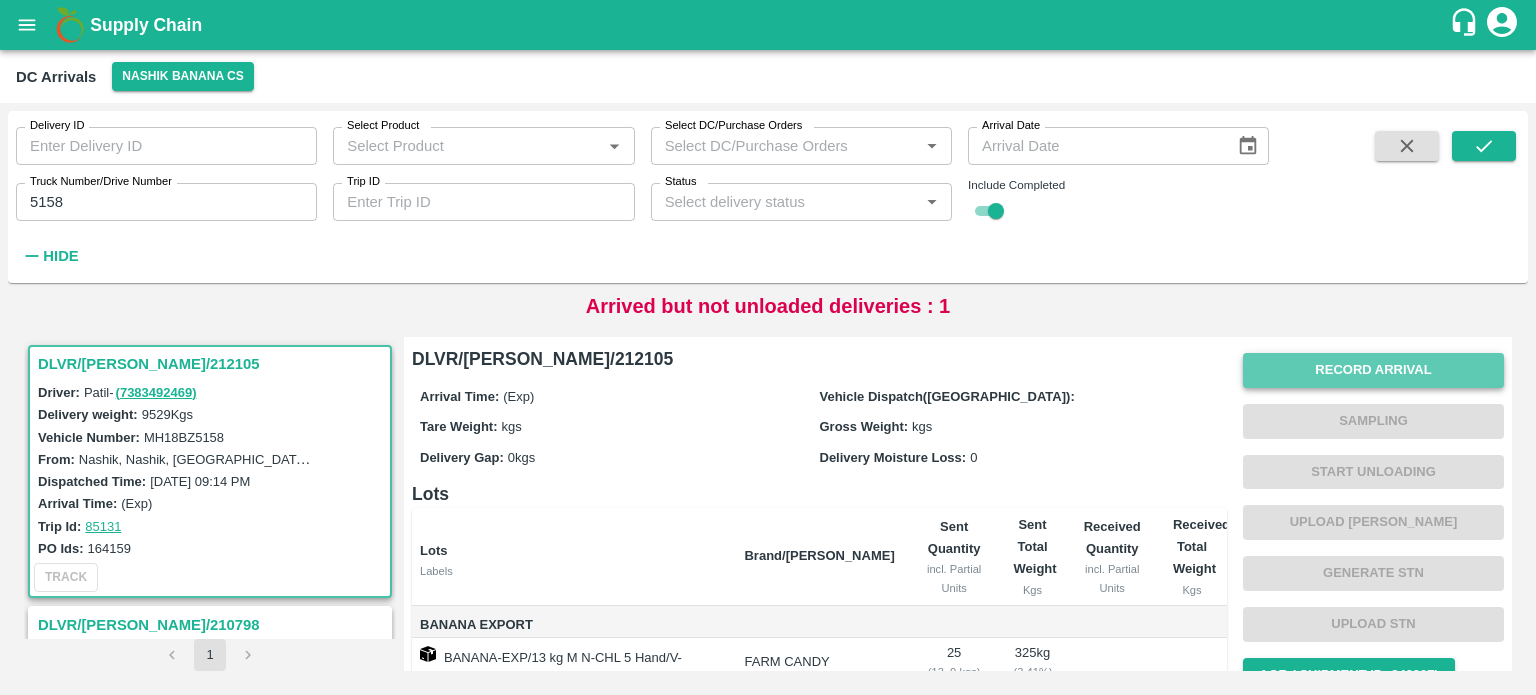 click on "Record Arrival" at bounding box center [1373, 370] 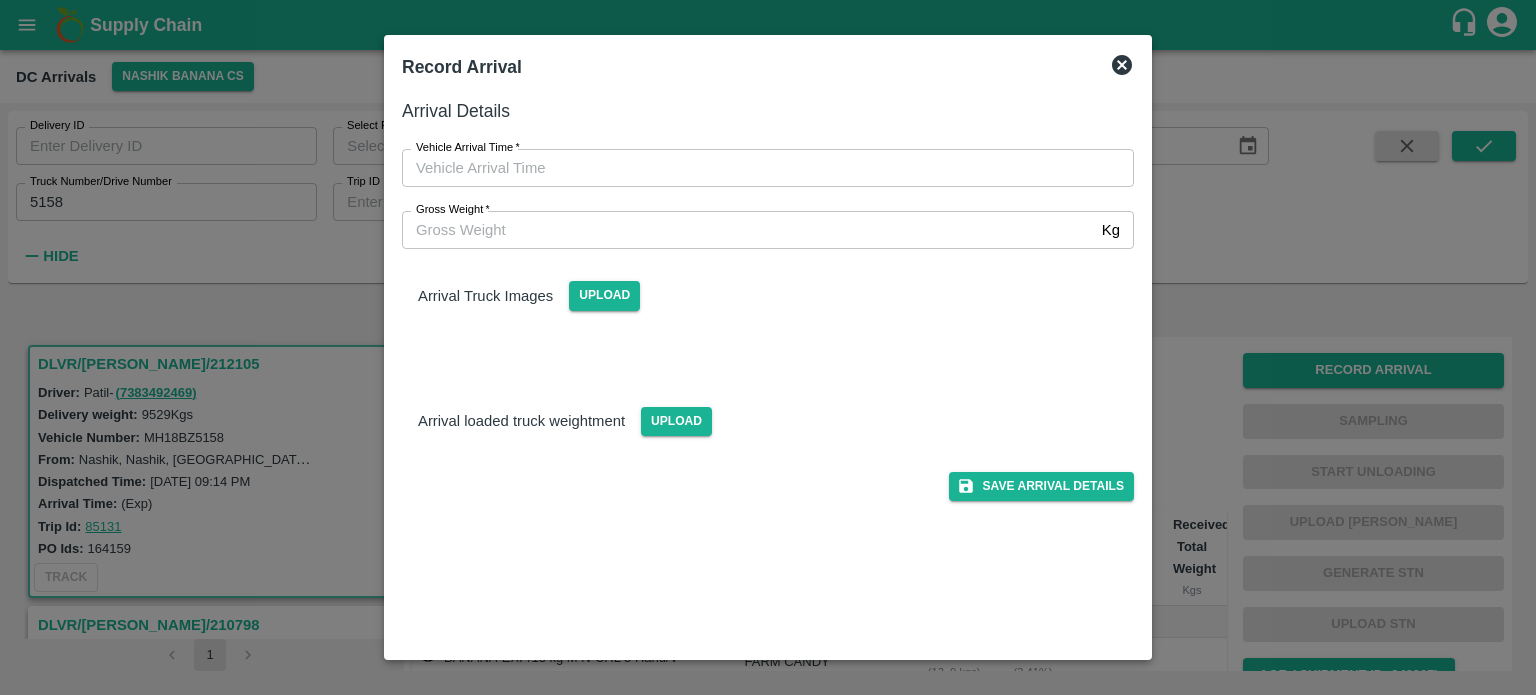 click on "Gross Weight   *" at bounding box center (748, 230) 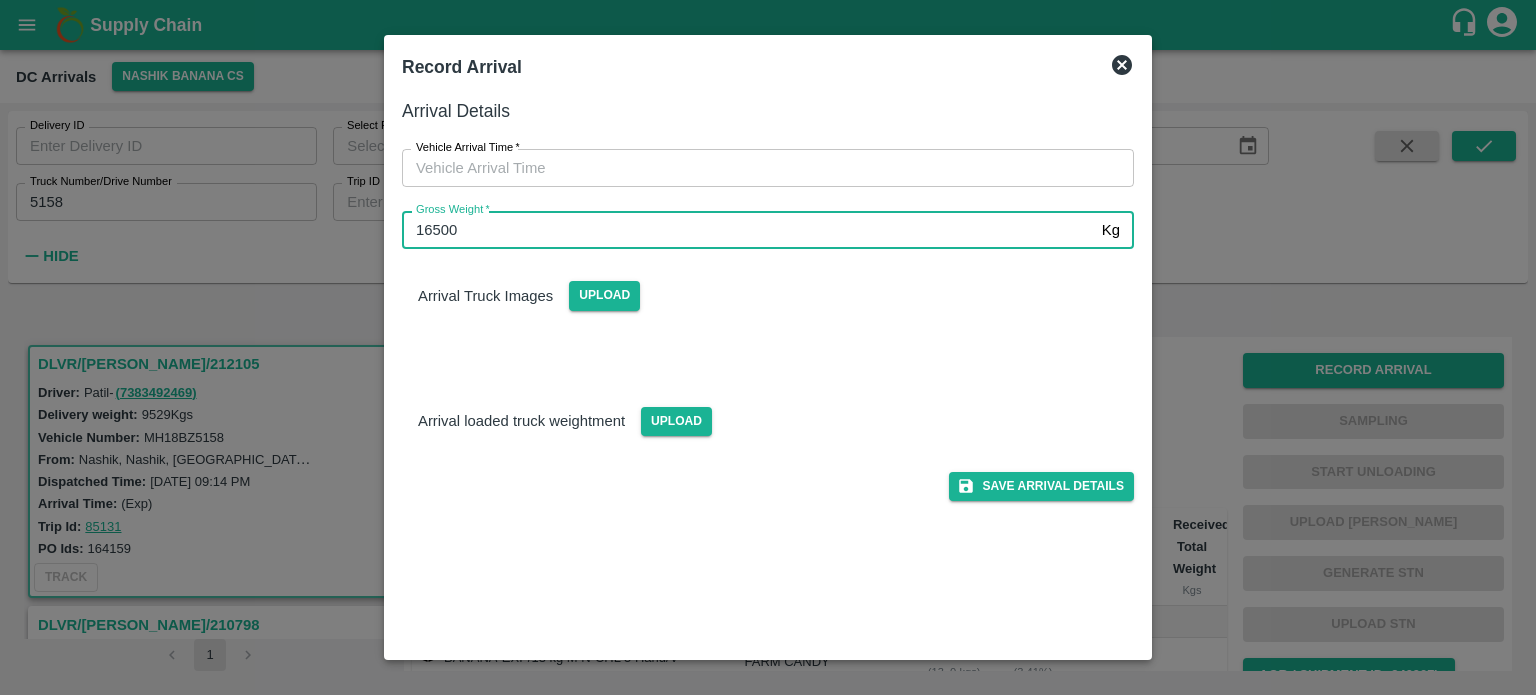 type on "16500" 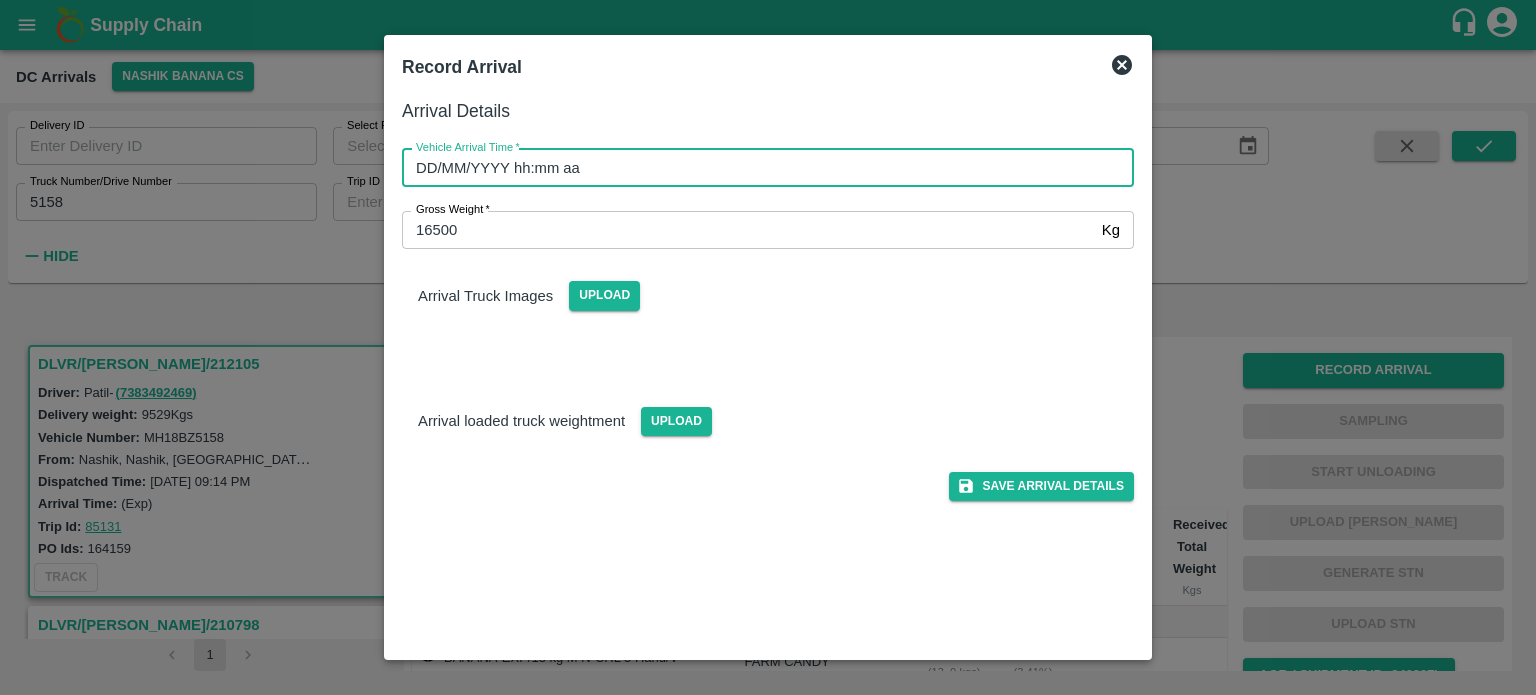 click on "DD/MM/YYYY hh:mm aa" at bounding box center (761, 168) 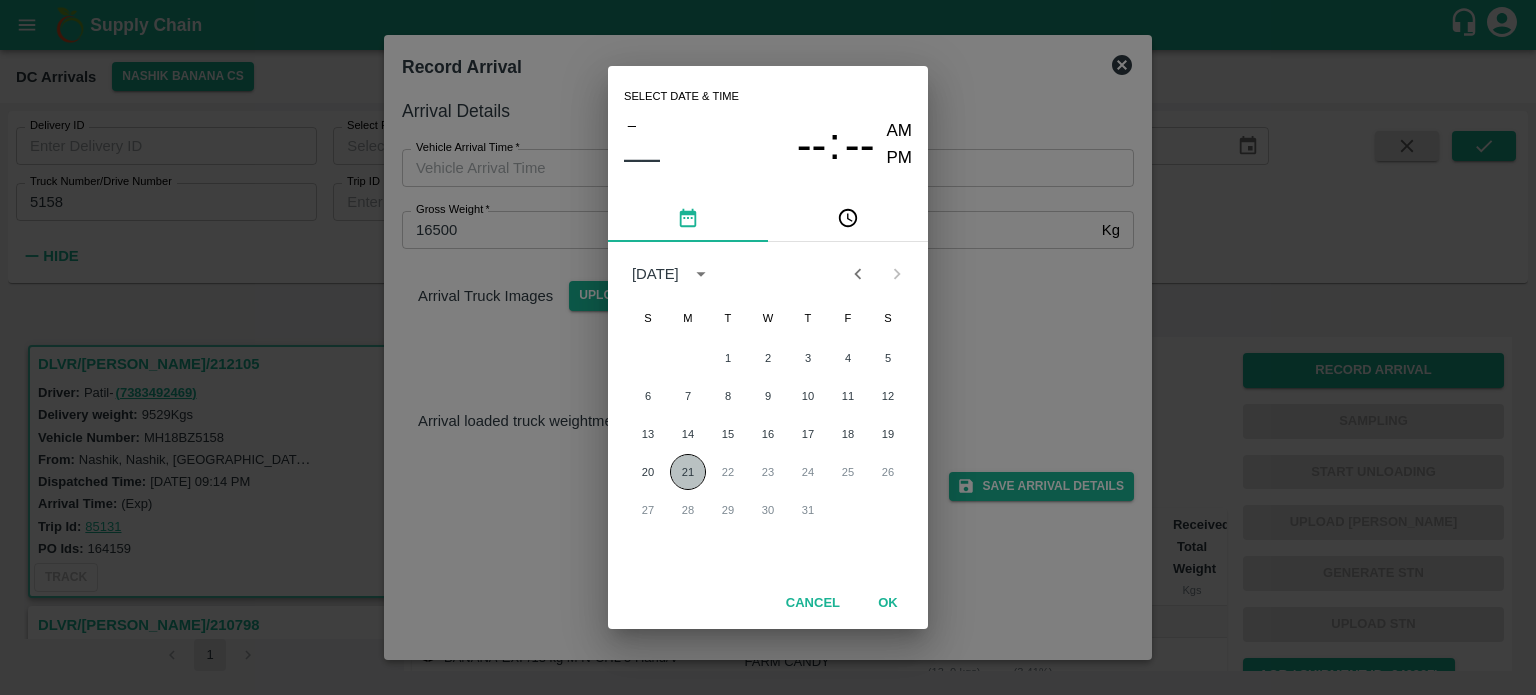 click on "21" at bounding box center [688, 472] 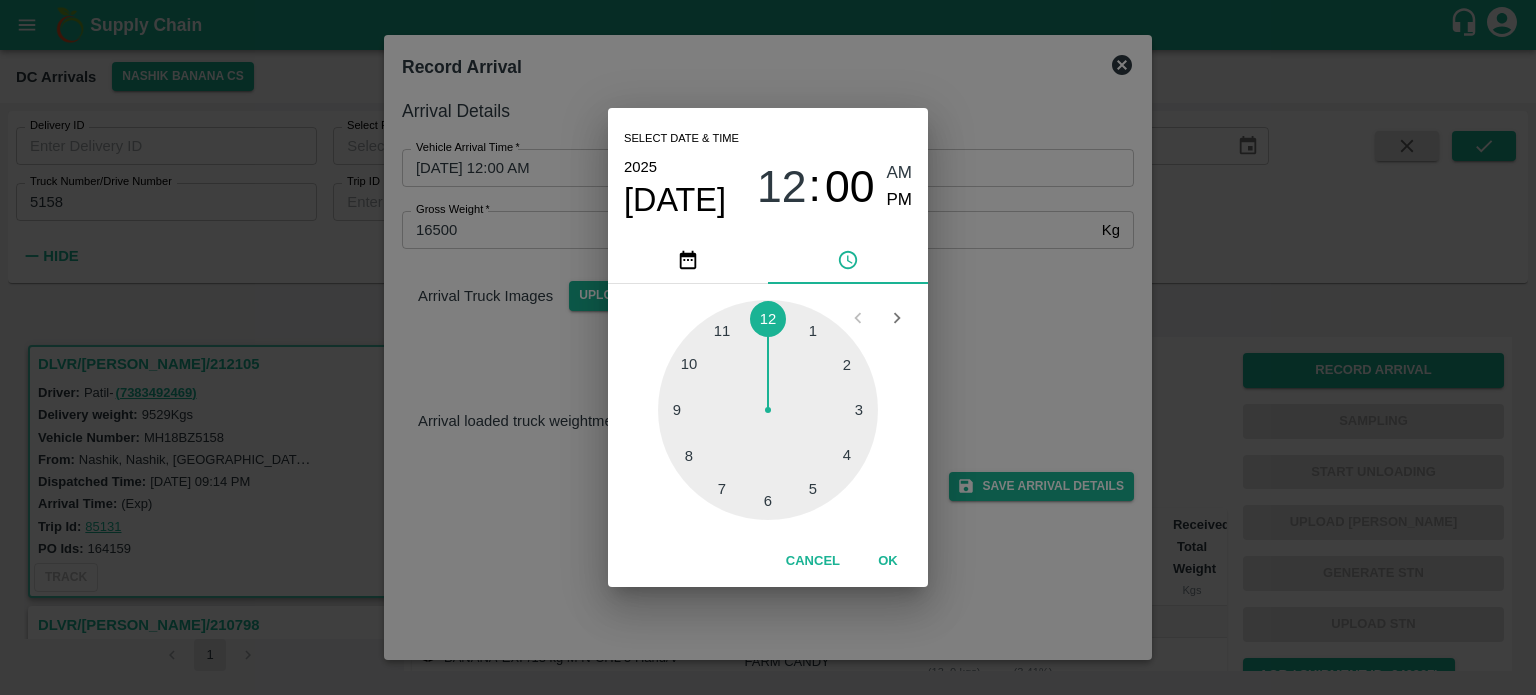 click at bounding box center [768, 410] 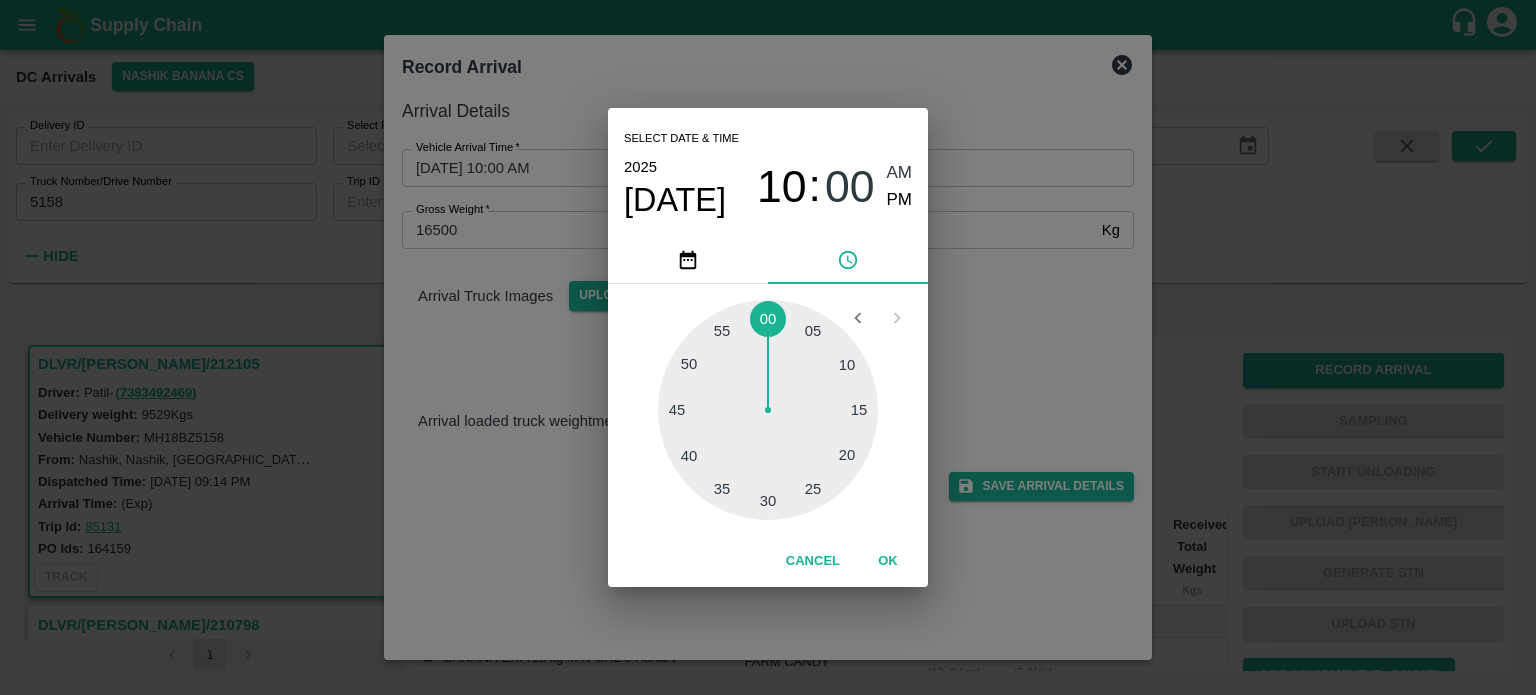click at bounding box center [768, 410] 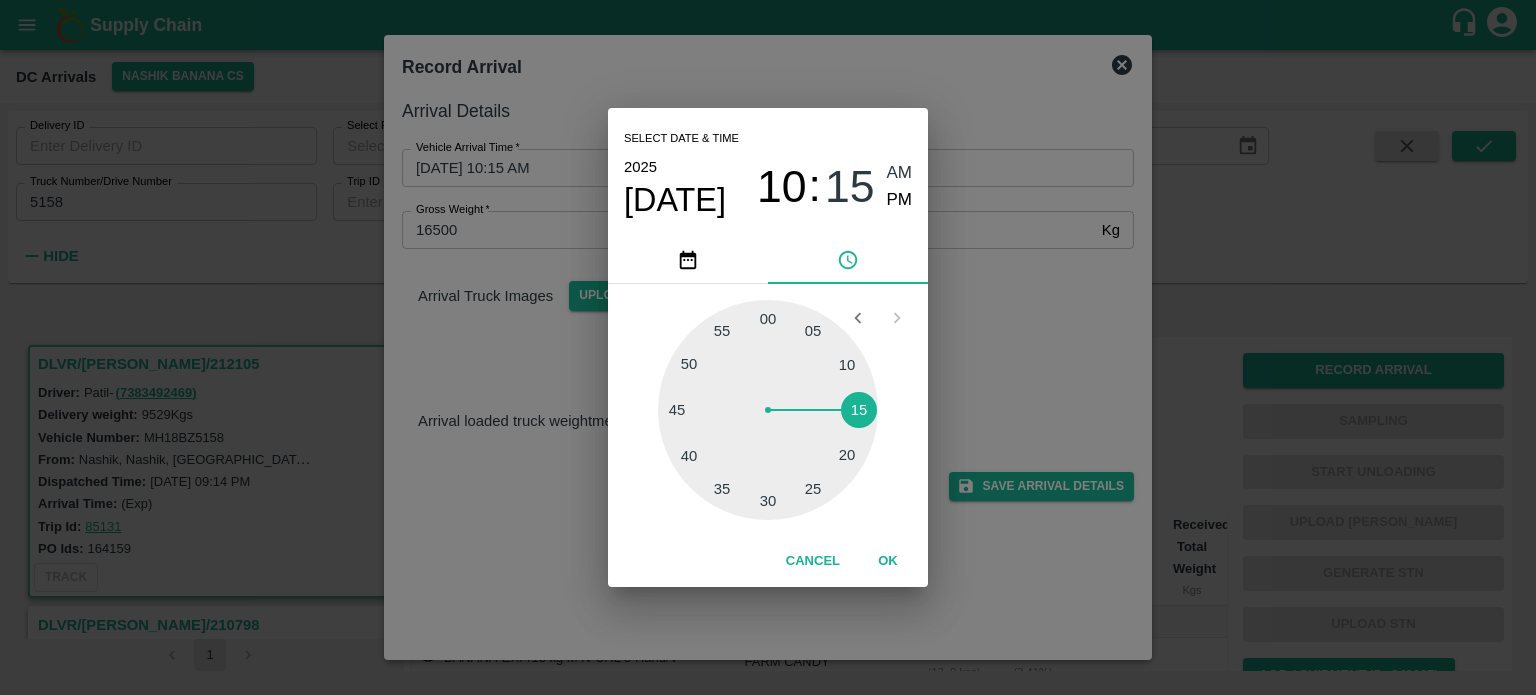 click on "Select date & time [DATE] 10 : 15 AM PM 05 10 15 20 25 30 35 40 45 50 55 00 Cancel OK" at bounding box center [768, 347] 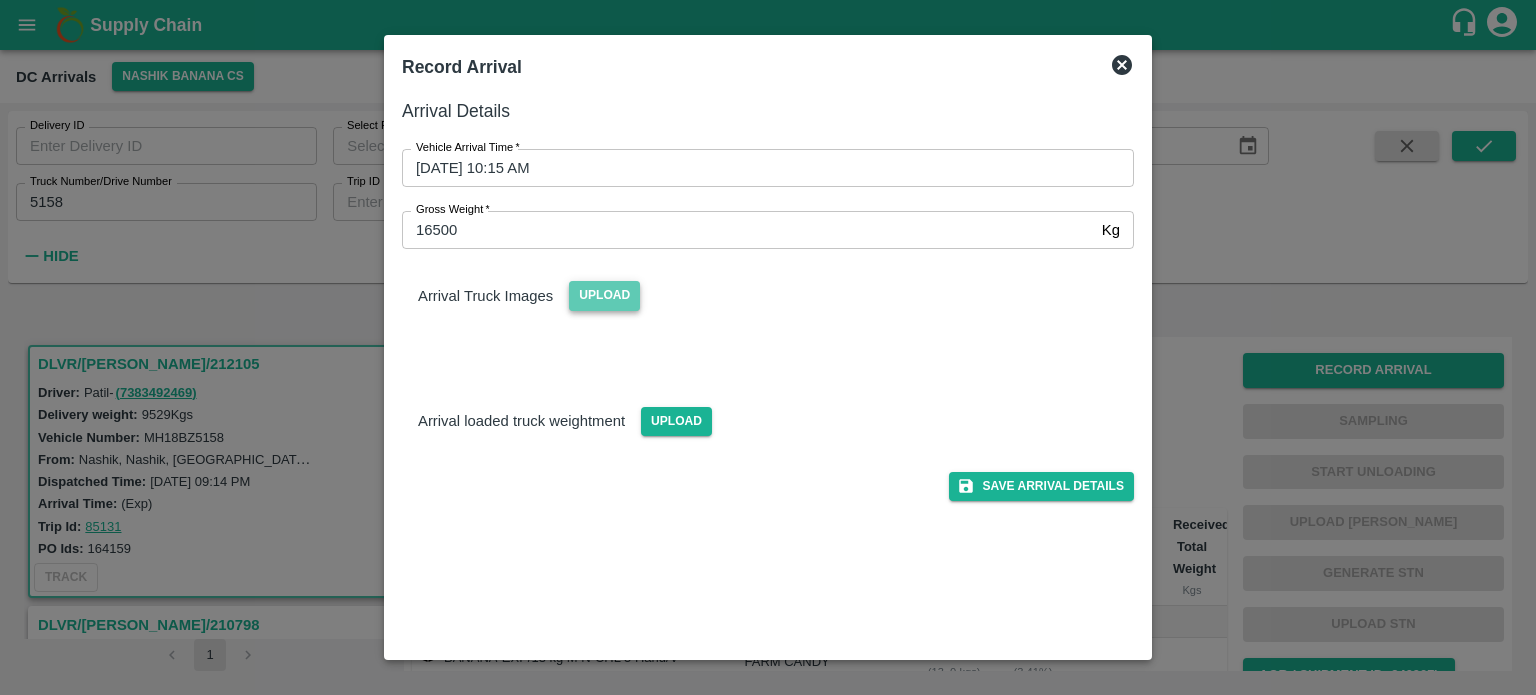 click on "Upload" at bounding box center (604, 295) 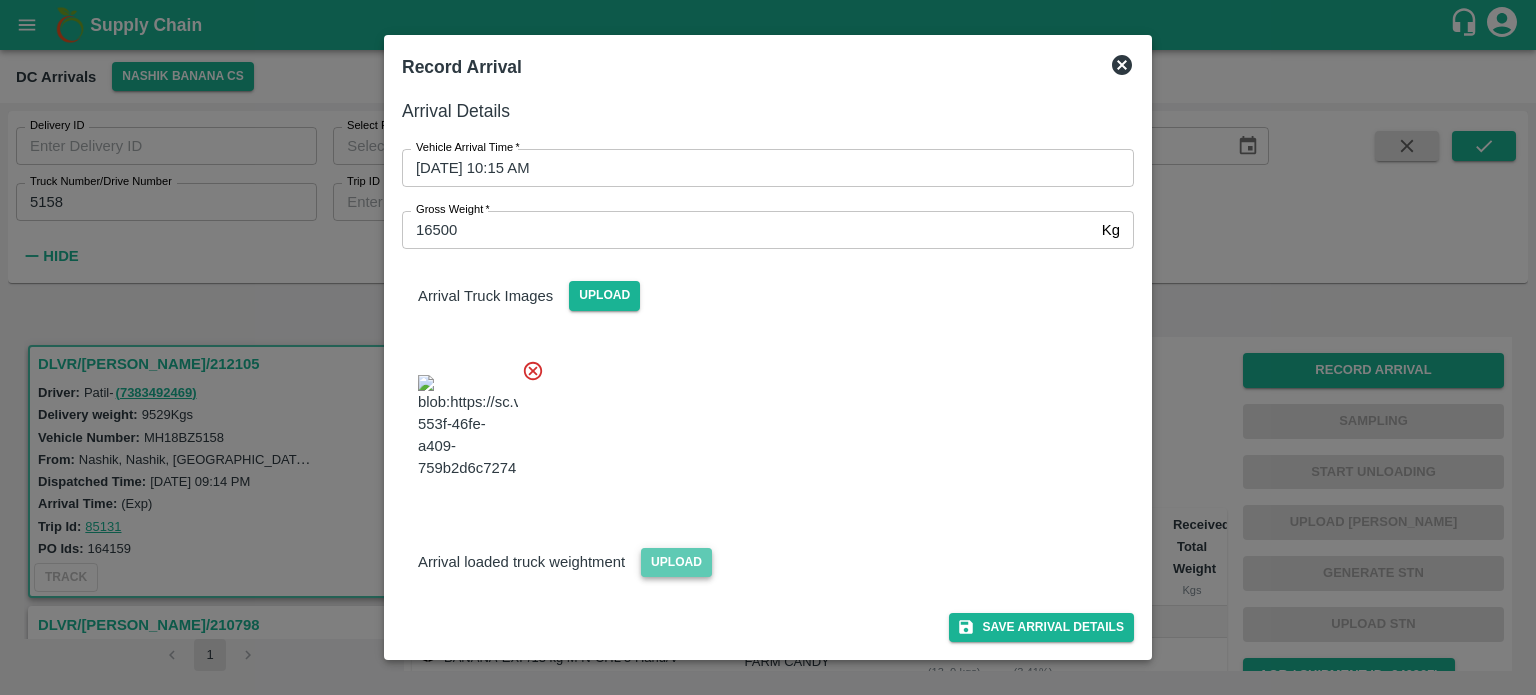 click on "Upload" at bounding box center (676, 562) 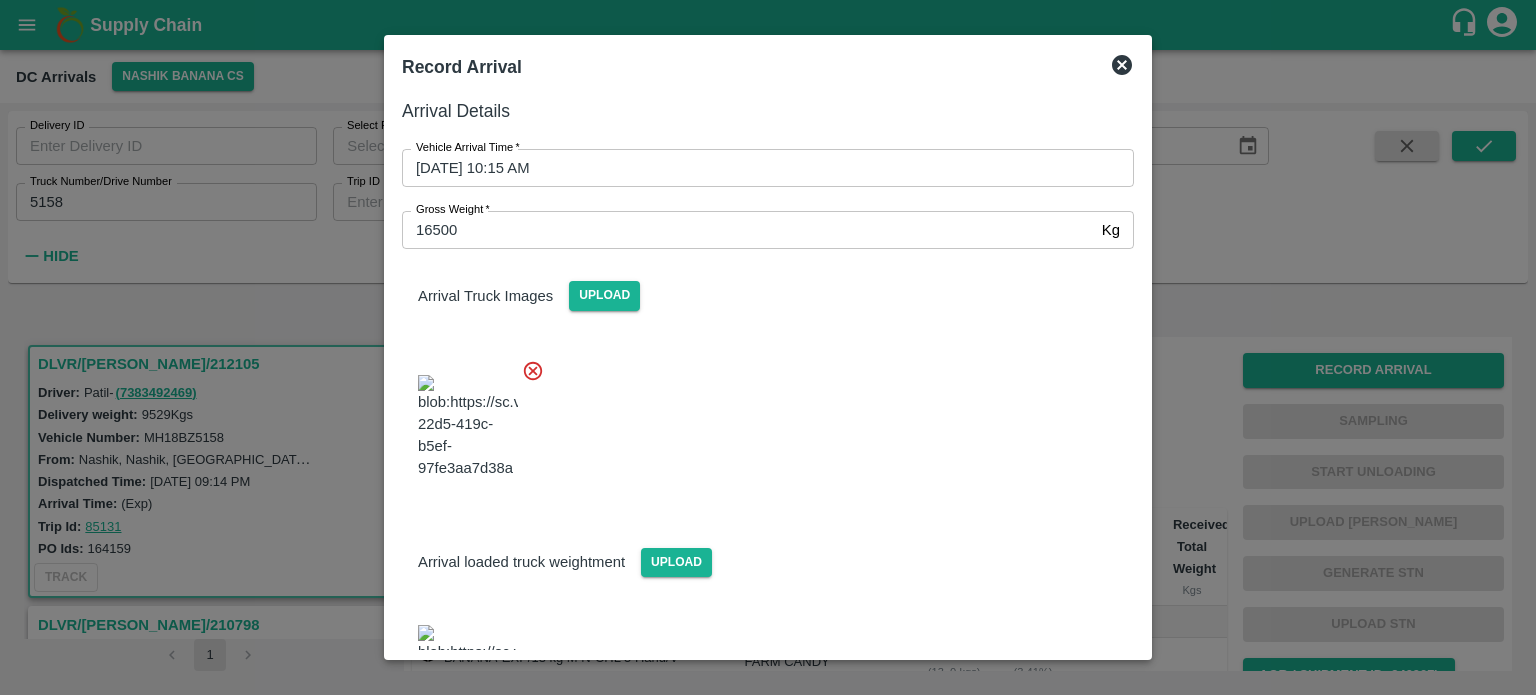 click at bounding box center [760, 421] 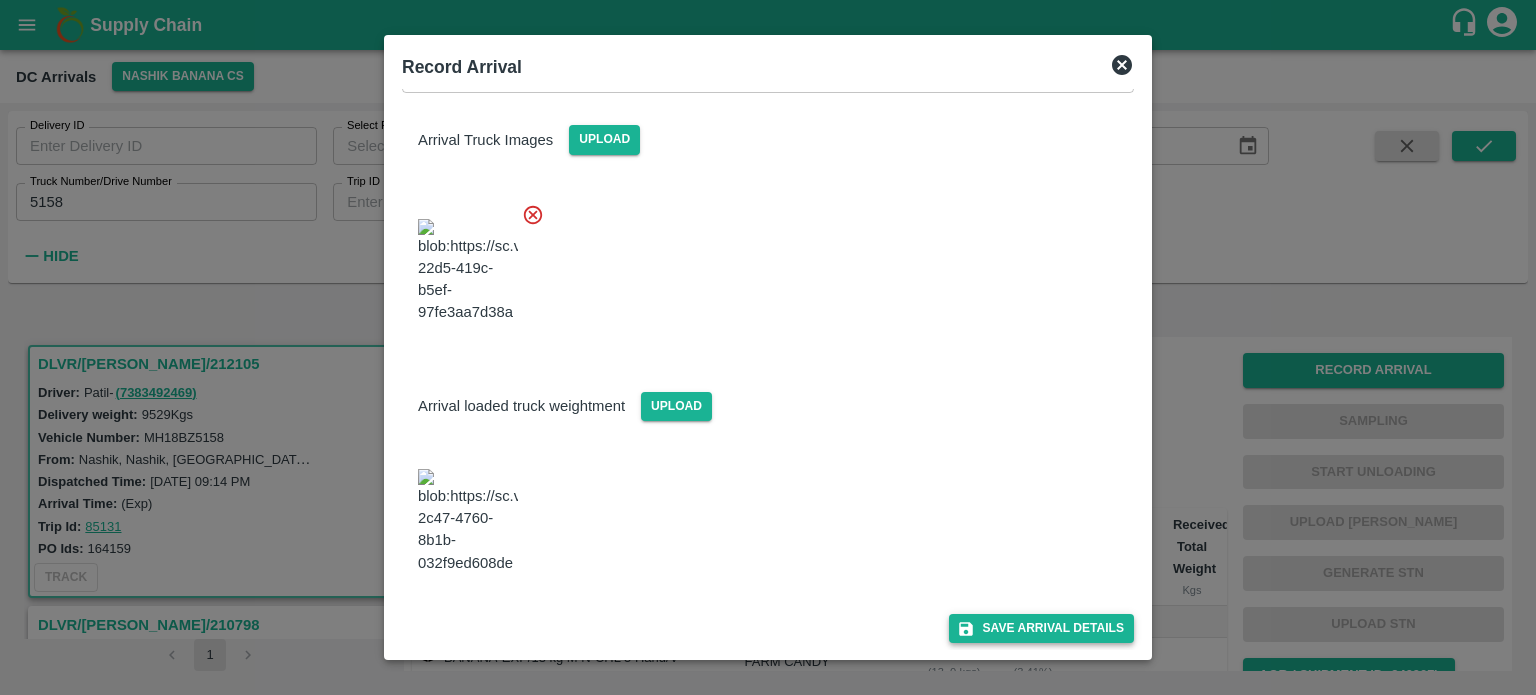 click on "Save Arrival Details" at bounding box center (1041, 628) 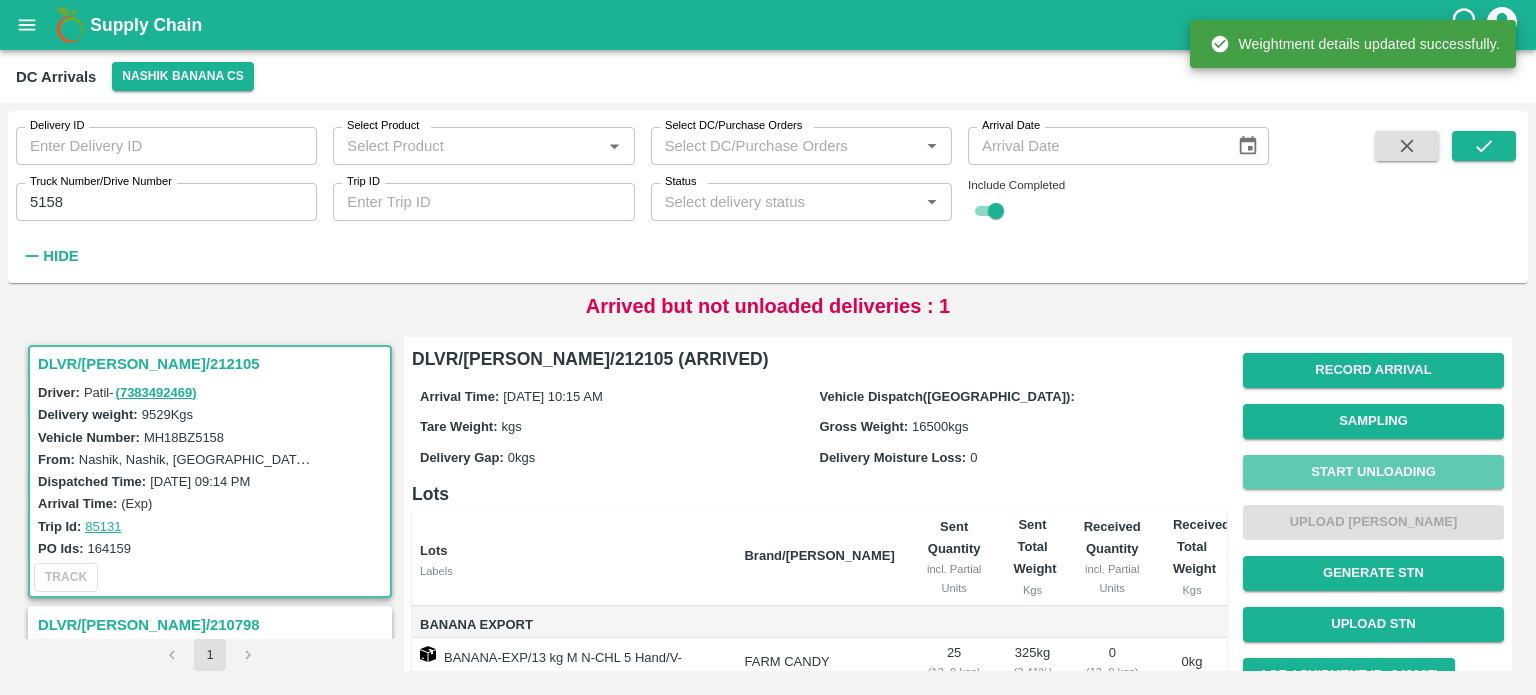 click on "Start Unloading" at bounding box center [1373, 472] 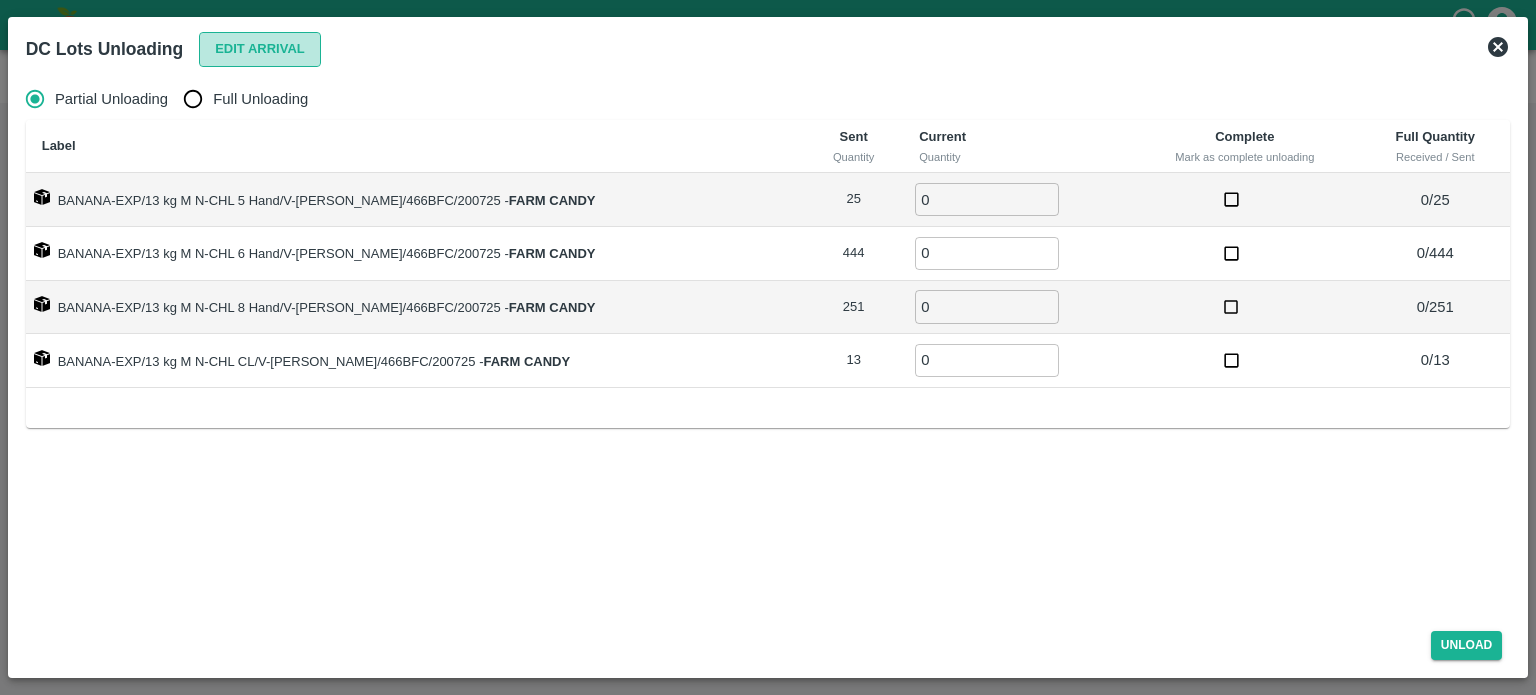 click on "Edit Arrival" at bounding box center (260, 49) 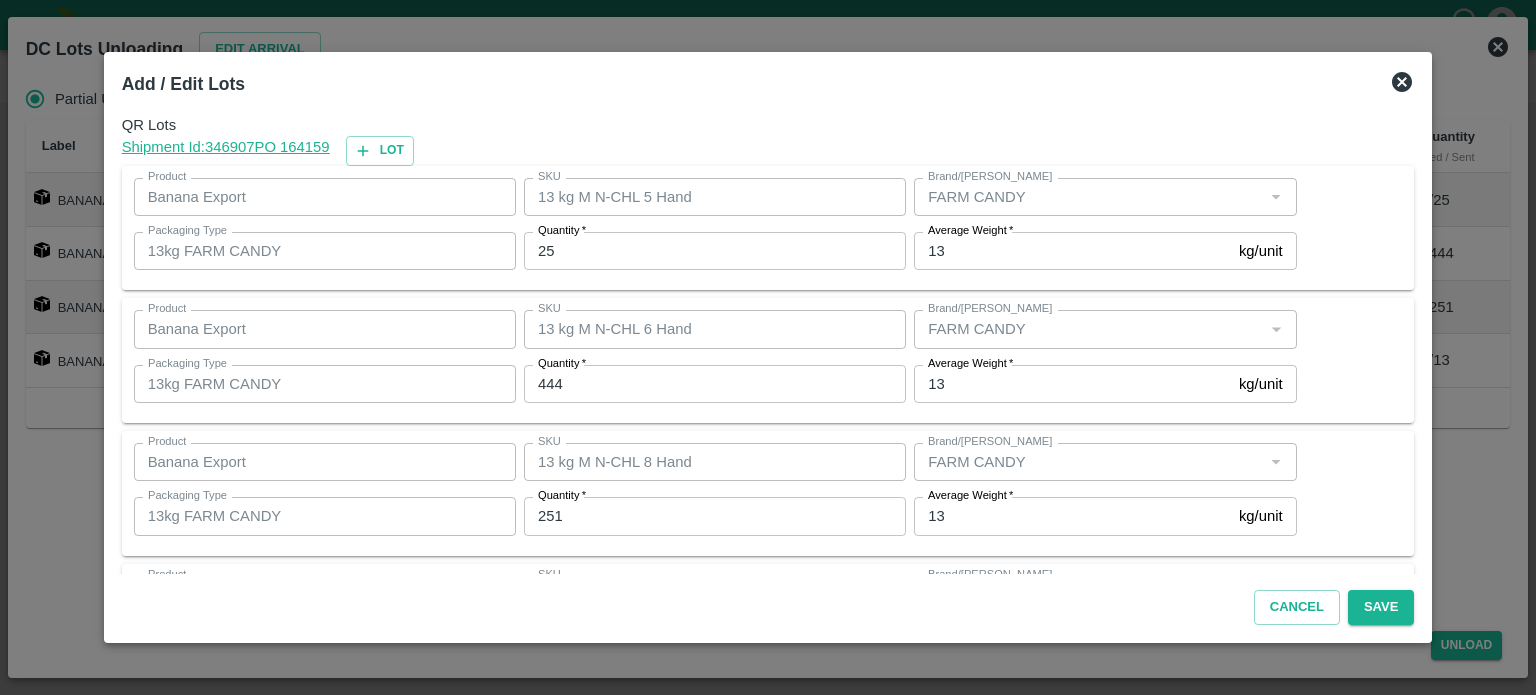 click on "25" at bounding box center (715, 251) 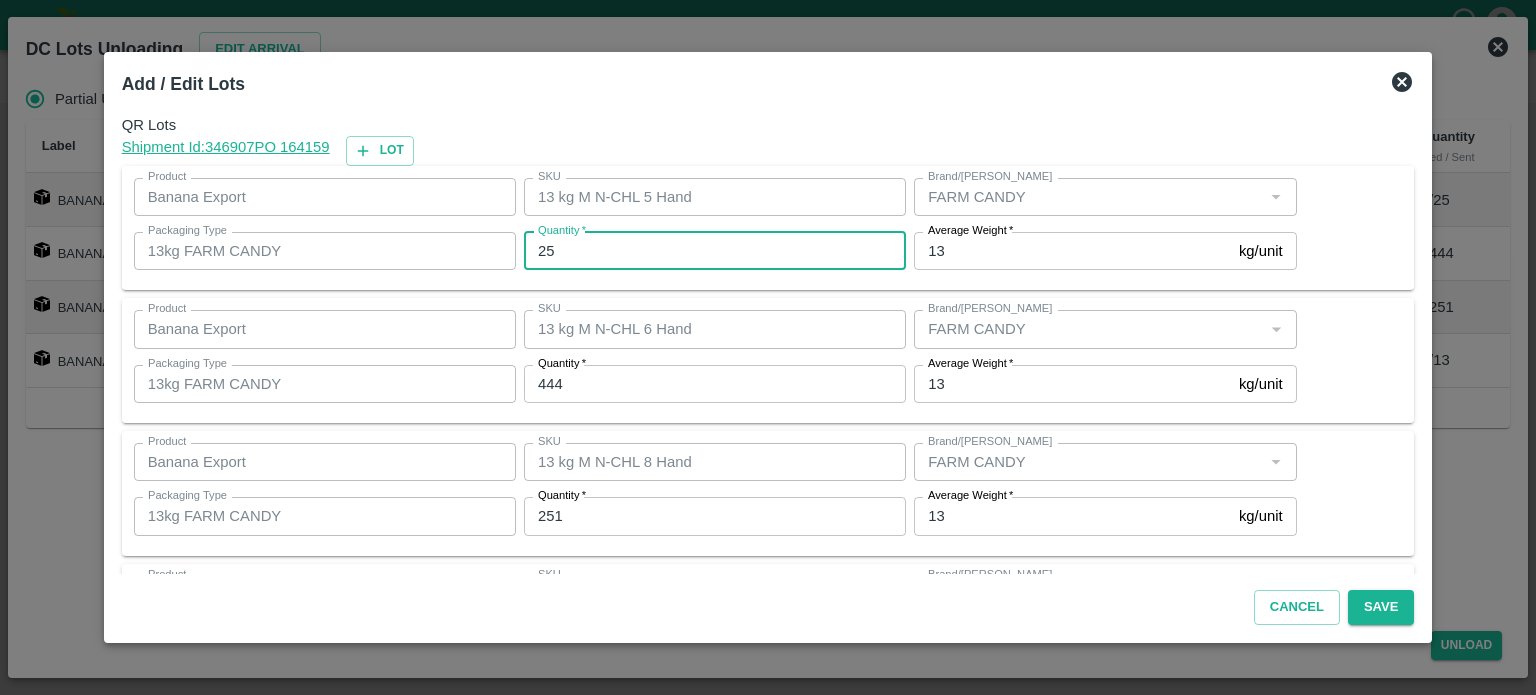 click on "25" at bounding box center [715, 251] 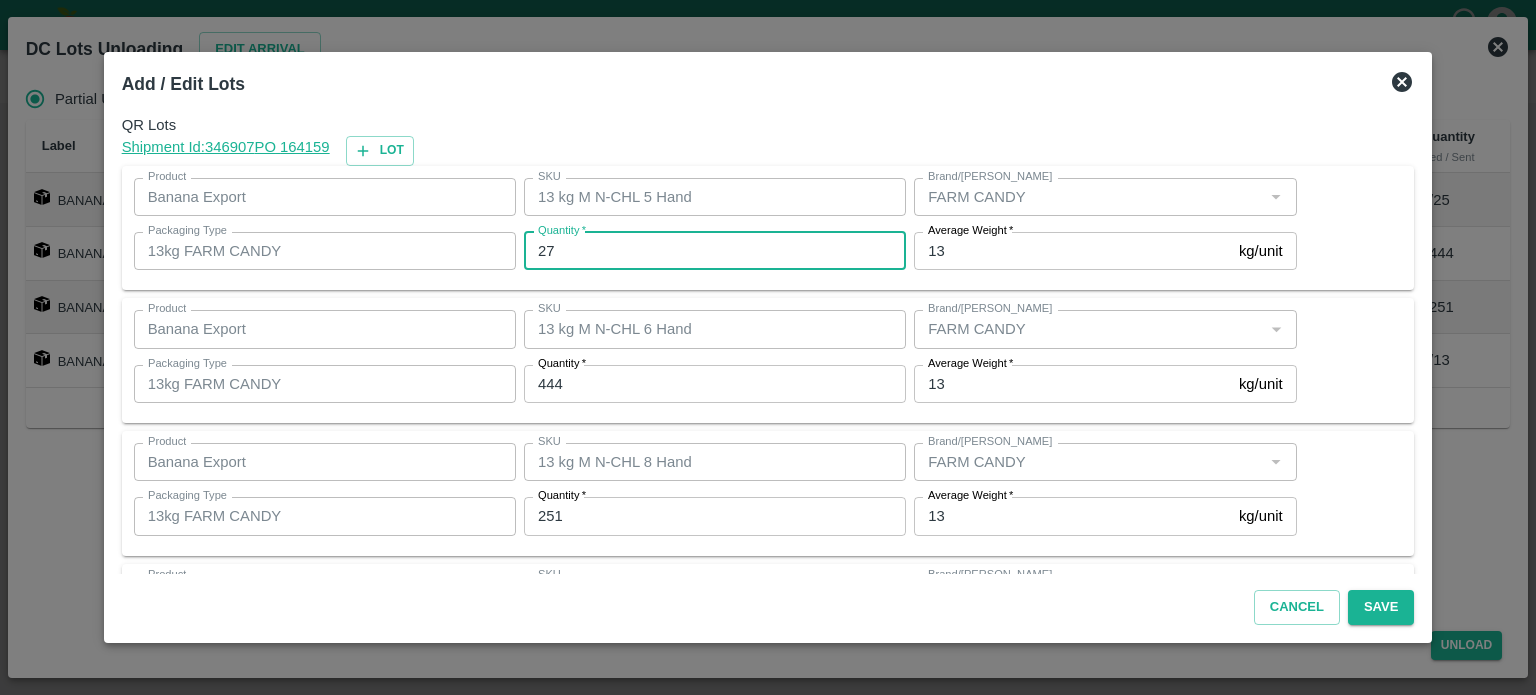 type on "27" 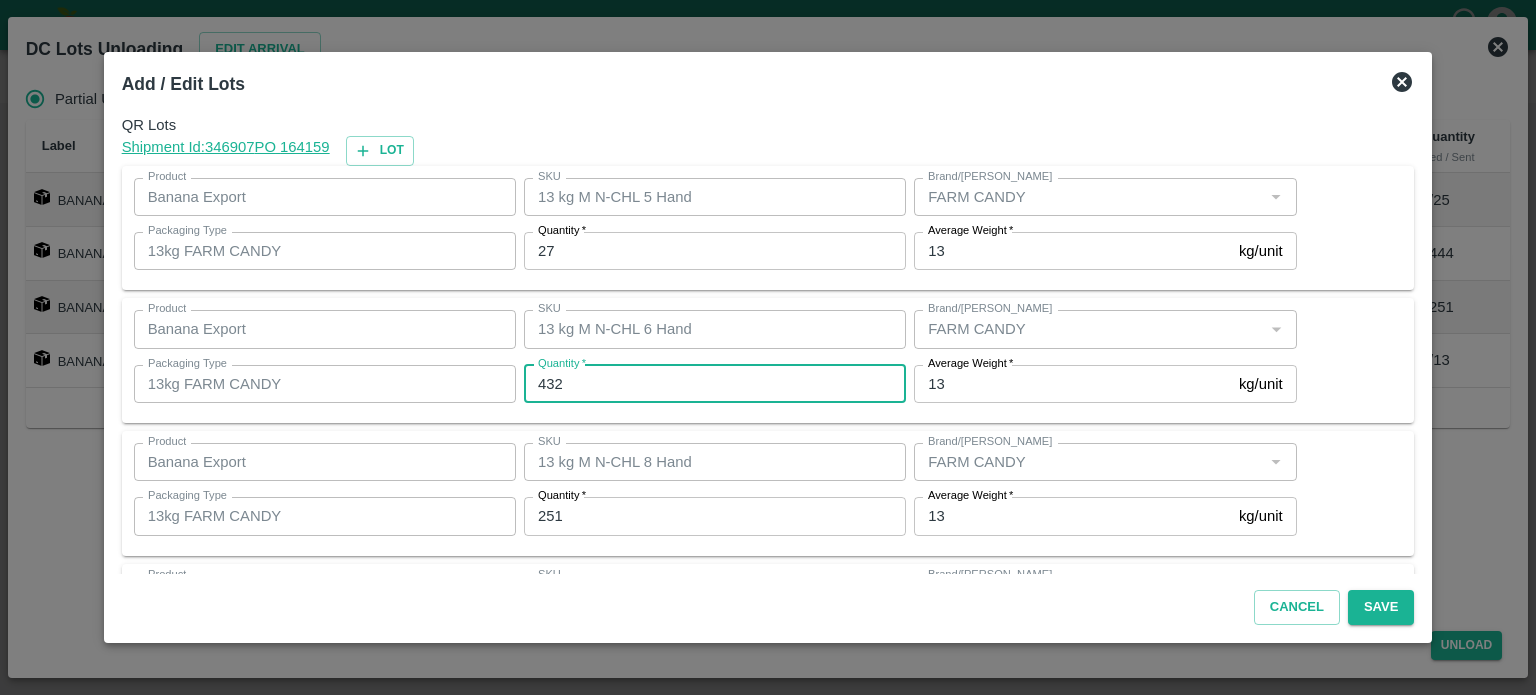 type on "432" 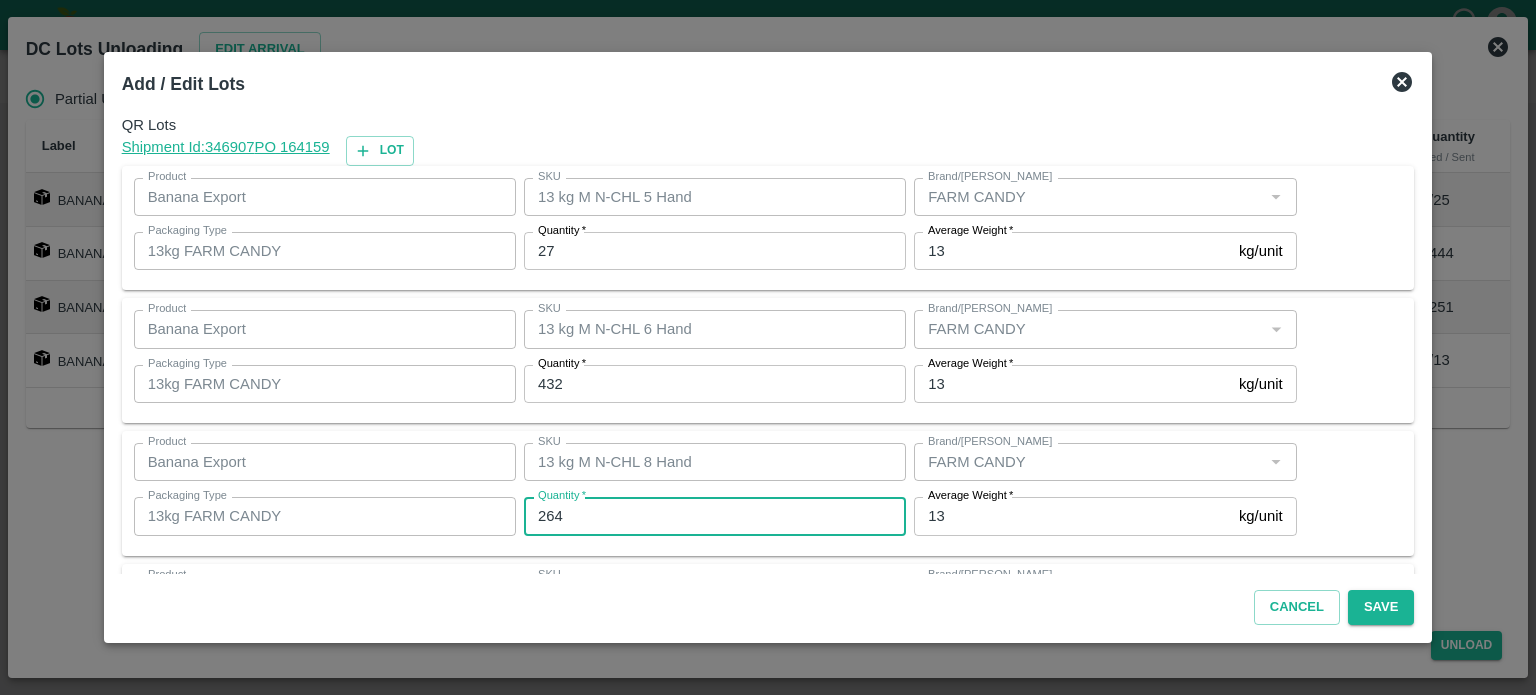 type on "264" 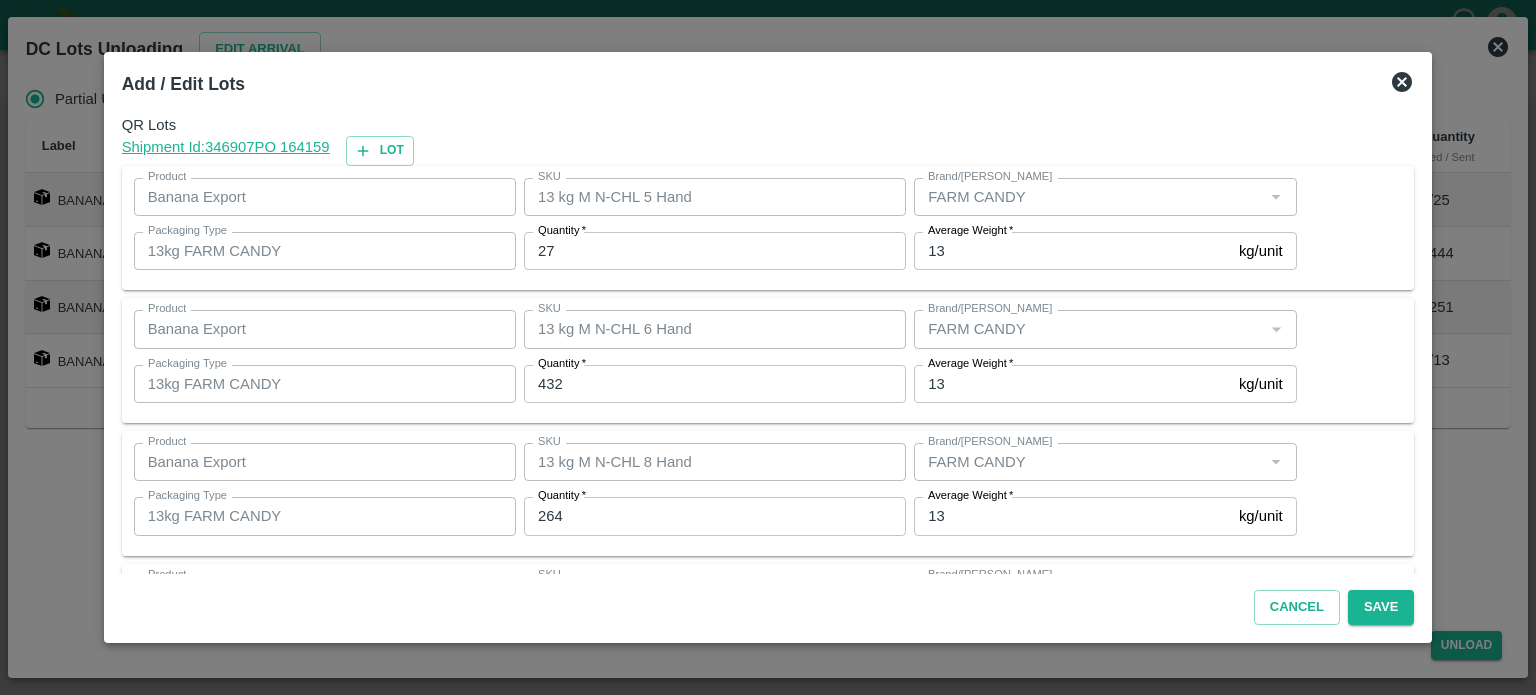 scroll, scrollTop: 129, scrollLeft: 0, axis: vertical 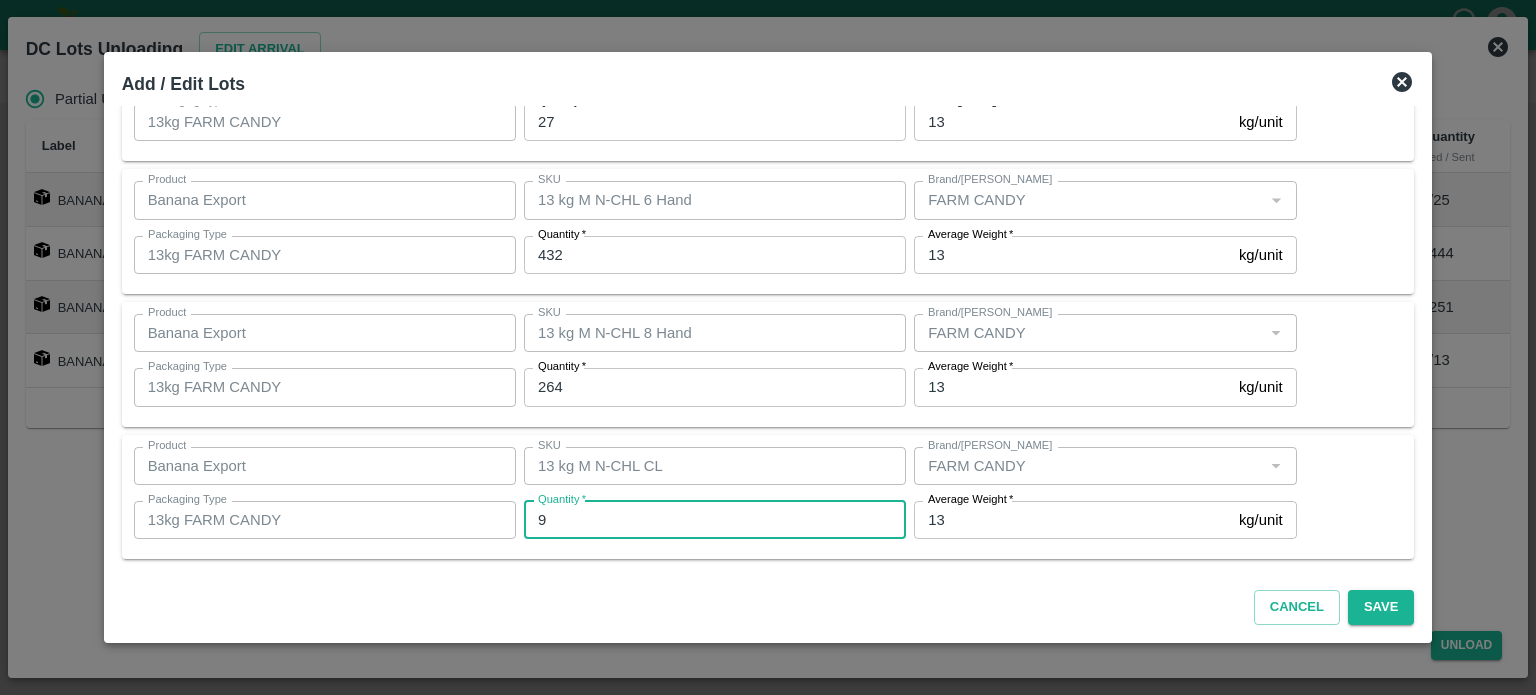 type on "9" 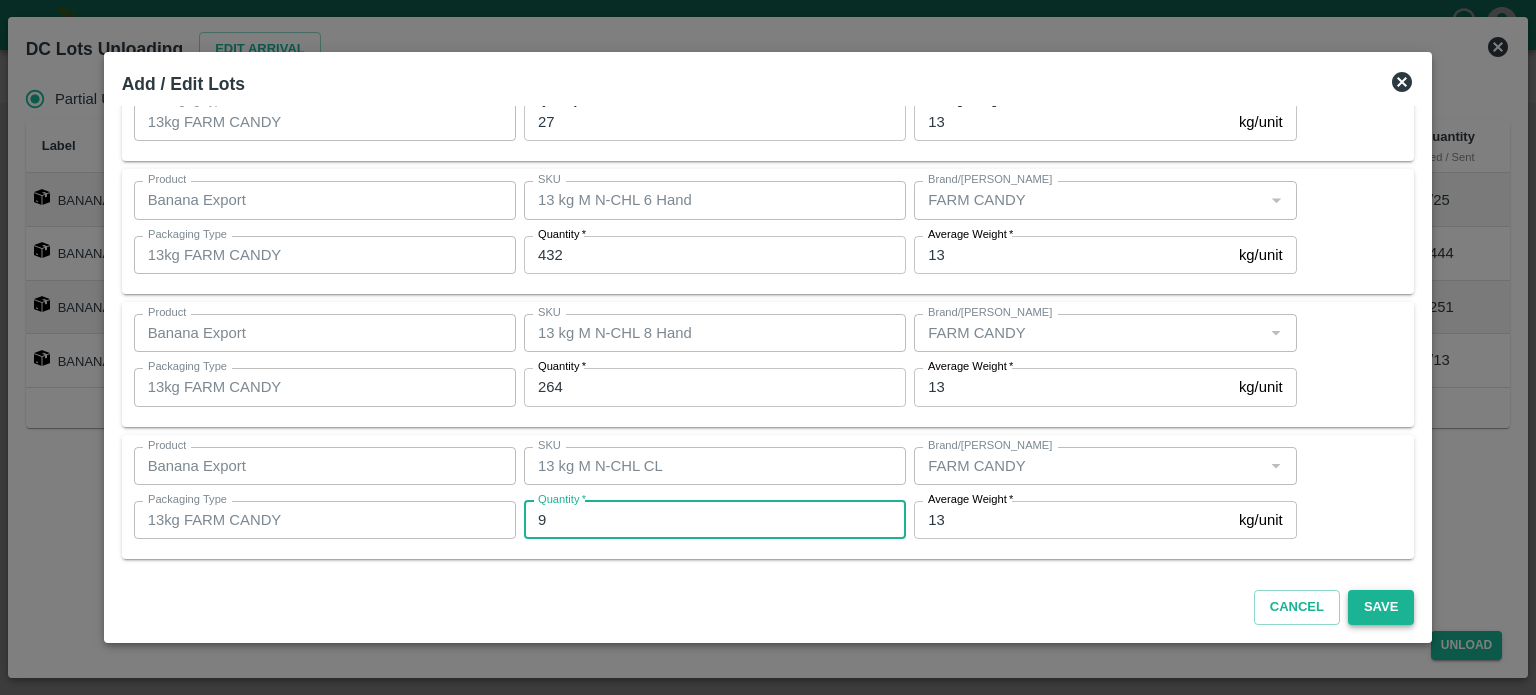 click on "Save" at bounding box center [1381, 607] 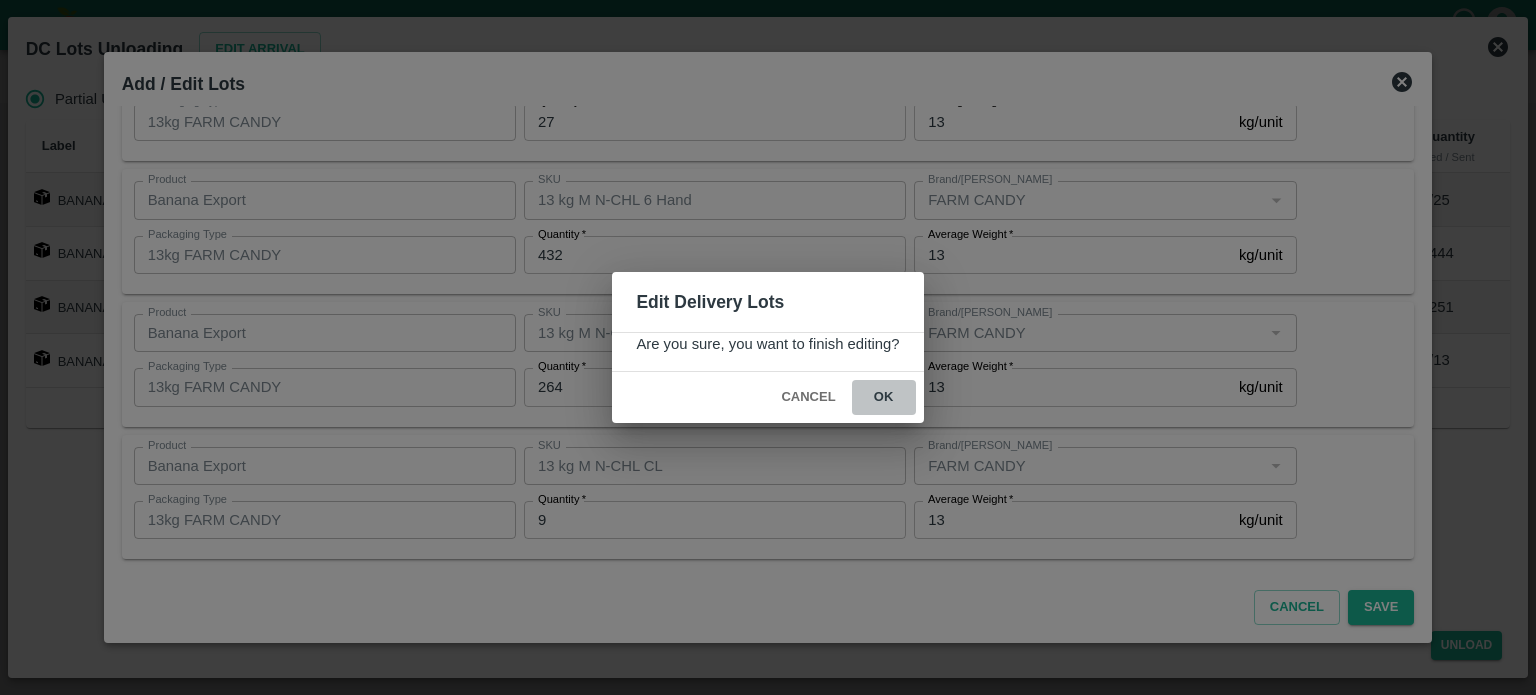 click on "ok" at bounding box center (884, 397) 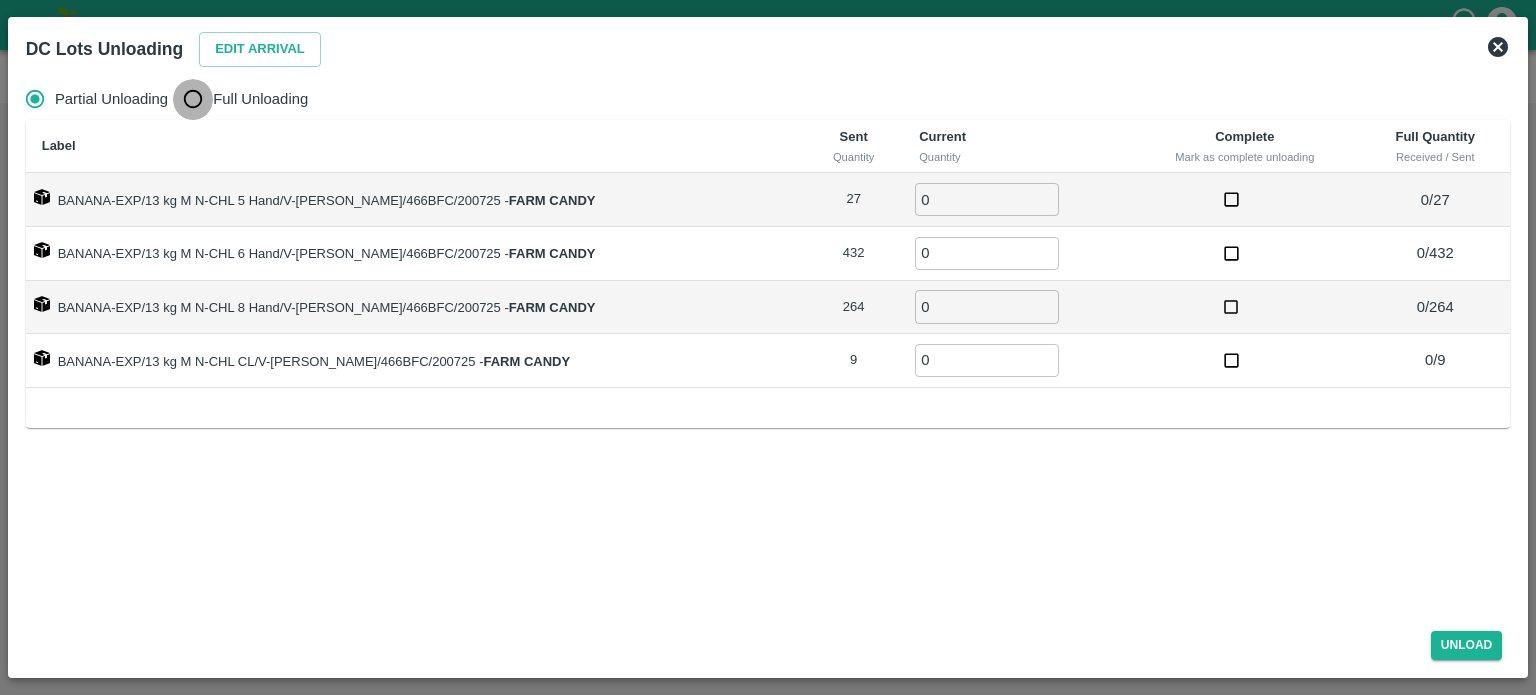 click on "Full Unloading" at bounding box center (193, 99) 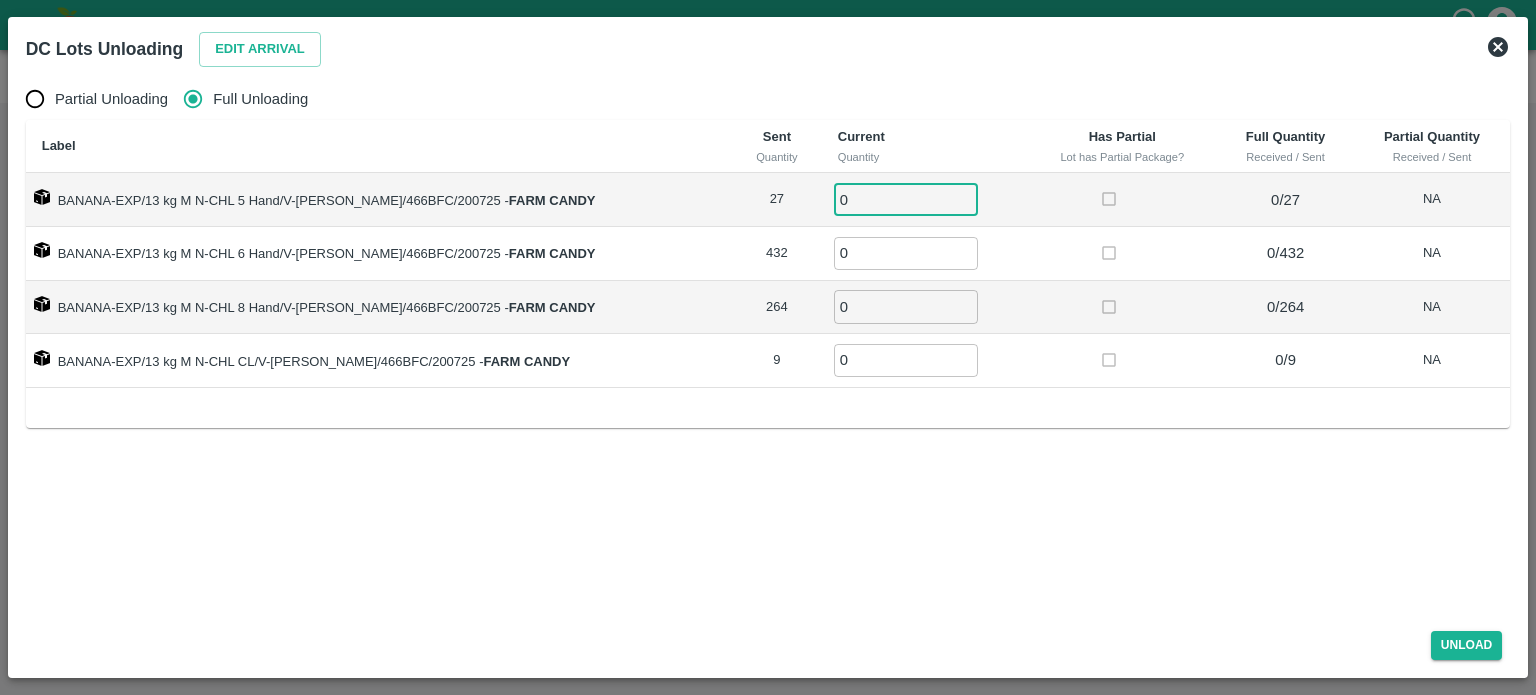 click on "0" at bounding box center [906, 199] 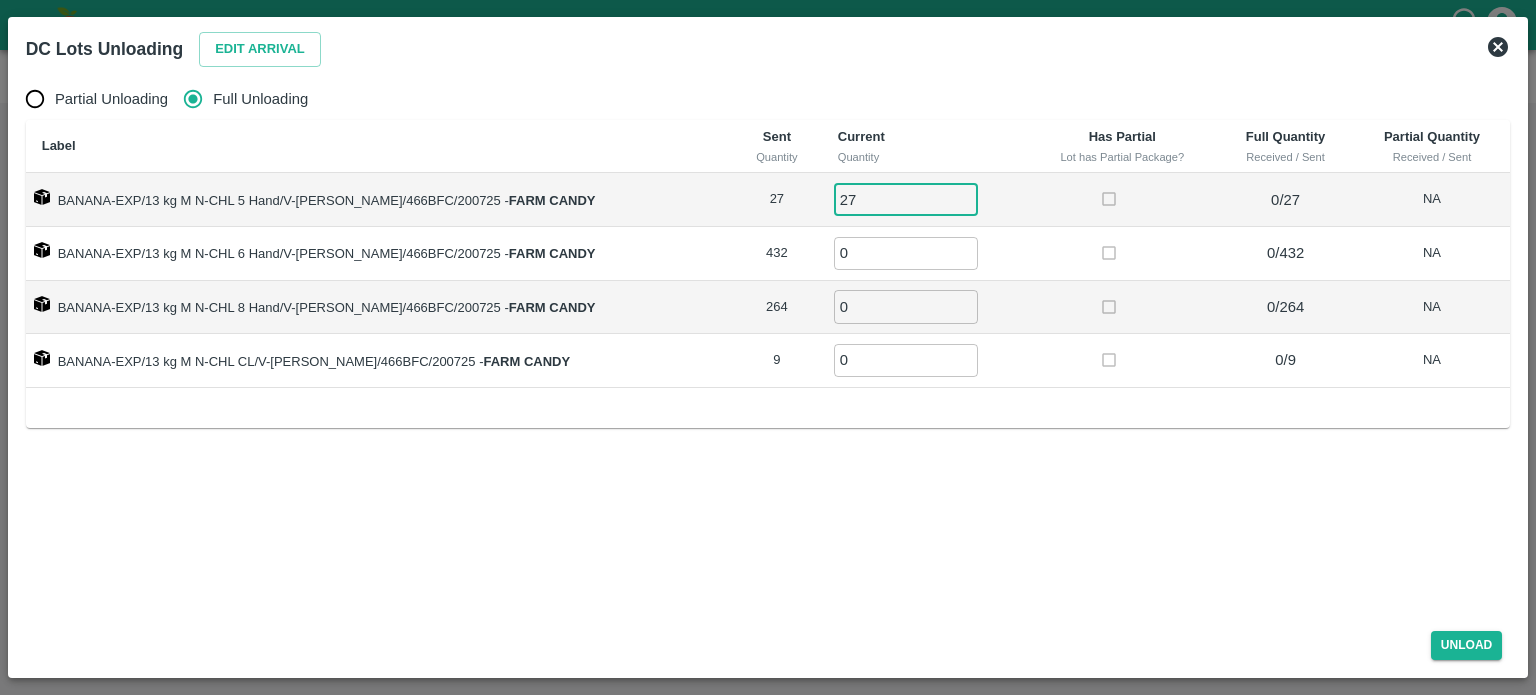 type on "27" 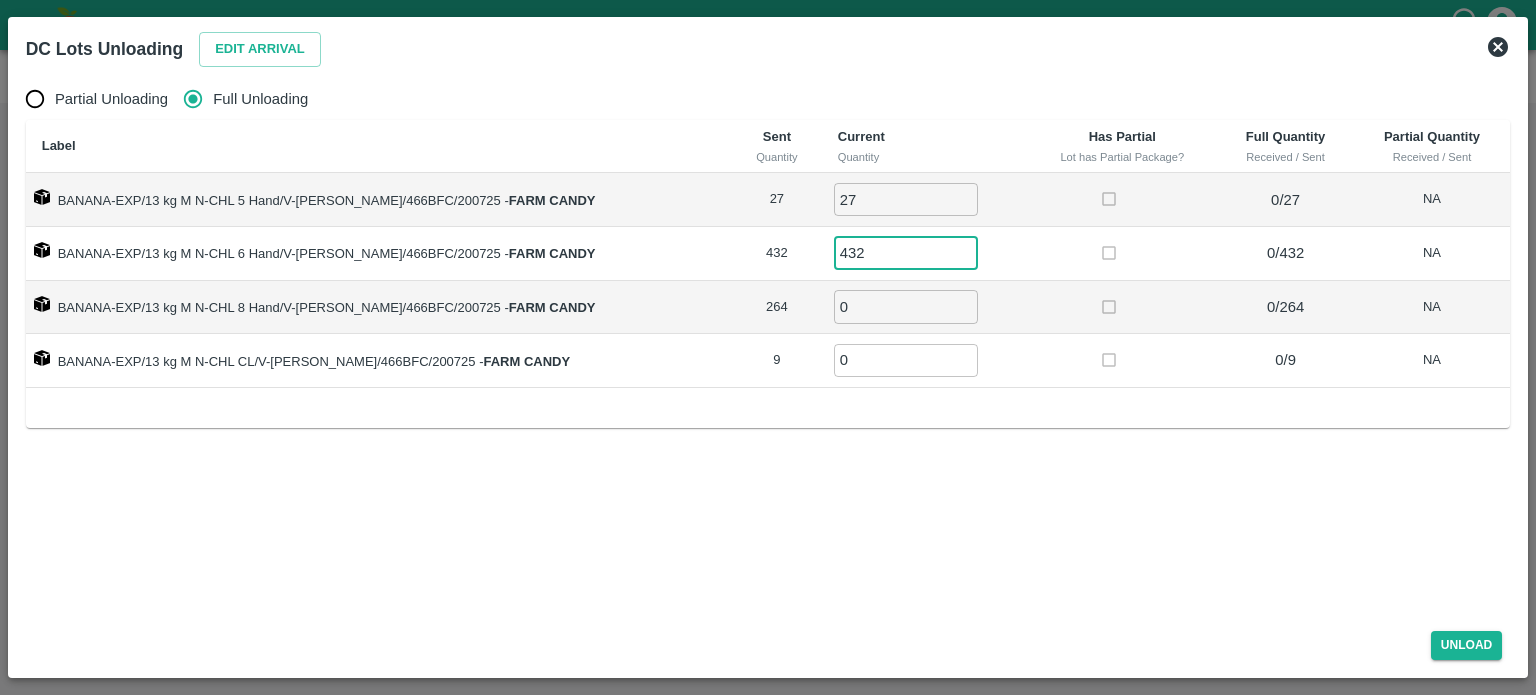 type on "432" 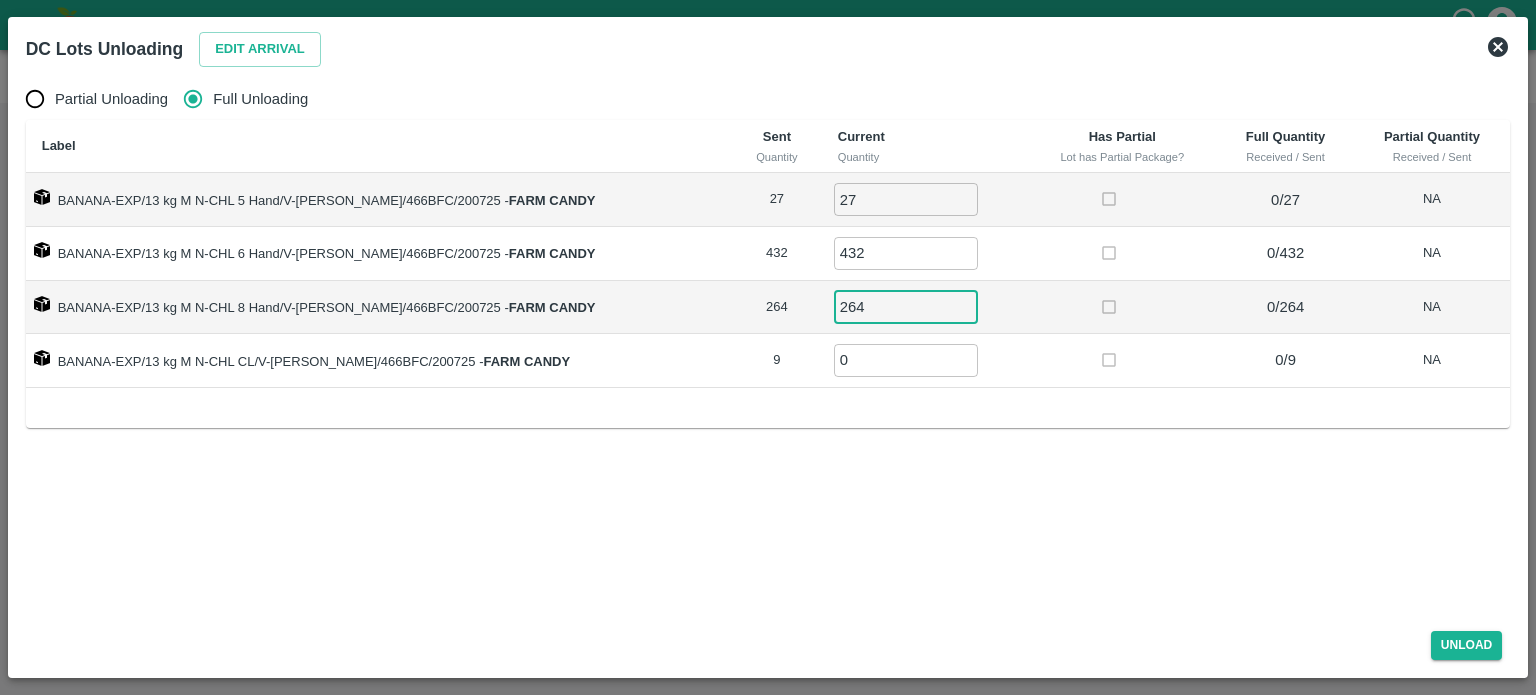 type on "264" 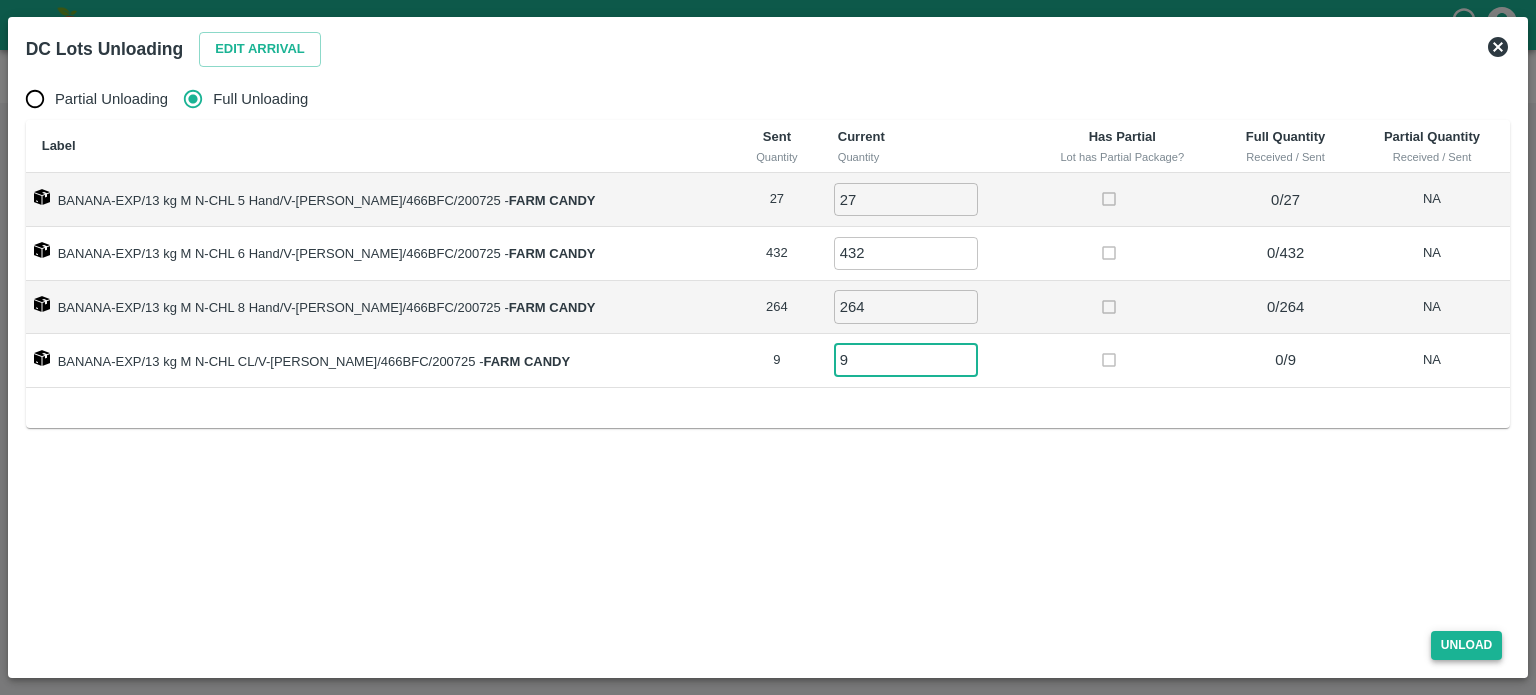 type on "9" 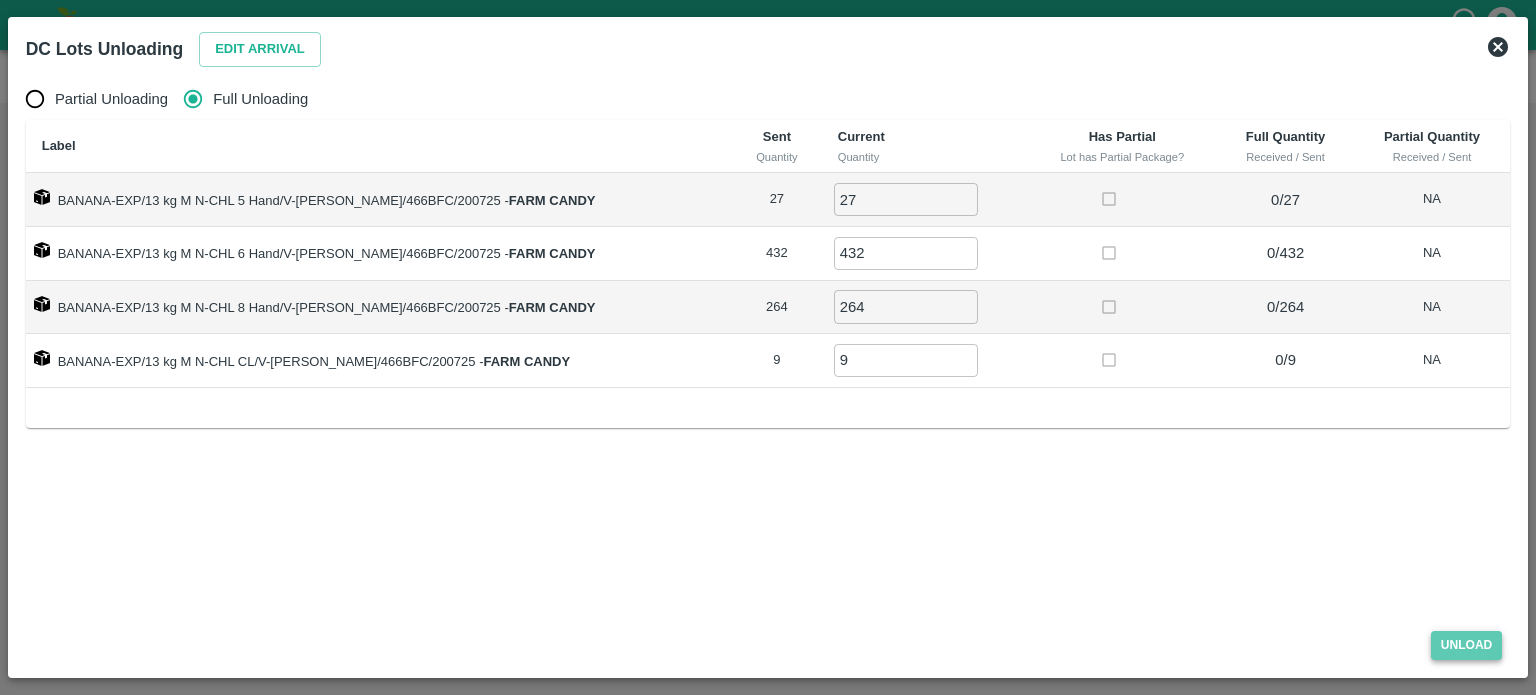 click on "Unload" at bounding box center [1467, 645] 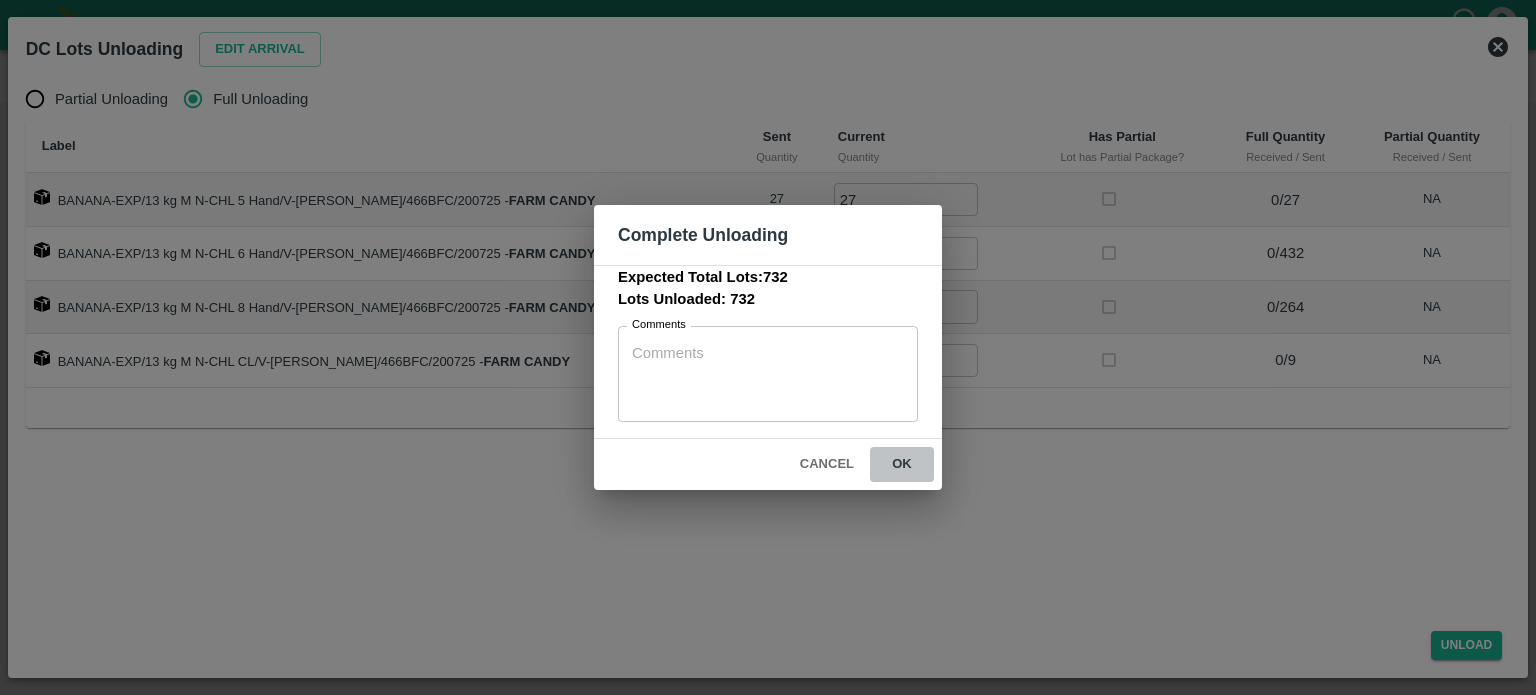click on "ok" at bounding box center (902, 464) 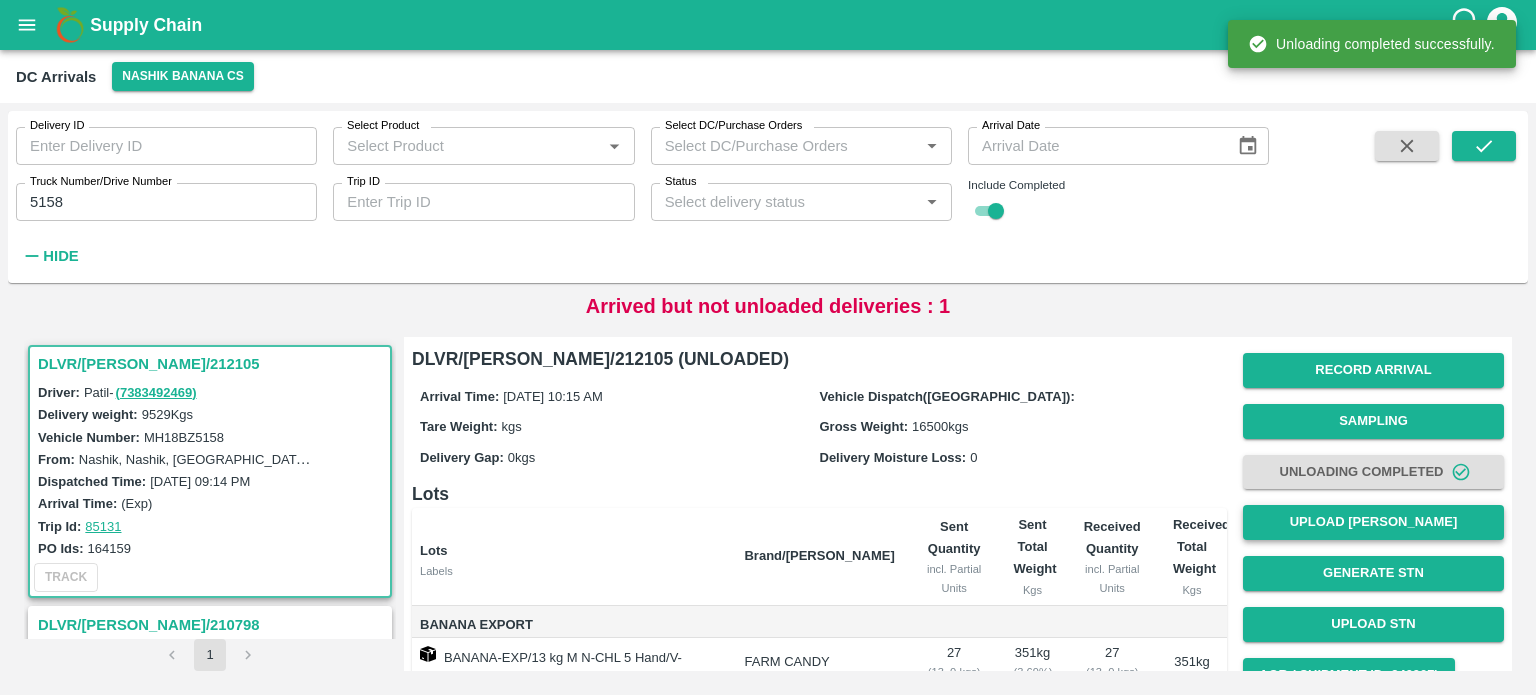 click on "Upload [PERSON_NAME]" at bounding box center (1373, 522) 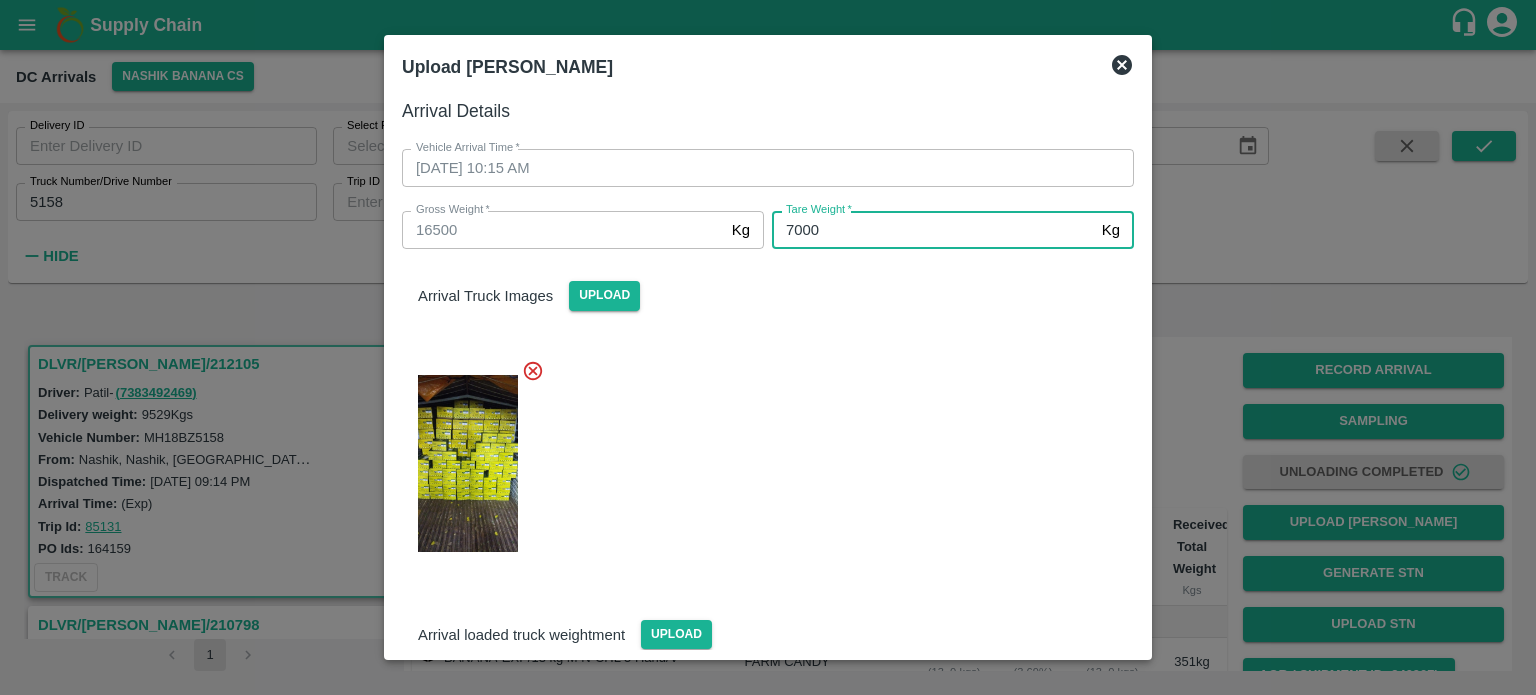 type on "7000" 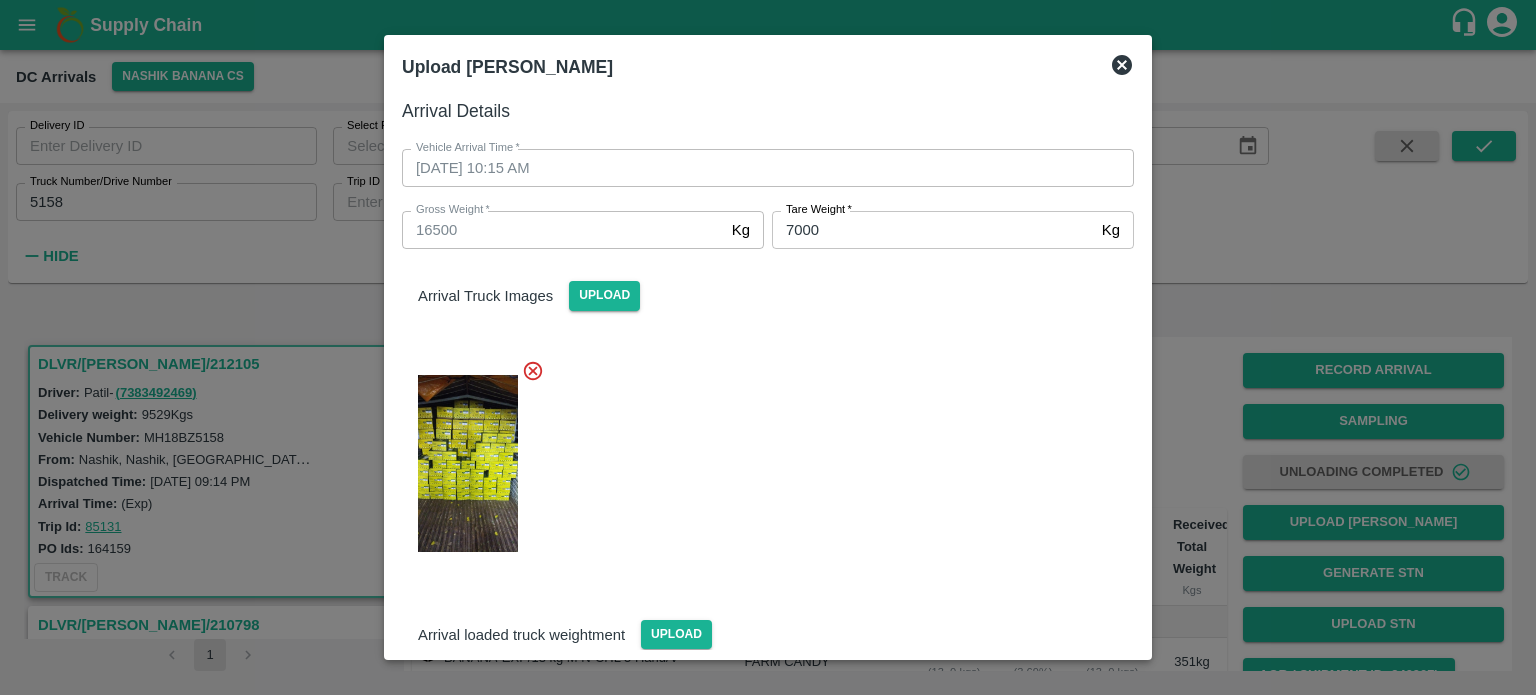 click at bounding box center (760, 458) 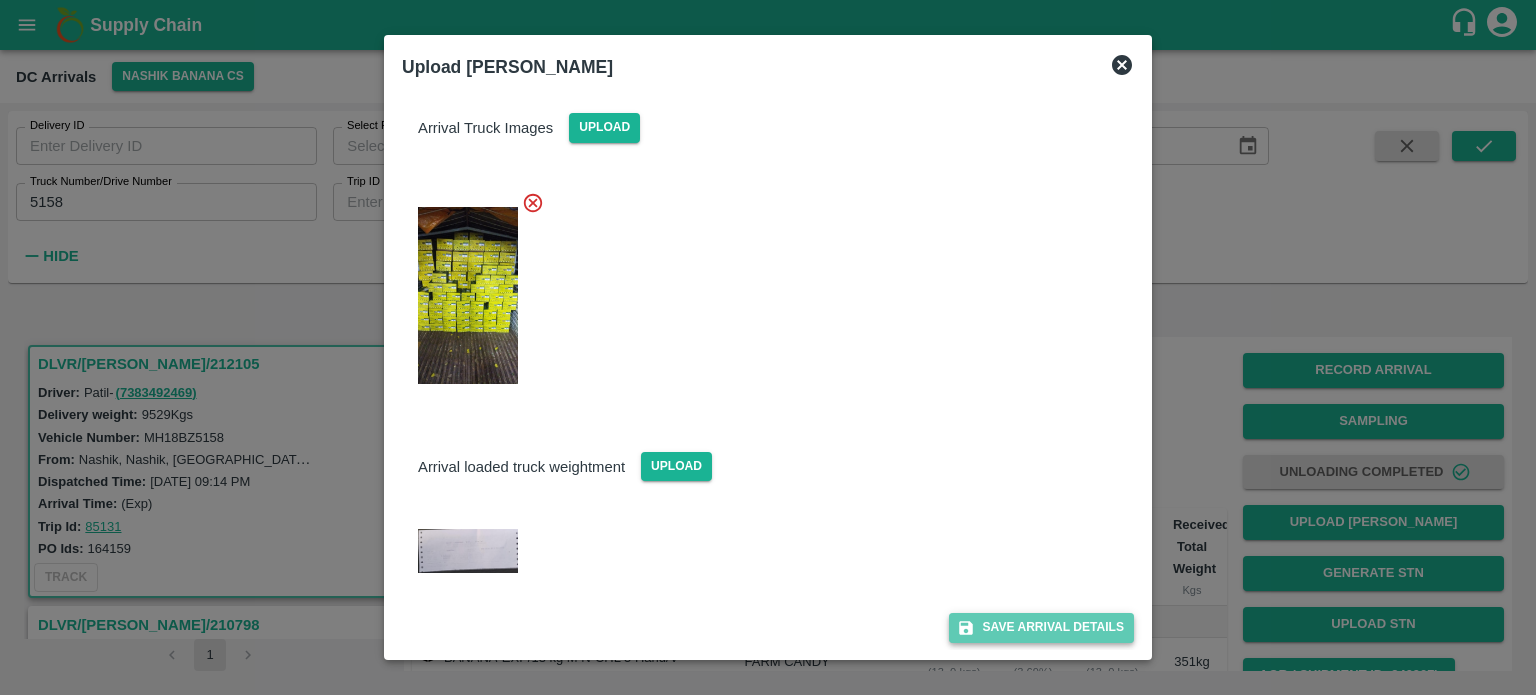 click on "Save Arrival Details" at bounding box center (1041, 627) 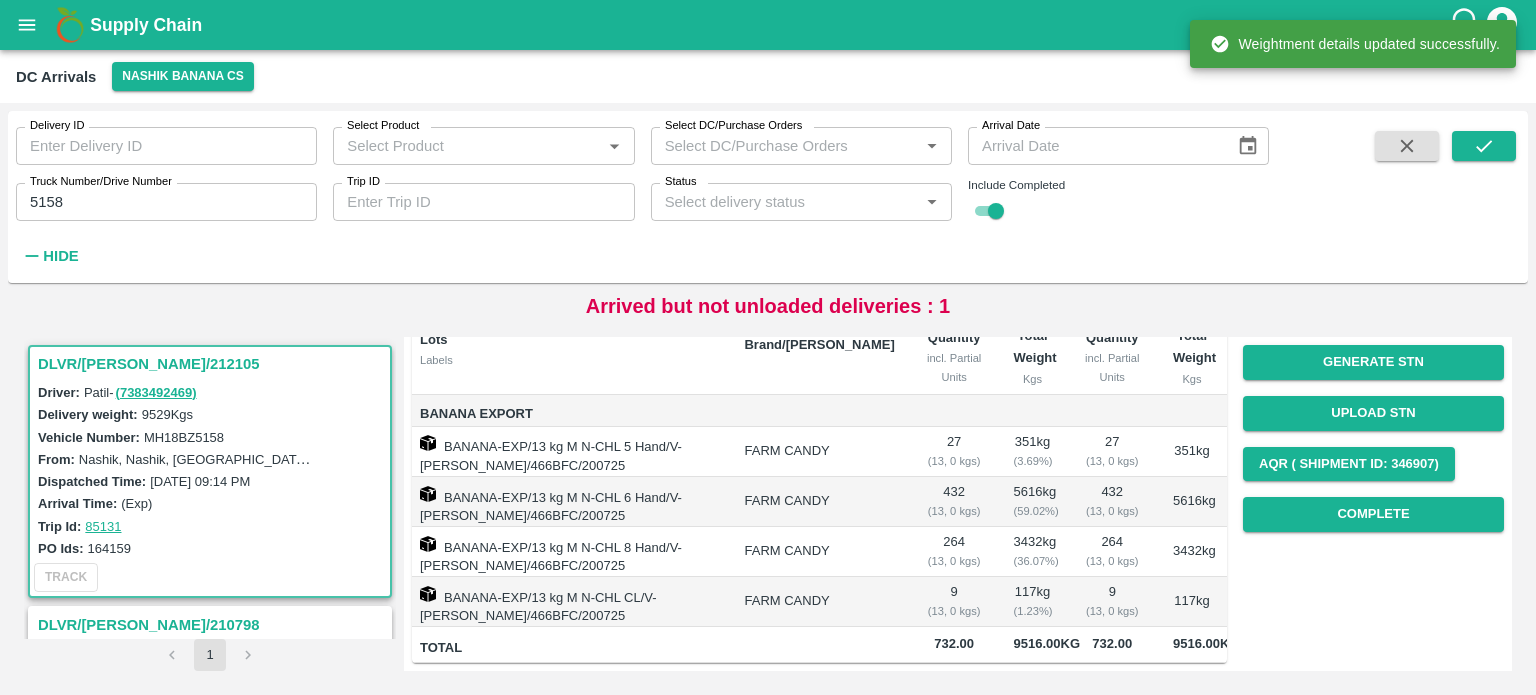 scroll, scrollTop: 220, scrollLeft: 0, axis: vertical 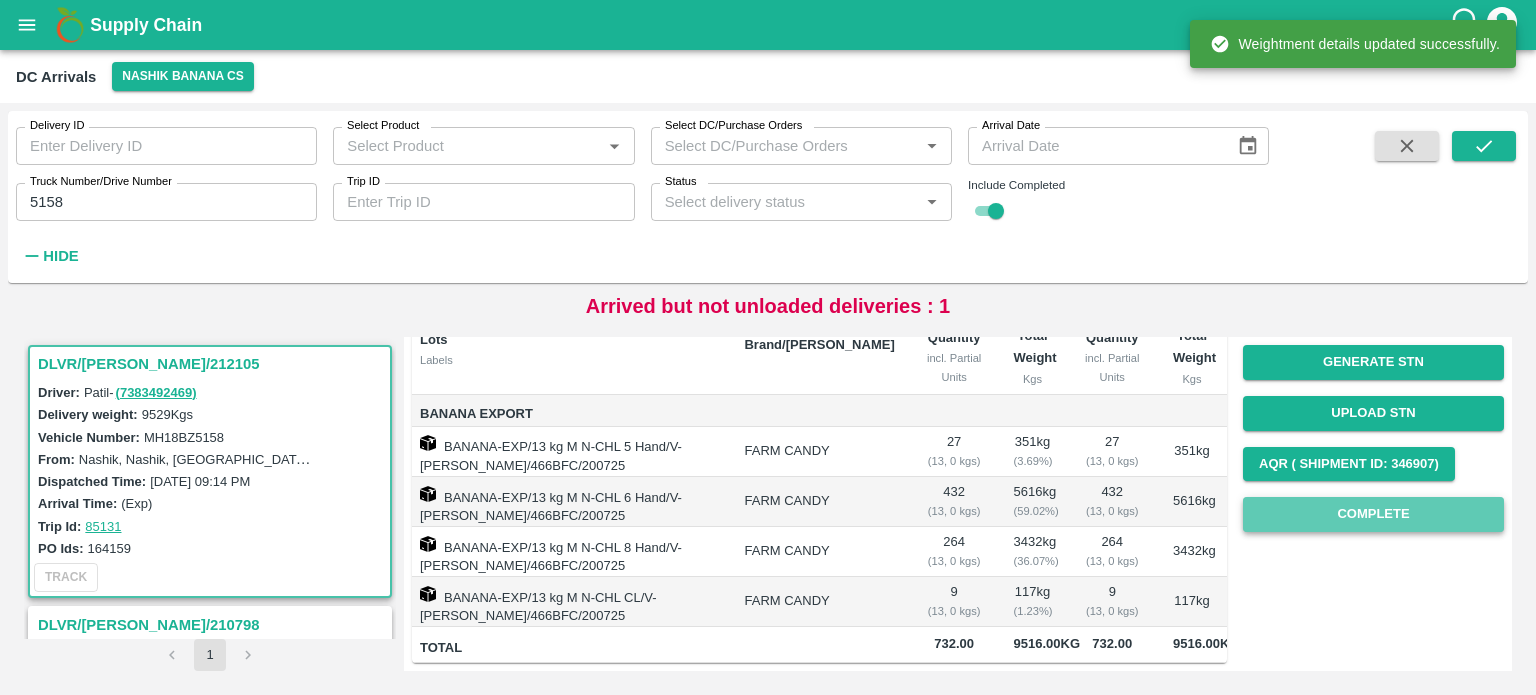 click on "Complete" at bounding box center (1373, 514) 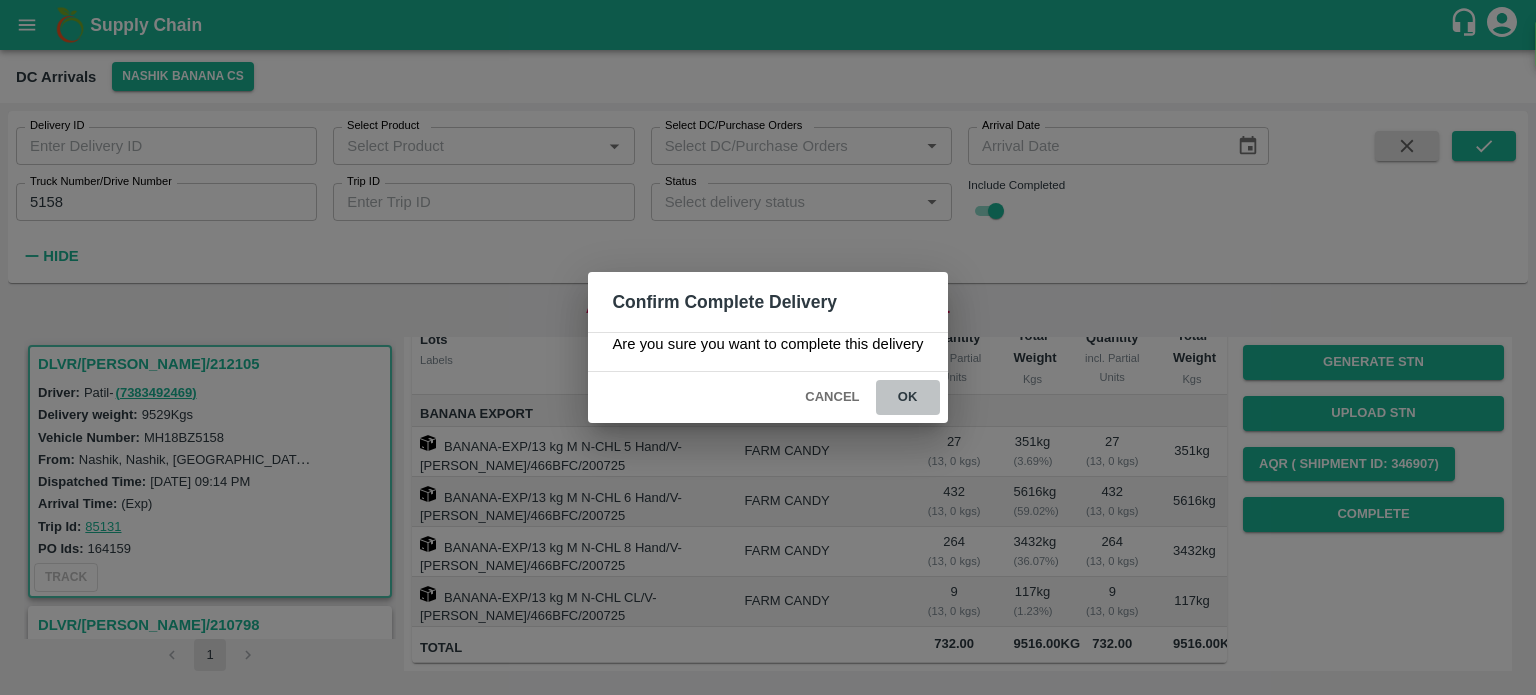click on "ok" at bounding box center [908, 397] 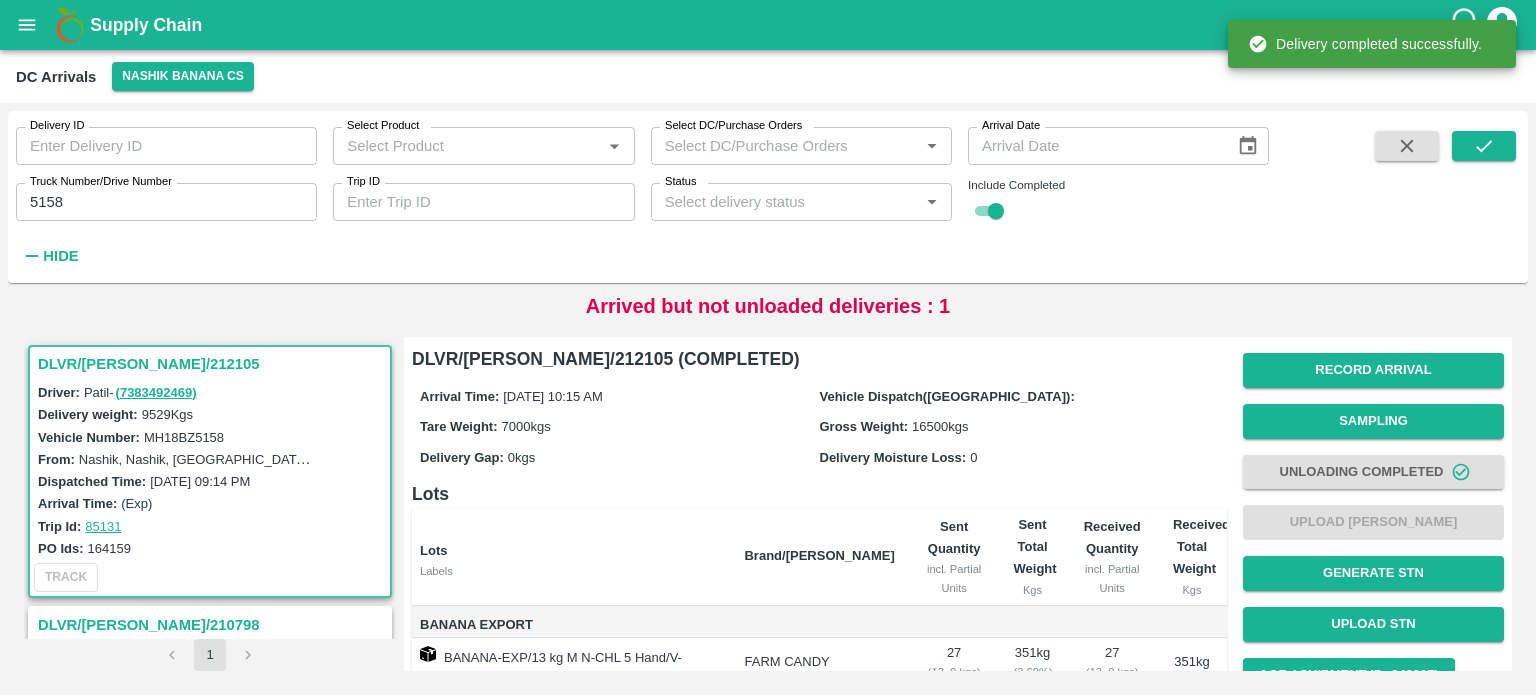 click on "5158" at bounding box center (166, 202) 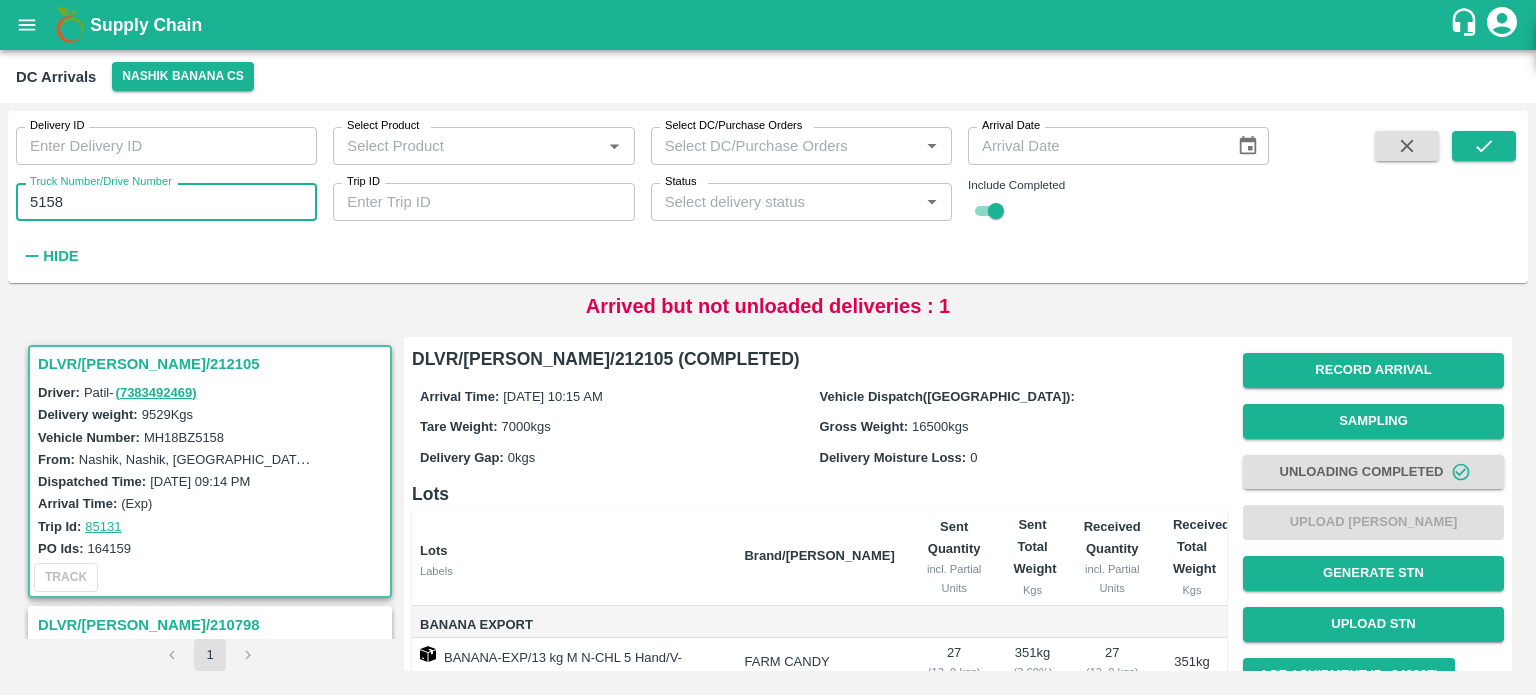 click on "5158" at bounding box center [166, 202] 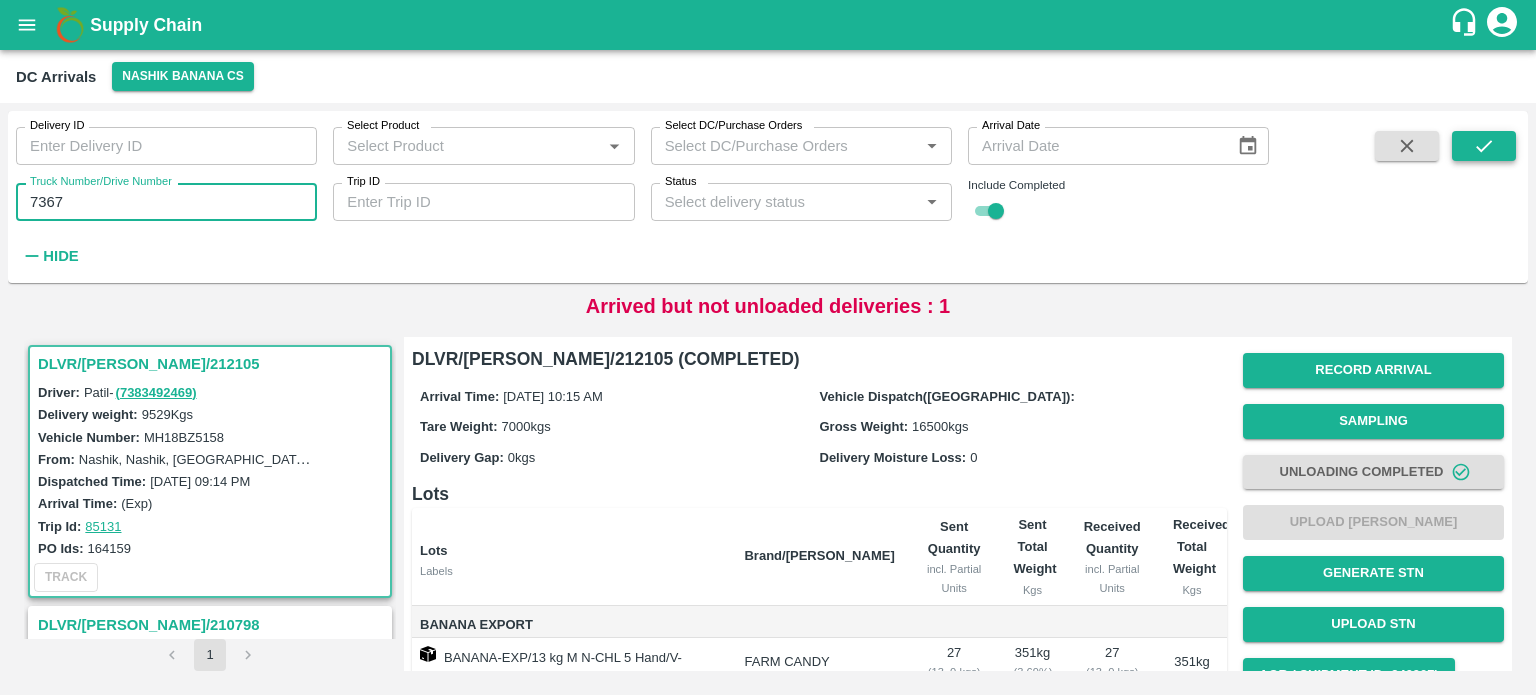 type on "7367" 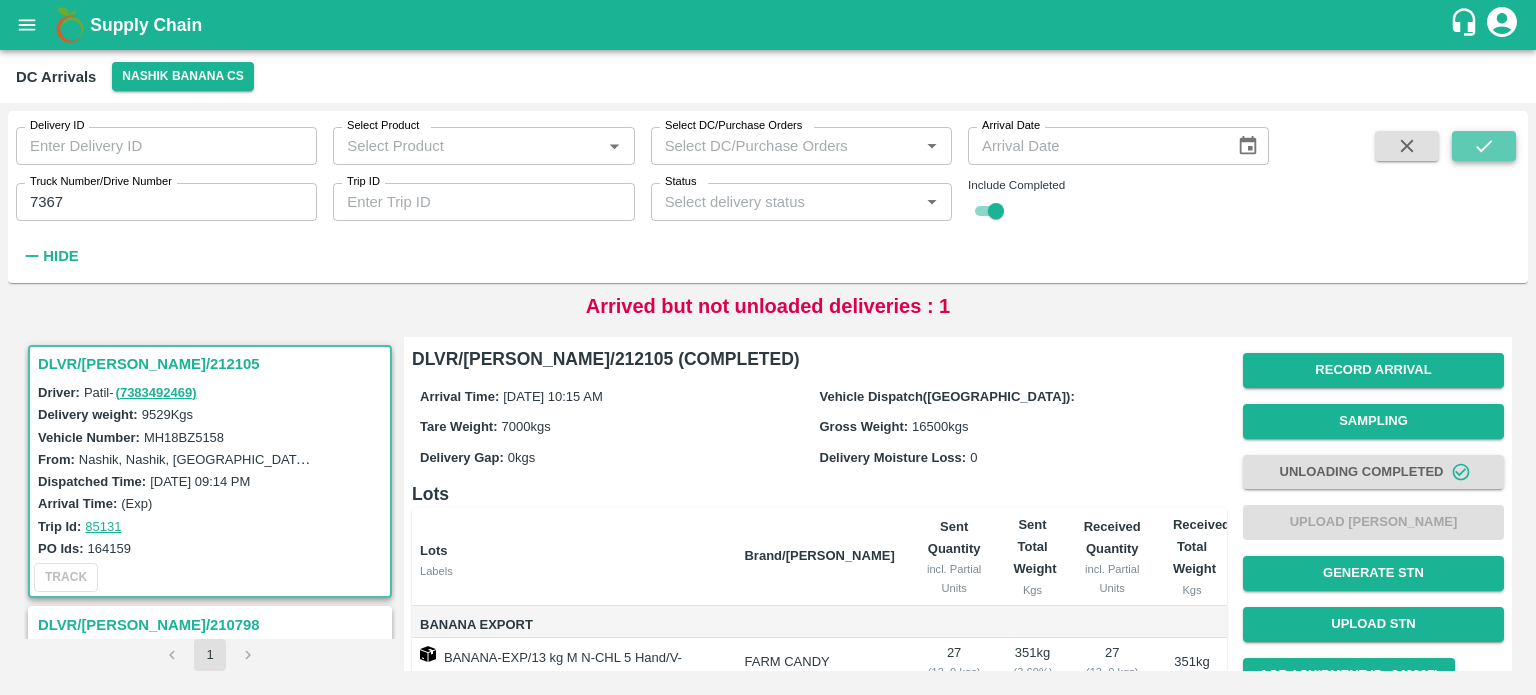 click at bounding box center (1484, 146) 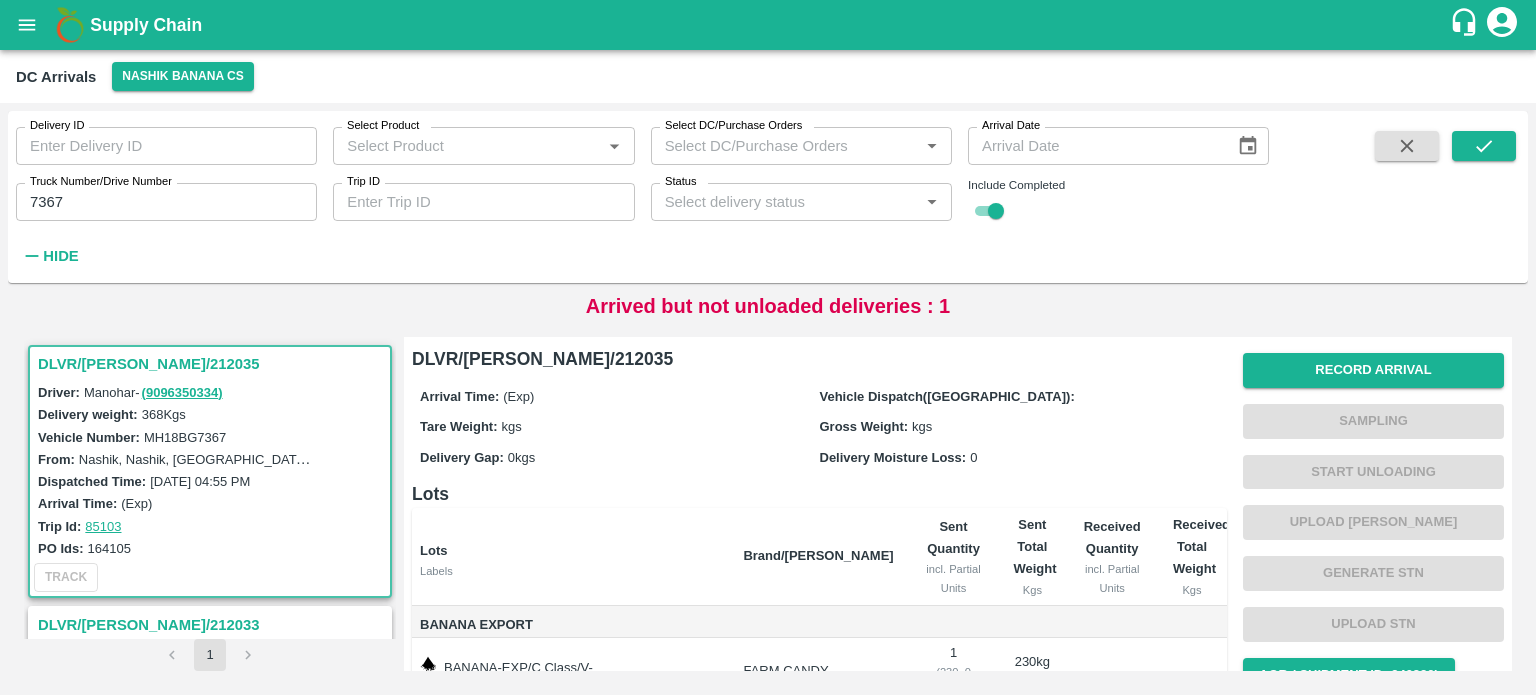 scroll, scrollTop: 140, scrollLeft: 0, axis: vertical 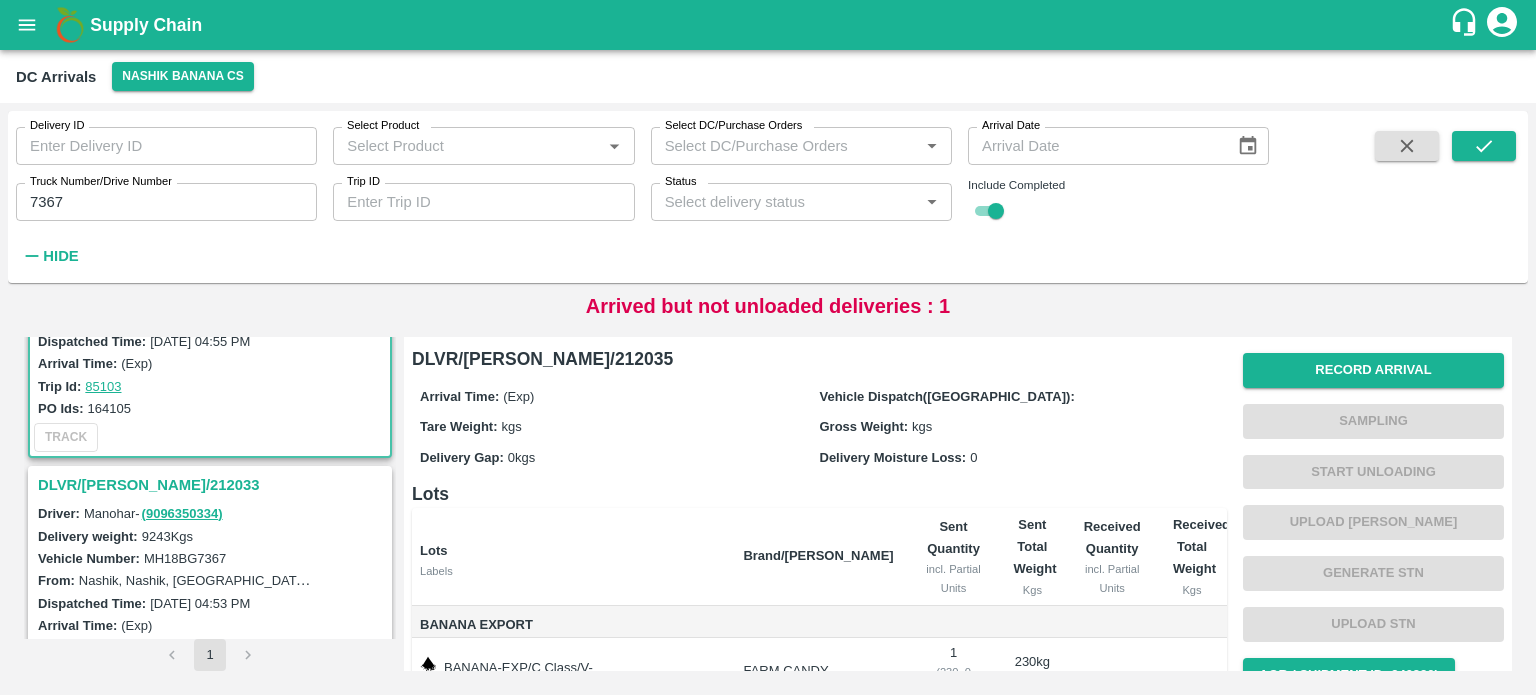 click on "DLVR/[PERSON_NAME]/212033" at bounding box center (213, 485) 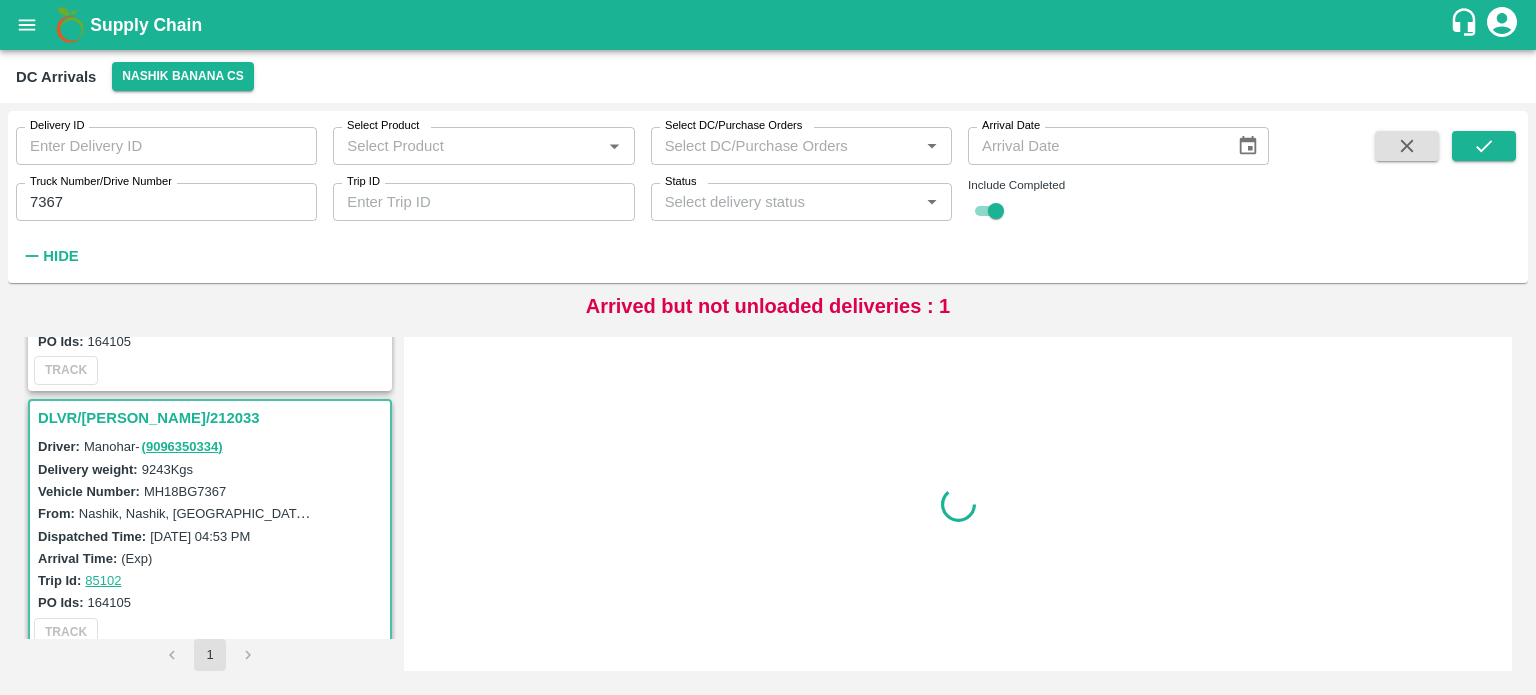 scroll, scrollTop: 226, scrollLeft: 0, axis: vertical 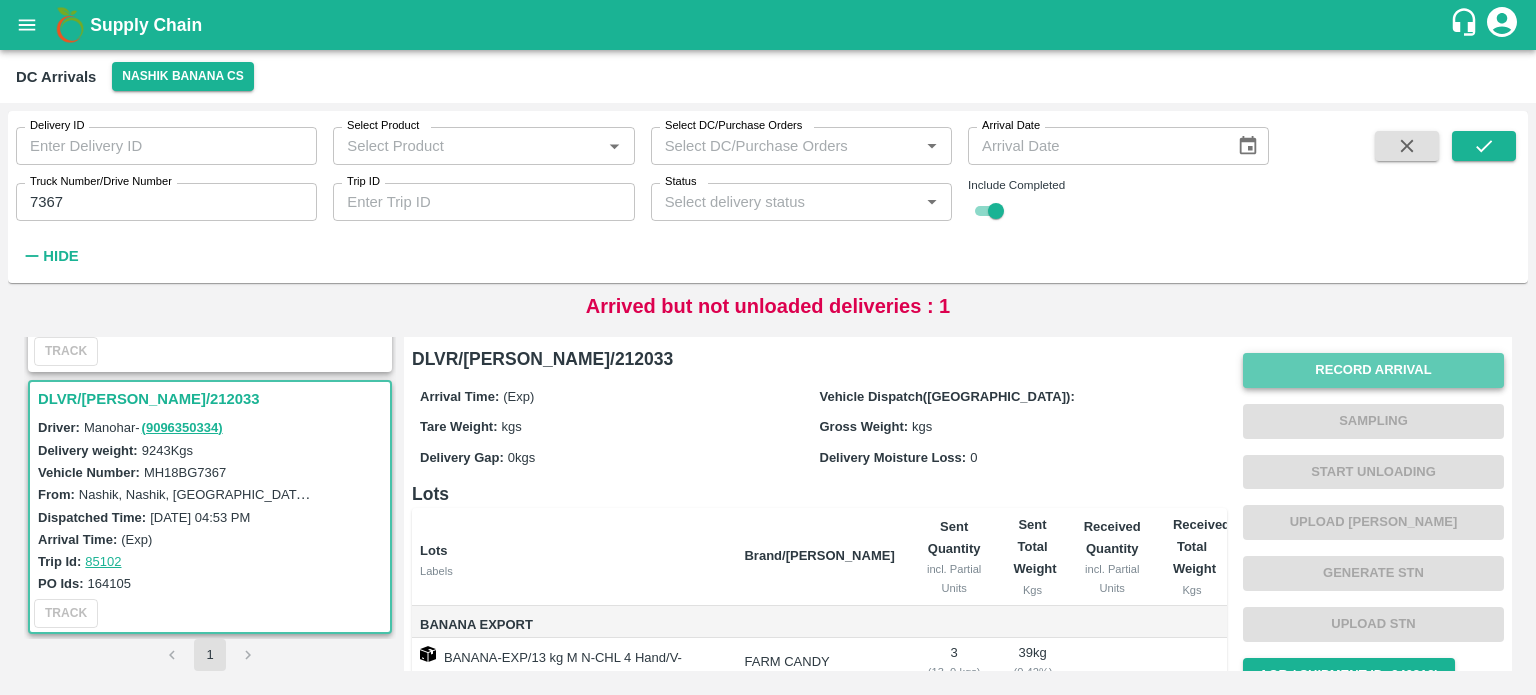 click on "Record Arrival" at bounding box center (1373, 370) 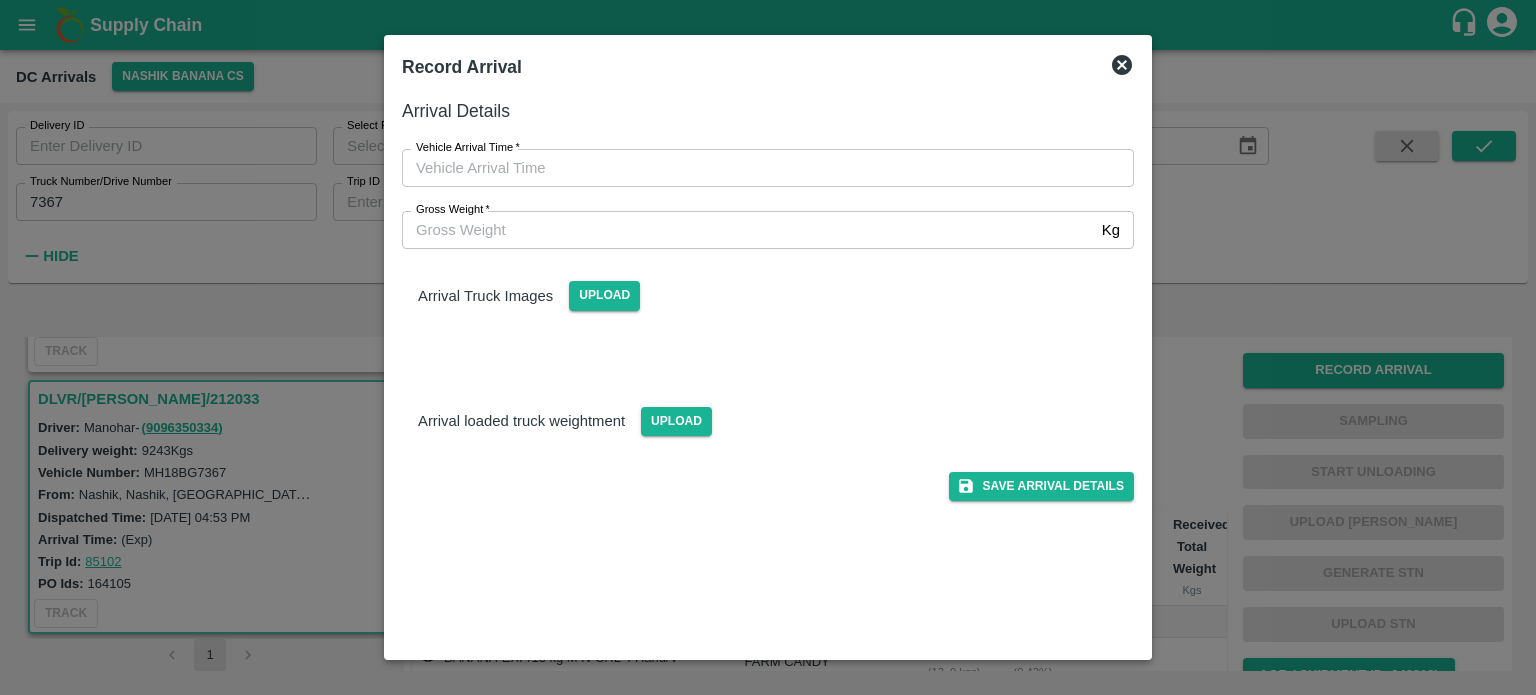 type on "DD/MM/YYYY hh:mm aa" 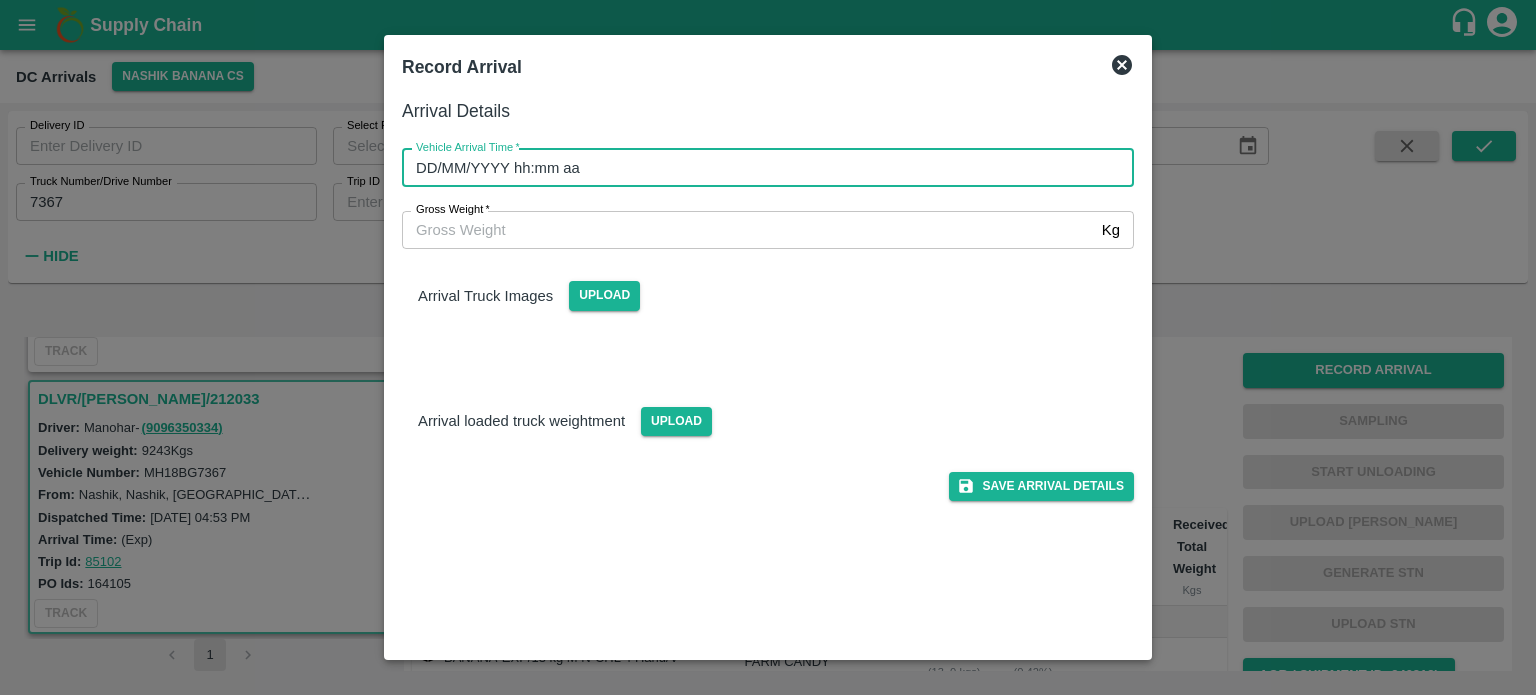 click on "DD/MM/YYYY hh:mm aa" at bounding box center (761, 168) 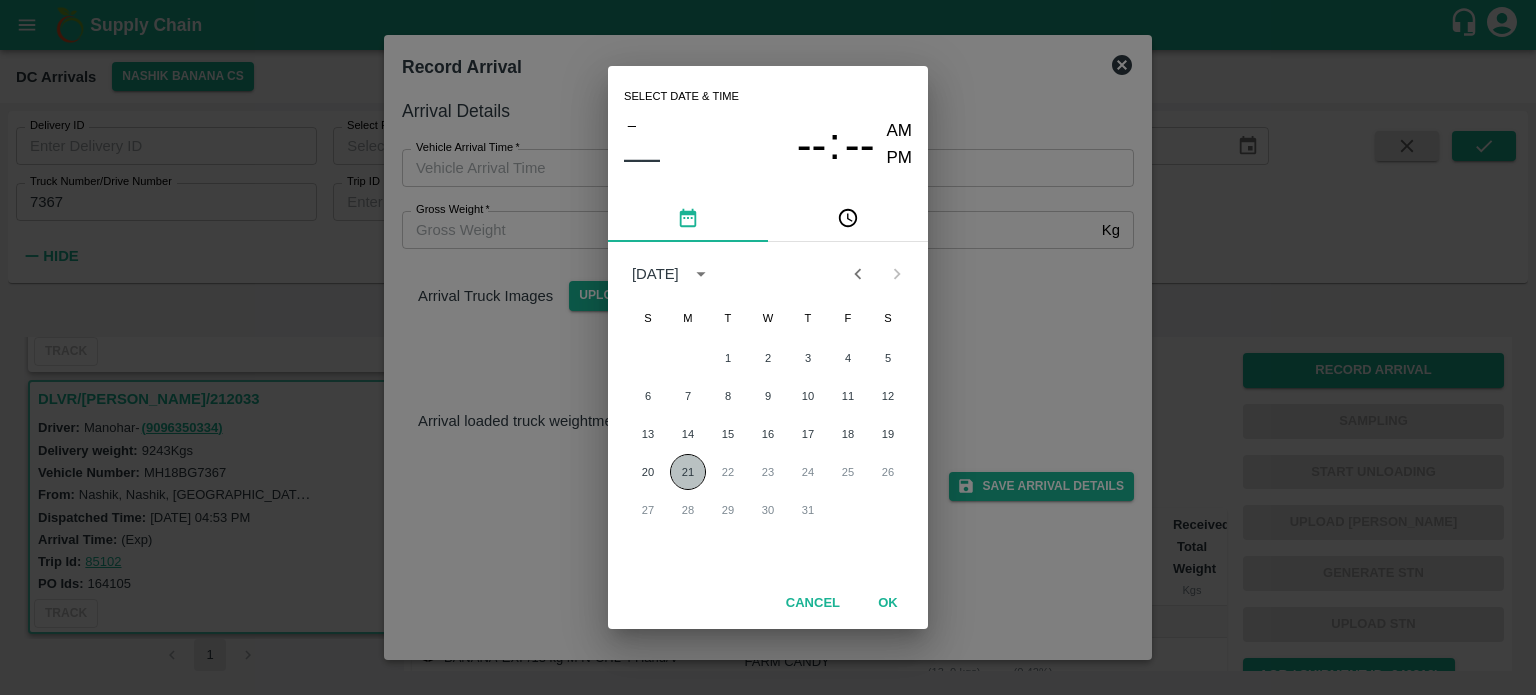click on "21" at bounding box center (688, 472) 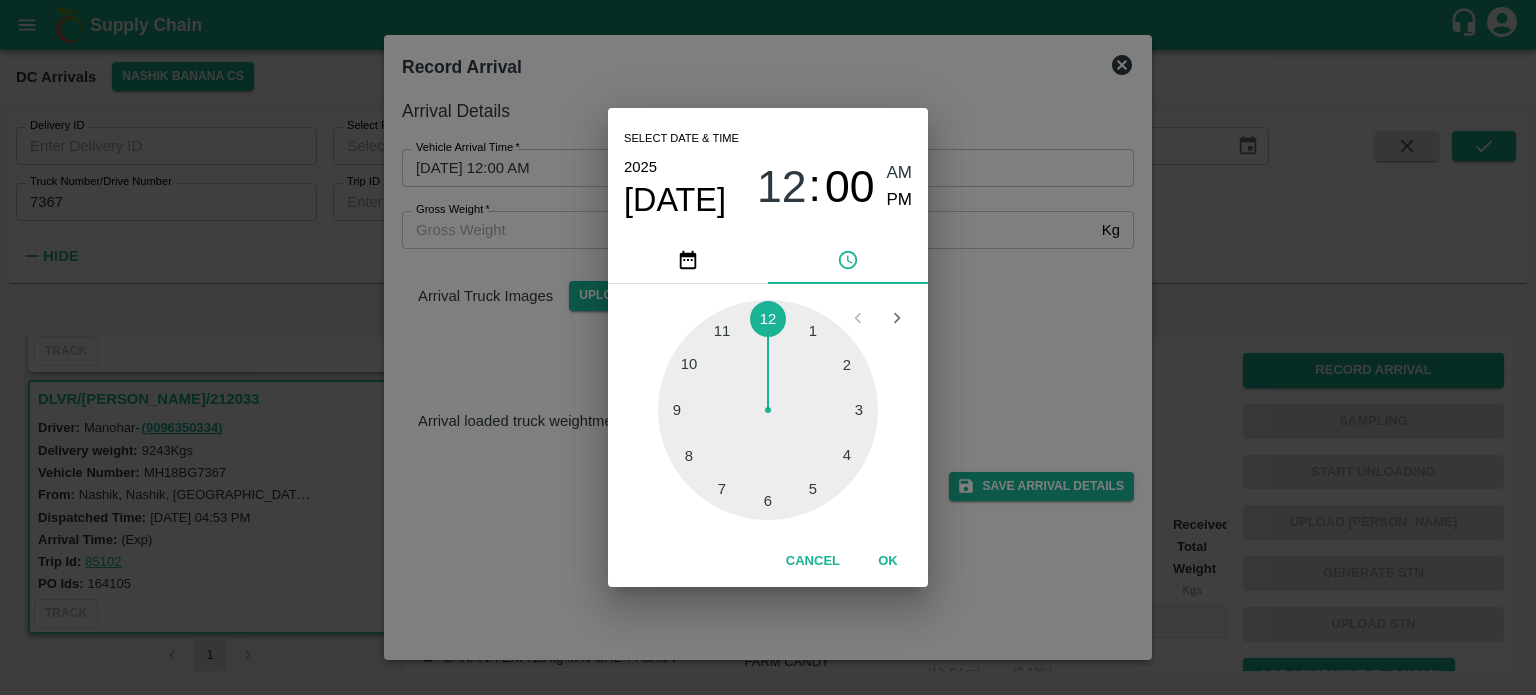 click at bounding box center [768, 410] 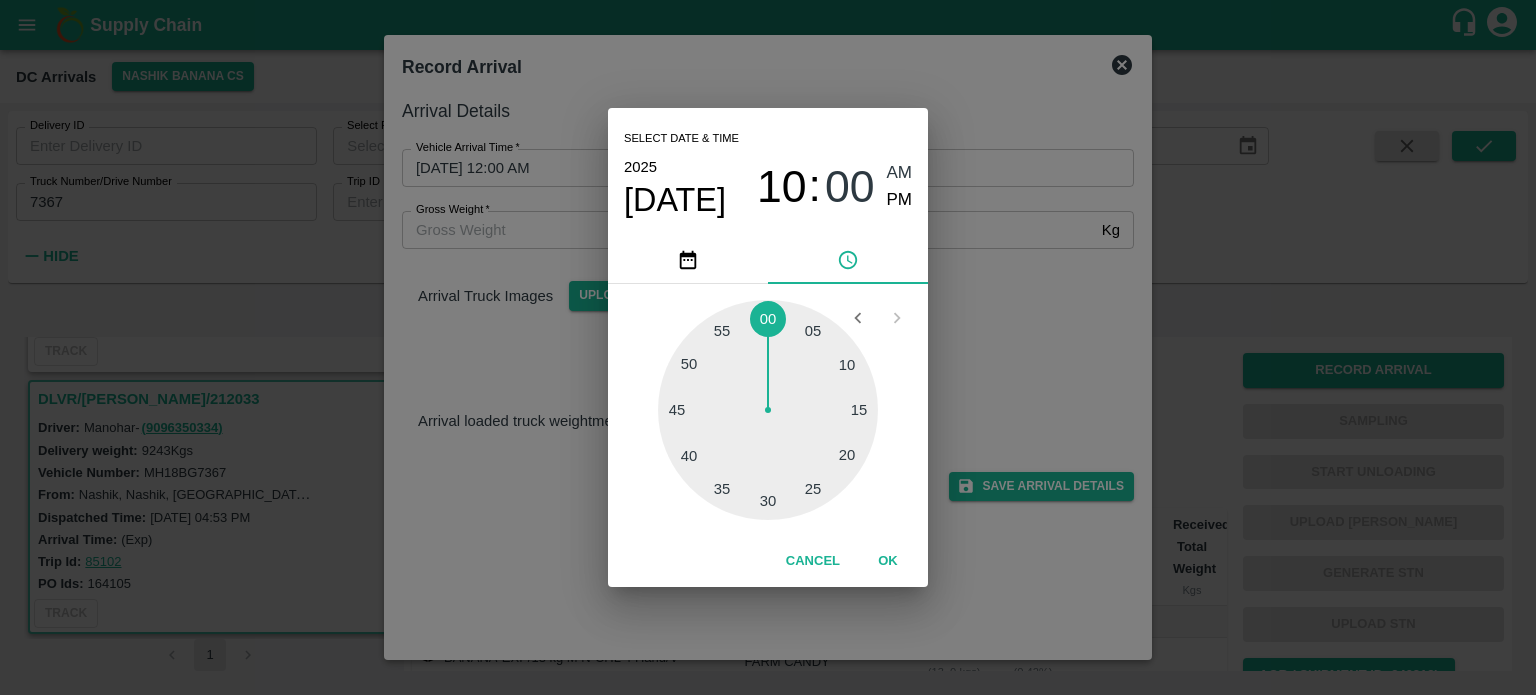 type on "[DATE] 10:00 AM" 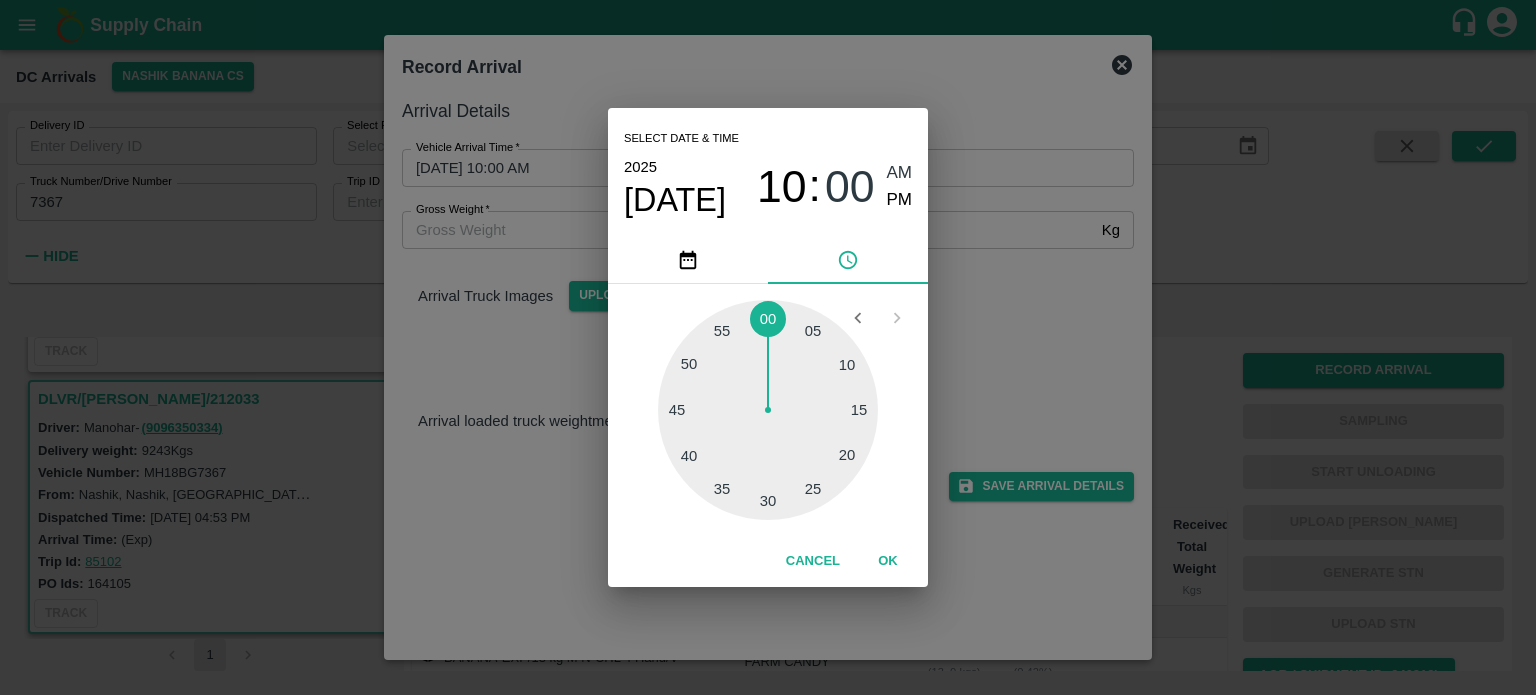 click on "Select date & time [DATE] 10 : 00 AM PM 05 10 15 20 25 30 35 40 45 50 55 00 Cancel OK" at bounding box center (768, 347) 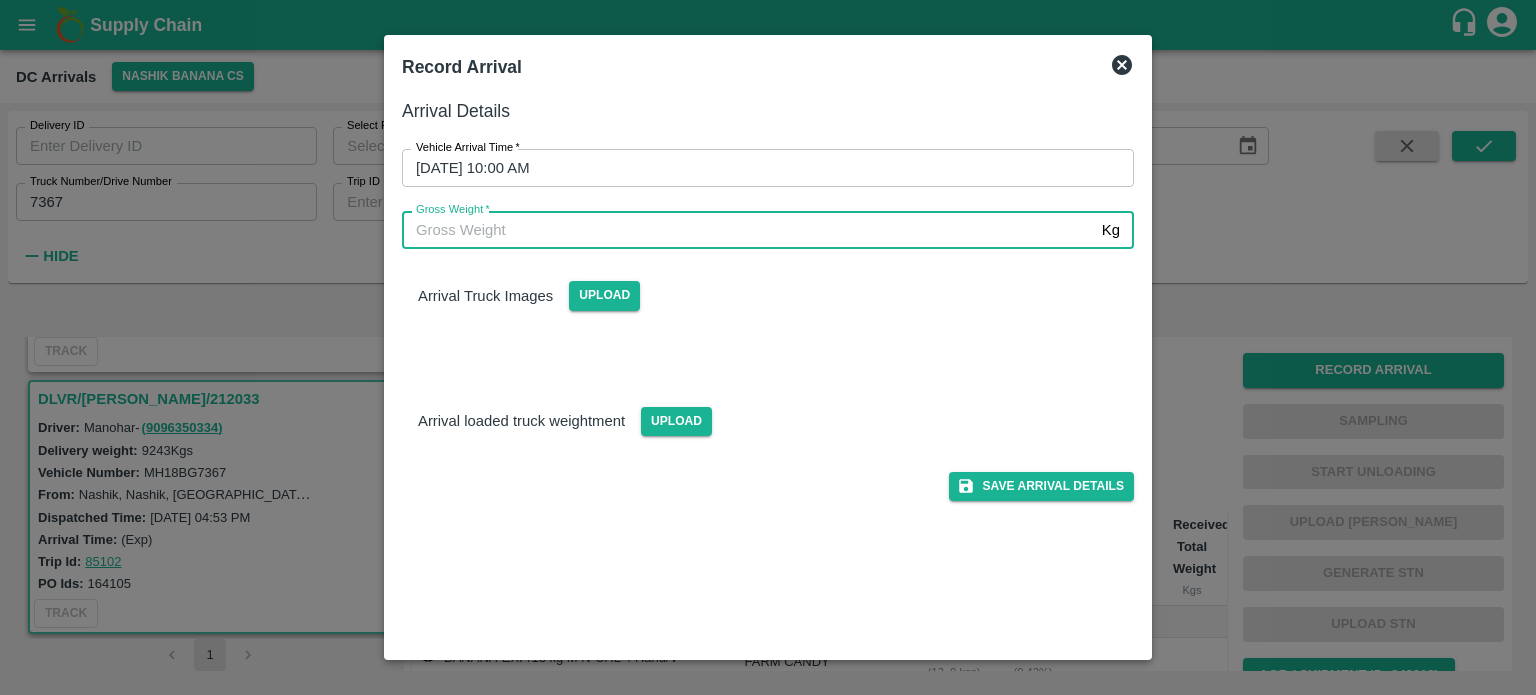click on "Gross Weight   *" at bounding box center [748, 230] 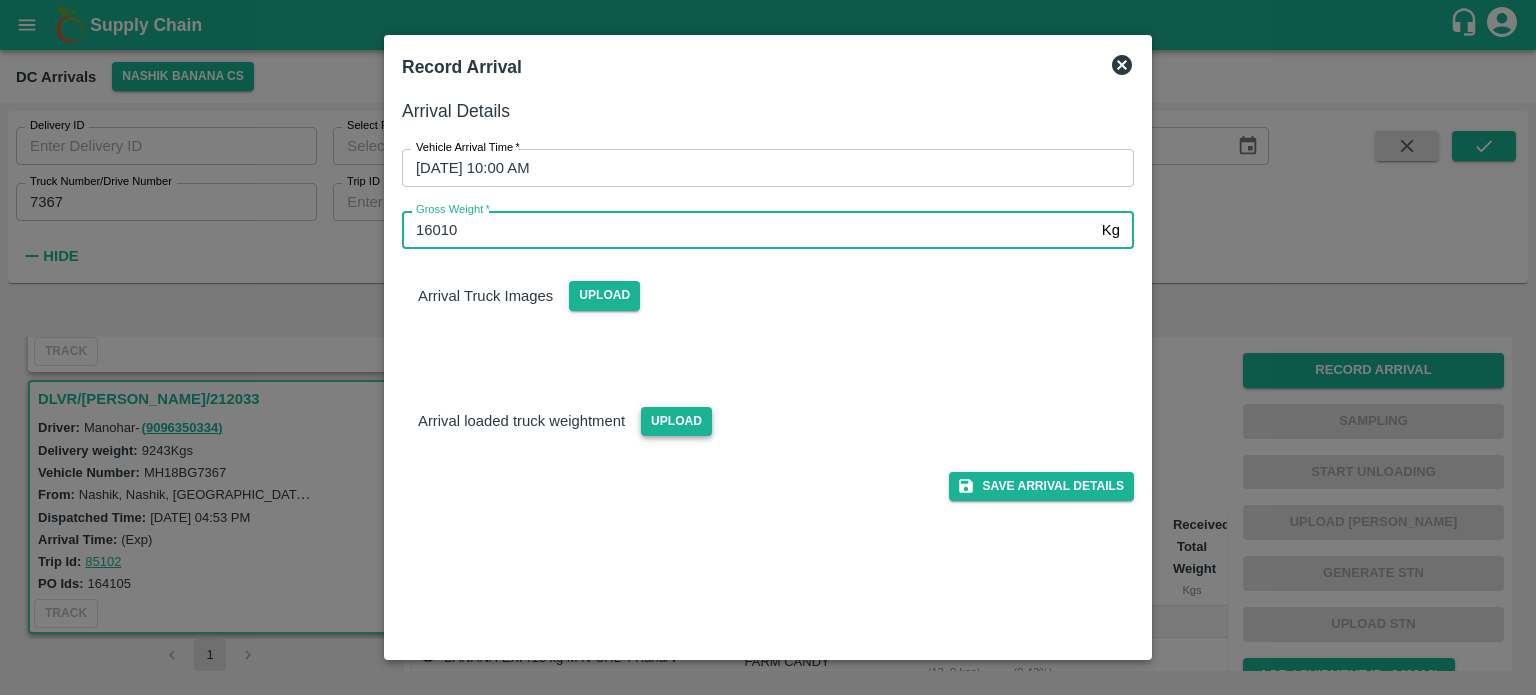 type on "16010" 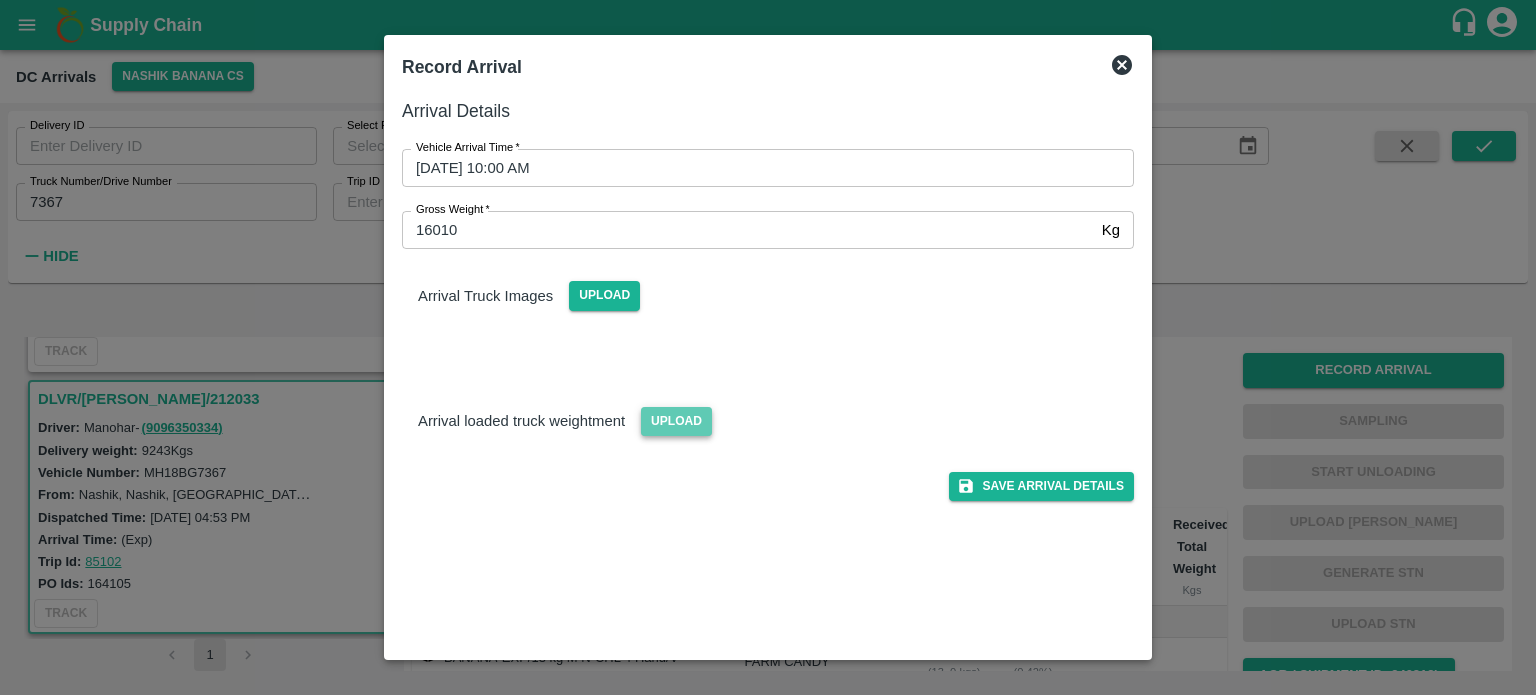 click on "Upload" at bounding box center (676, 421) 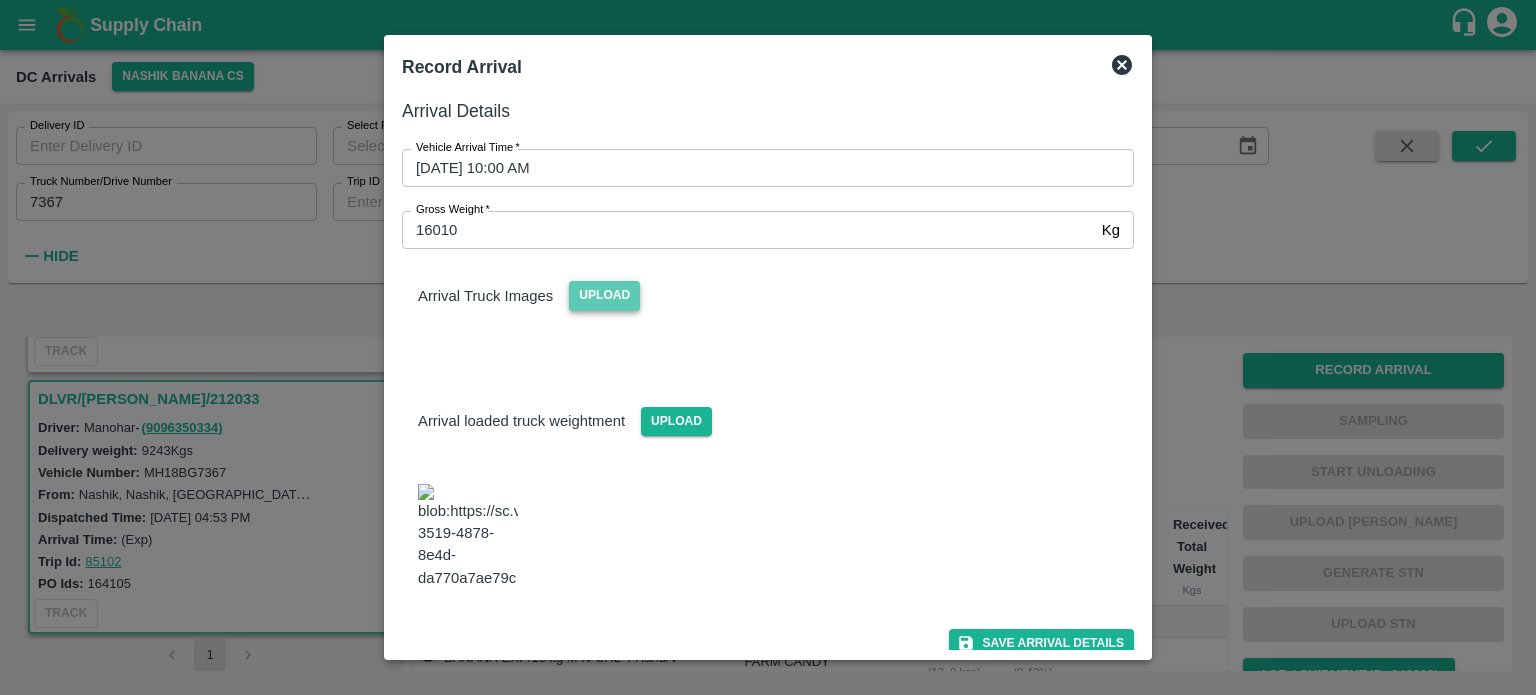 click on "Upload" at bounding box center [604, 295] 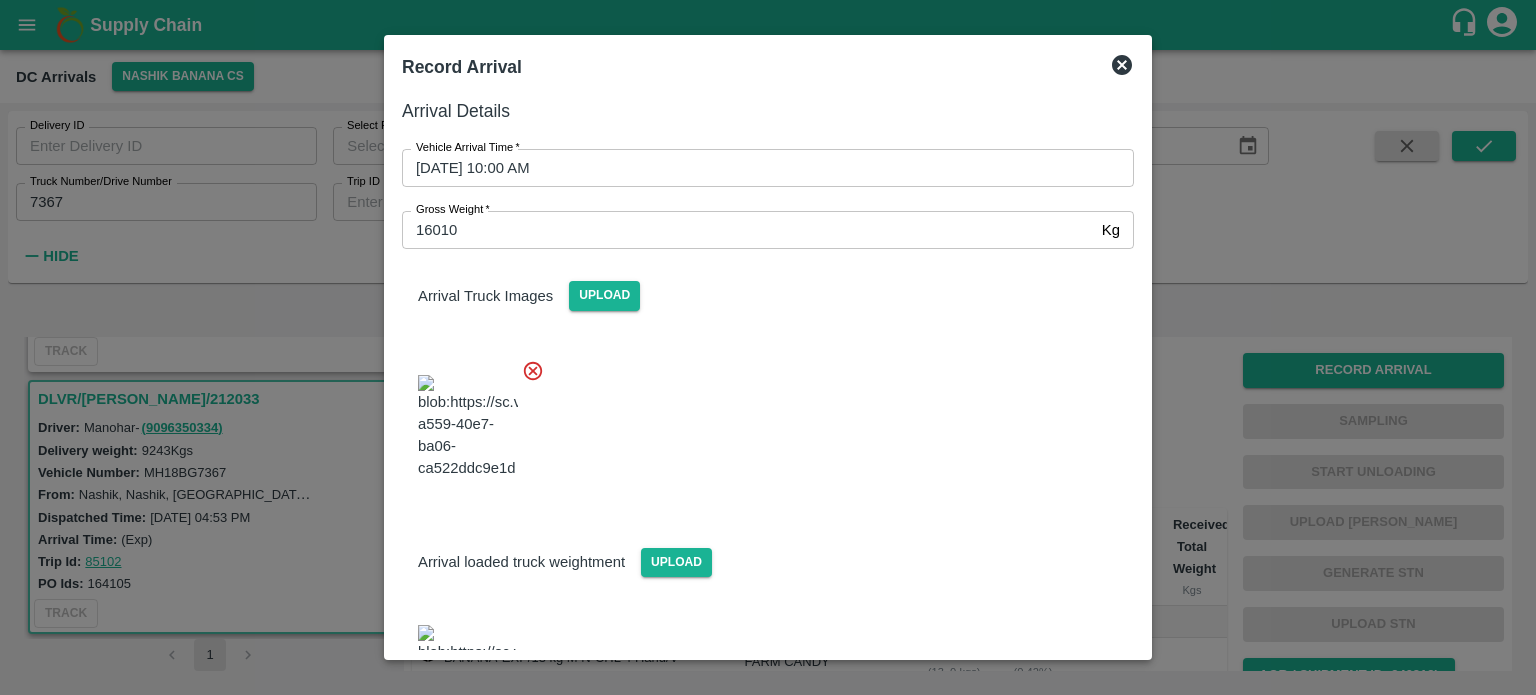 click at bounding box center (760, 421) 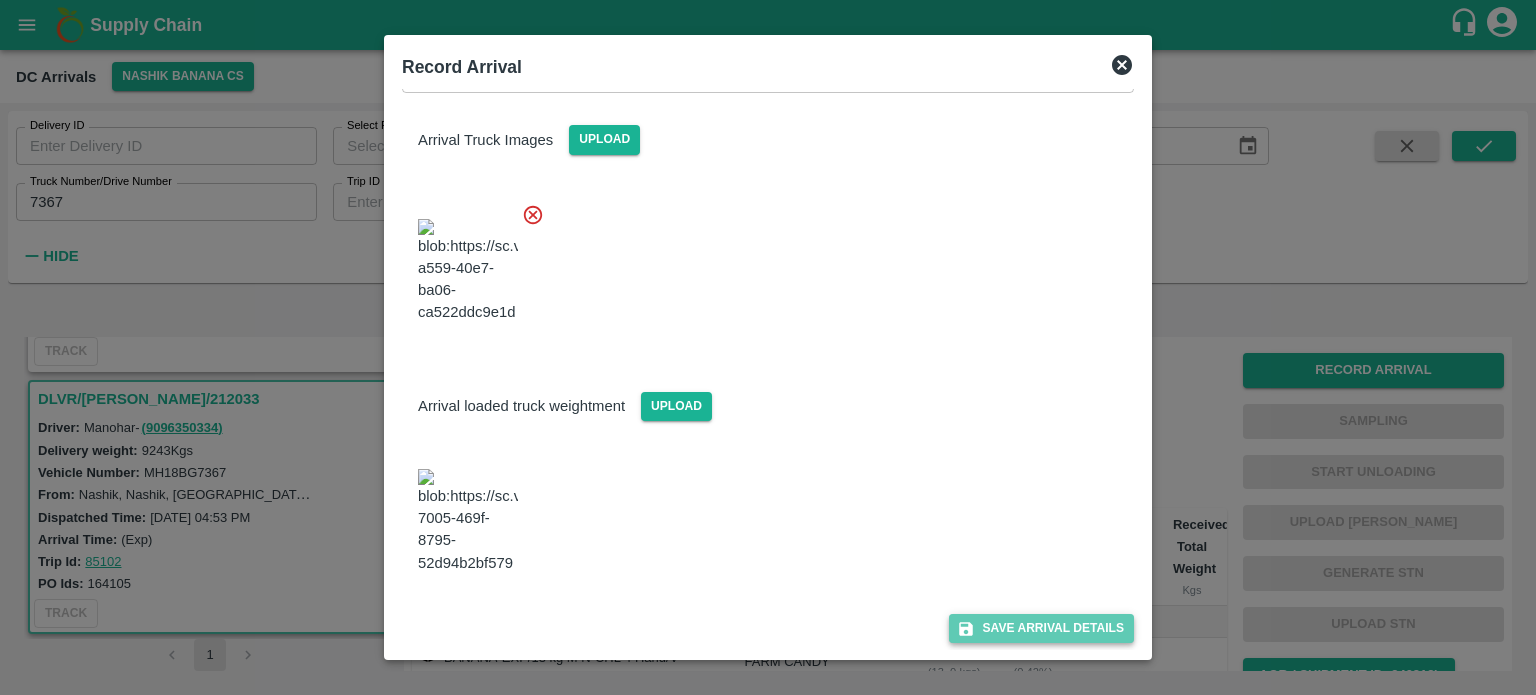 click on "Save Arrival Details" at bounding box center (1041, 628) 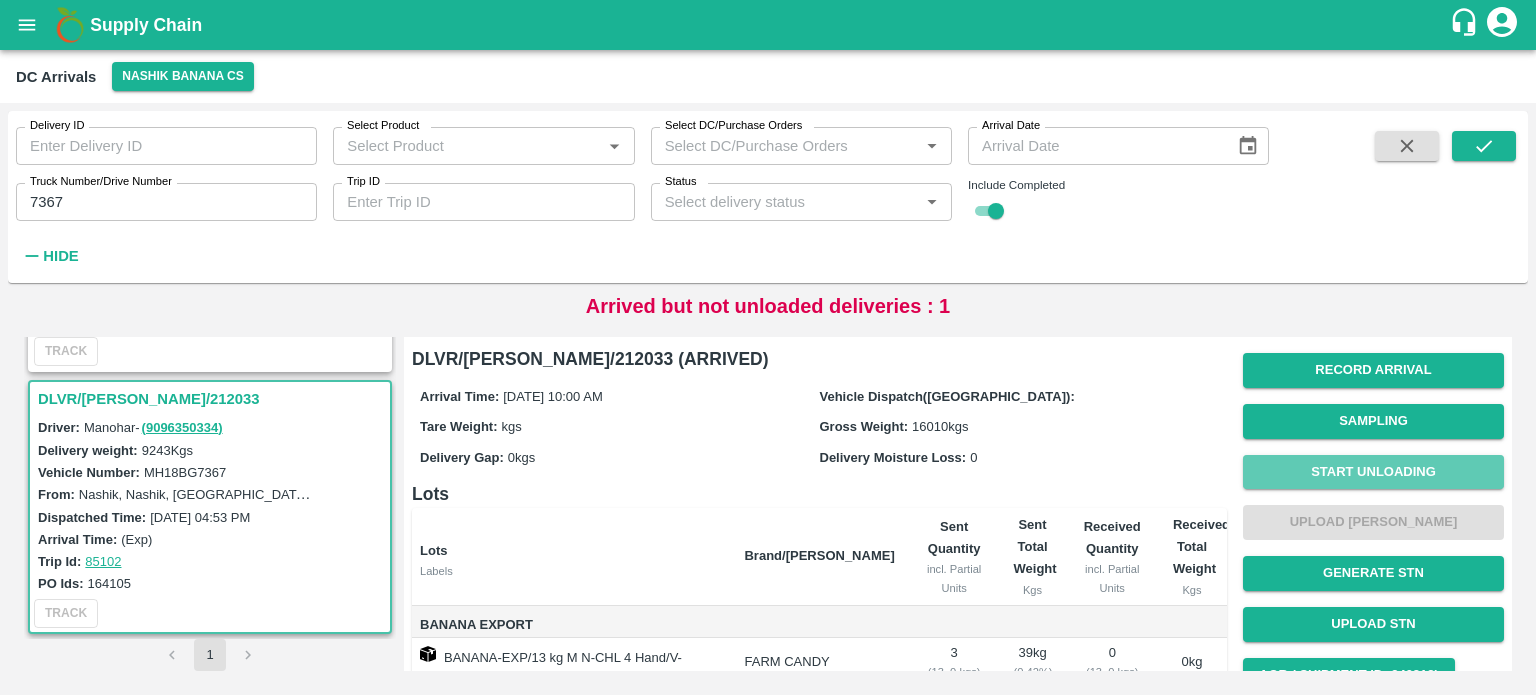 click on "Start Unloading" at bounding box center (1373, 472) 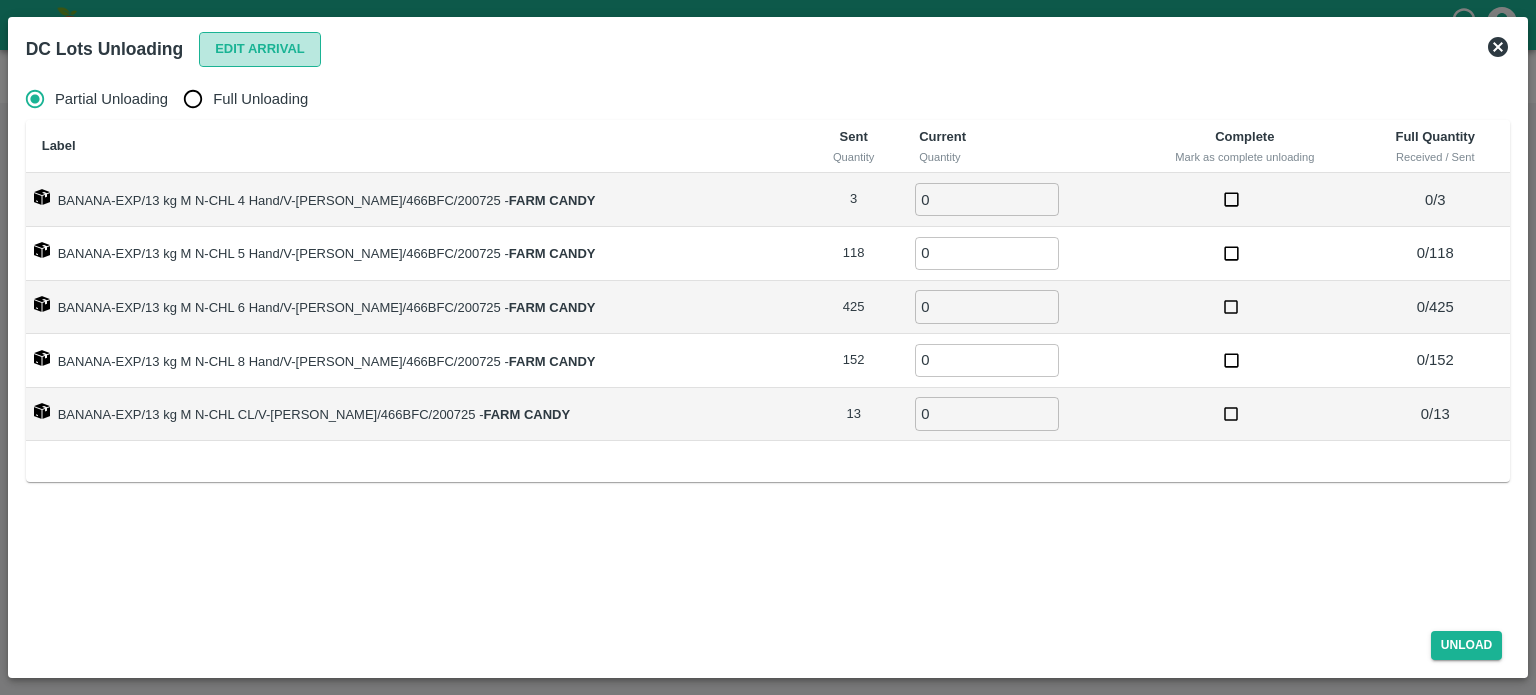 click on "Edit Arrival" at bounding box center [260, 49] 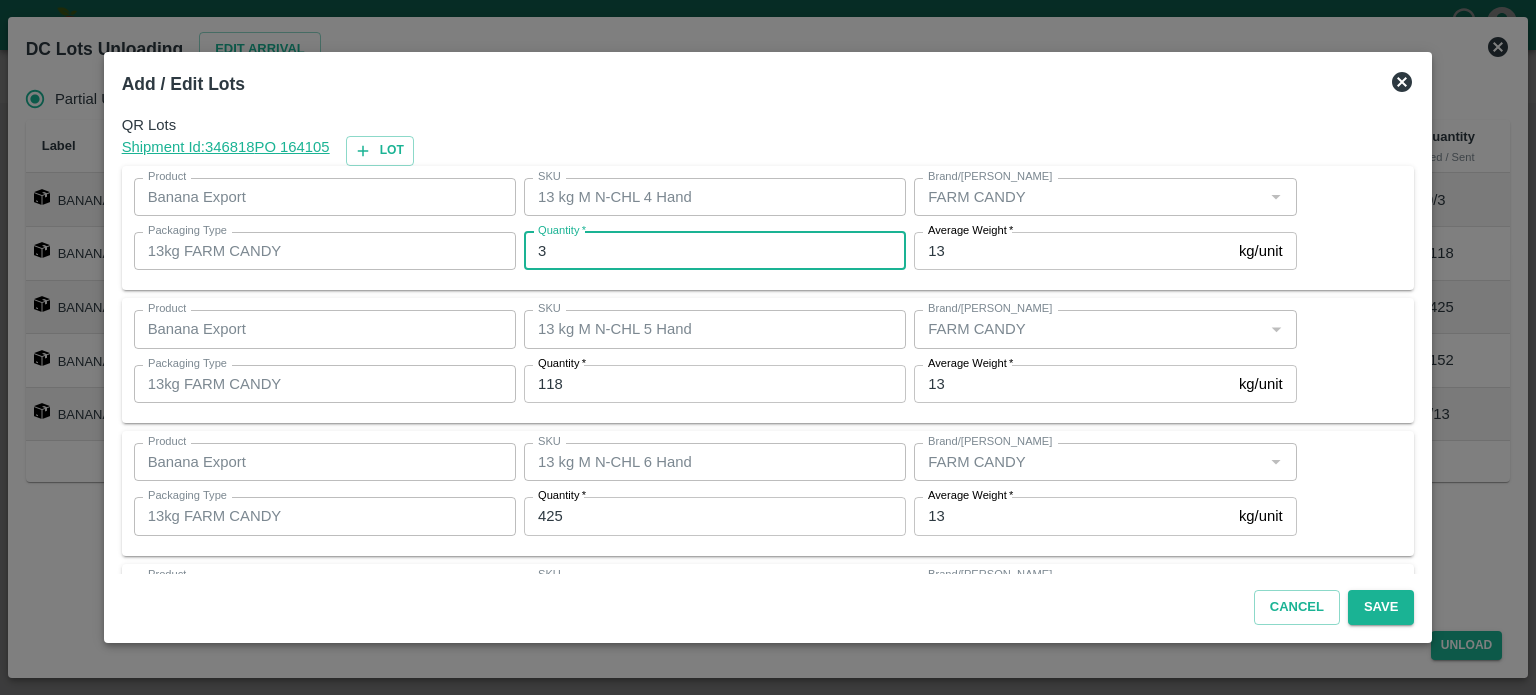 click on "3" at bounding box center (715, 251) 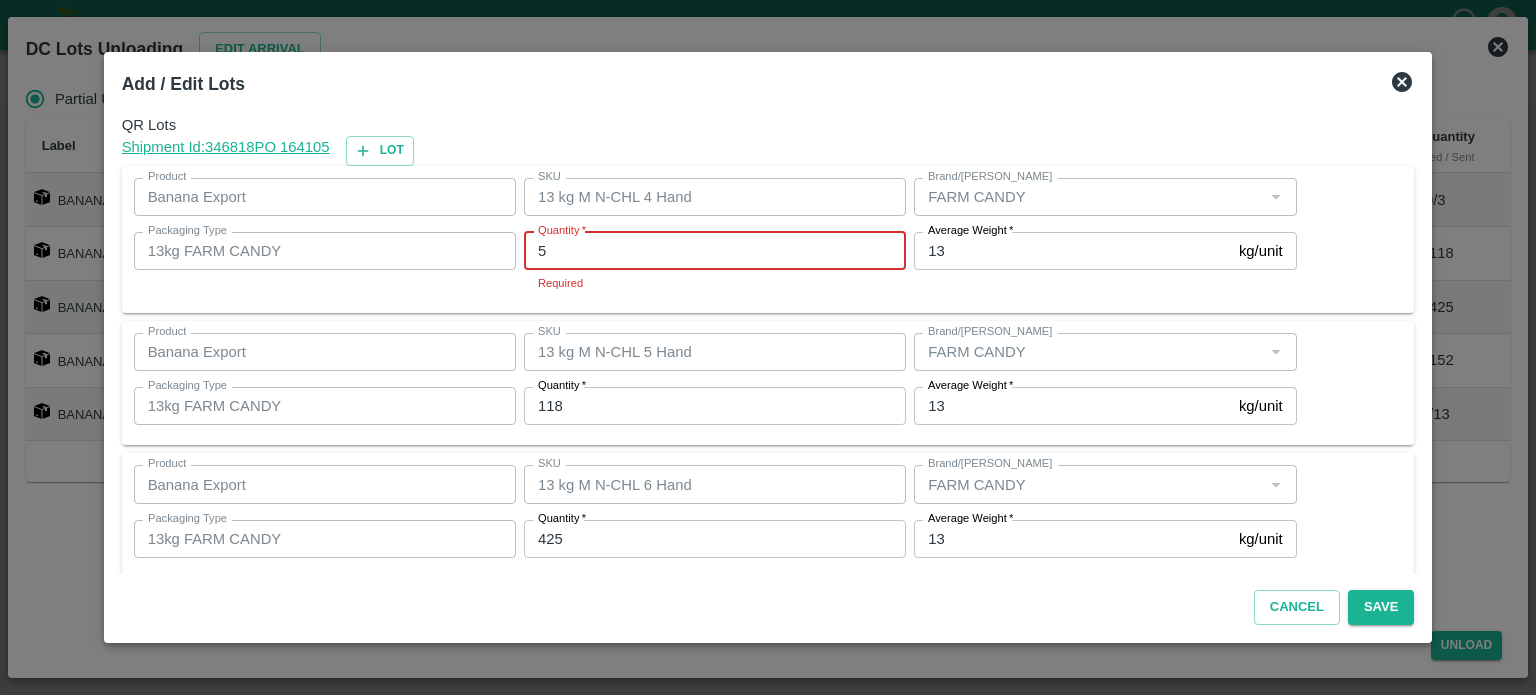 type on "5" 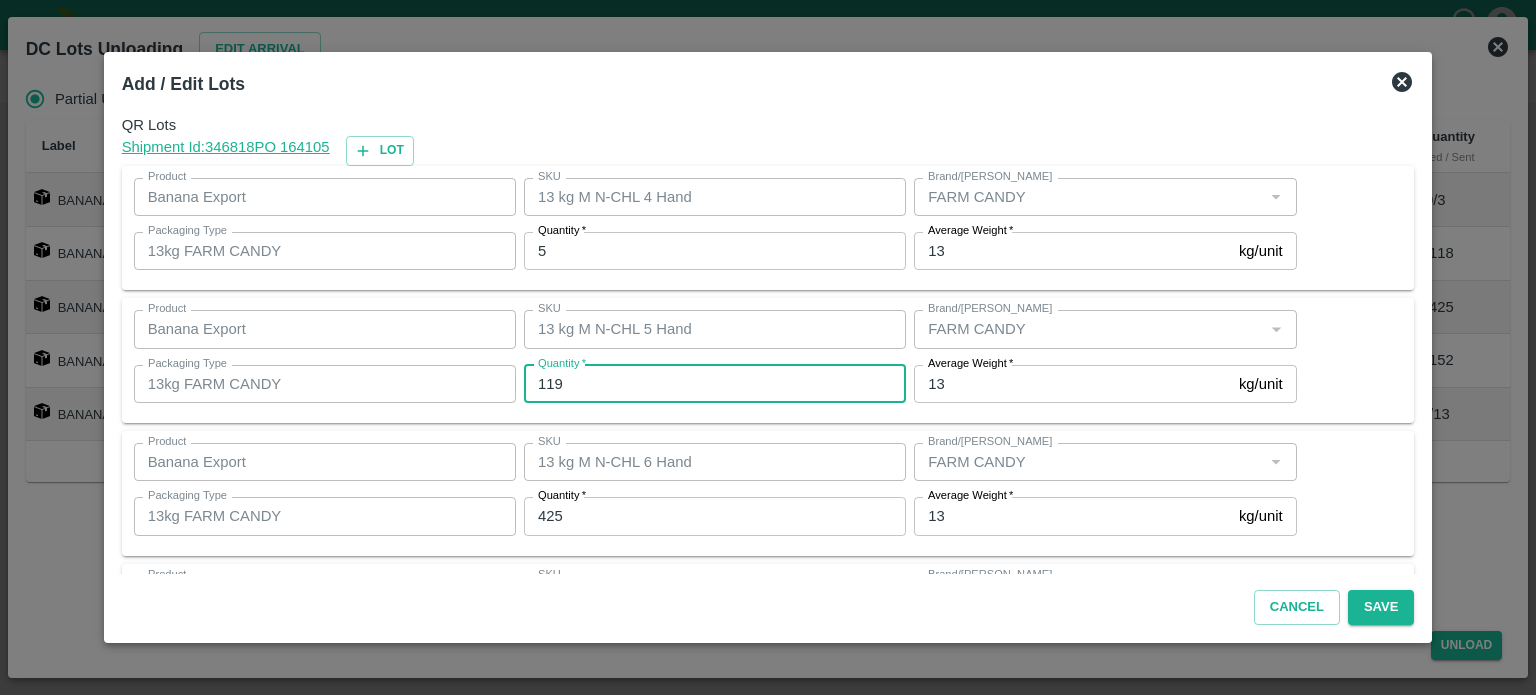 type on "119" 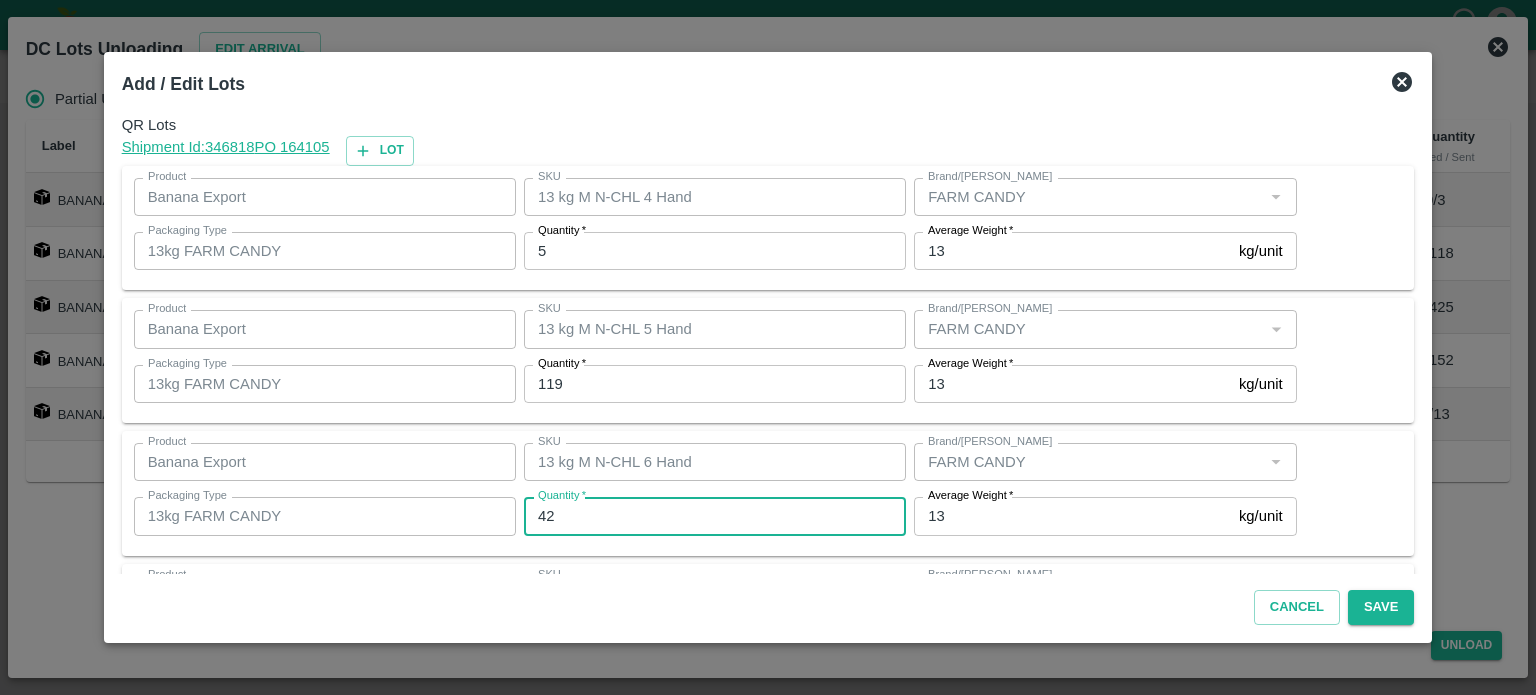 type on "425" 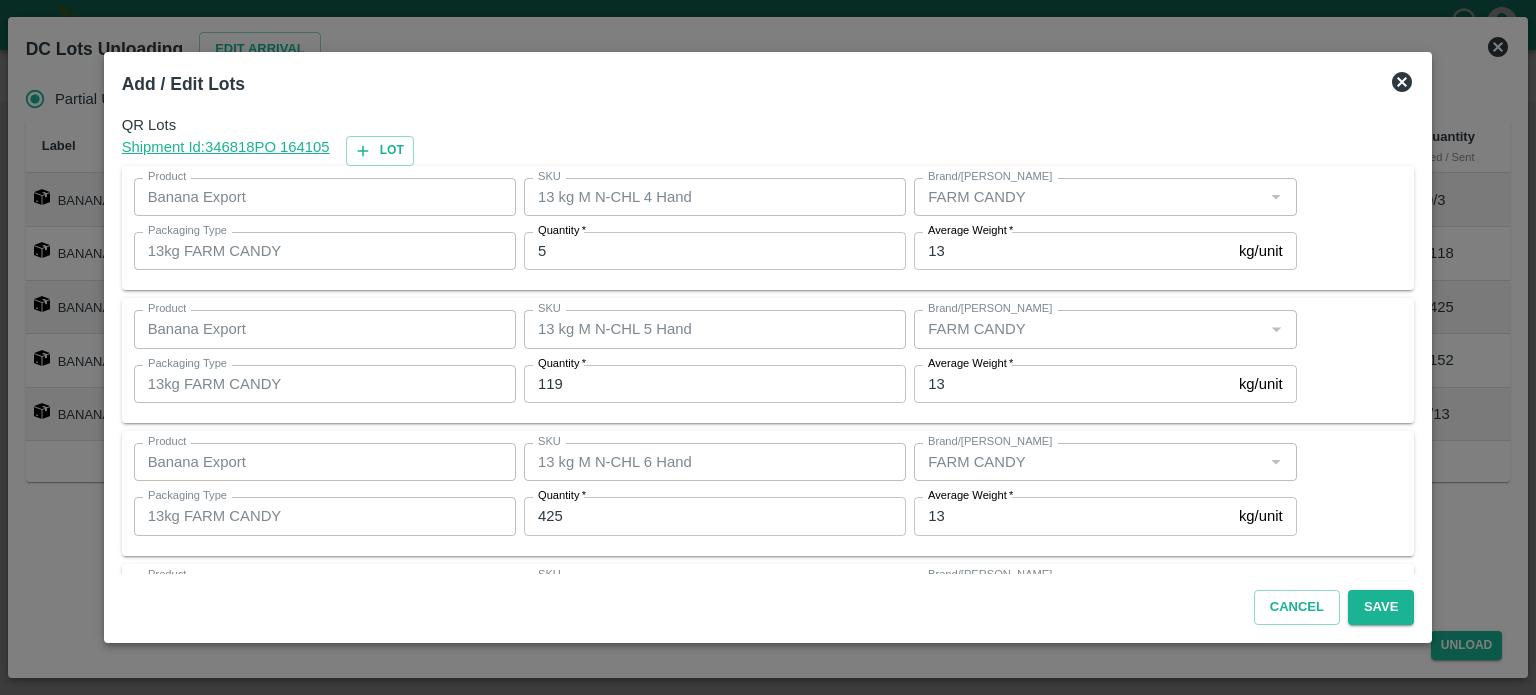 scroll, scrollTop: 262, scrollLeft: 0, axis: vertical 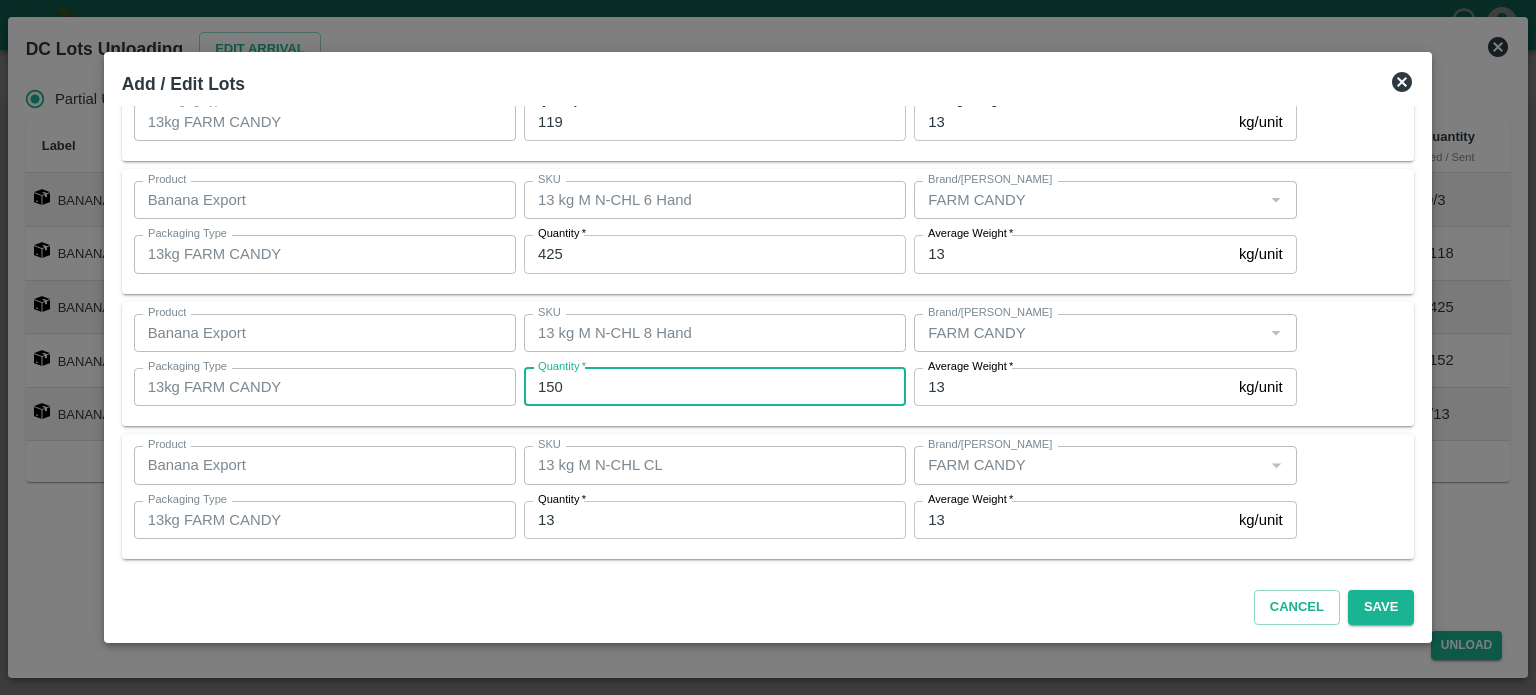 type on "150" 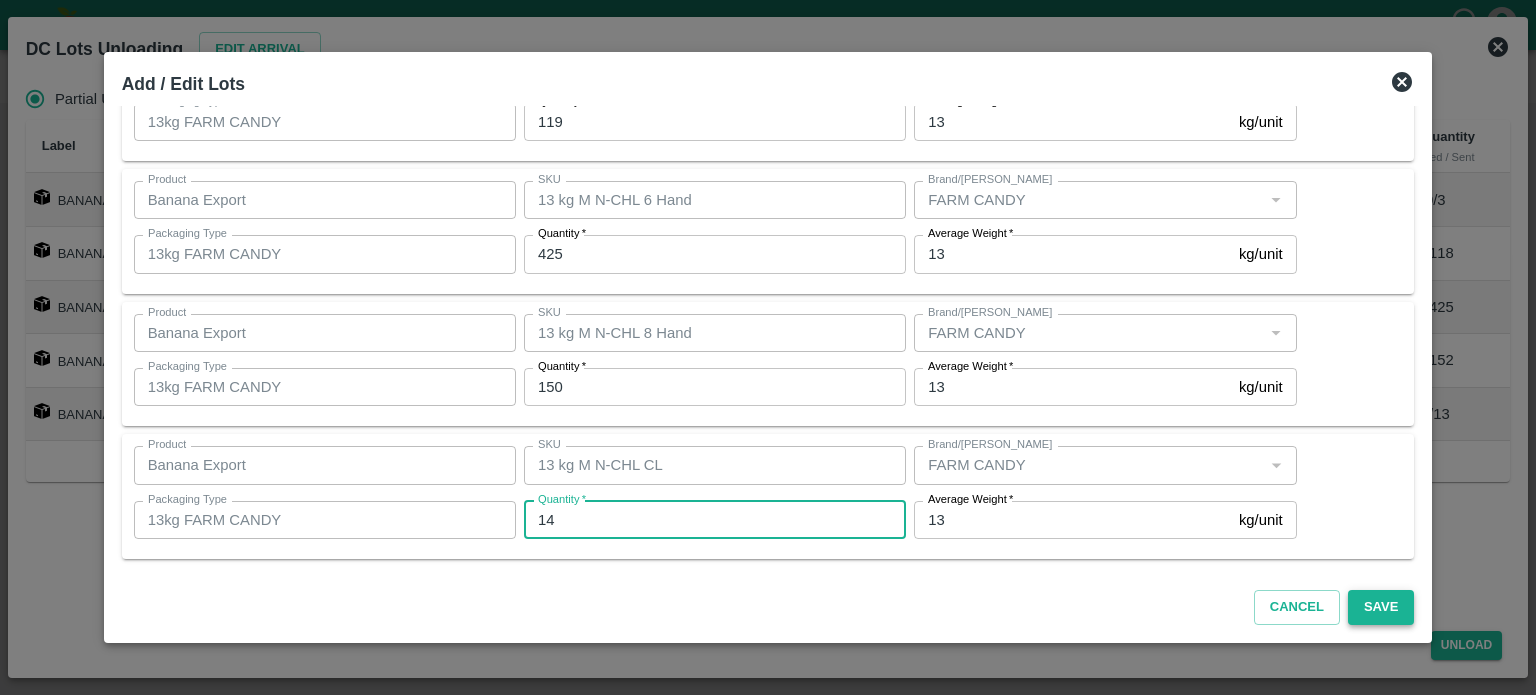 type on "14" 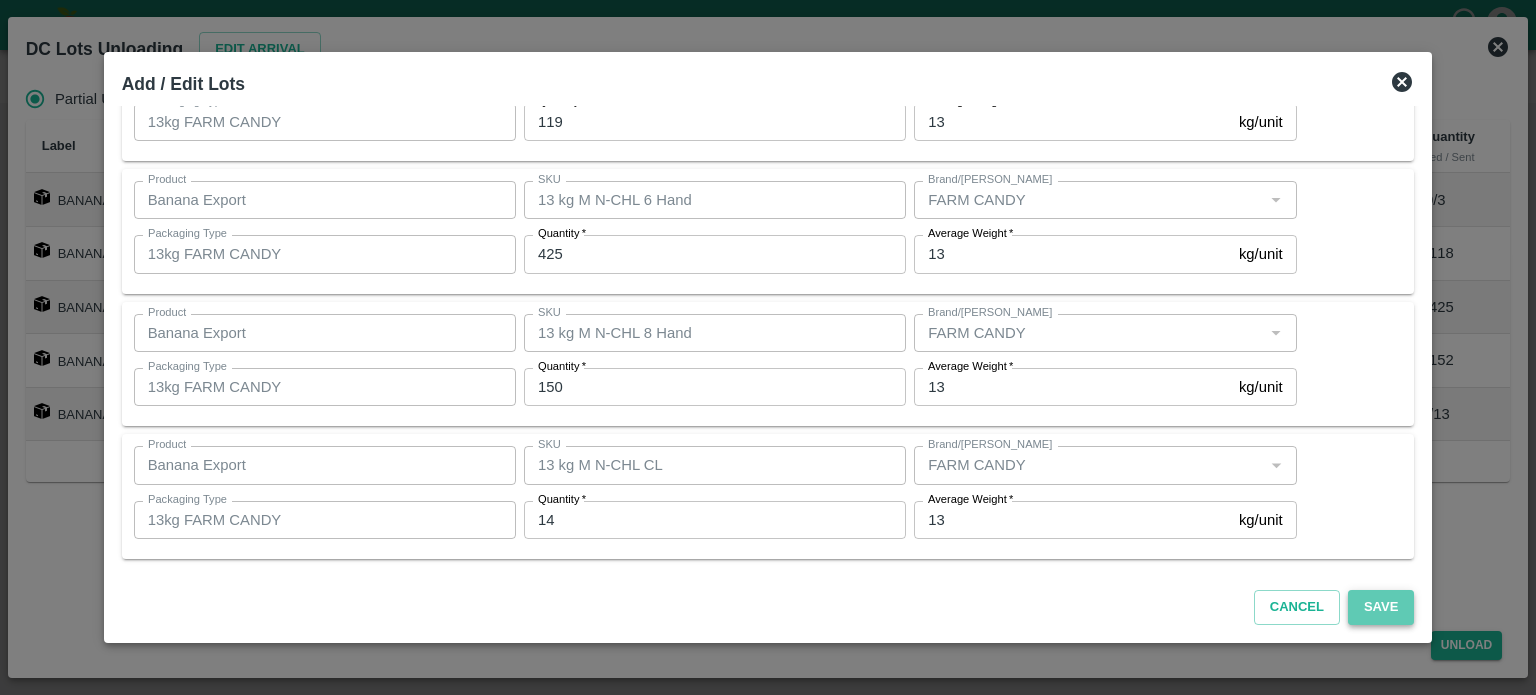 click on "Save" at bounding box center (1381, 607) 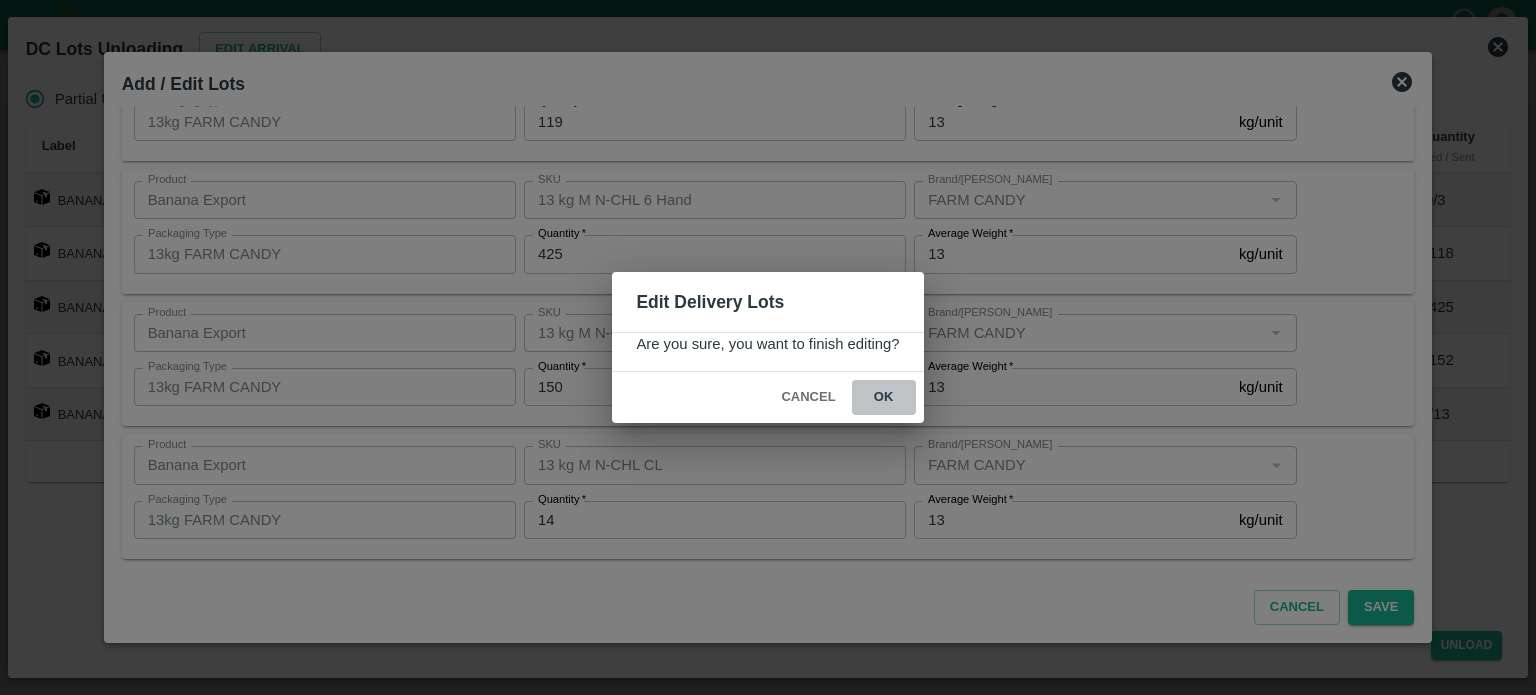 click on "ok" at bounding box center (884, 397) 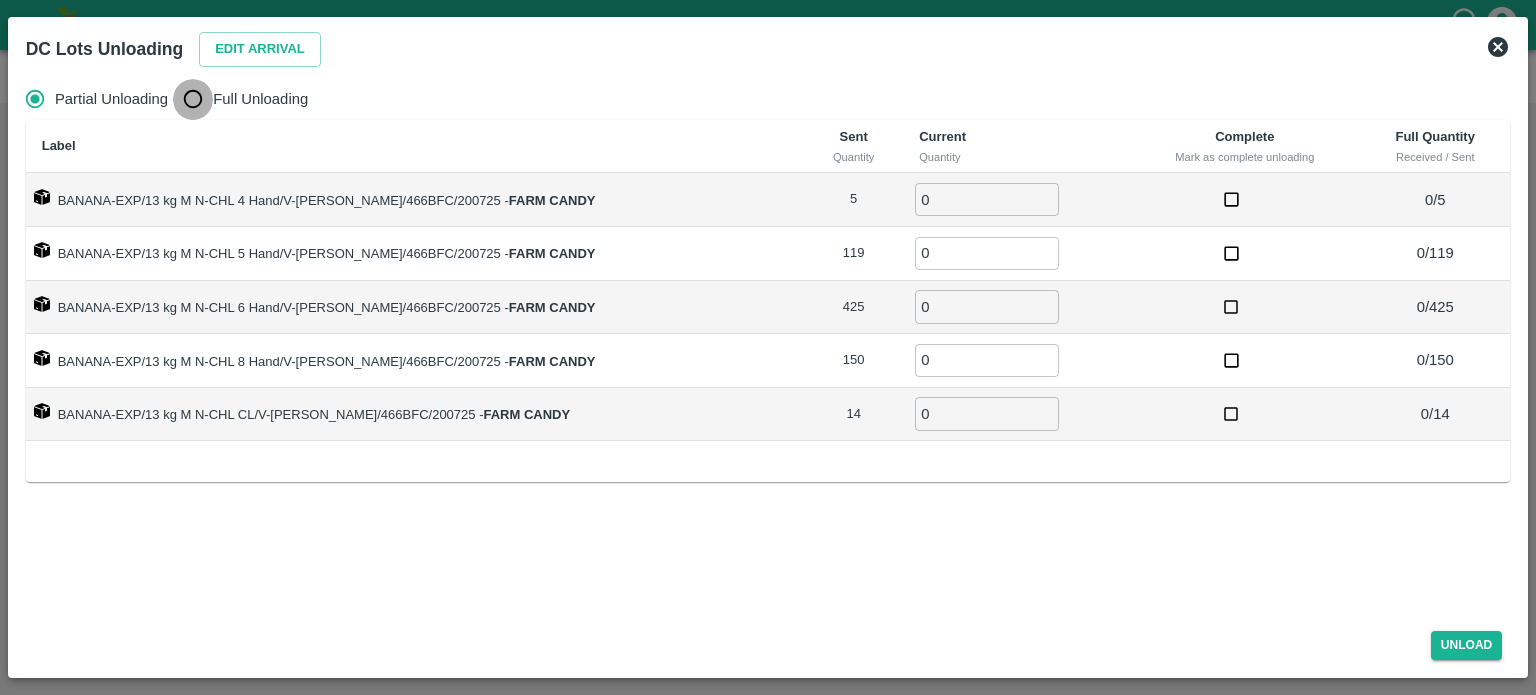 click on "Full Unloading" at bounding box center (193, 99) 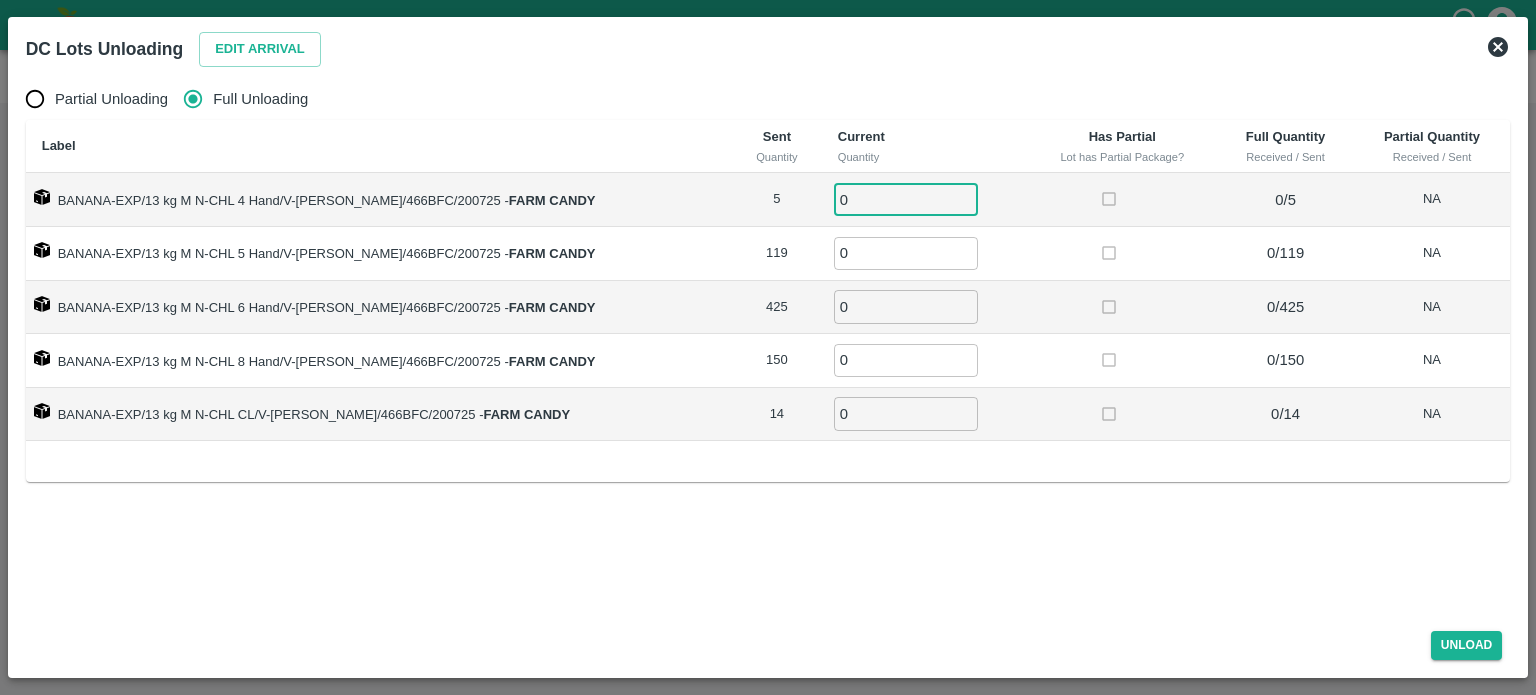 click on "0" at bounding box center [906, 199] 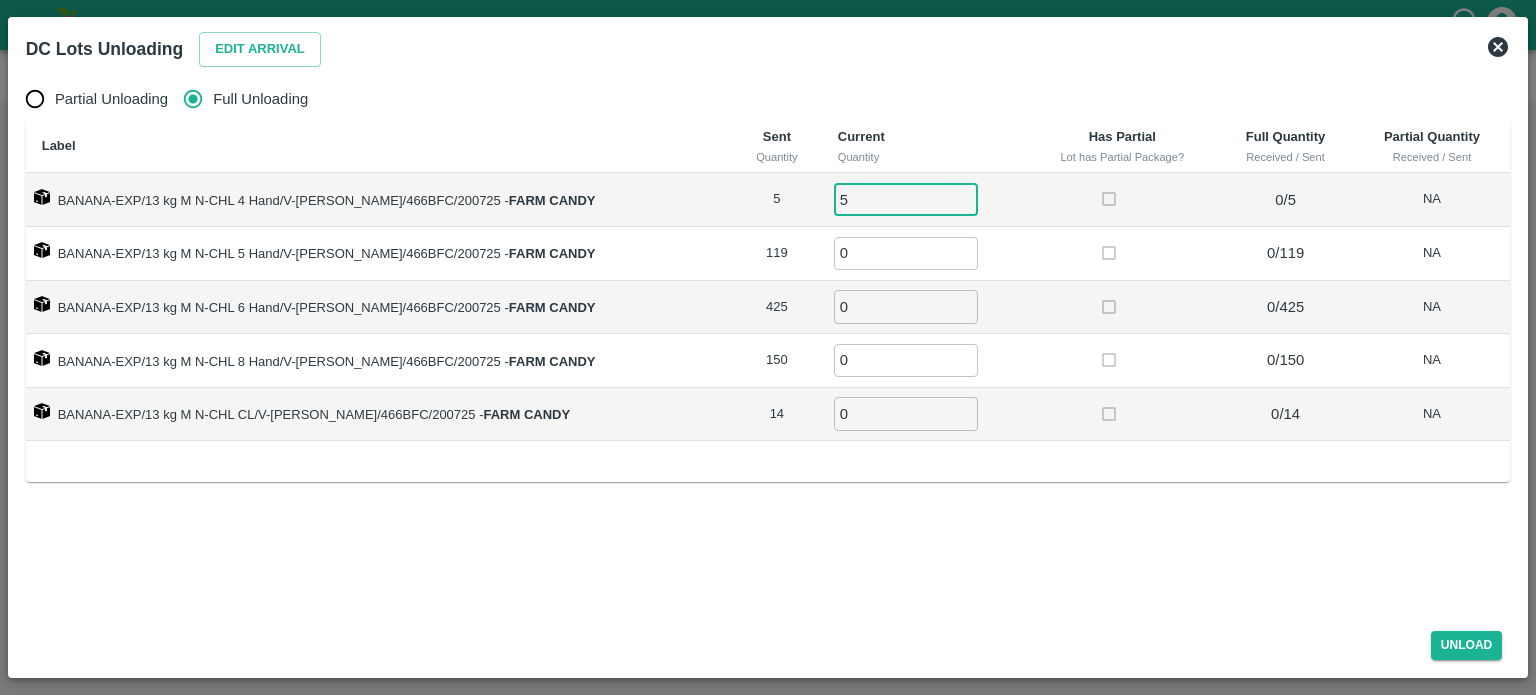 type on "5" 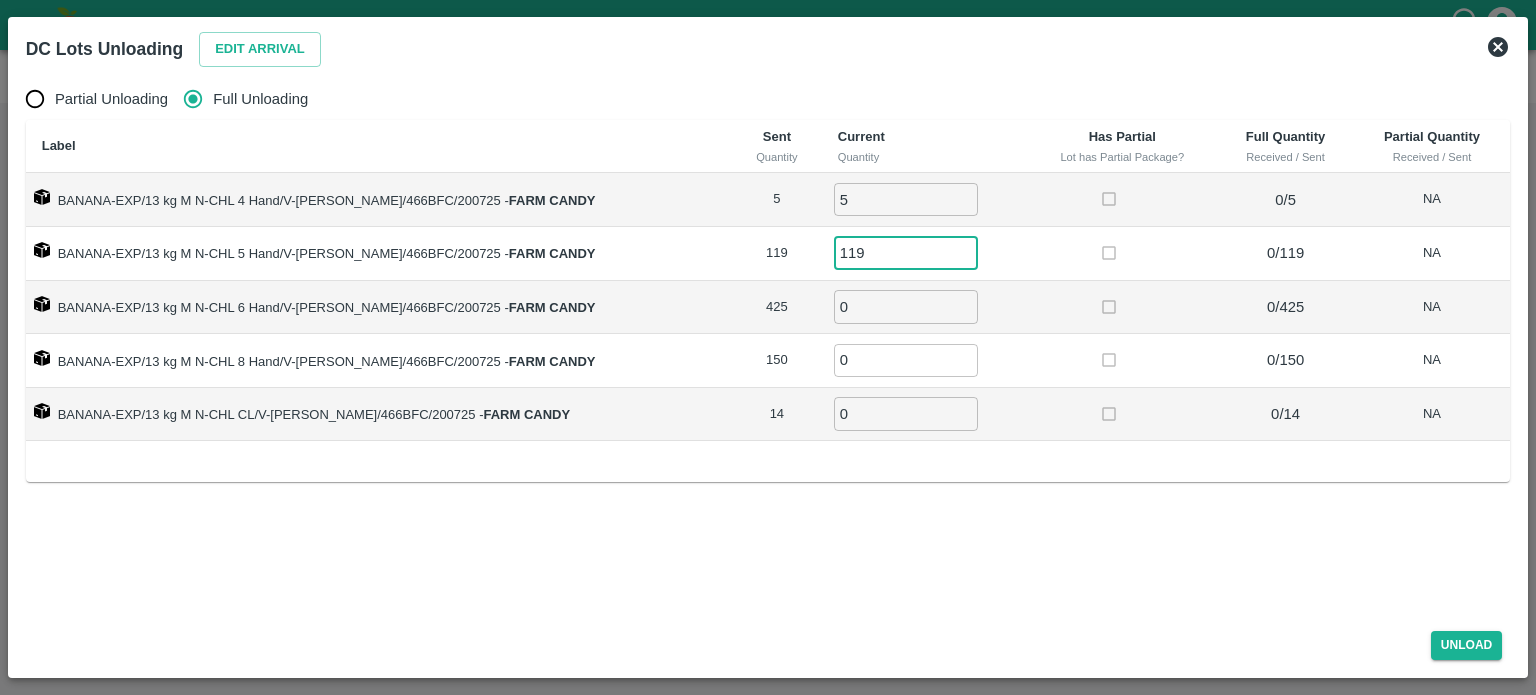 type on "119" 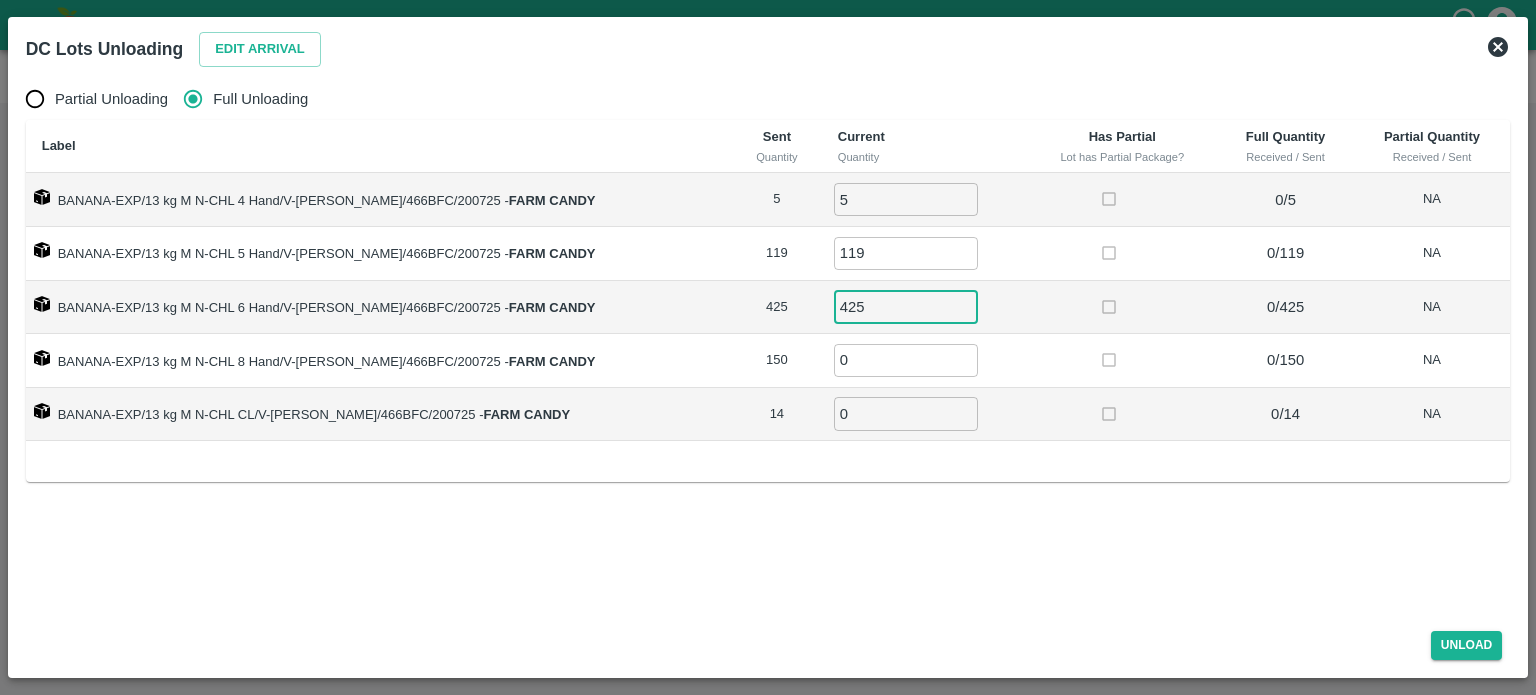 type on "425" 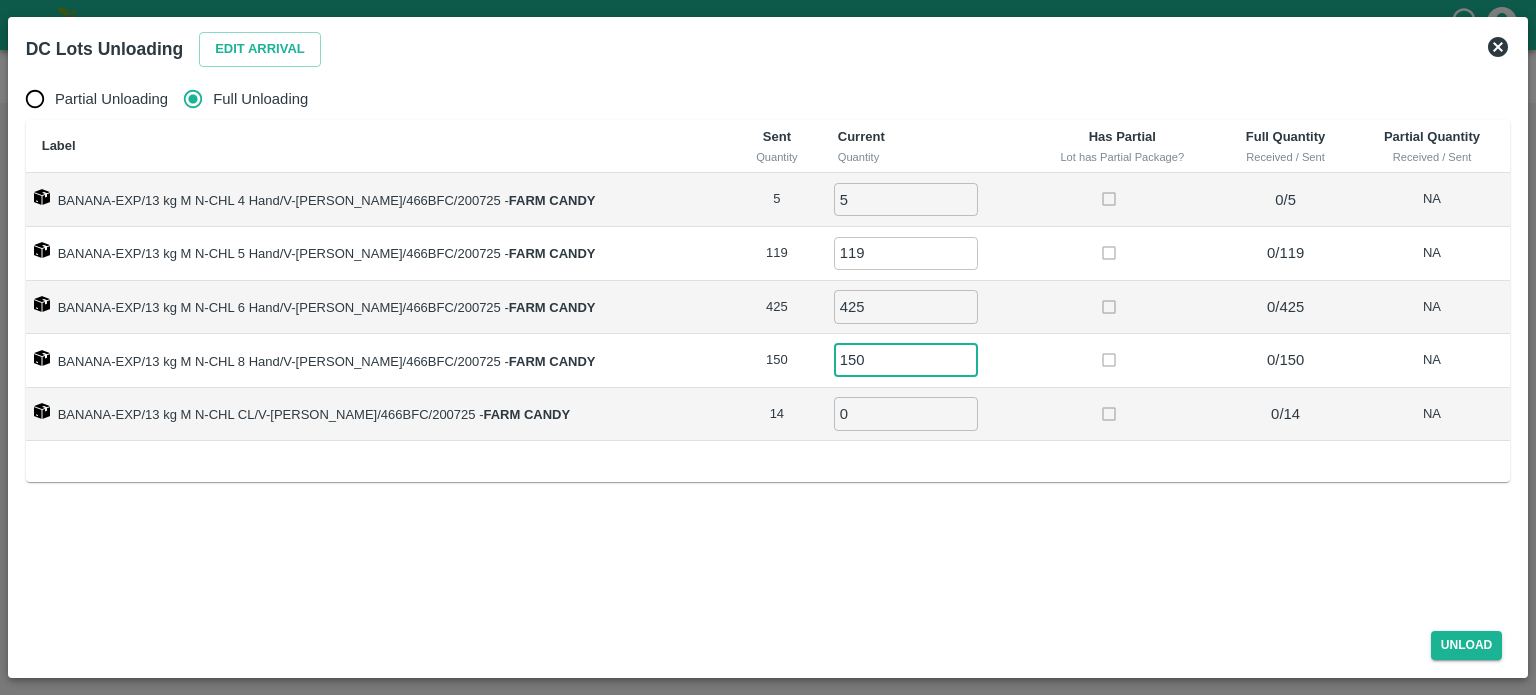 type on "150" 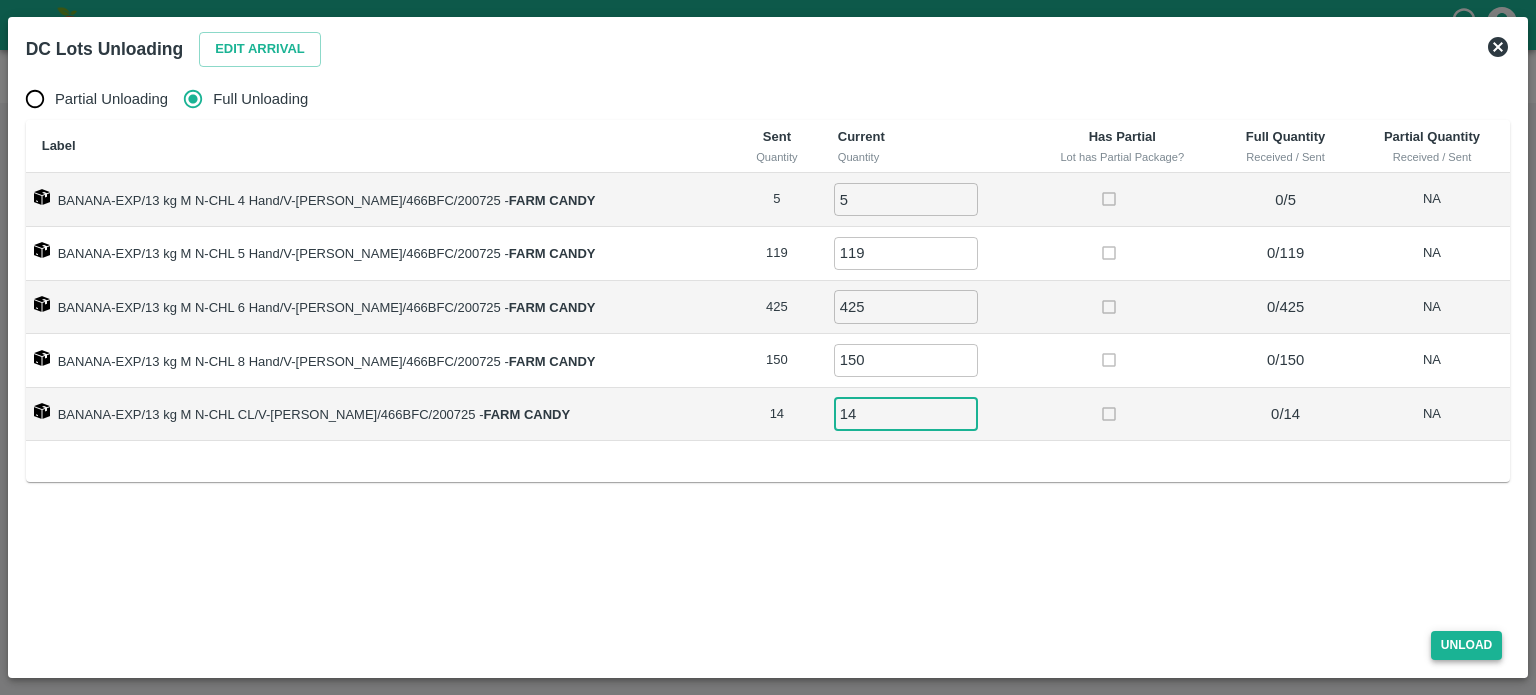 type on "14" 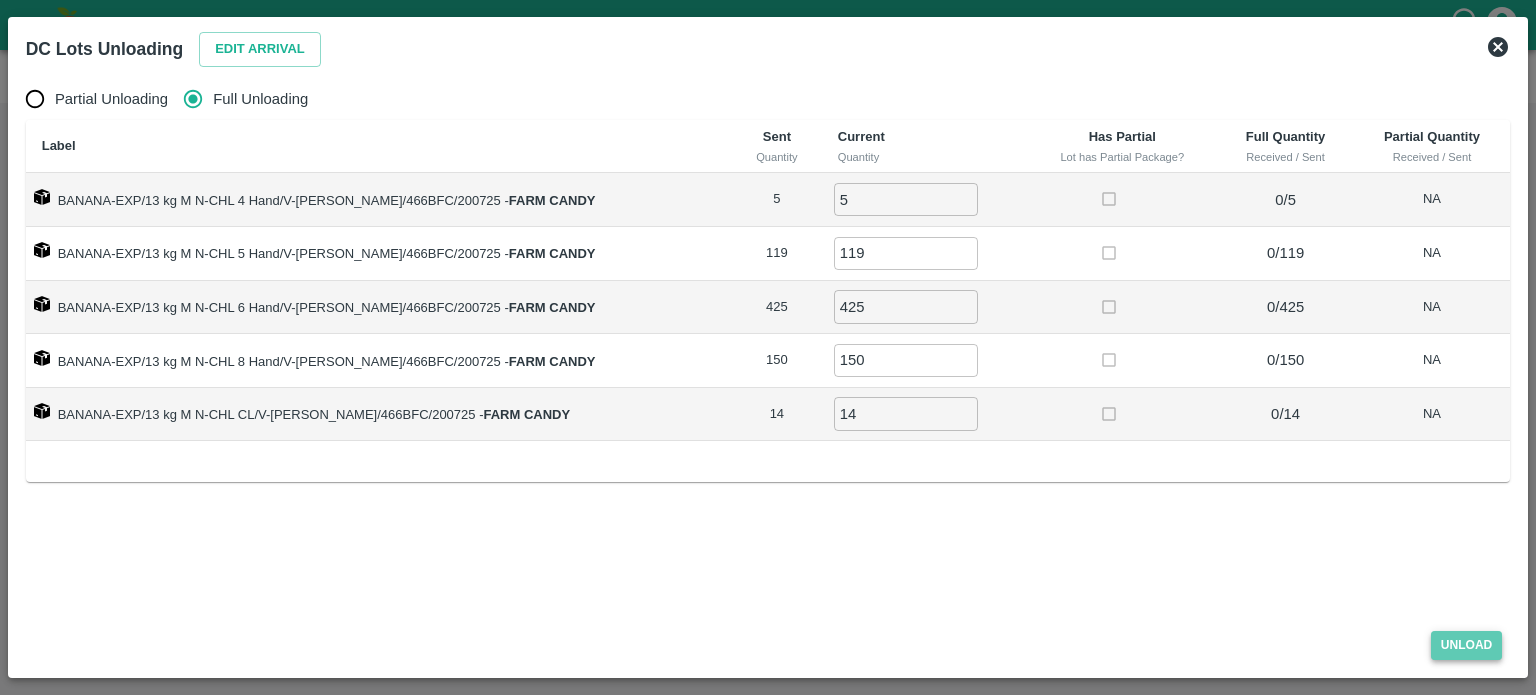 click on "Unload" at bounding box center [1467, 645] 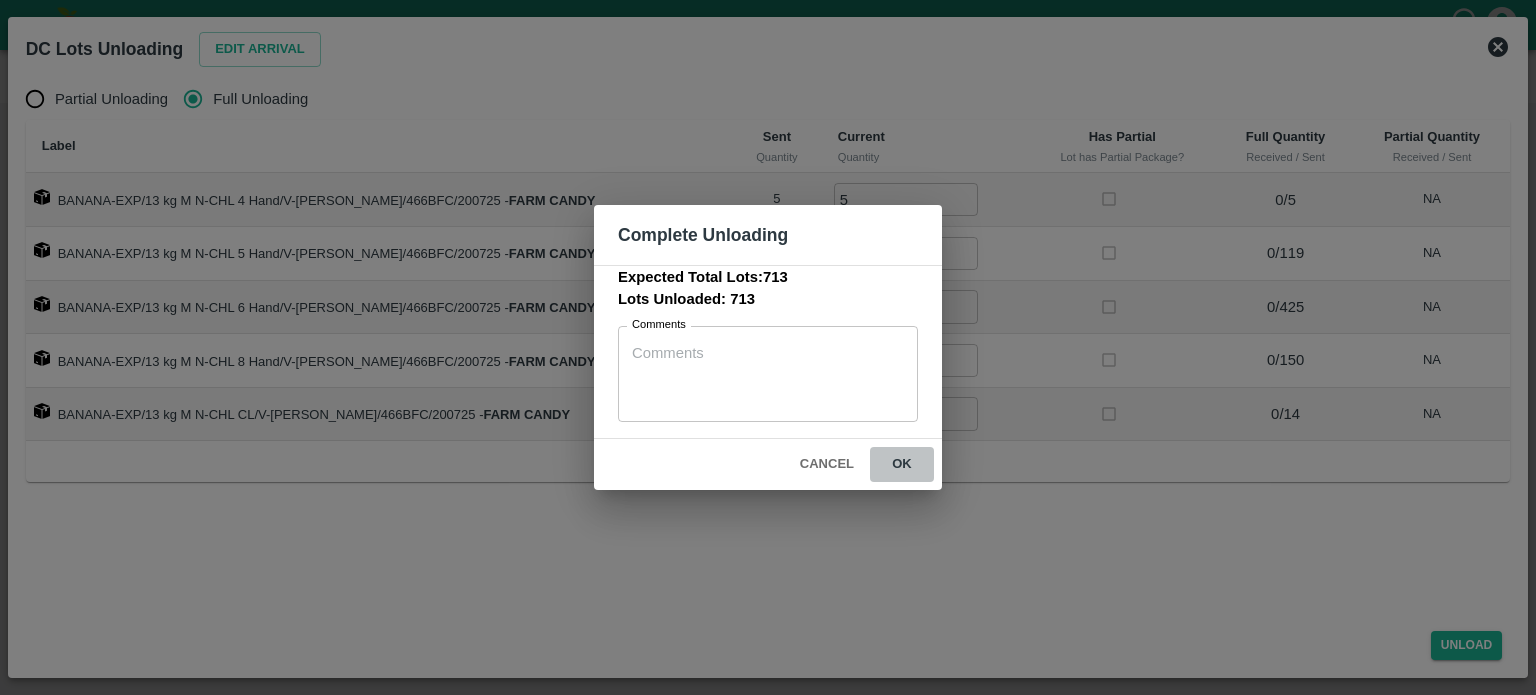 click on "ok" at bounding box center [902, 464] 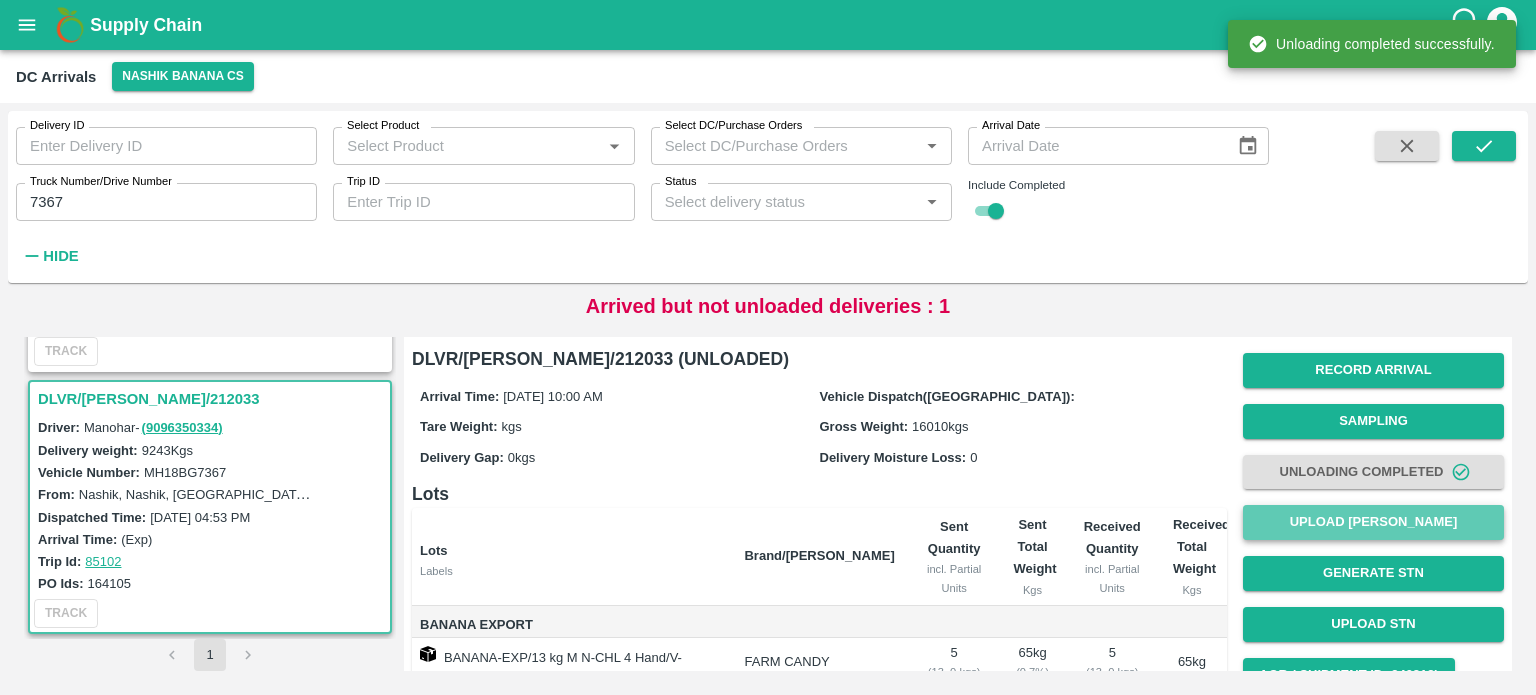click on "Upload [PERSON_NAME]" at bounding box center (1373, 522) 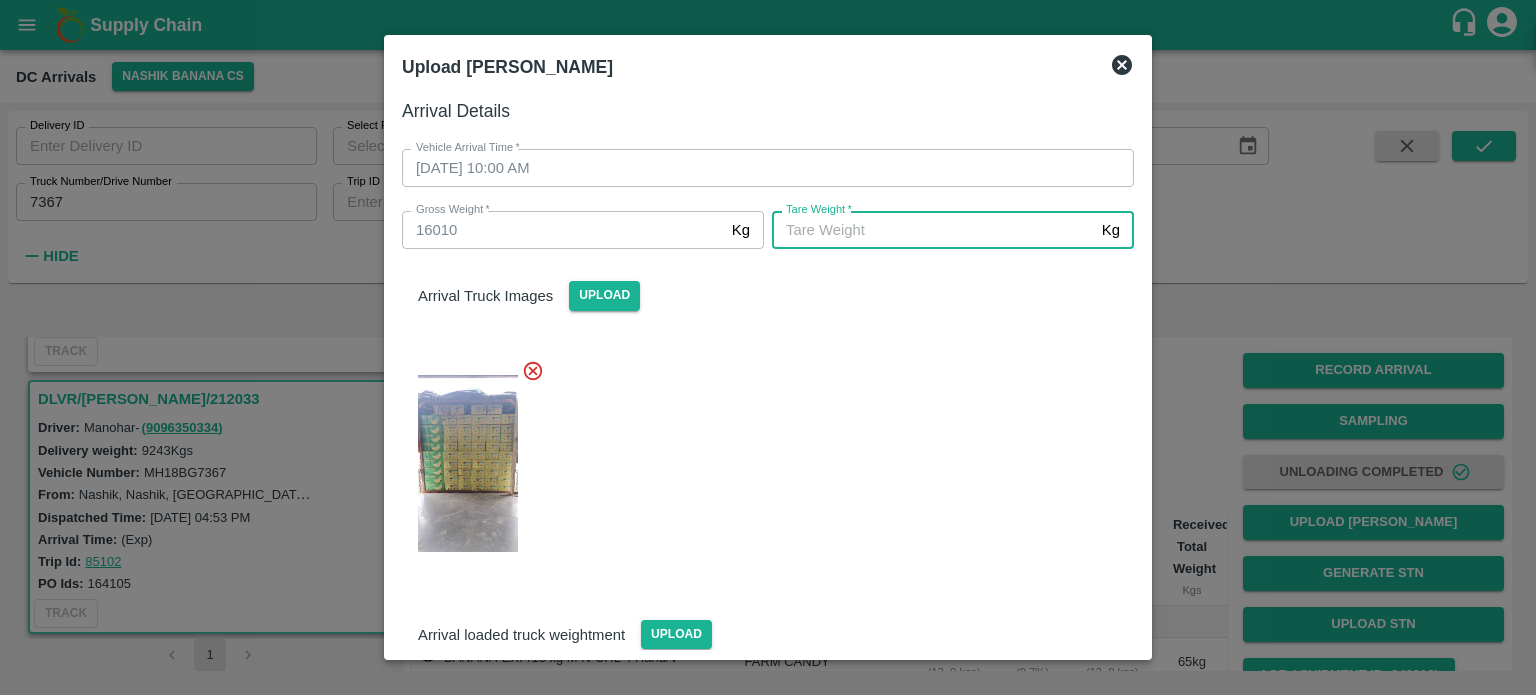 click on "[PERSON_NAME]   *" at bounding box center (933, 230) 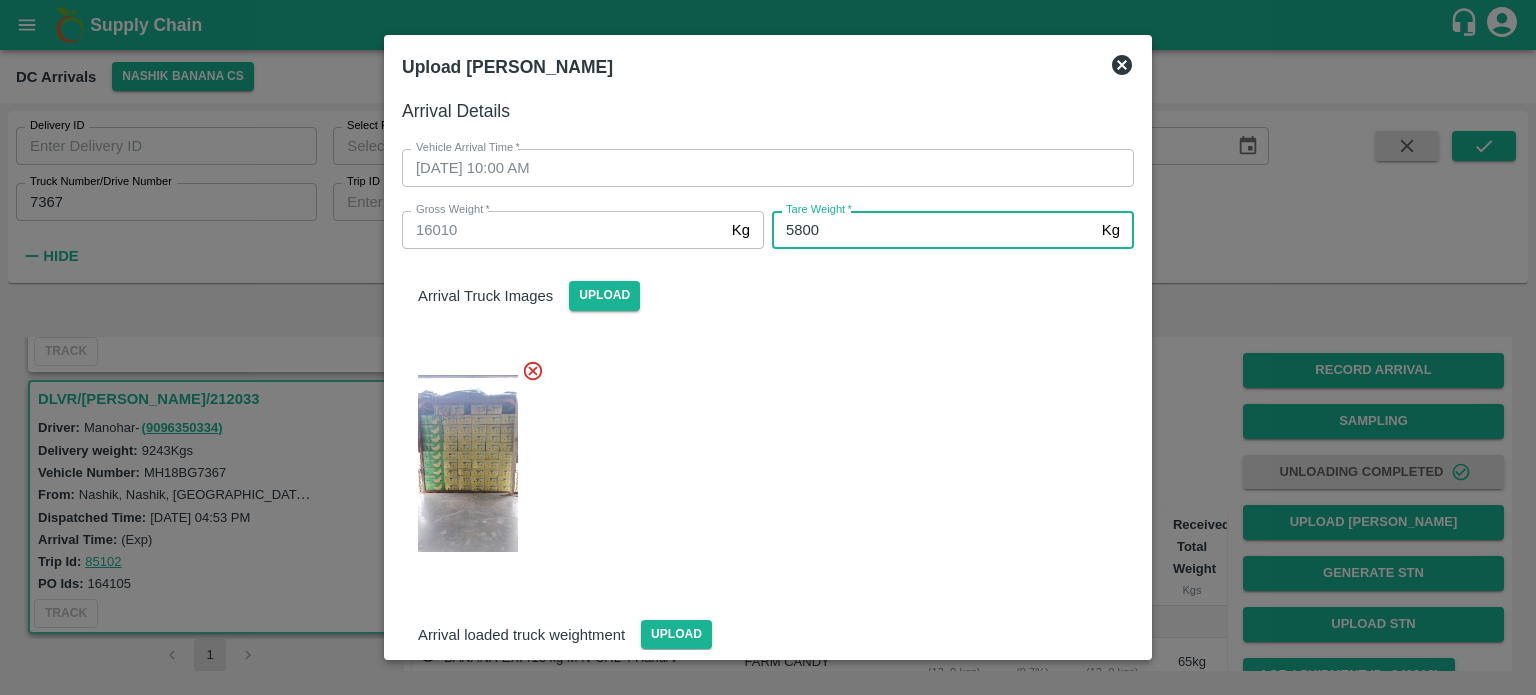 type on "5800" 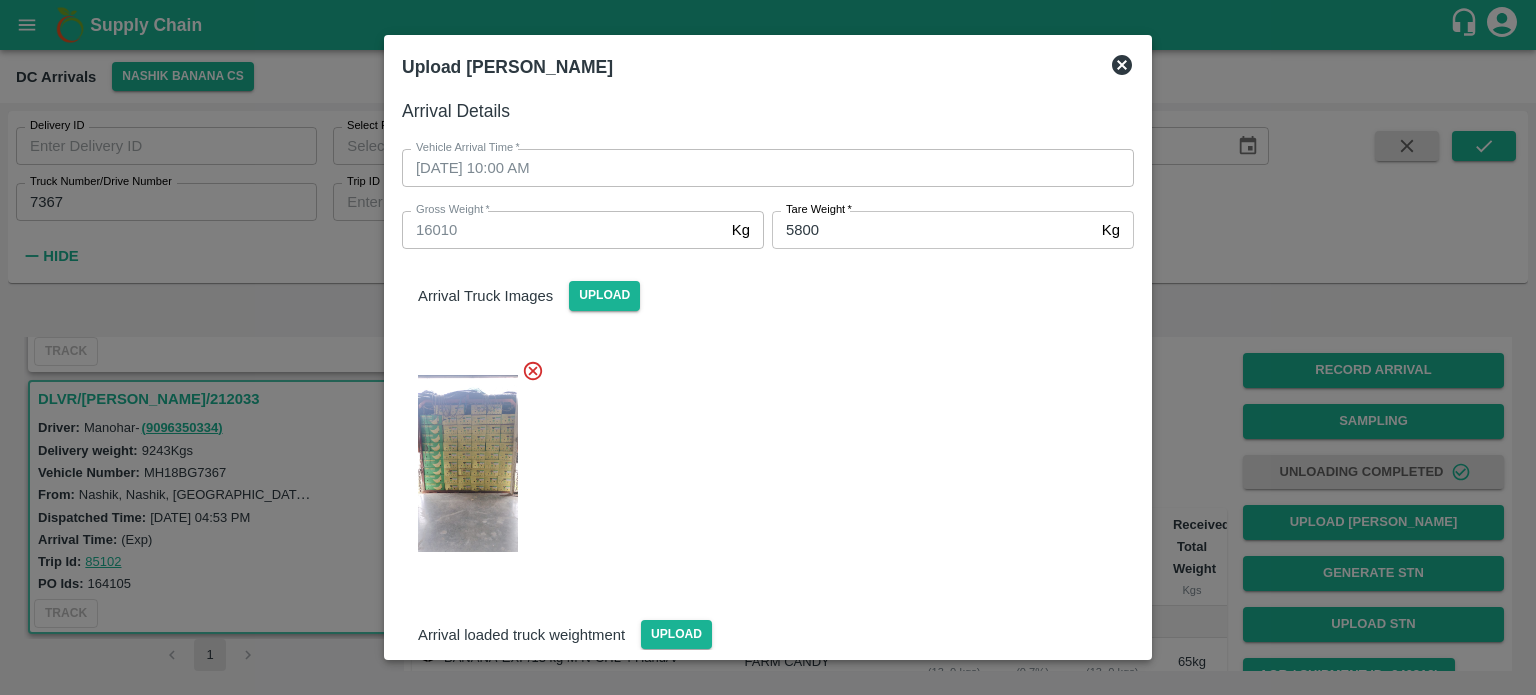 click at bounding box center (760, 458) 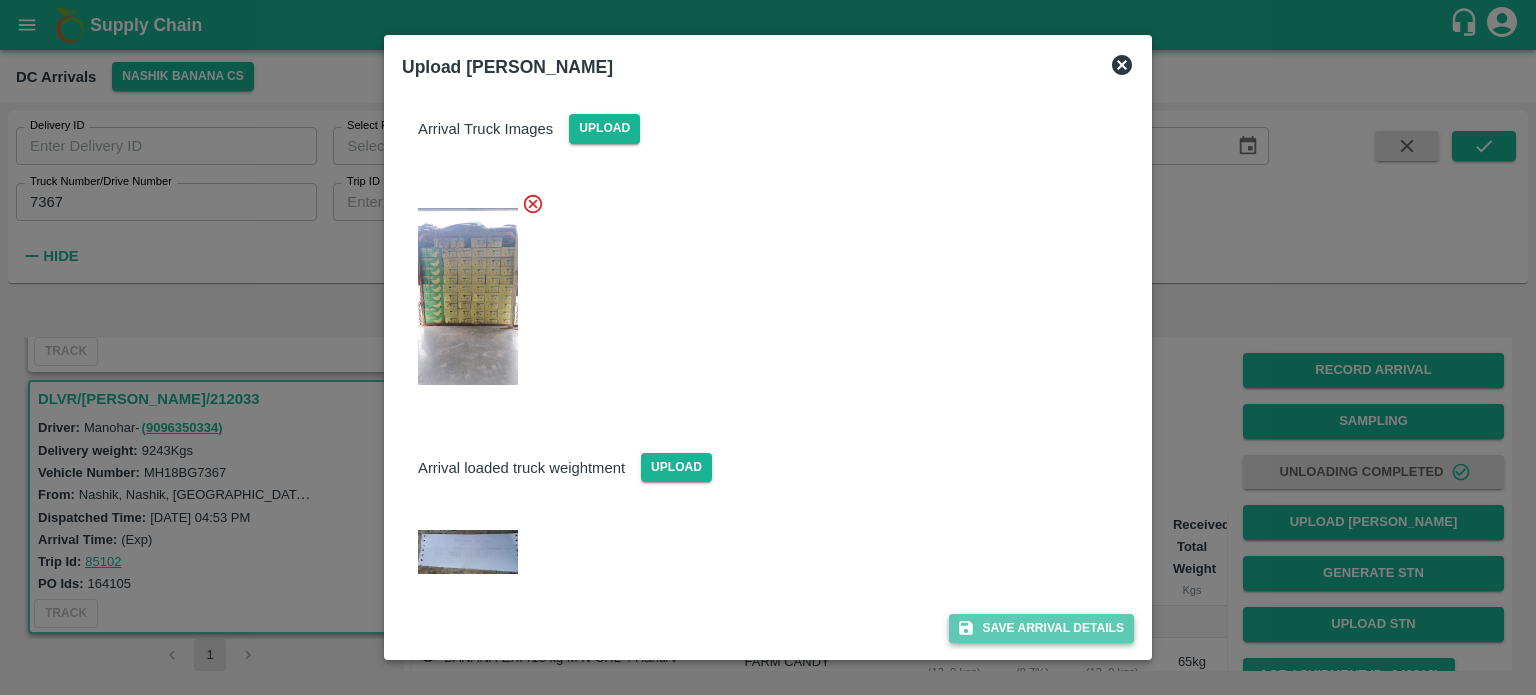 click on "Save Arrival Details" at bounding box center (1041, 628) 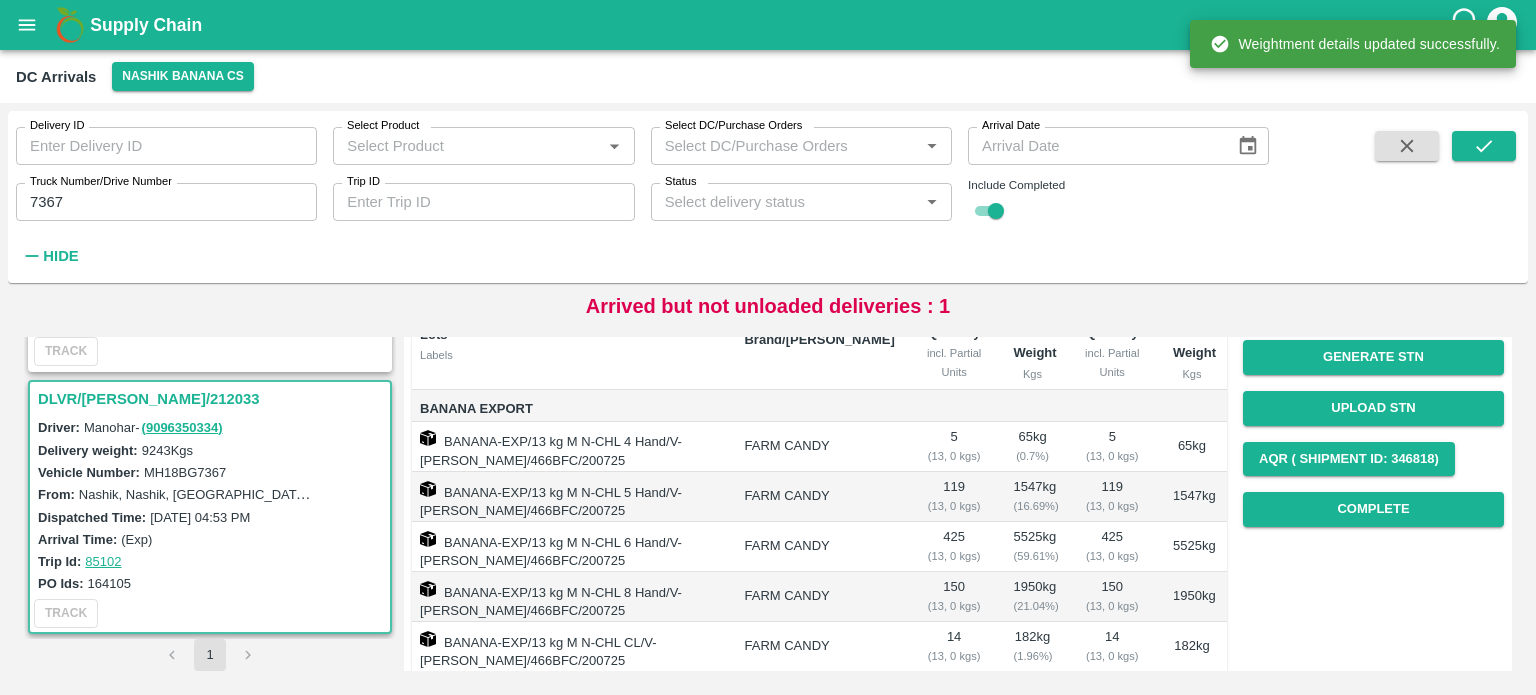 scroll, scrollTop: 218, scrollLeft: 0, axis: vertical 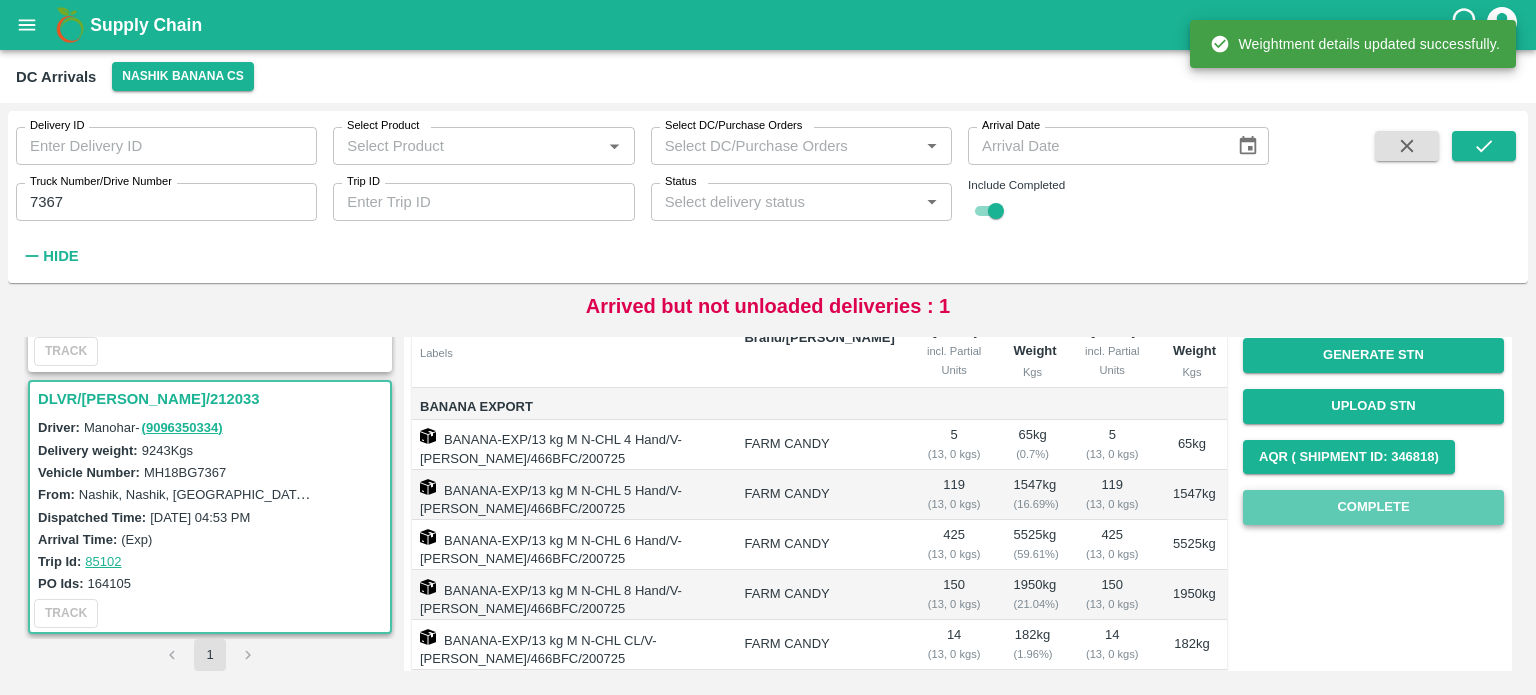 click on "Complete" at bounding box center (1373, 507) 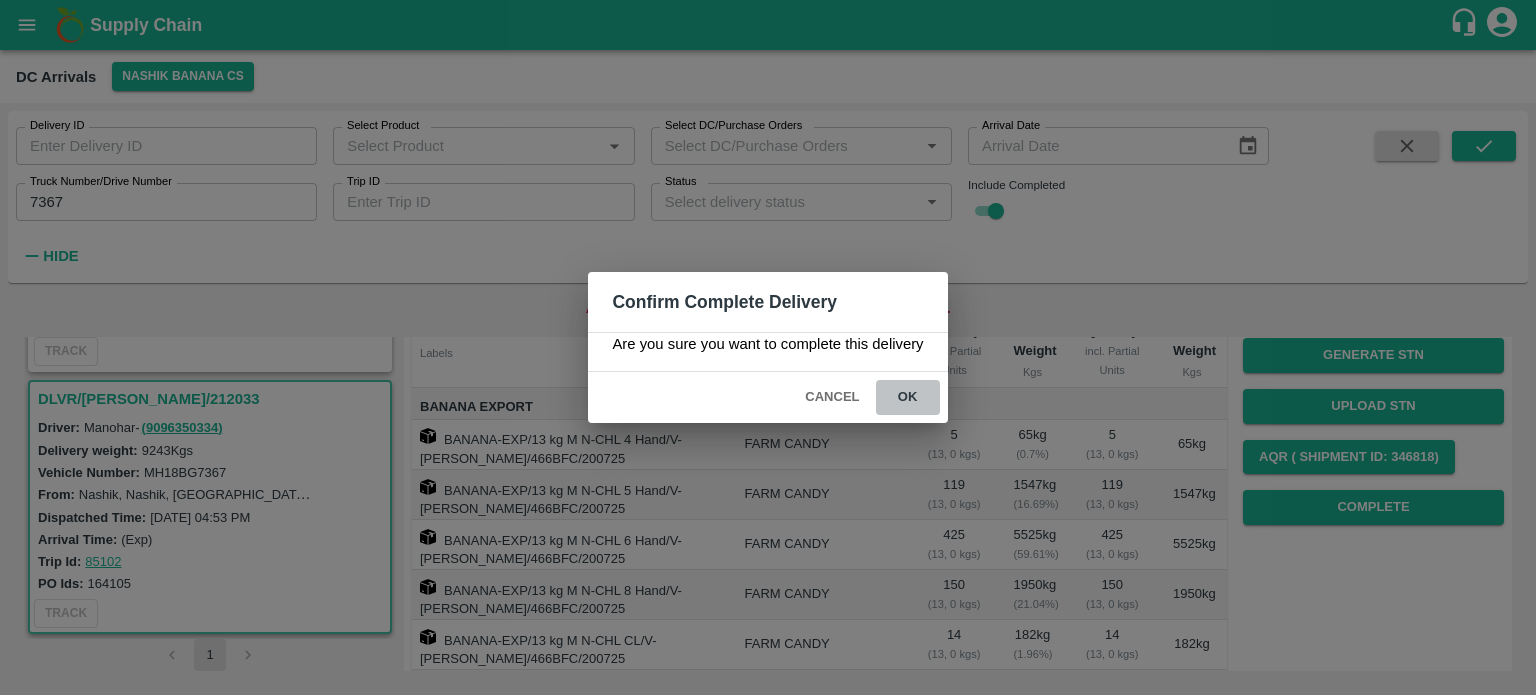 click on "ok" at bounding box center [908, 397] 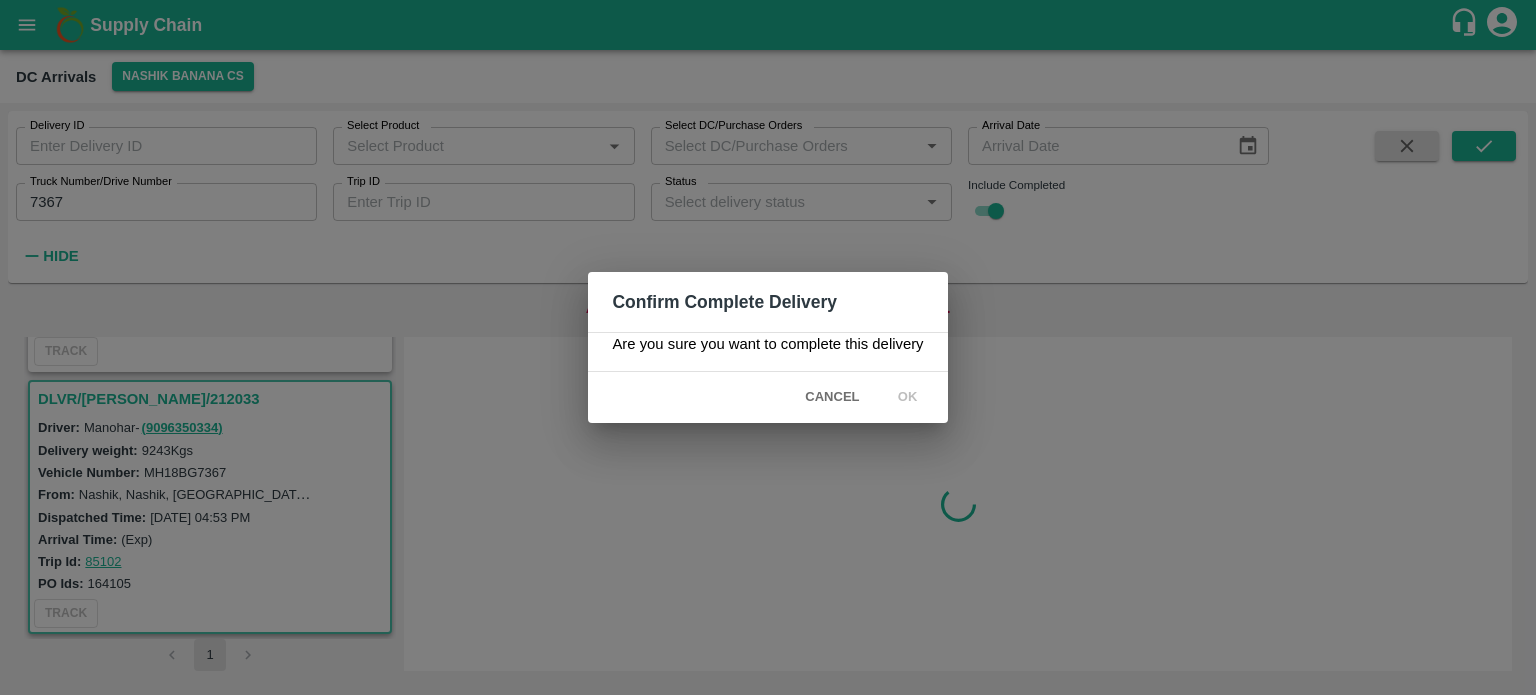 scroll, scrollTop: 0, scrollLeft: 0, axis: both 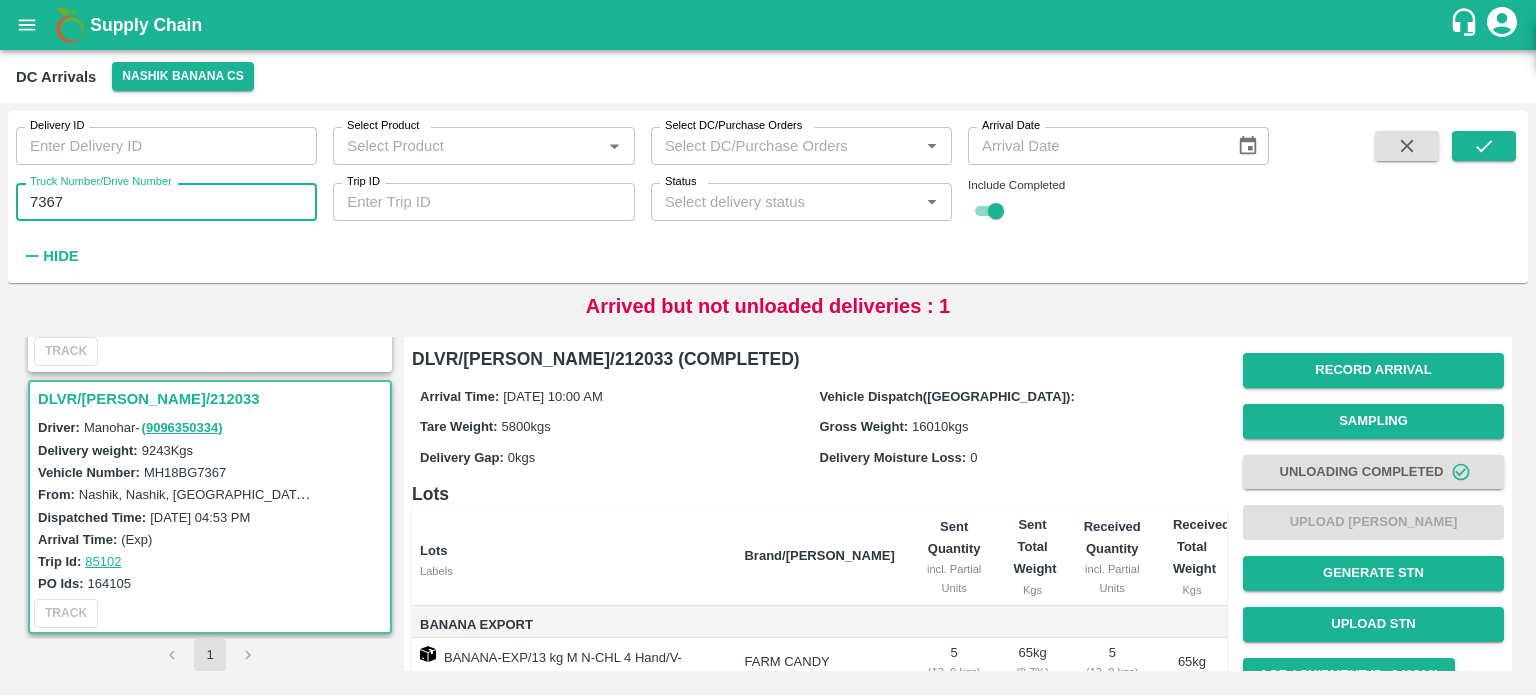 click on "7367" at bounding box center (166, 202) 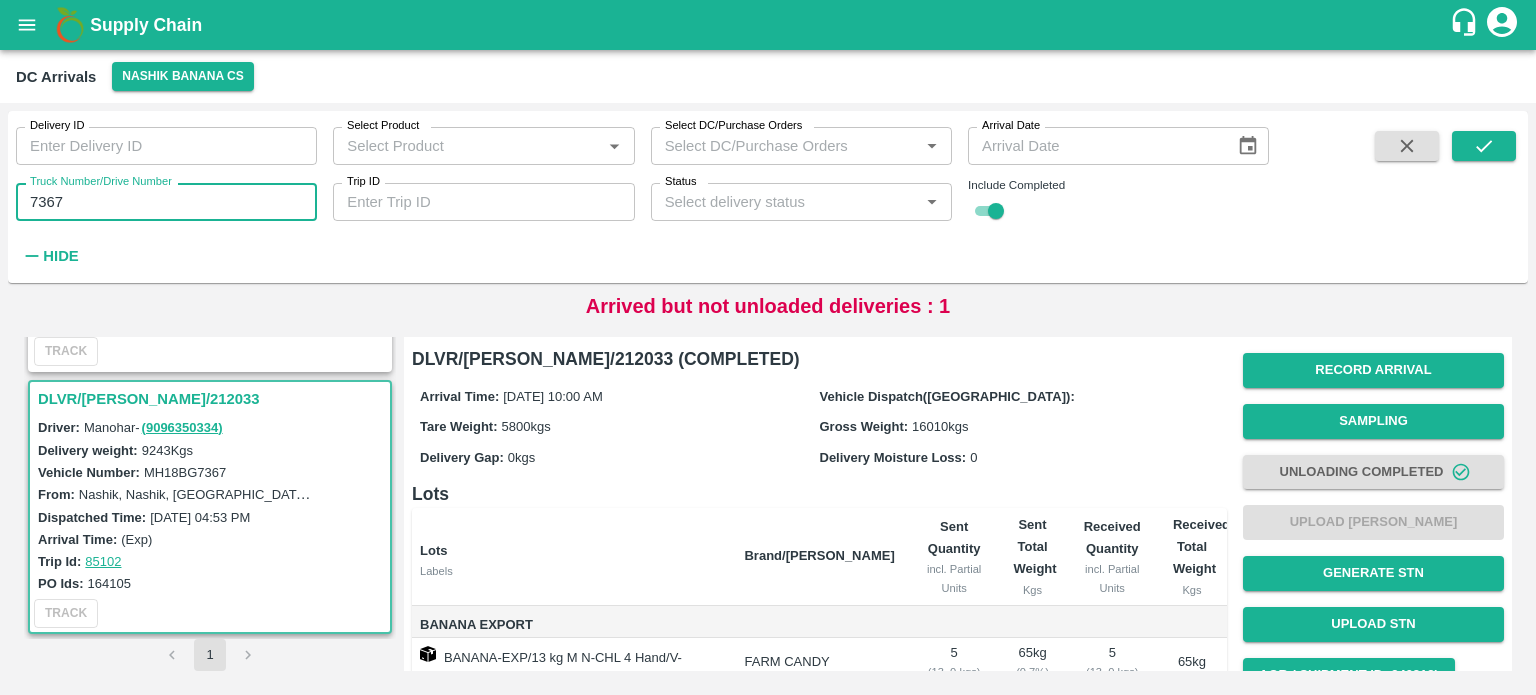 click on "7367" at bounding box center (166, 202) 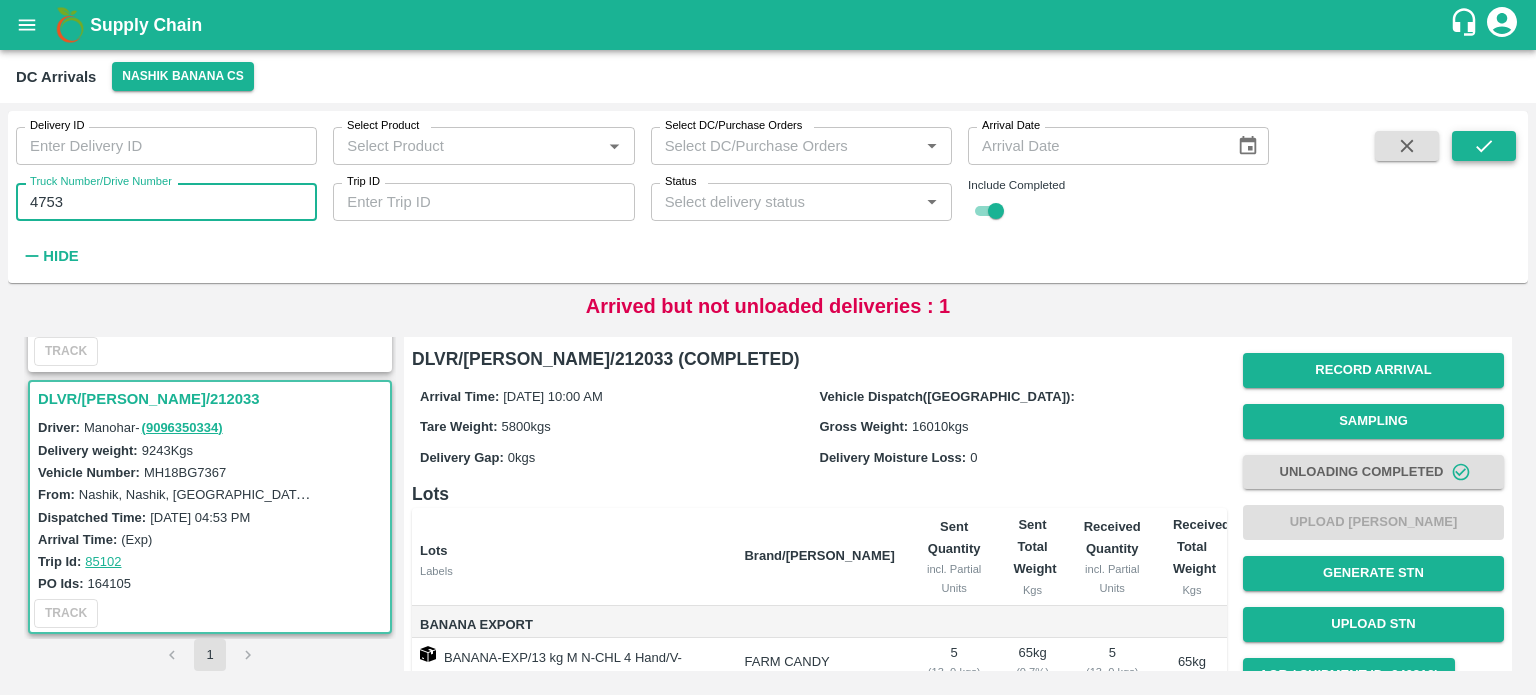 type on "4753" 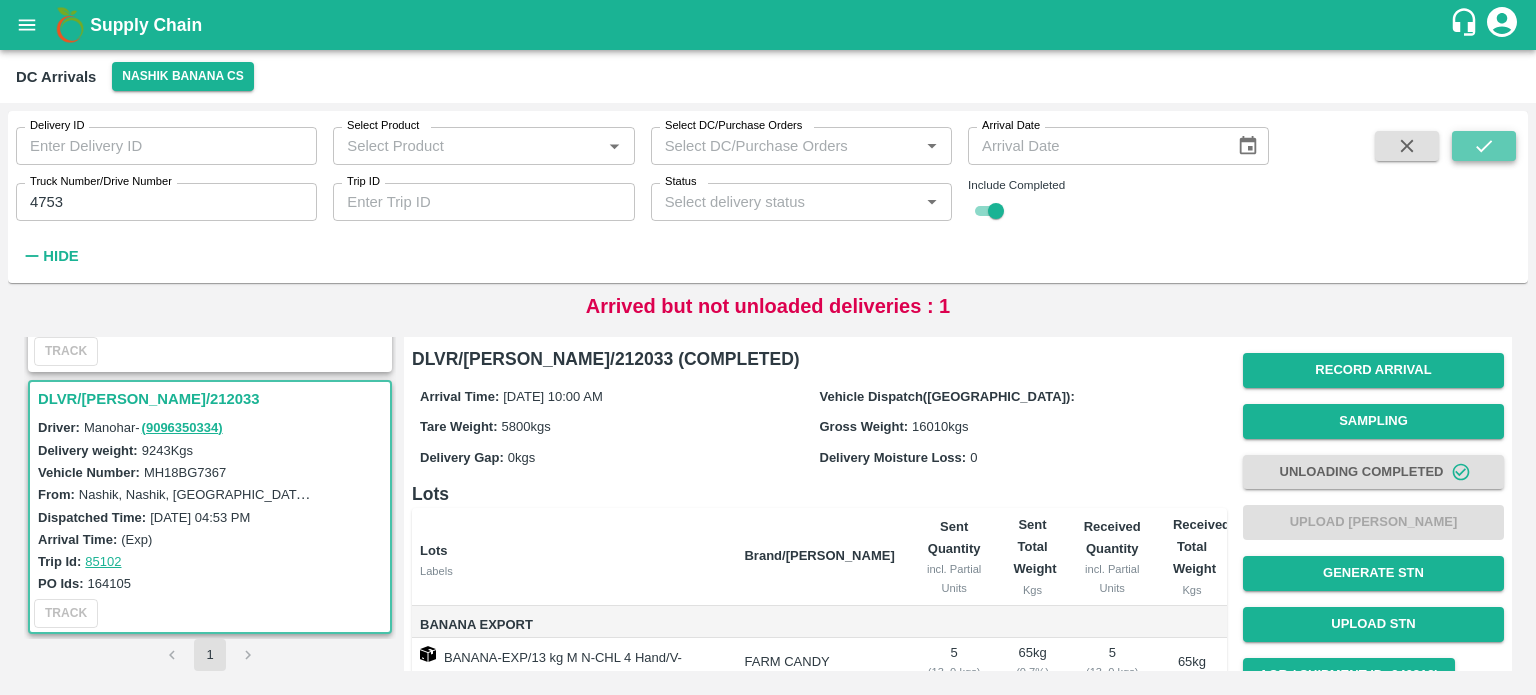 click 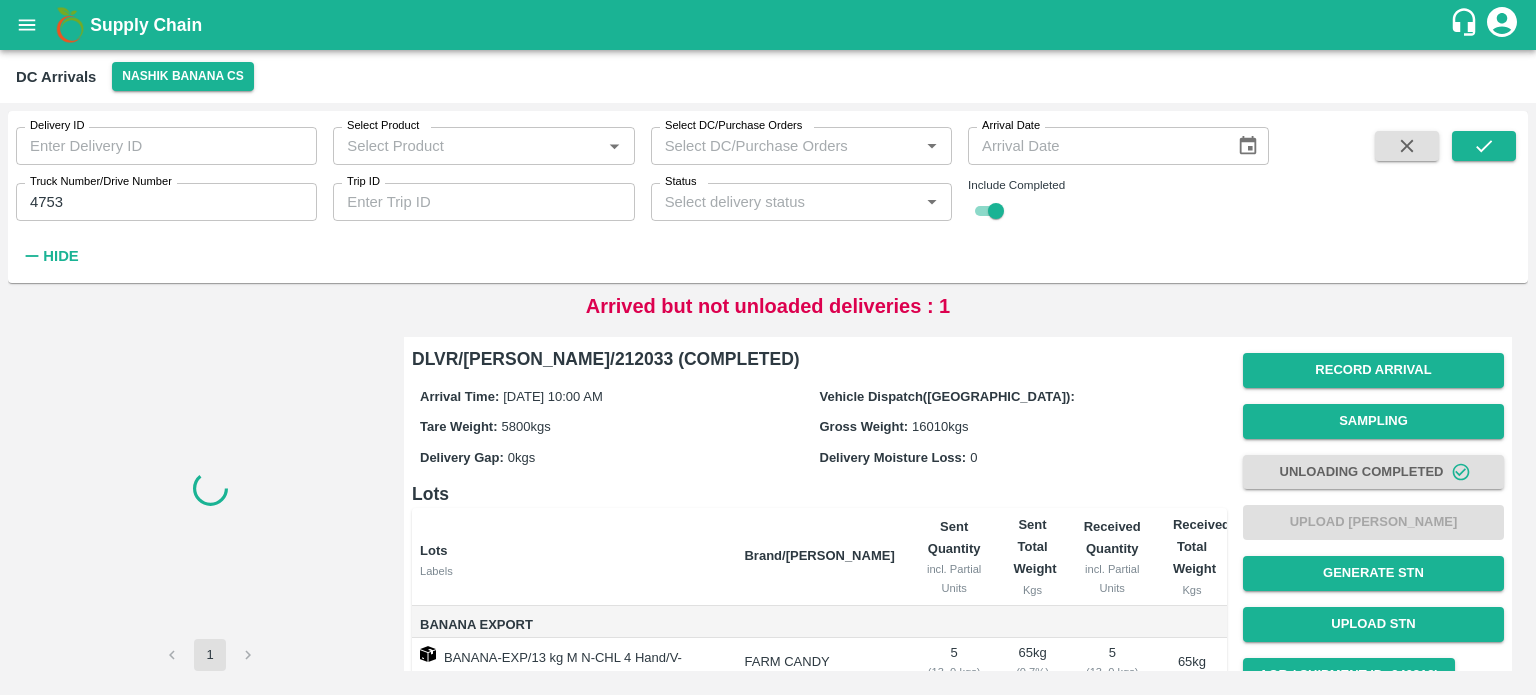 scroll, scrollTop: 0, scrollLeft: 0, axis: both 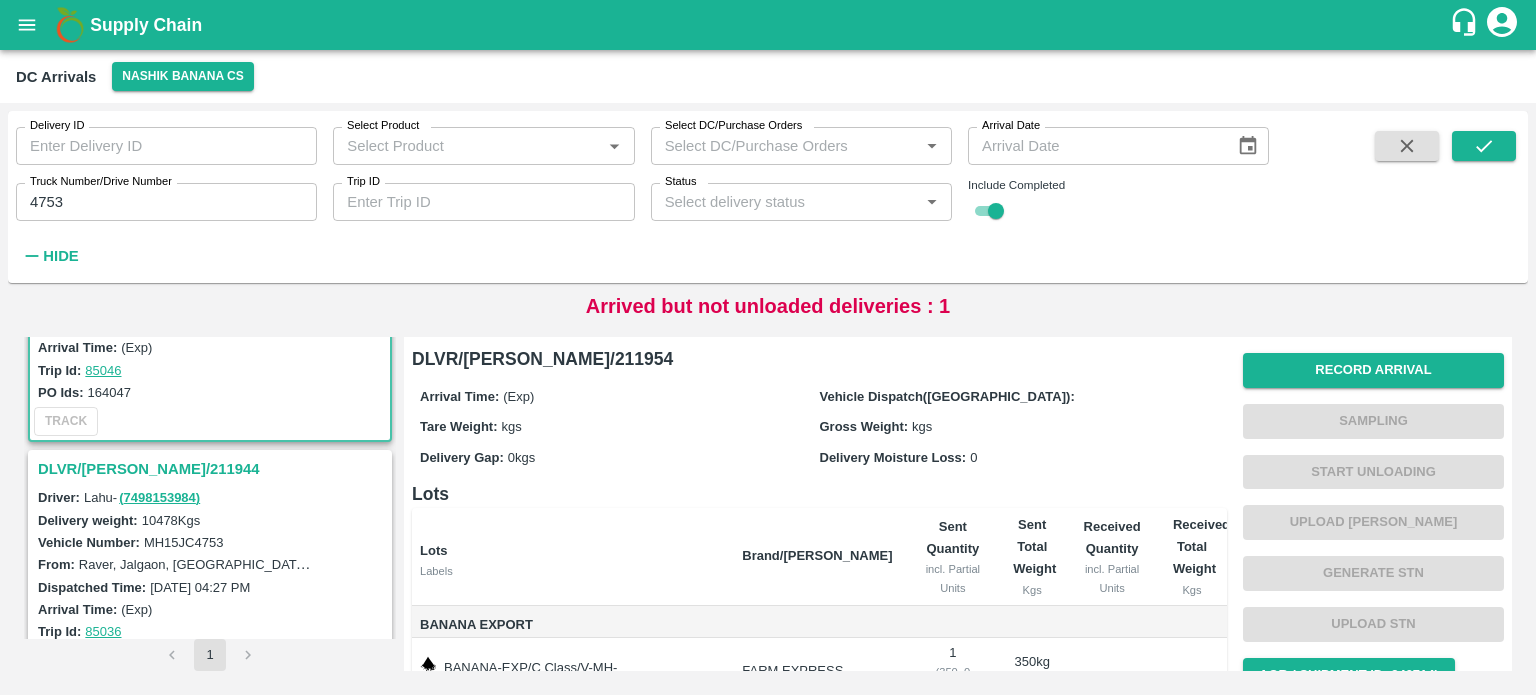 click on "DLVR/[PERSON_NAME]/211944" at bounding box center [213, 469] 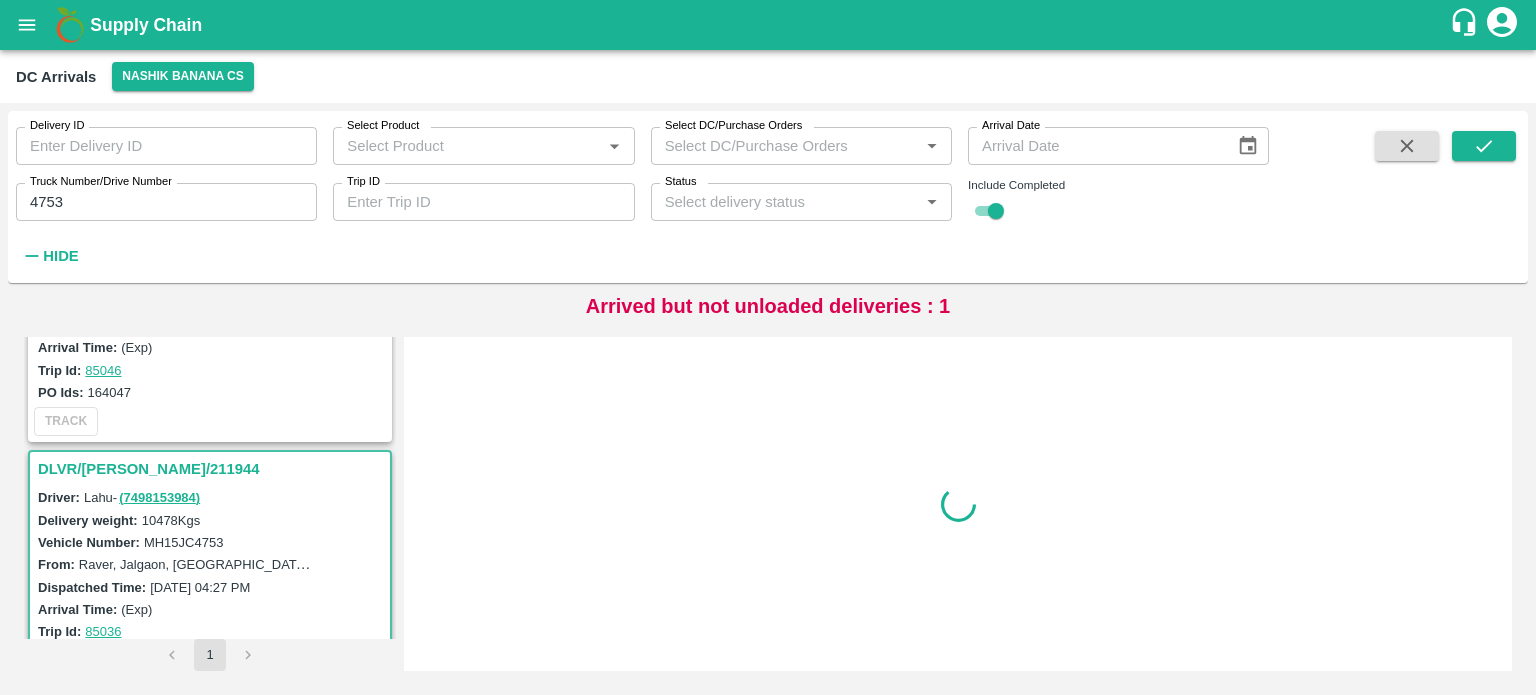 scroll, scrollTop: 268, scrollLeft: 0, axis: vertical 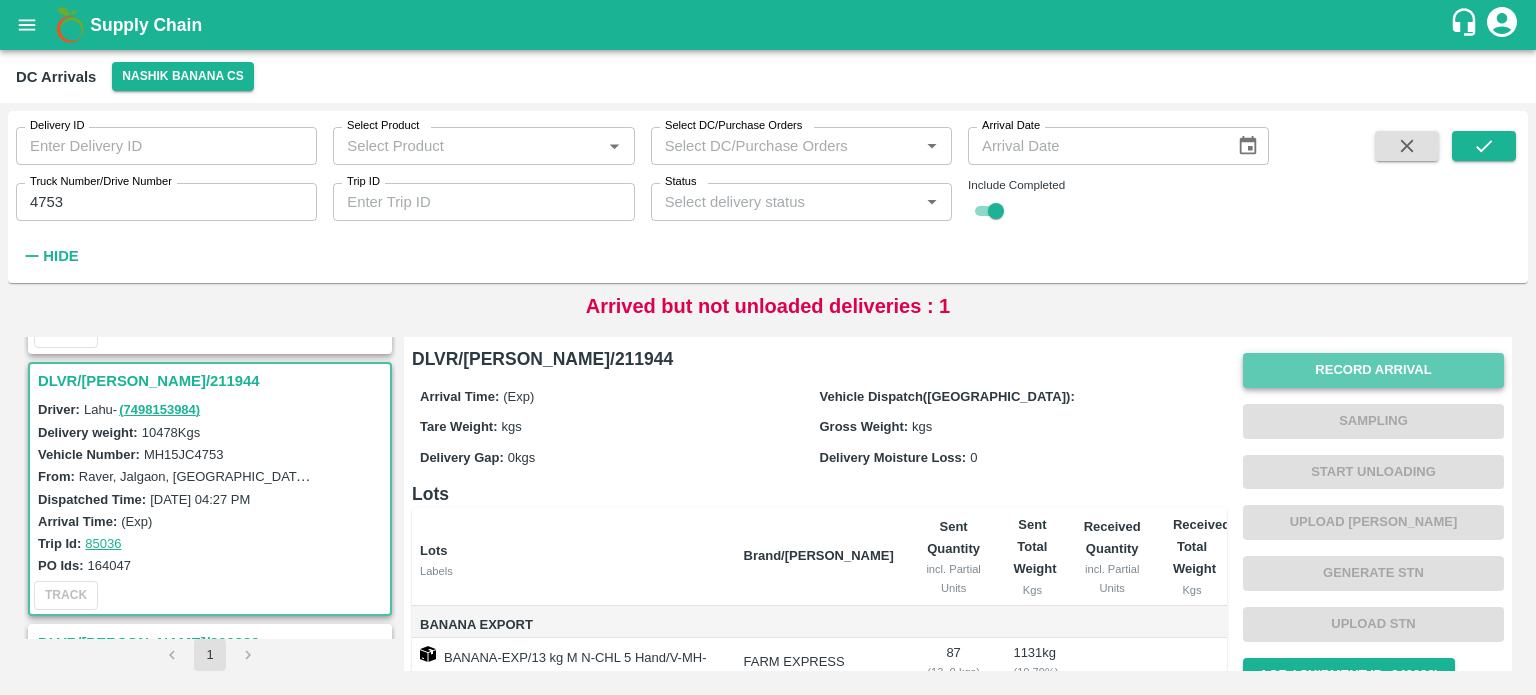 click on "Record Arrival" at bounding box center (1373, 370) 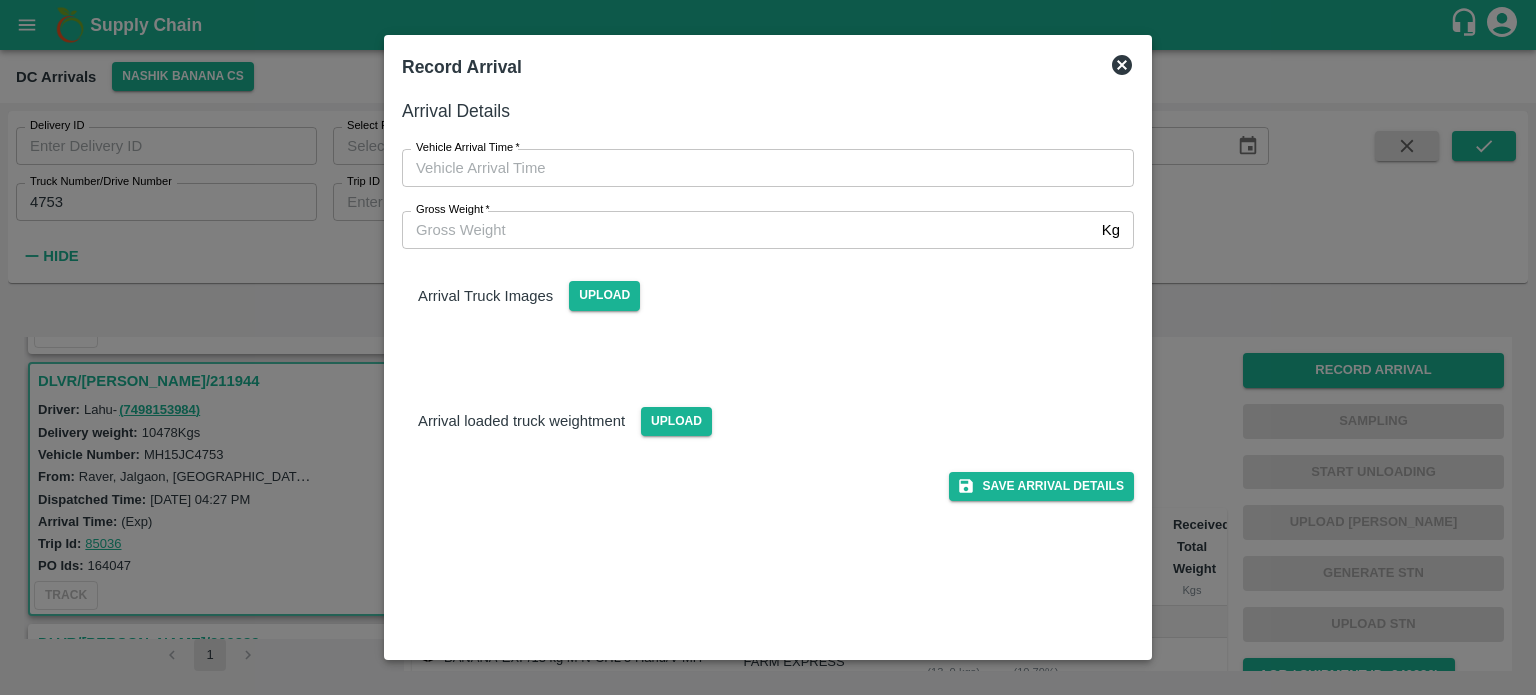 type on "DD/MM/YYYY hh:mm aa" 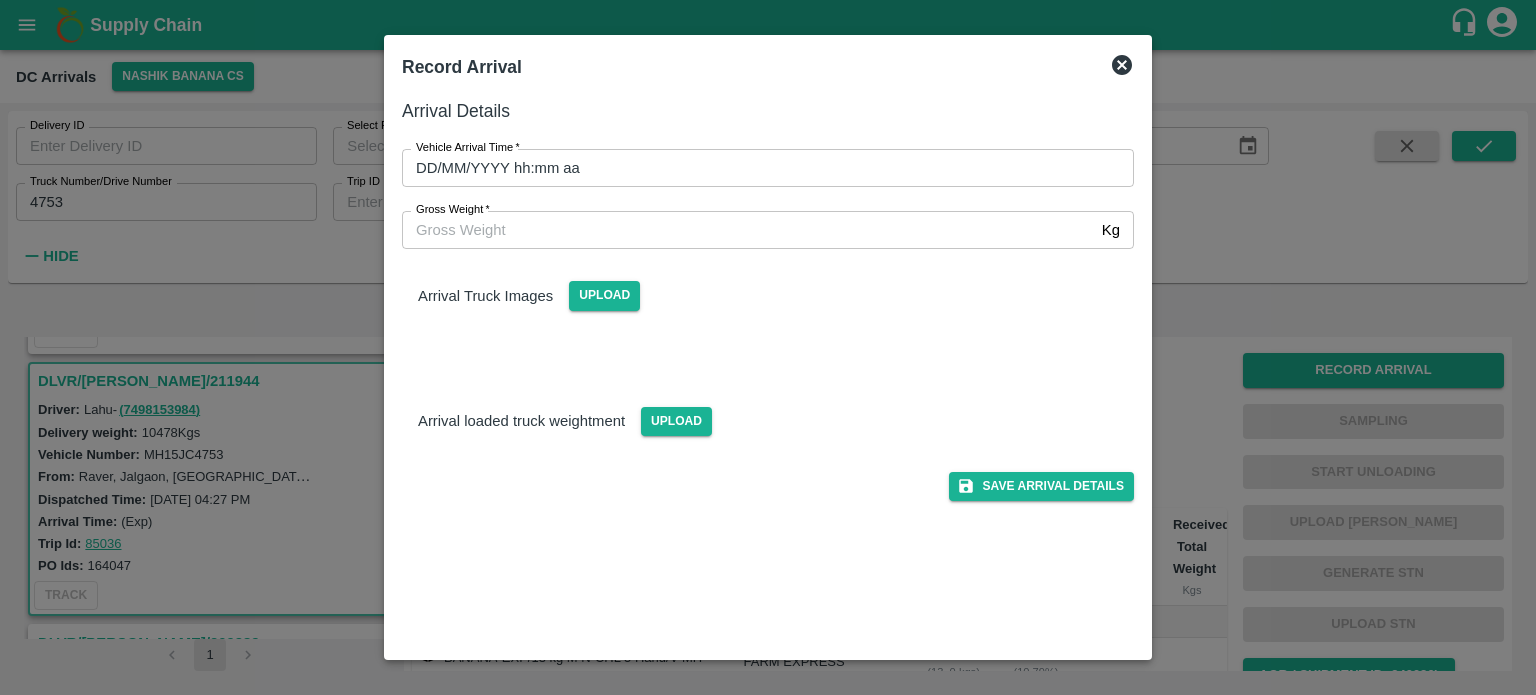 click on "DD/MM/YYYY hh:mm aa" at bounding box center (761, 168) 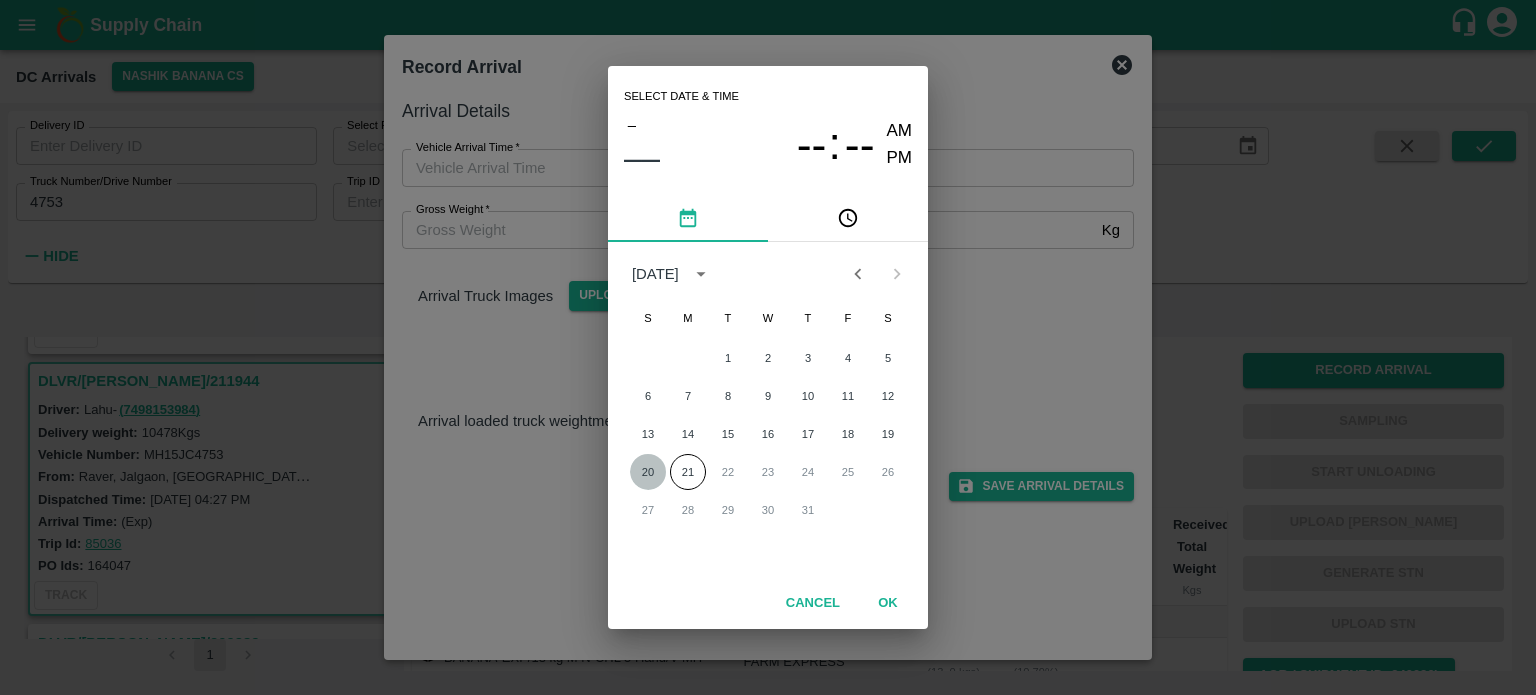 click on "20" at bounding box center (648, 472) 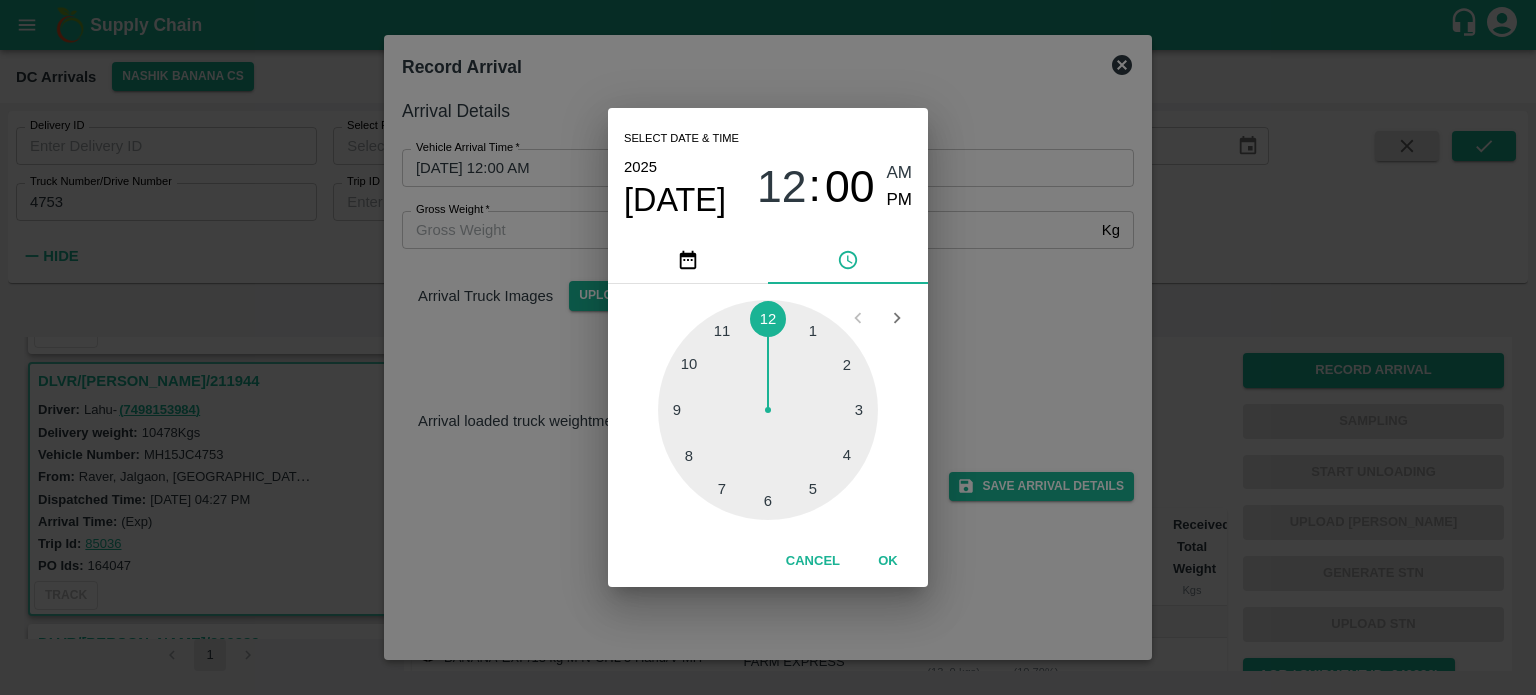 click at bounding box center [768, 410] 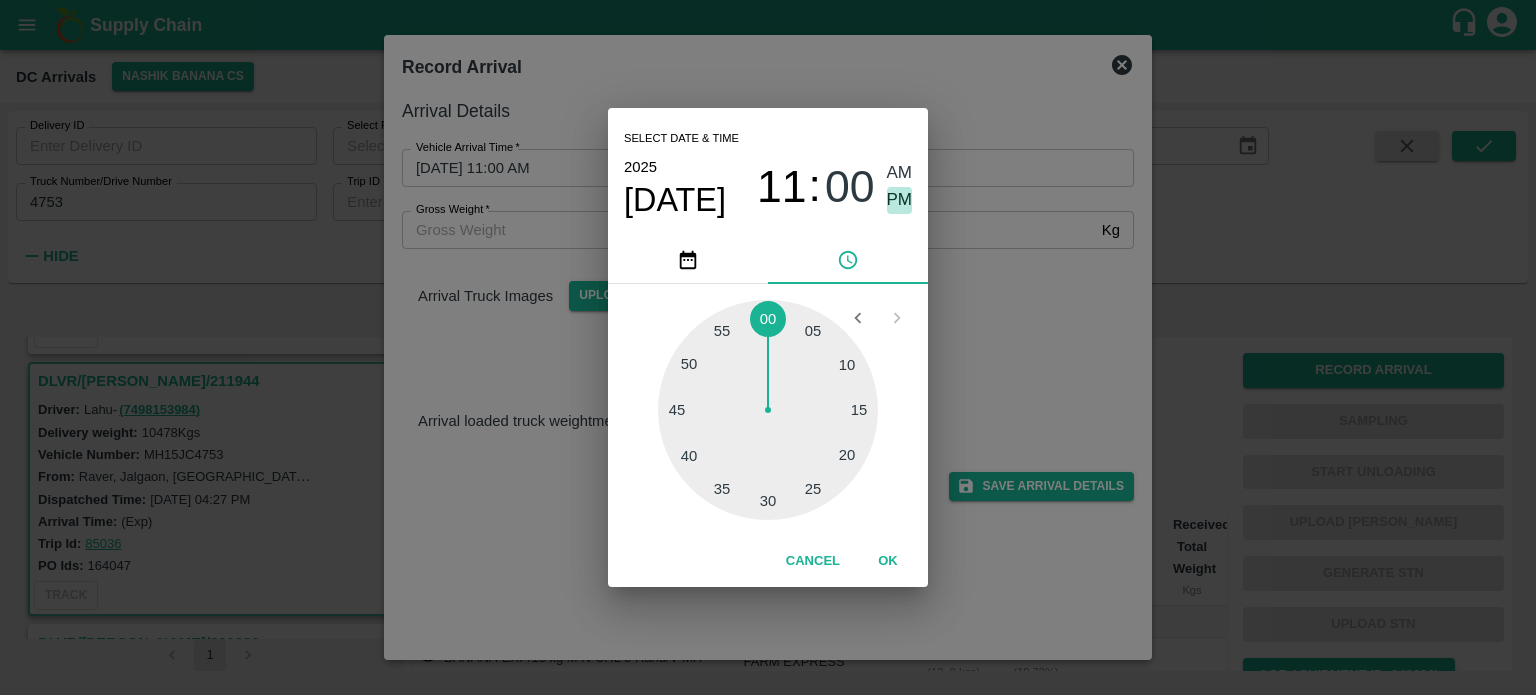 click on "PM" at bounding box center (900, 200) 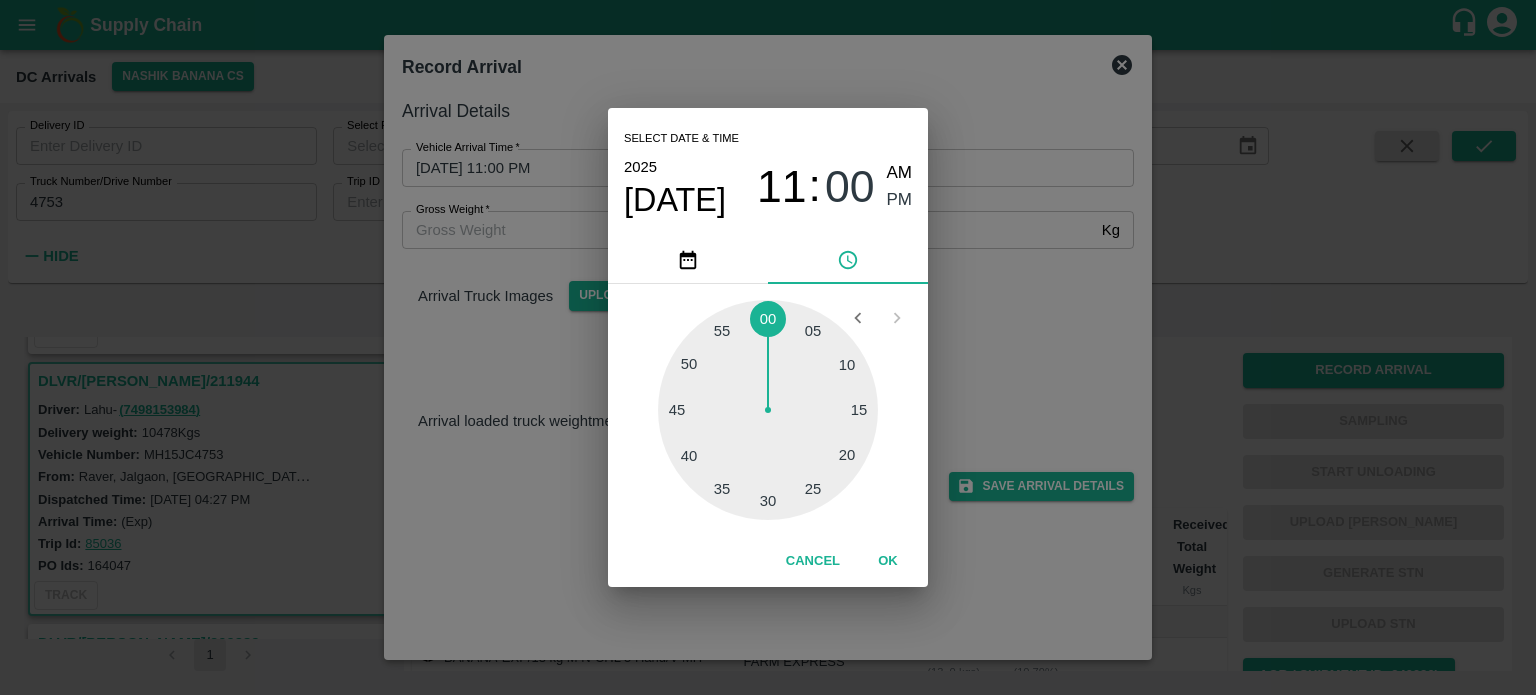 click on "Select date & time [DATE] 11 : 00 AM PM 05 10 15 20 25 30 35 40 45 50 55 00 Cancel OK" at bounding box center [768, 347] 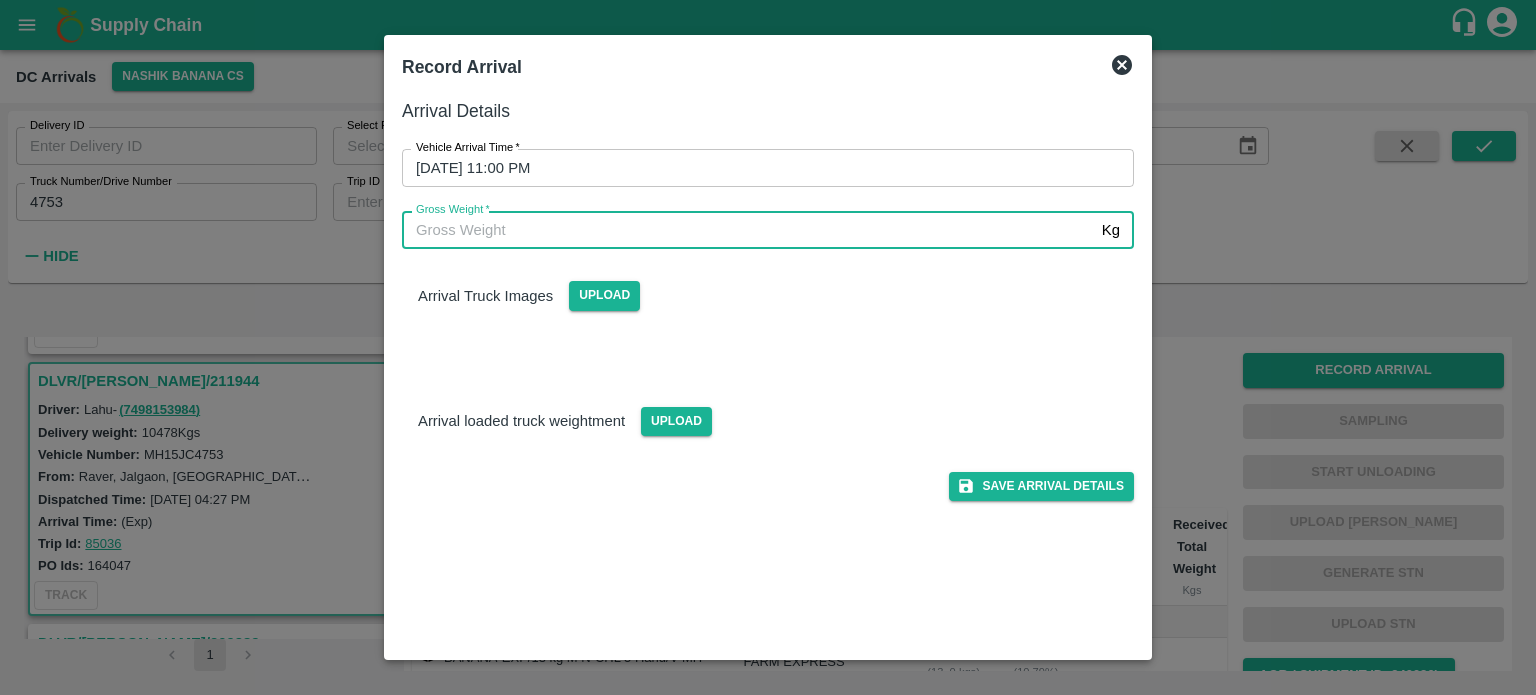 click on "Gross Weight   *" at bounding box center (748, 230) 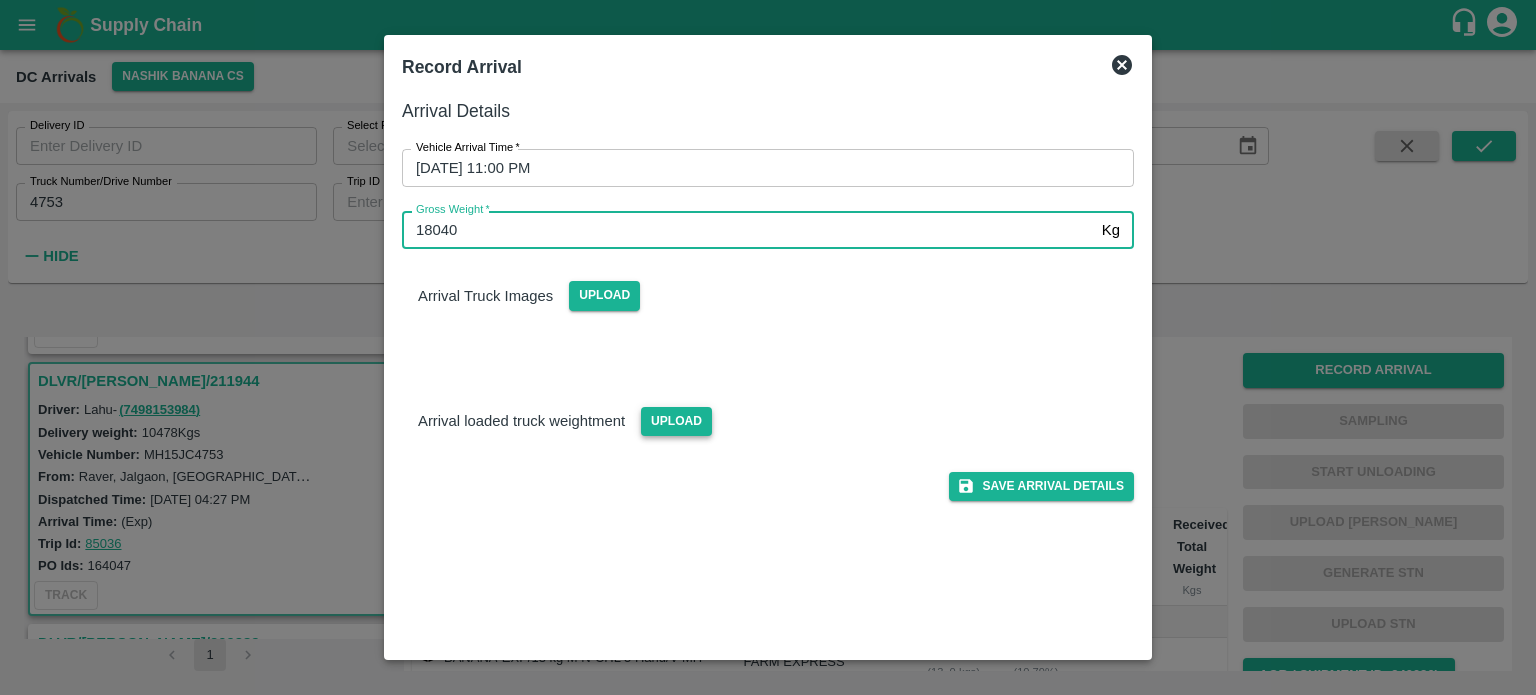 type on "18040" 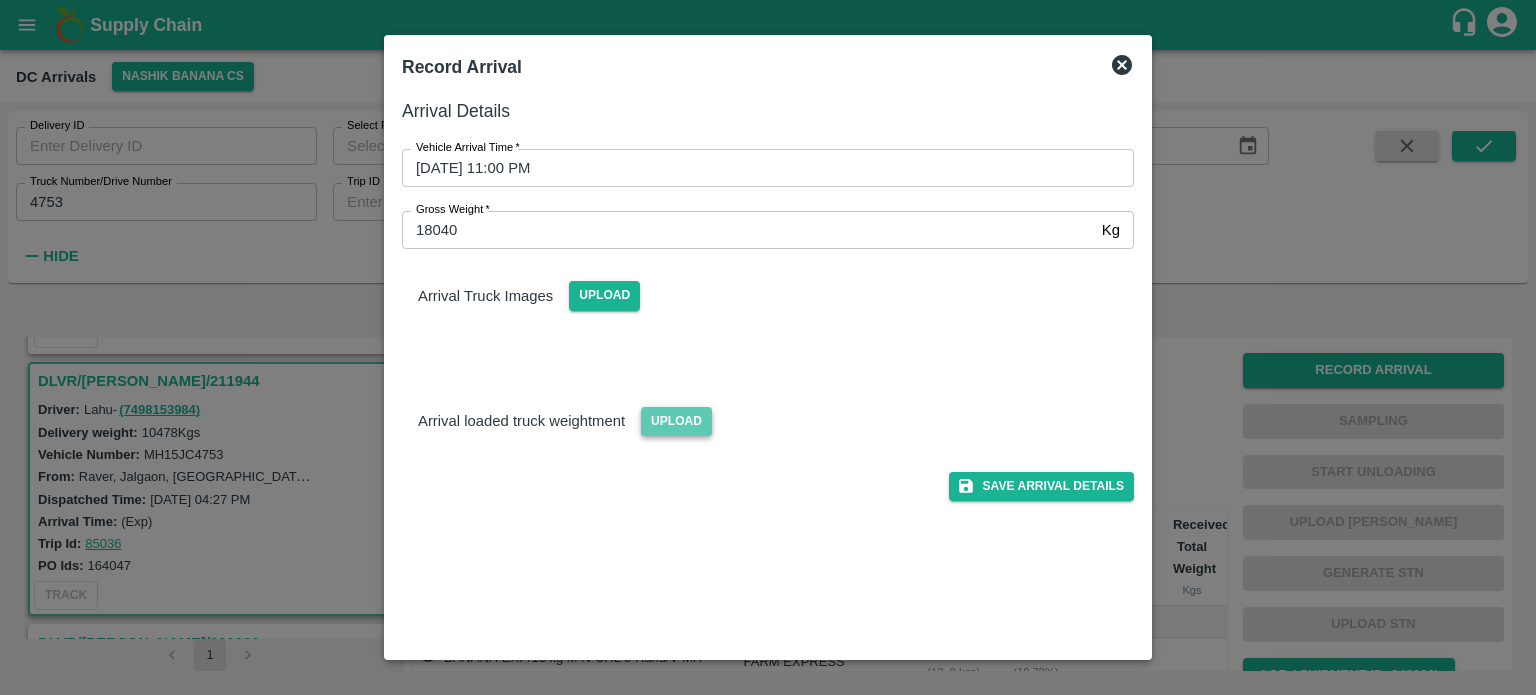 click on "Upload" at bounding box center (676, 421) 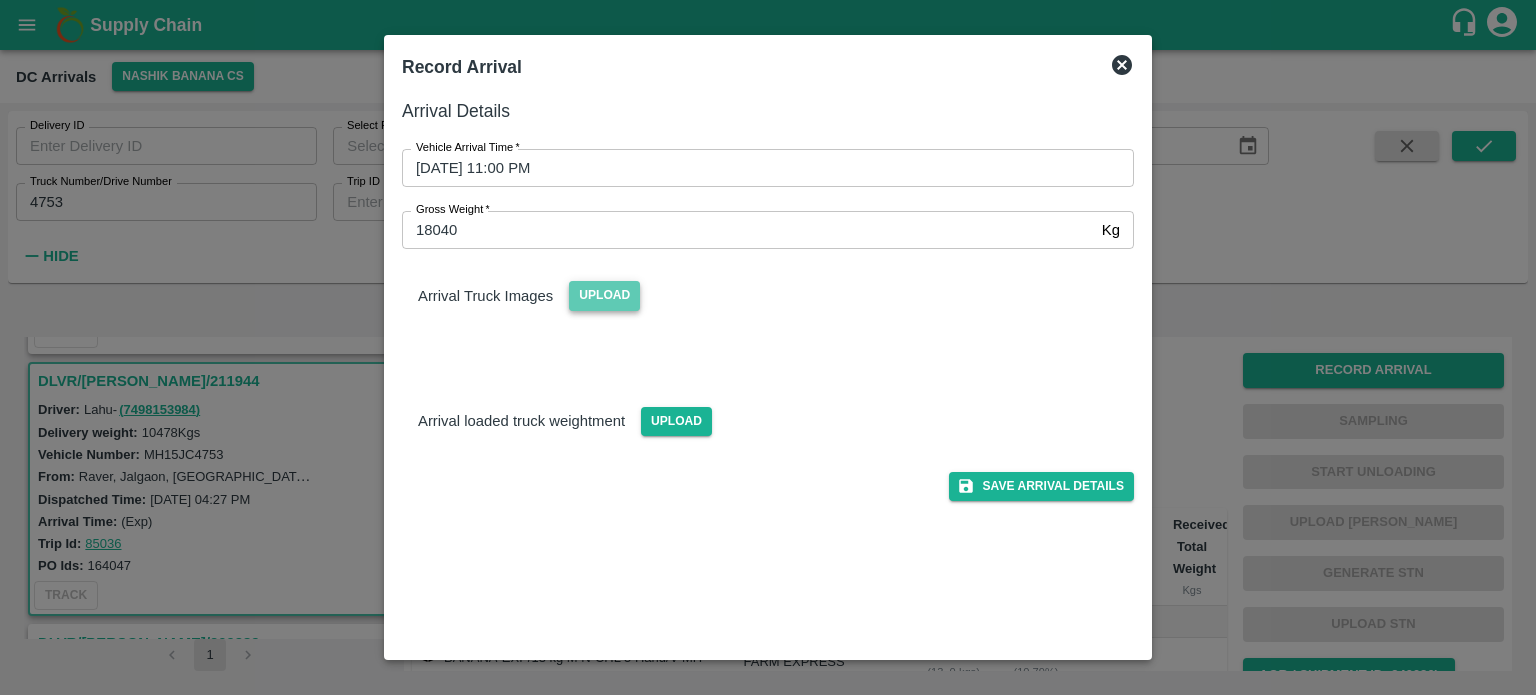 click on "Upload" at bounding box center (604, 295) 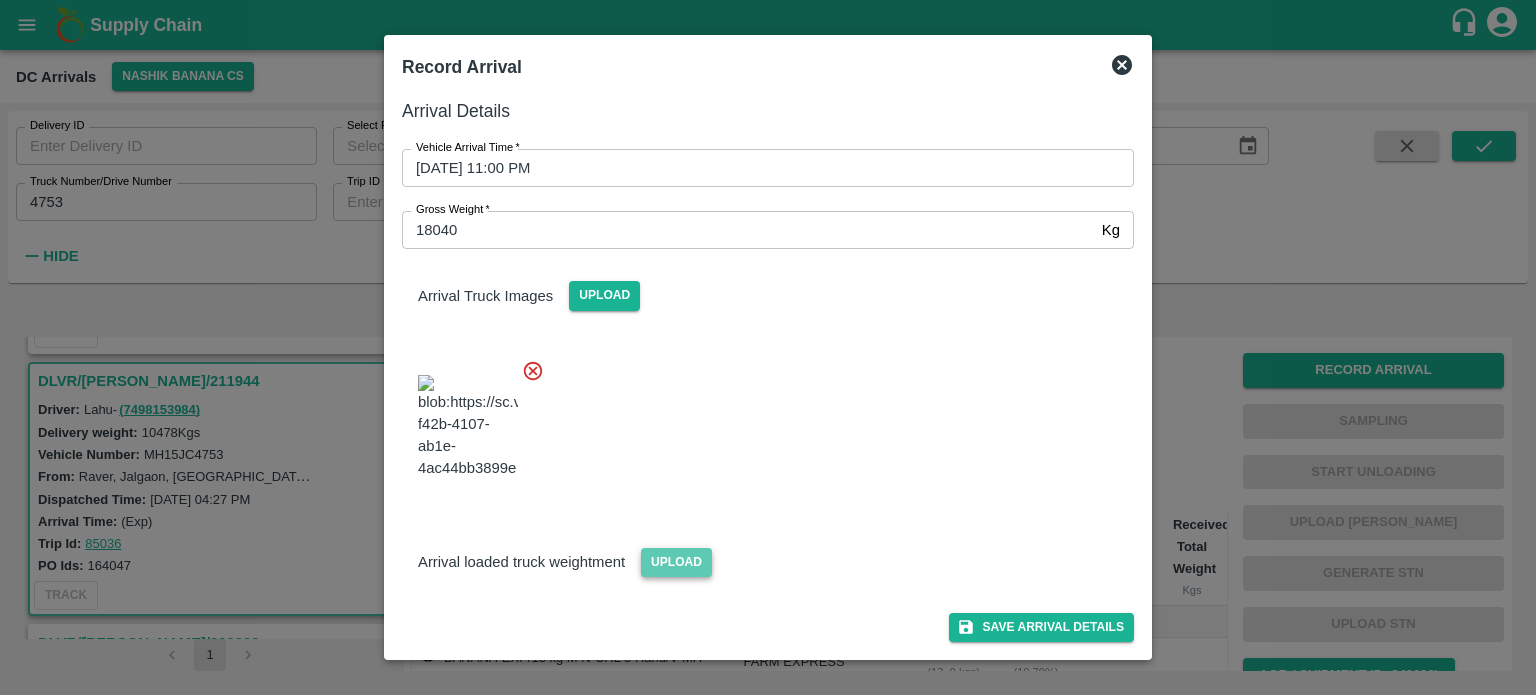 click on "Upload" at bounding box center [676, 562] 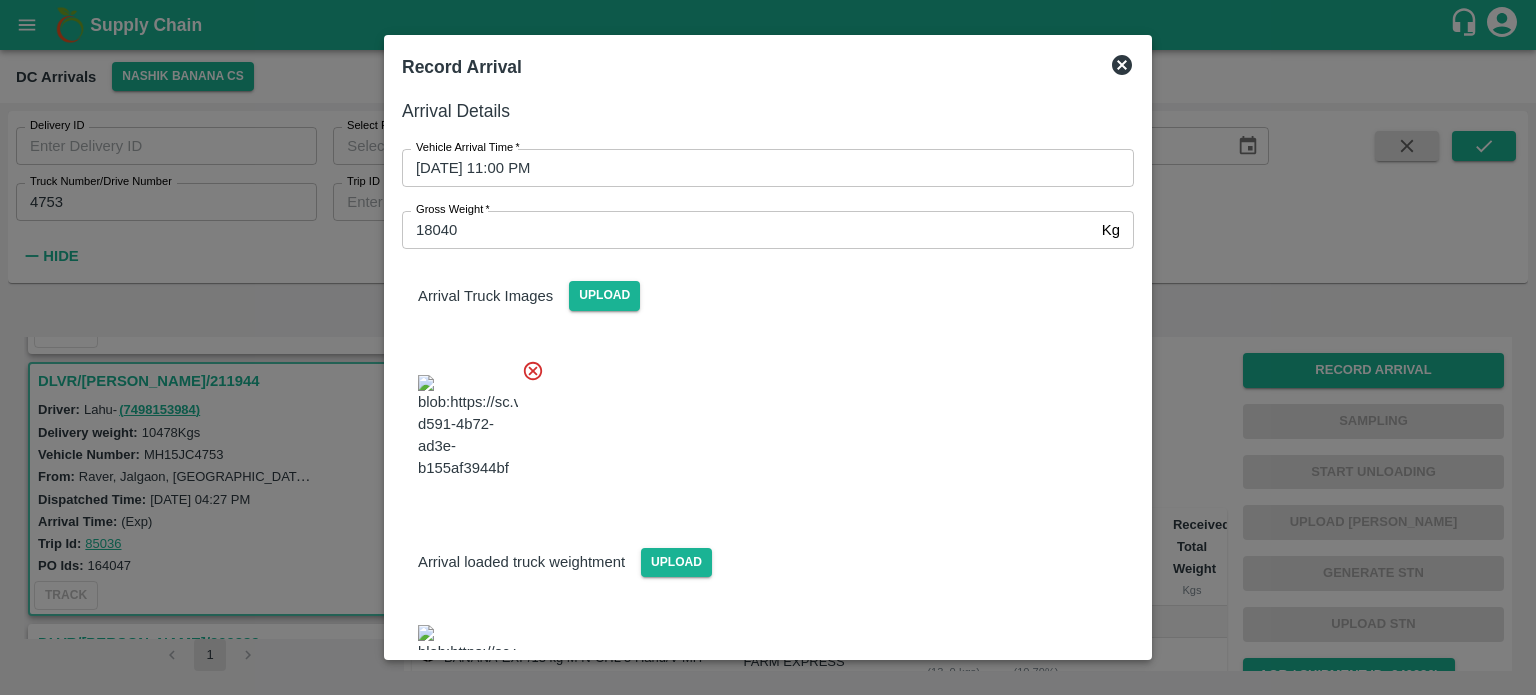 click at bounding box center [760, 421] 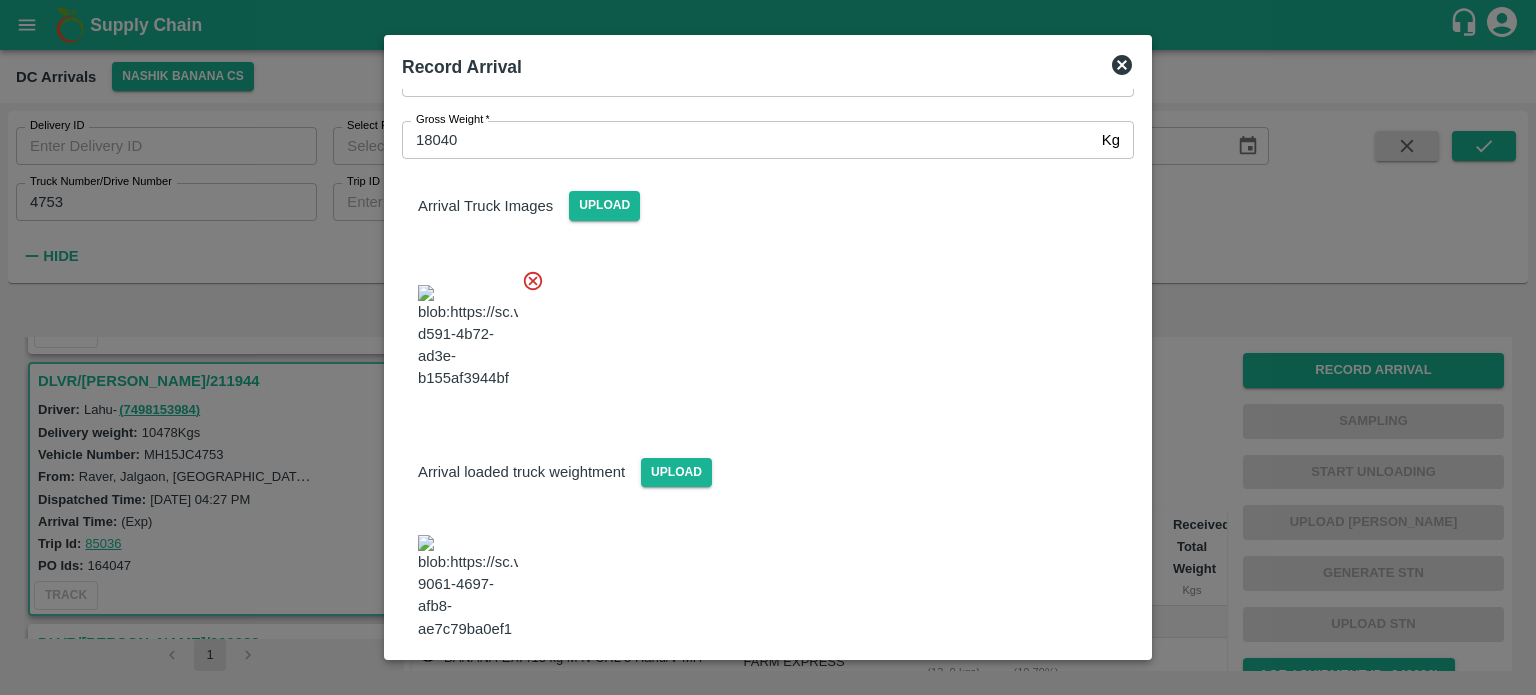 click on "Save Arrival Details" at bounding box center [1041, 694] 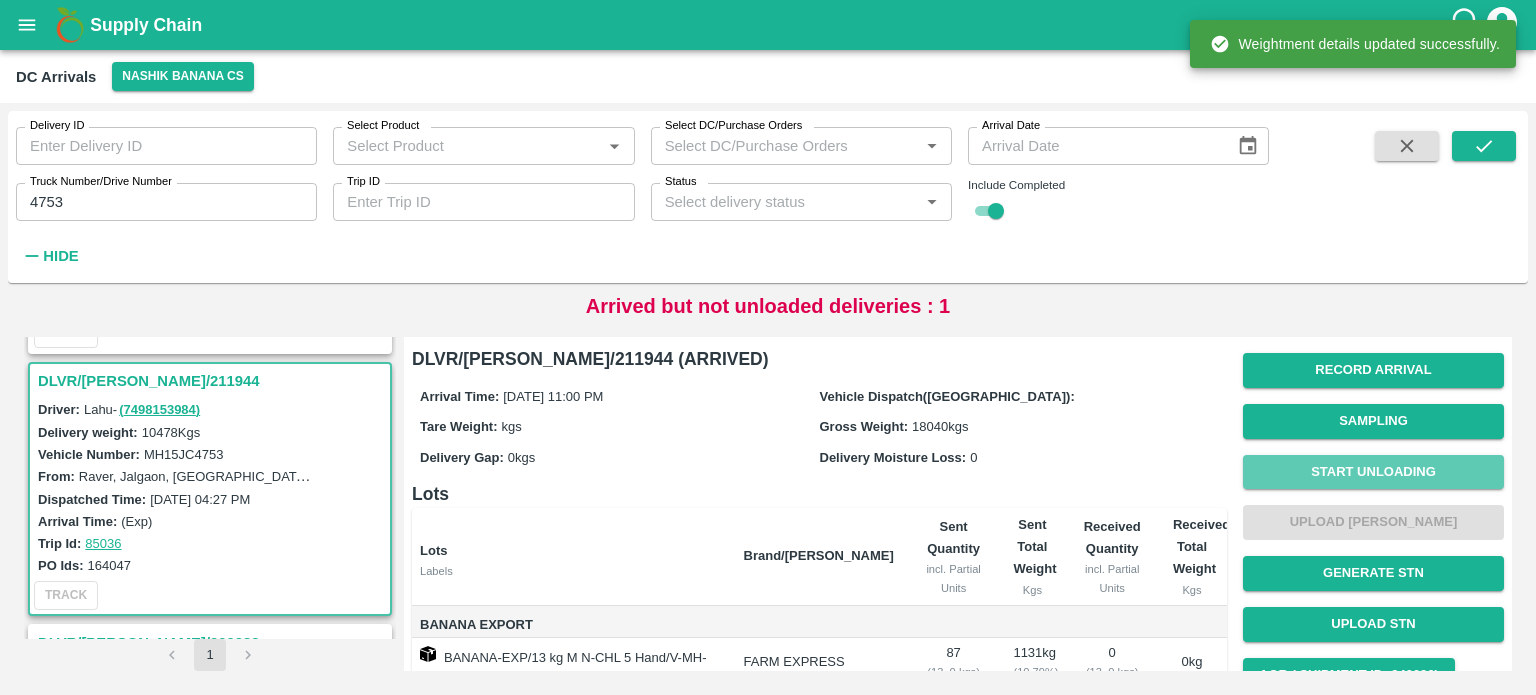 click on "Start Unloading" at bounding box center [1373, 472] 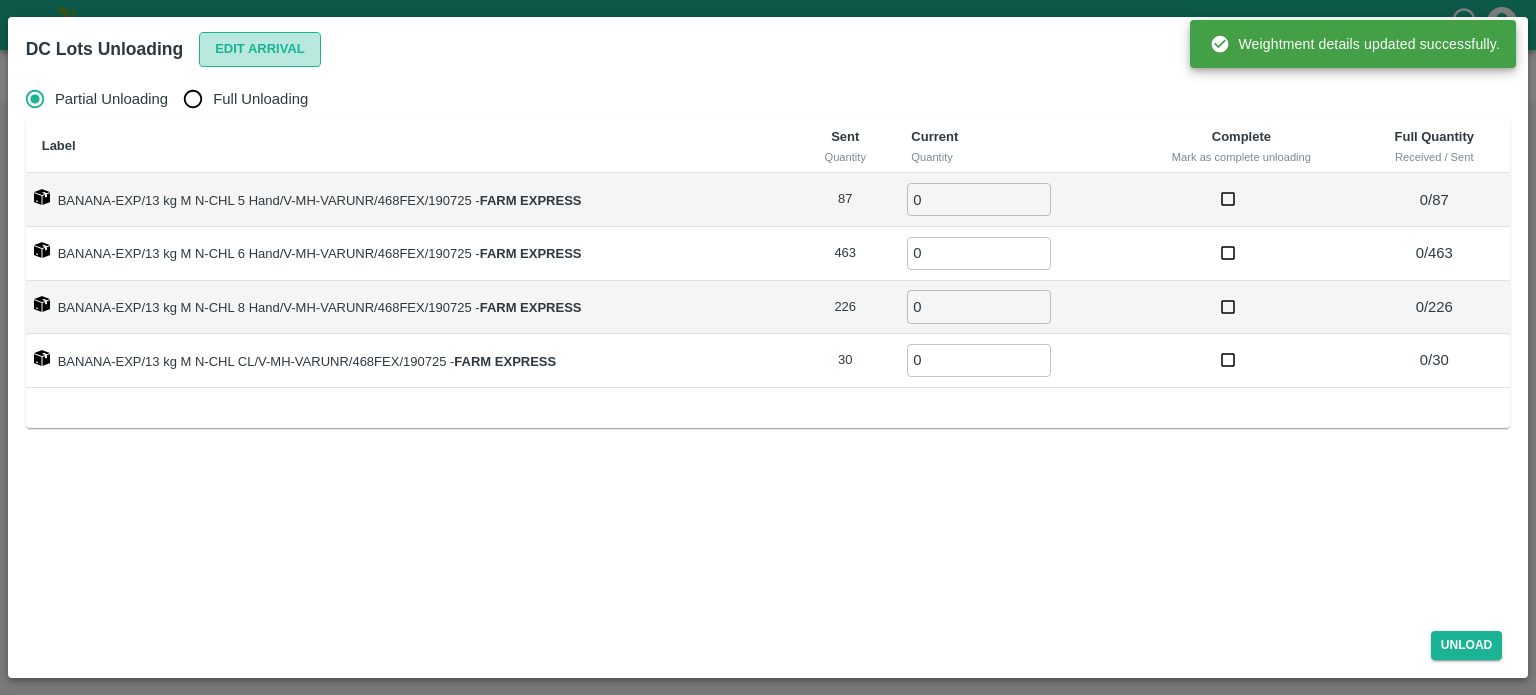 click on "Edit Arrival" at bounding box center (260, 49) 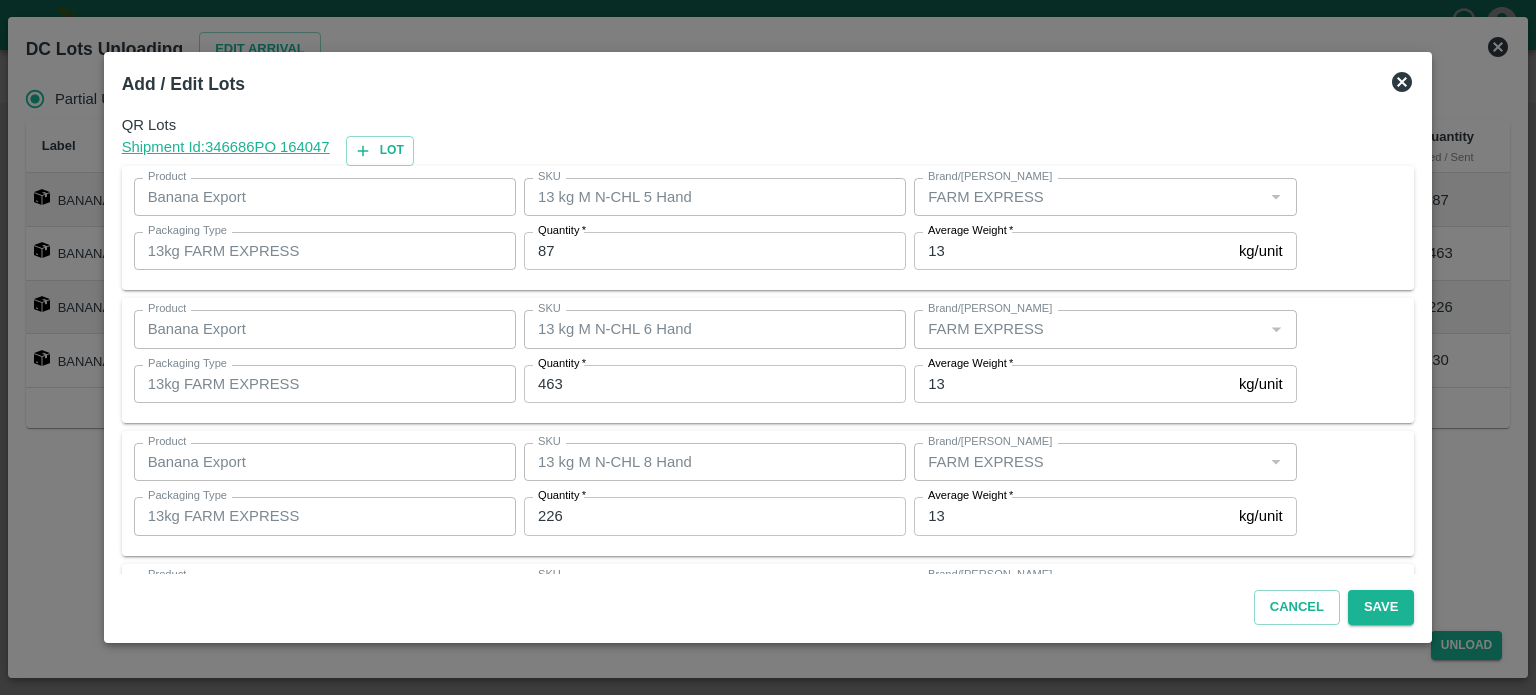 click on "87" at bounding box center [715, 251] 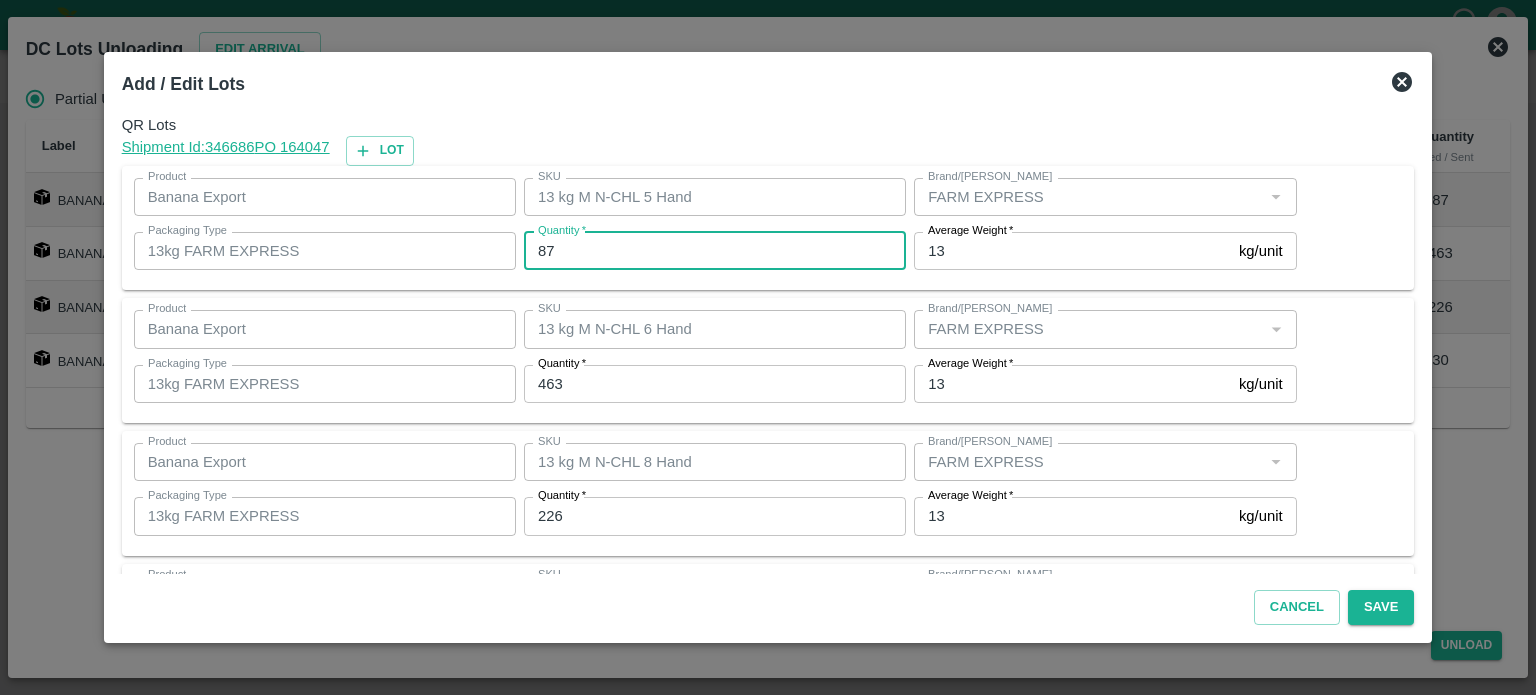 click on "87" at bounding box center [715, 251] 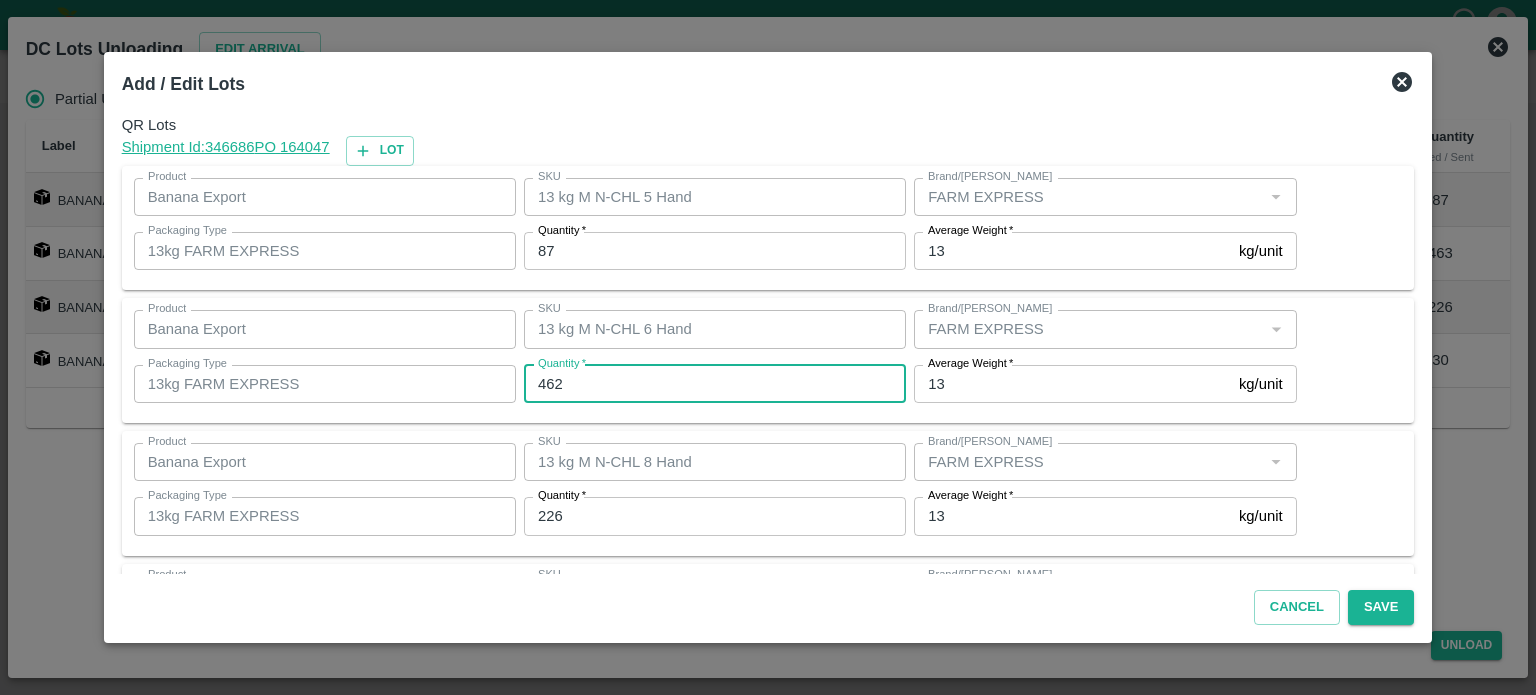 type on "462" 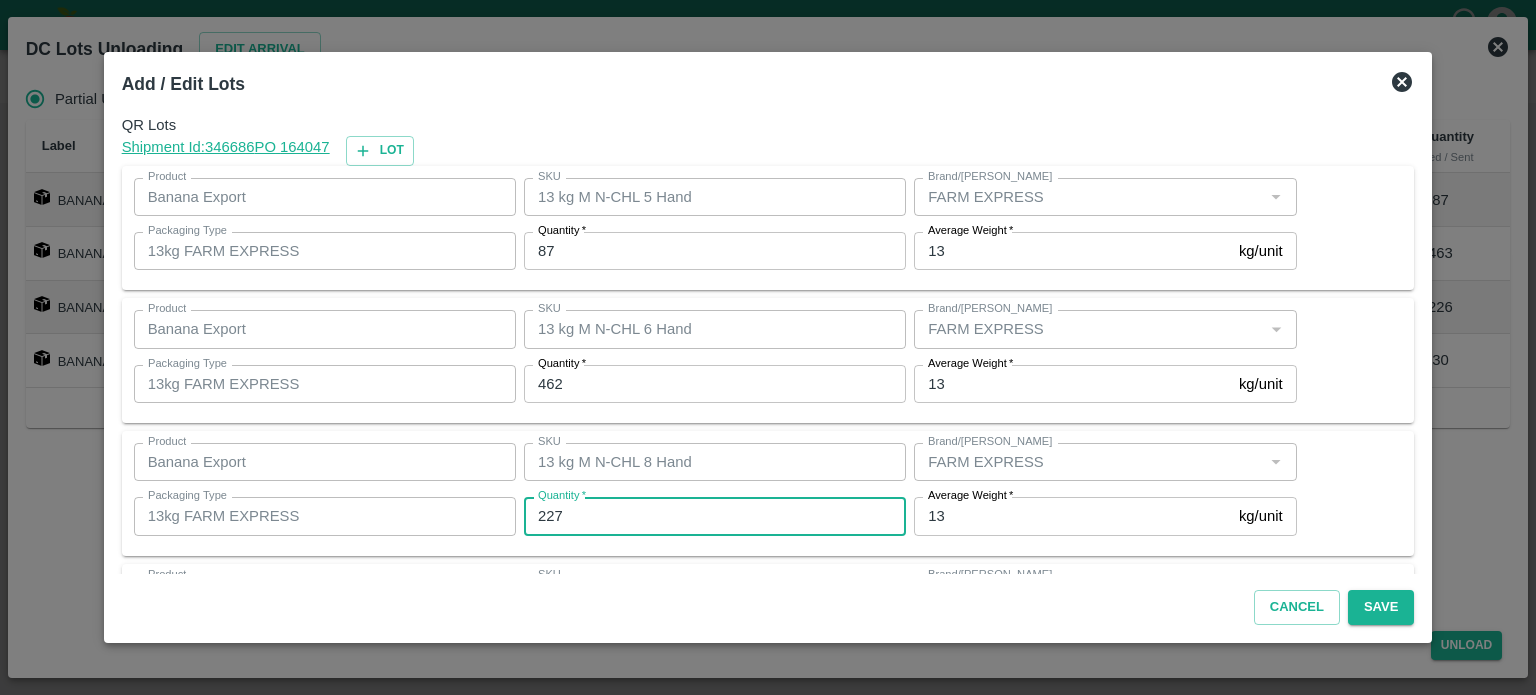 type on "227" 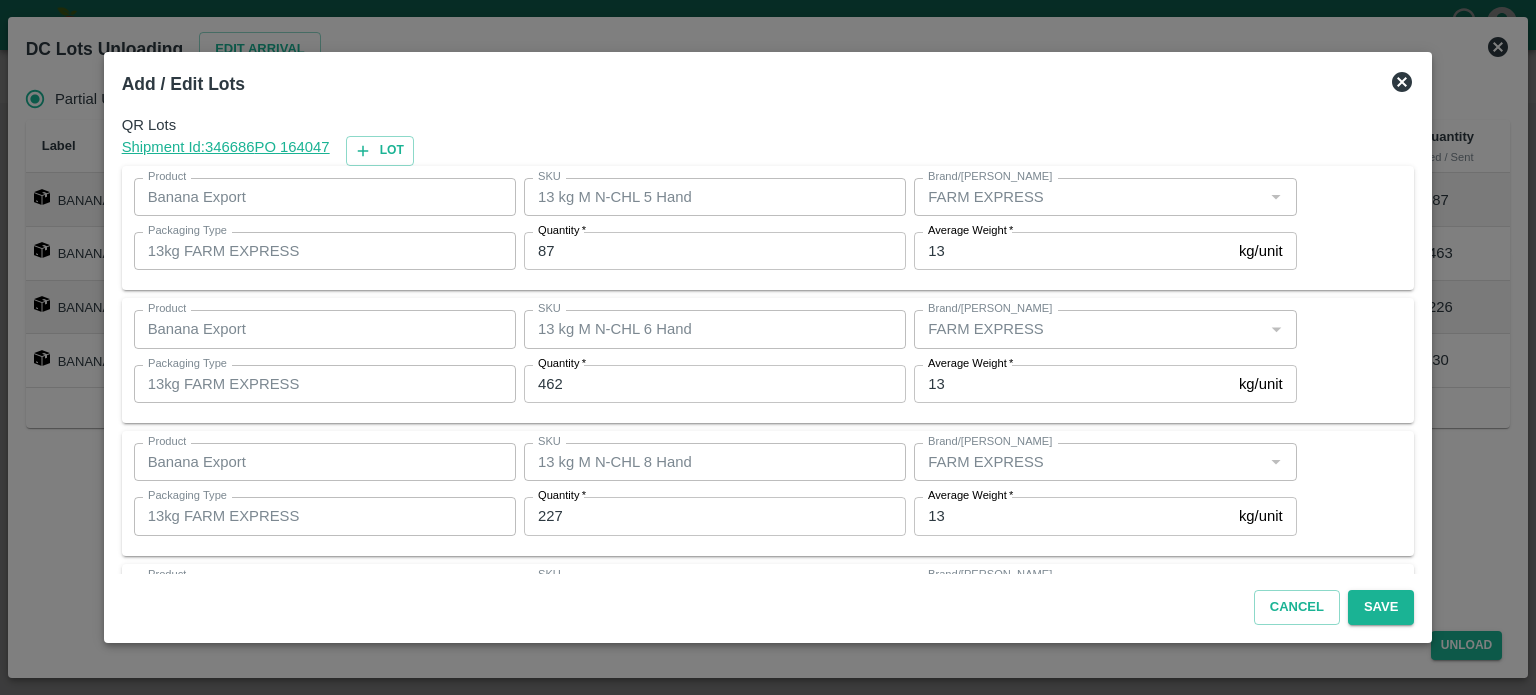 scroll, scrollTop: 129, scrollLeft: 0, axis: vertical 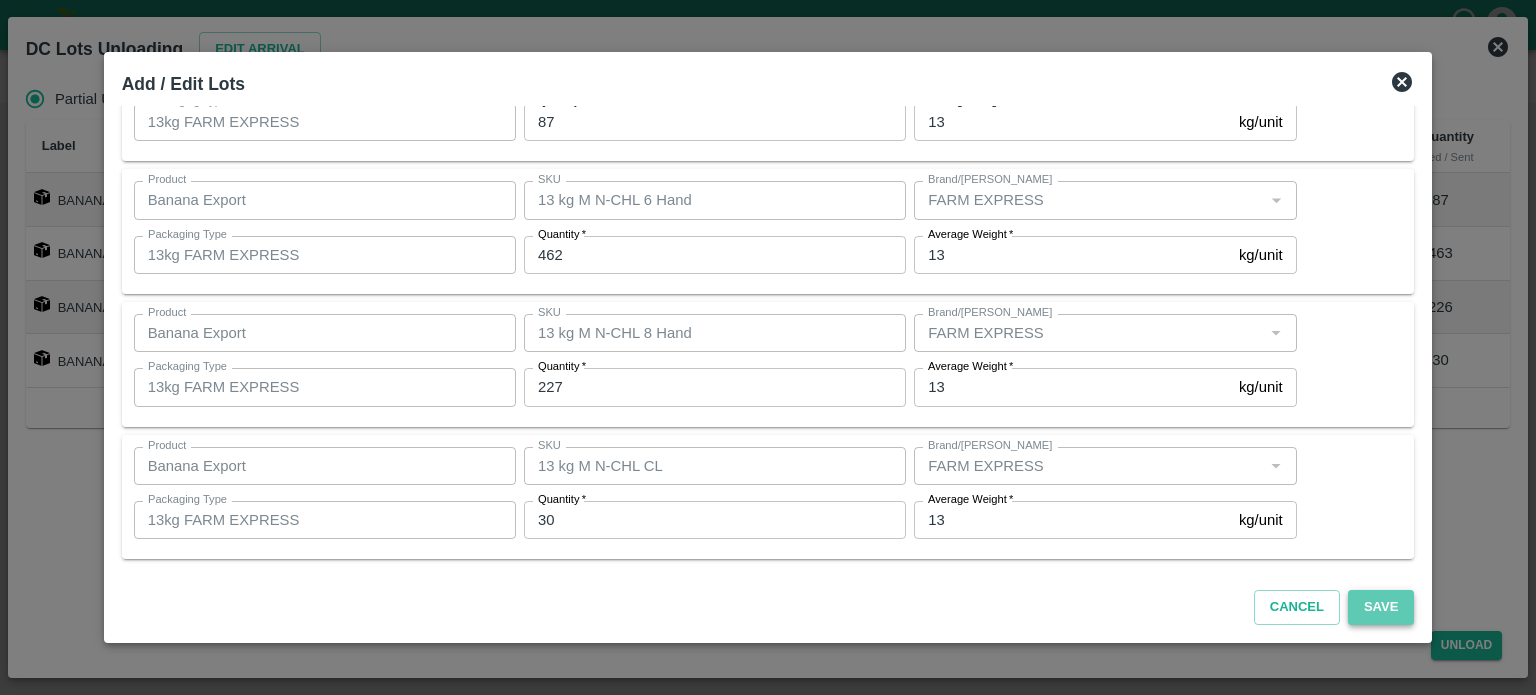 click on "Save" at bounding box center (1381, 607) 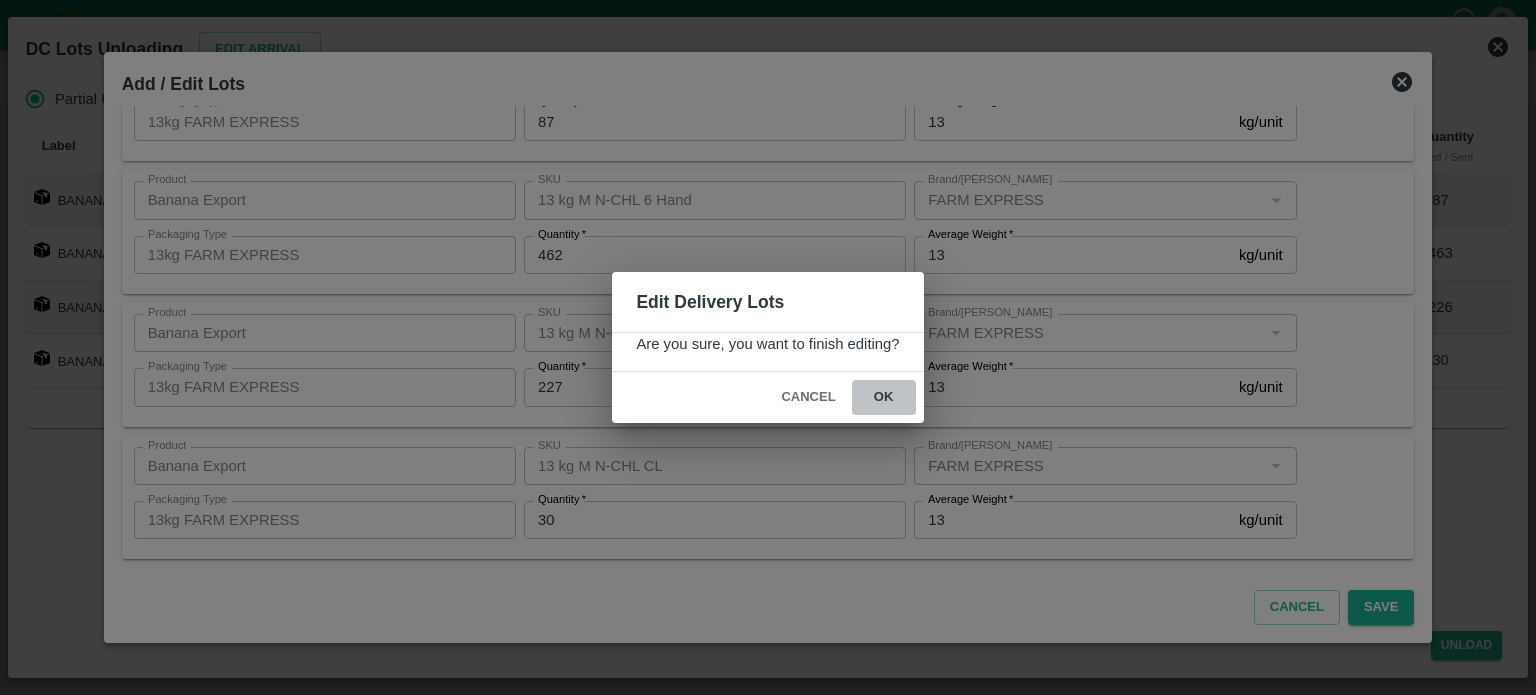click on "ok" at bounding box center [884, 397] 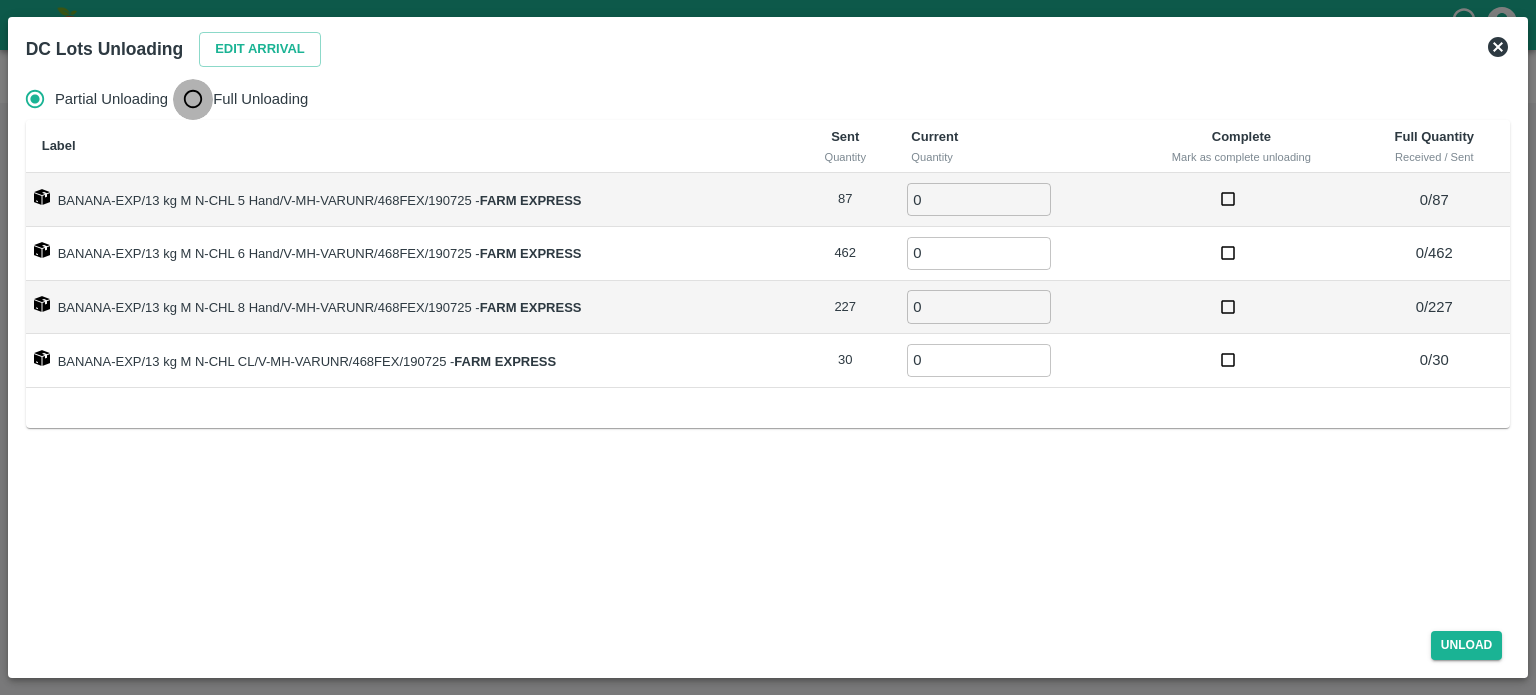 click on "Full Unloading" at bounding box center (193, 99) 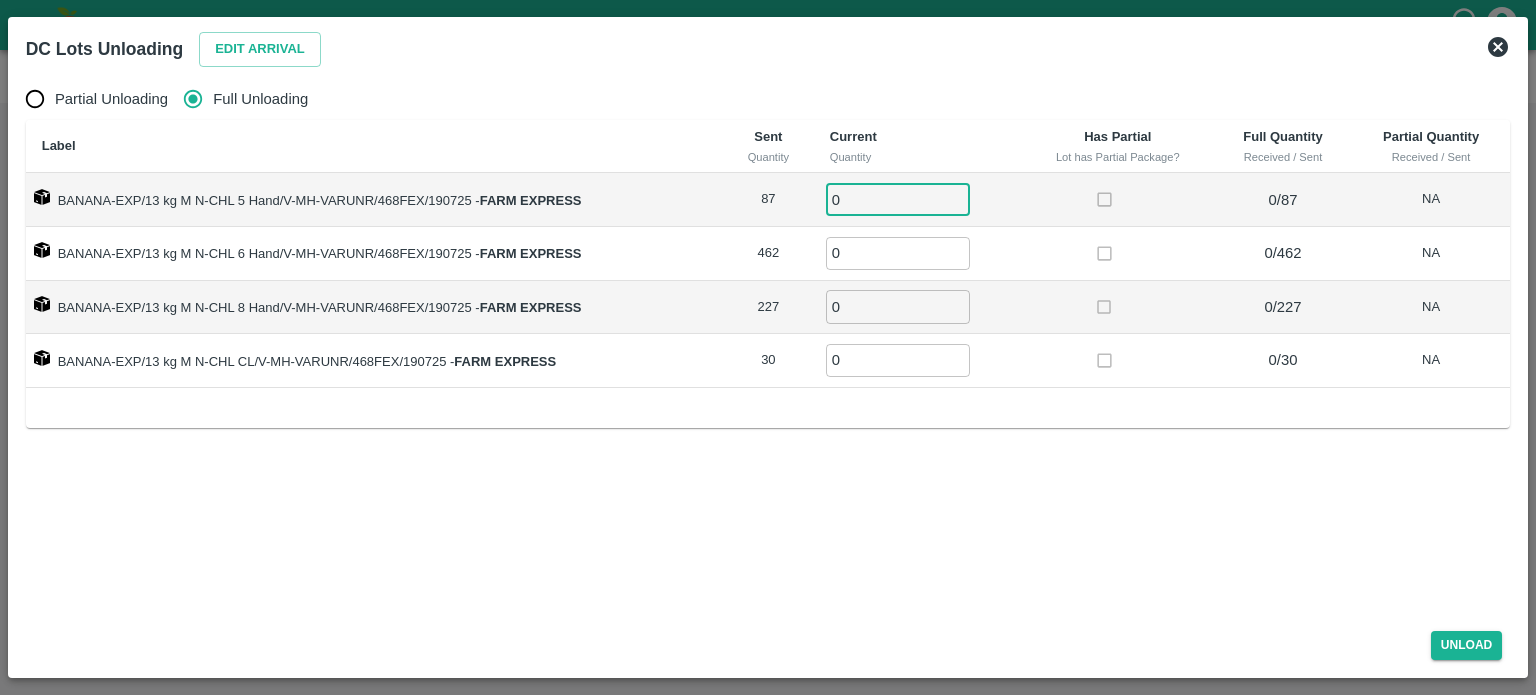 click on "0" at bounding box center [898, 199] 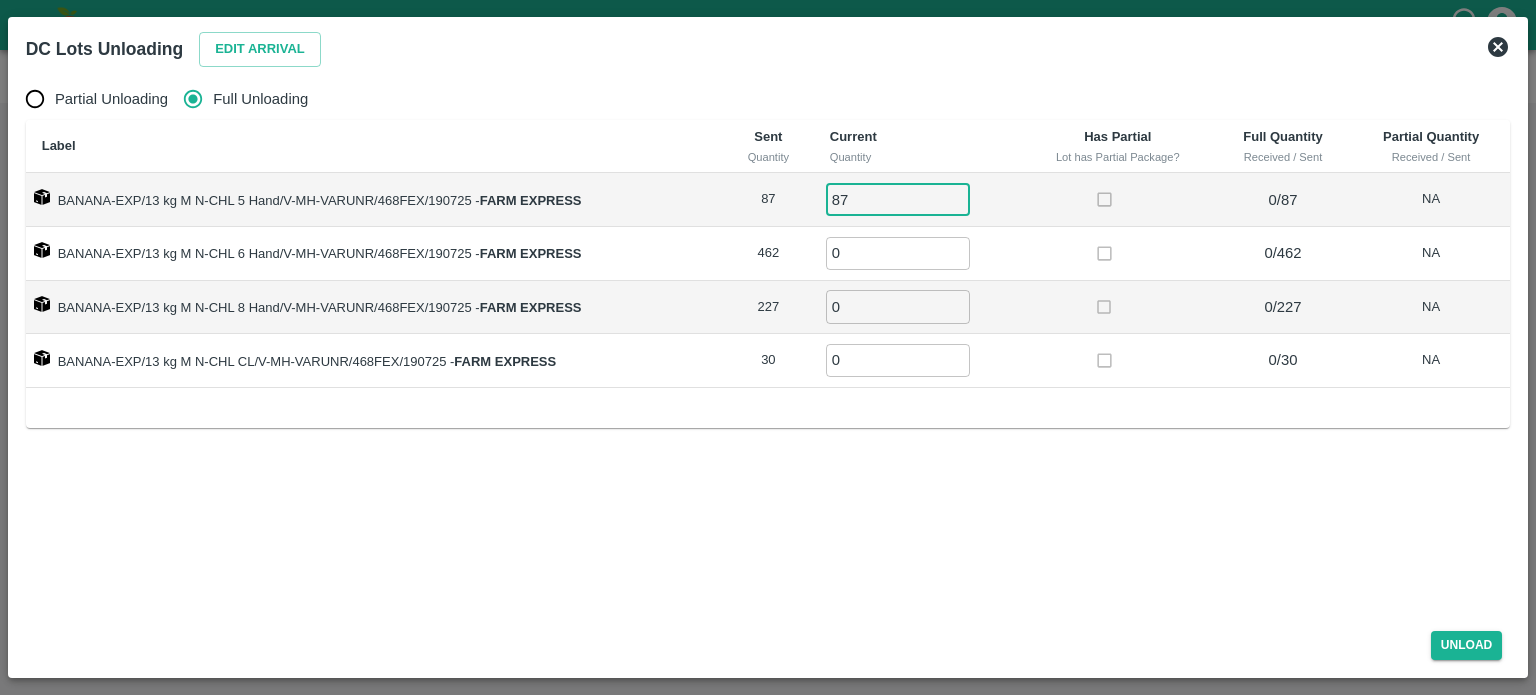type on "87" 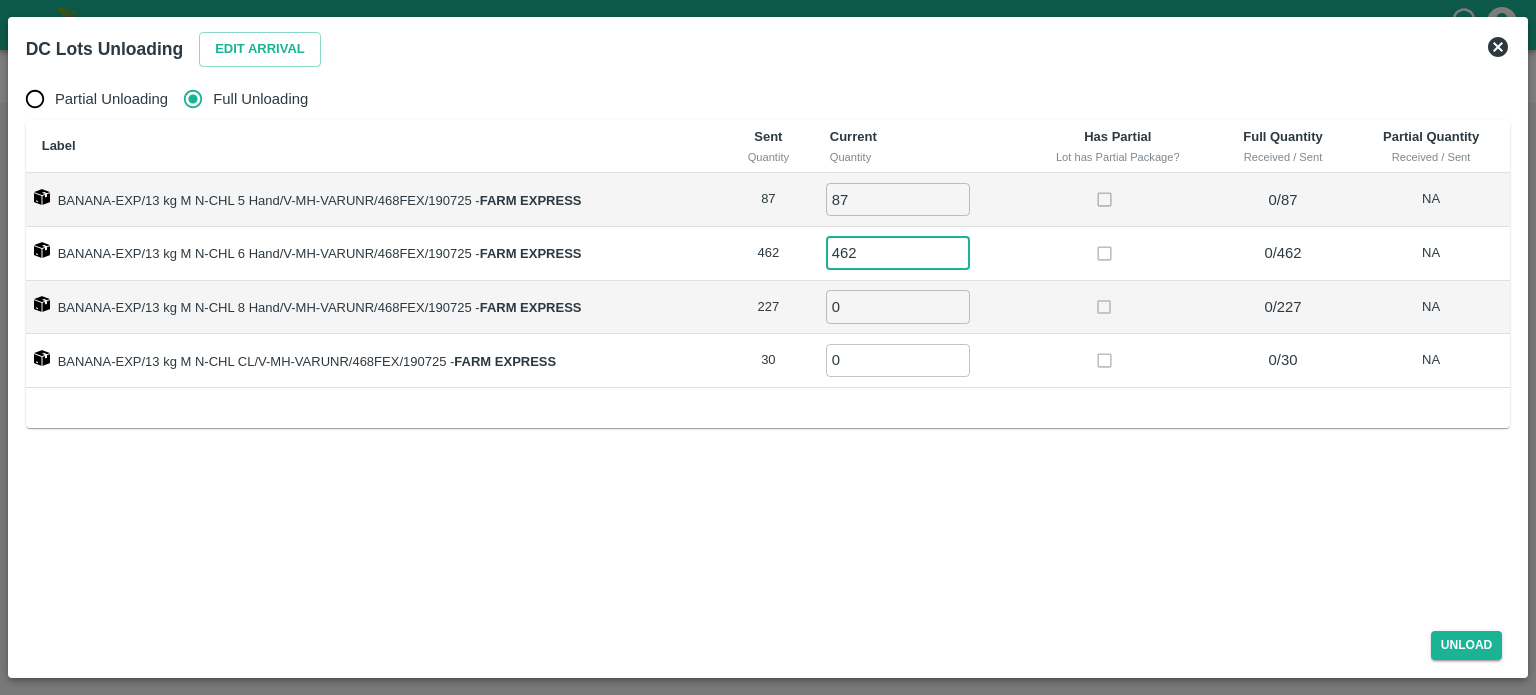 type on "462" 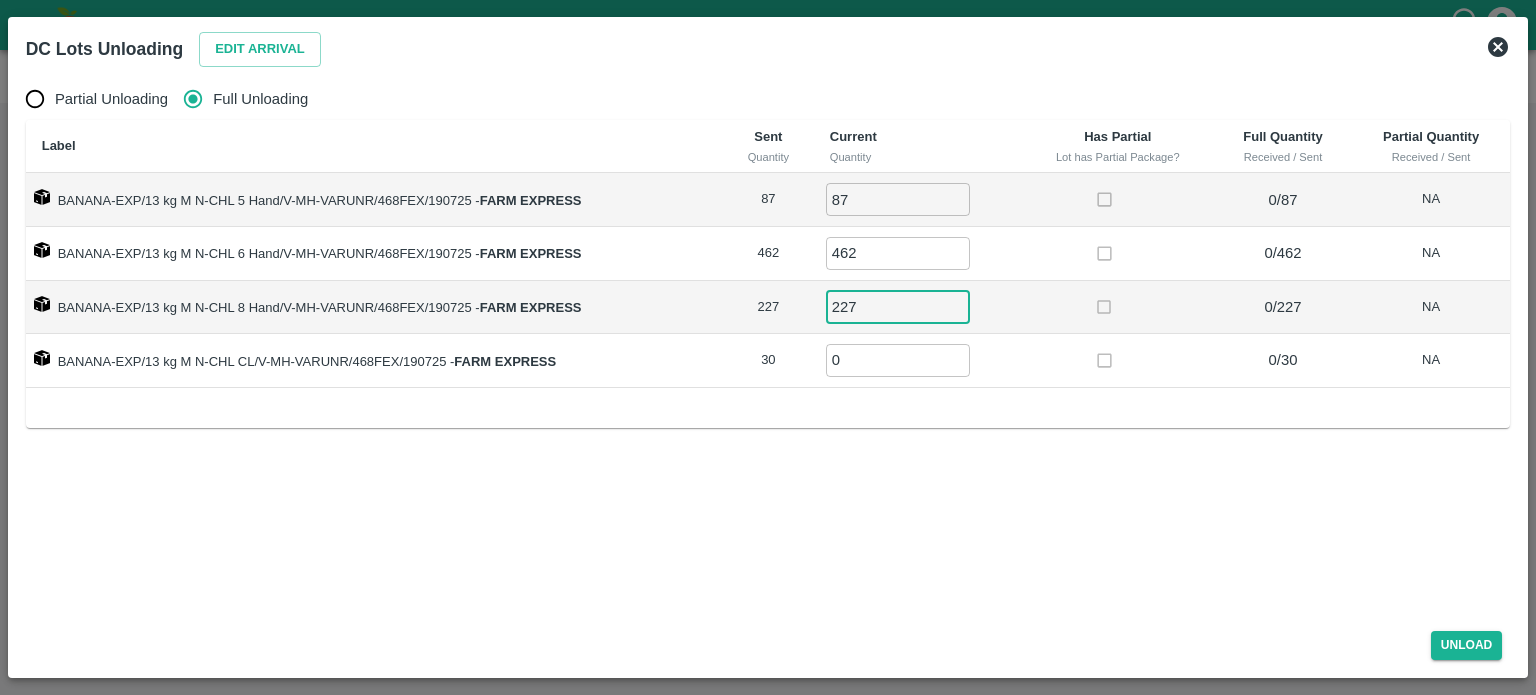 type on "227" 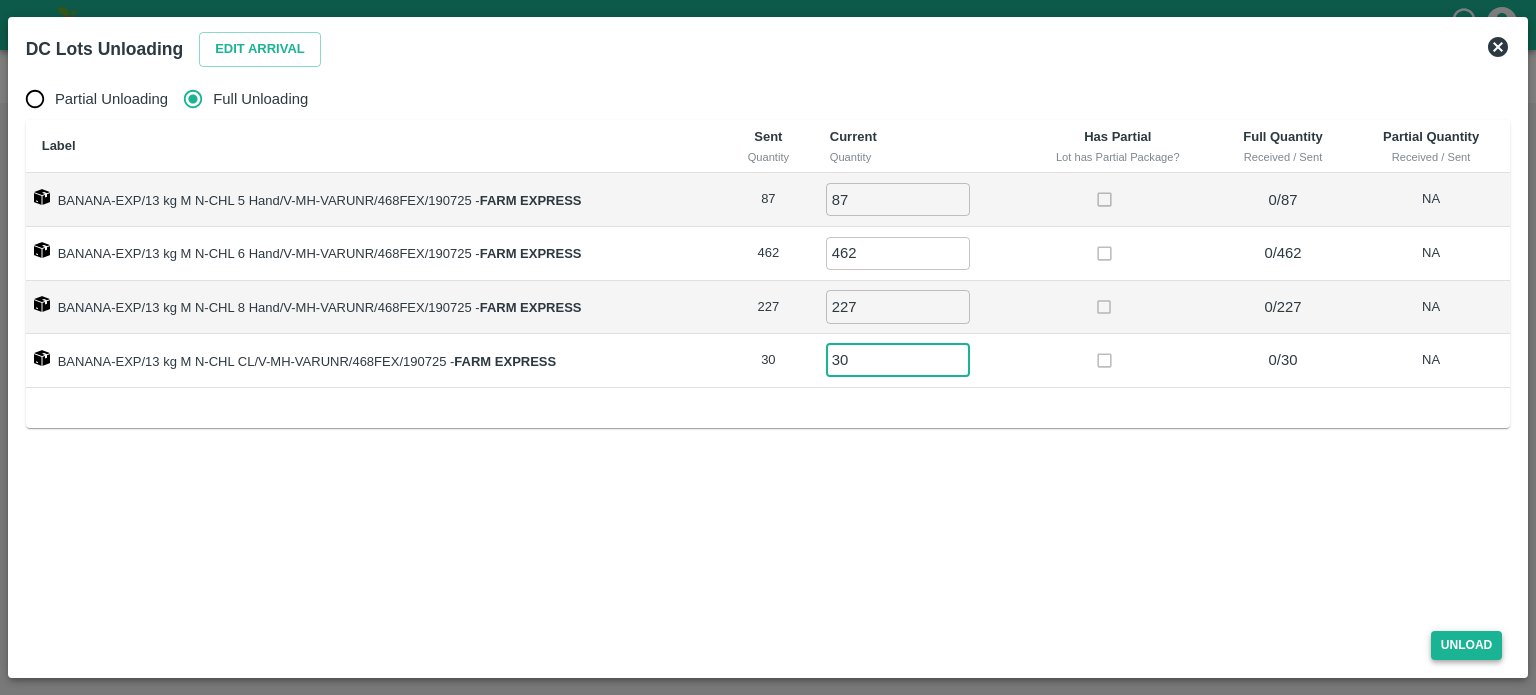type on "30" 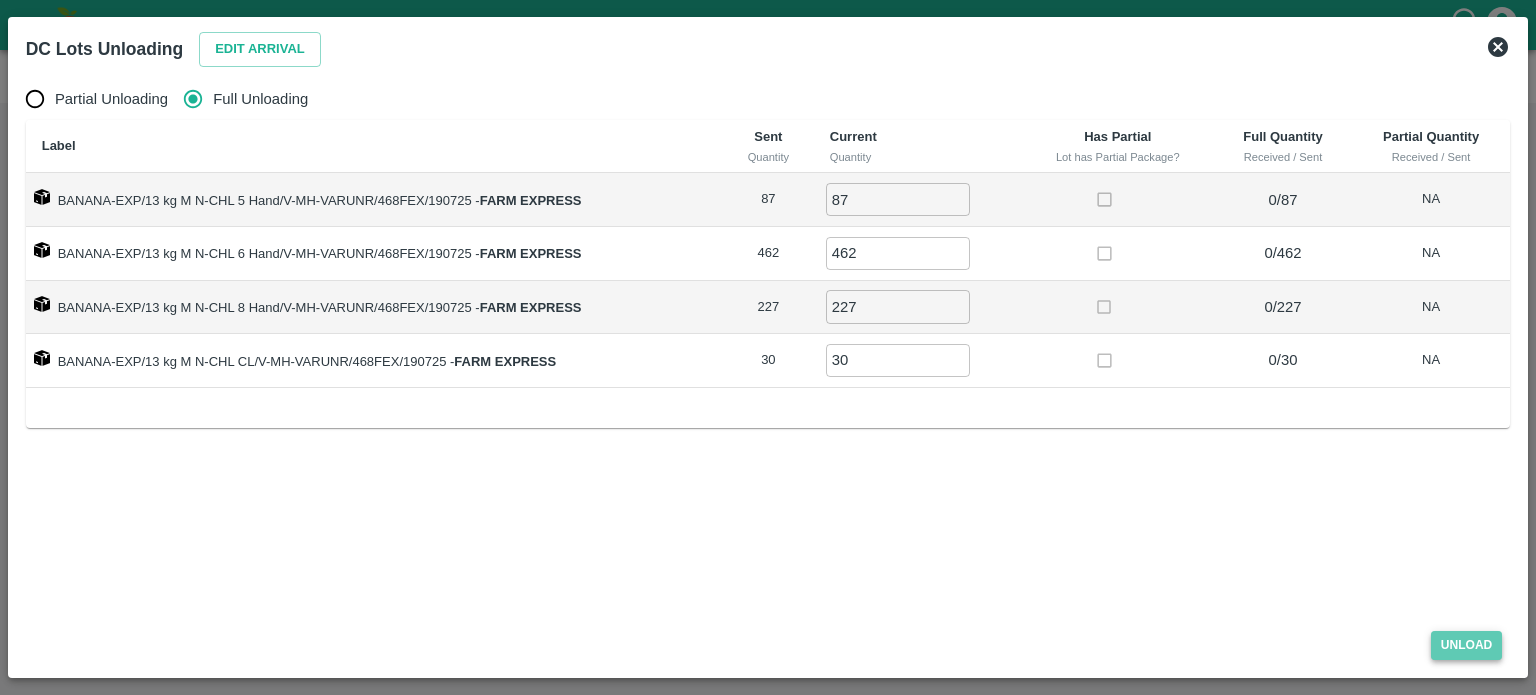 click on "Unload" at bounding box center (1467, 645) 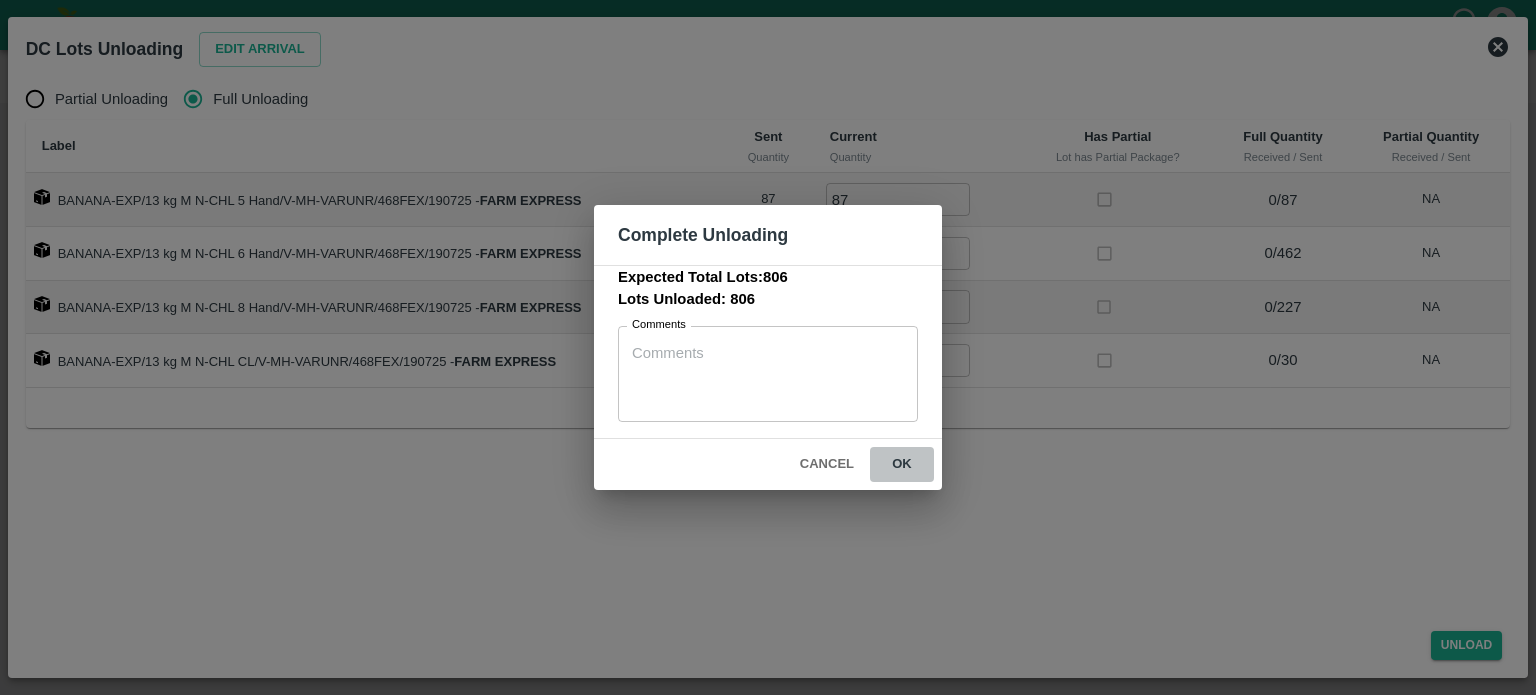 click on "ok" at bounding box center (902, 464) 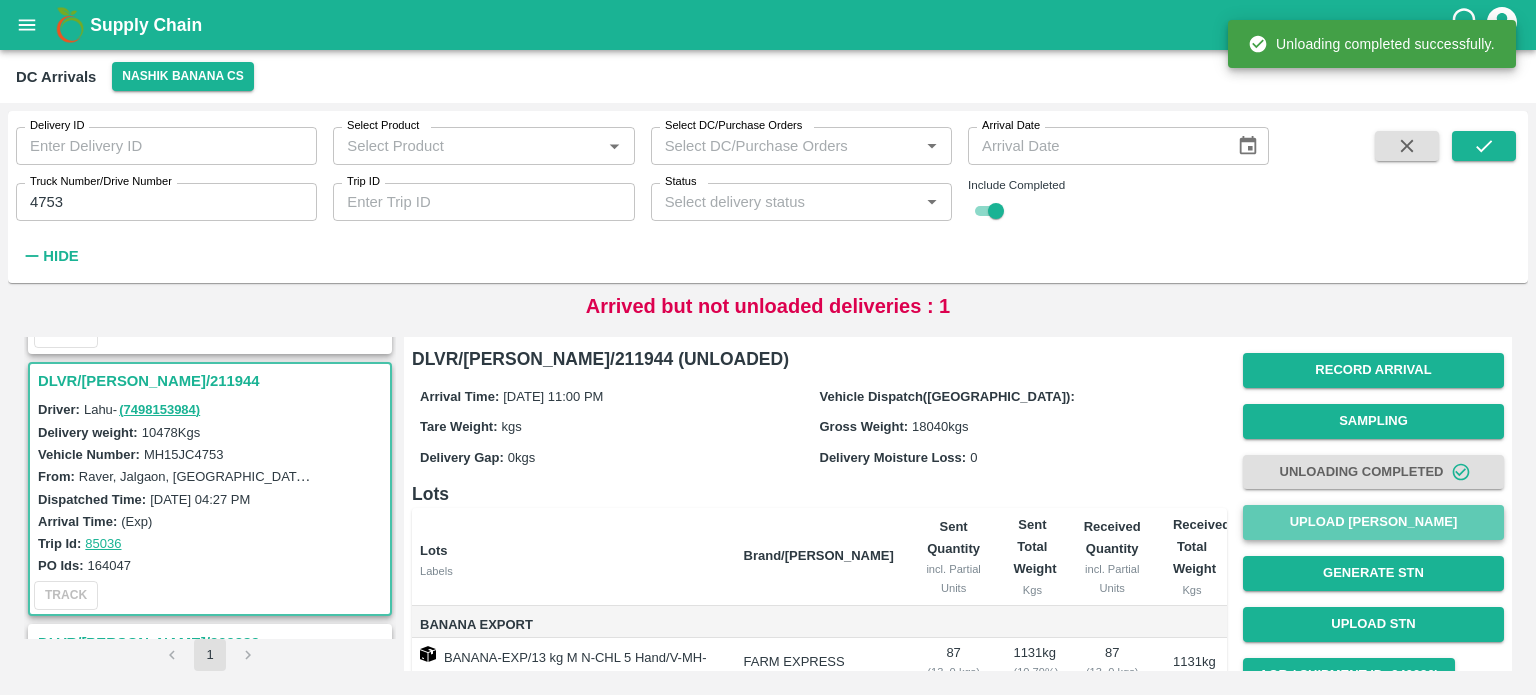 click on "Upload [PERSON_NAME]" at bounding box center (1373, 522) 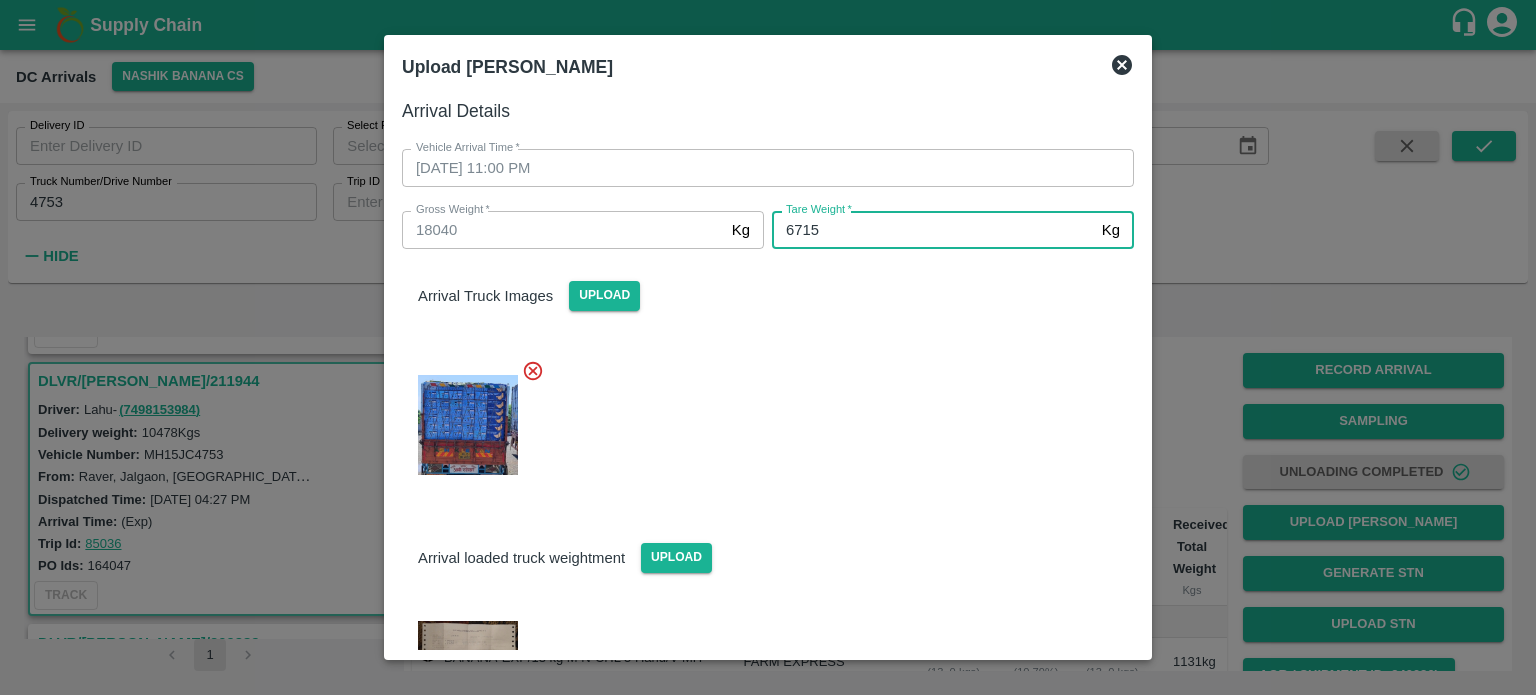 type on "6715" 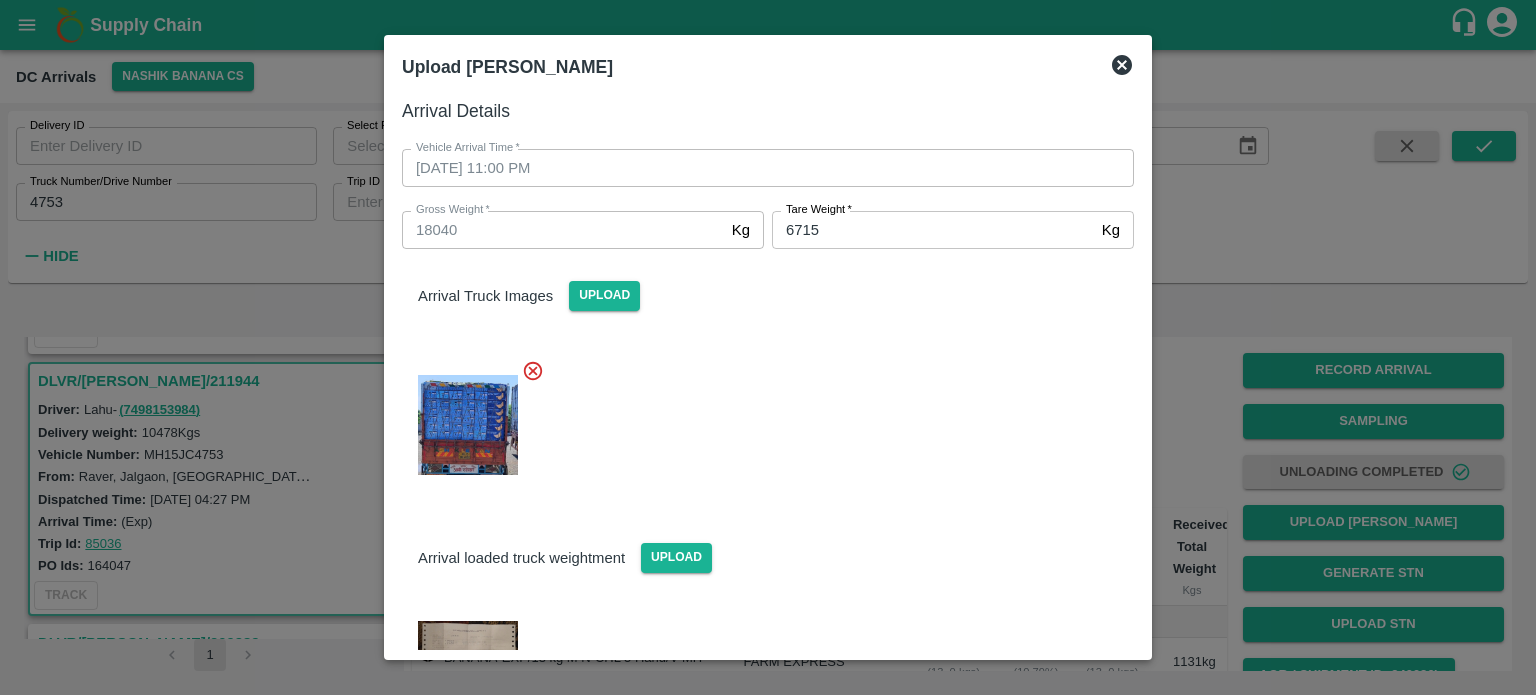 click on "Arrival loaded truck weightment Upload" at bounding box center (768, 541) 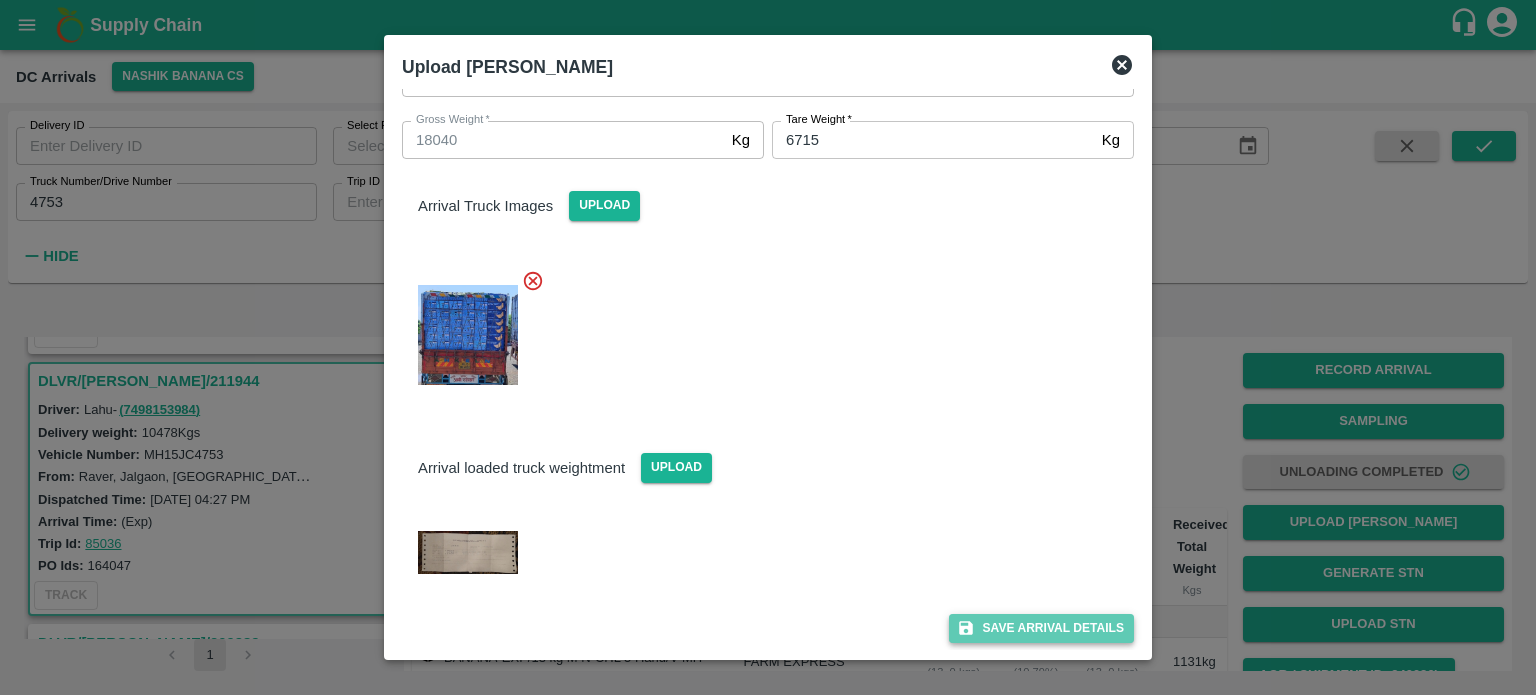 click on "Save Arrival Details" at bounding box center (1041, 628) 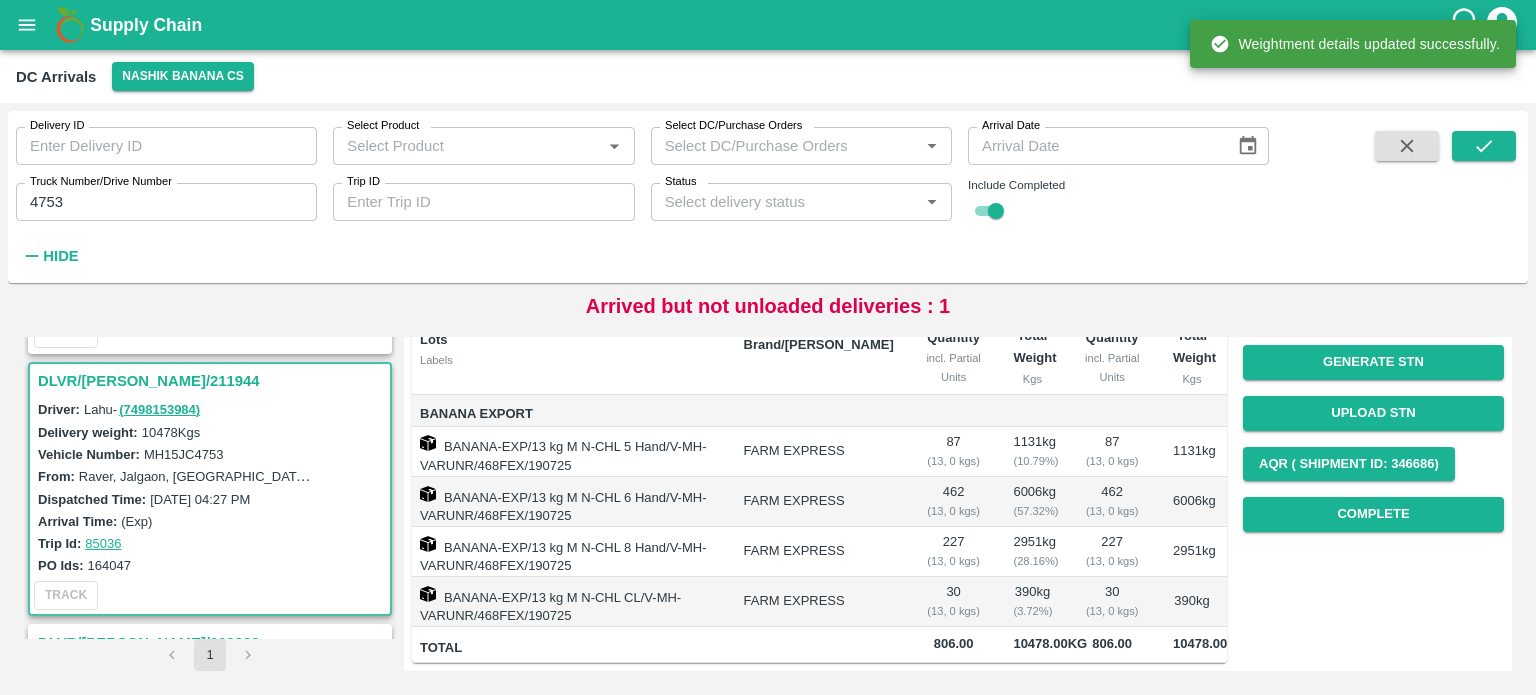 scroll, scrollTop: 296, scrollLeft: 0, axis: vertical 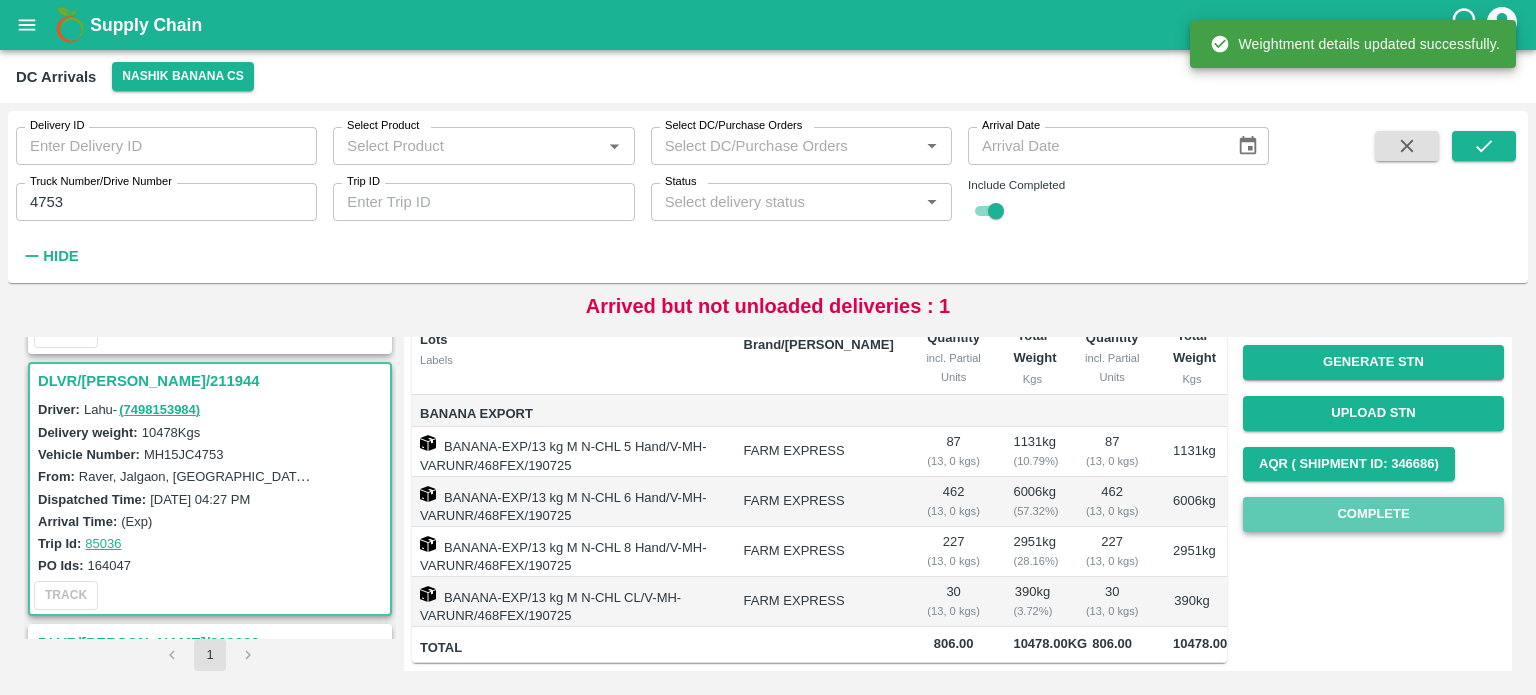 click on "Complete" at bounding box center [1373, 514] 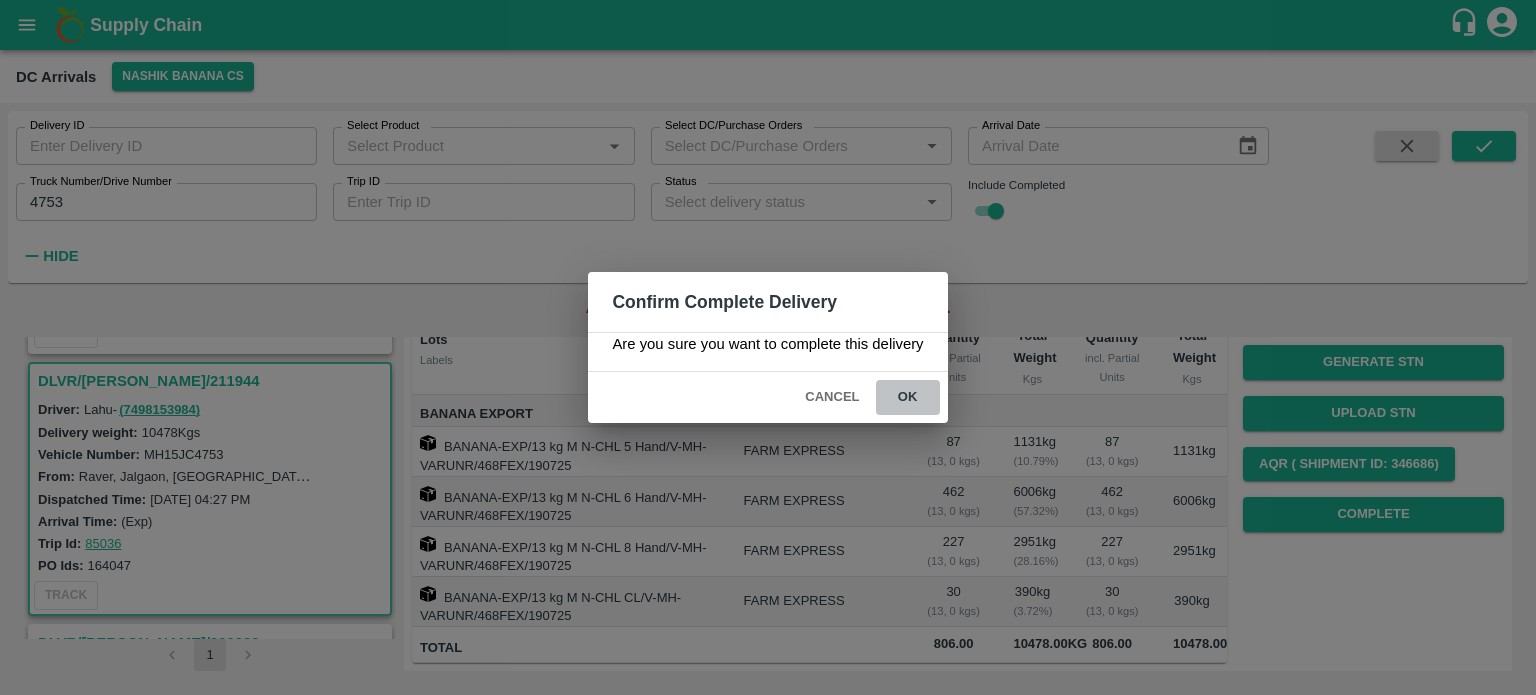 click on "ok" at bounding box center (908, 397) 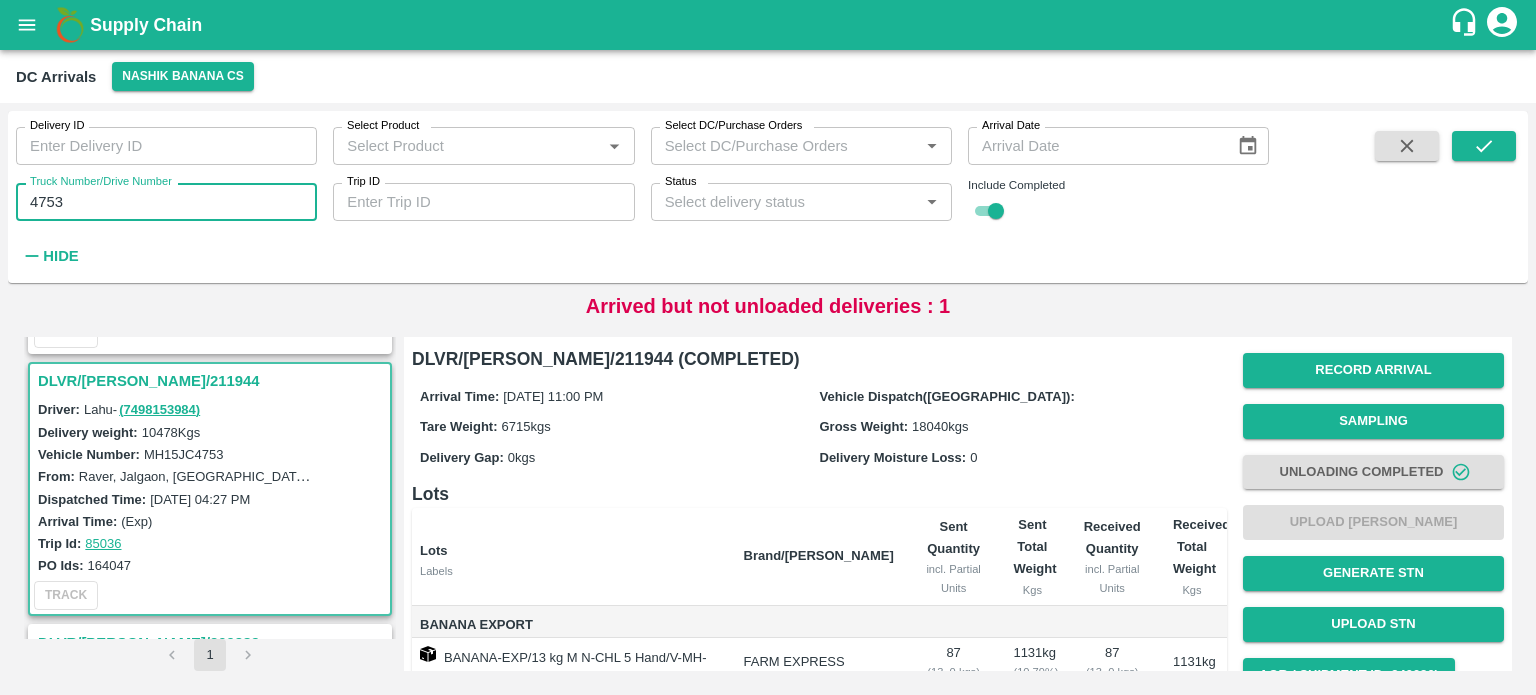 click on "4753" at bounding box center [166, 202] 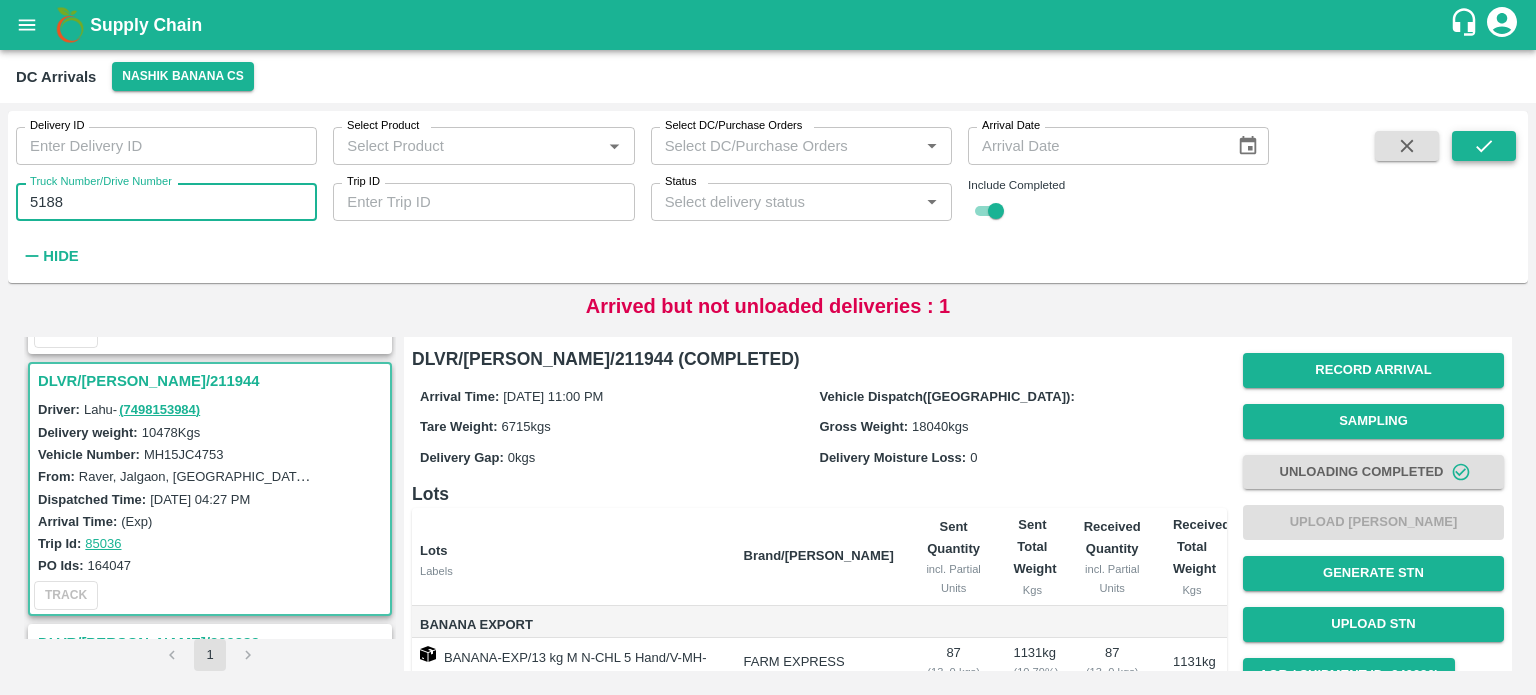 type on "5188" 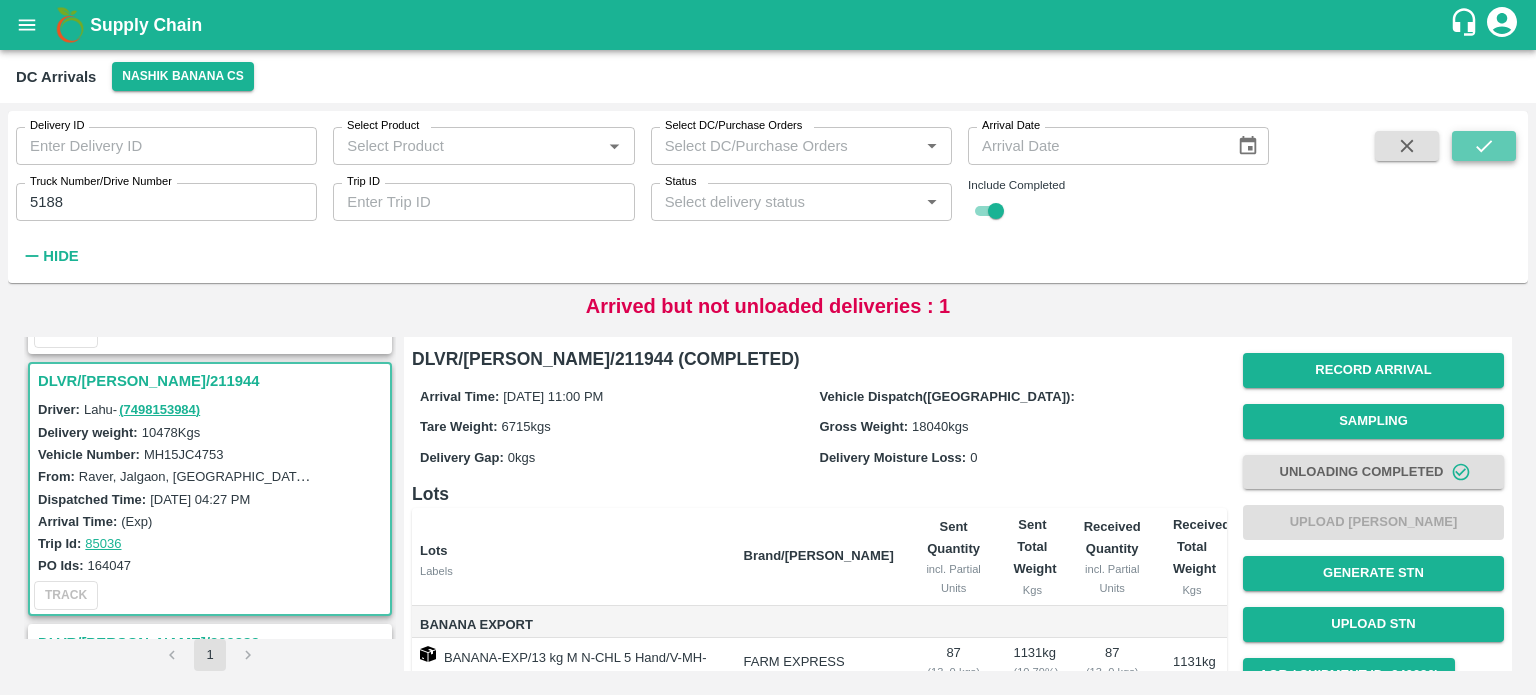 click at bounding box center [1484, 146] 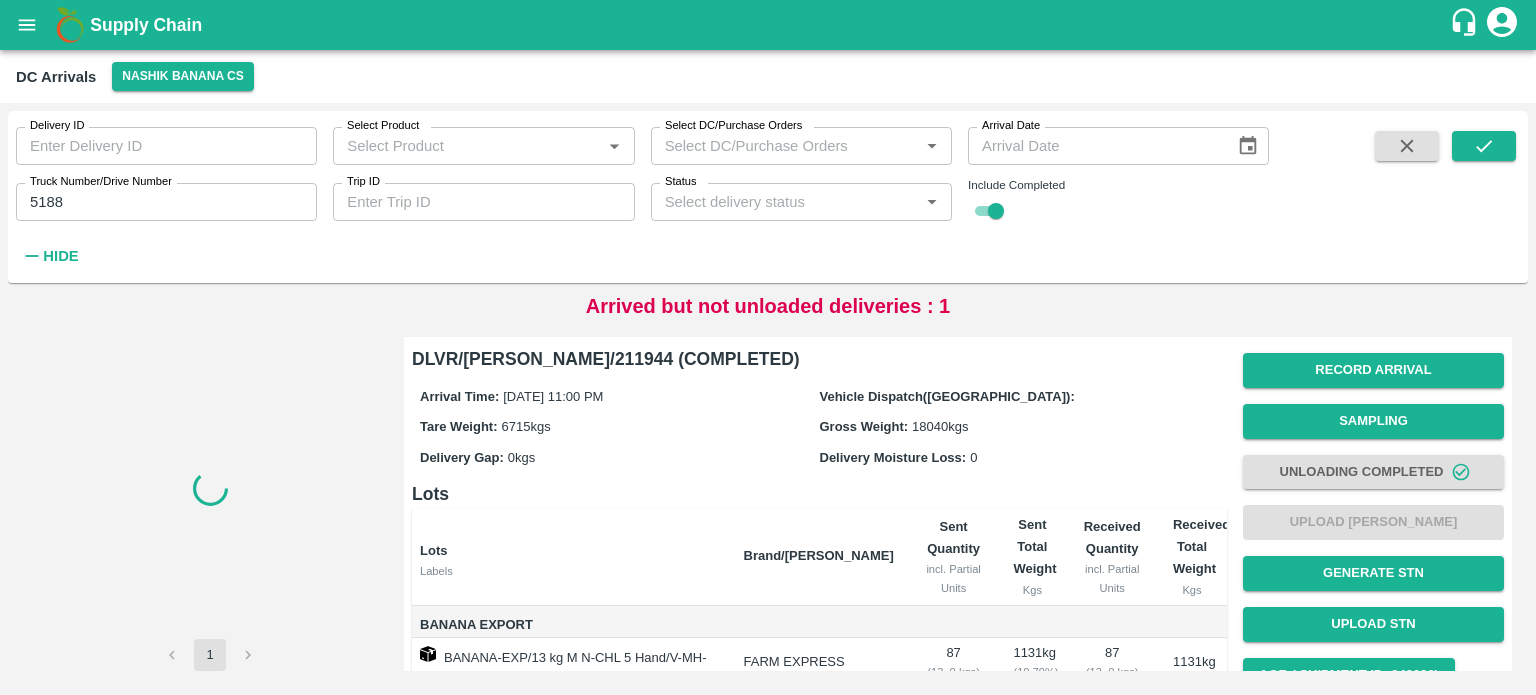 scroll, scrollTop: 0, scrollLeft: 0, axis: both 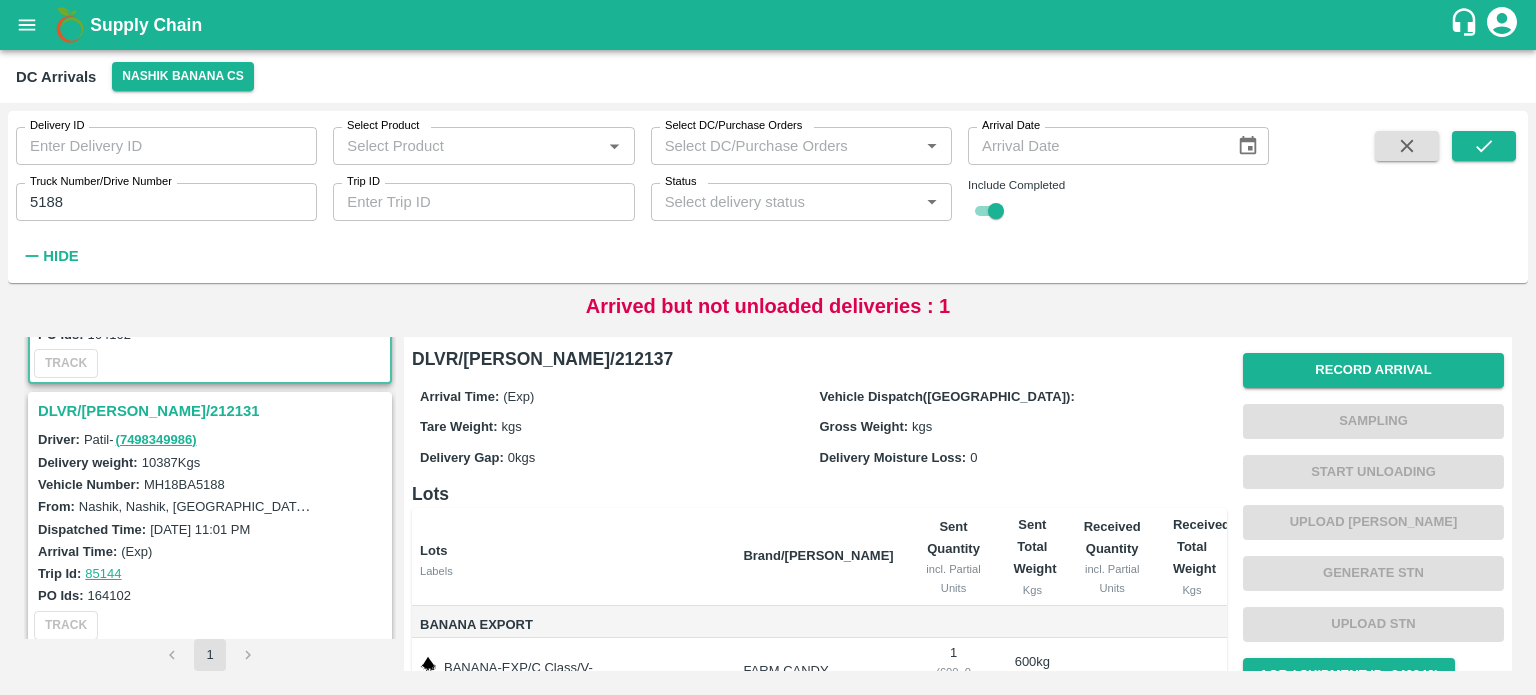 click on "DLVR/[PERSON_NAME]/212131" at bounding box center (213, 411) 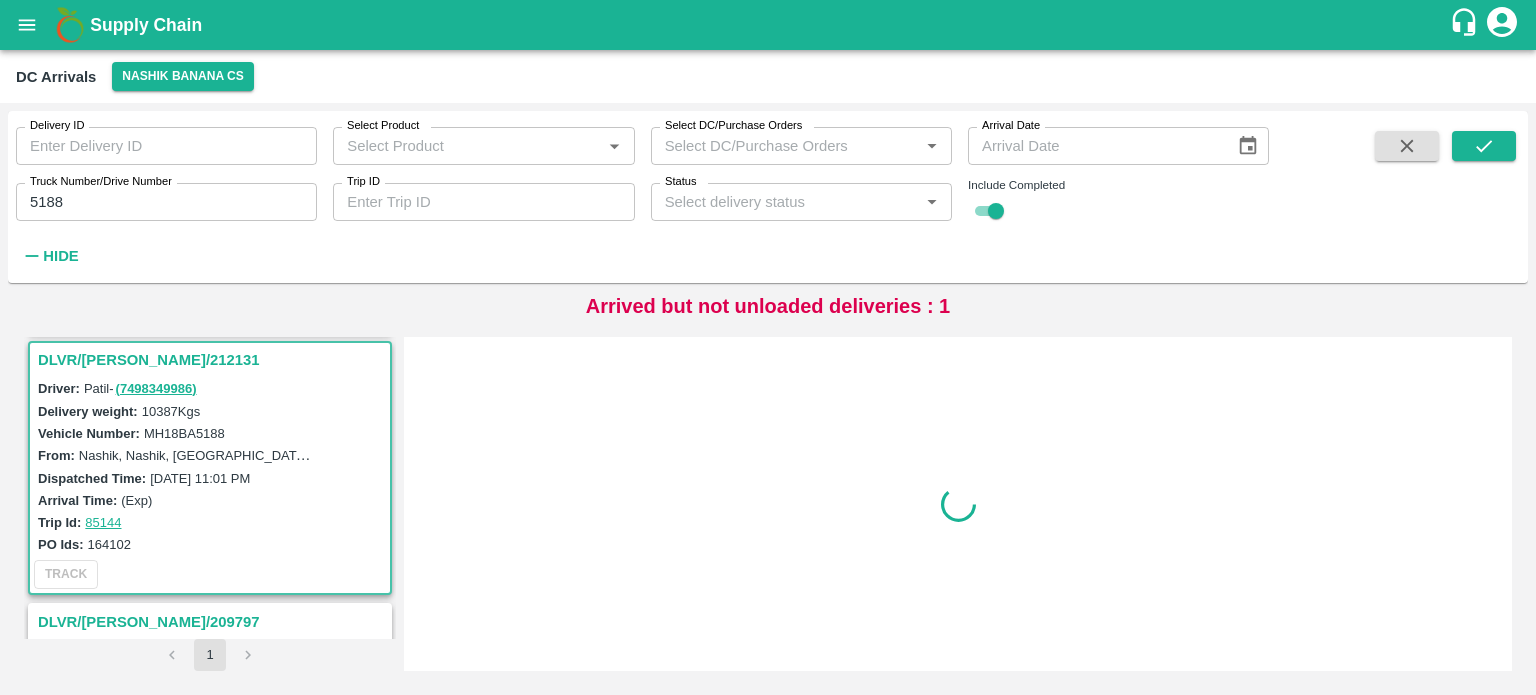 scroll, scrollTop: 268, scrollLeft: 0, axis: vertical 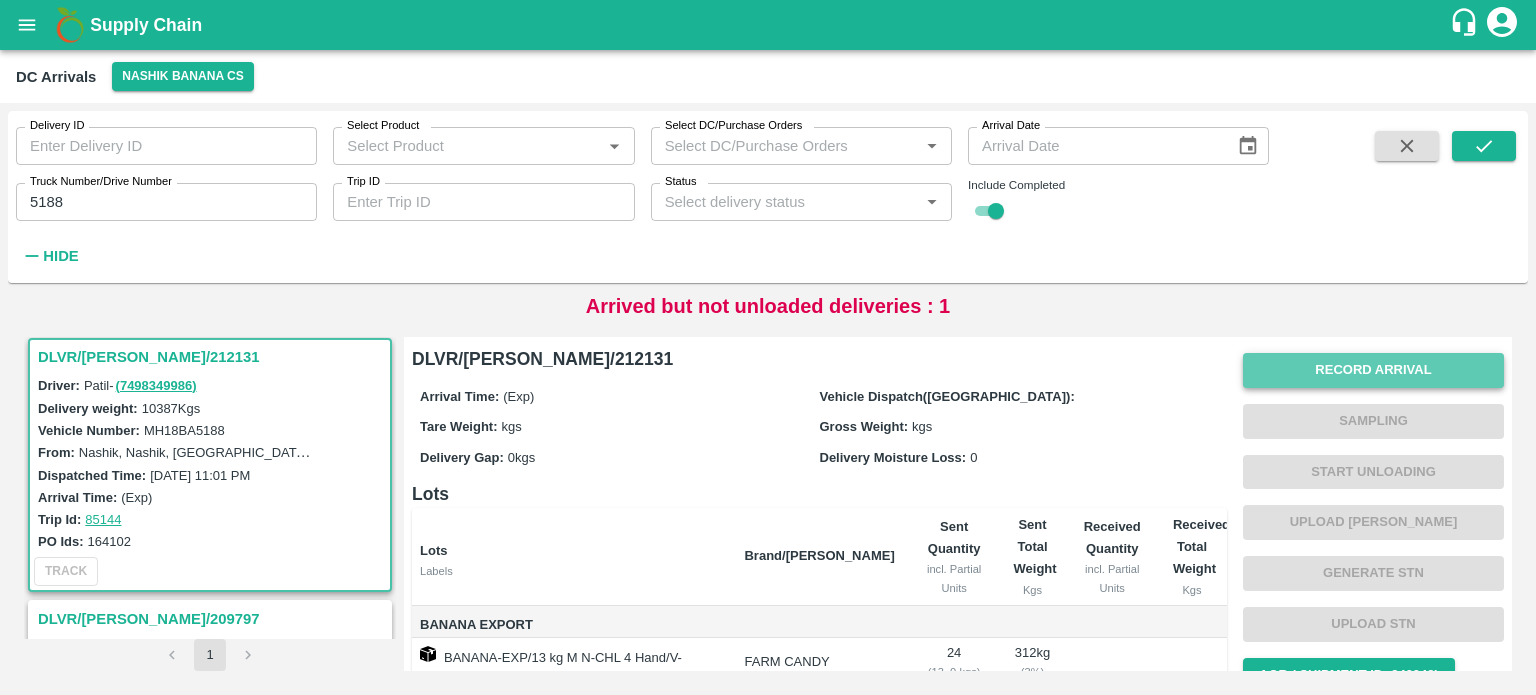 click on "Record Arrival" at bounding box center [1373, 370] 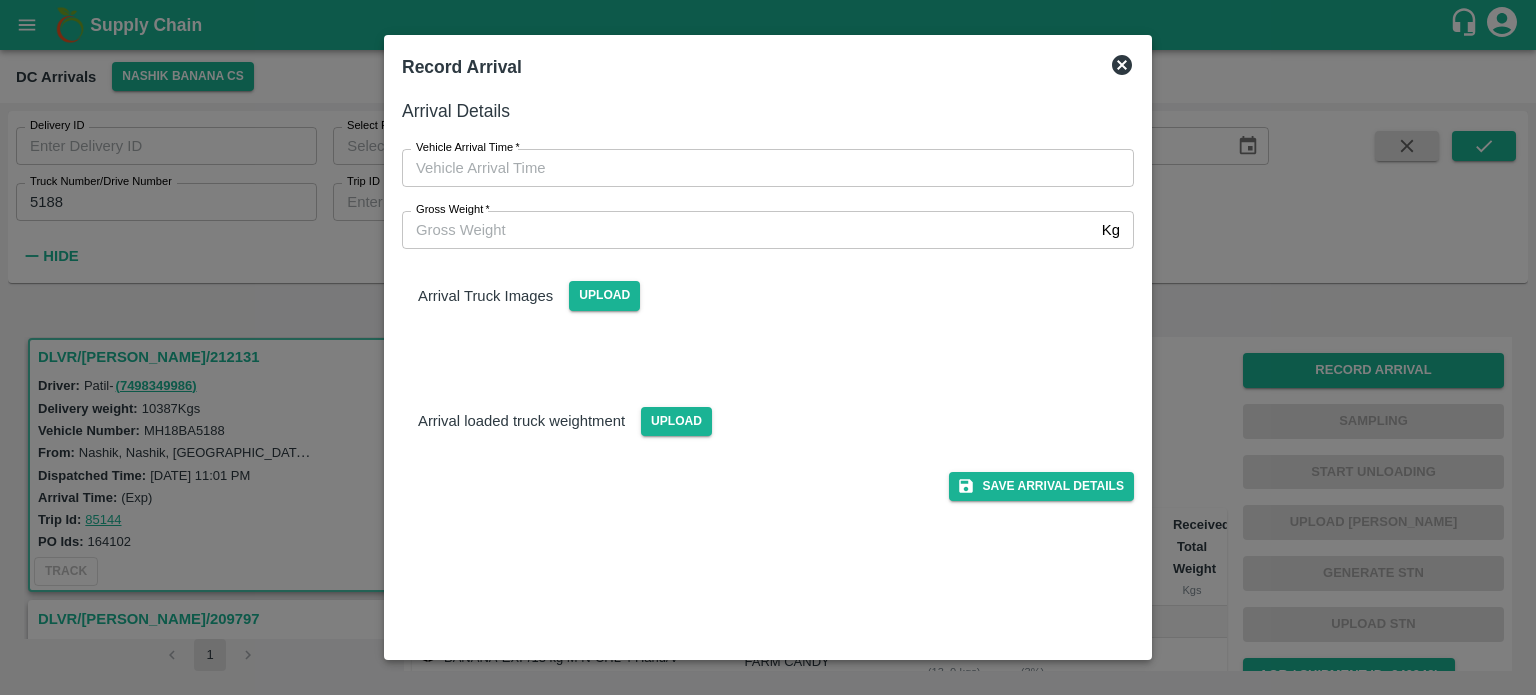 click on "Gross Weight   *" at bounding box center [748, 230] 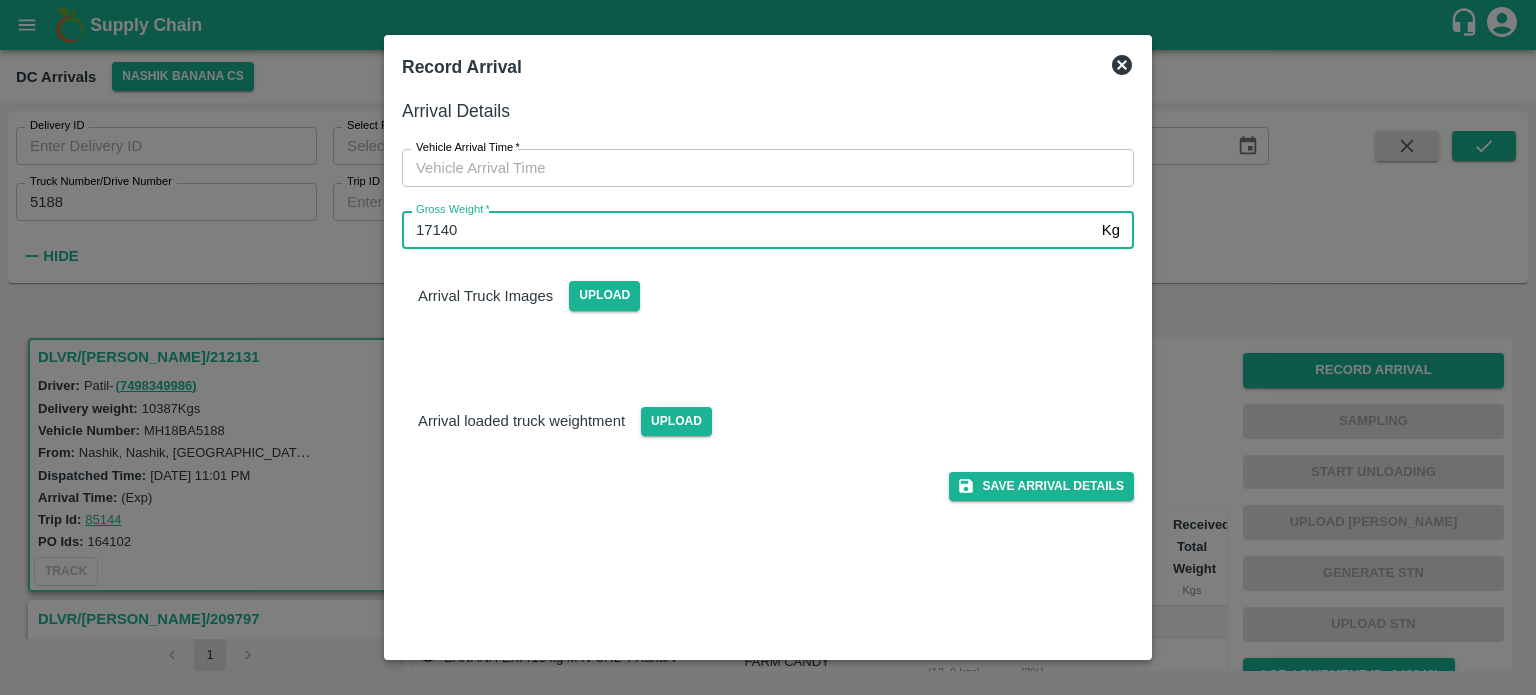 type on "17140" 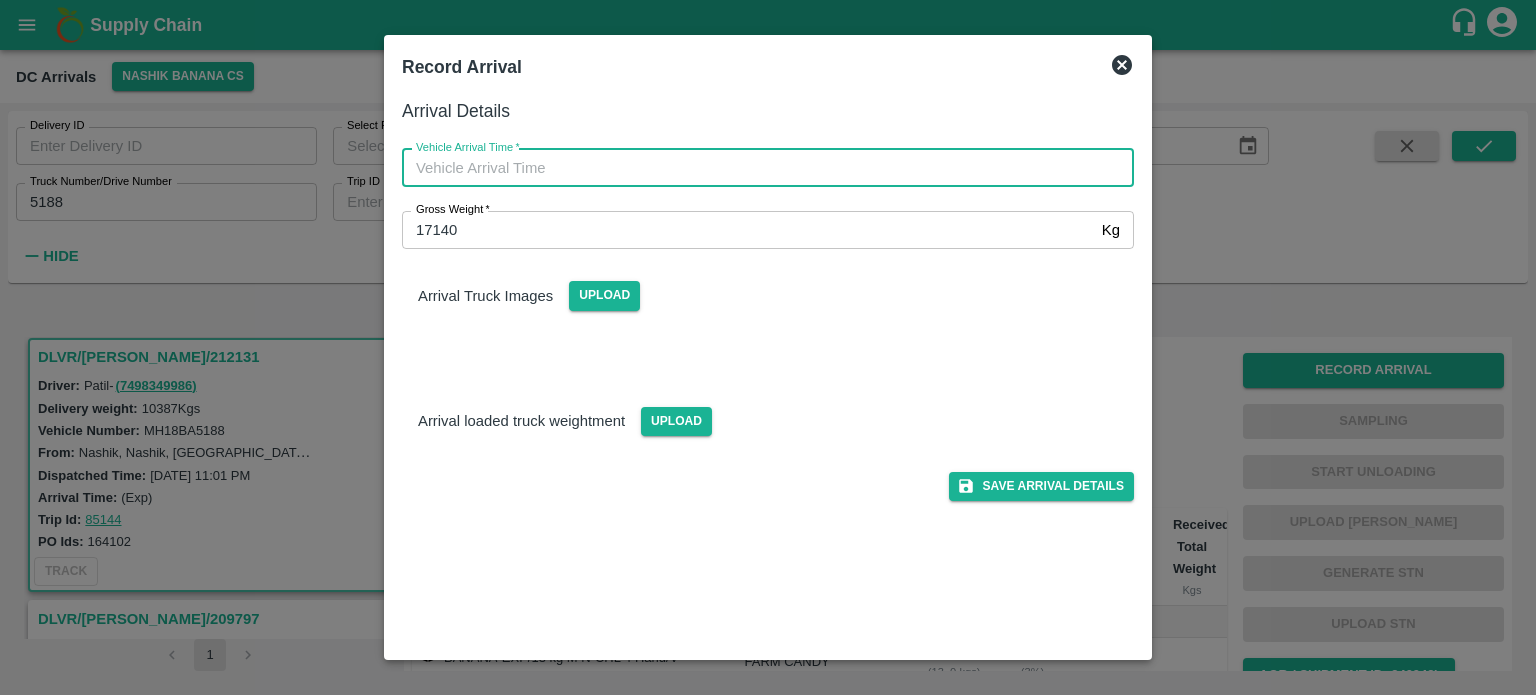 type on "DD/MM/YYYY hh:mm aa" 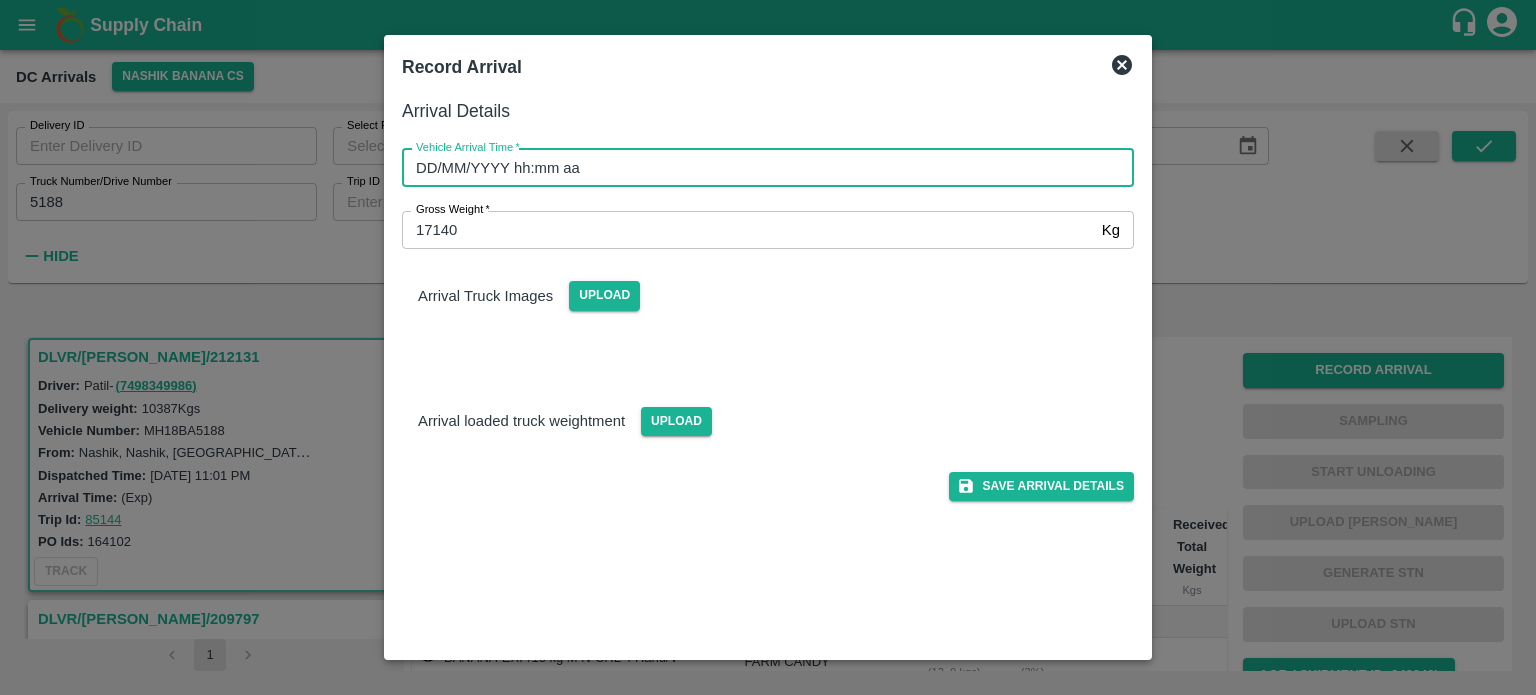 click on "DD/MM/YYYY hh:mm aa" at bounding box center [761, 168] 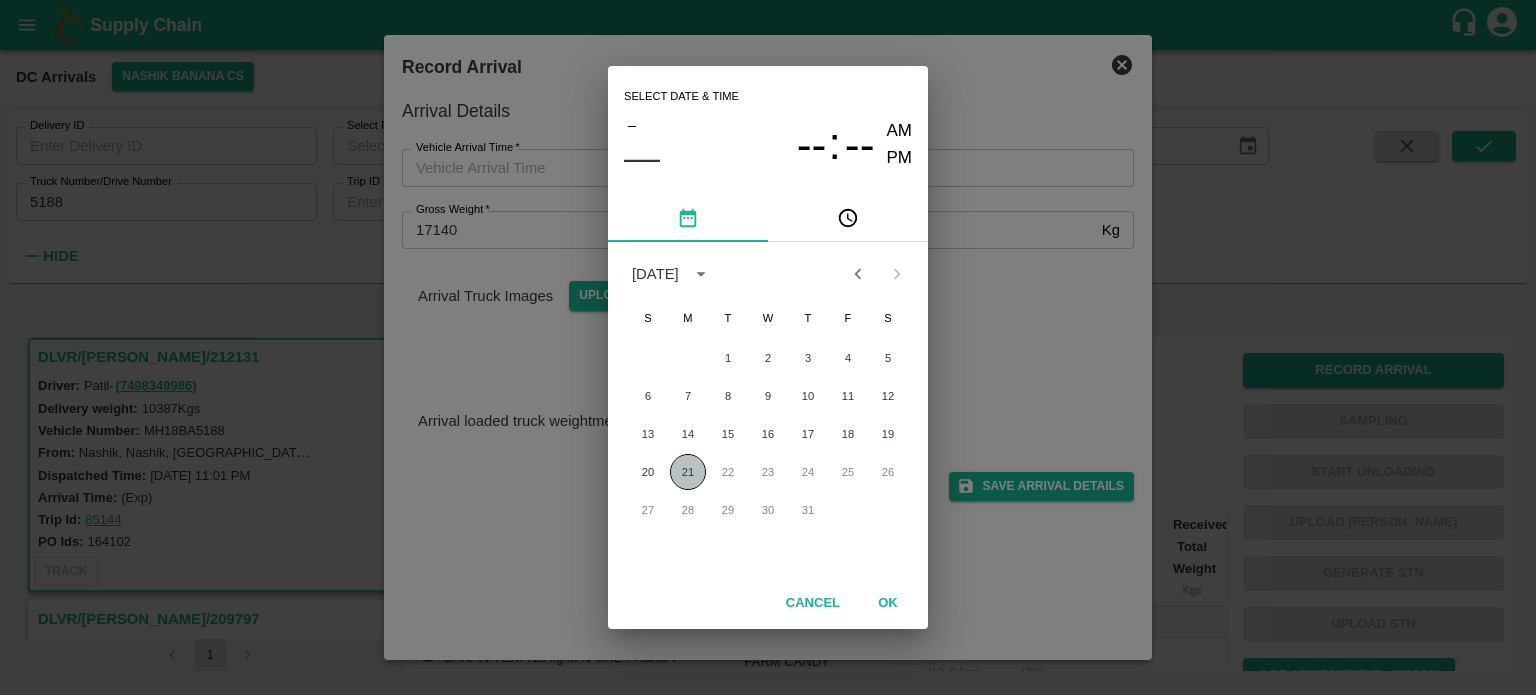 click on "21" at bounding box center [688, 472] 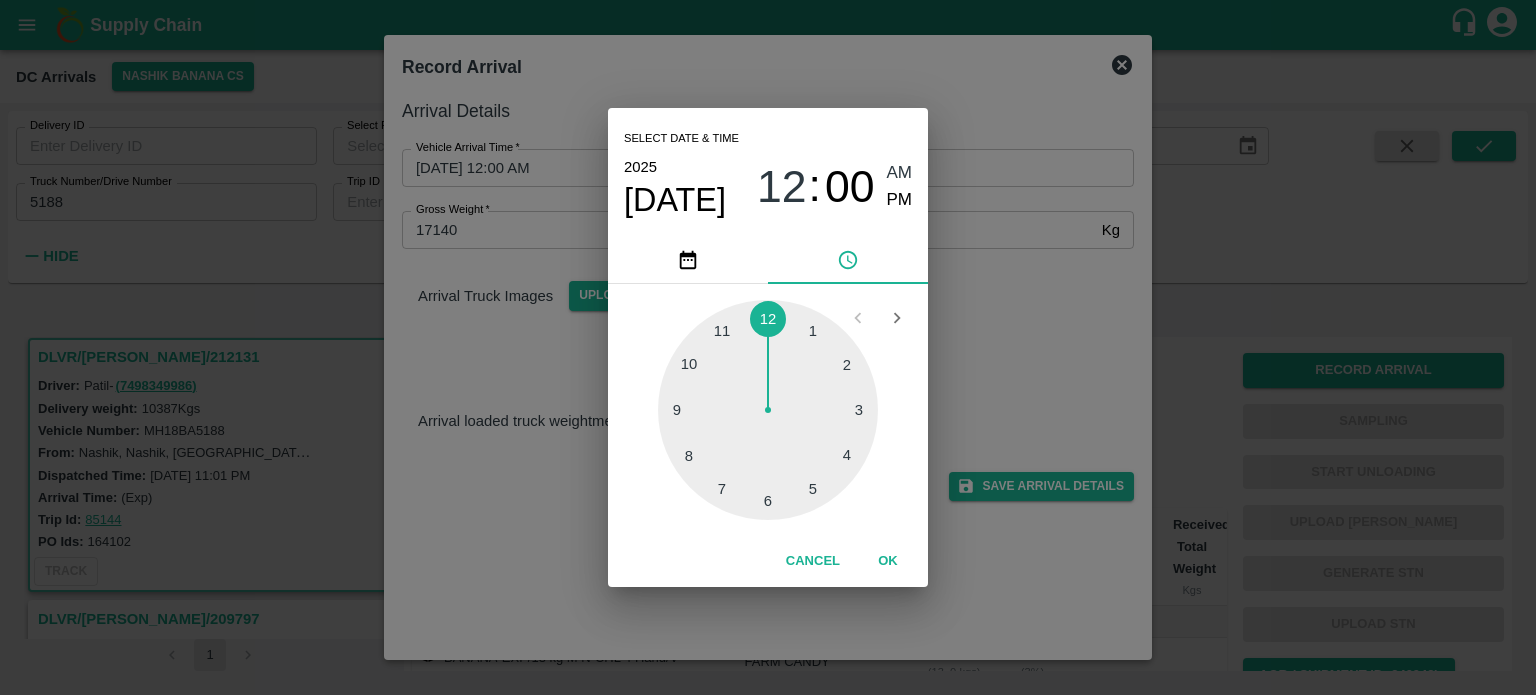click at bounding box center (768, 410) 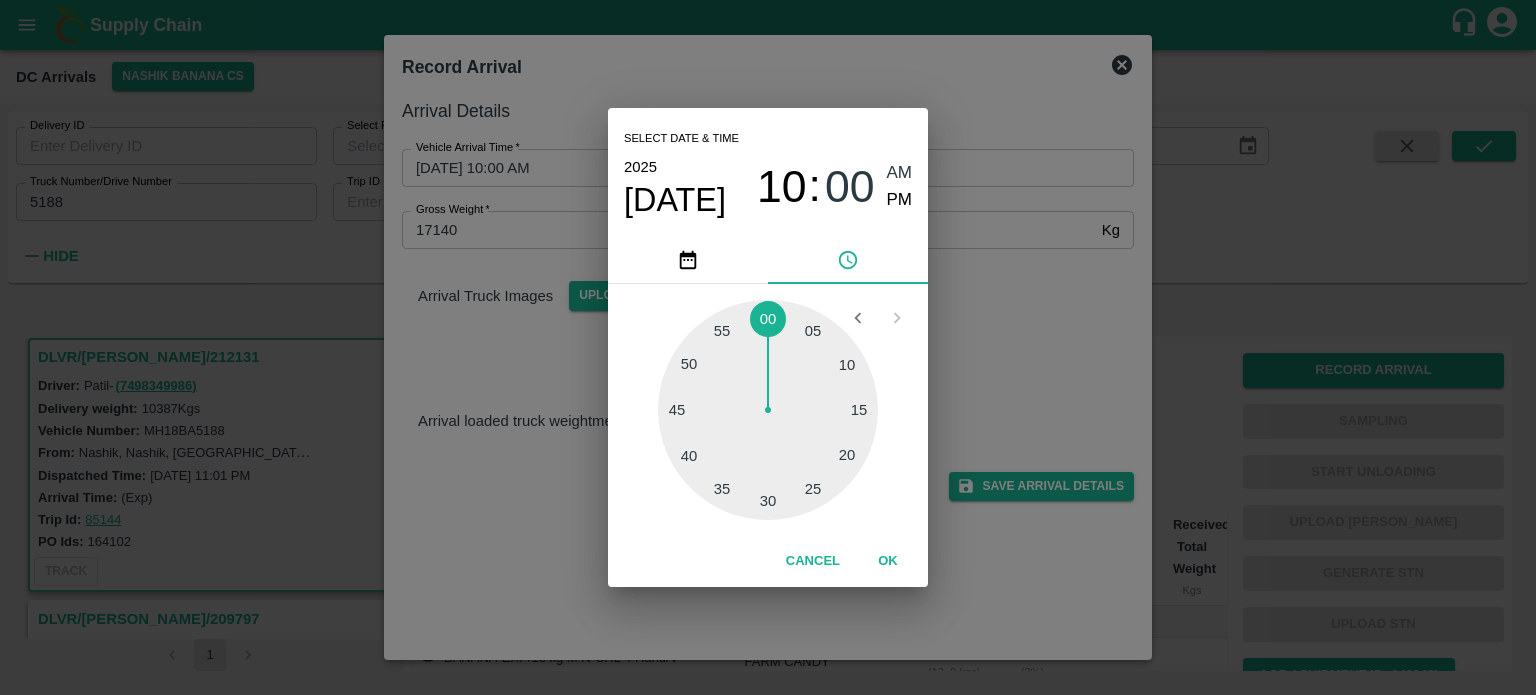 click at bounding box center [768, 410] 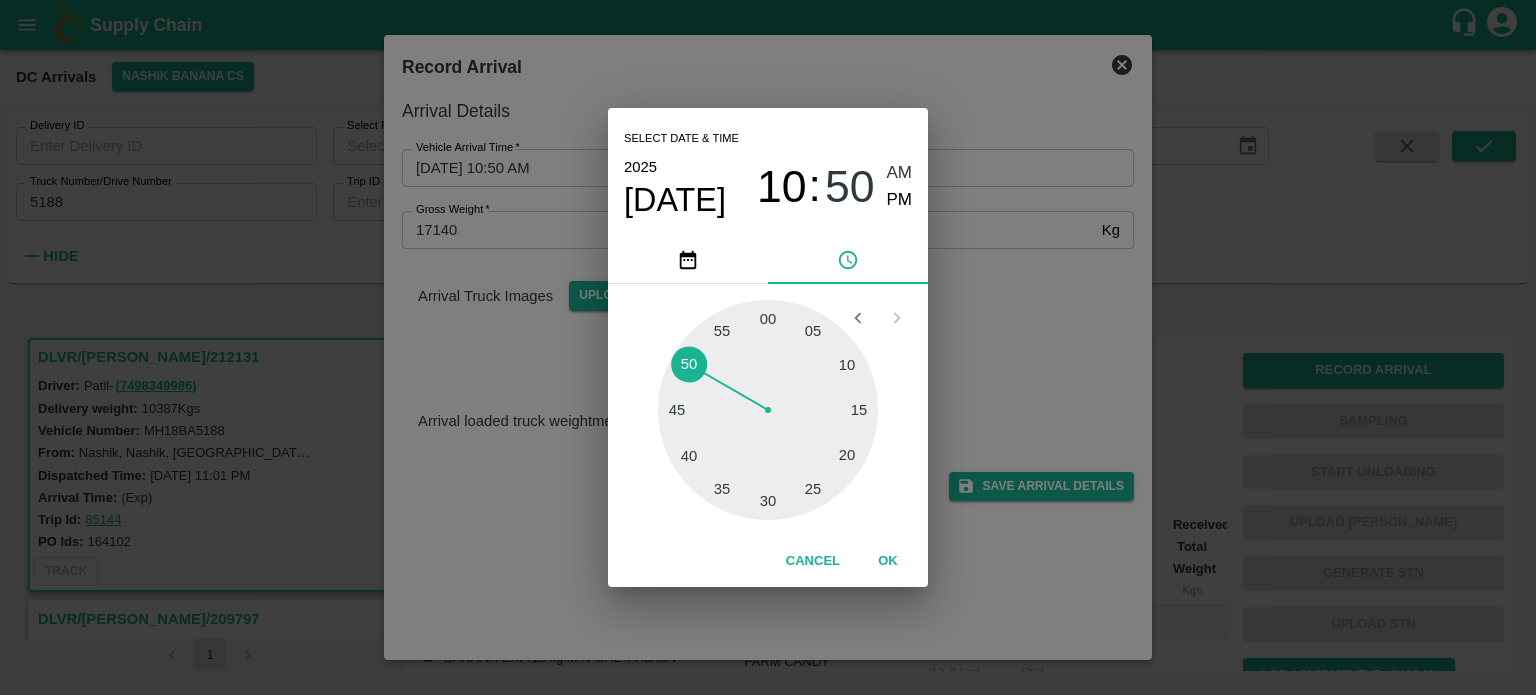 click on "Select date & time [DATE] 10 : 50 AM PM 05 10 15 20 25 30 35 40 45 50 55 00 Cancel OK" at bounding box center [768, 347] 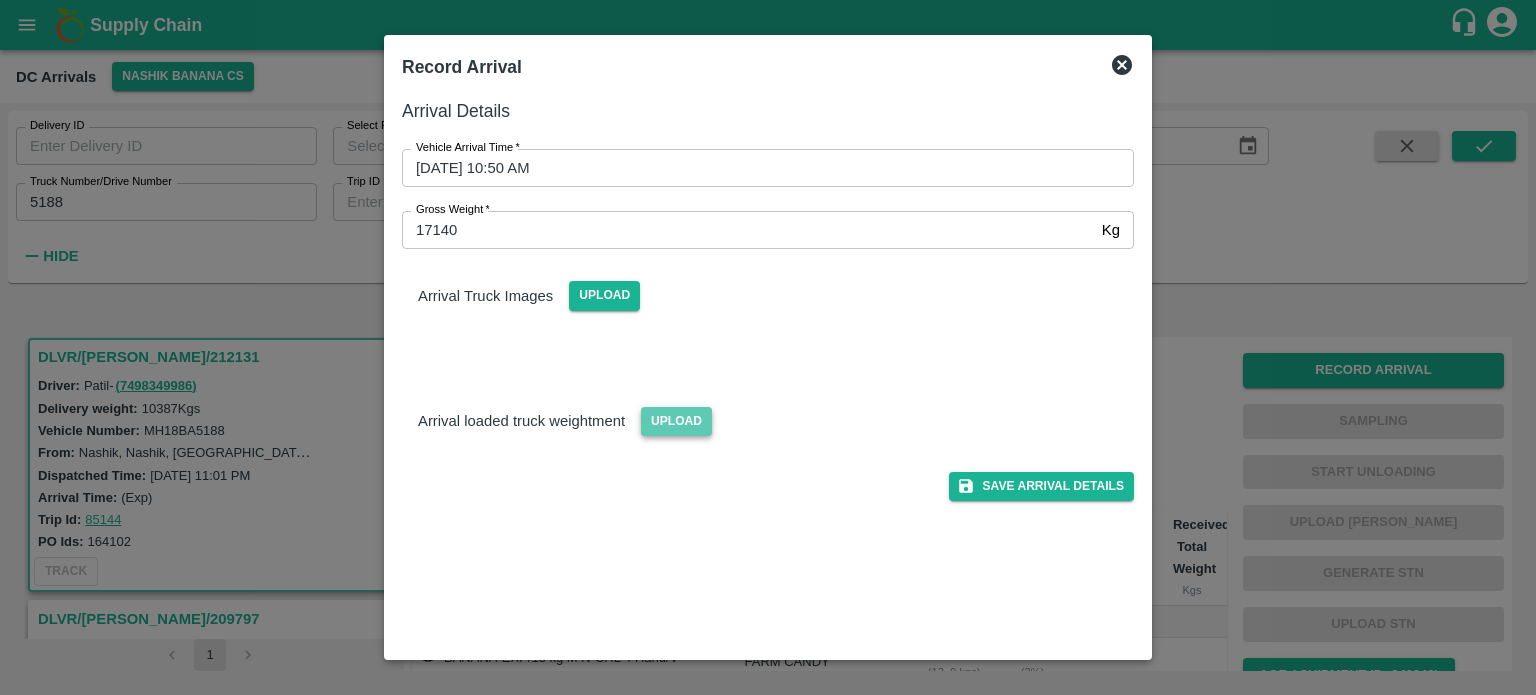 click on "Upload" at bounding box center [676, 421] 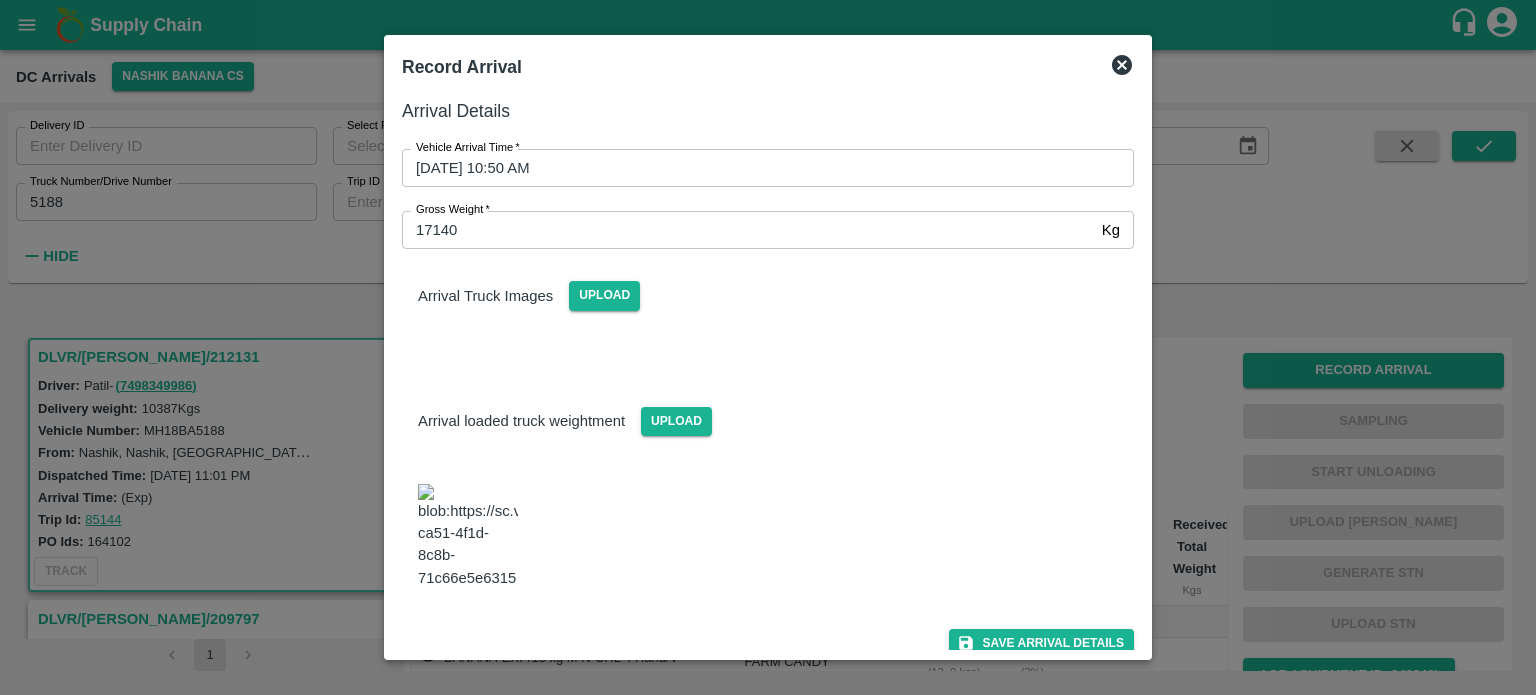click on "Upload" at bounding box center (596, 287) 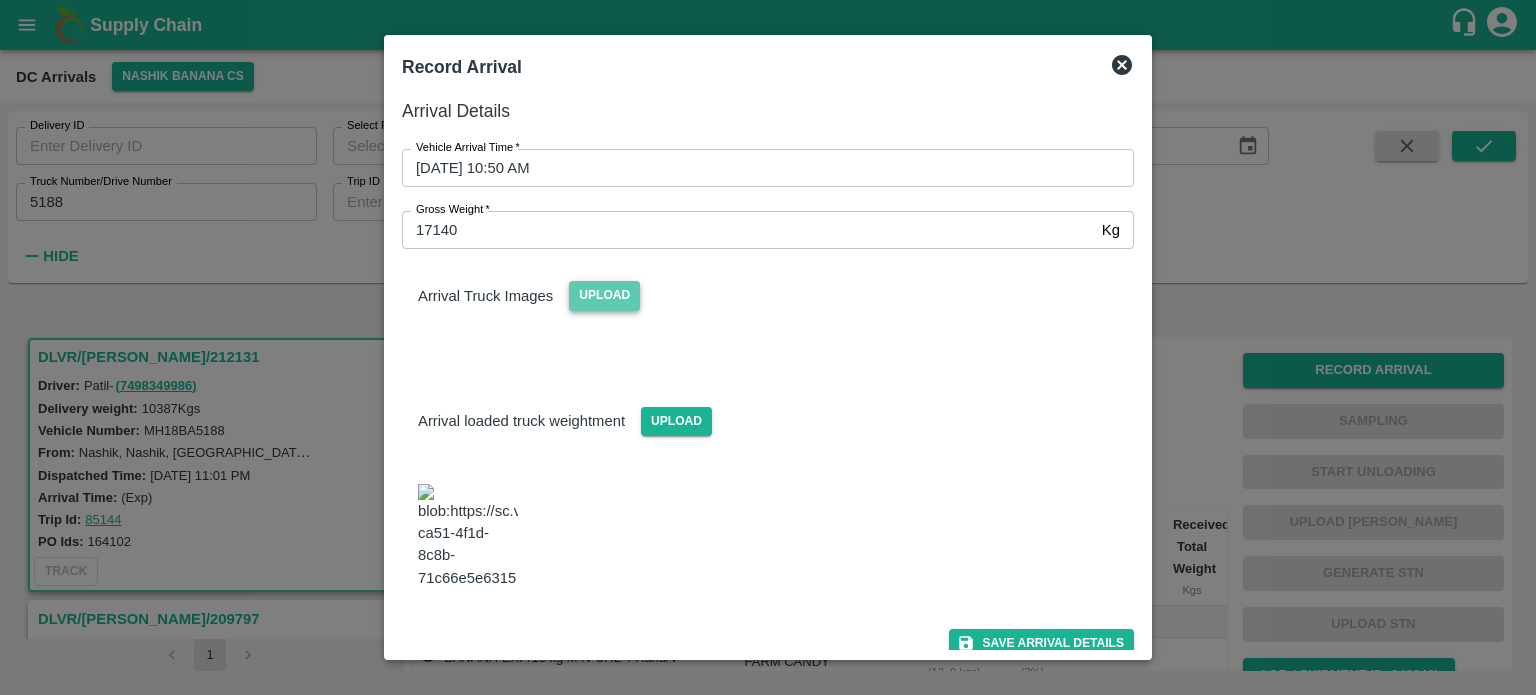 click on "Upload" at bounding box center [604, 295] 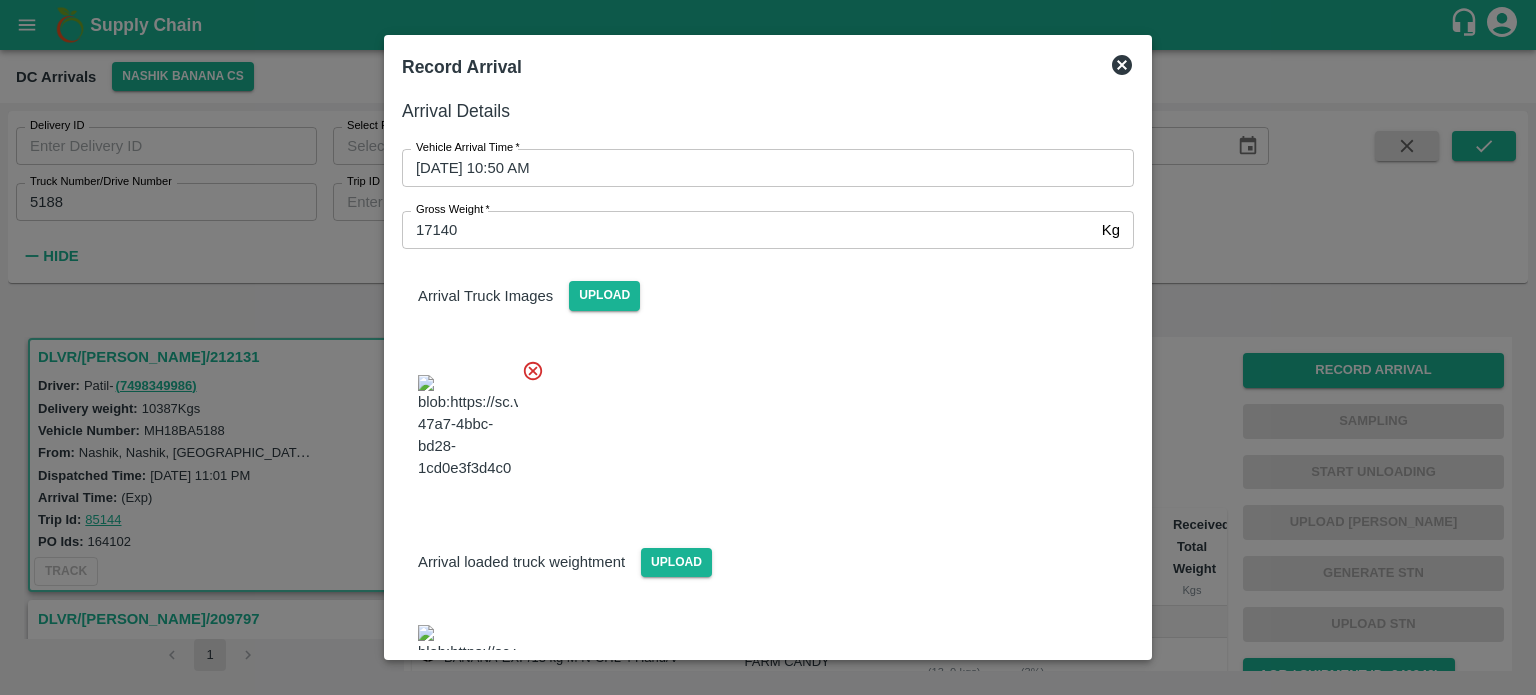 click on "Arrival Truck Images Upload" at bounding box center [760, 374] 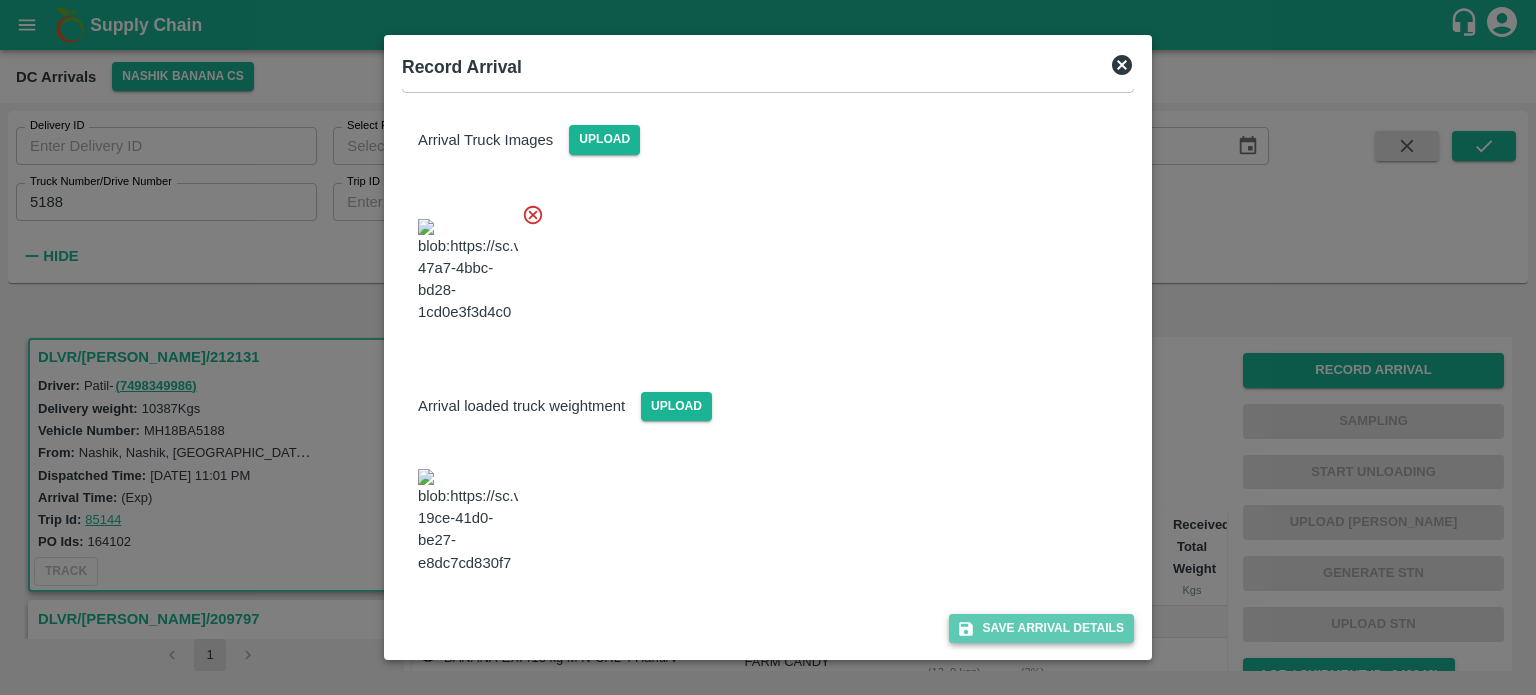 click on "Save Arrival Details" at bounding box center (1041, 628) 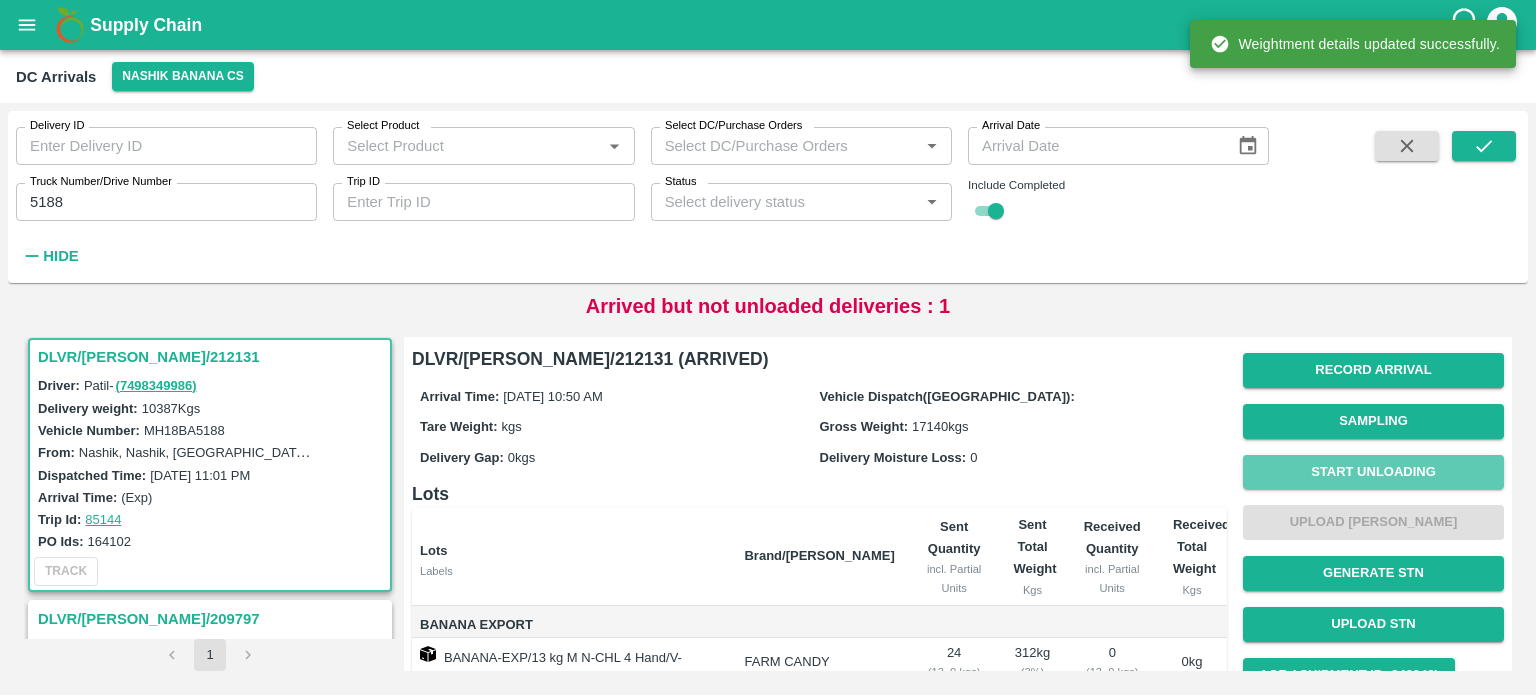 click on "Start Unloading" at bounding box center (1373, 472) 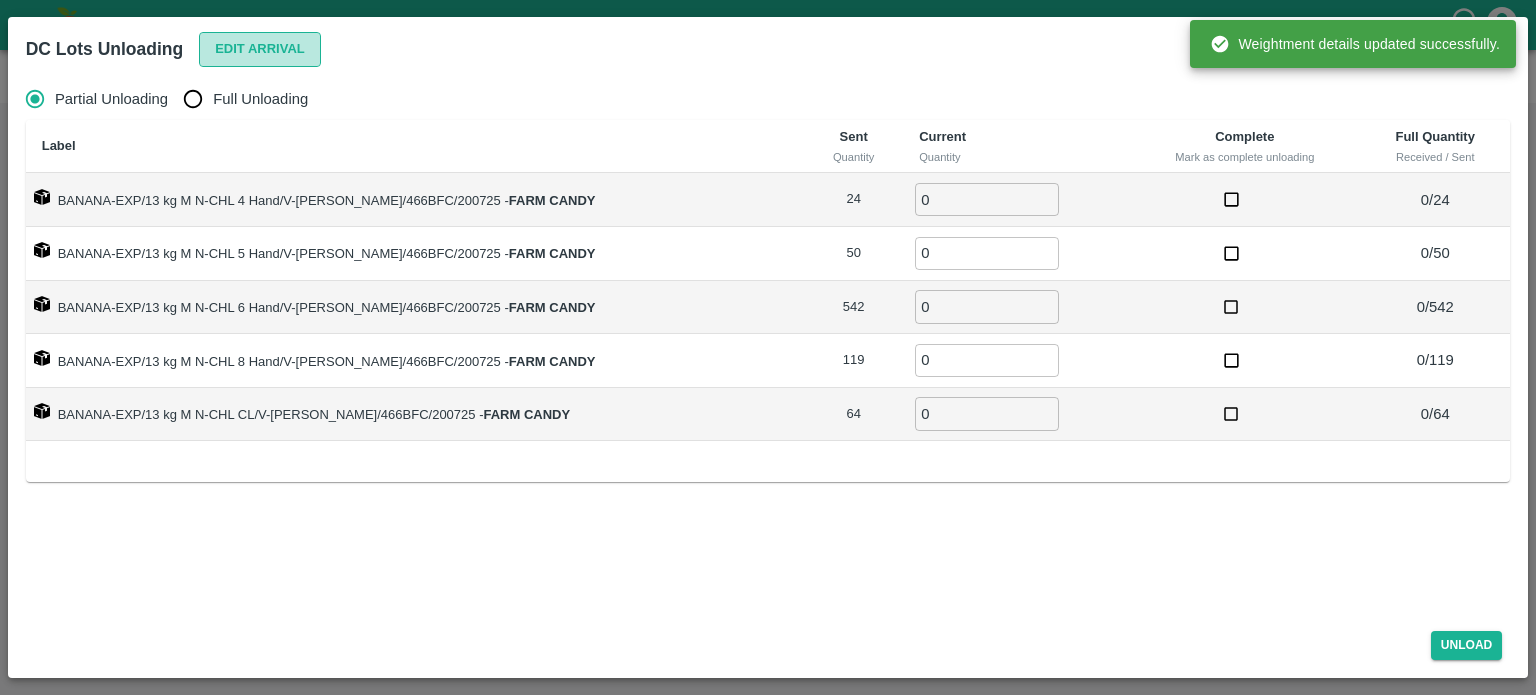 click on "Edit Arrival" at bounding box center [260, 49] 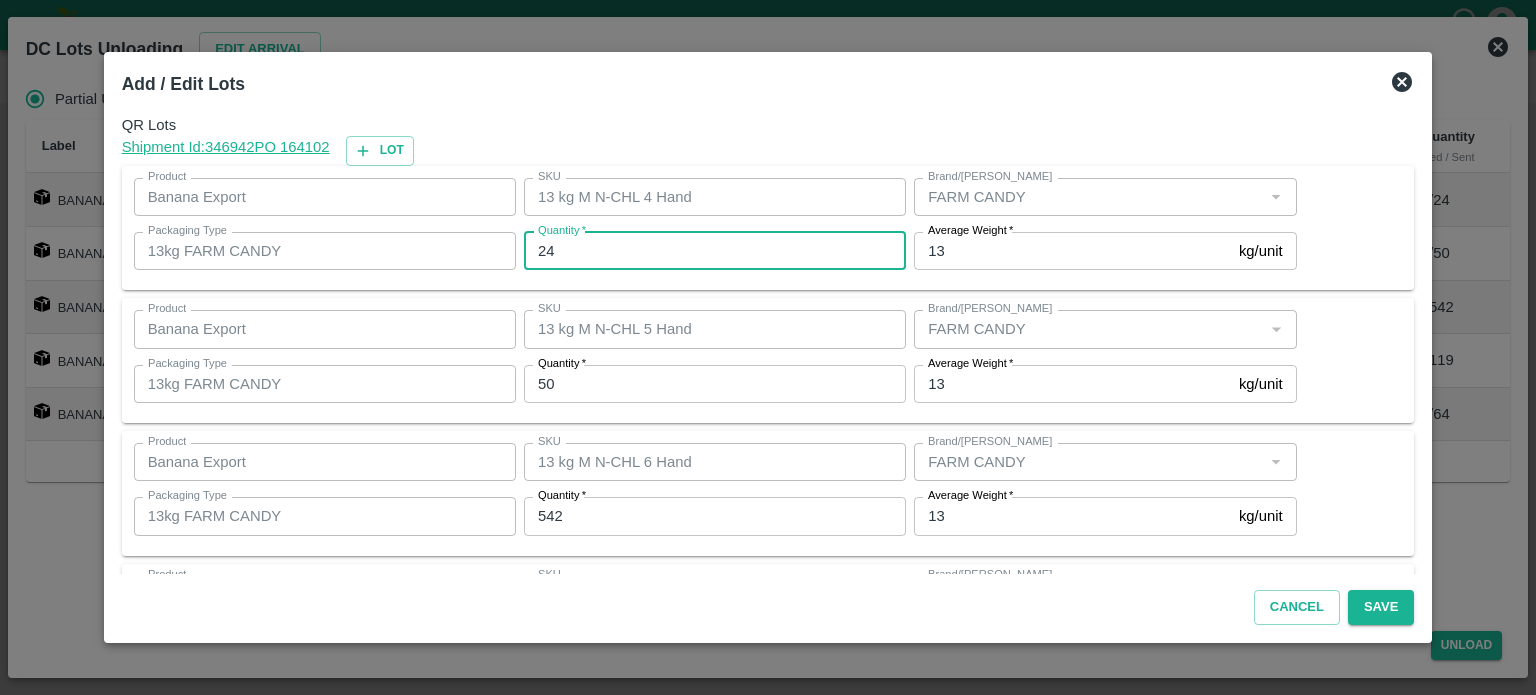 click on "24" at bounding box center (715, 251) 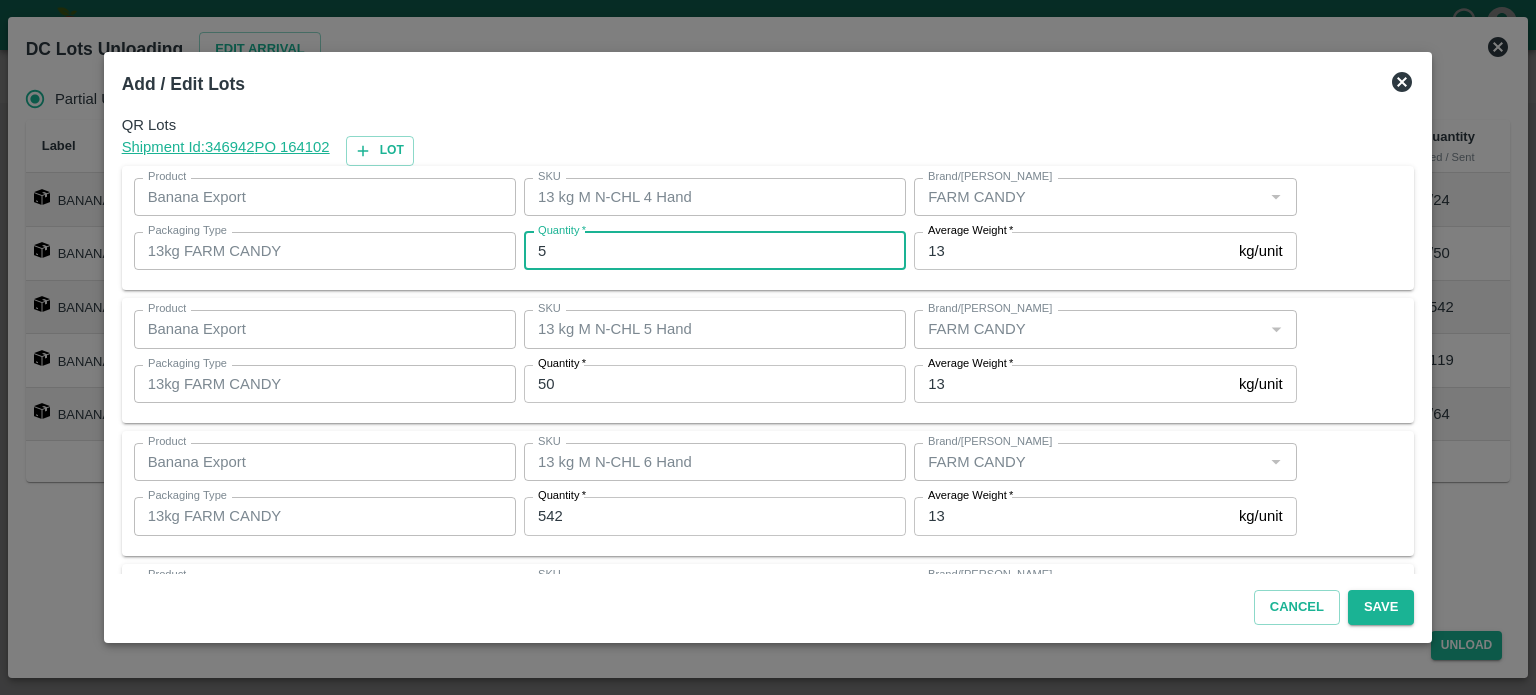 type on "5" 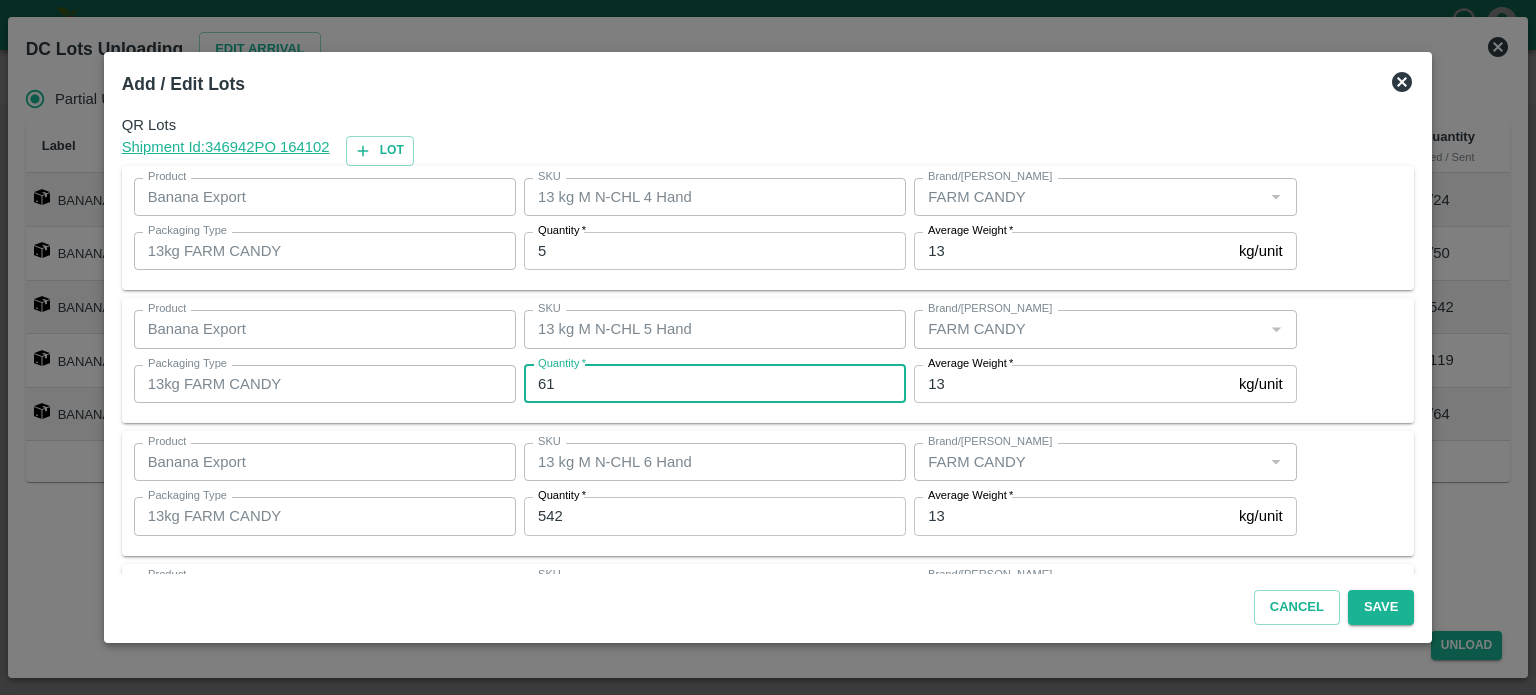 type on "61" 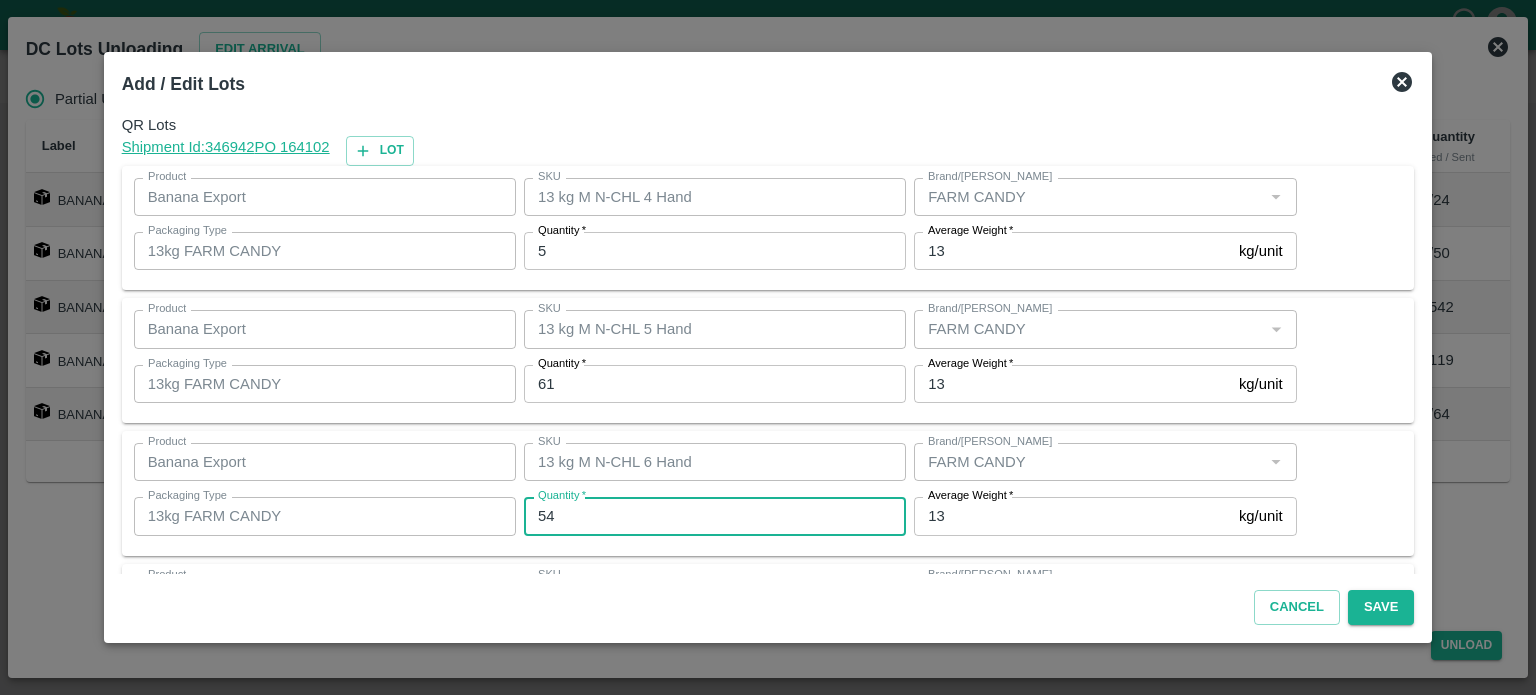 type on "542" 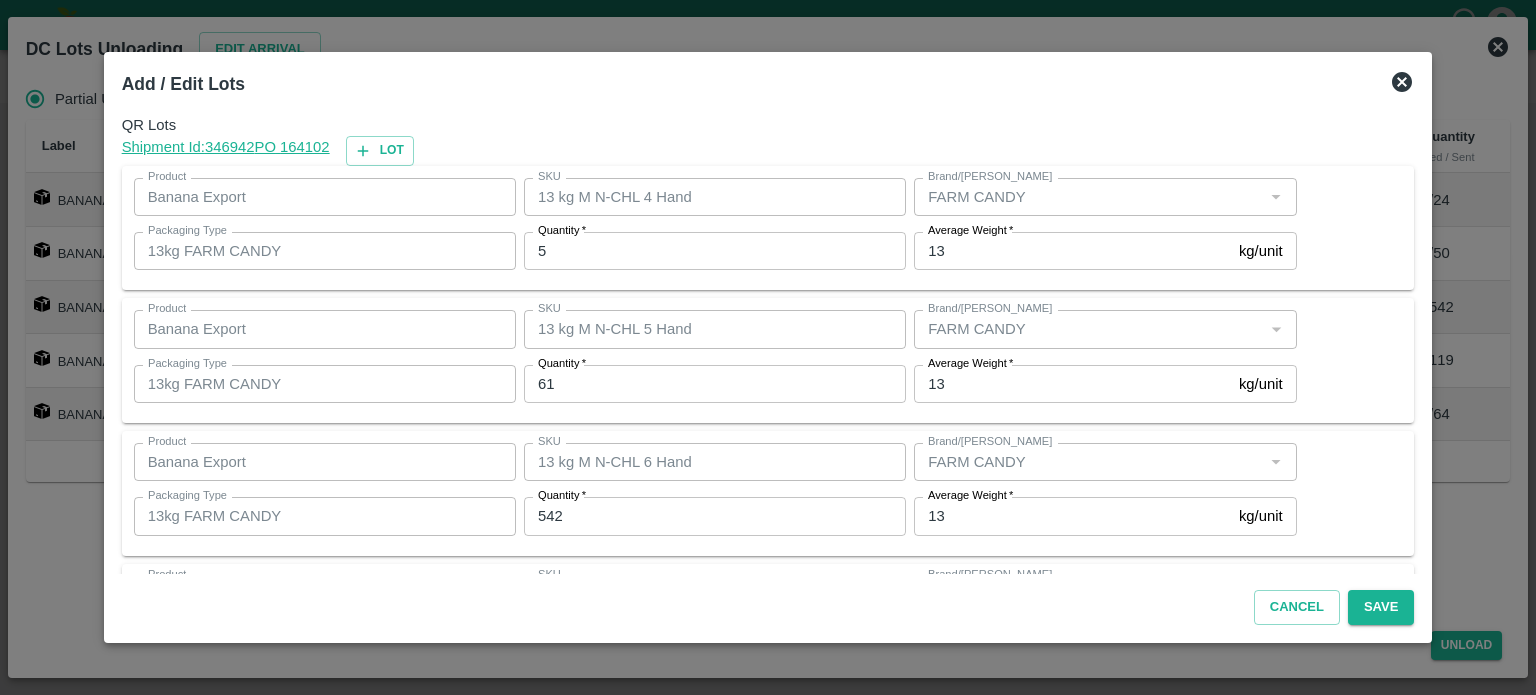 scroll, scrollTop: 262, scrollLeft: 0, axis: vertical 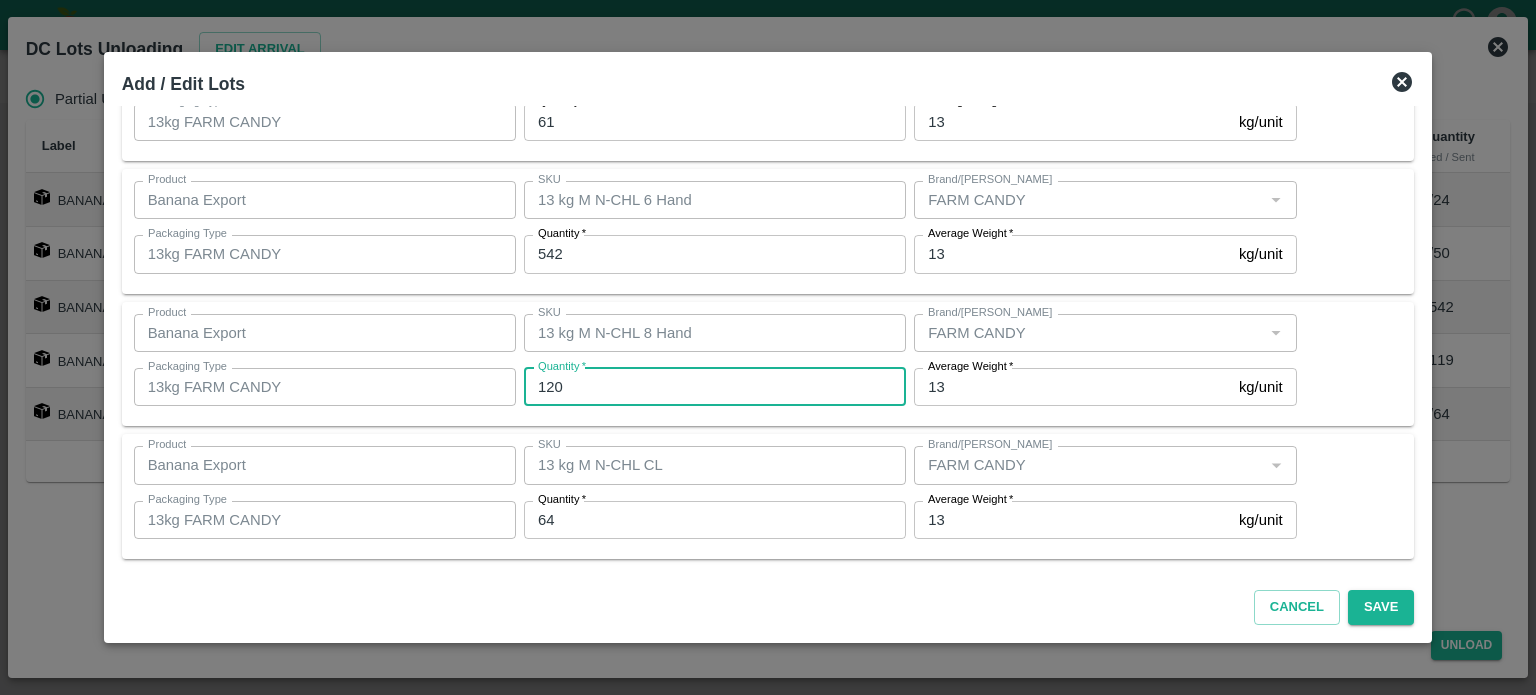 type on "120" 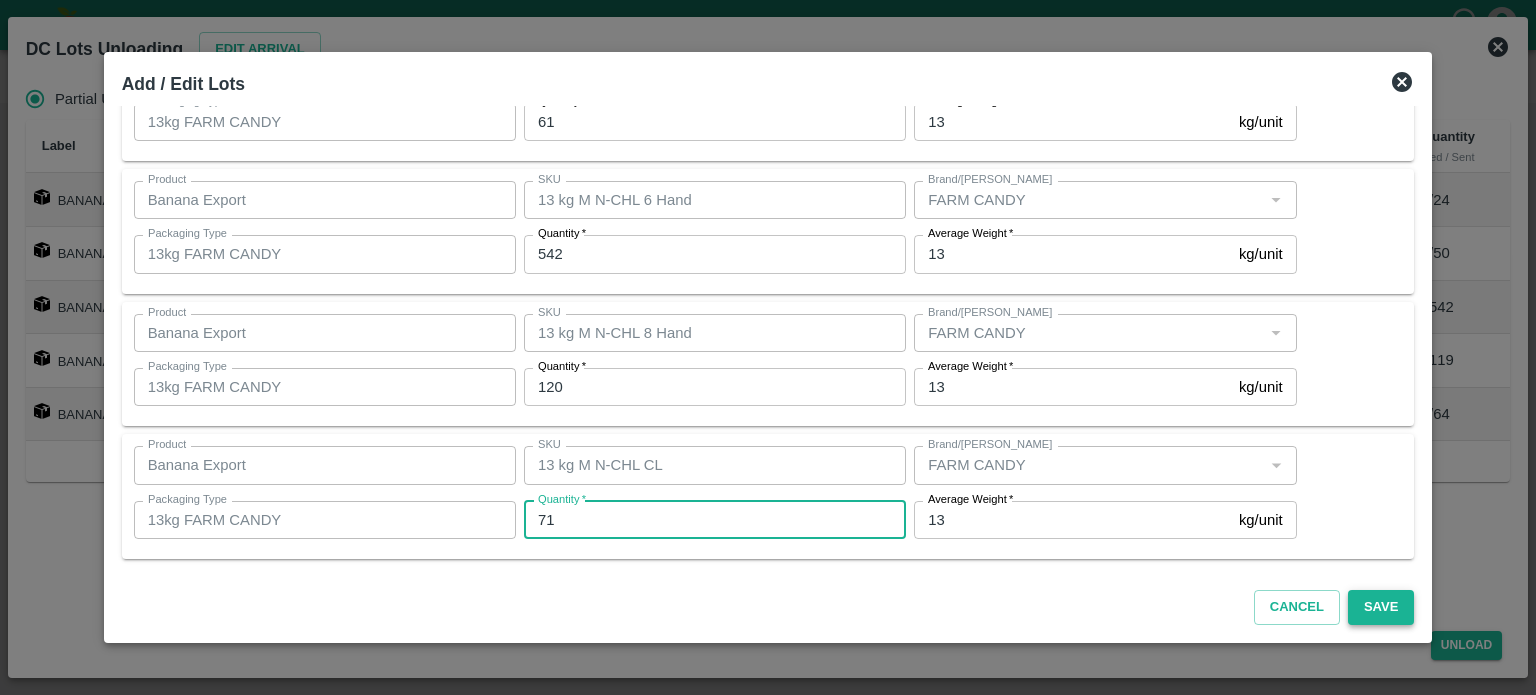 type on "71" 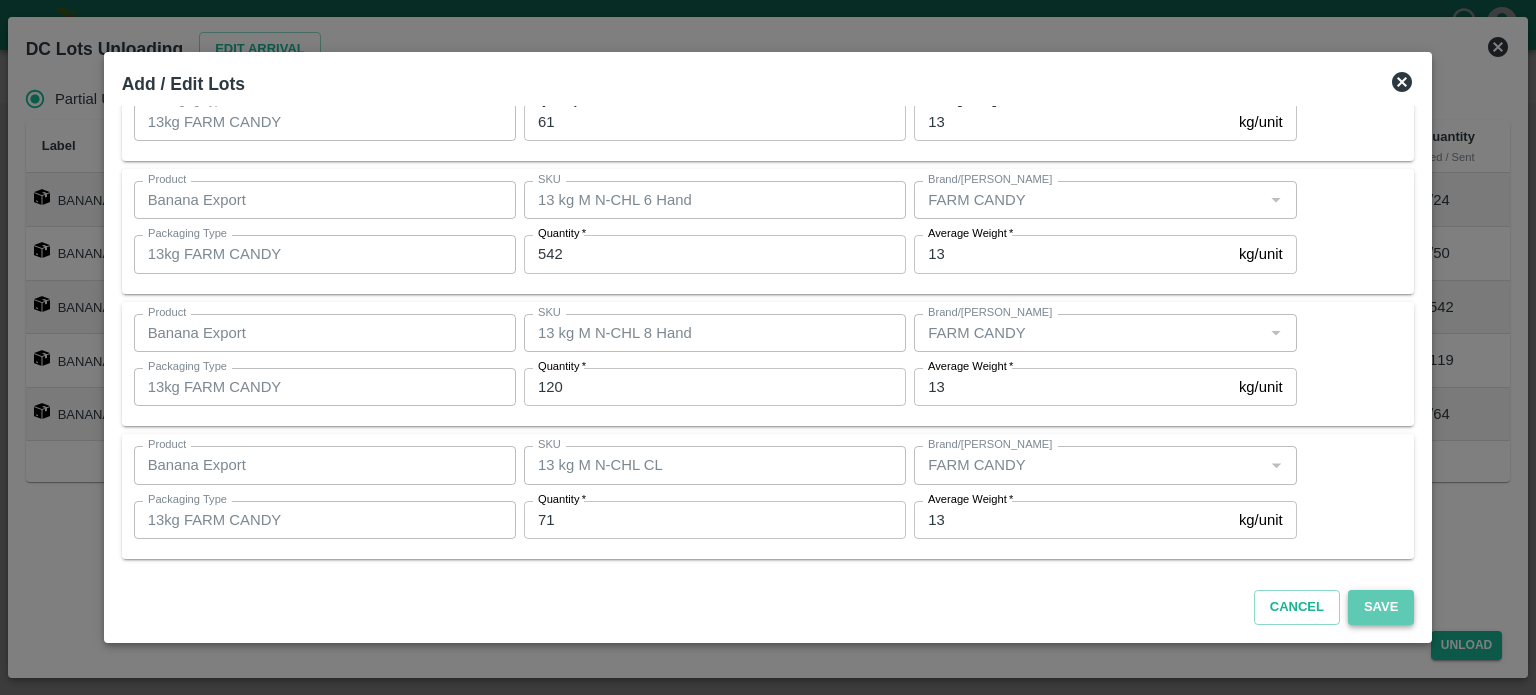 click on "Save" at bounding box center (1381, 607) 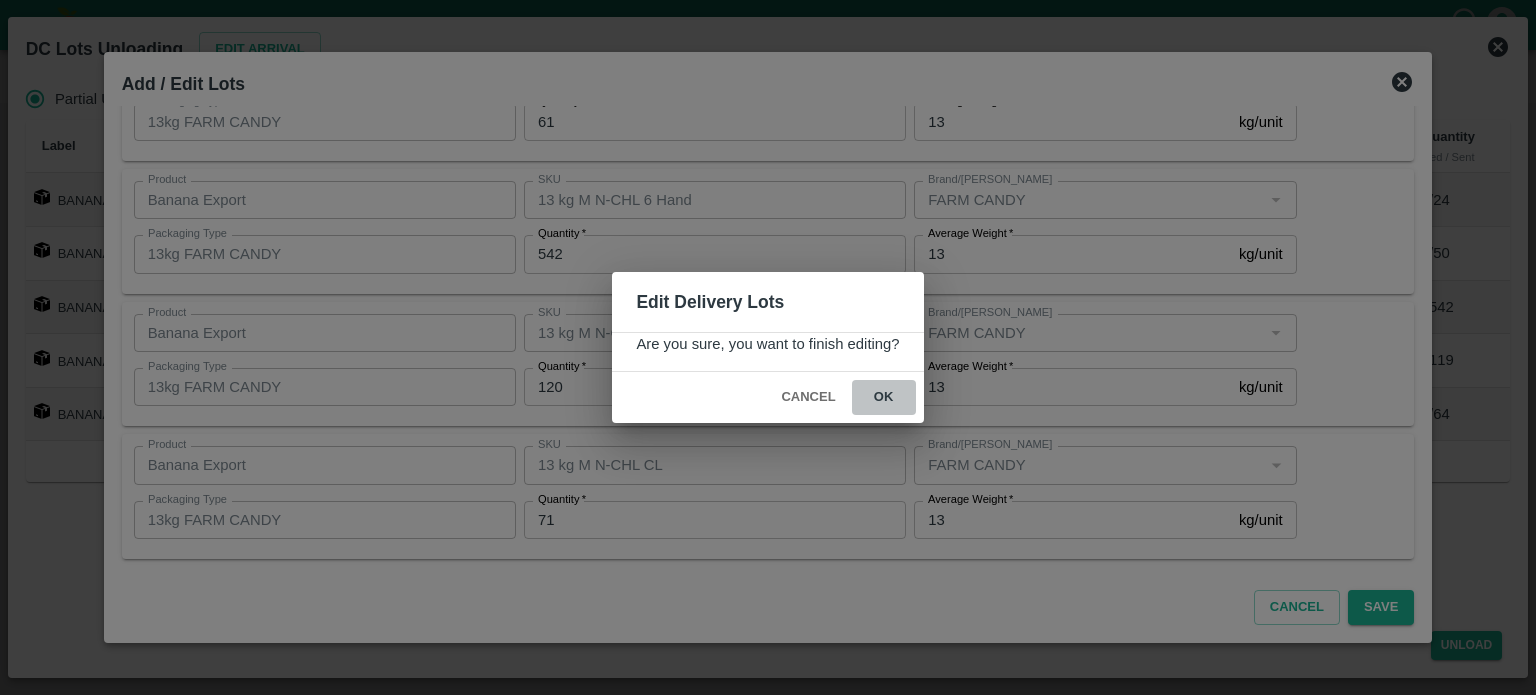 click on "ok" at bounding box center [884, 397] 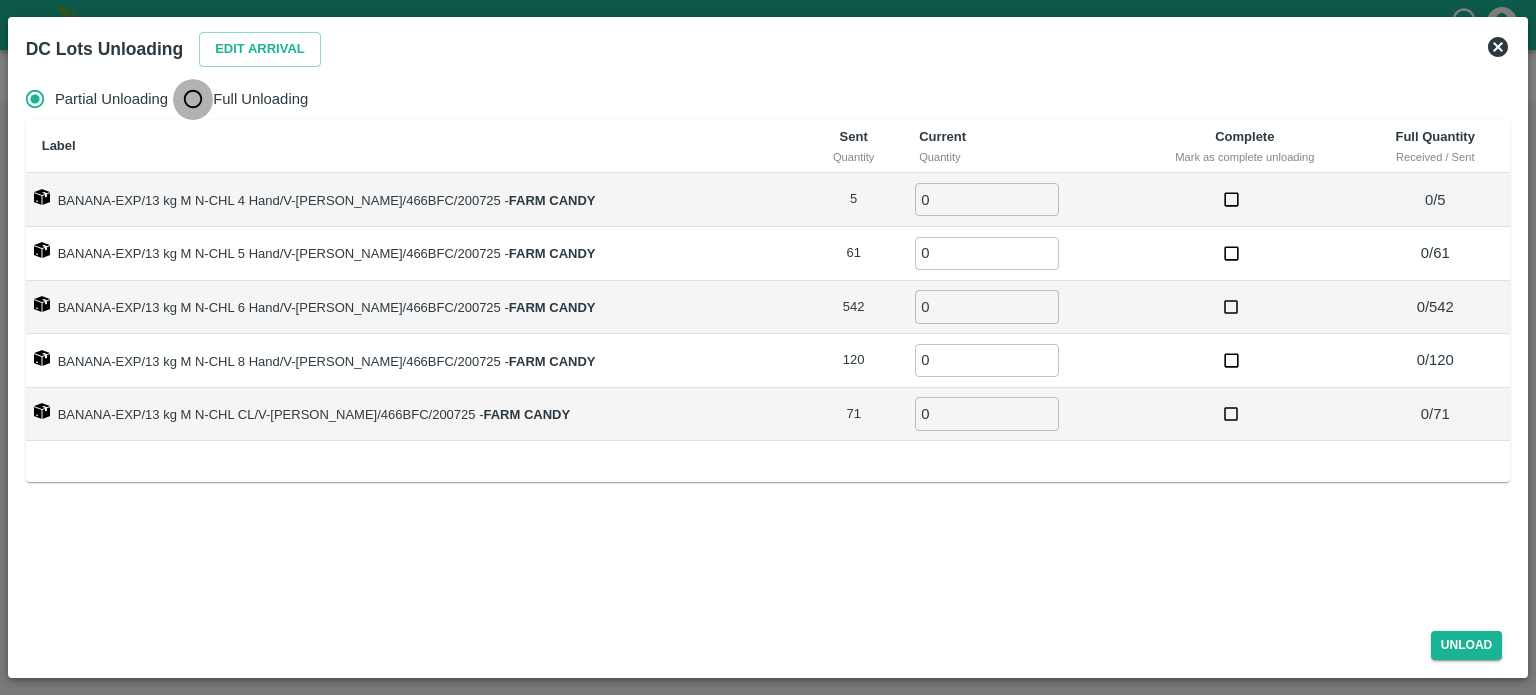 click on "Full Unloading" at bounding box center [193, 99] 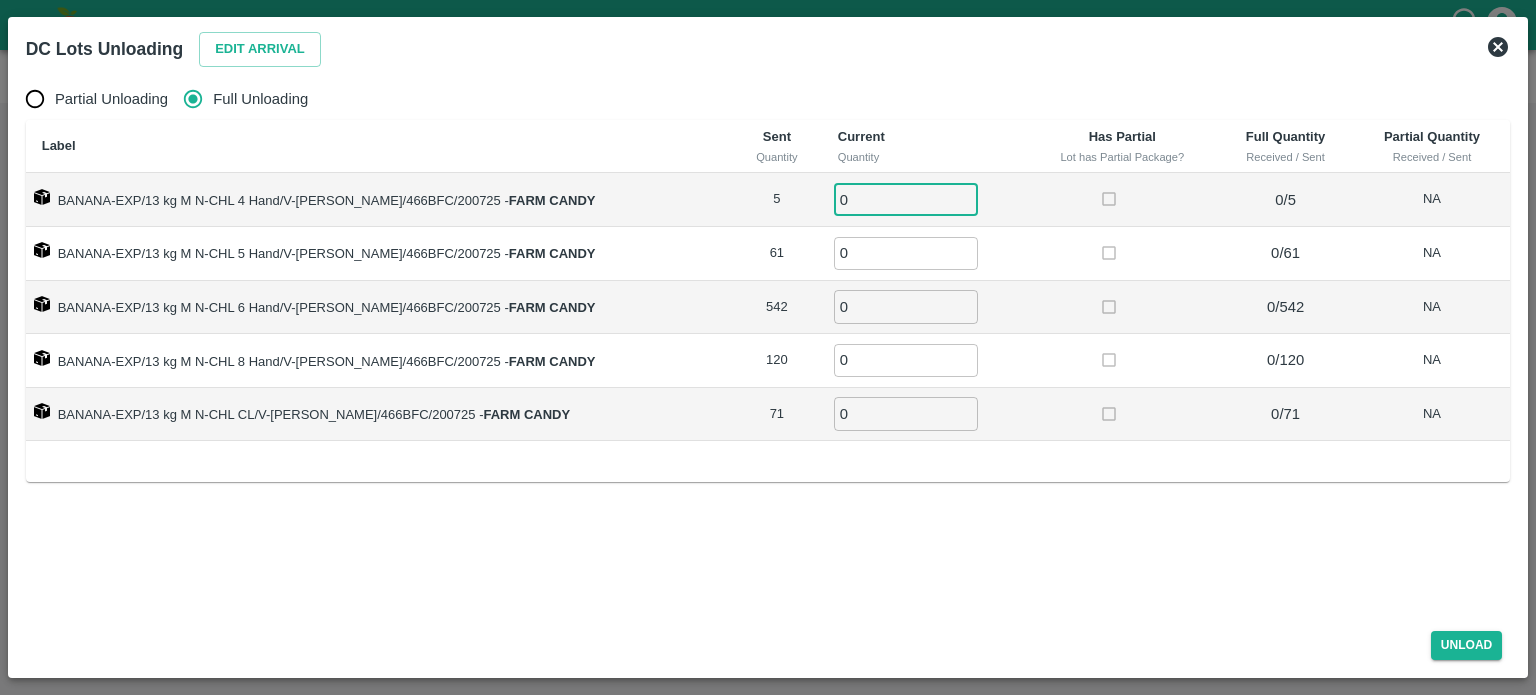 click on "0" at bounding box center (906, 199) 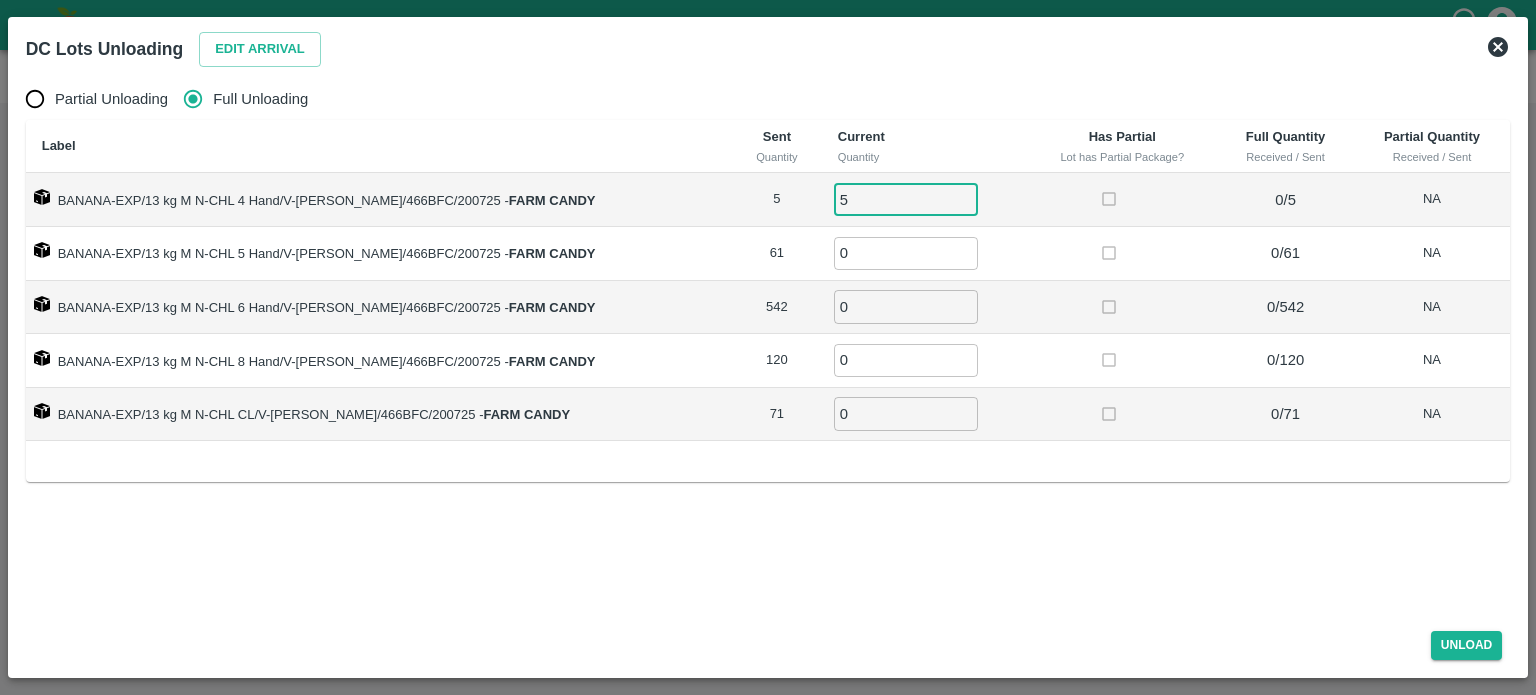 type on "5" 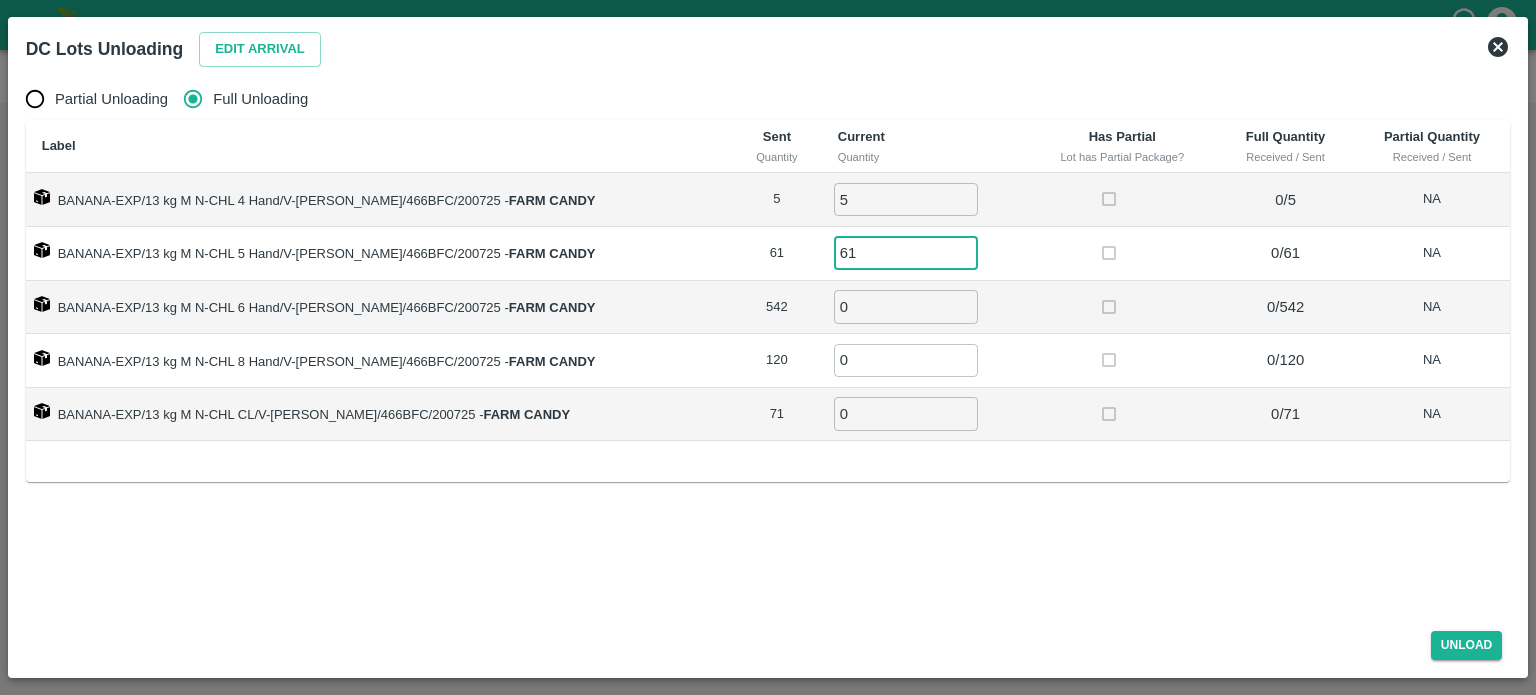 type on "61" 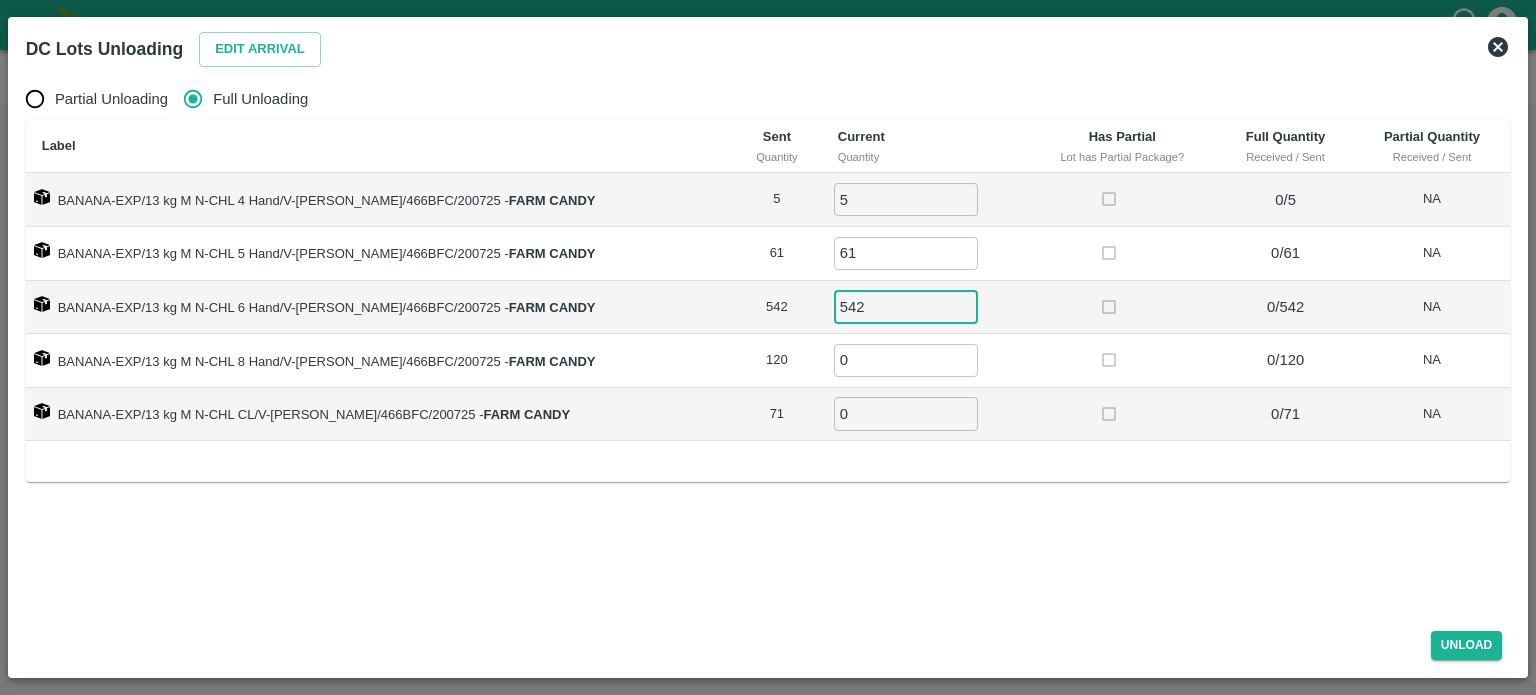type on "542" 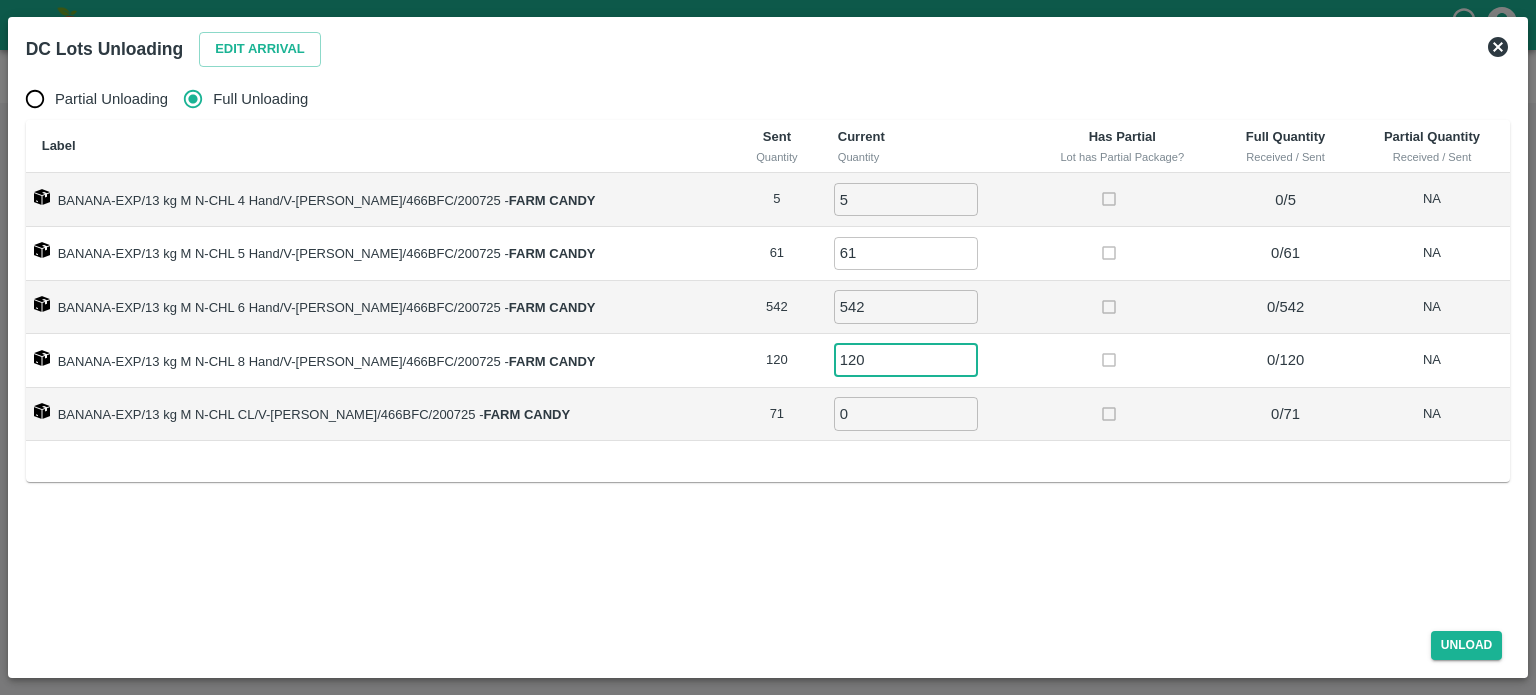 type on "120" 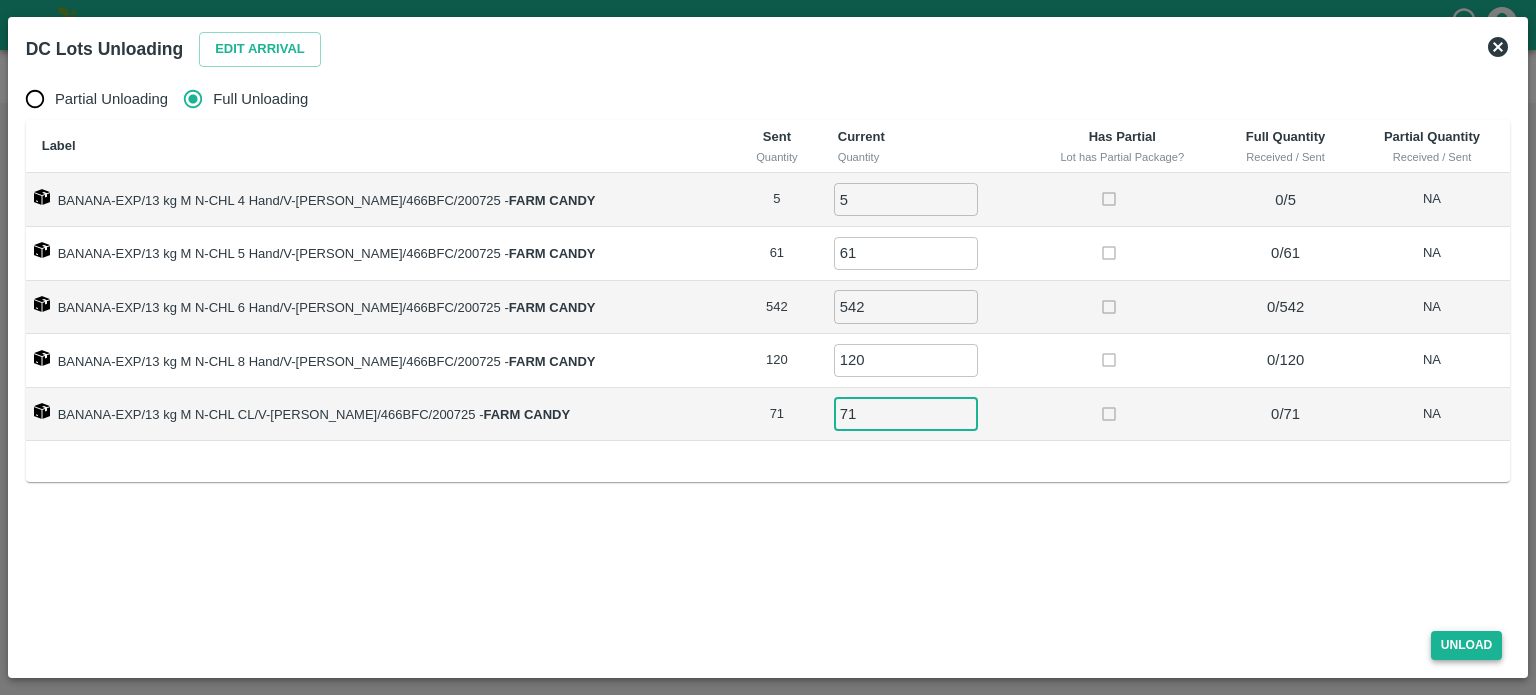 type on "71" 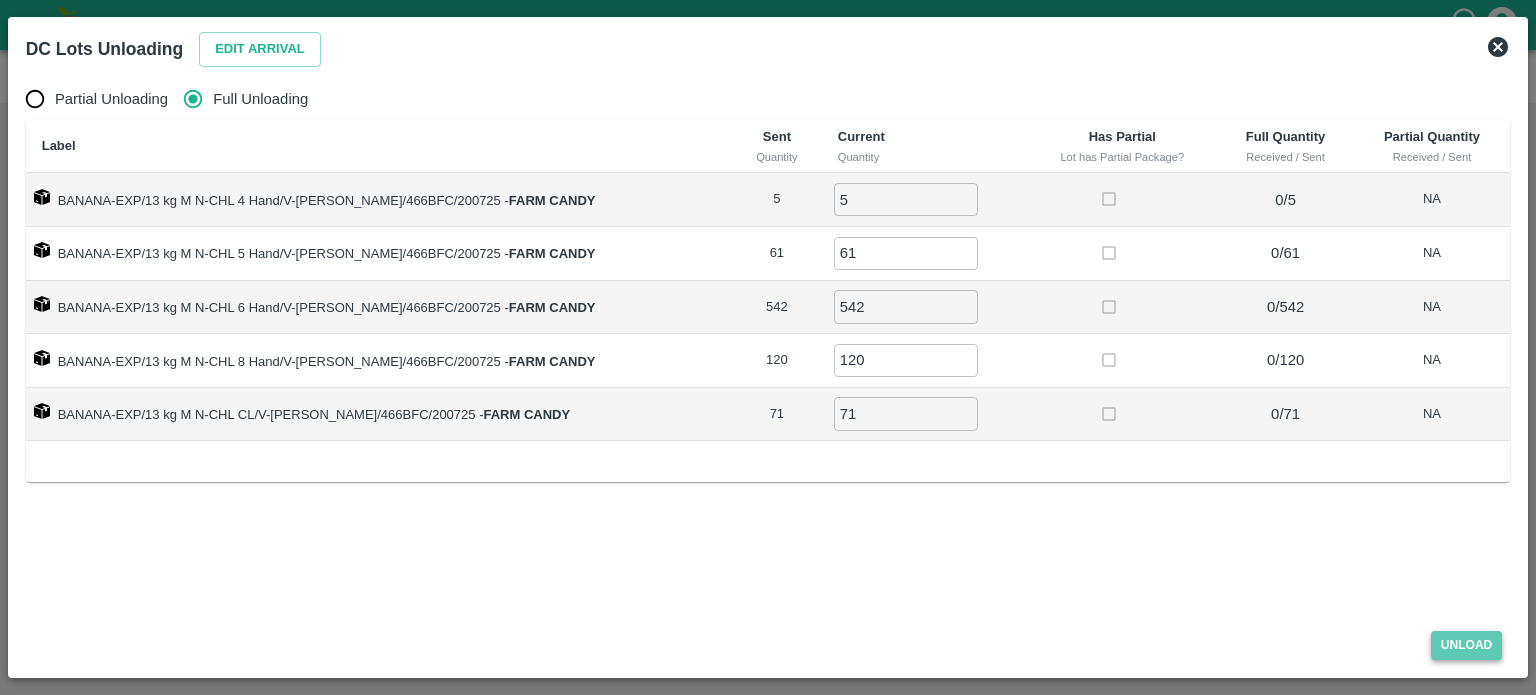 click on "Unload" at bounding box center (1467, 645) 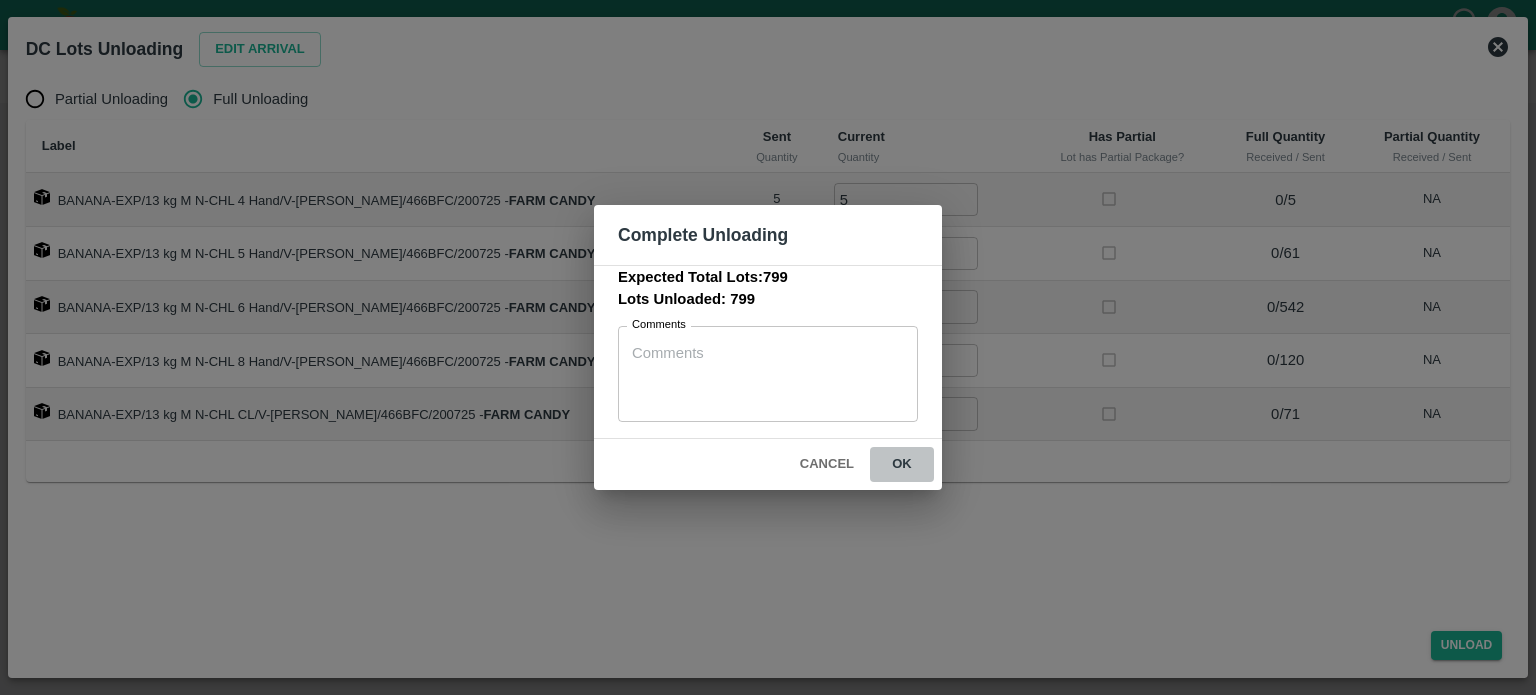 click on "ok" at bounding box center (902, 464) 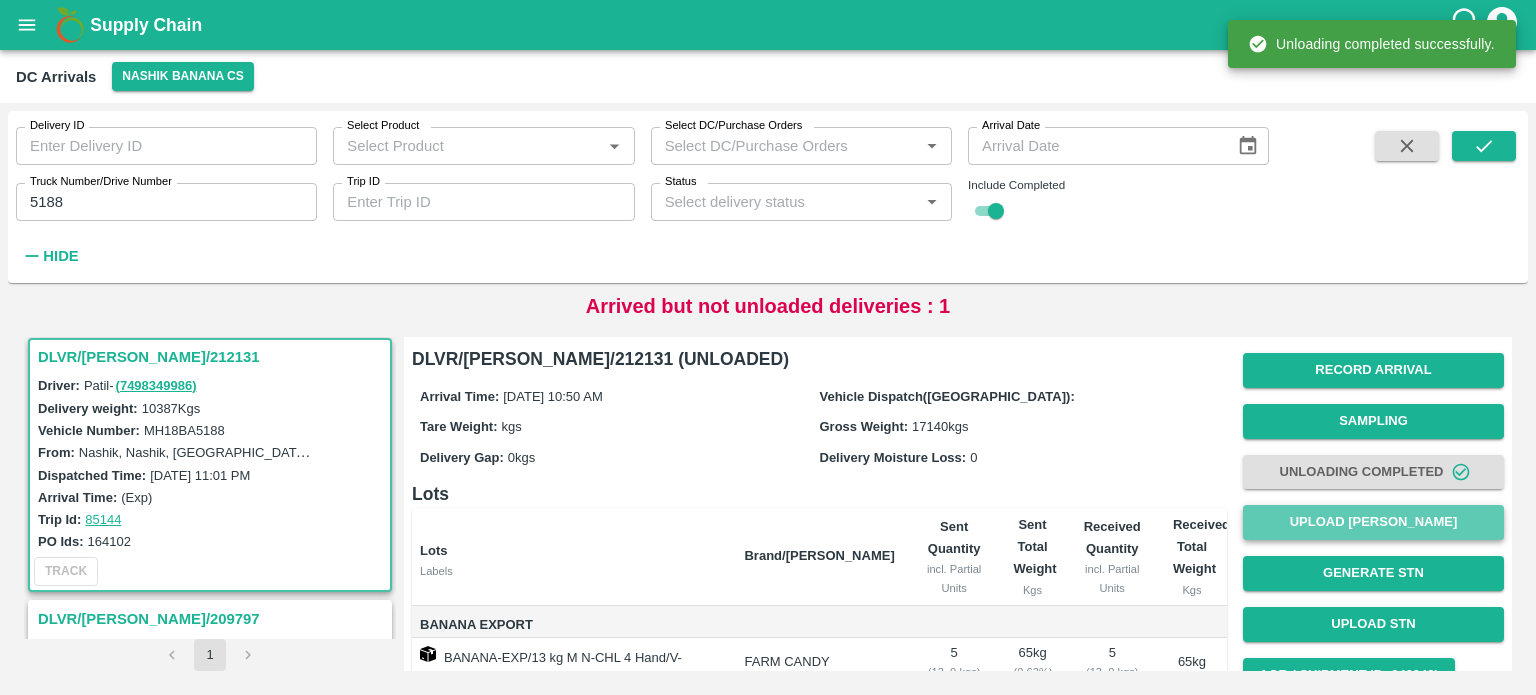click on "Upload [PERSON_NAME]" at bounding box center [1373, 522] 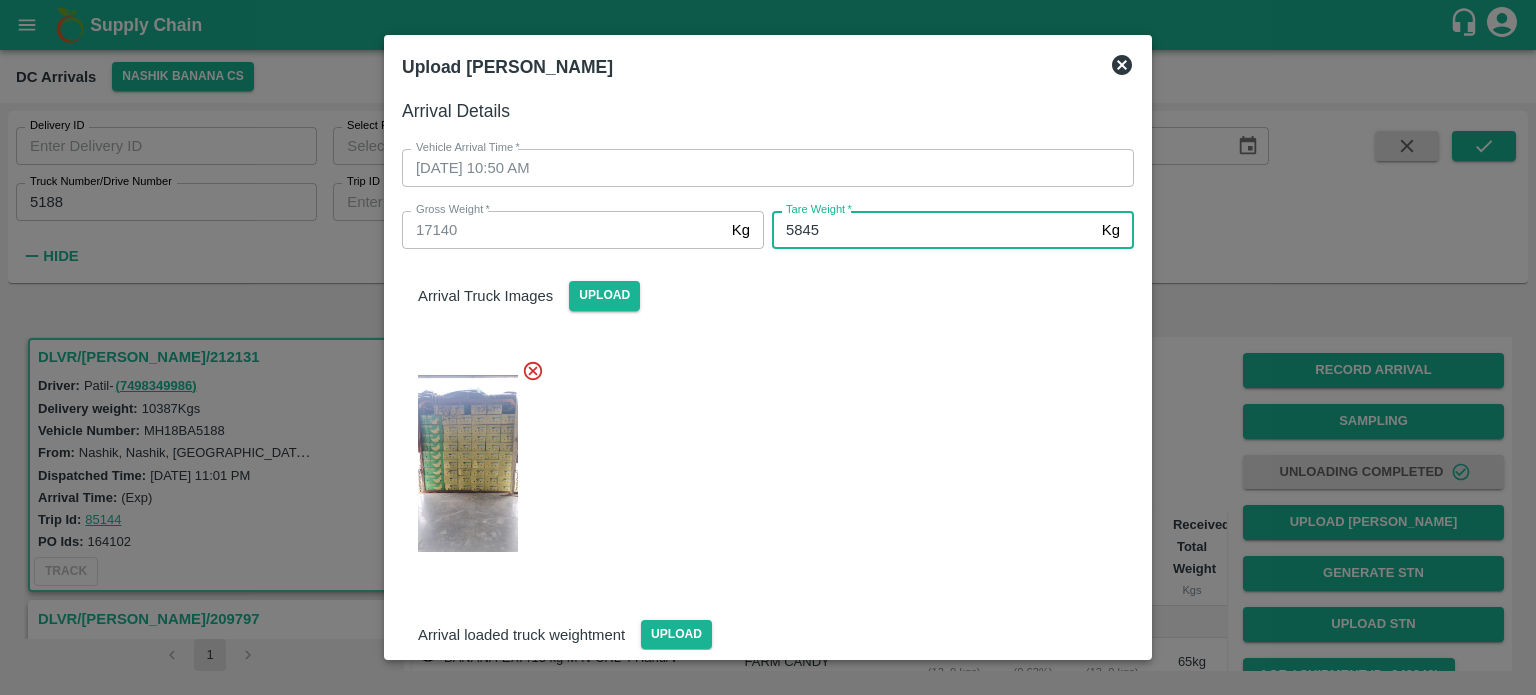 type on "5845" 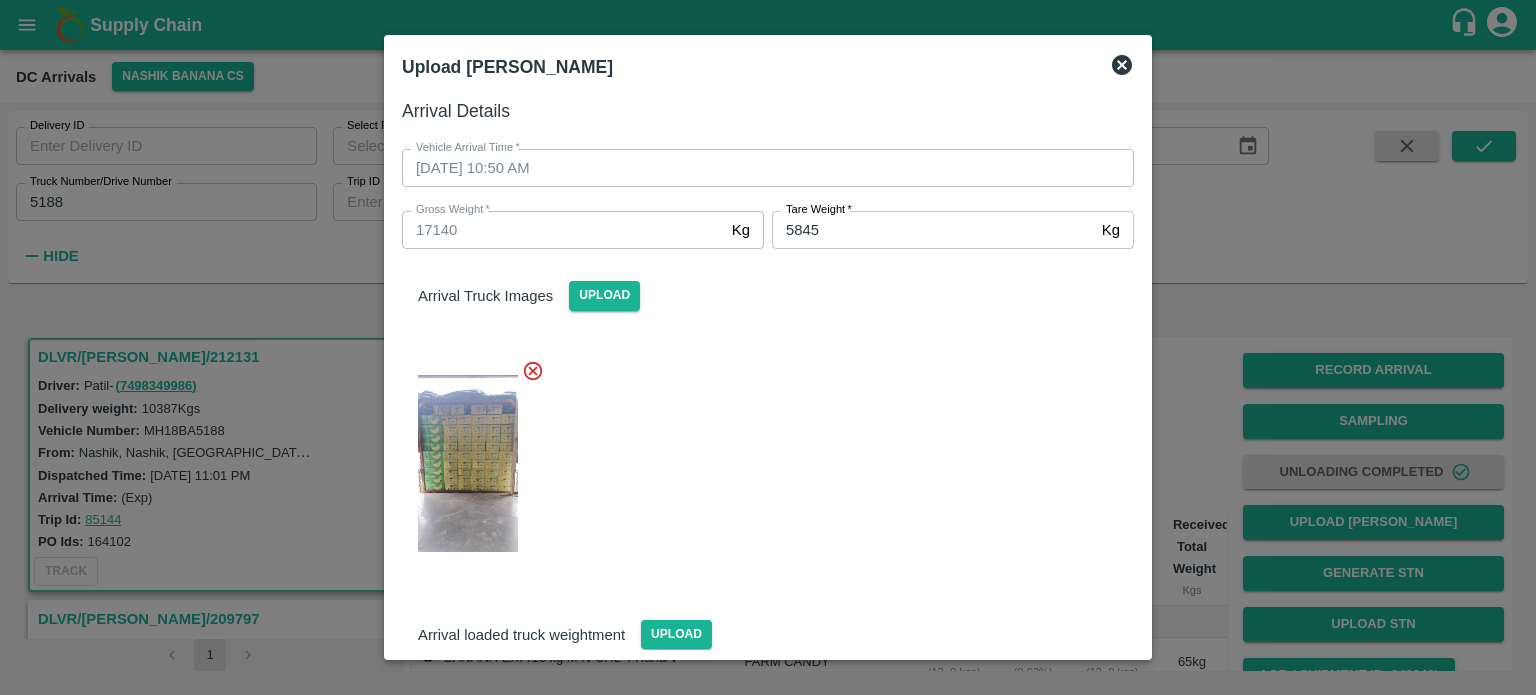 scroll, scrollTop: 176, scrollLeft: 0, axis: vertical 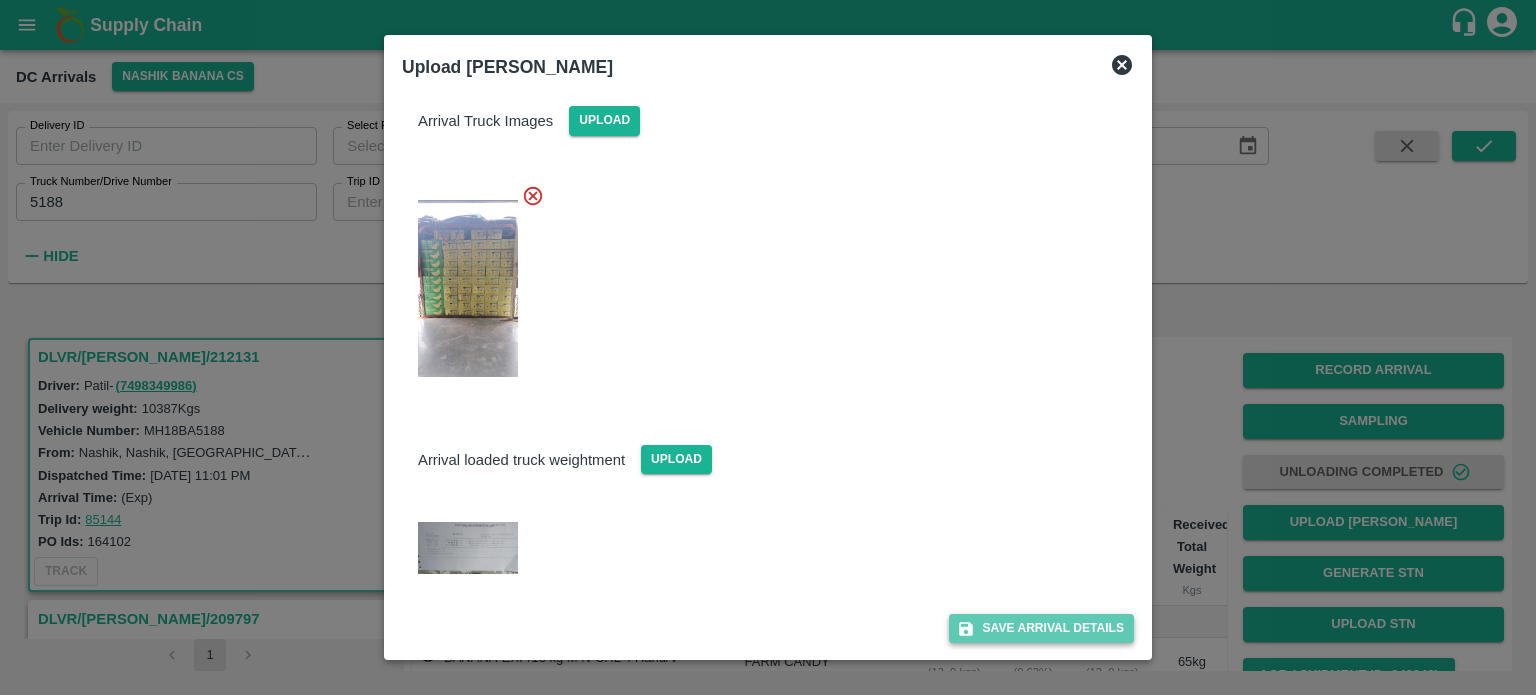click on "Save Arrival Details" at bounding box center [1041, 628] 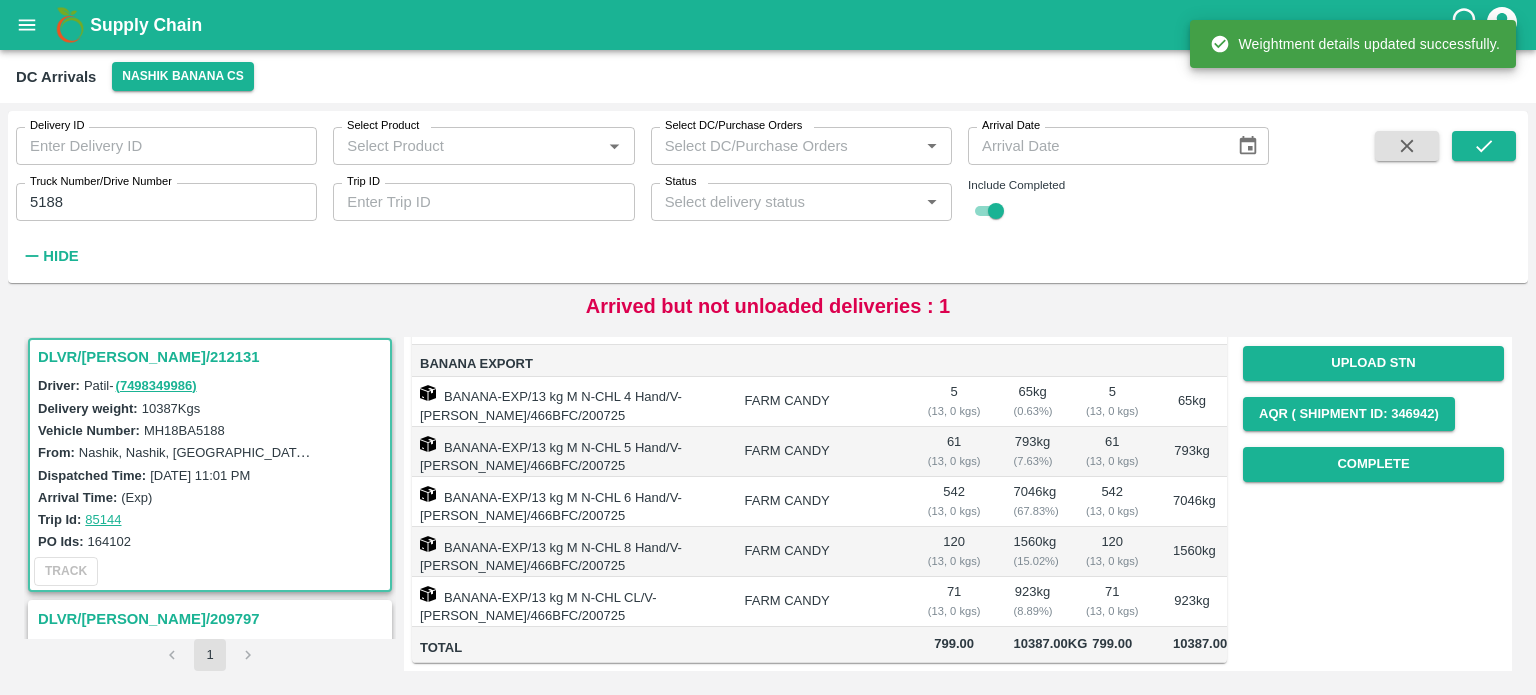 scroll, scrollTop: 283, scrollLeft: 0, axis: vertical 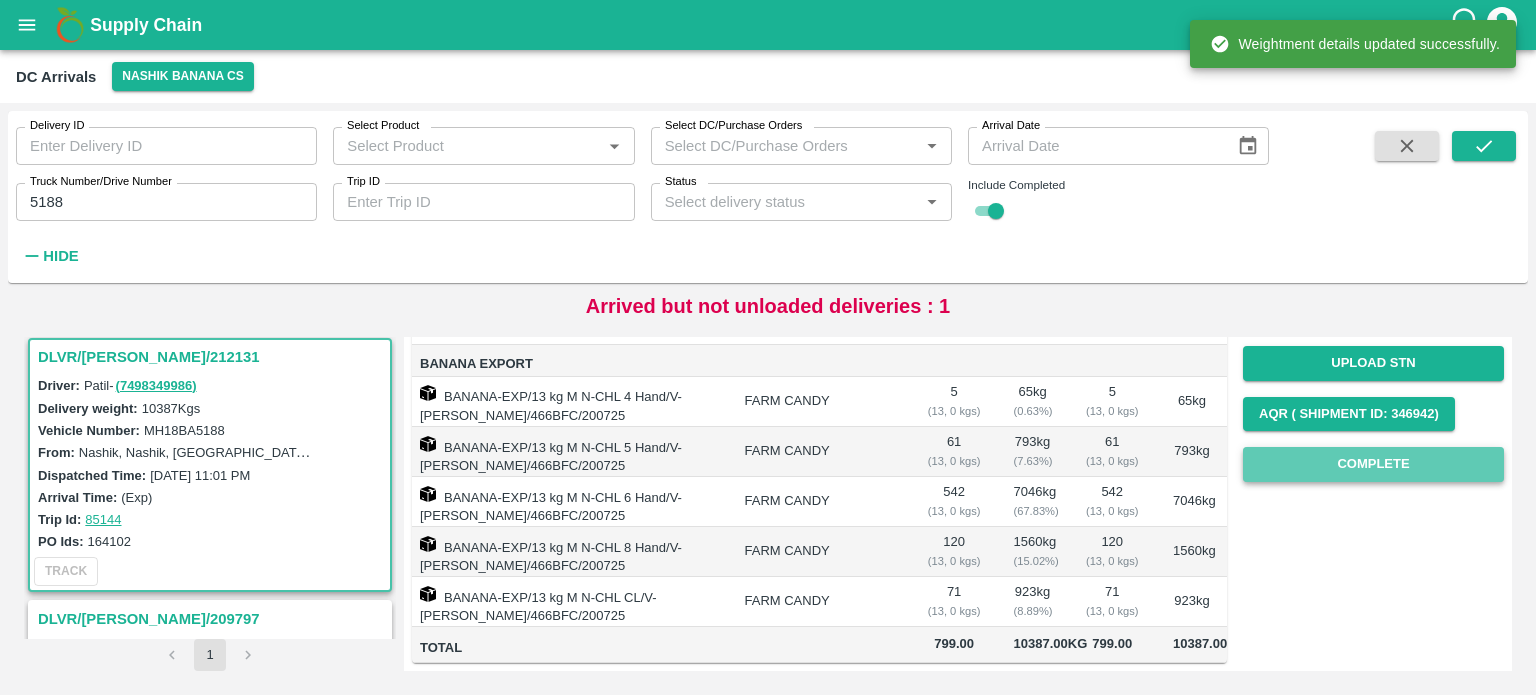 click on "Complete" at bounding box center (1373, 464) 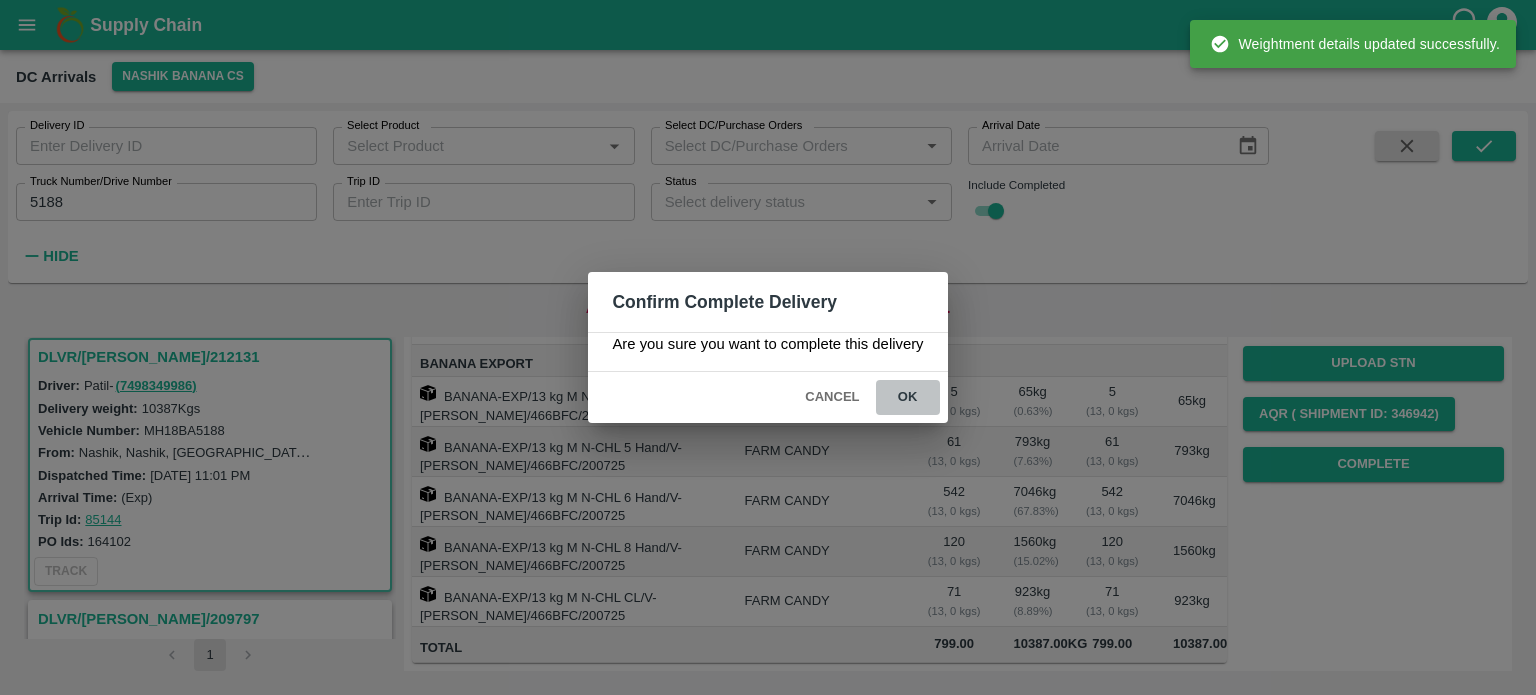 click on "ok" at bounding box center [908, 397] 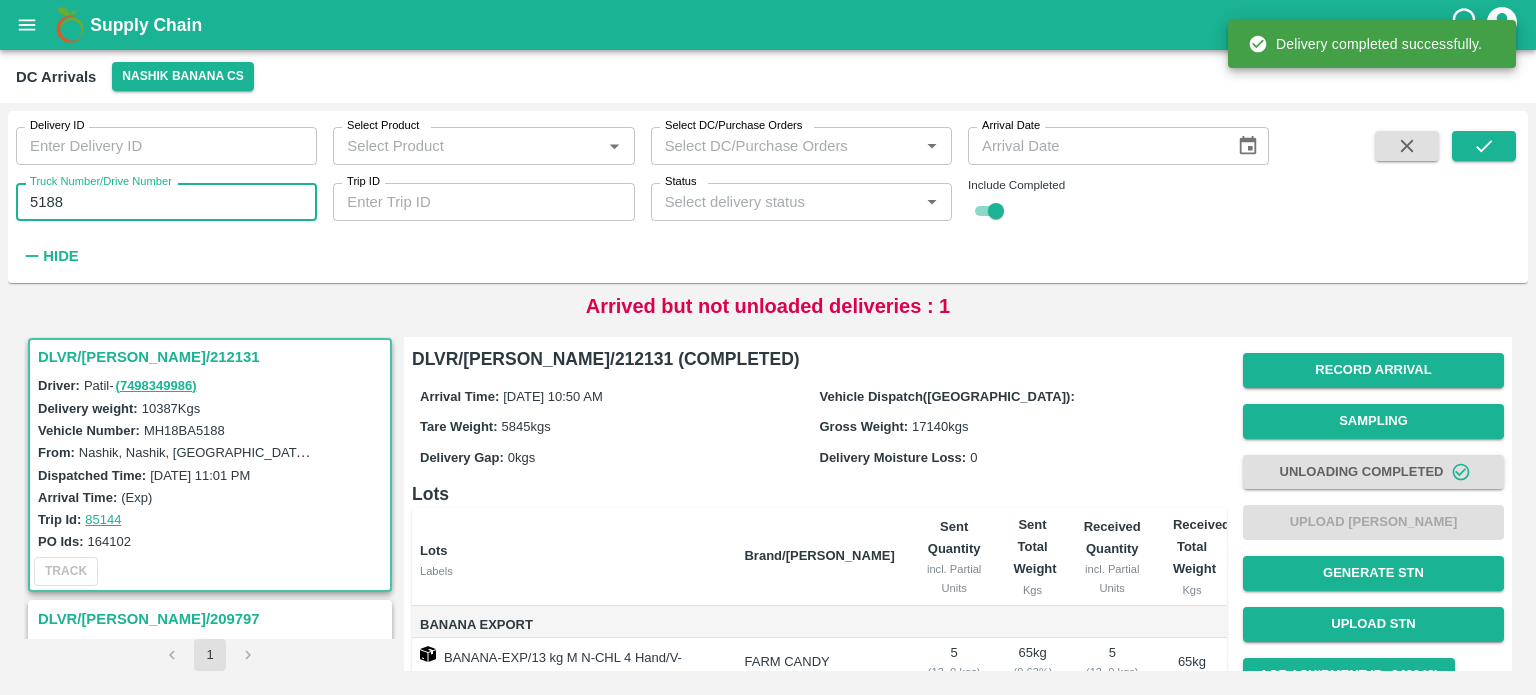 click on "5188" at bounding box center [166, 202] 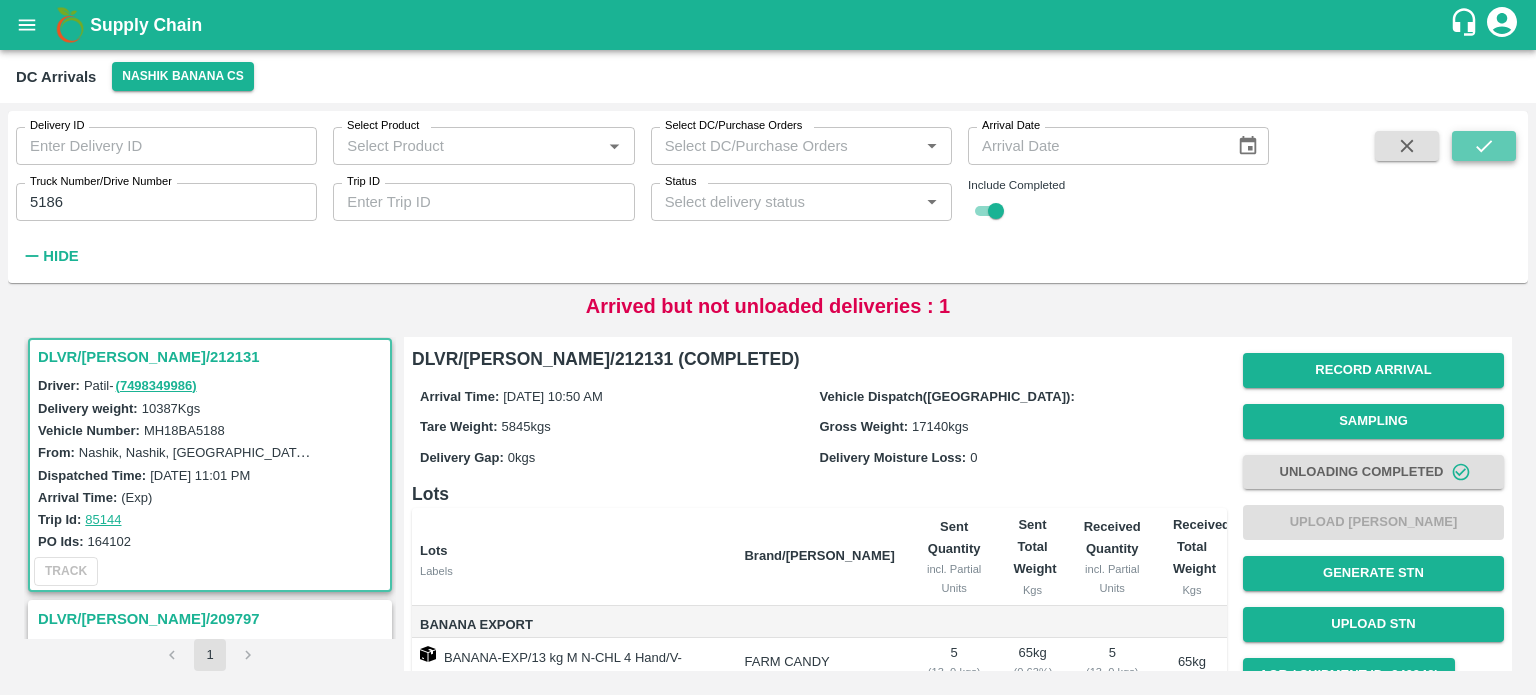 click 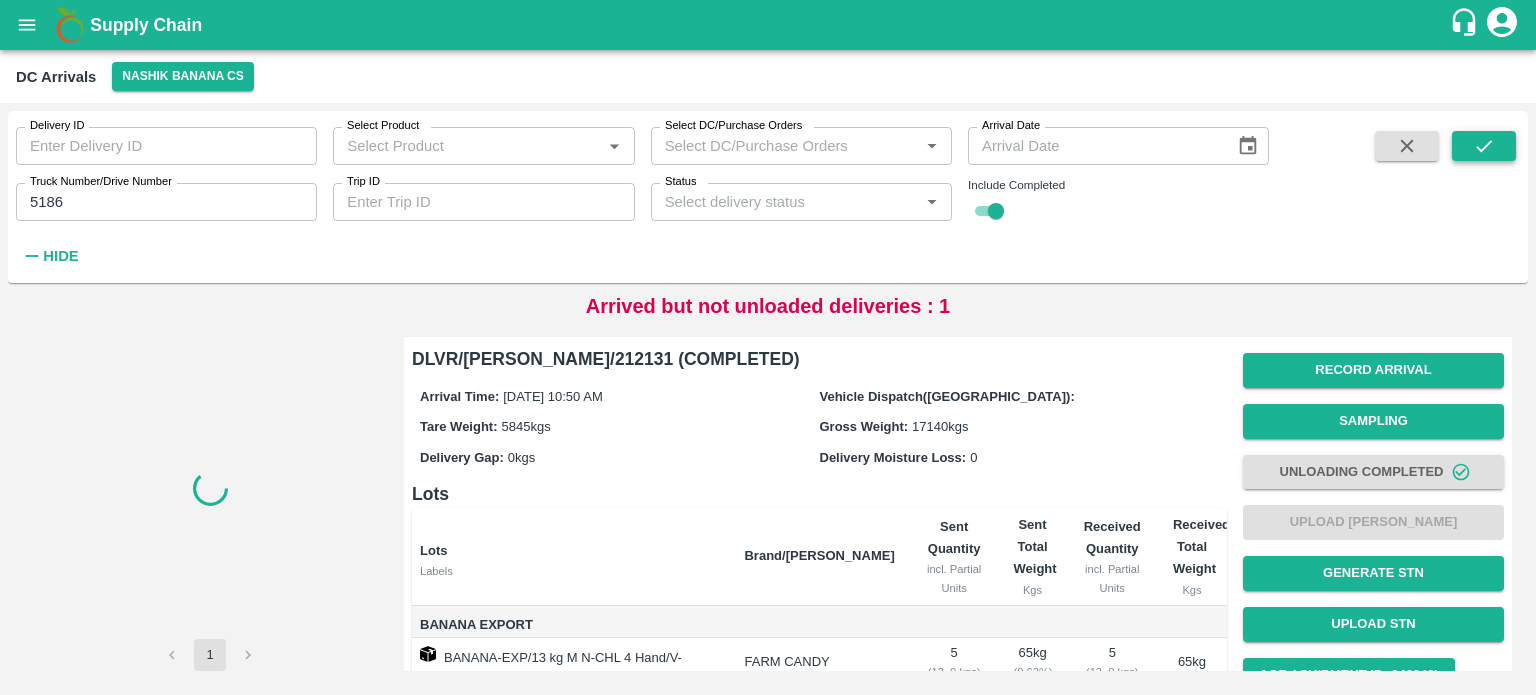 scroll, scrollTop: 0, scrollLeft: 0, axis: both 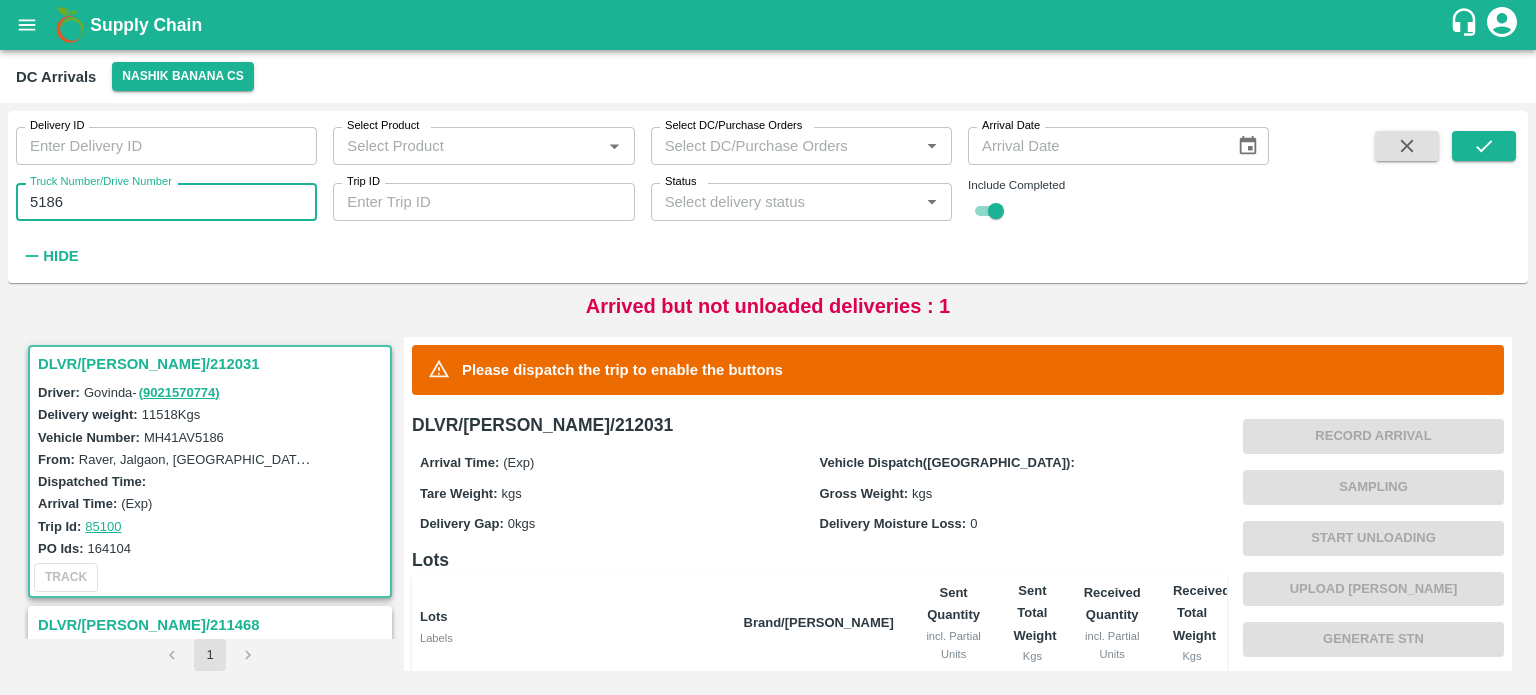 click on "5186" at bounding box center [166, 202] 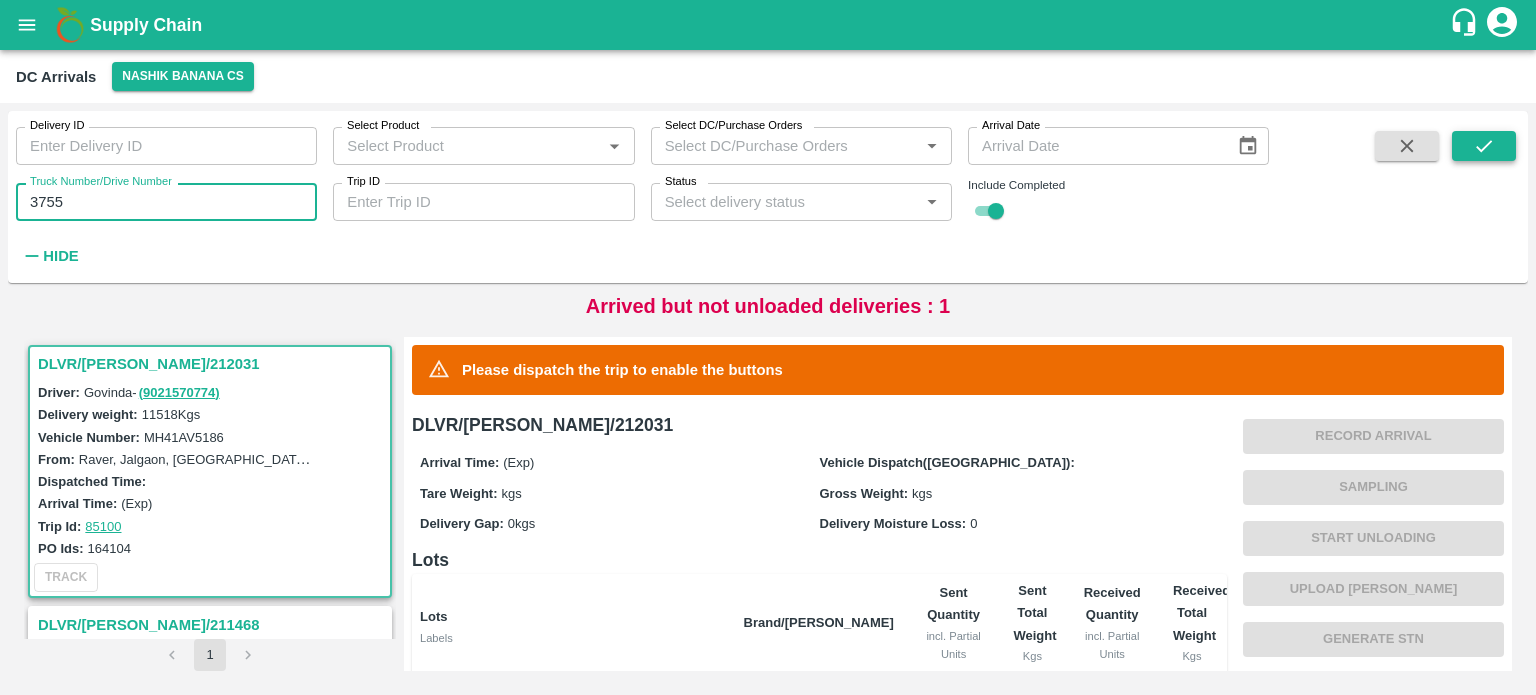 type on "3755" 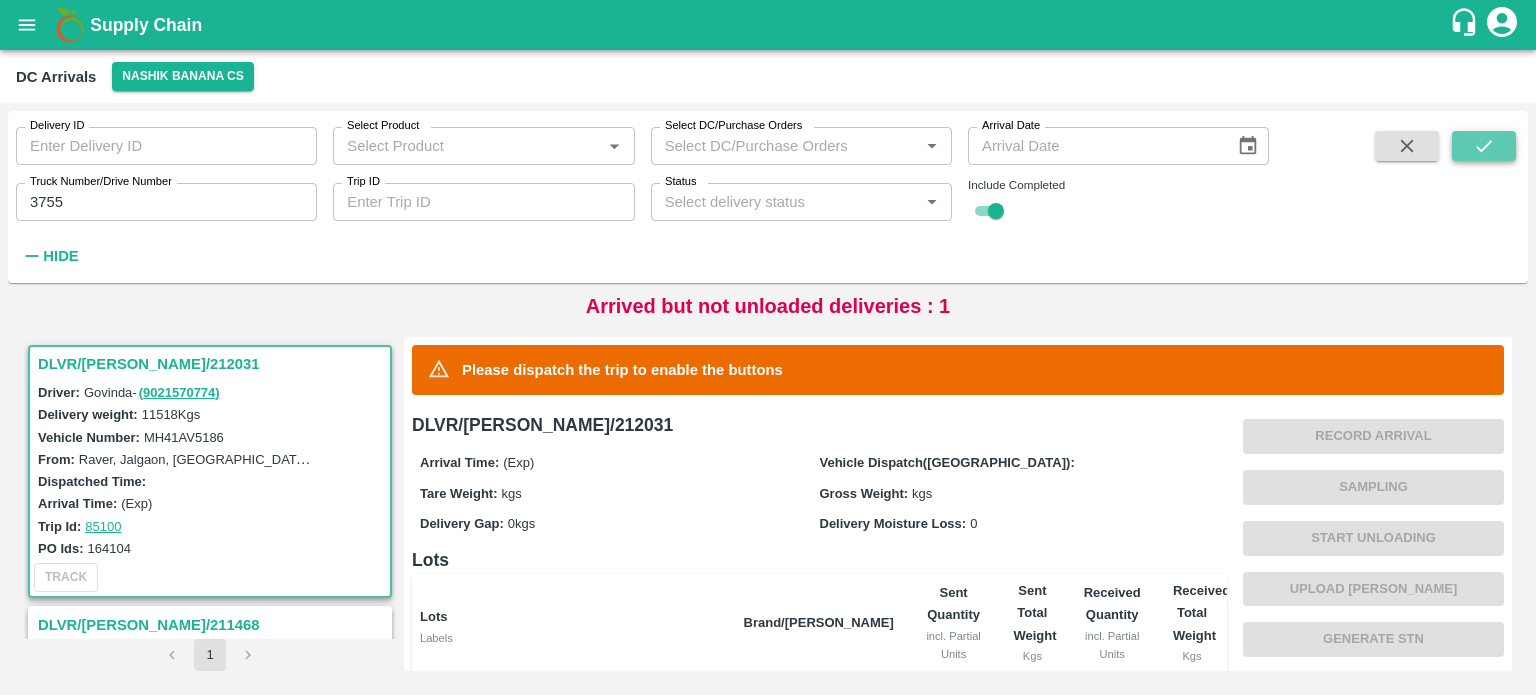 click 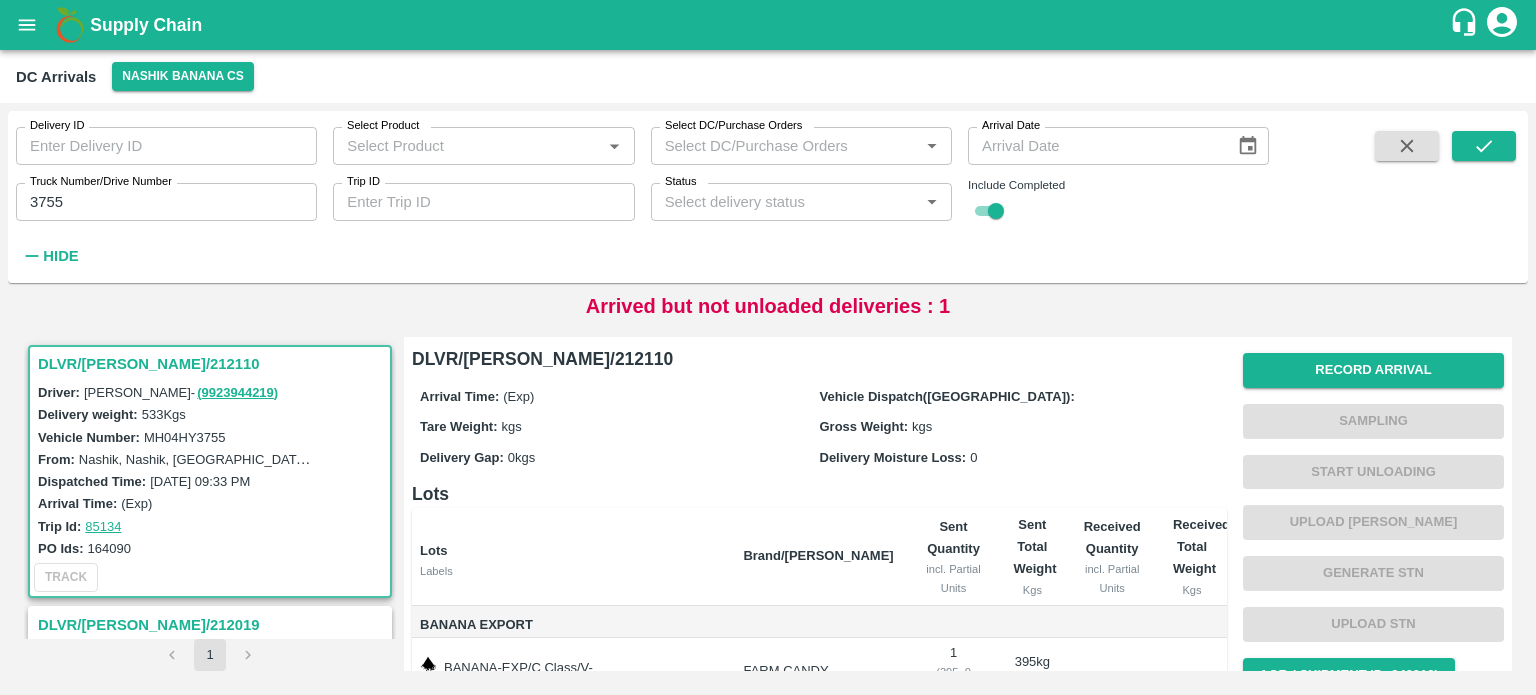 scroll, scrollTop: 164, scrollLeft: 0, axis: vertical 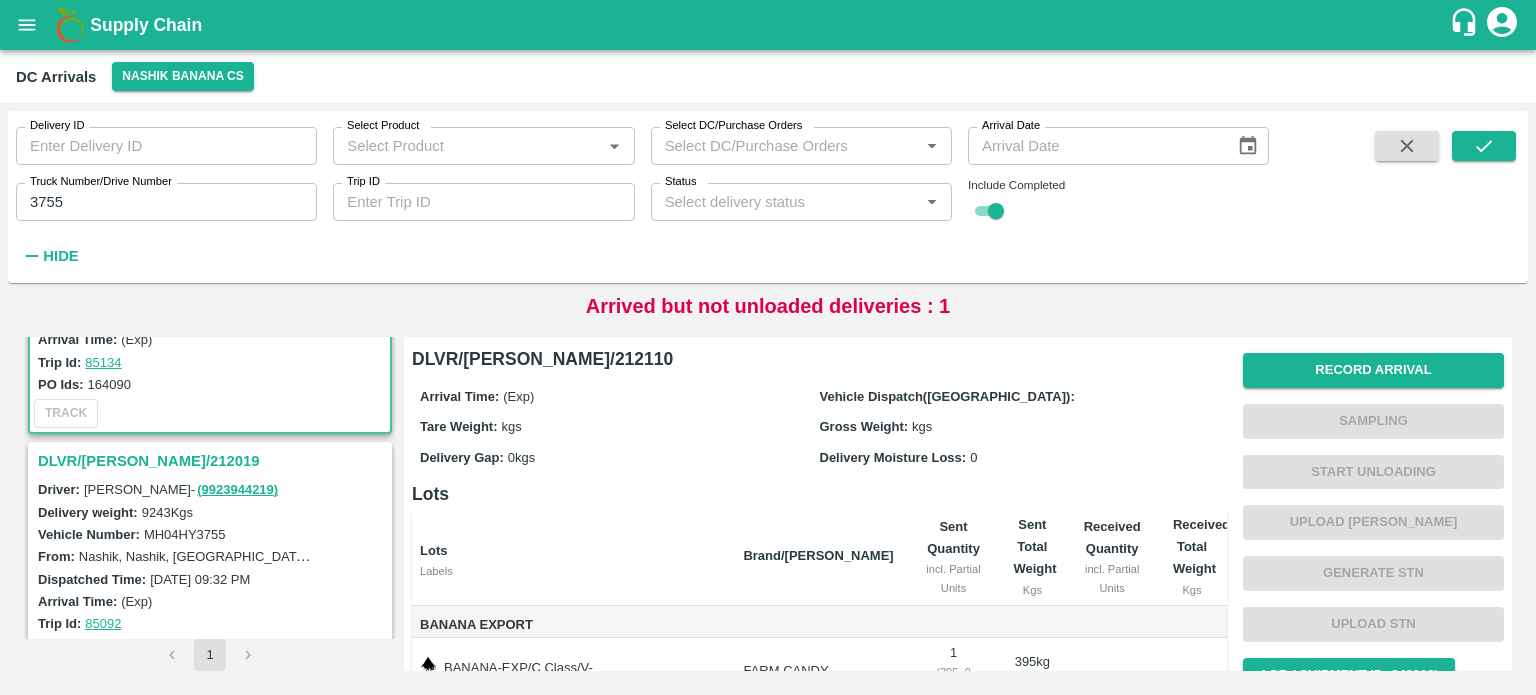 click on "DLVR/[PERSON_NAME]/212019" at bounding box center (213, 461) 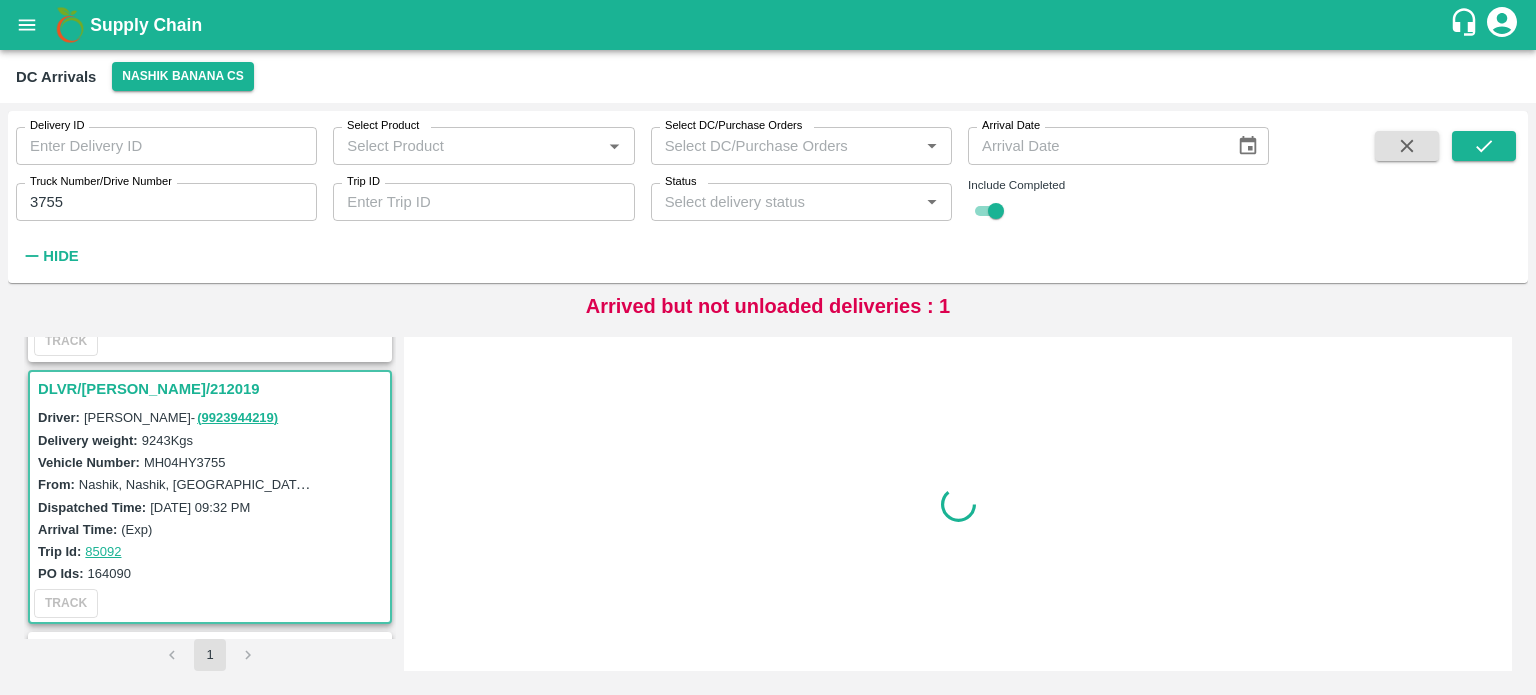 scroll, scrollTop: 268, scrollLeft: 0, axis: vertical 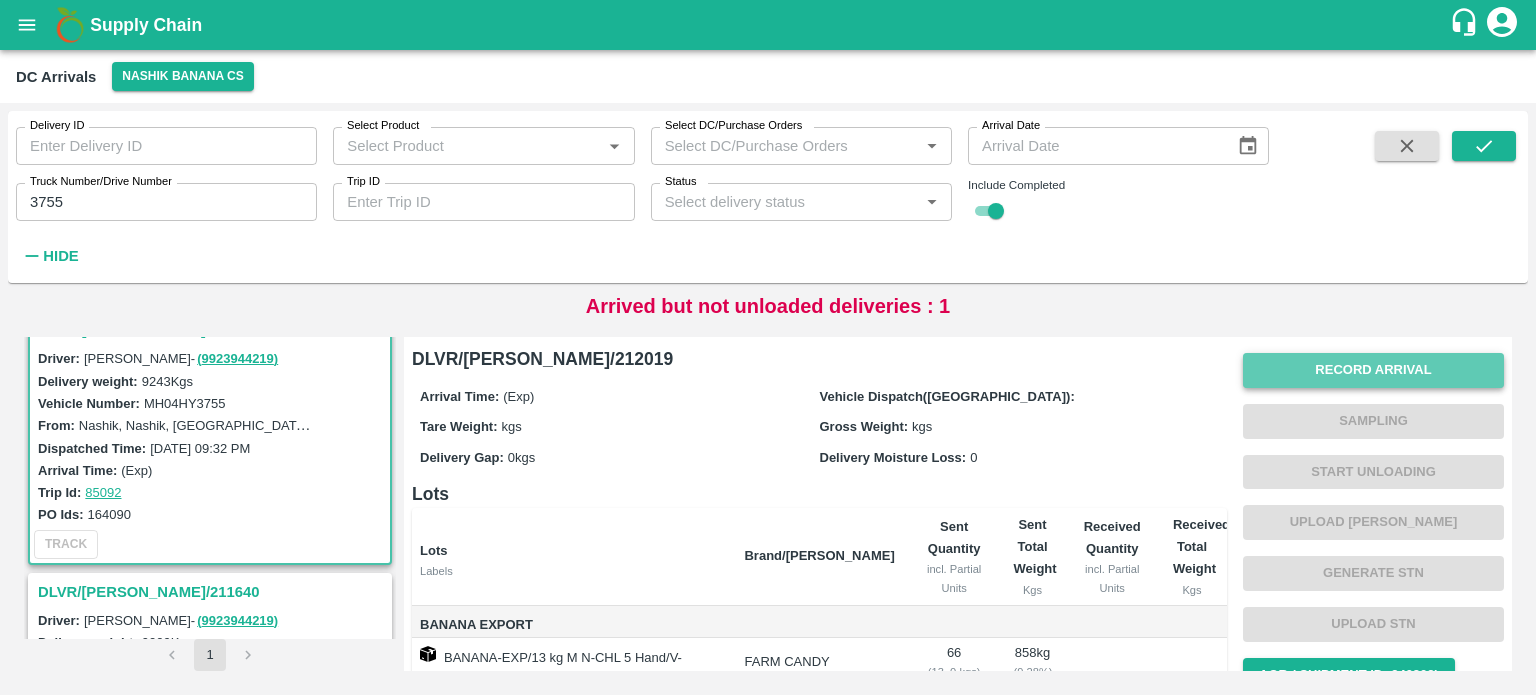 click on "Record Arrival" at bounding box center (1373, 370) 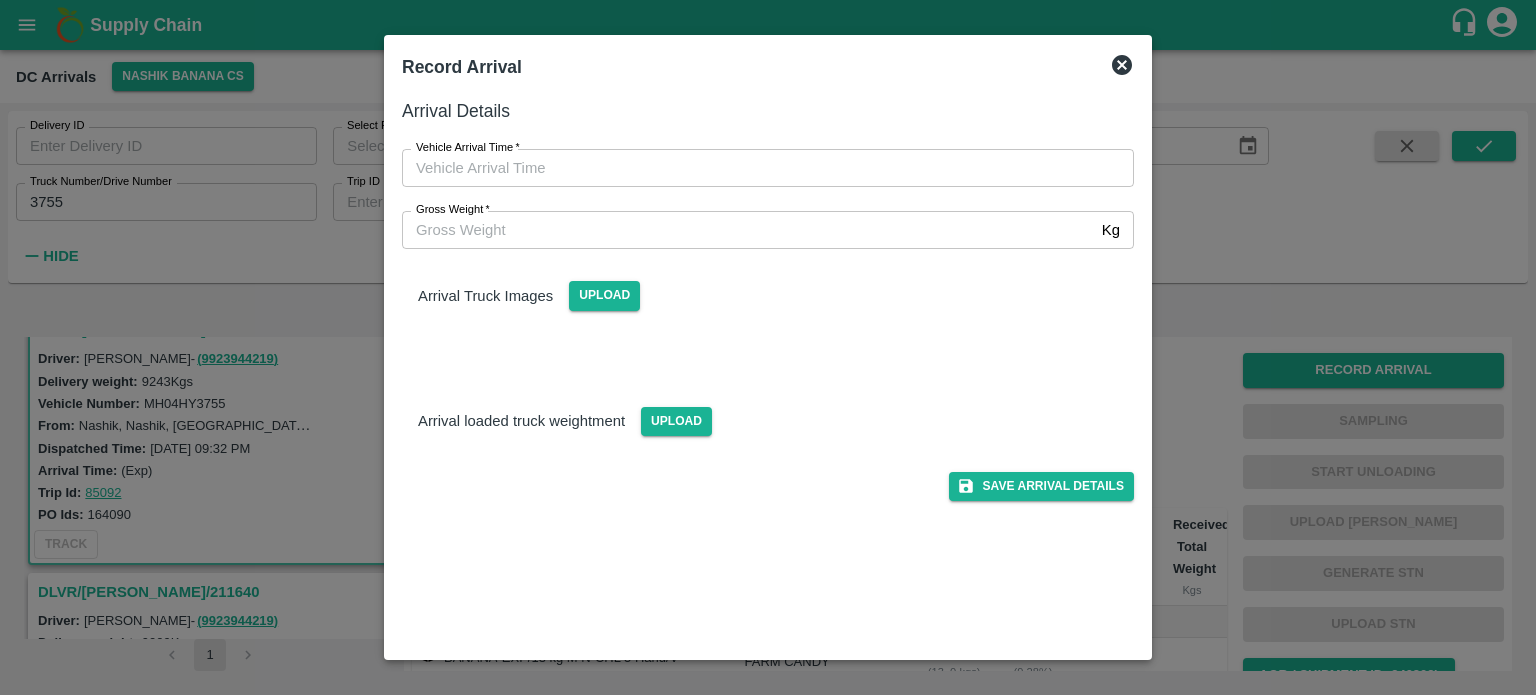 click on "Gross Weight   *" at bounding box center (748, 230) 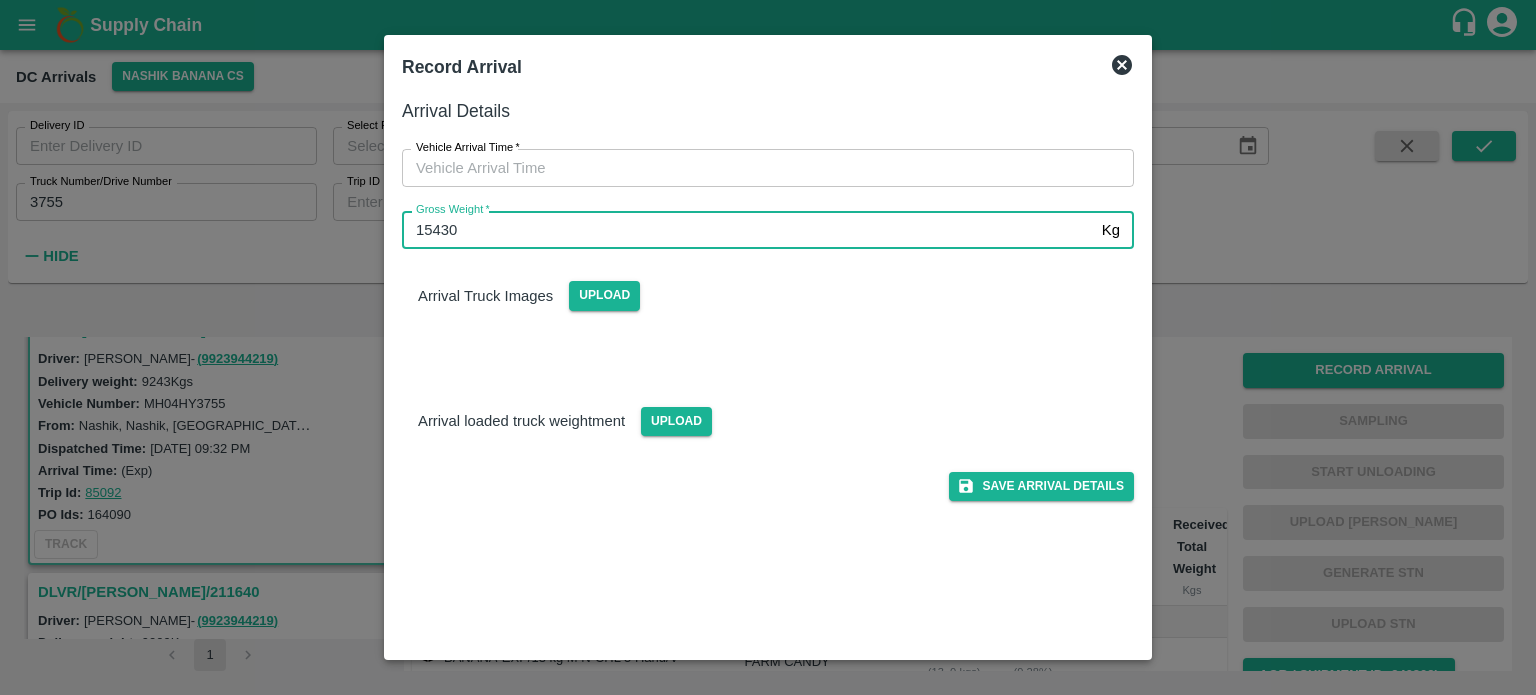 type on "15430" 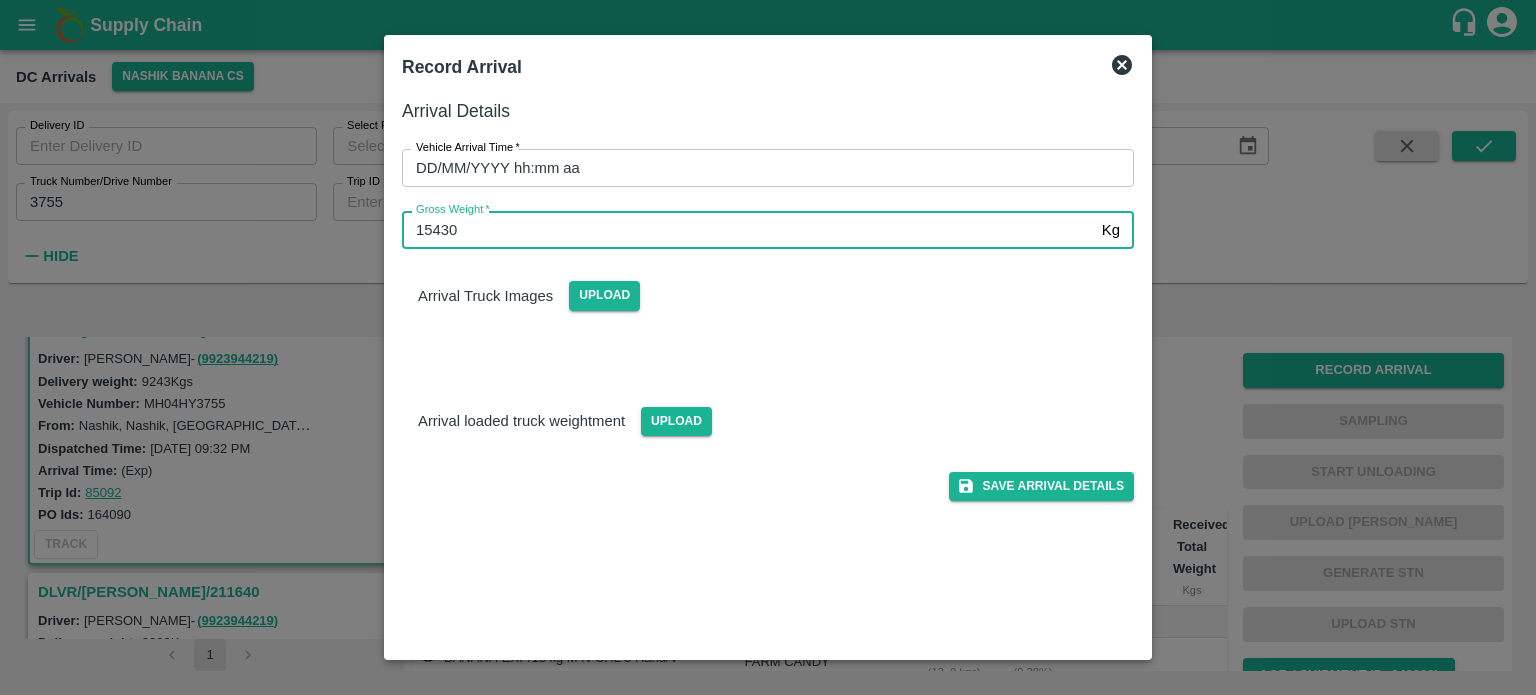 click on "DD/MM/YYYY hh:mm aa" at bounding box center (761, 168) 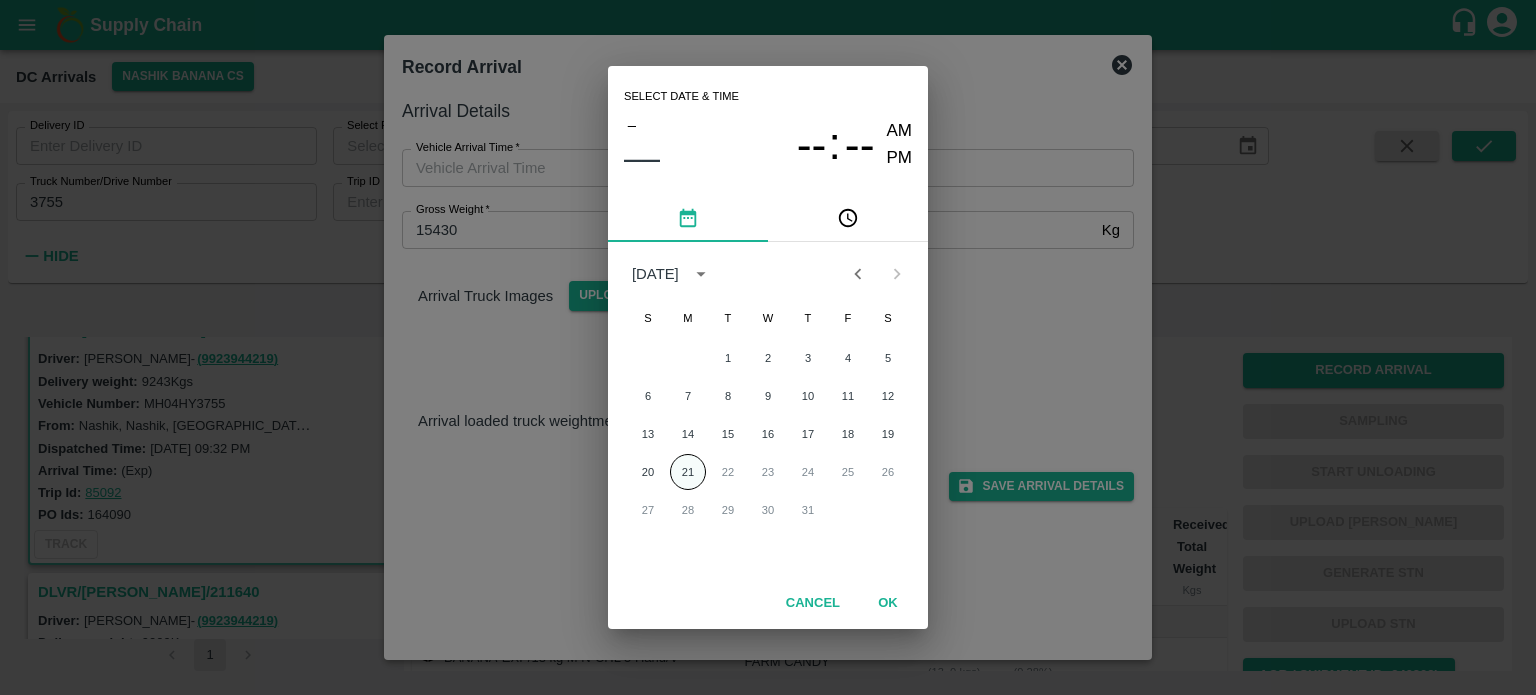 click on "21" at bounding box center (688, 472) 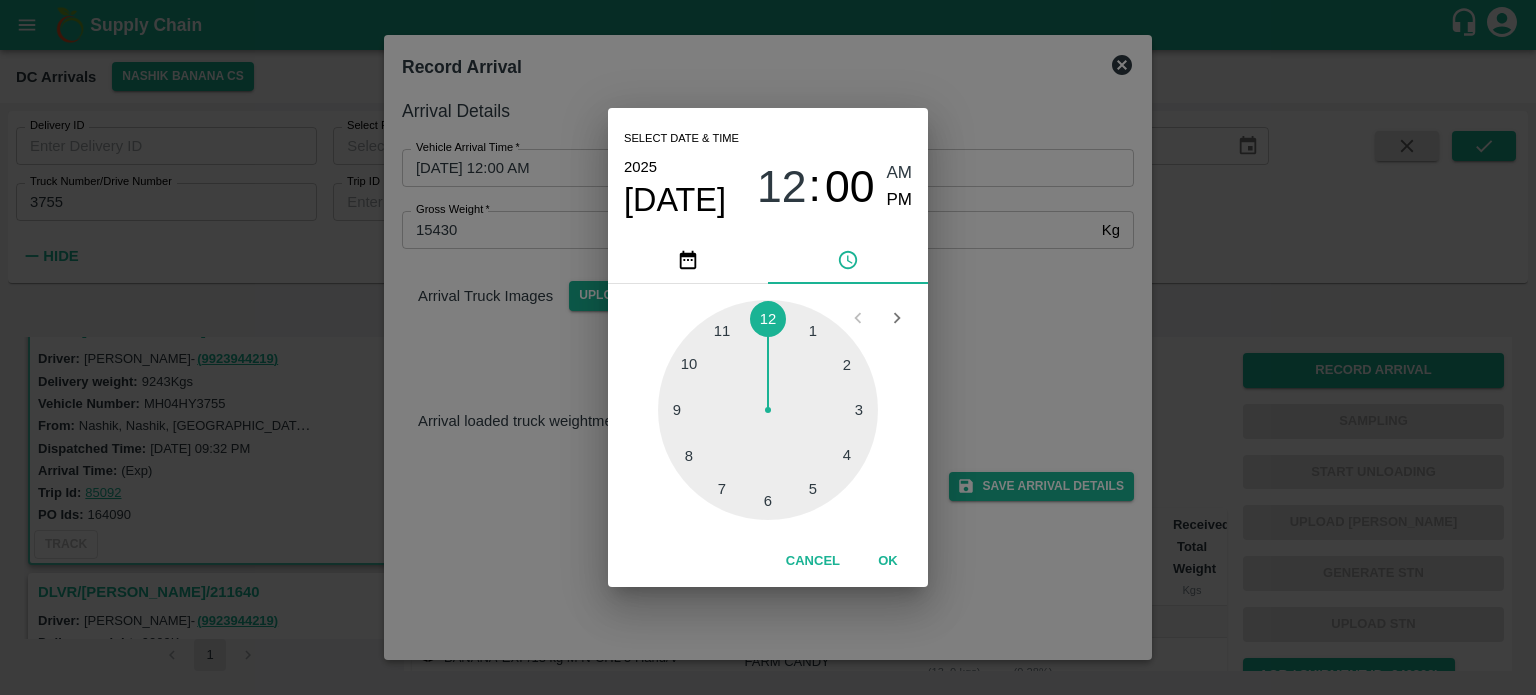 click at bounding box center (768, 410) 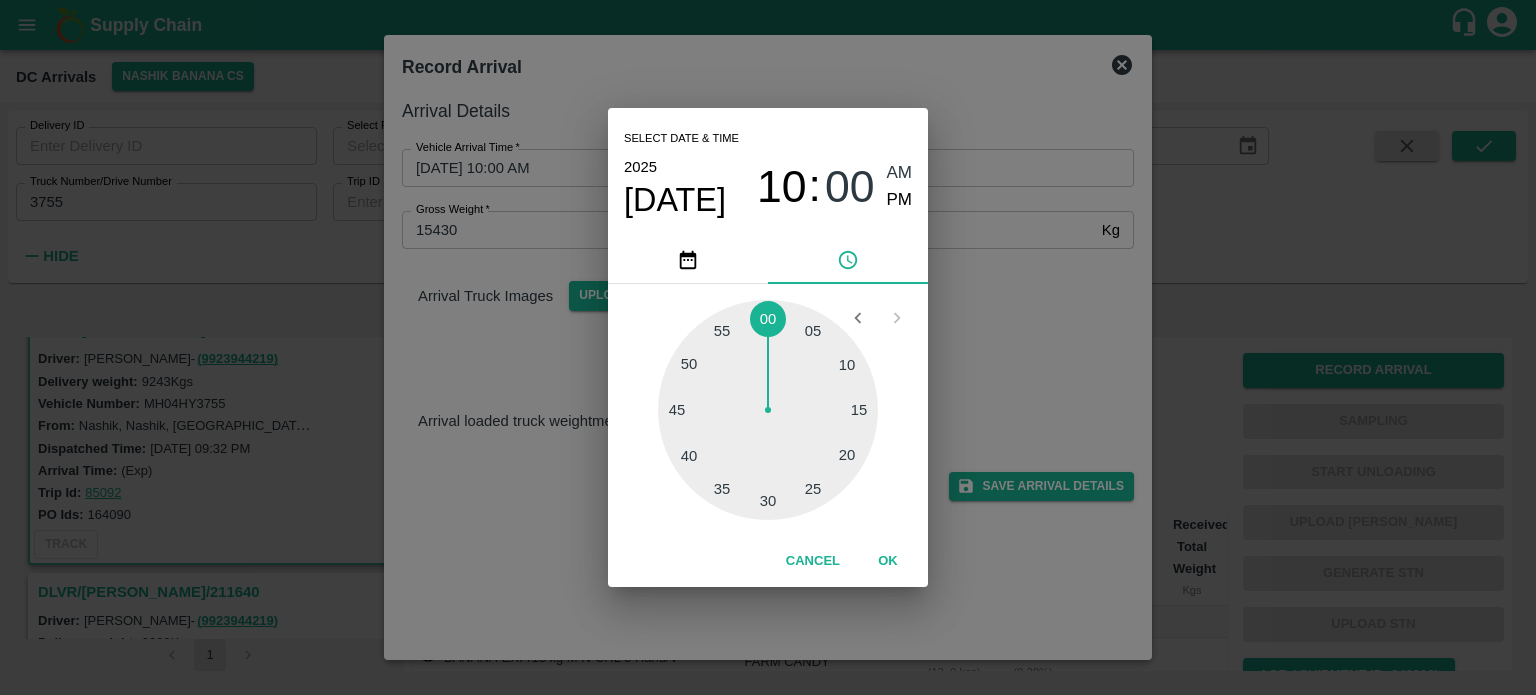 click on "Select date & time [DATE] 10 : 00 AM PM 05 10 15 20 25 30 35 40 45 50 55 00 Cancel OK" at bounding box center (768, 347) 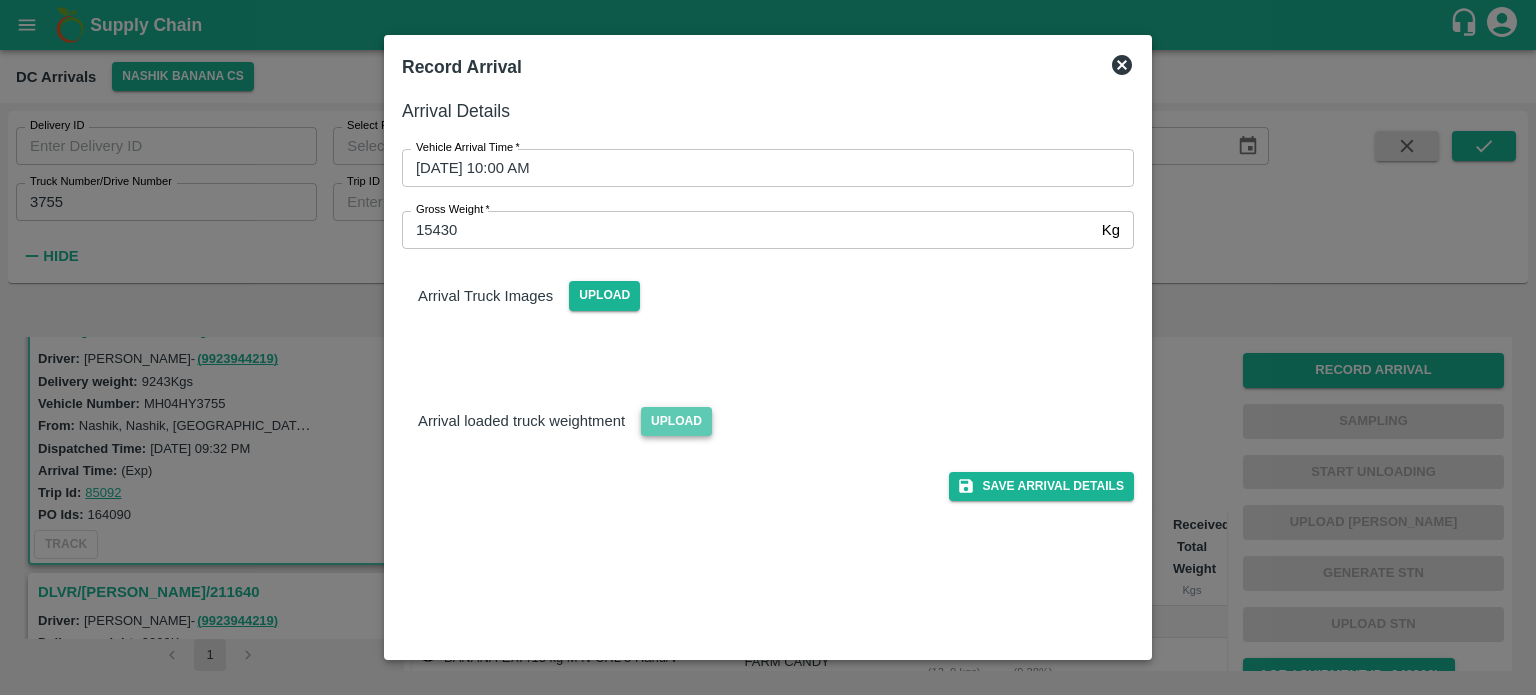 click on "Upload" at bounding box center (676, 421) 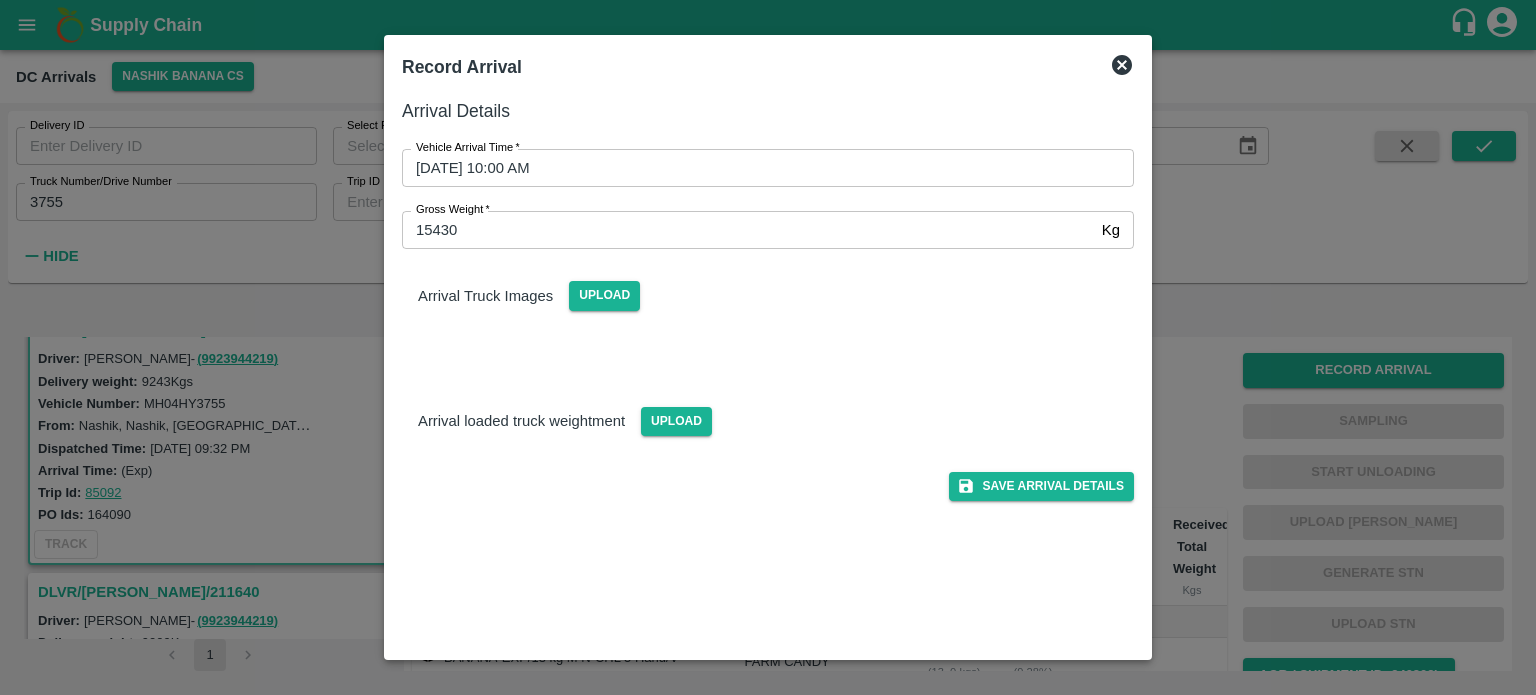 click on "Arrival Truck Images Upload" at bounding box center [760, 303] 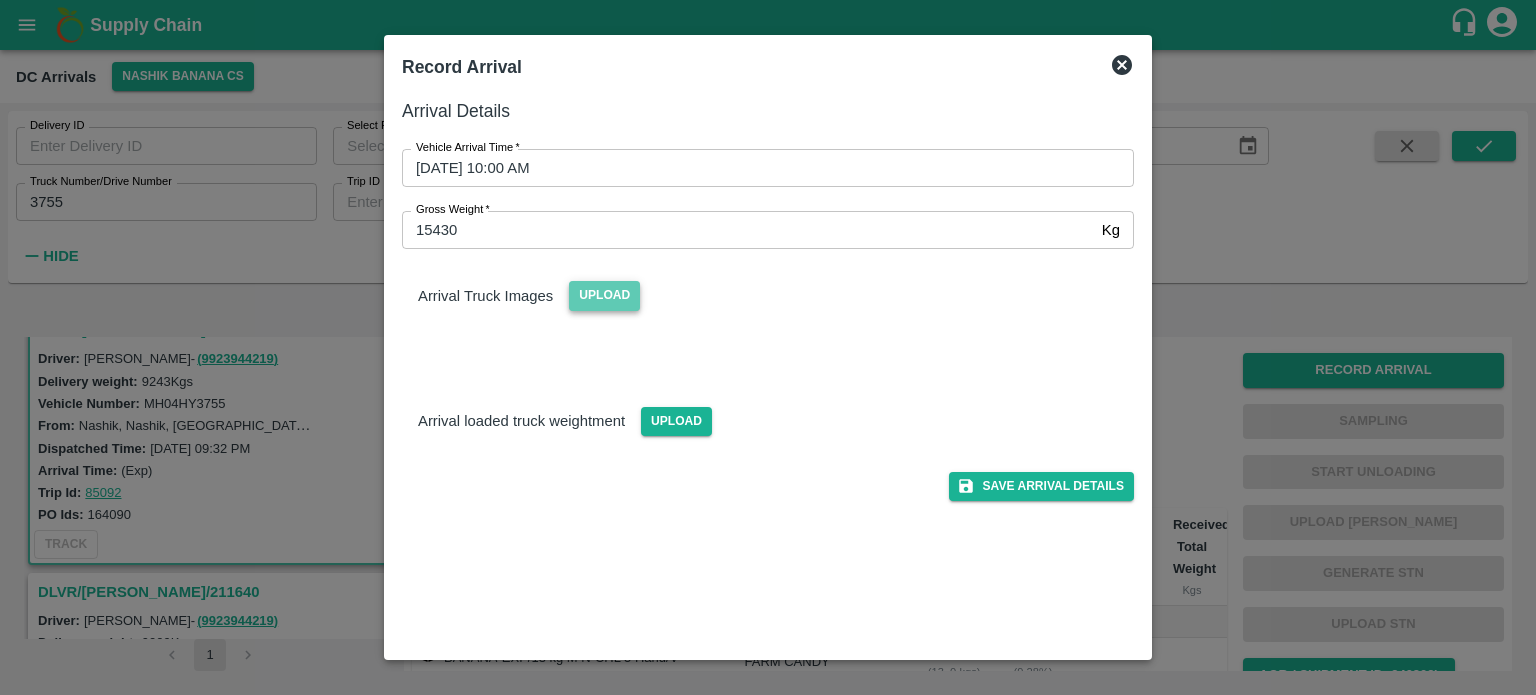 click on "Upload" at bounding box center (604, 295) 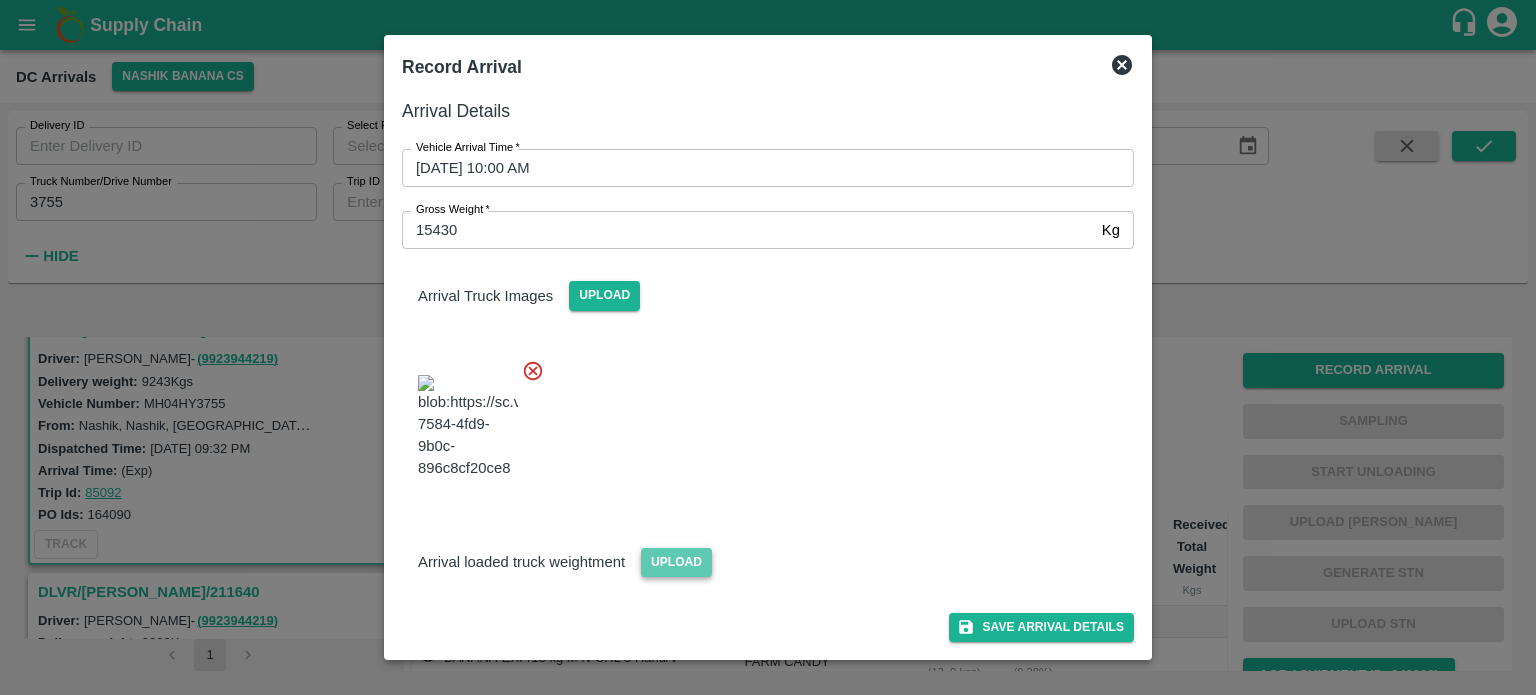 click on "Upload" at bounding box center [676, 562] 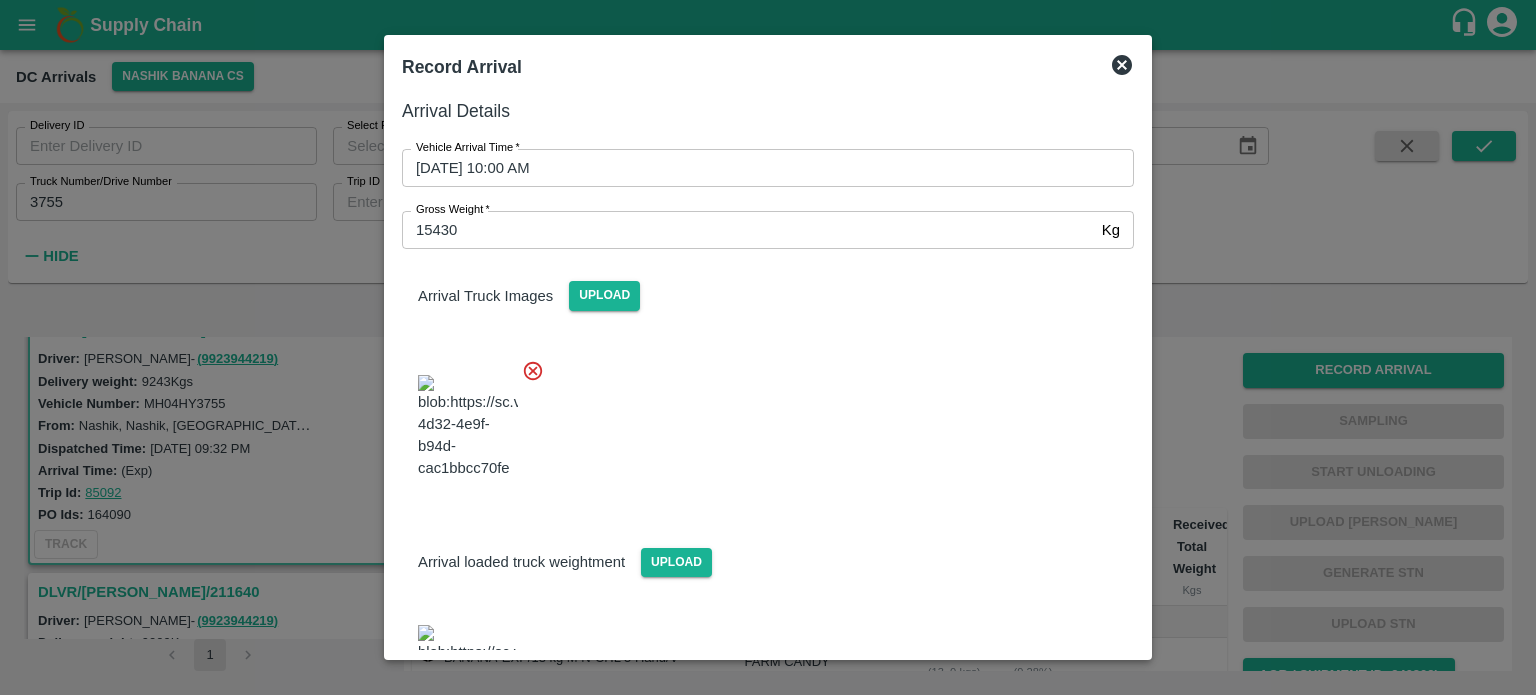 click at bounding box center [760, 421] 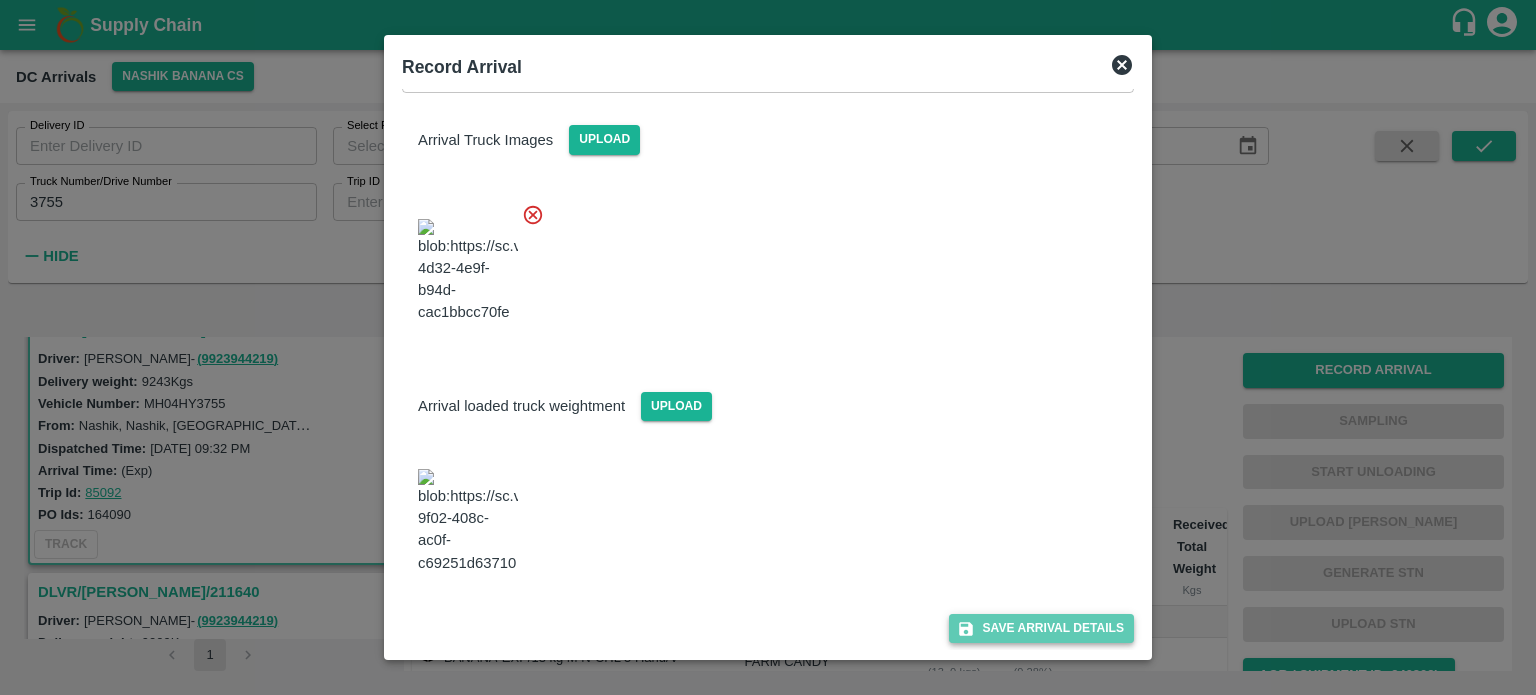 click on "Save Arrival Details" at bounding box center (1041, 628) 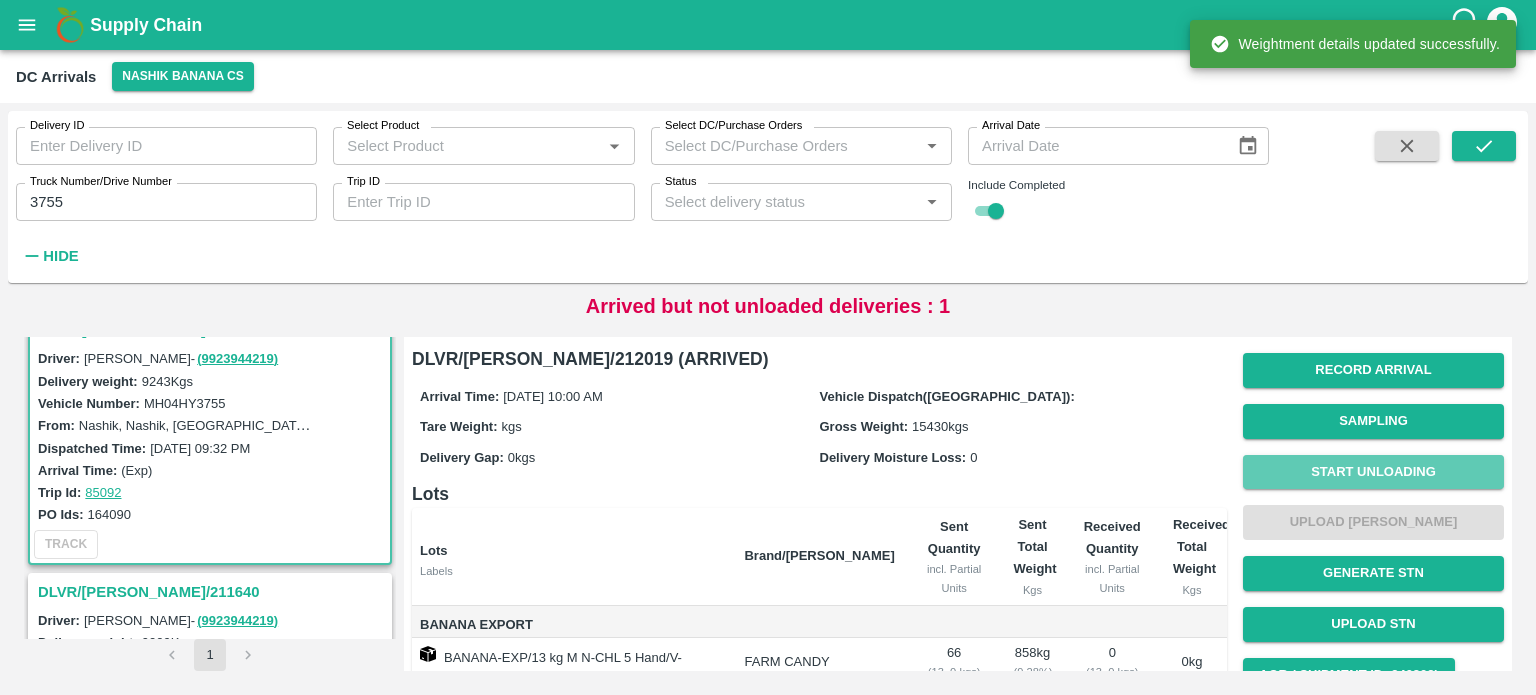 click on "Start Unloading" at bounding box center [1373, 472] 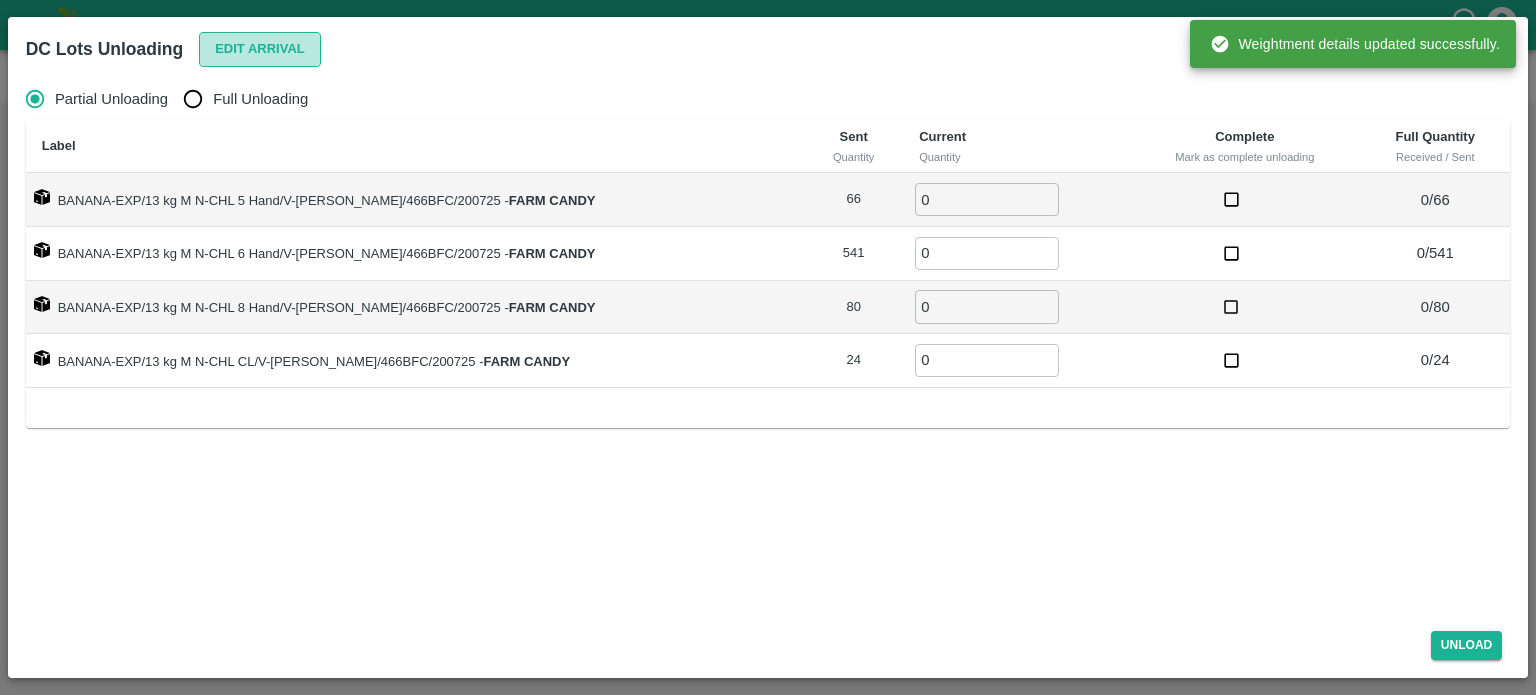 click on "Edit Arrival" at bounding box center [260, 49] 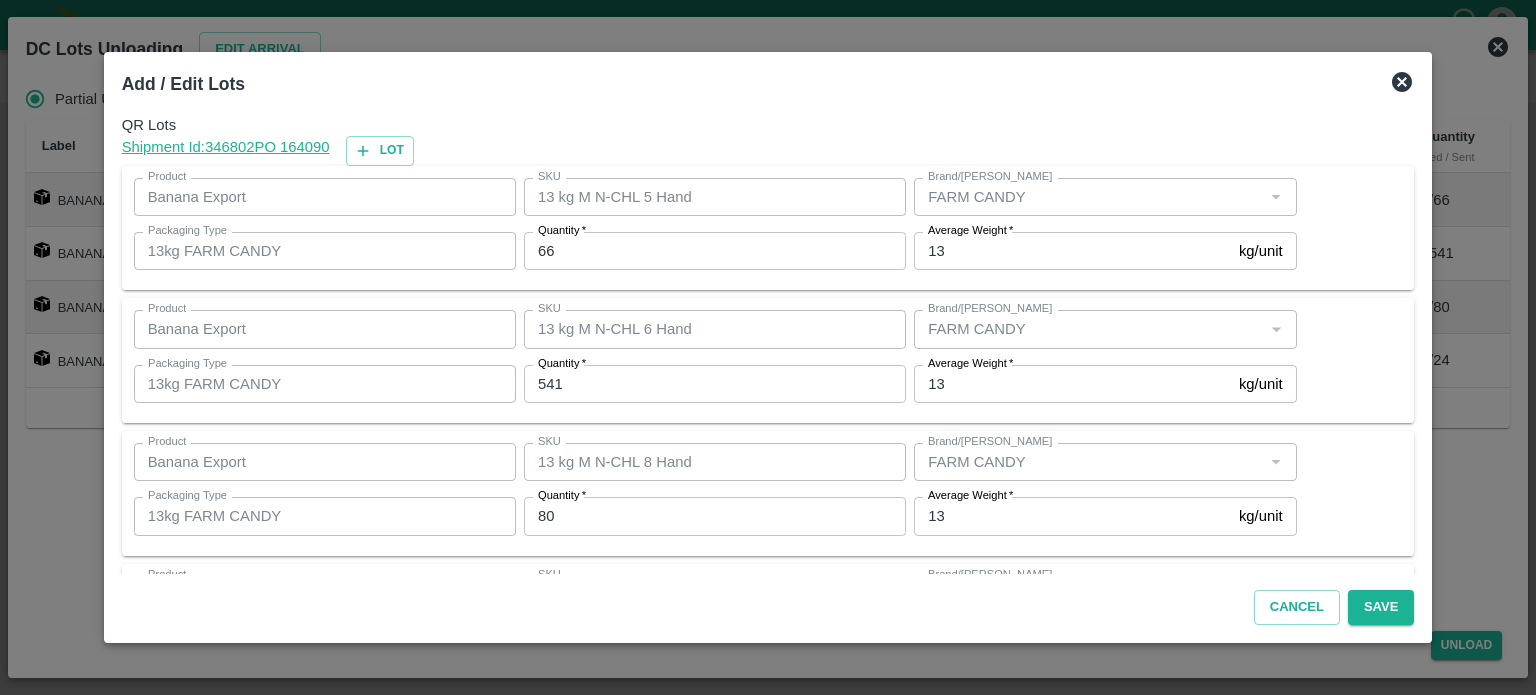 click on "66" at bounding box center (715, 251) 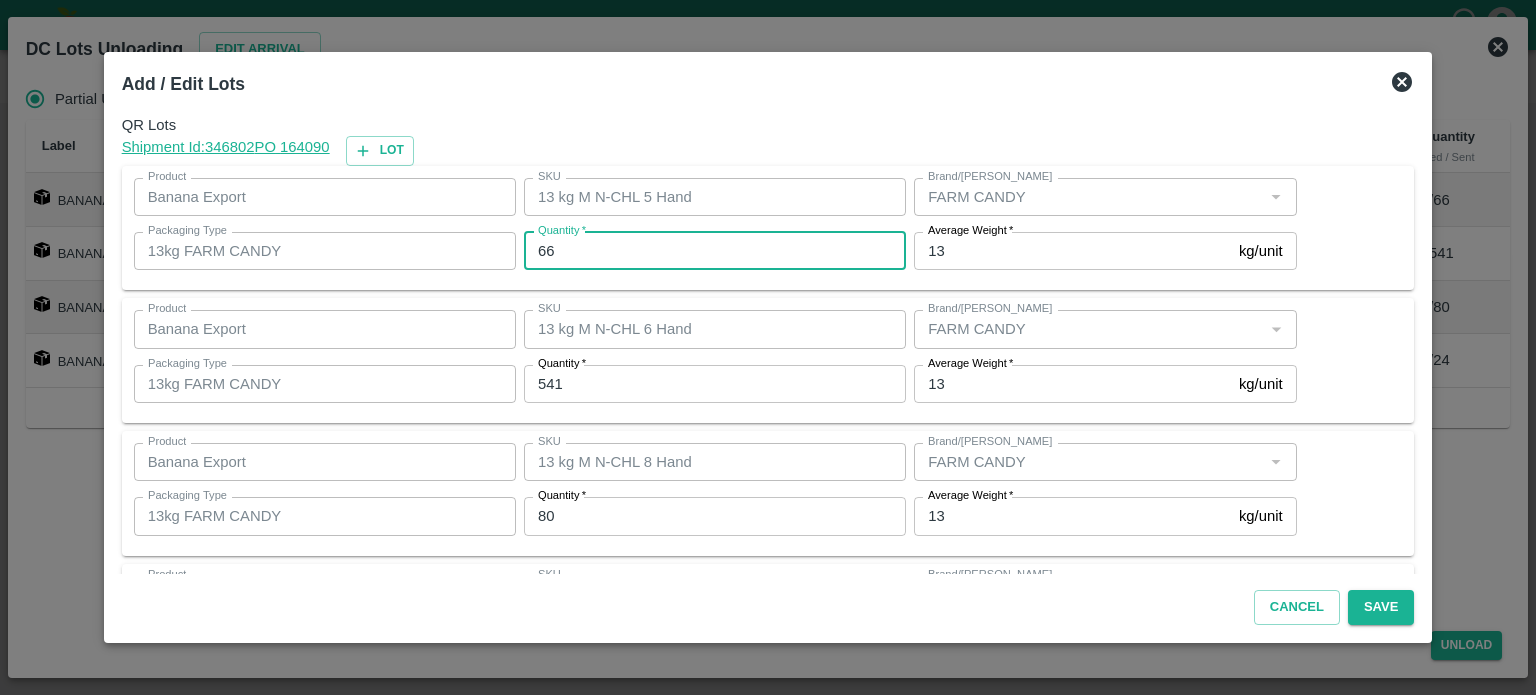 click on "66" at bounding box center [715, 251] 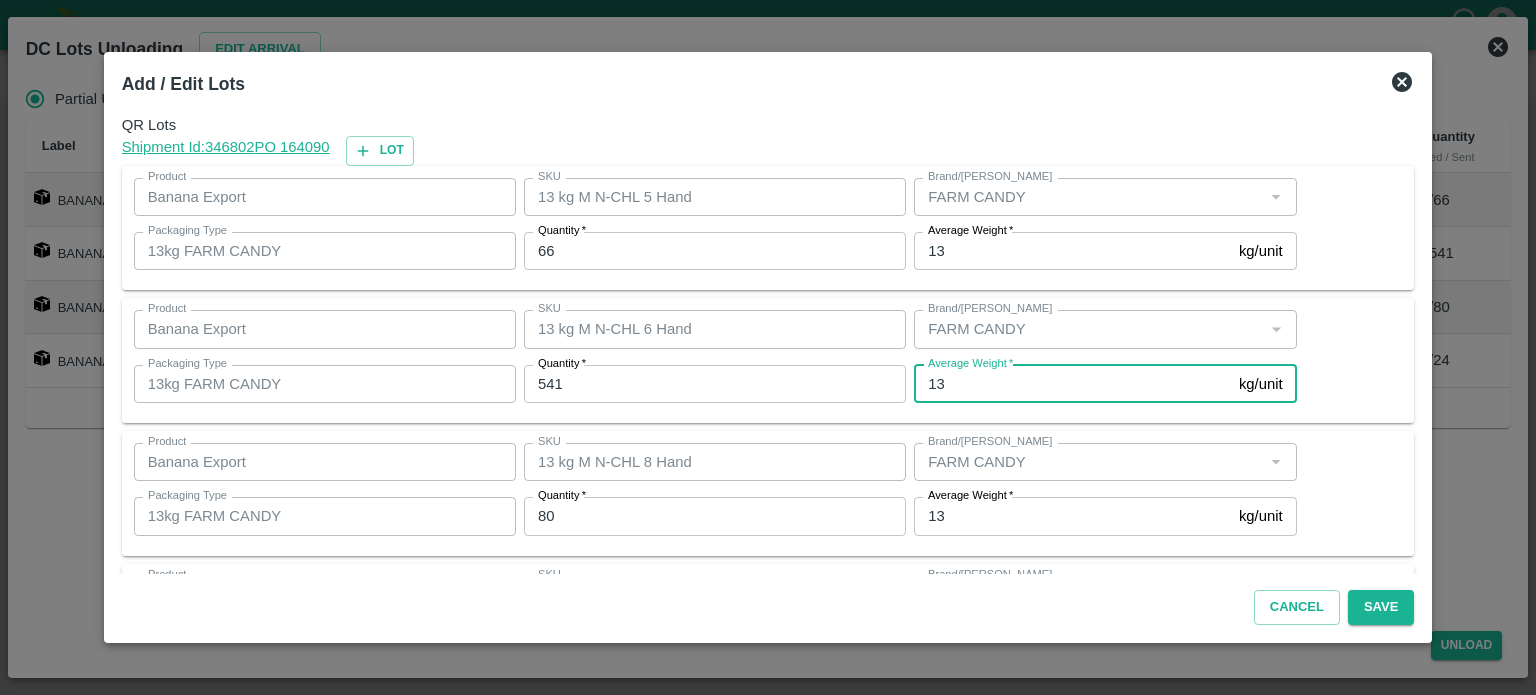 click on "541" at bounding box center [715, 384] 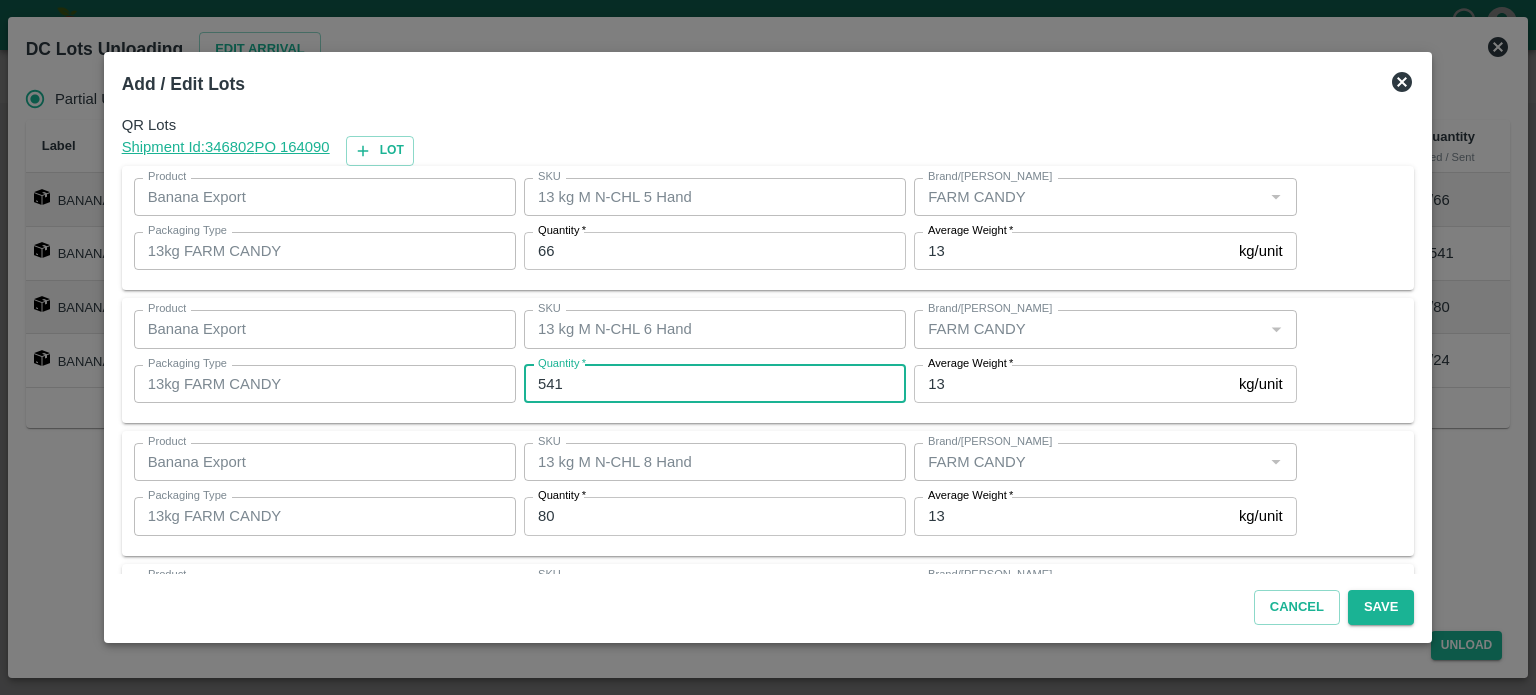 click on "541" at bounding box center [715, 384] 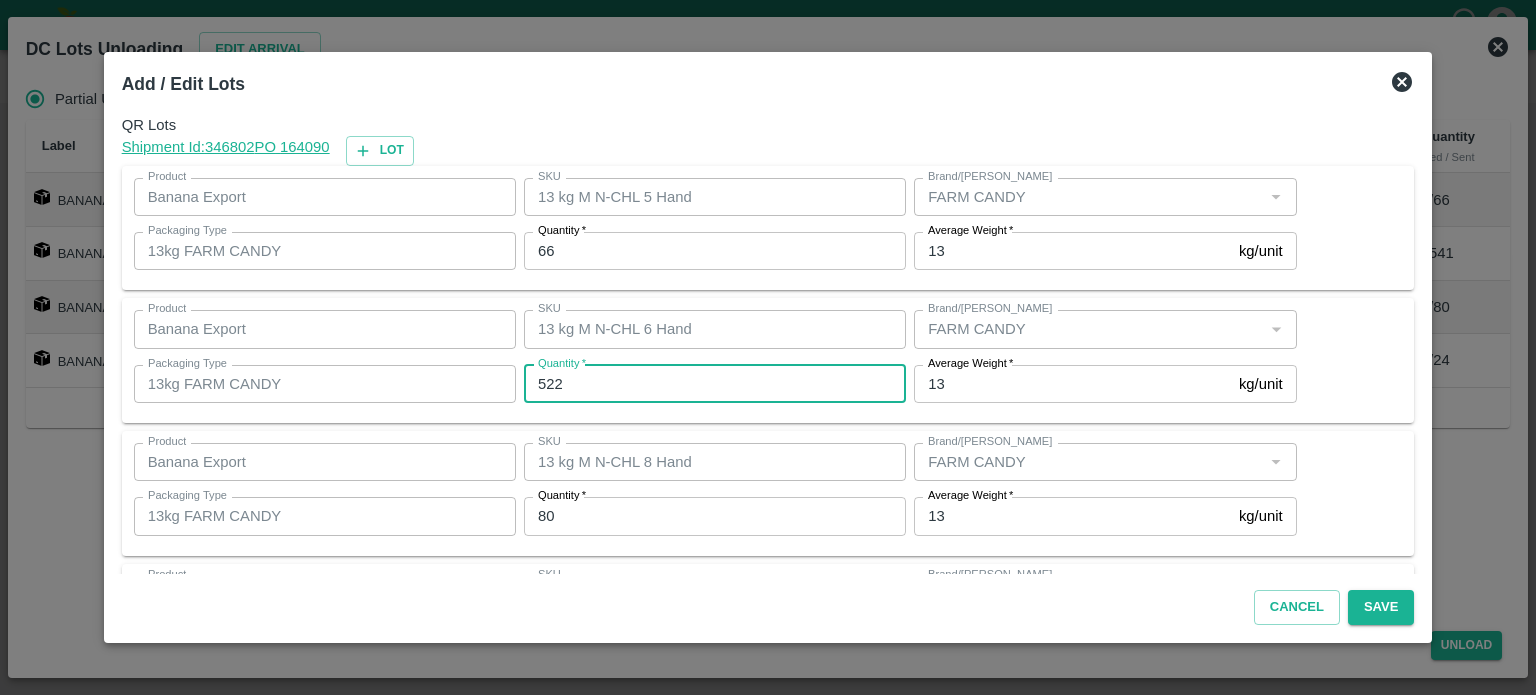 type on "522" 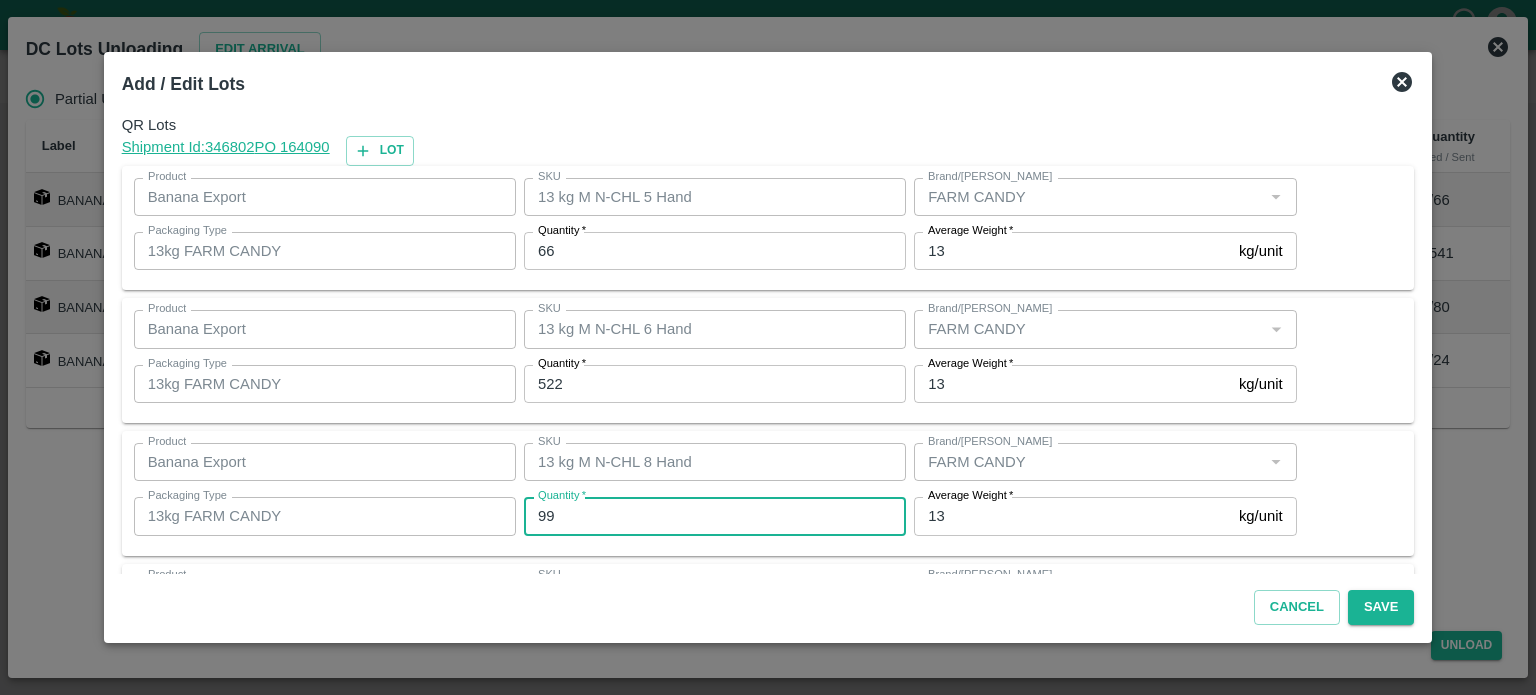 type on "99" 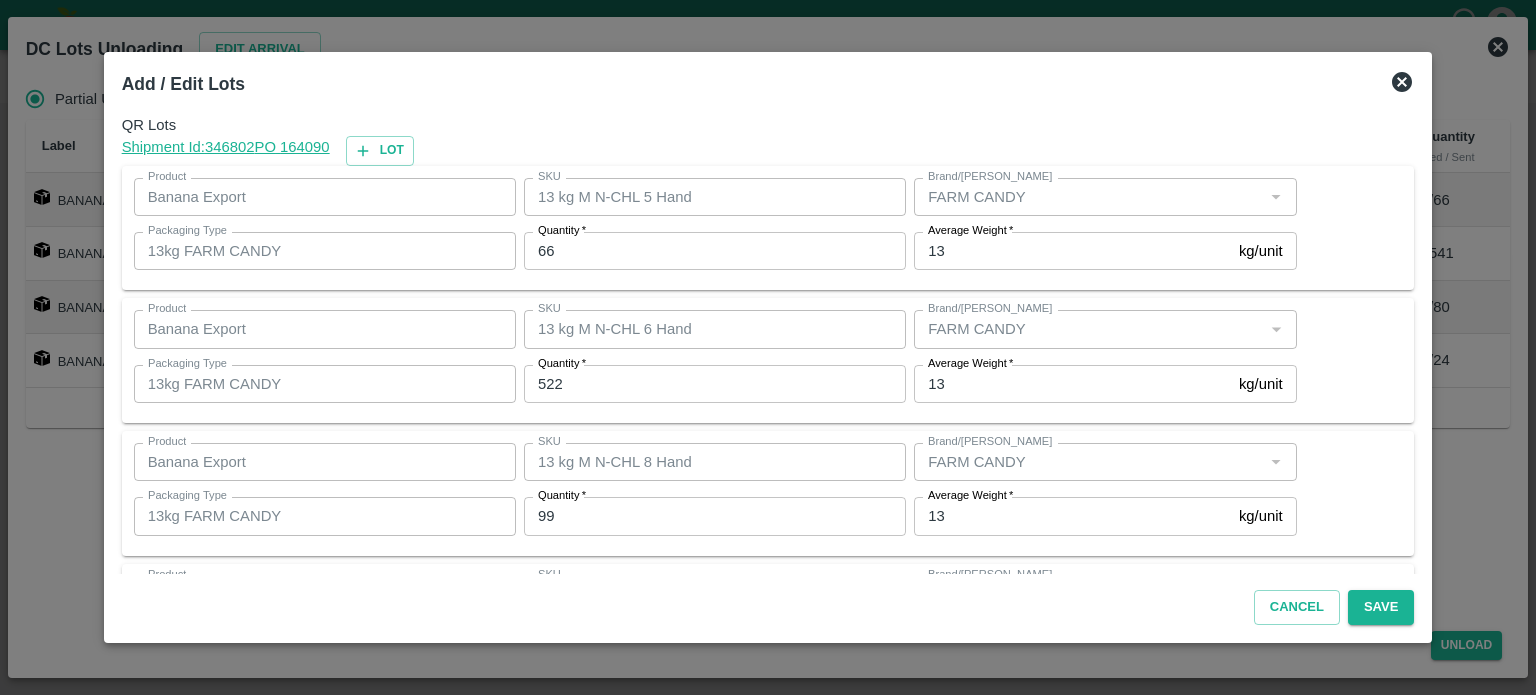 scroll, scrollTop: 129, scrollLeft: 0, axis: vertical 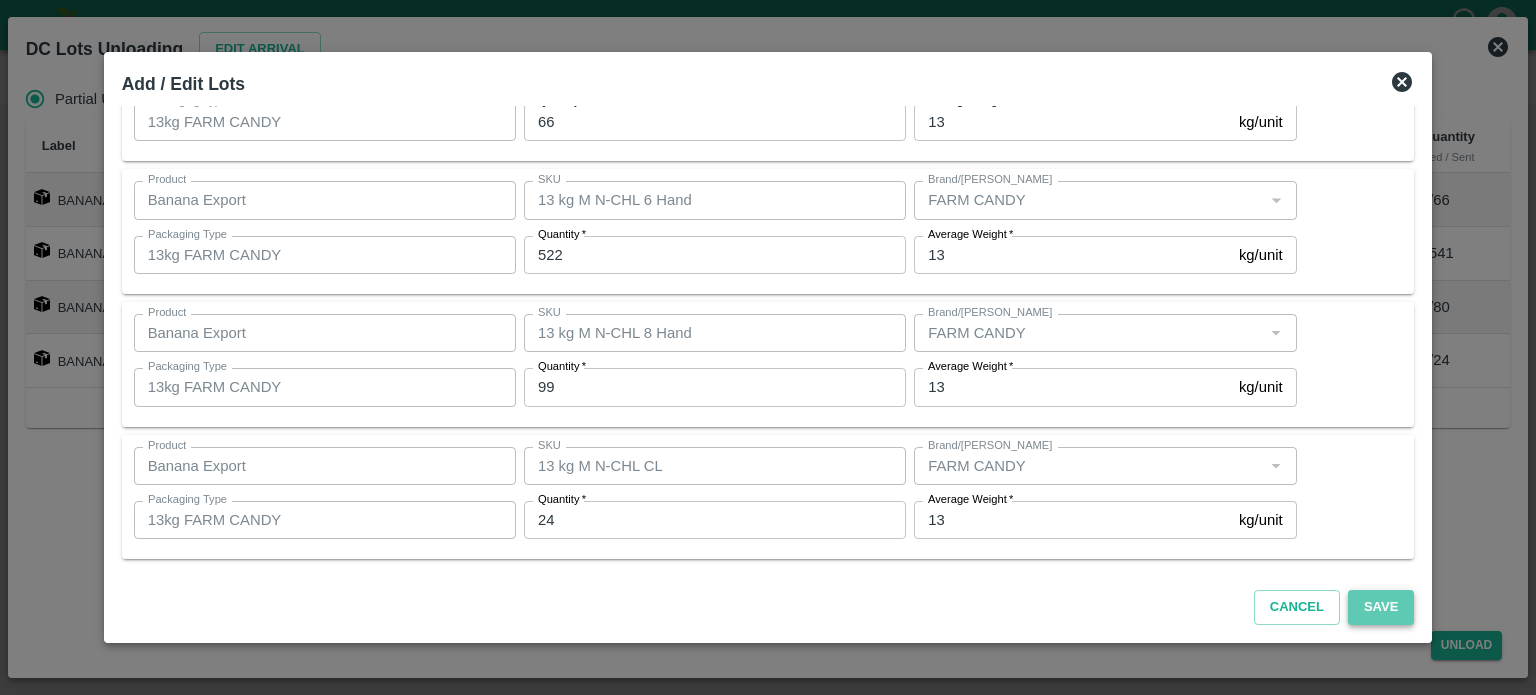 click on "Save" at bounding box center (1381, 607) 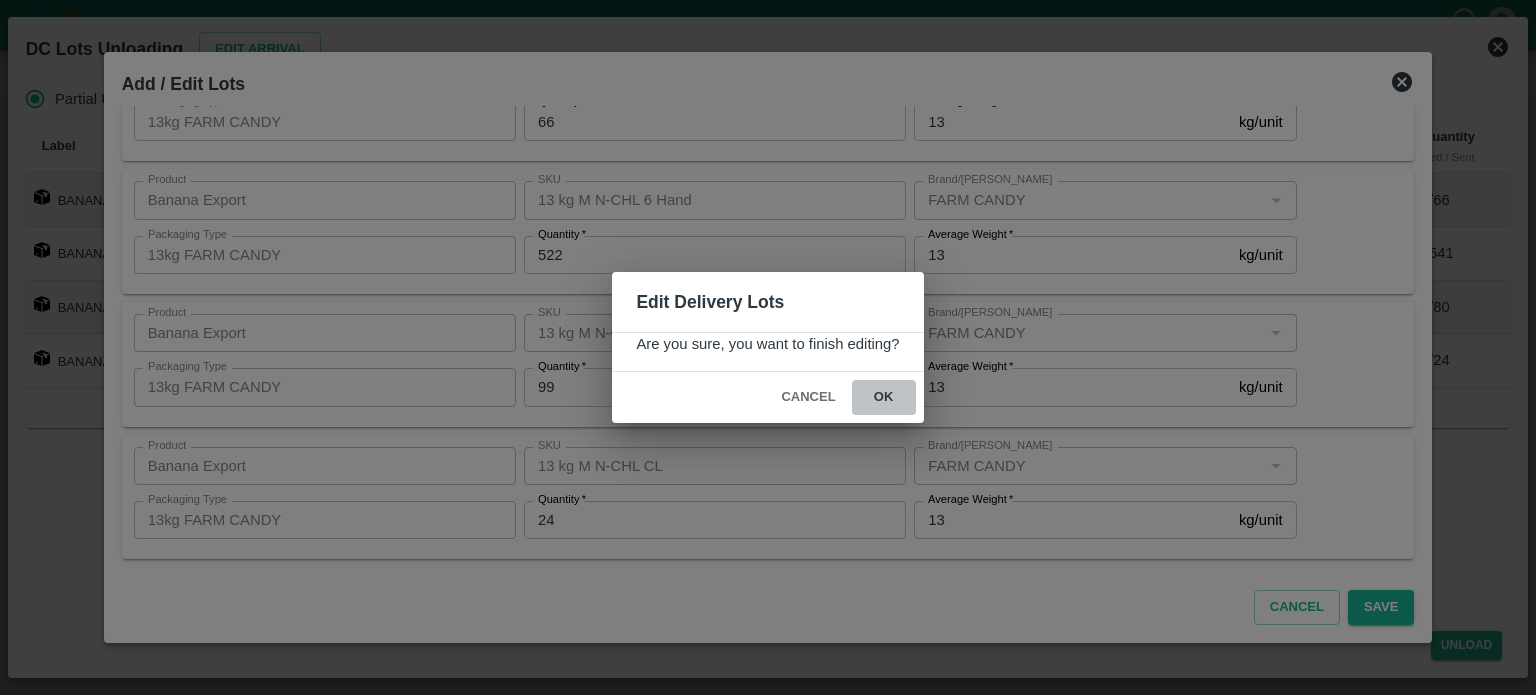 click on "ok" at bounding box center [884, 397] 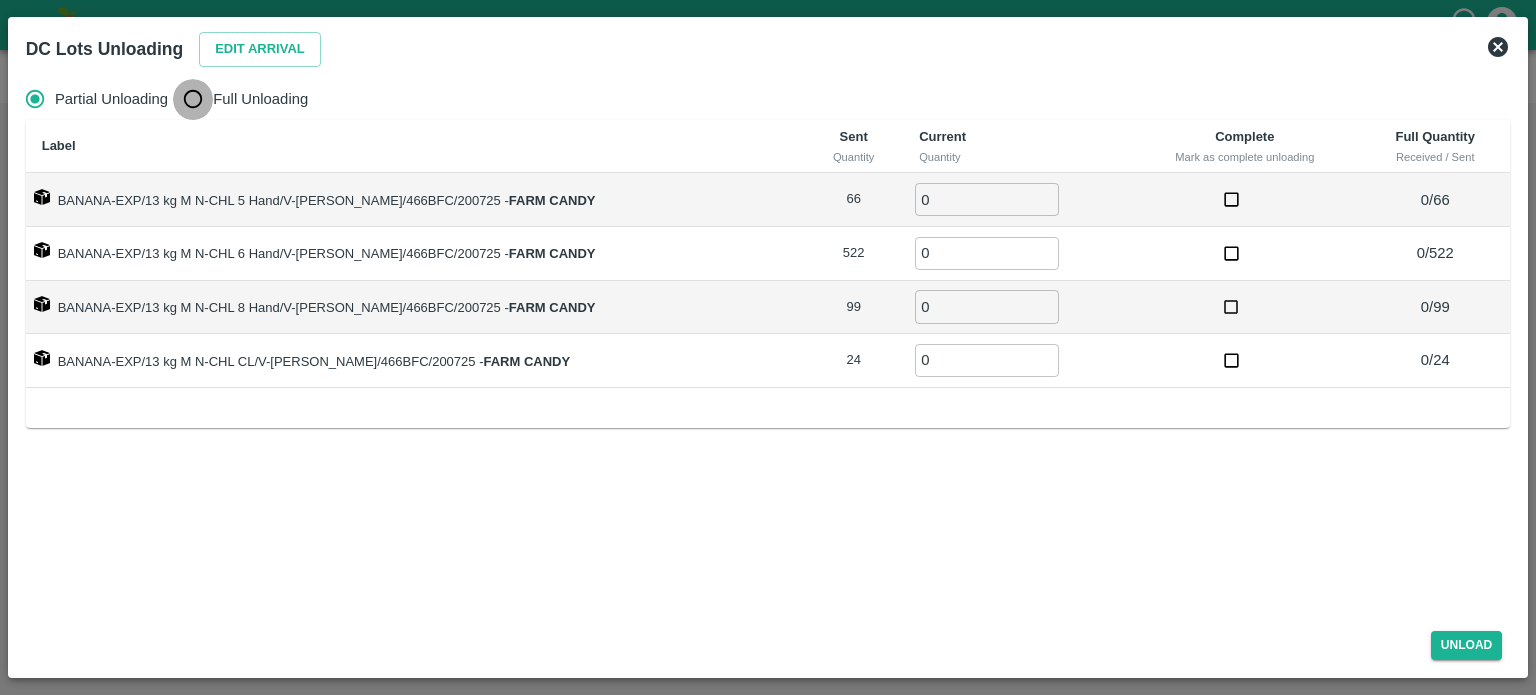 click on "Full Unloading" at bounding box center (193, 99) 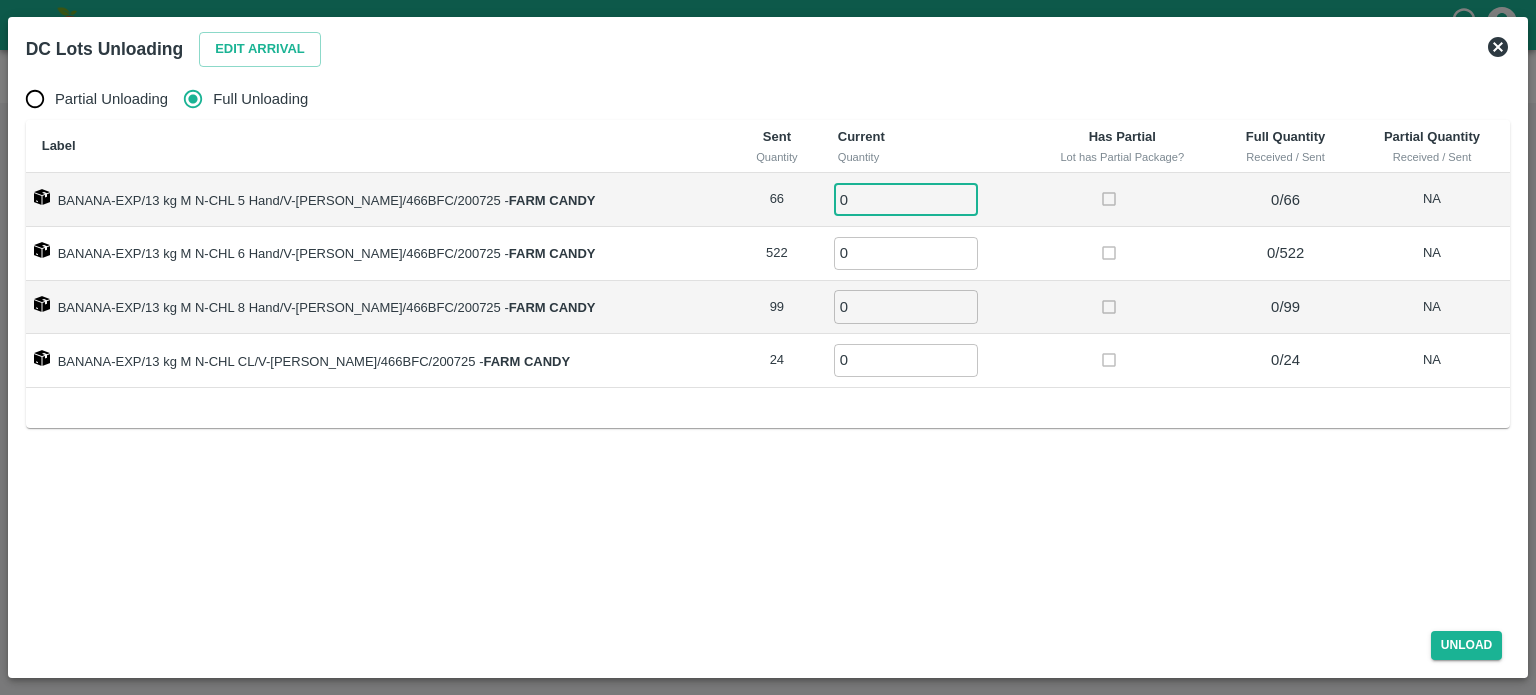 click on "0" at bounding box center [906, 199] 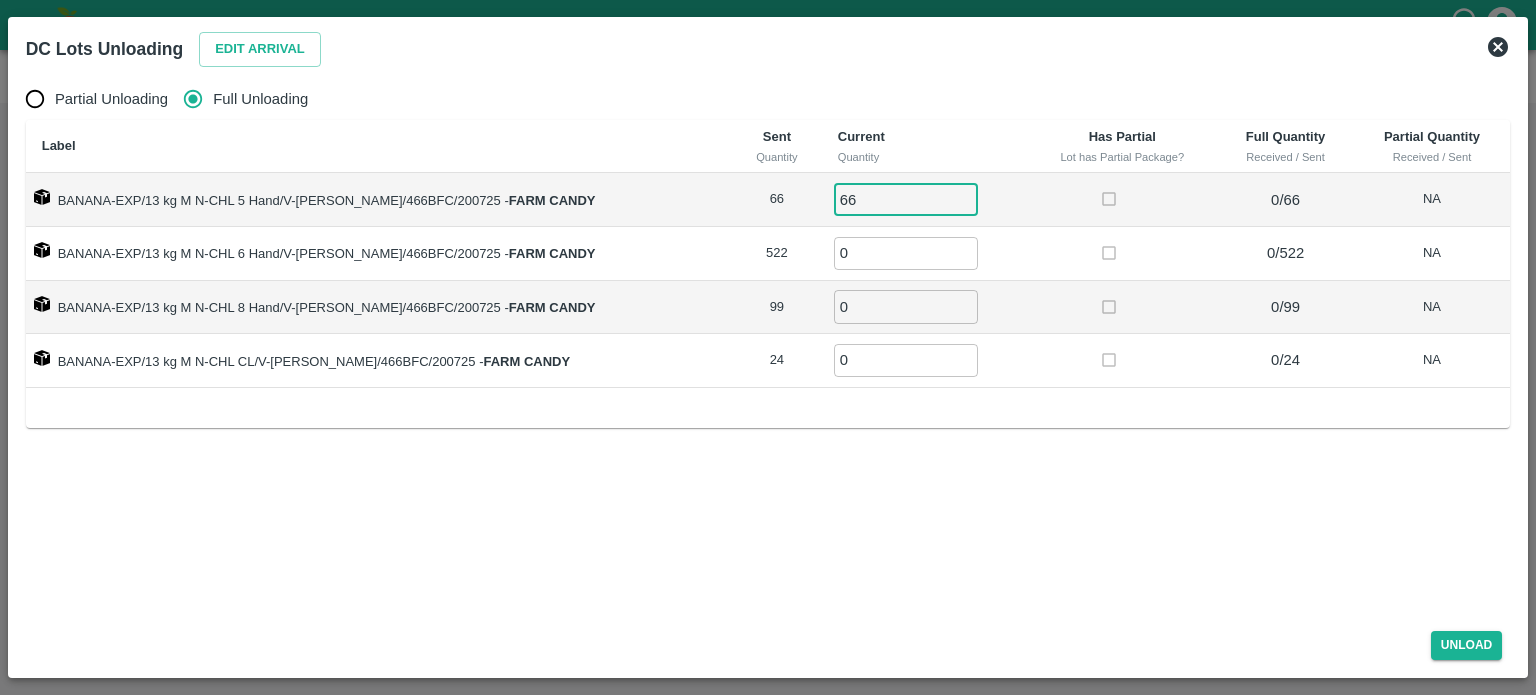 type on "66" 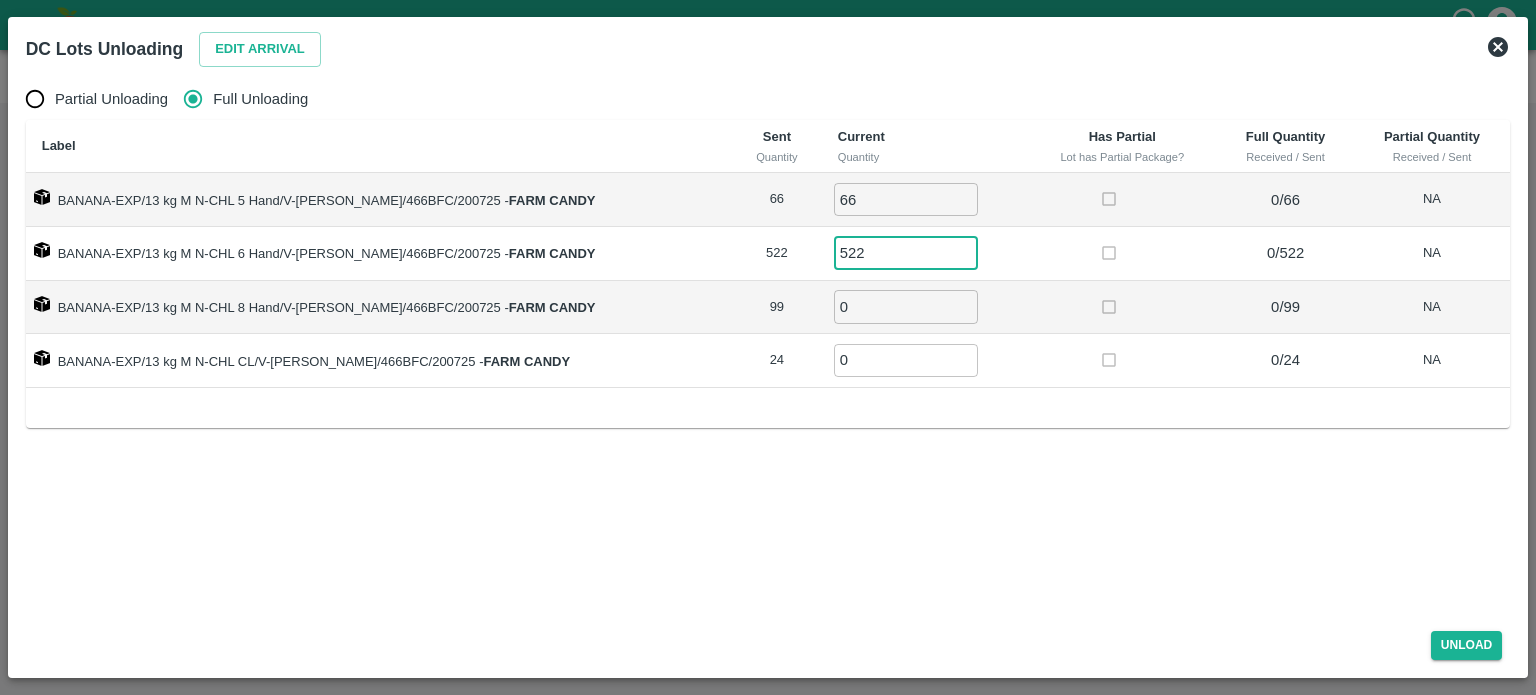 type on "522" 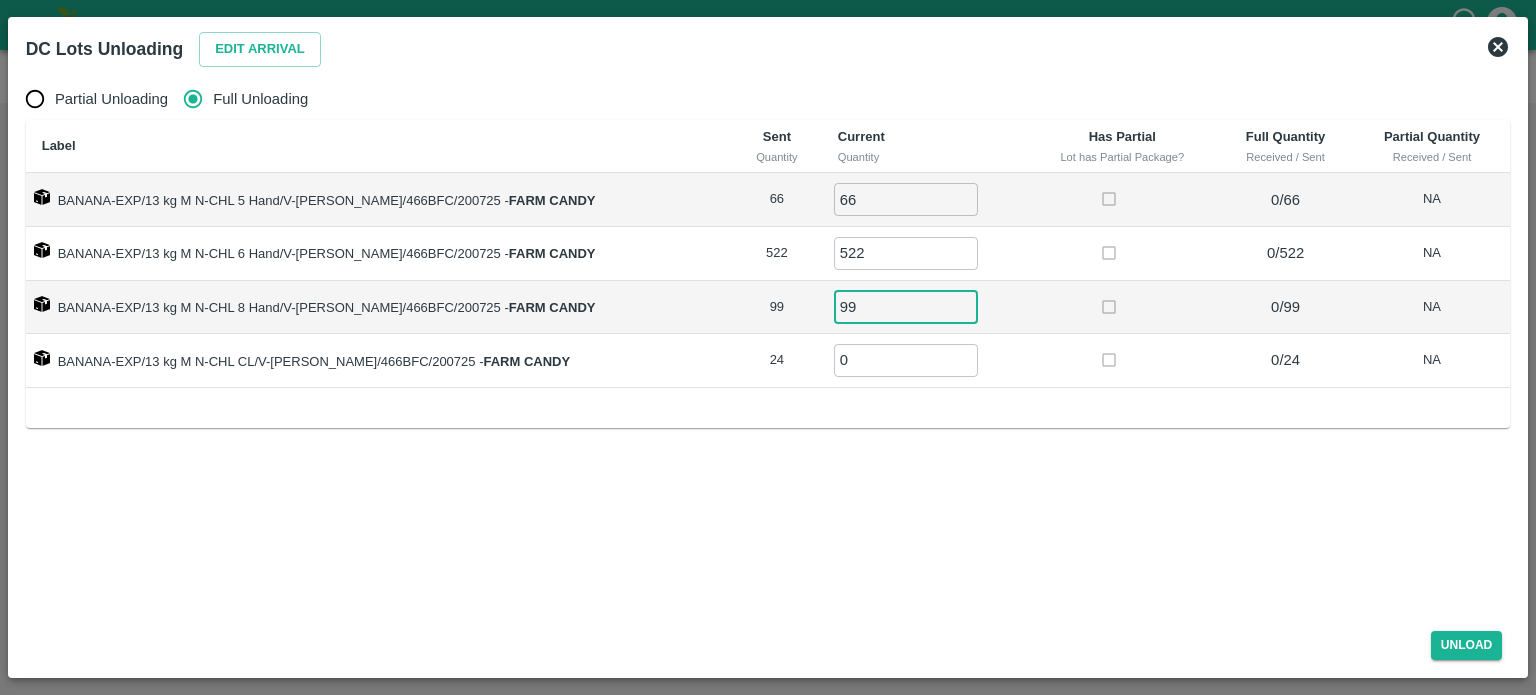 type on "99" 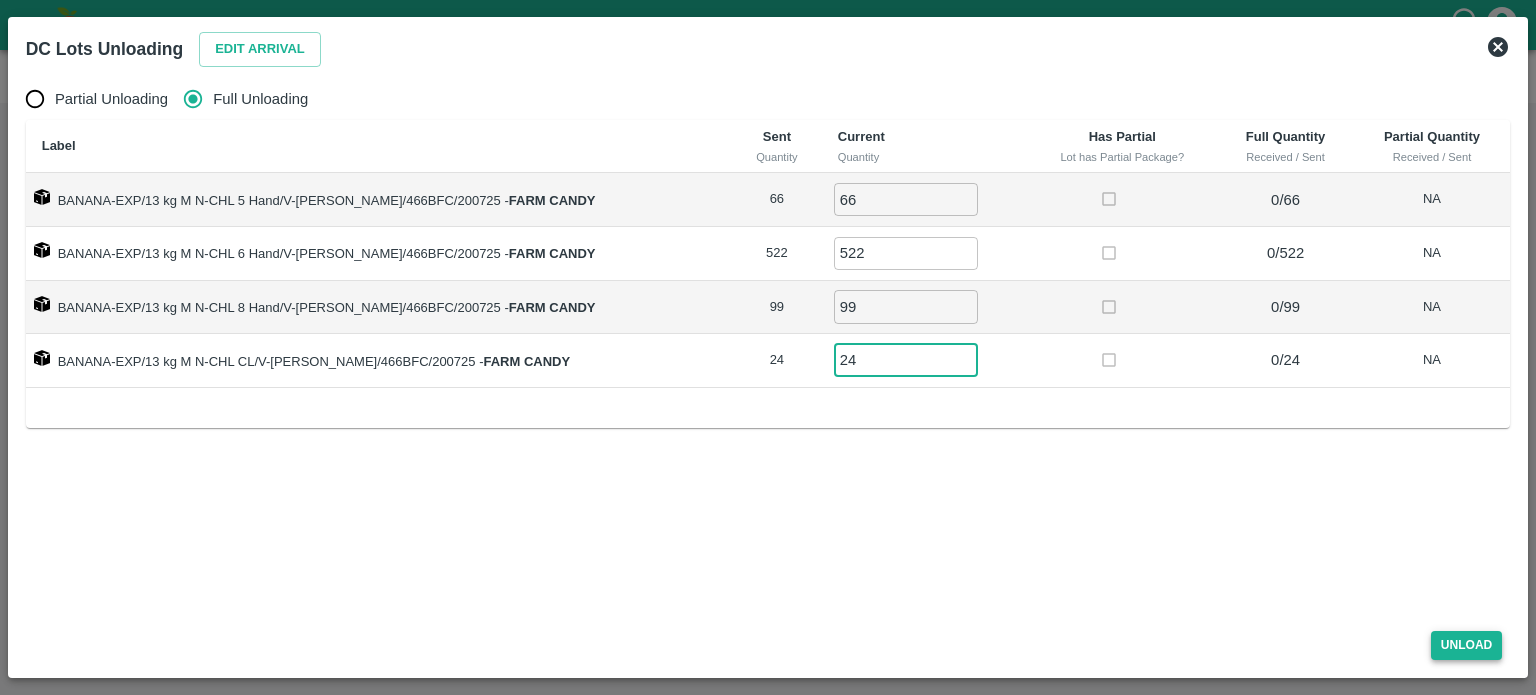 type on "24" 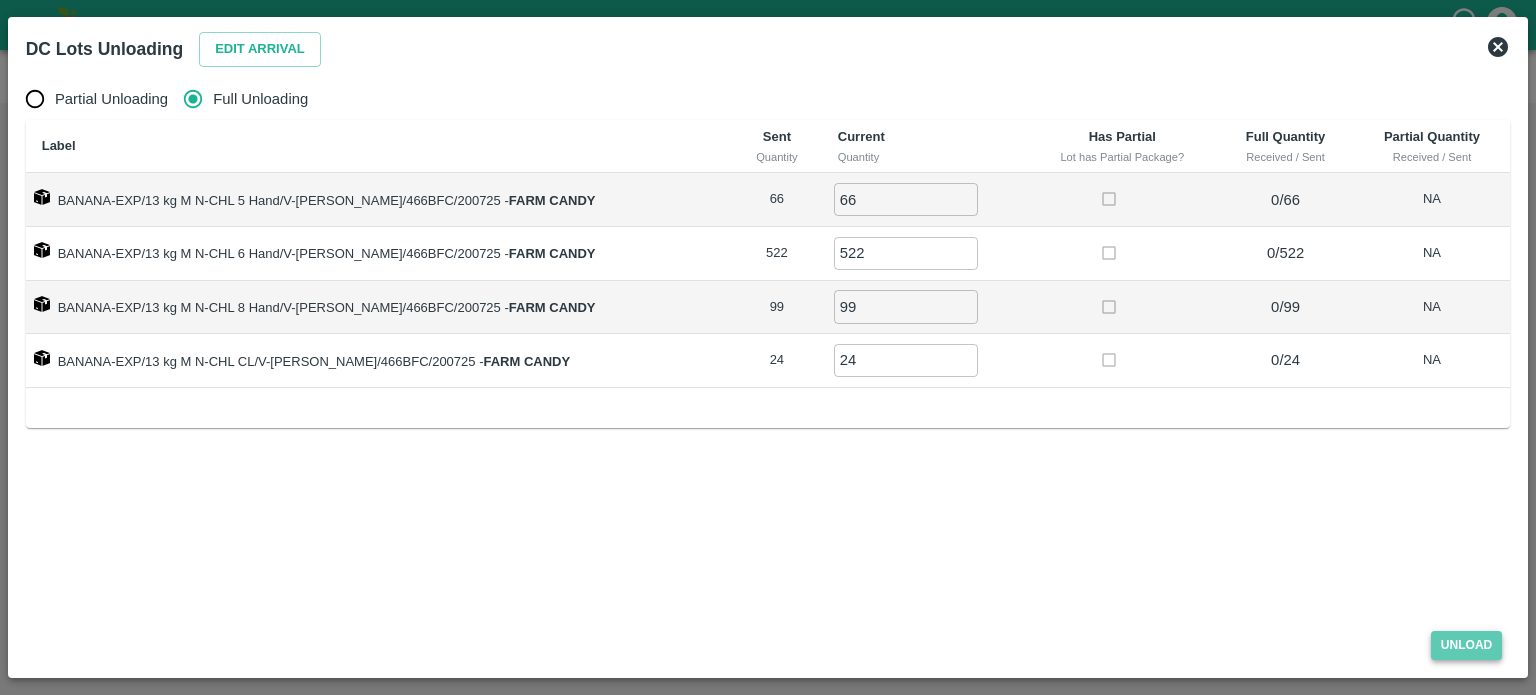 click on "Unload" at bounding box center [1467, 645] 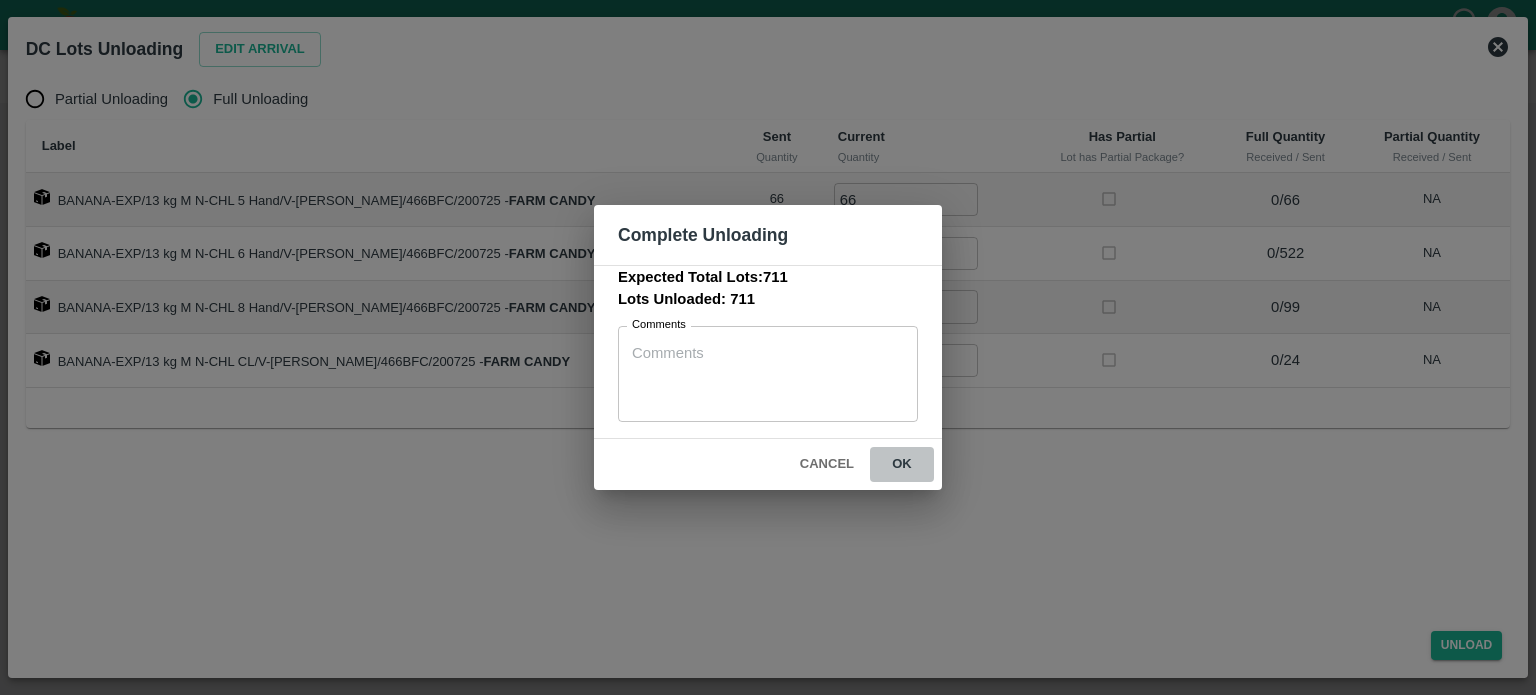 click on "ok" at bounding box center [902, 464] 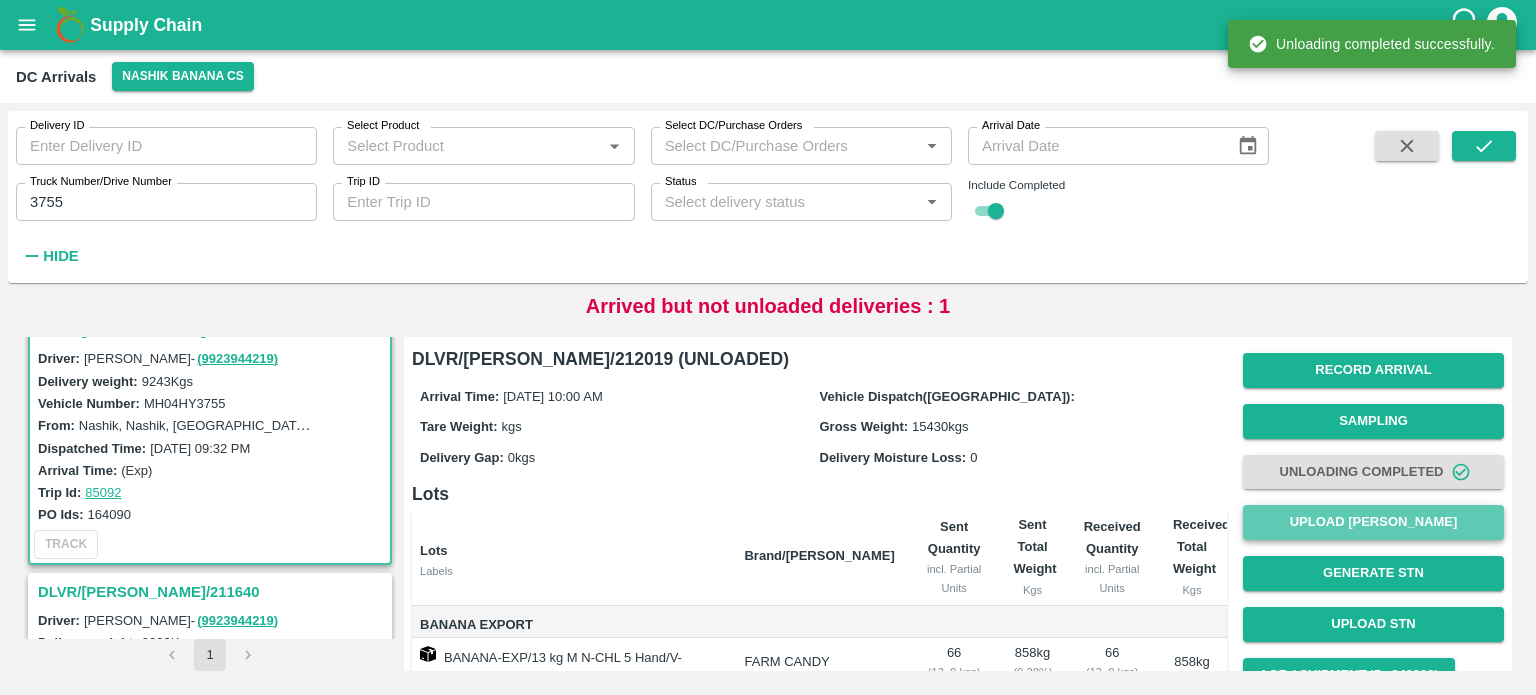 click on "Upload [PERSON_NAME]" at bounding box center [1373, 522] 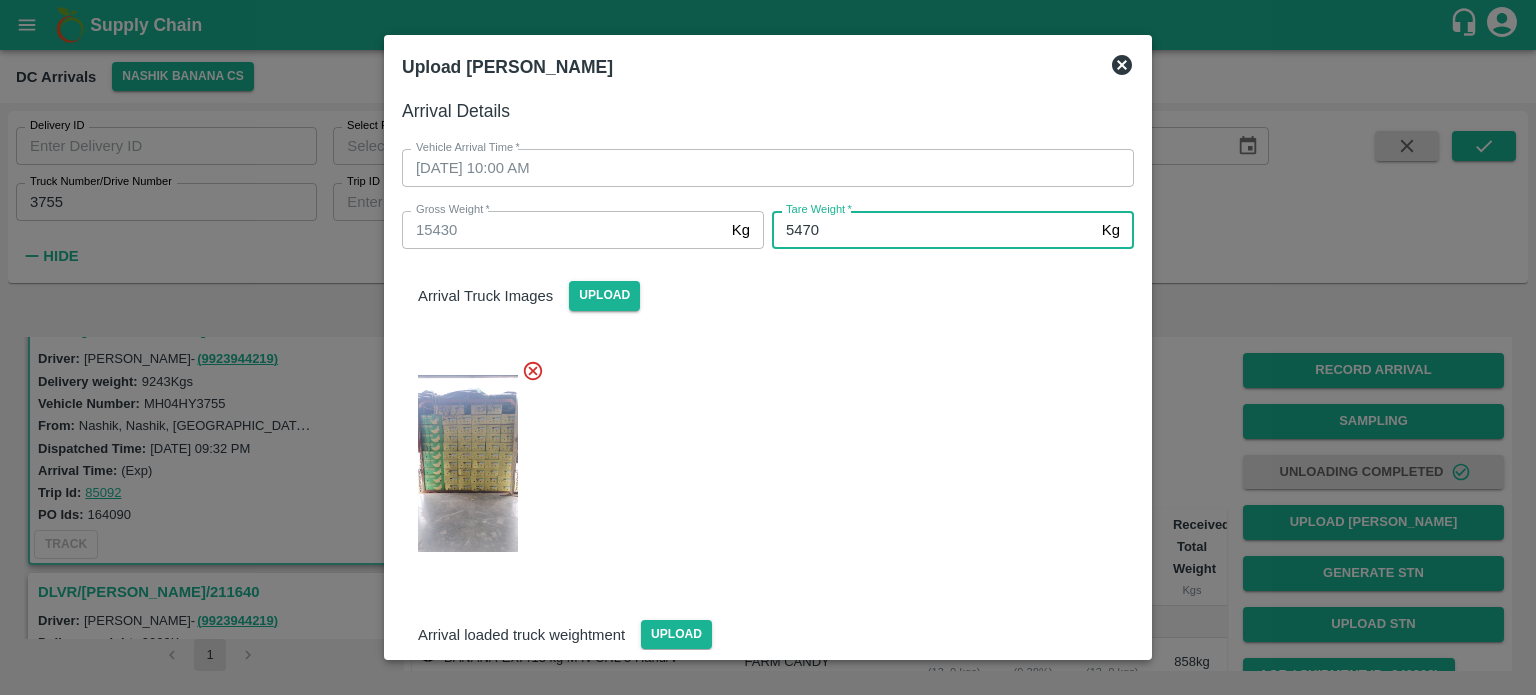 type on "5470" 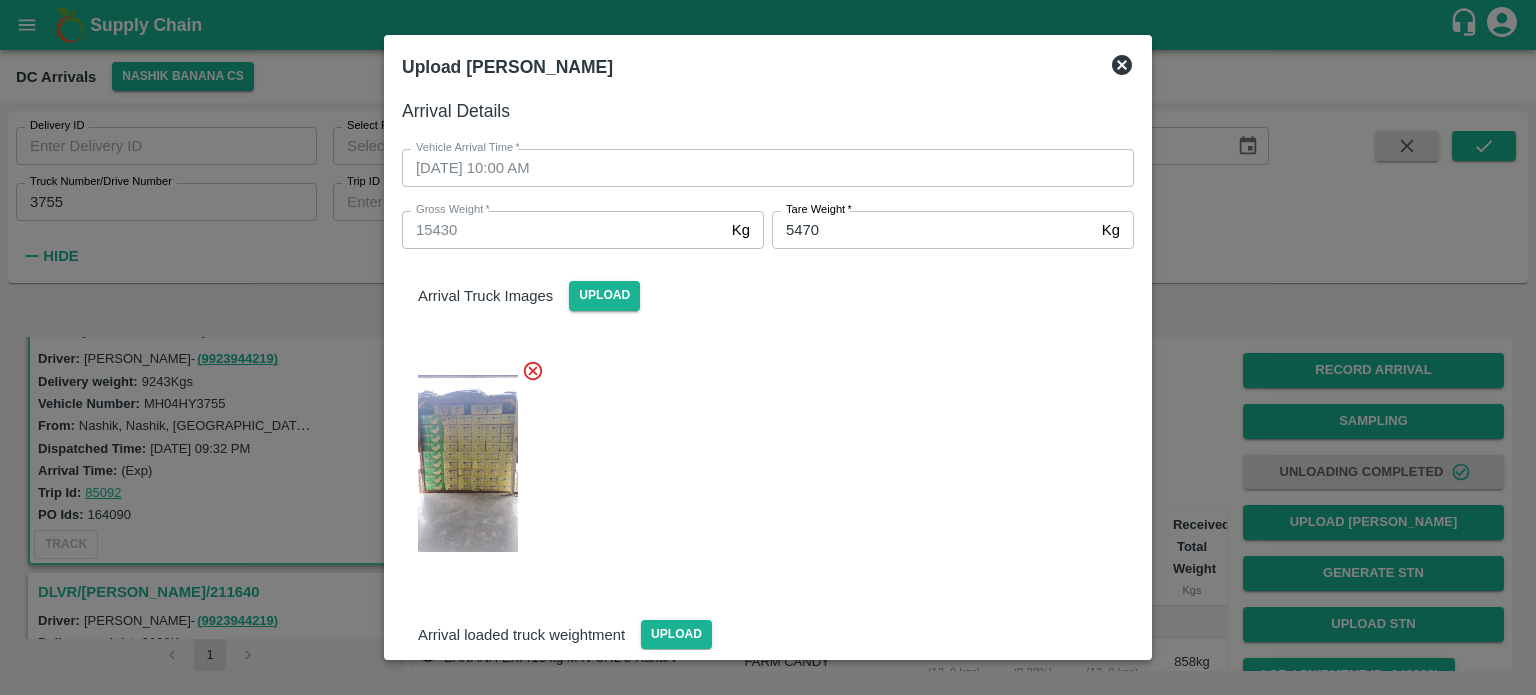 click at bounding box center [760, 458] 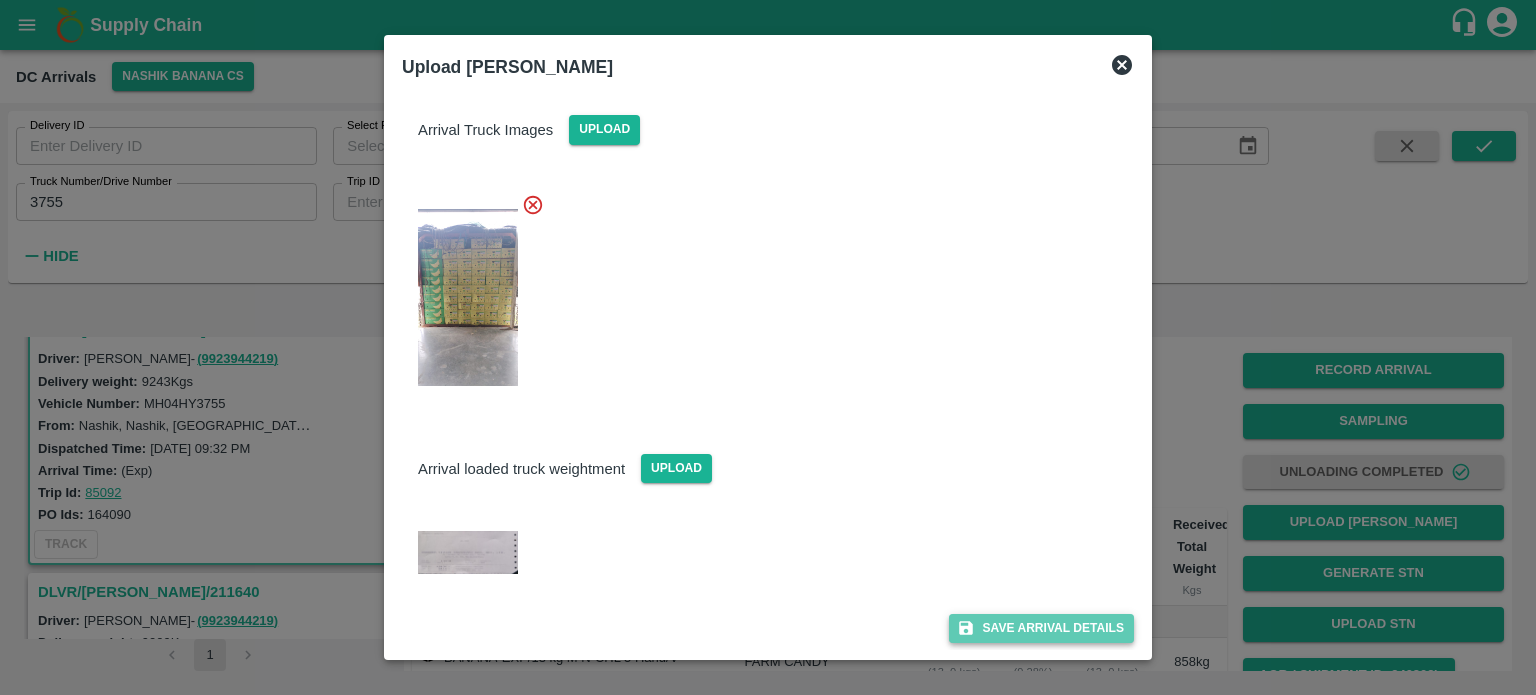 click on "Save Arrival Details" at bounding box center [1041, 628] 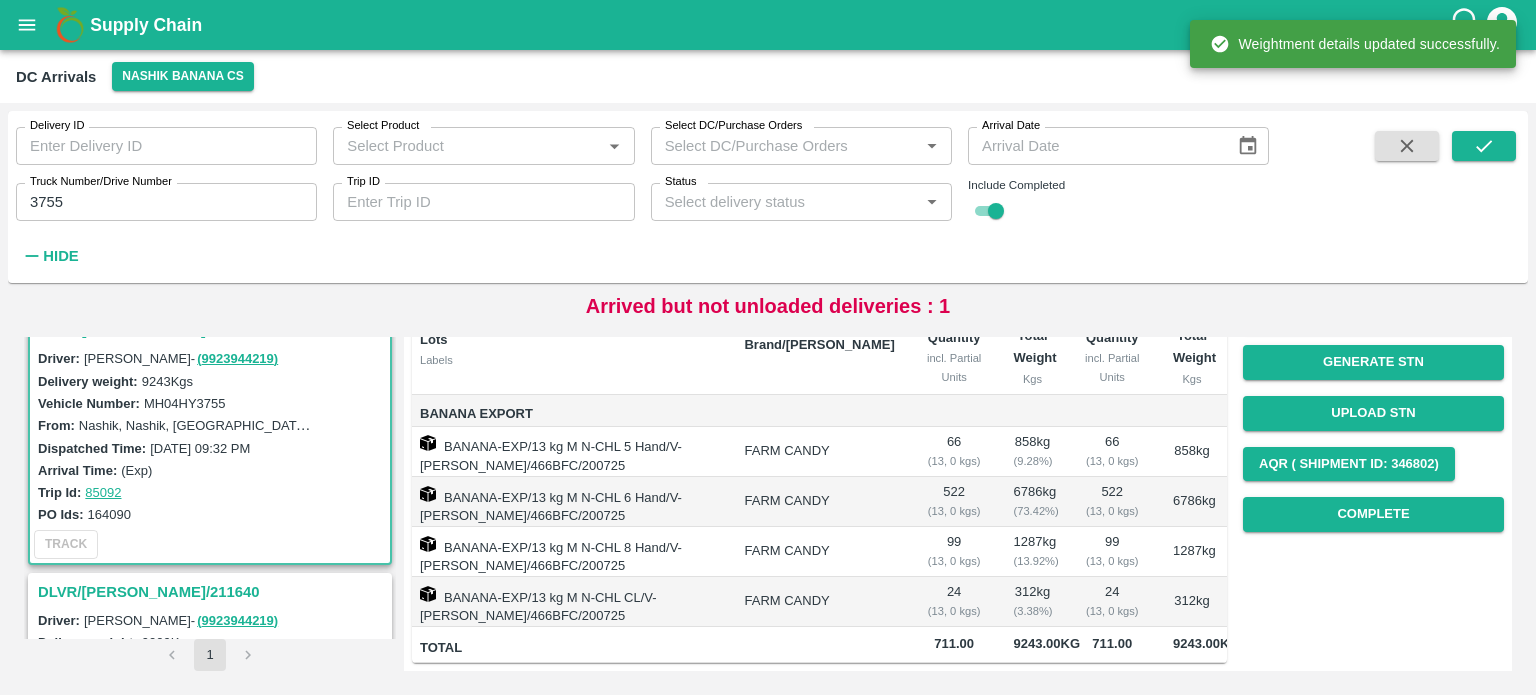 scroll, scrollTop: 248, scrollLeft: 0, axis: vertical 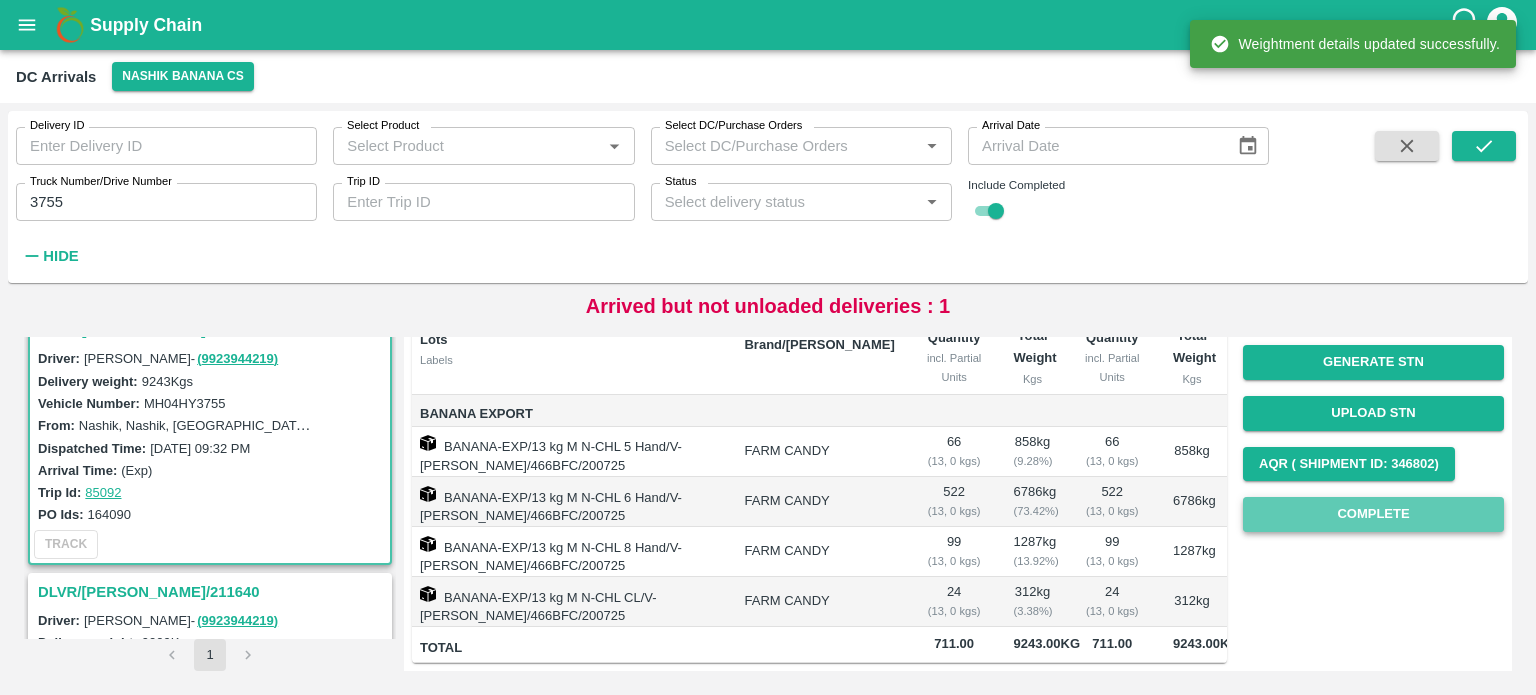 click on "Complete" at bounding box center [1373, 514] 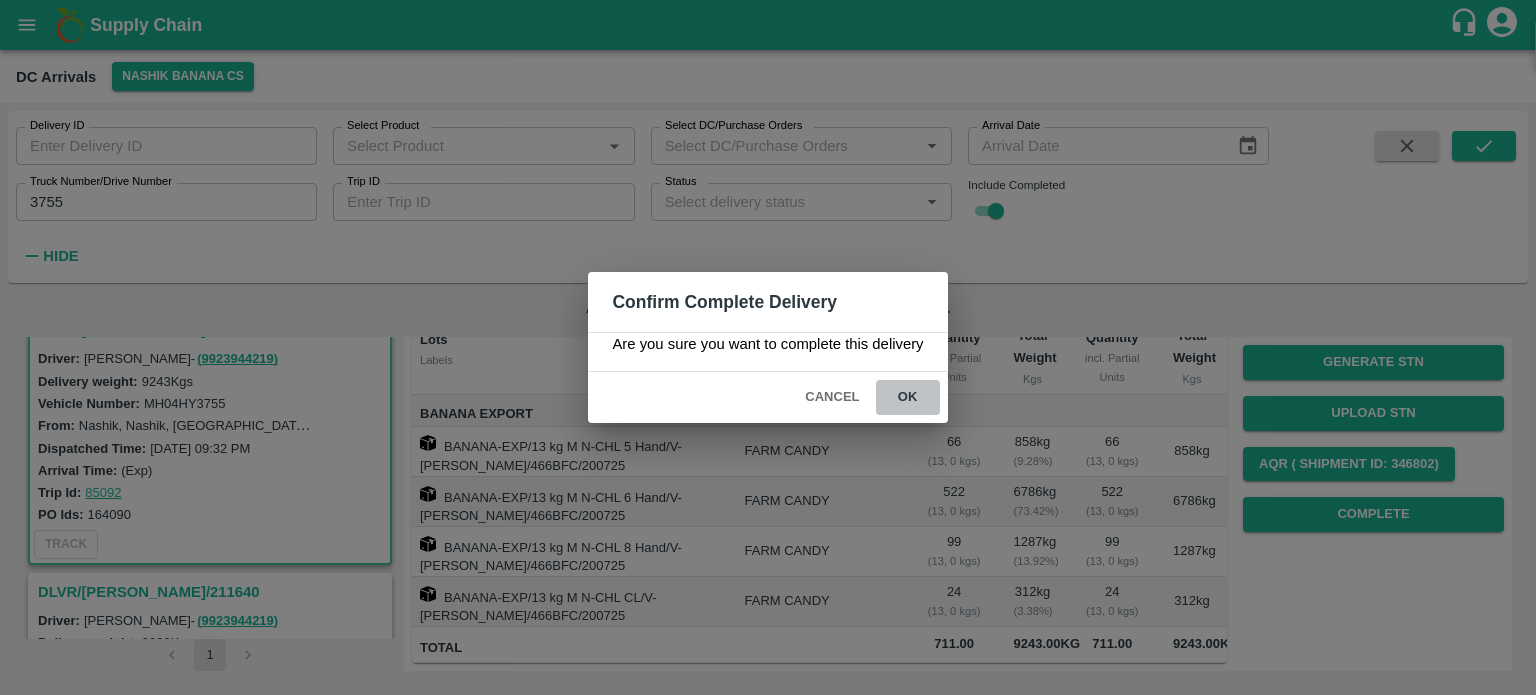 click on "ok" at bounding box center (908, 397) 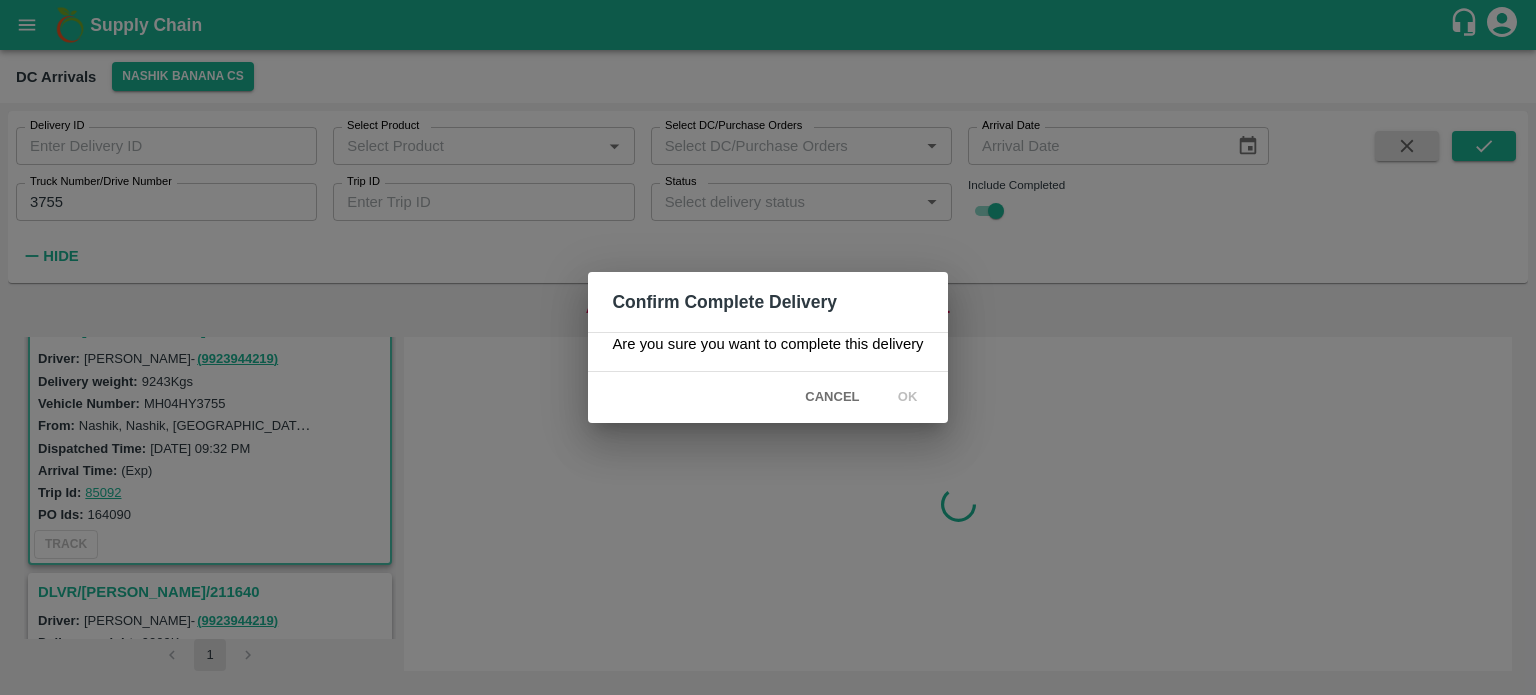 scroll, scrollTop: 0, scrollLeft: 0, axis: both 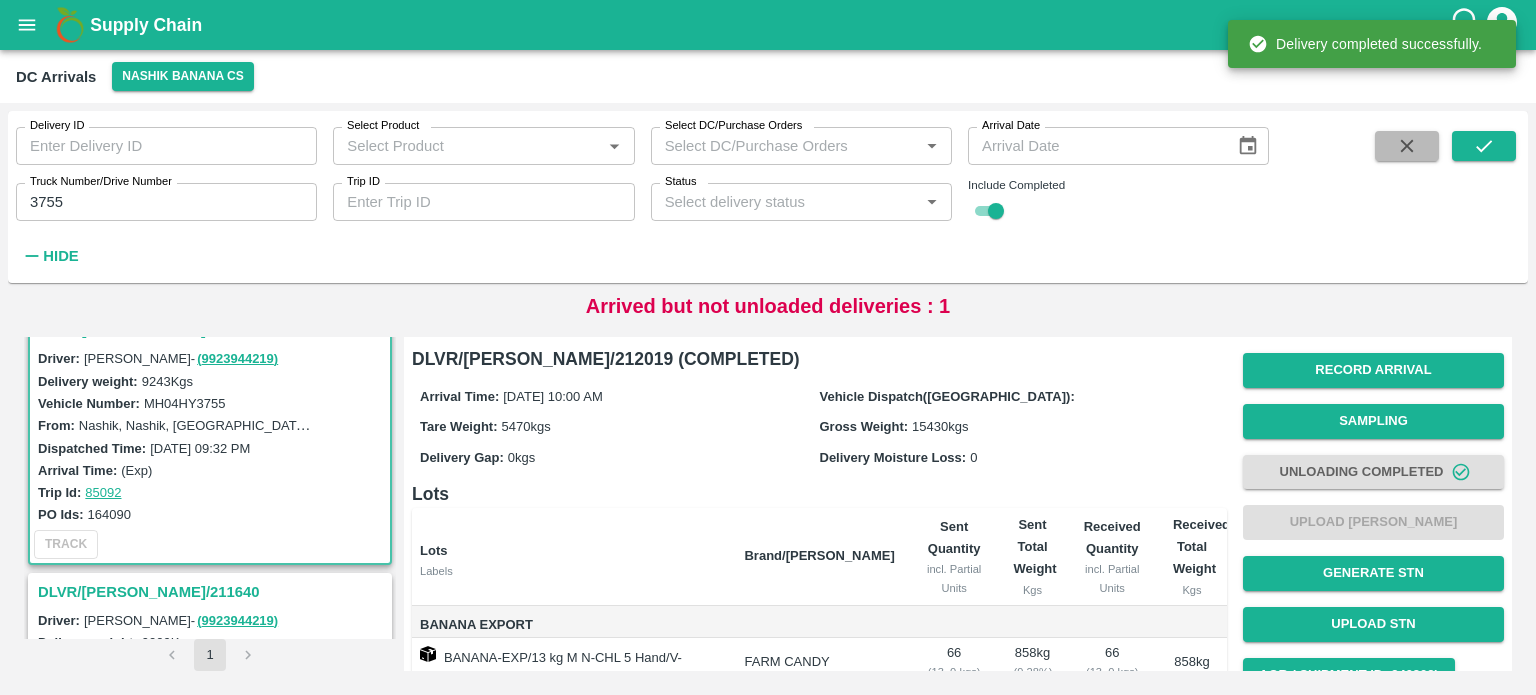 click 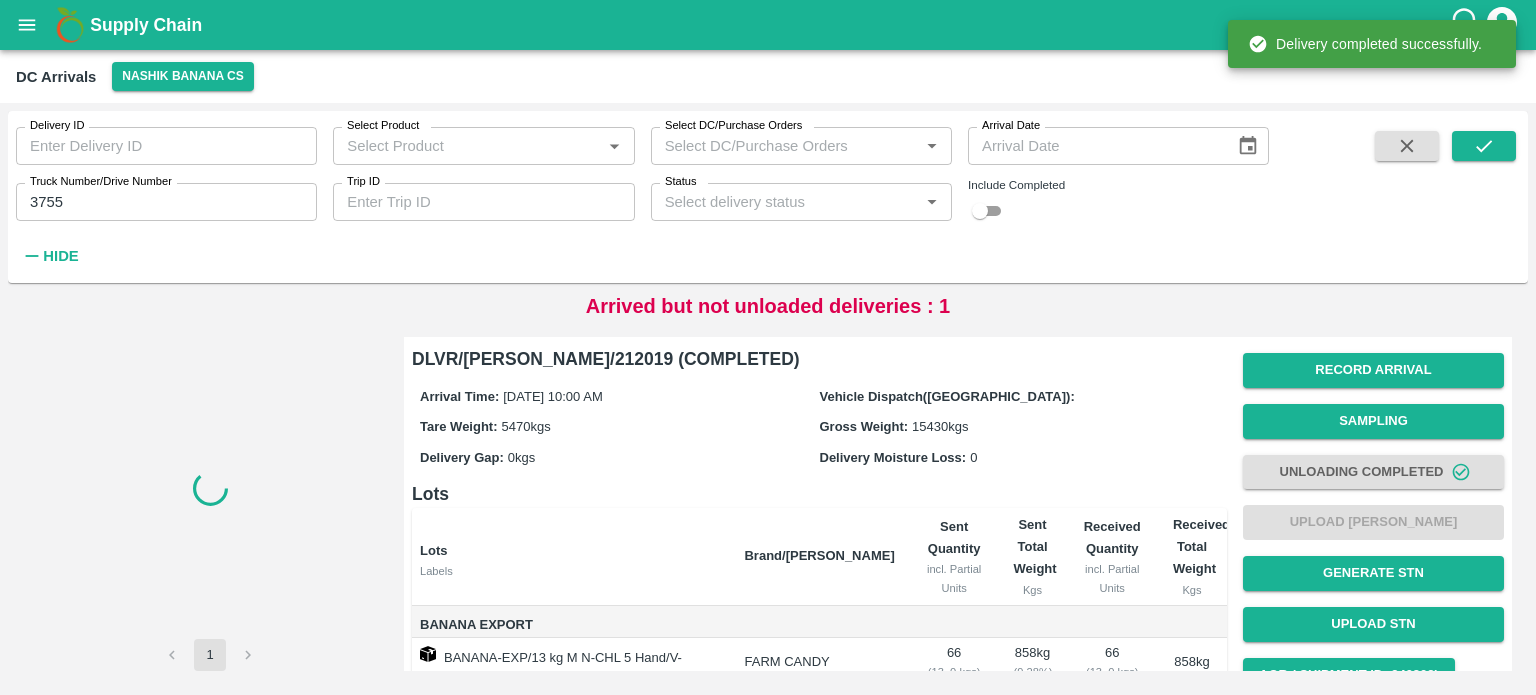 type 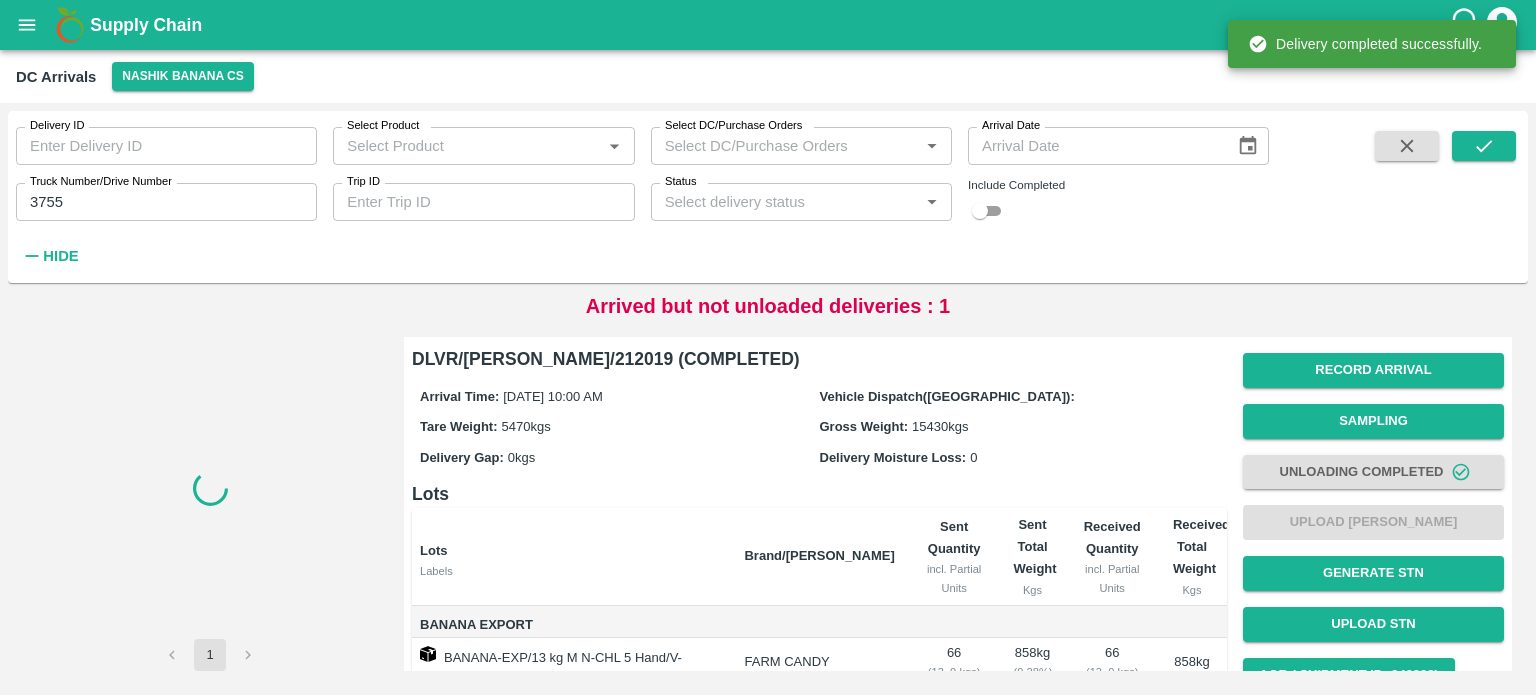 checkbox on "false" 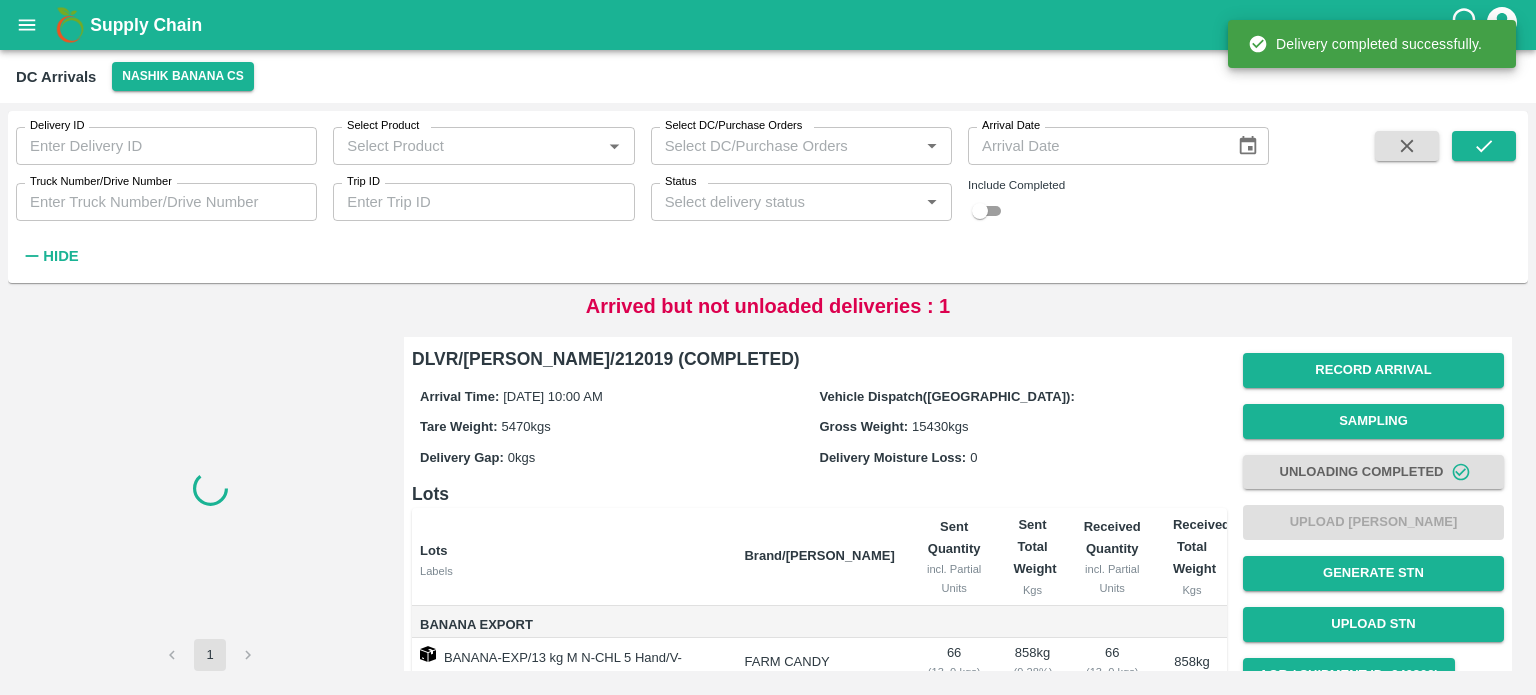 scroll, scrollTop: 0, scrollLeft: 0, axis: both 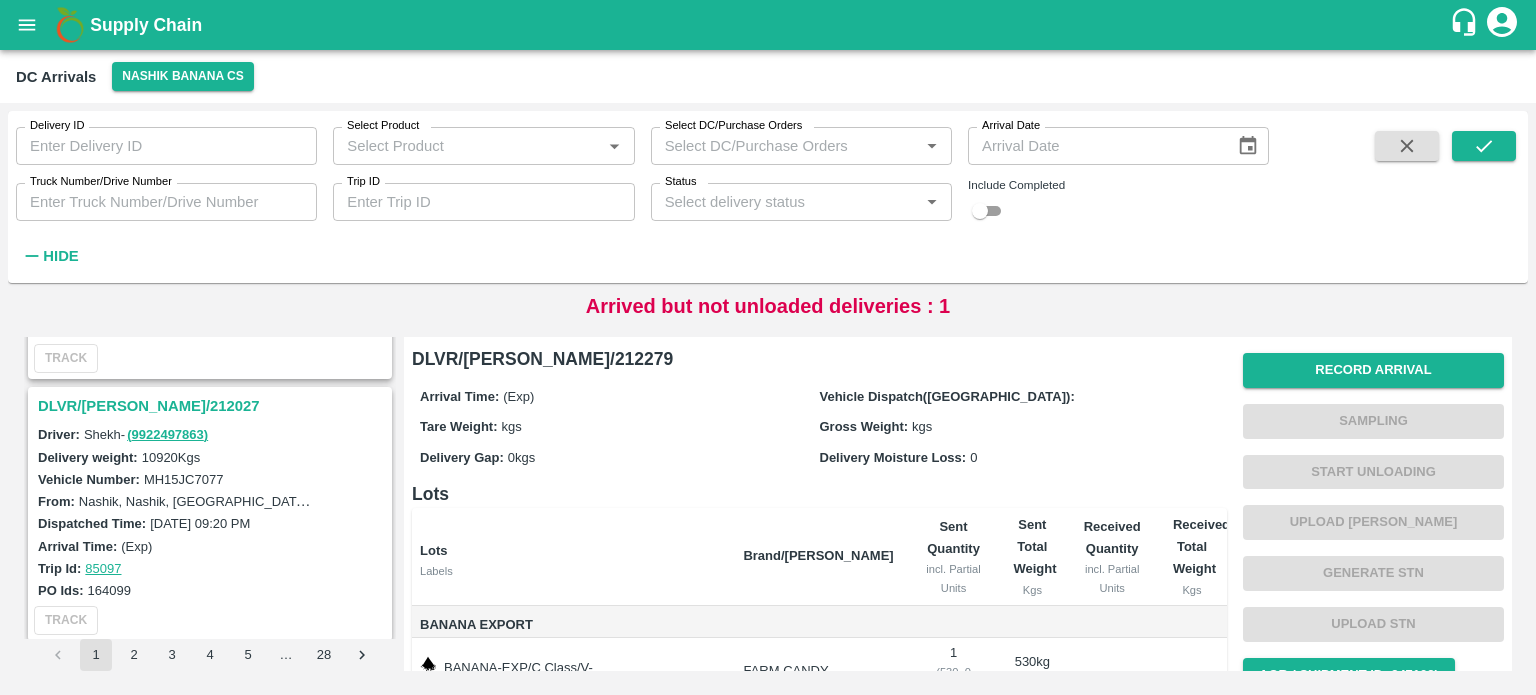 click on "DLVR/[PERSON_NAME]/212027" at bounding box center [213, 406] 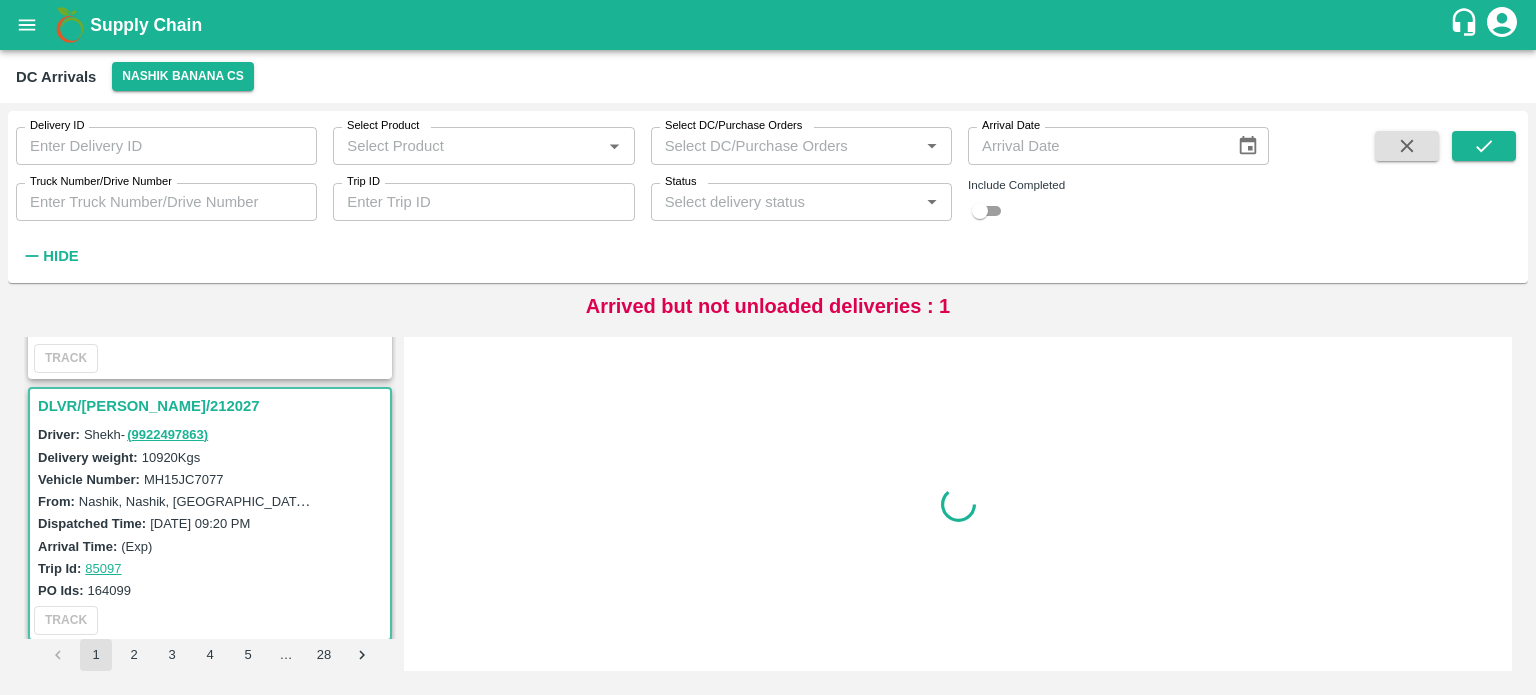 scroll, scrollTop: 3651, scrollLeft: 0, axis: vertical 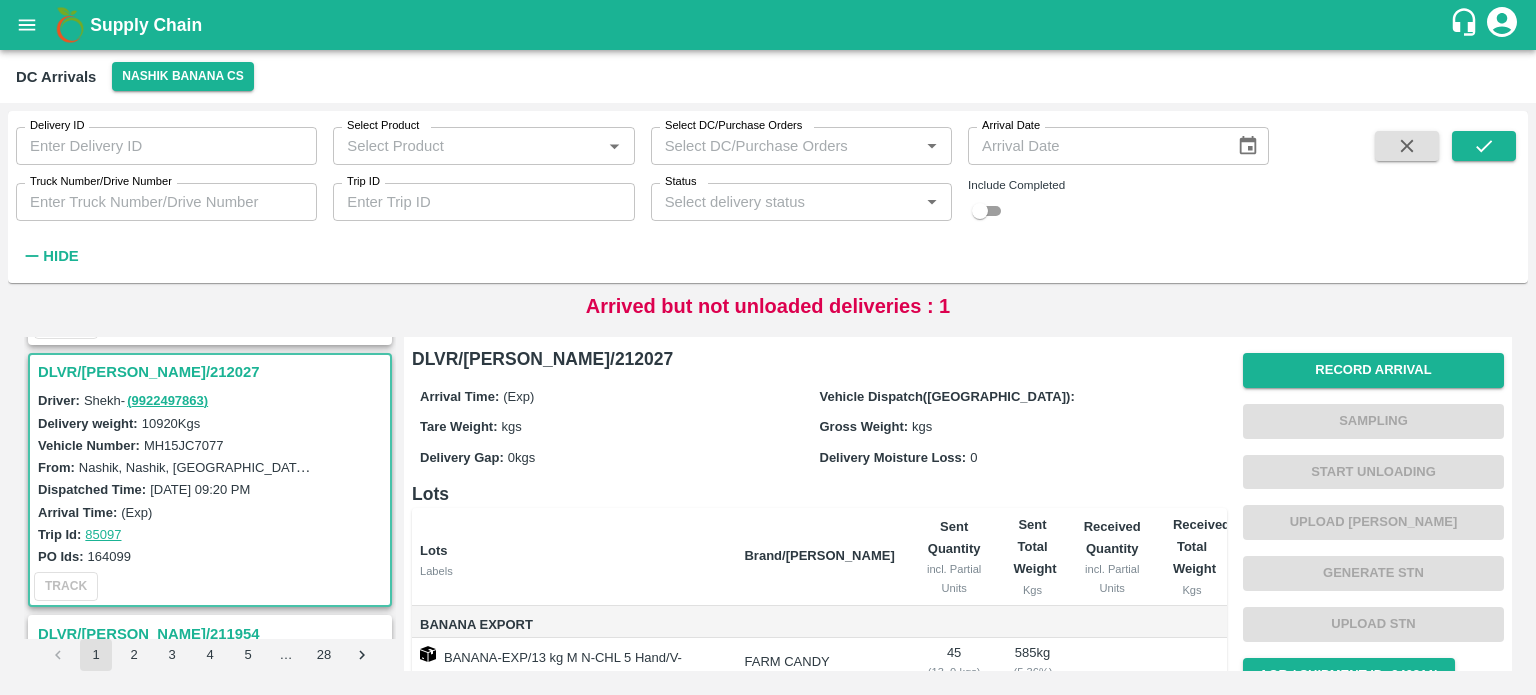 click on "MH15JC7077" at bounding box center [184, 445] 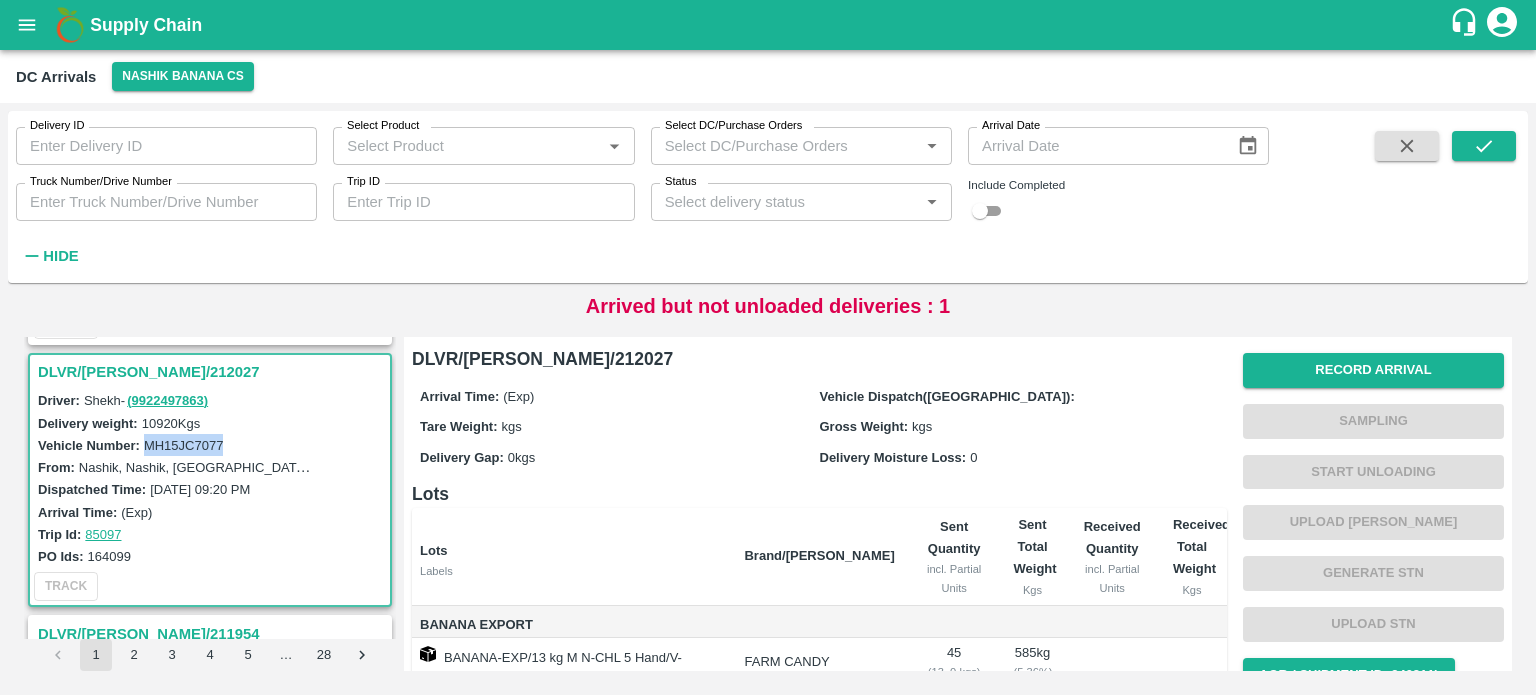 click on "MH15JC7077" at bounding box center [184, 445] 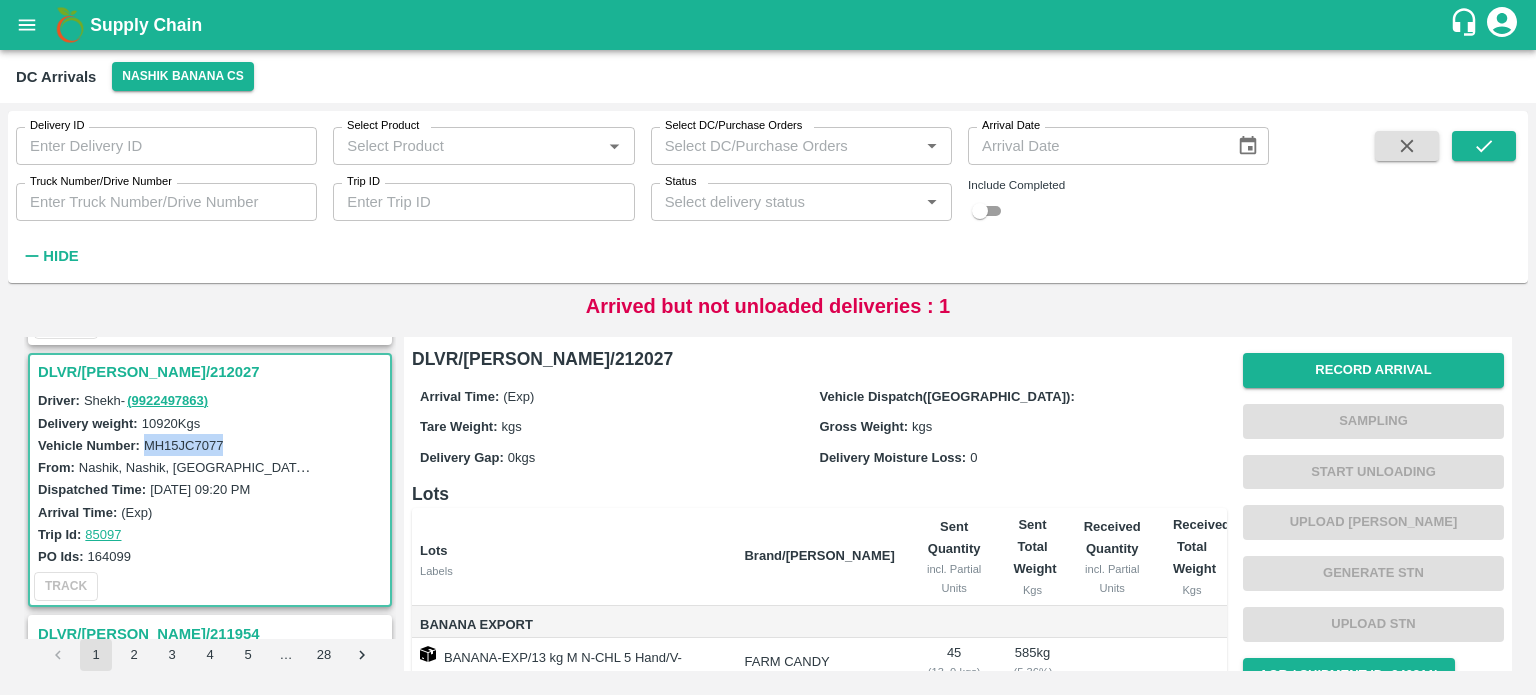 scroll, scrollTop: 0, scrollLeft: 0, axis: both 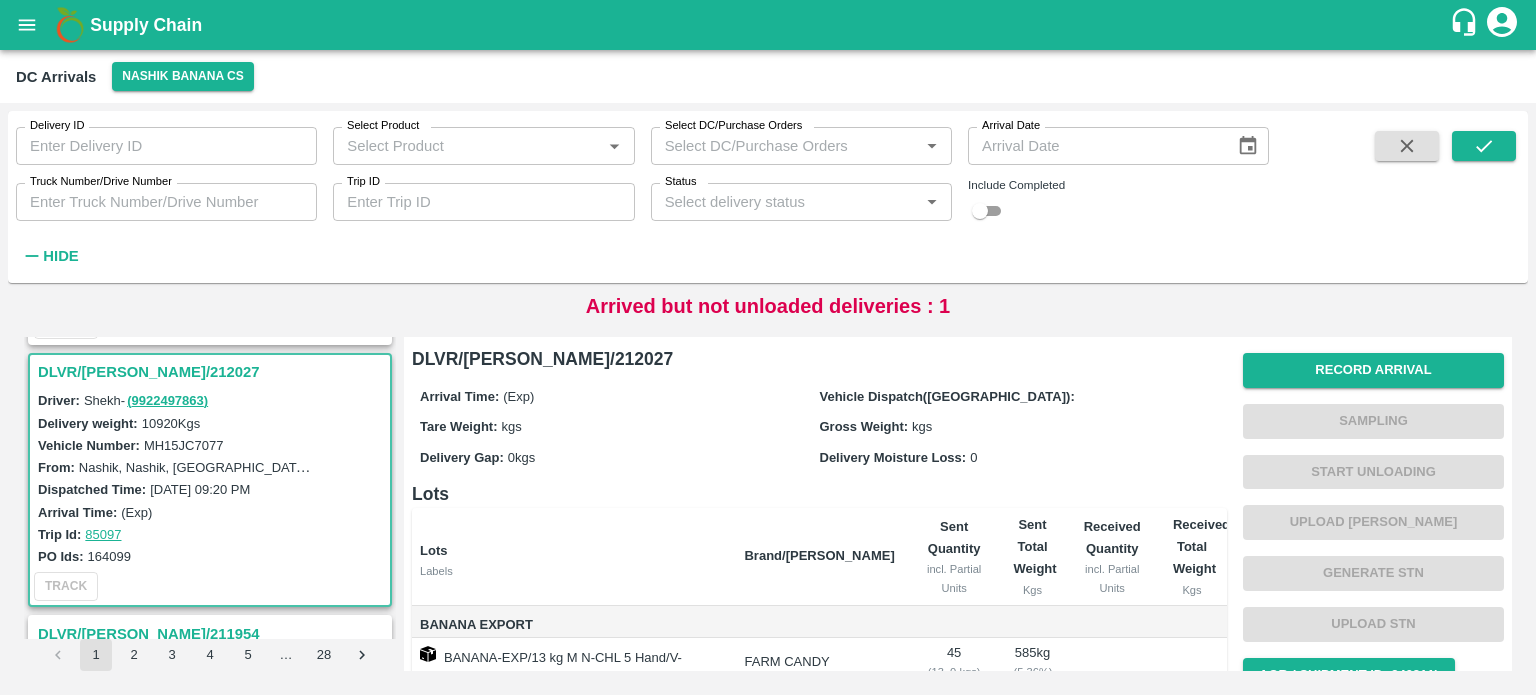 click on "Arrived but not unloaded deliveries : 1" at bounding box center [768, 306] 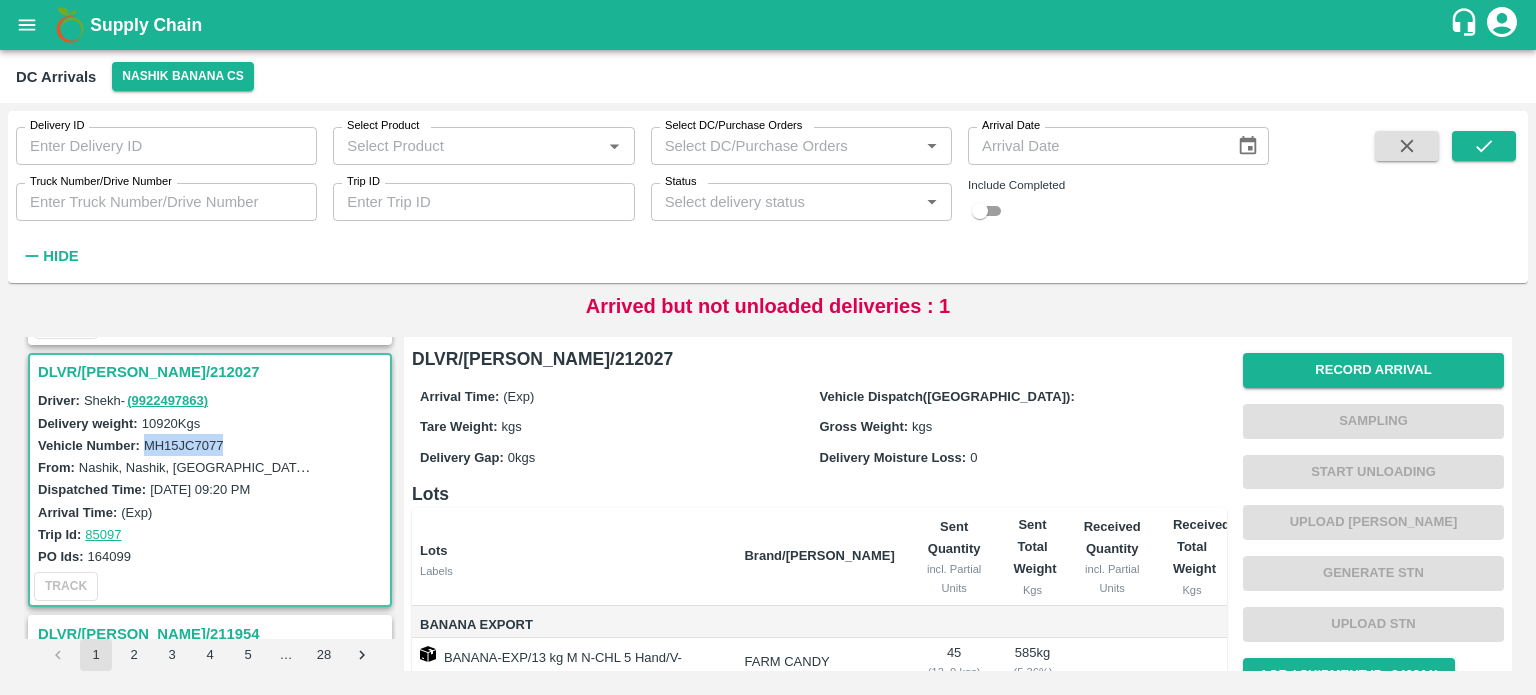 click on "MH15JC7077" at bounding box center [184, 445] 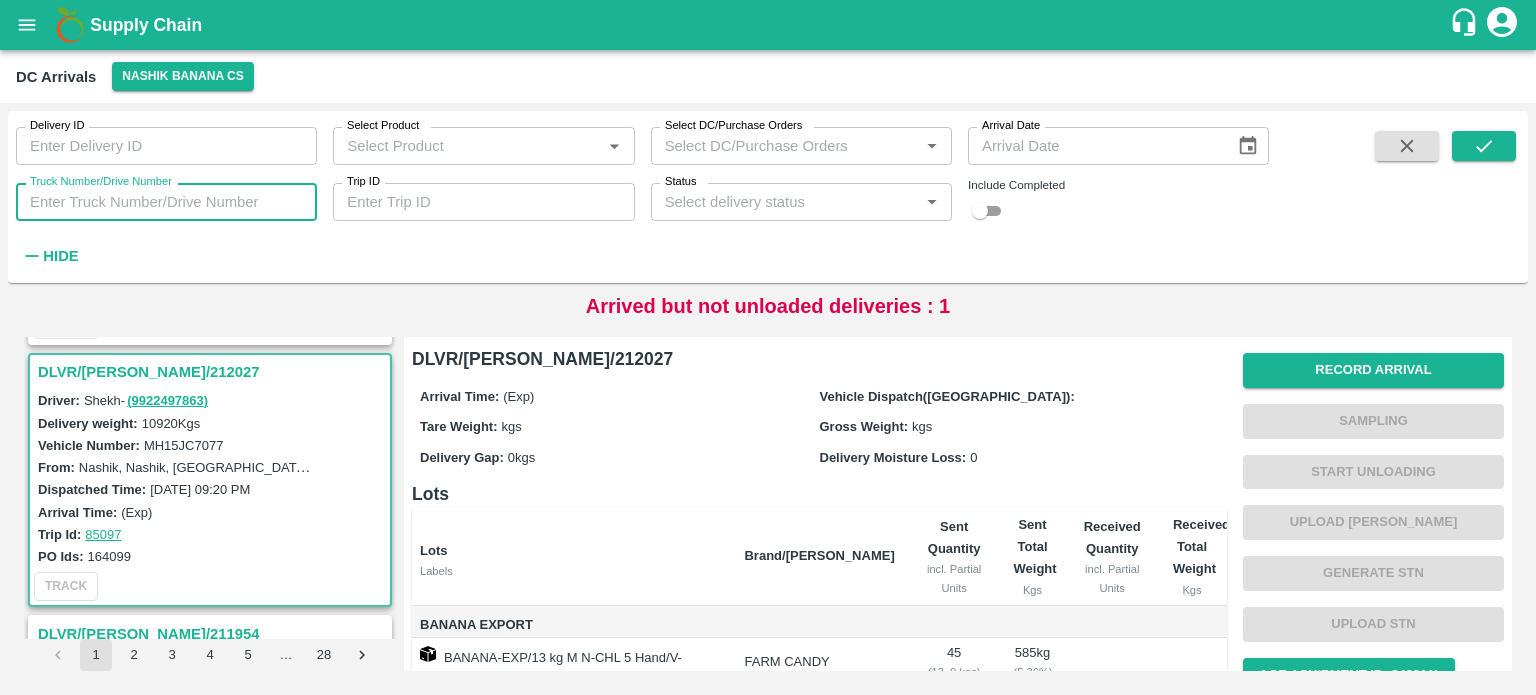 click on "Truck Number/Drive Number" at bounding box center [166, 202] 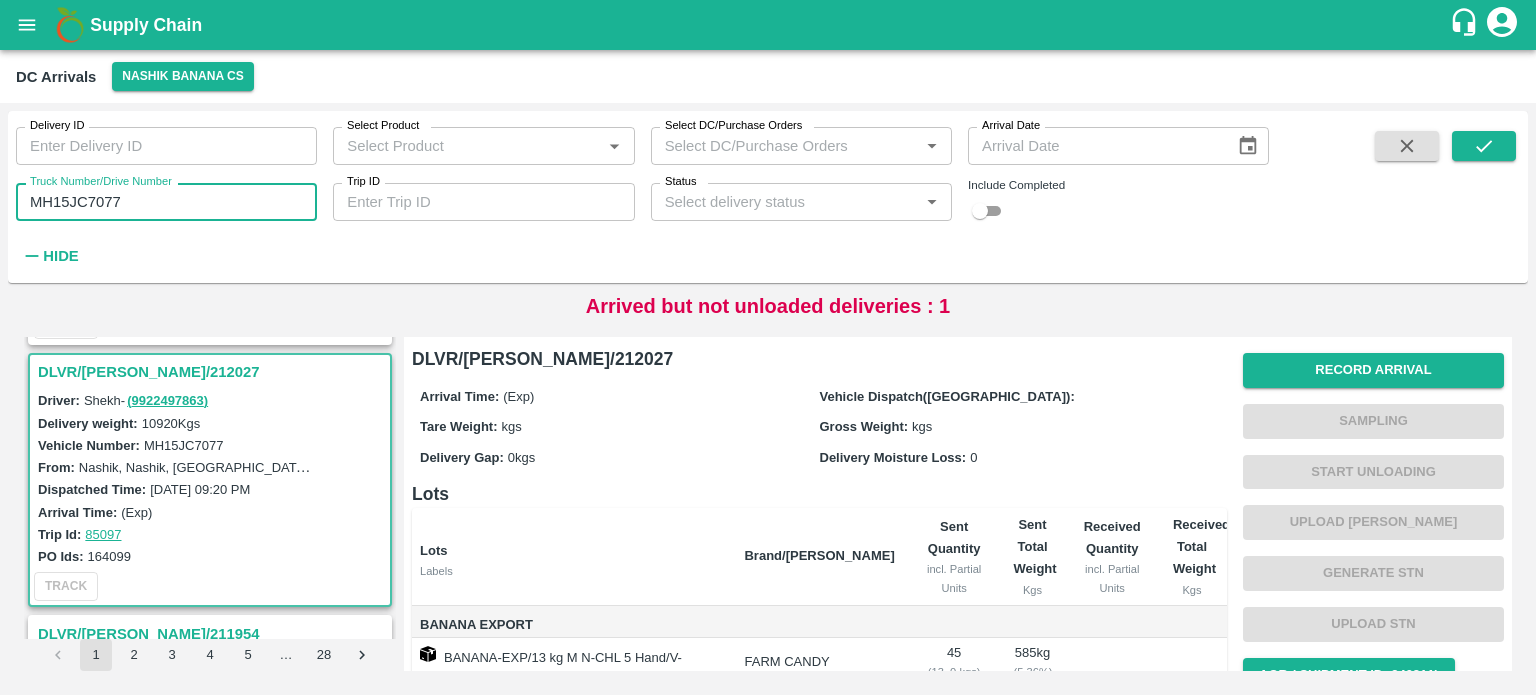 type on "MH15JC7077" 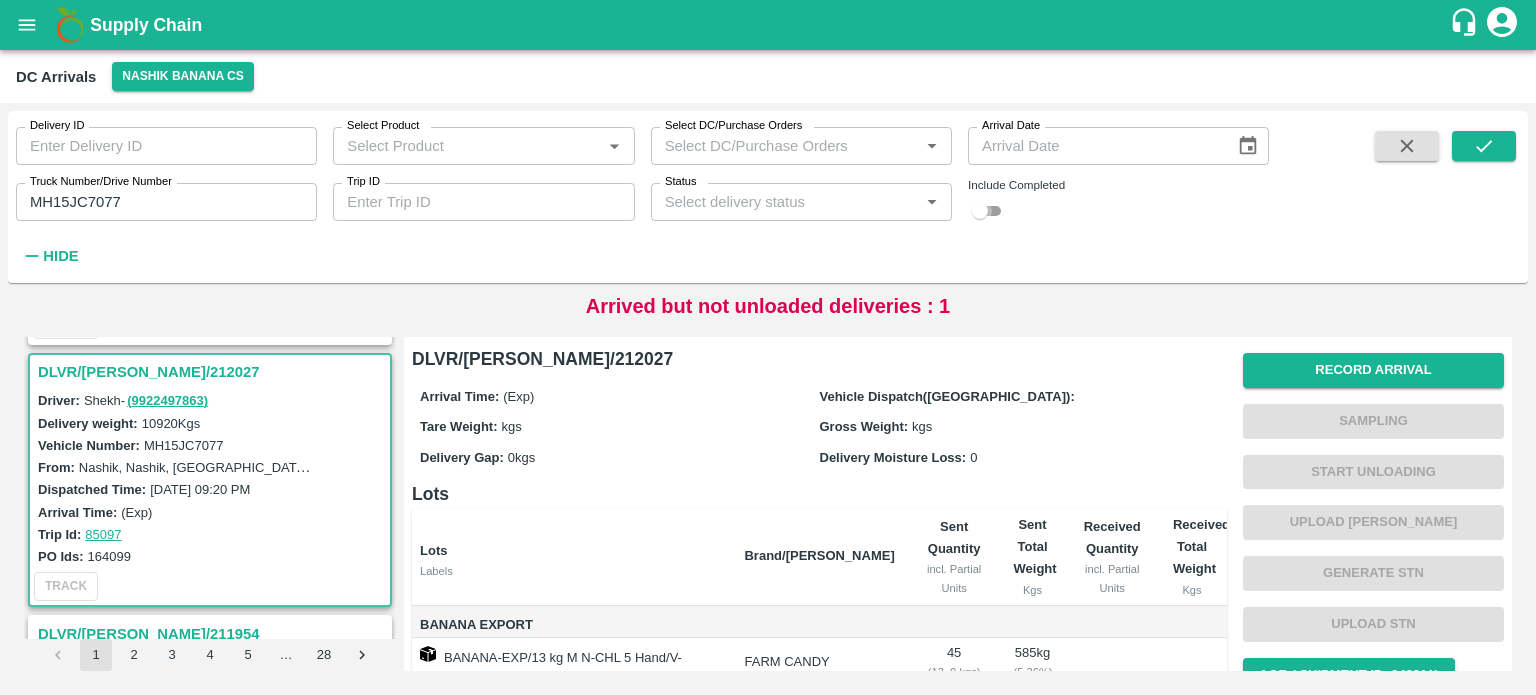 click at bounding box center [980, 211] 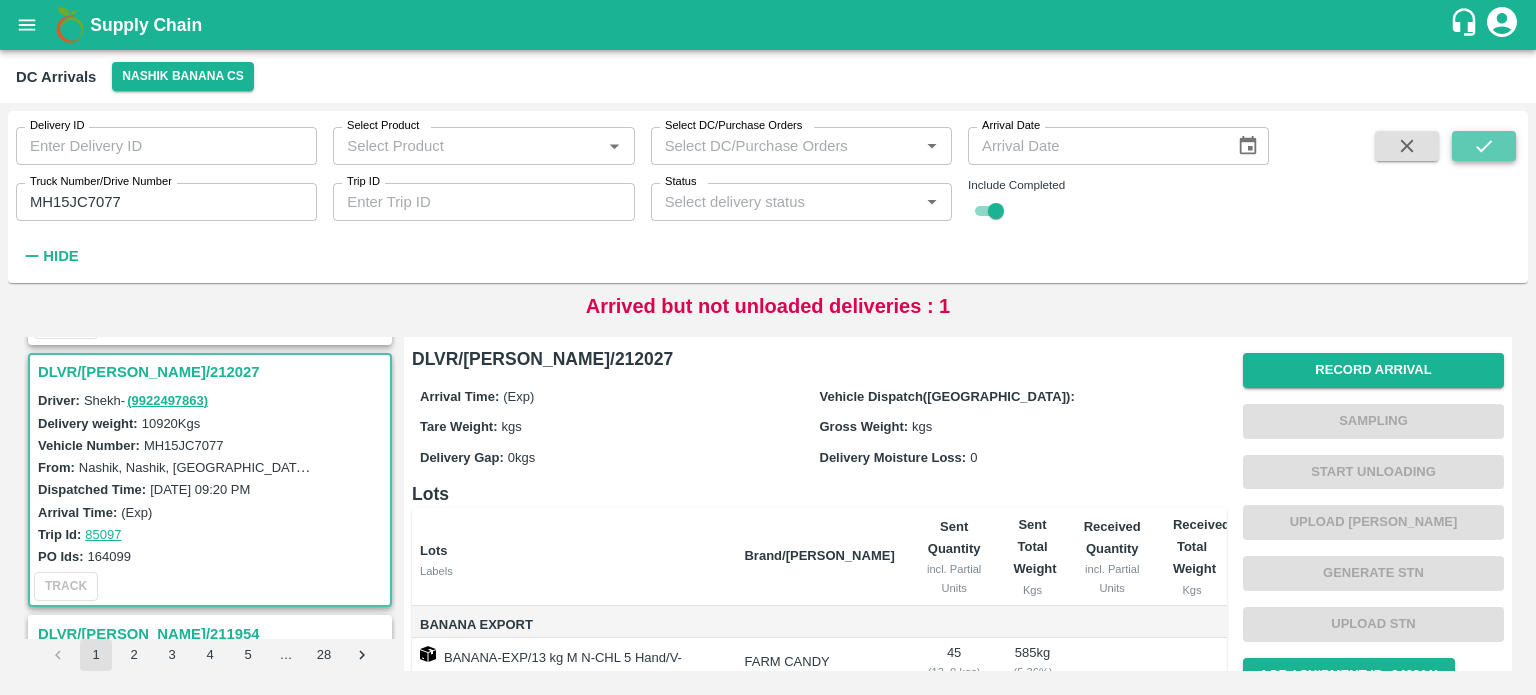 click 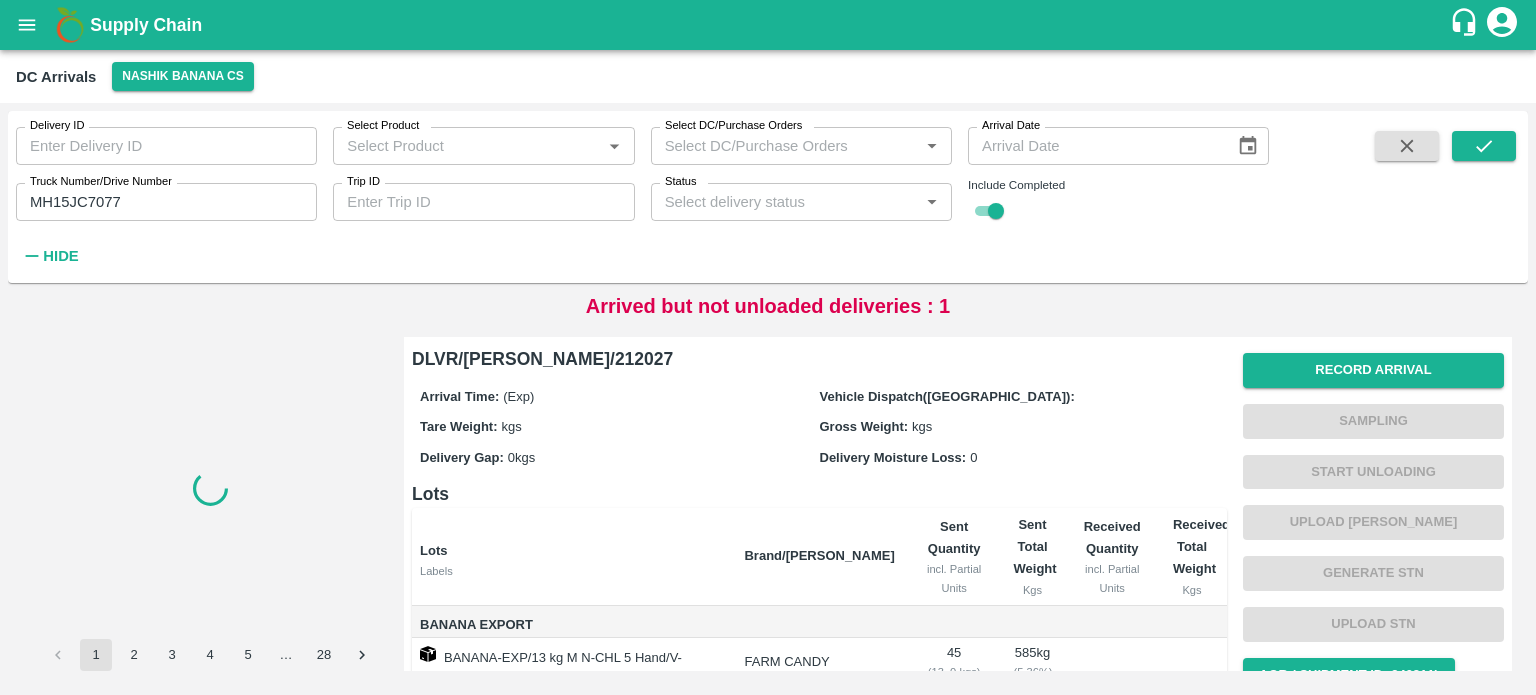 scroll, scrollTop: 0, scrollLeft: 0, axis: both 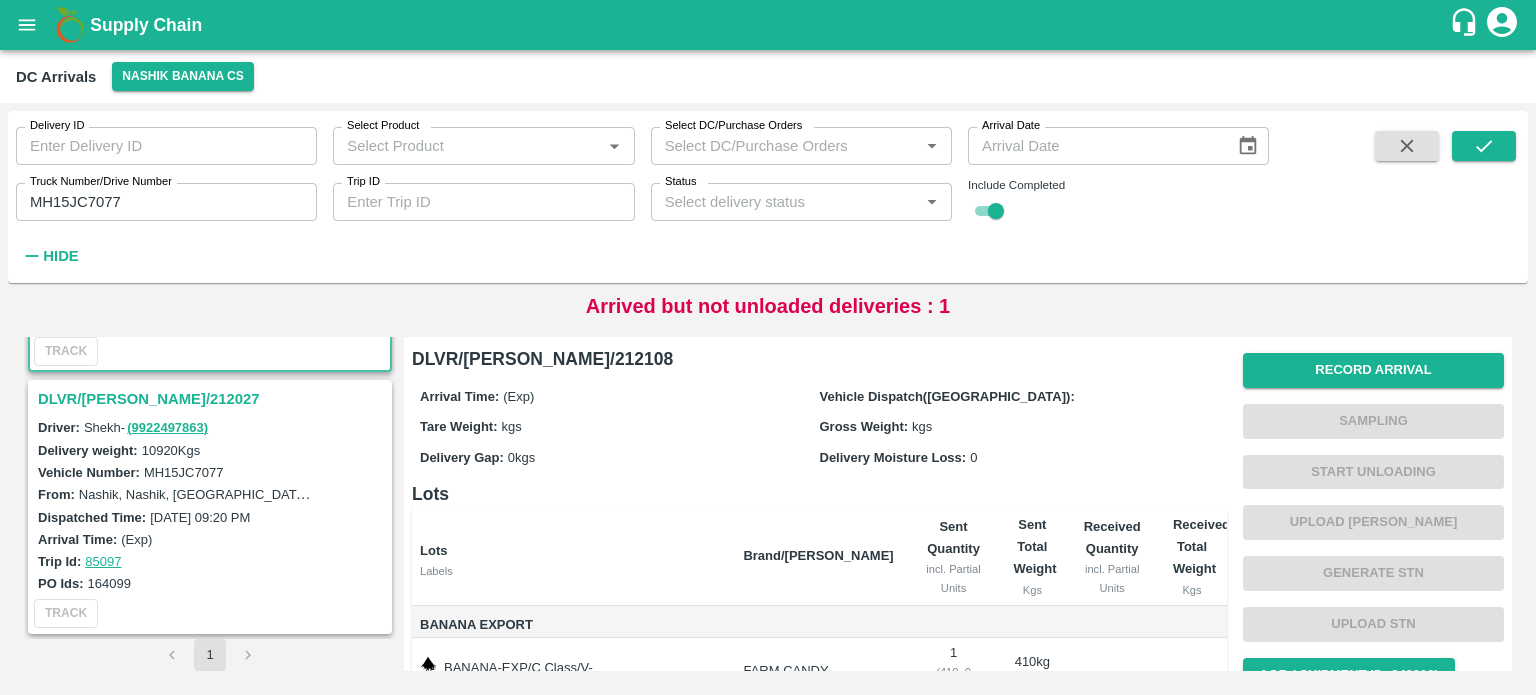 click on "DLVR/[PERSON_NAME]/212027" at bounding box center [213, 399] 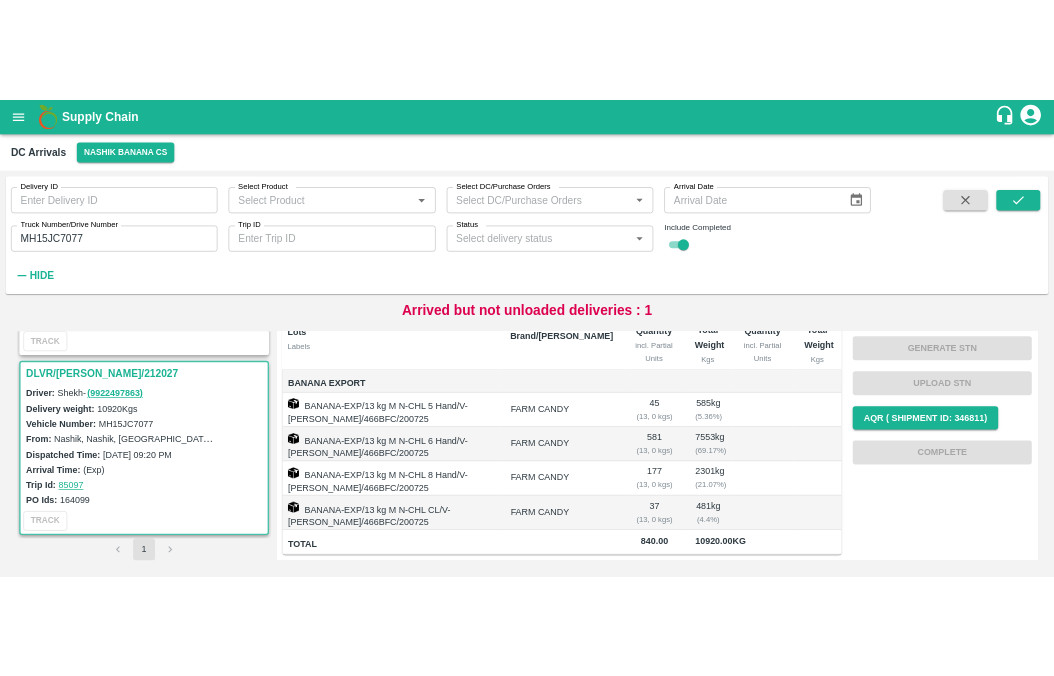 scroll, scrollTop: 0, scrollLeft: 0, axis: both 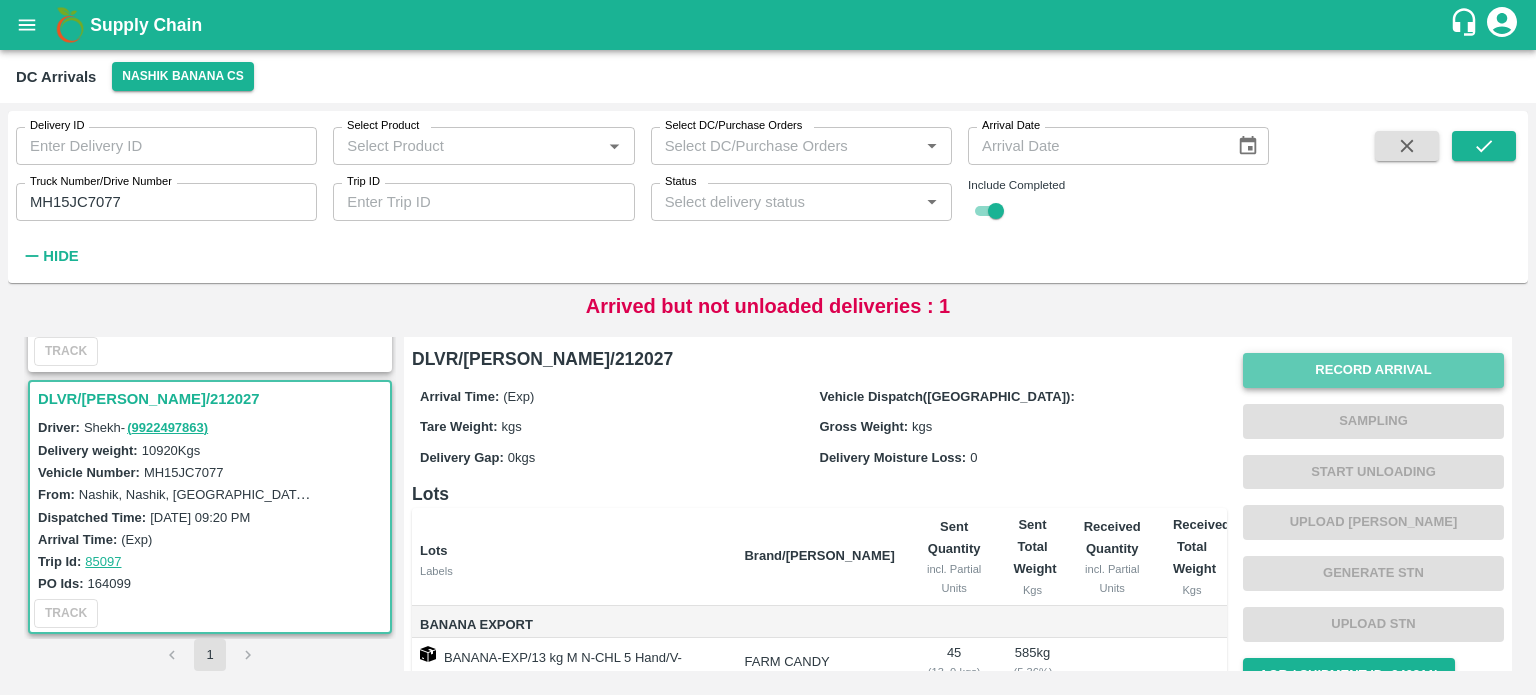 click on "Record Arrival" at bounding box center [1373, 370] 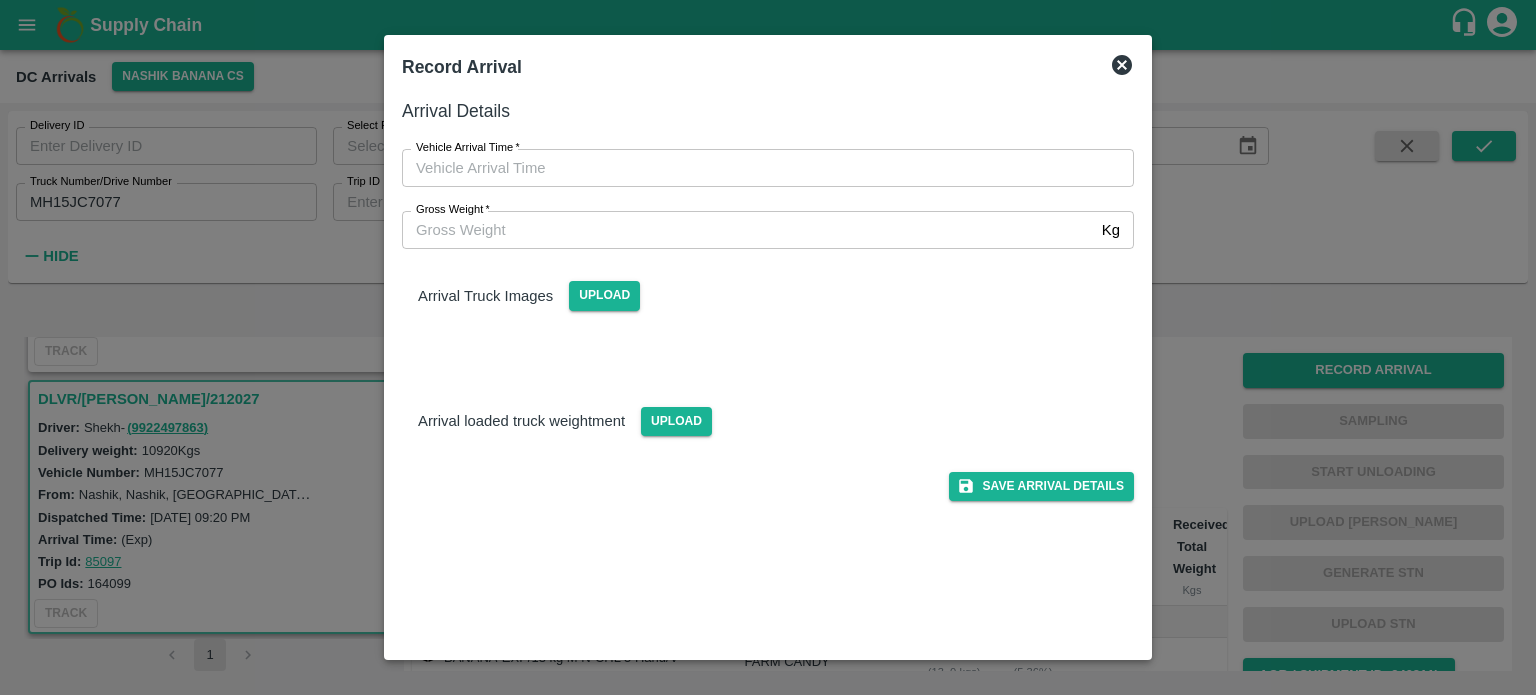type on "DD/MM/YYYY hh:mm aa" 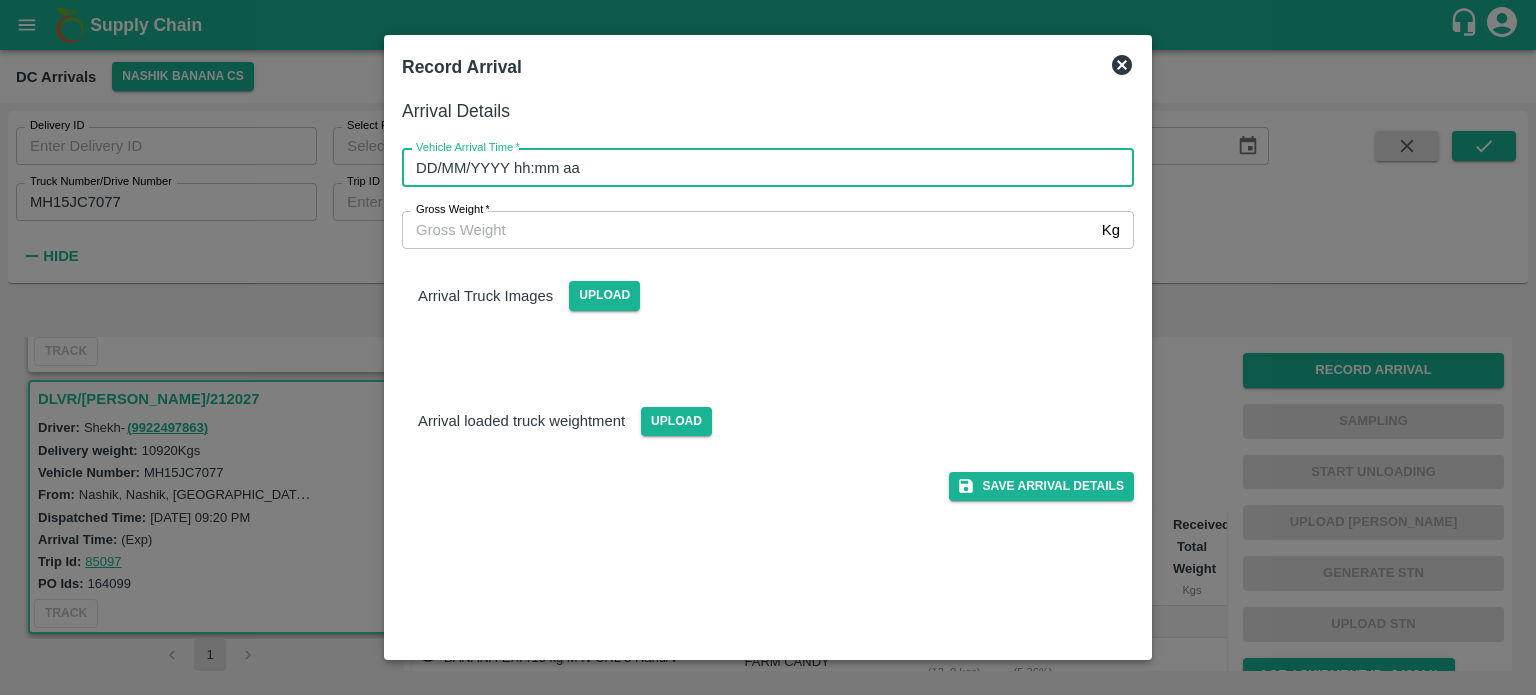 click on "DD/MM/YYYY hh:mm aa" at bounding box center (761, 168) 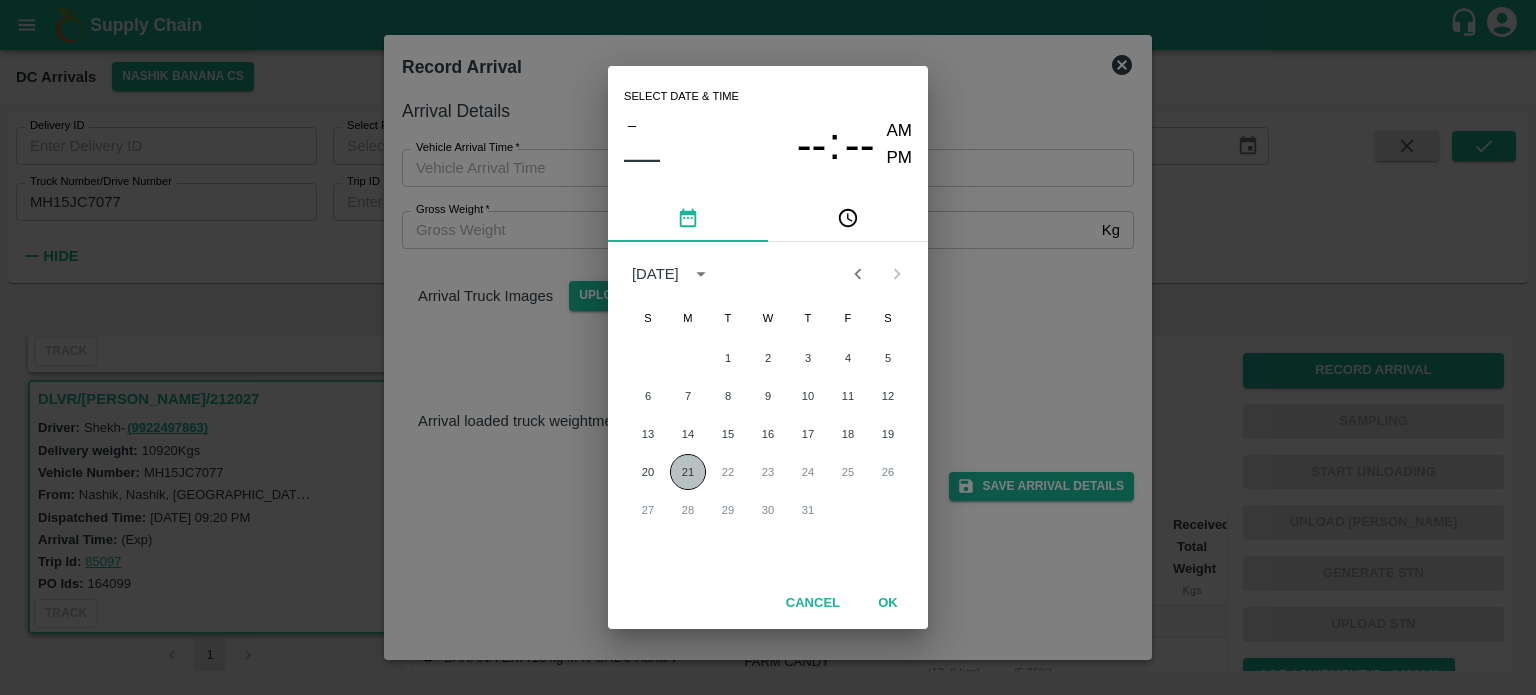 click on "21" at bounding box center (688, 472) 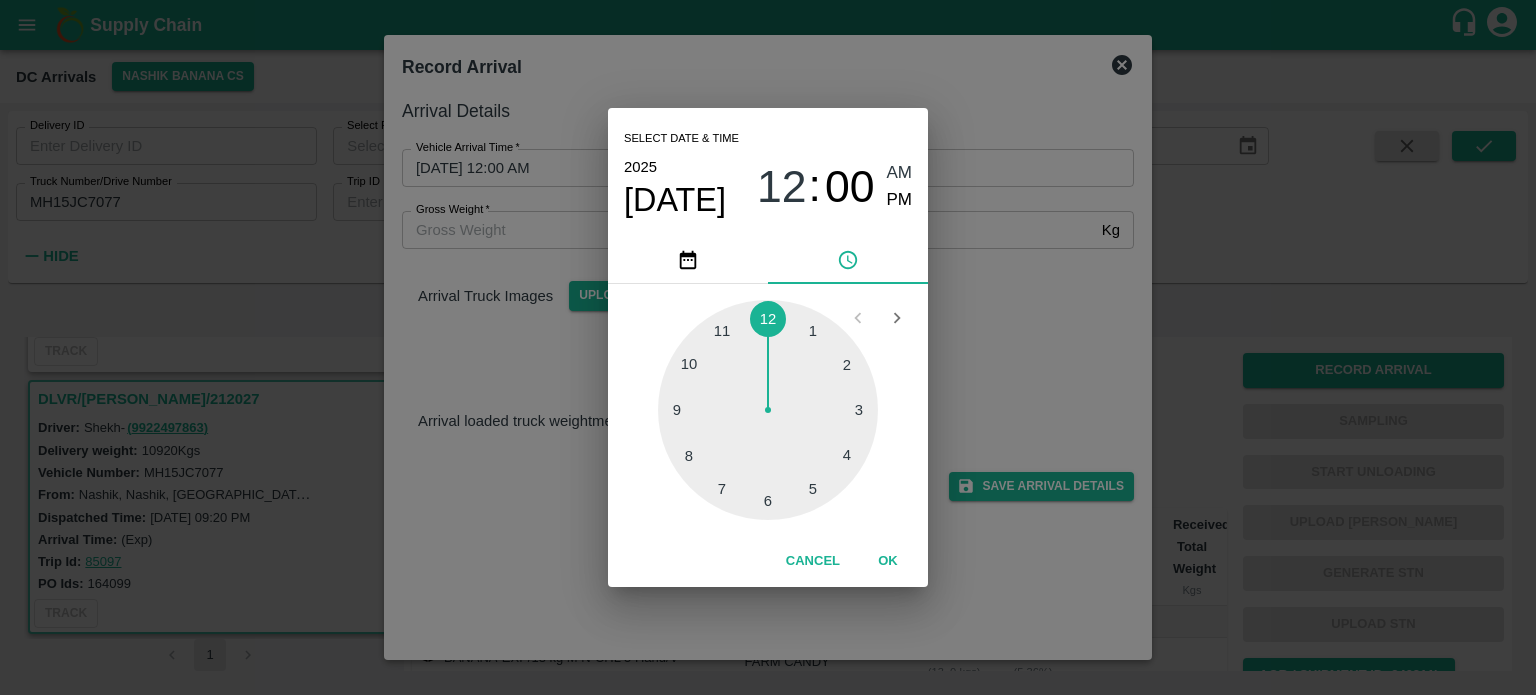 click at bounding box center (768, 410) 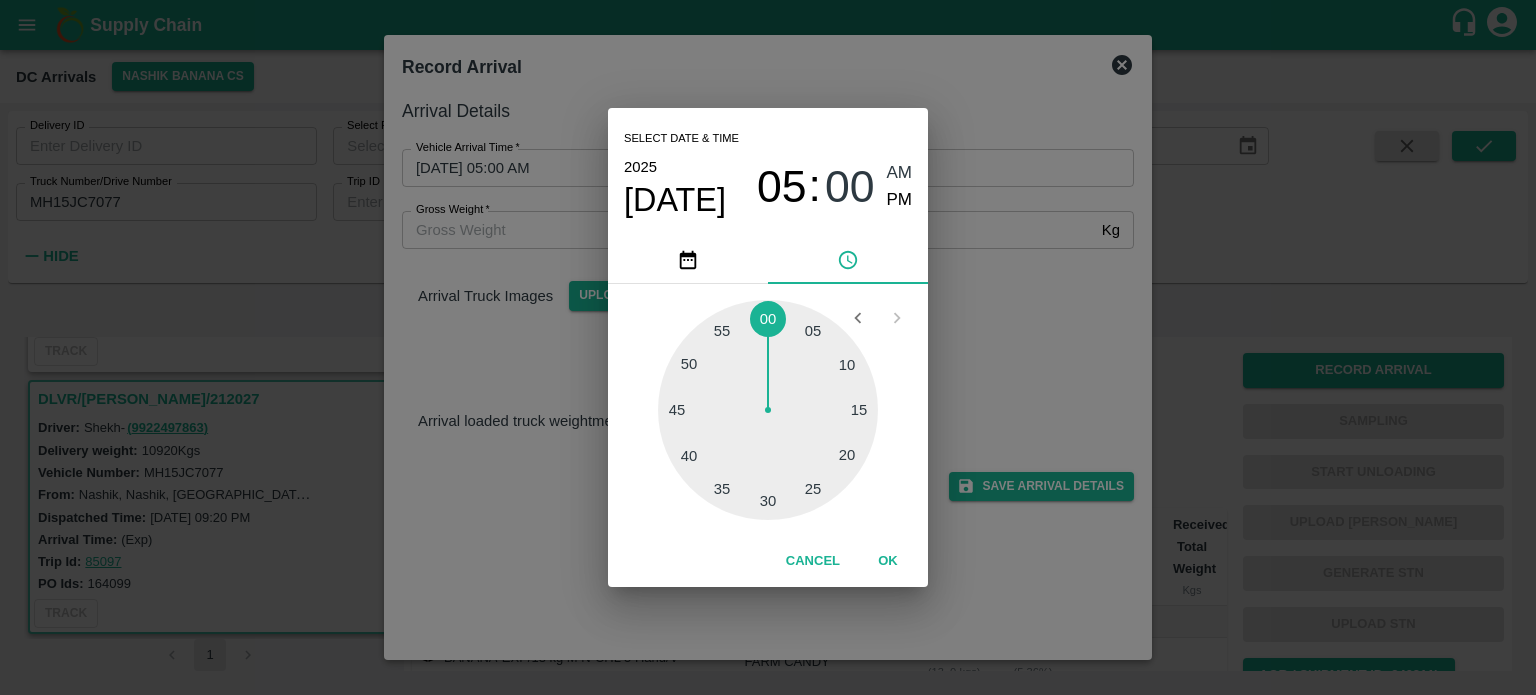 click at bounding box center (768, 410) 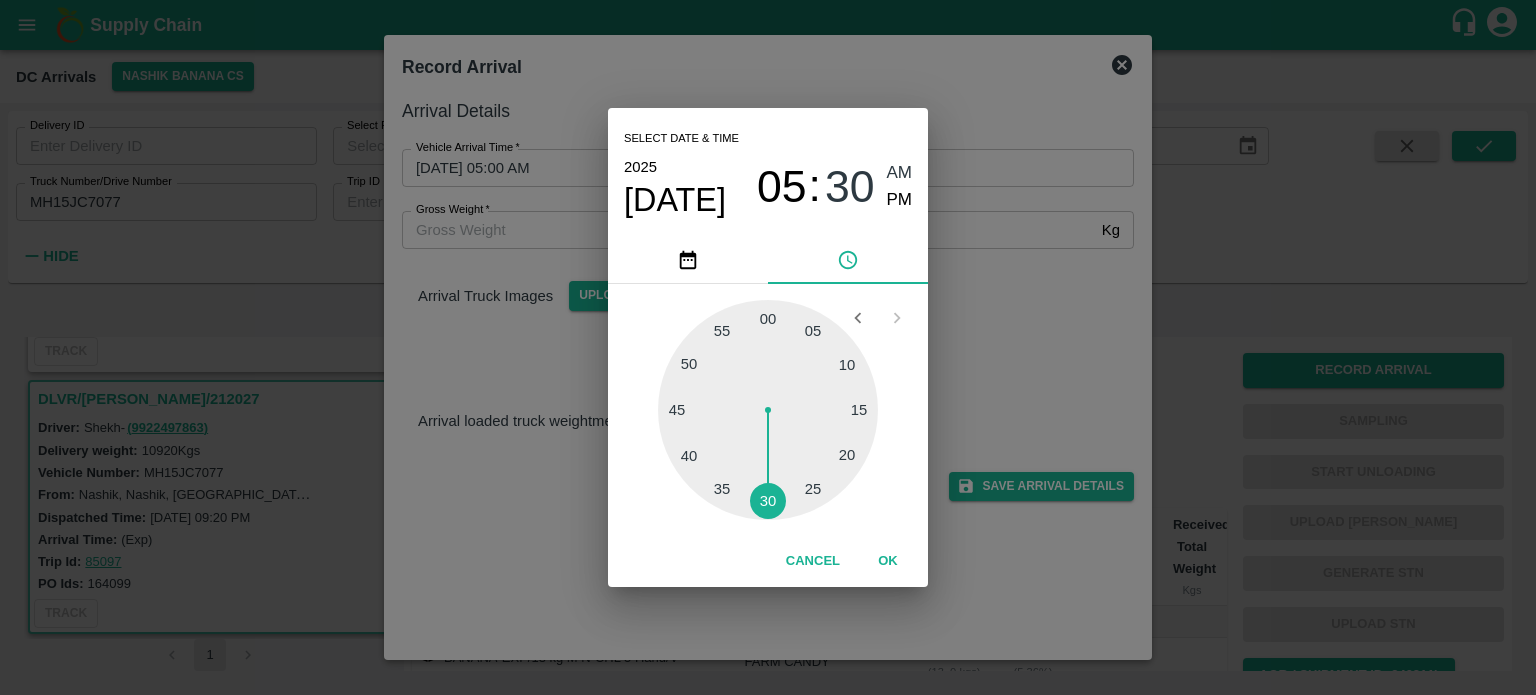 type on "[DATE] 05:30 AM" 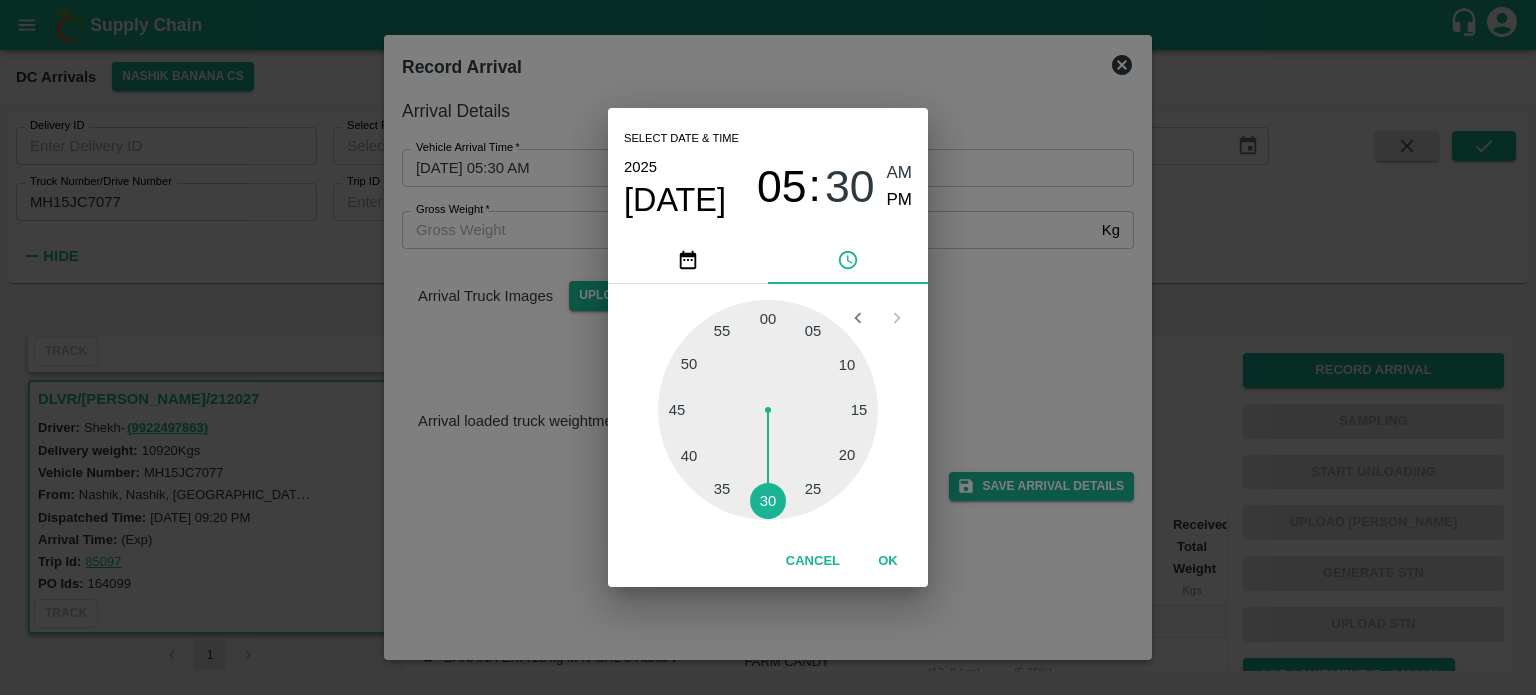 click on "Select date & time [DATE] 05 : 30 AM PM 05 10 15 20 25 30 35 40 45 50 55 00 Cancel OK" at bounding box center [768, 347] 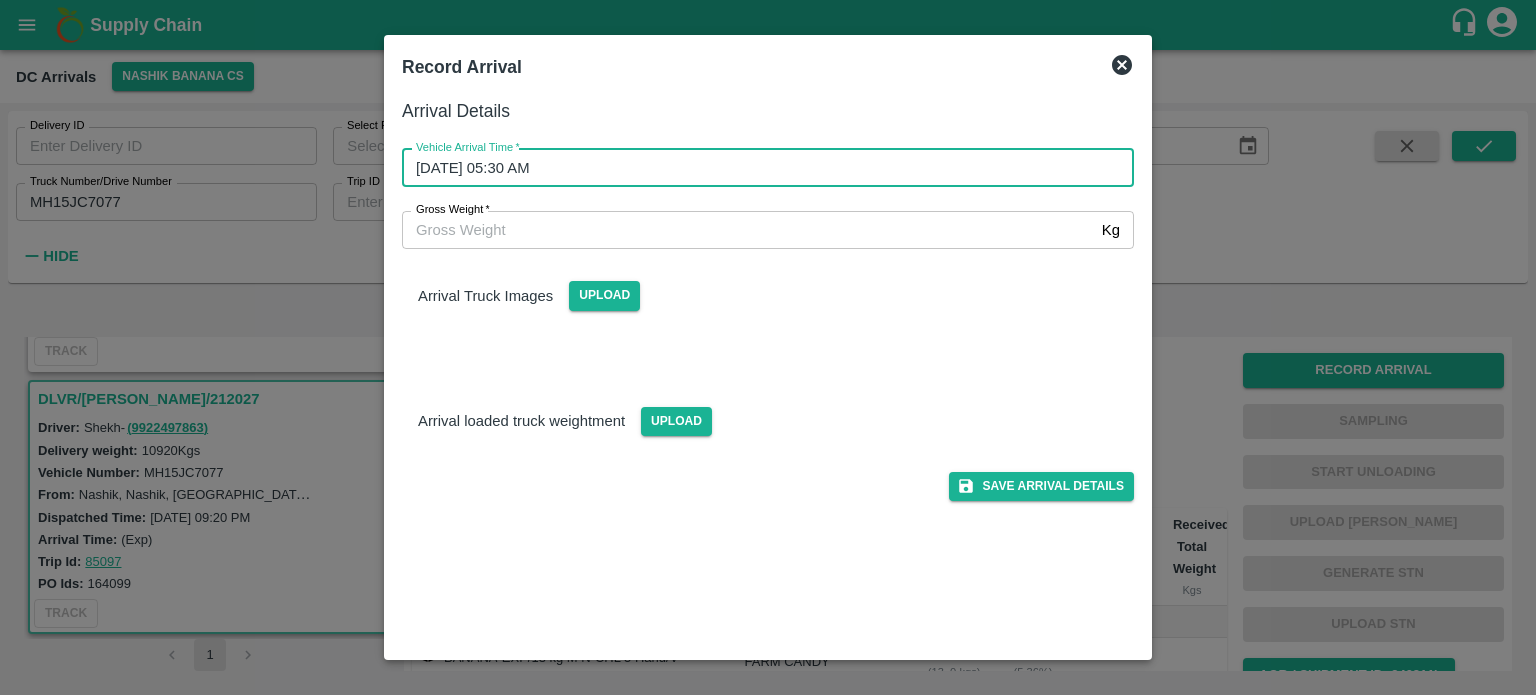 click on "Gross Weight   *" at bounding box center [748, 230] 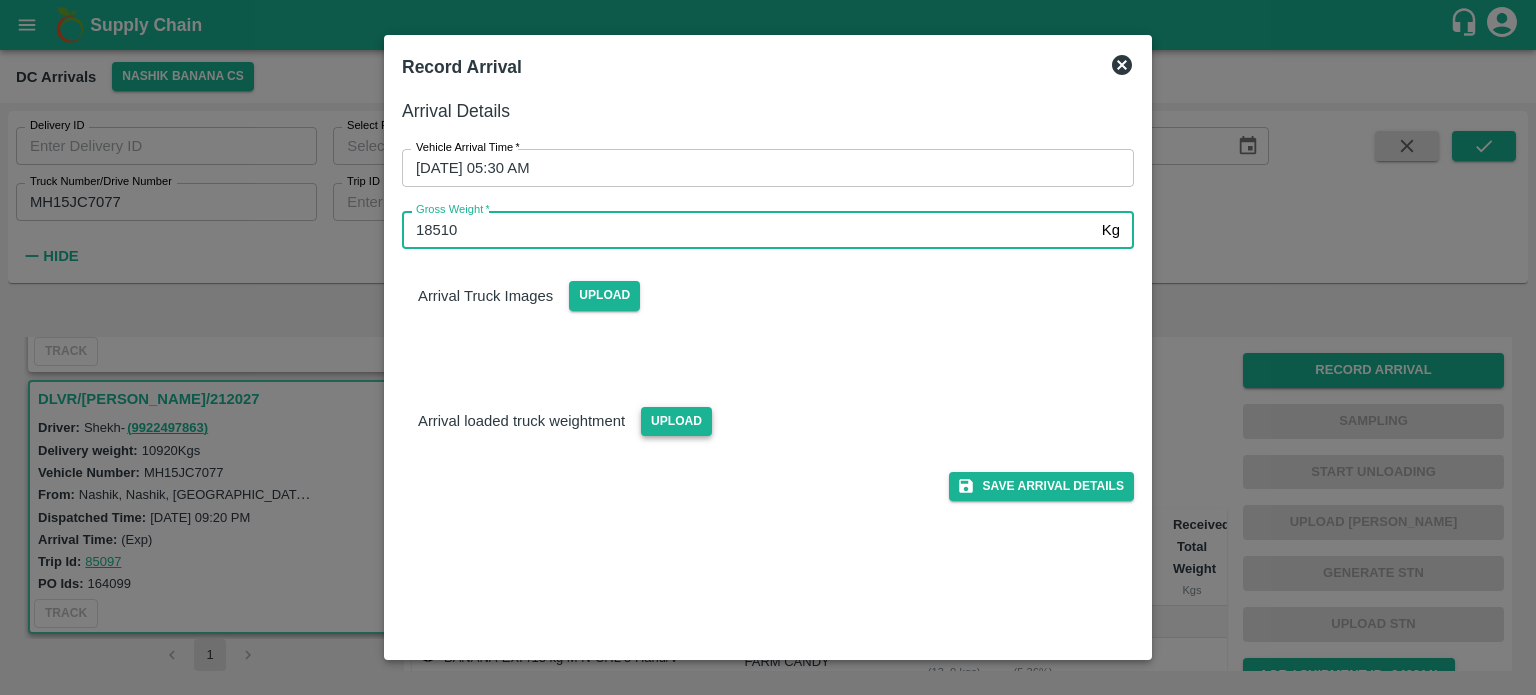 type on "18510" 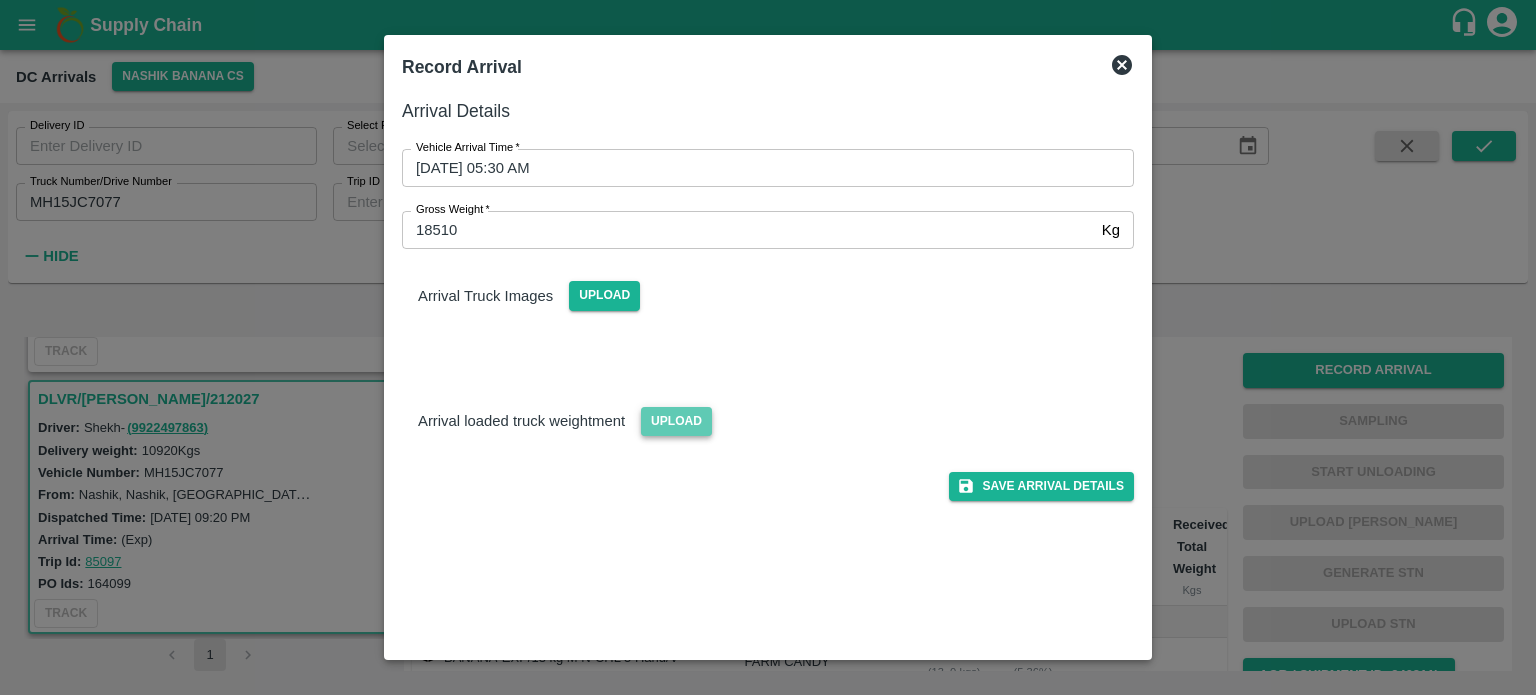 click on "Upload" at bounding box center [676, 421] 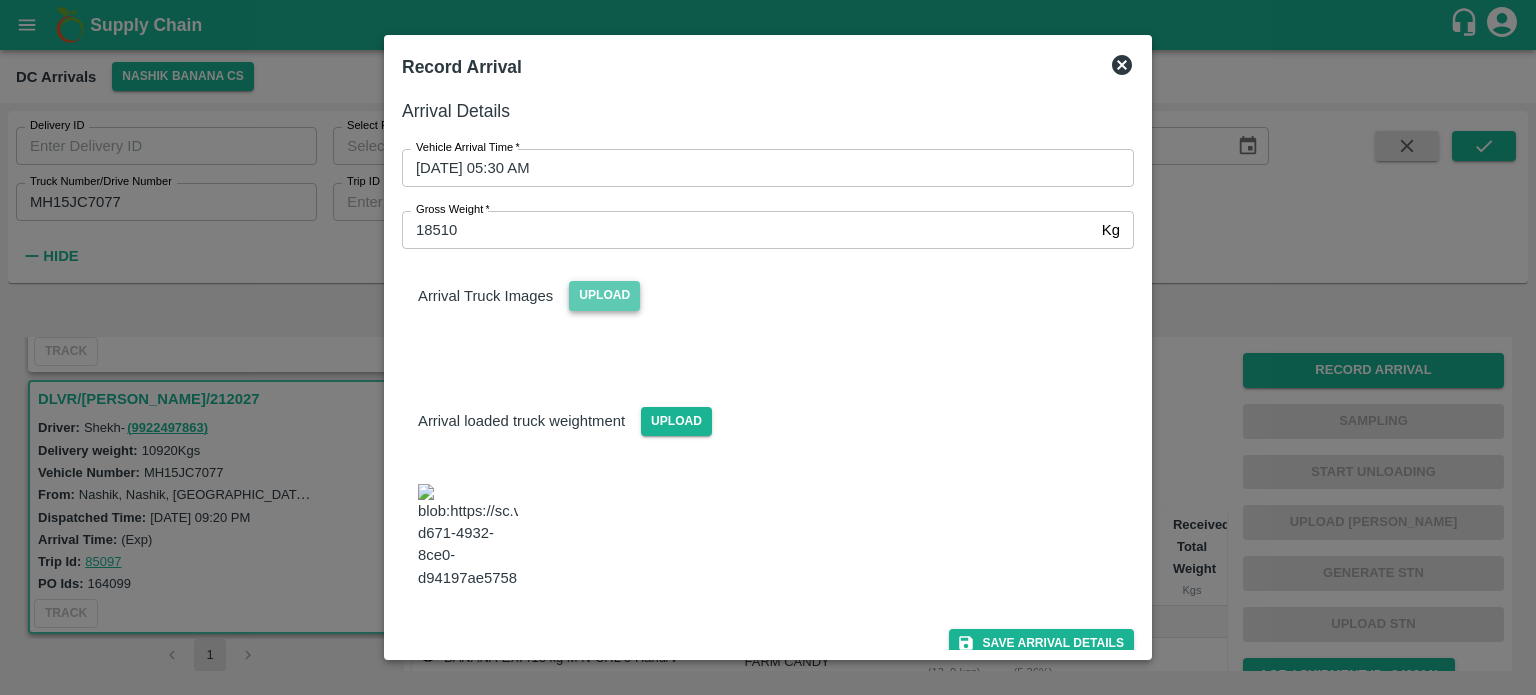 click on "Upload" at bounding box center [604, 295] 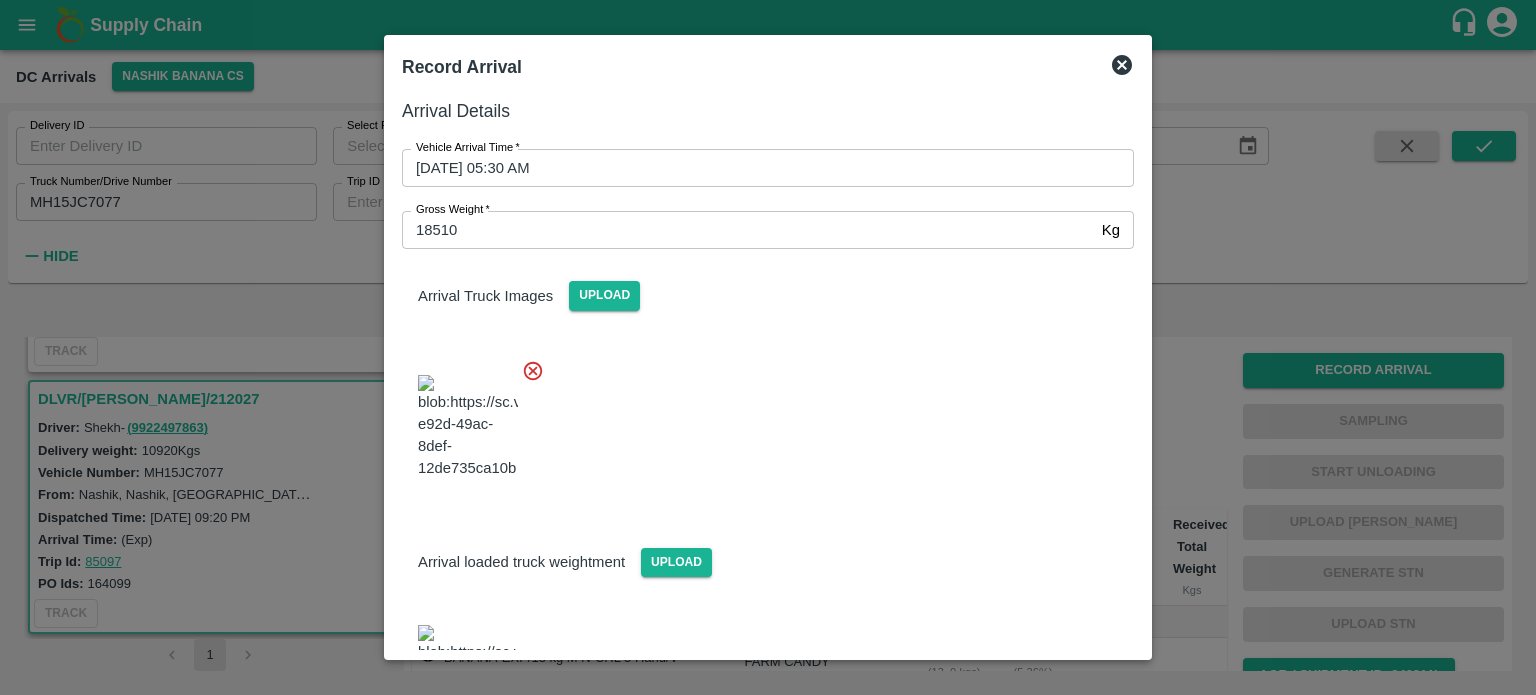 scroll, scrollTop: 166, scrollLeft: 0, axis: vertical 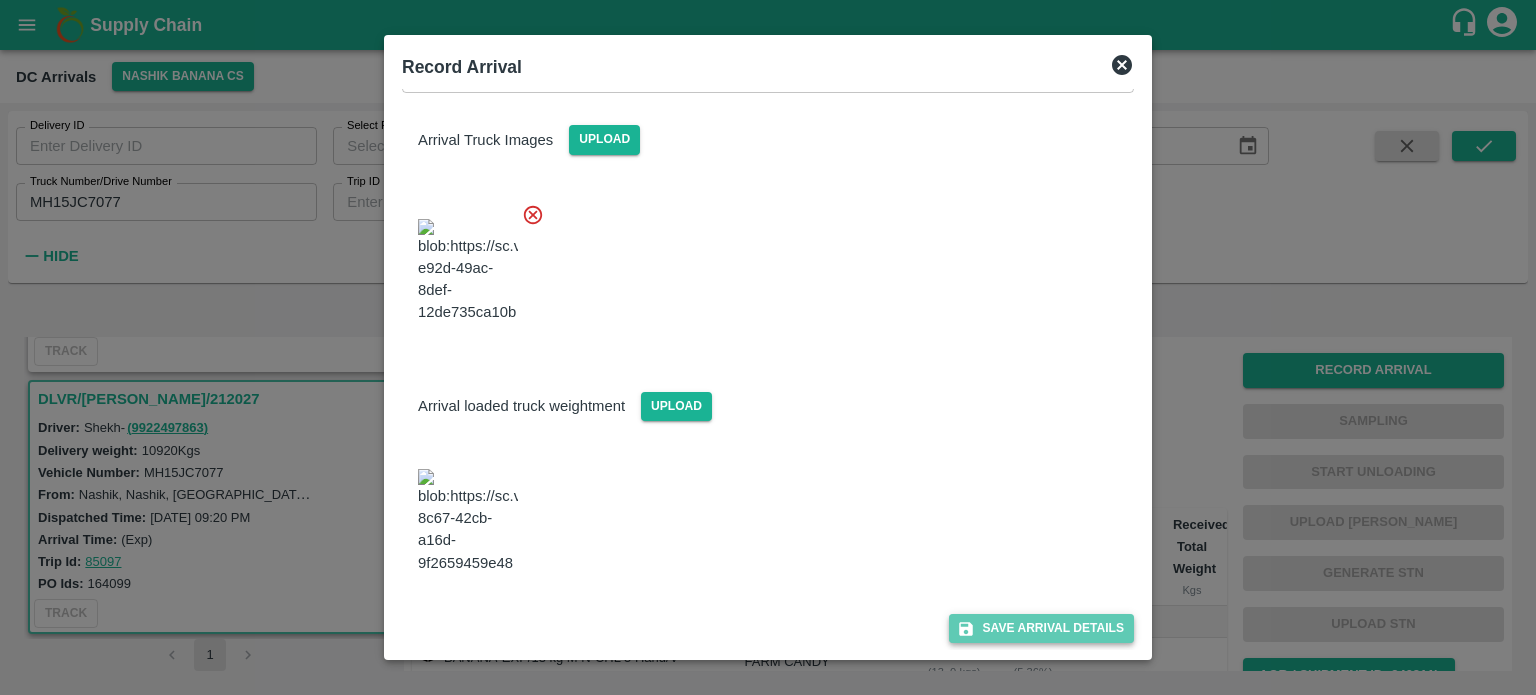 click on "Save Arrival Details" at bounding box center [1041, 628] 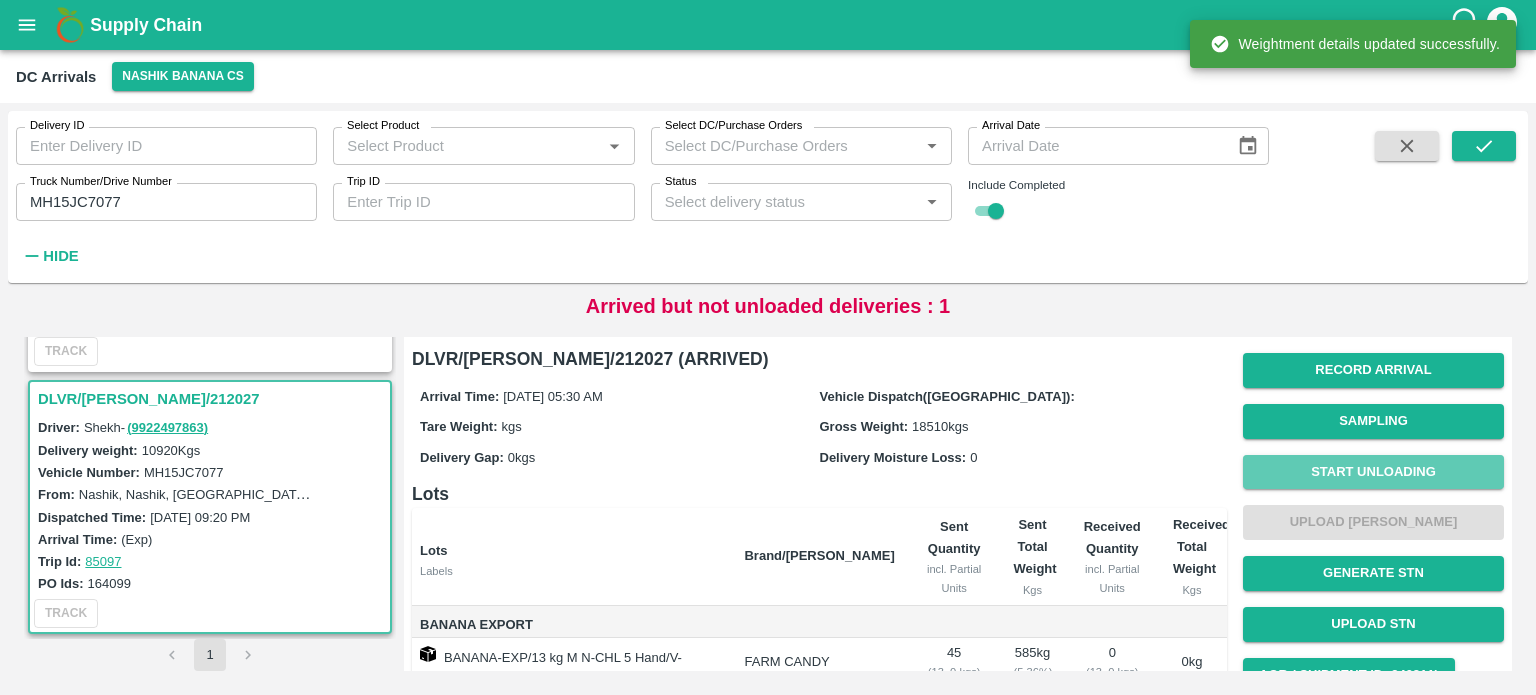 click on "Start Unloading" at bounding box center (1373, 472) 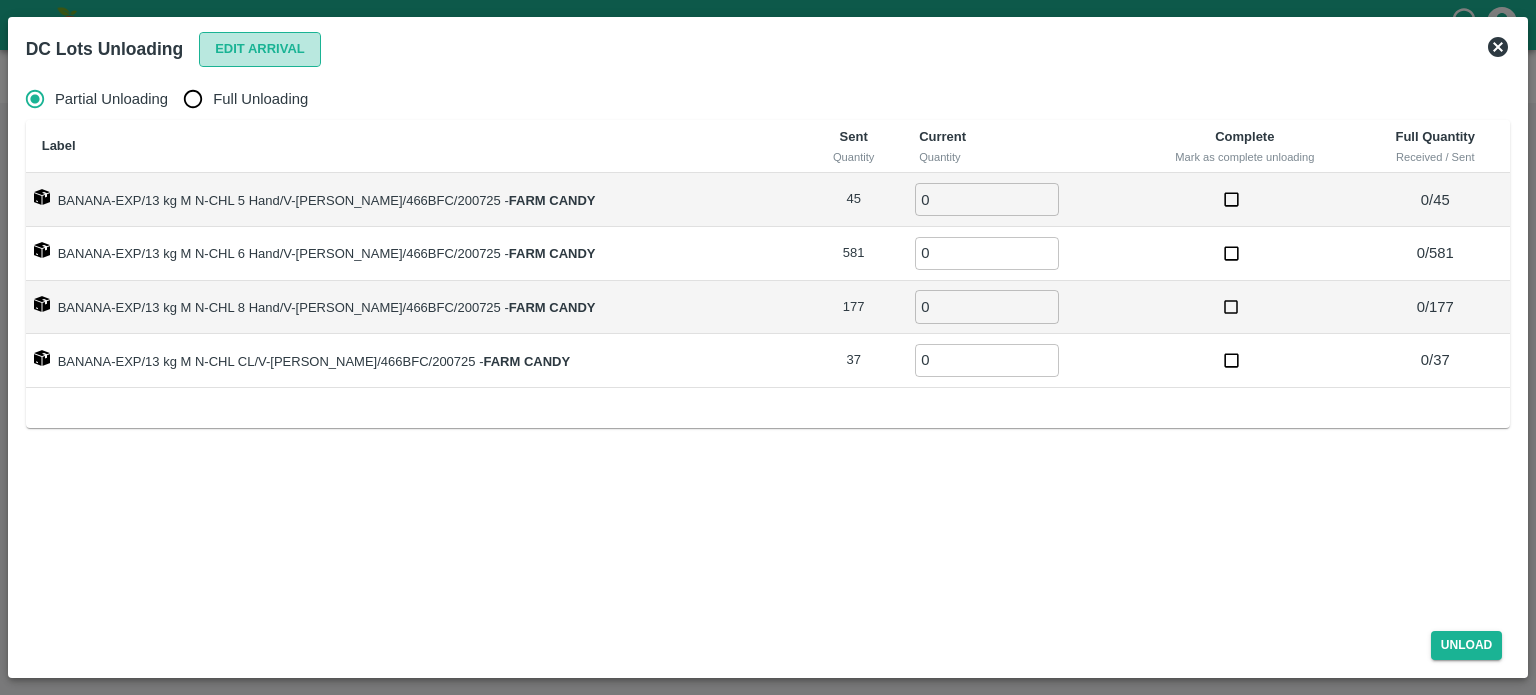 click on "Edit Arrival" at bounding box center (260, 49) 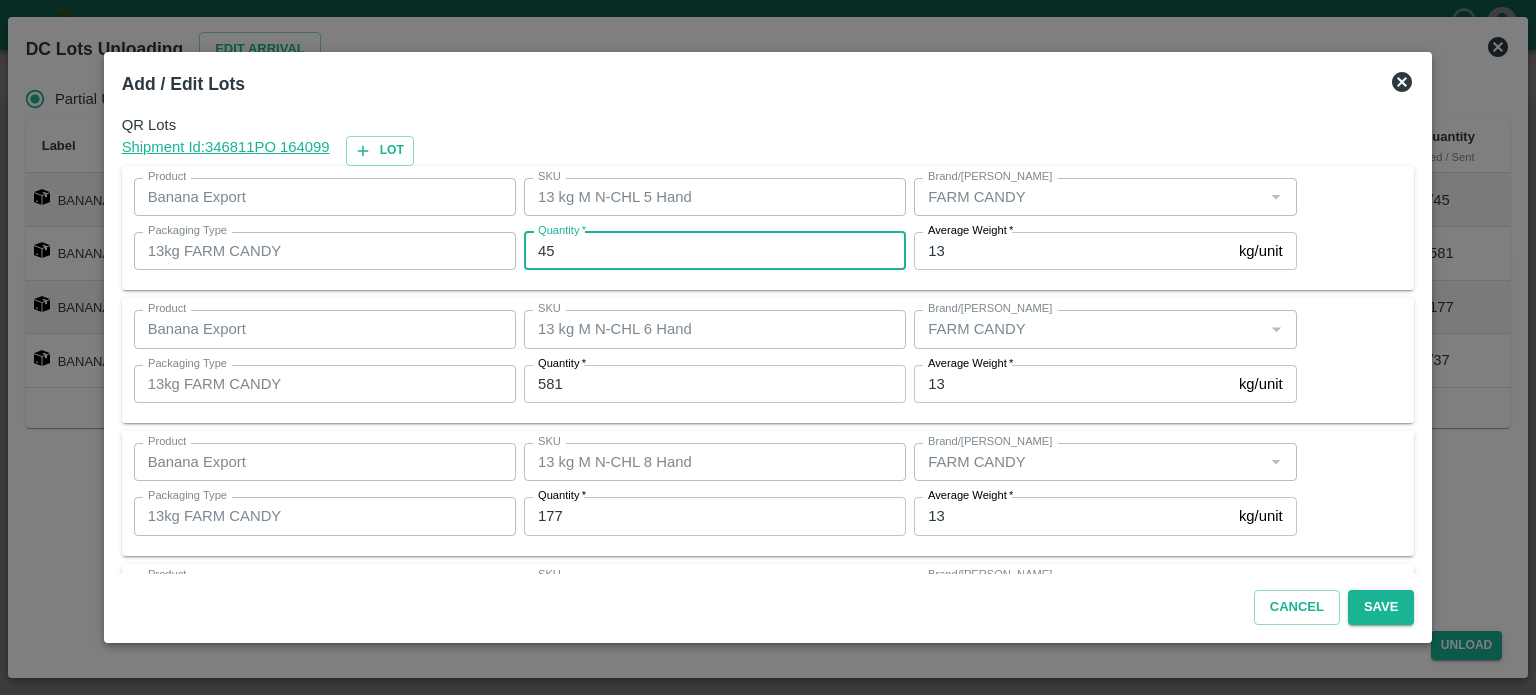 click on "45" at bounding box center [715, 251] 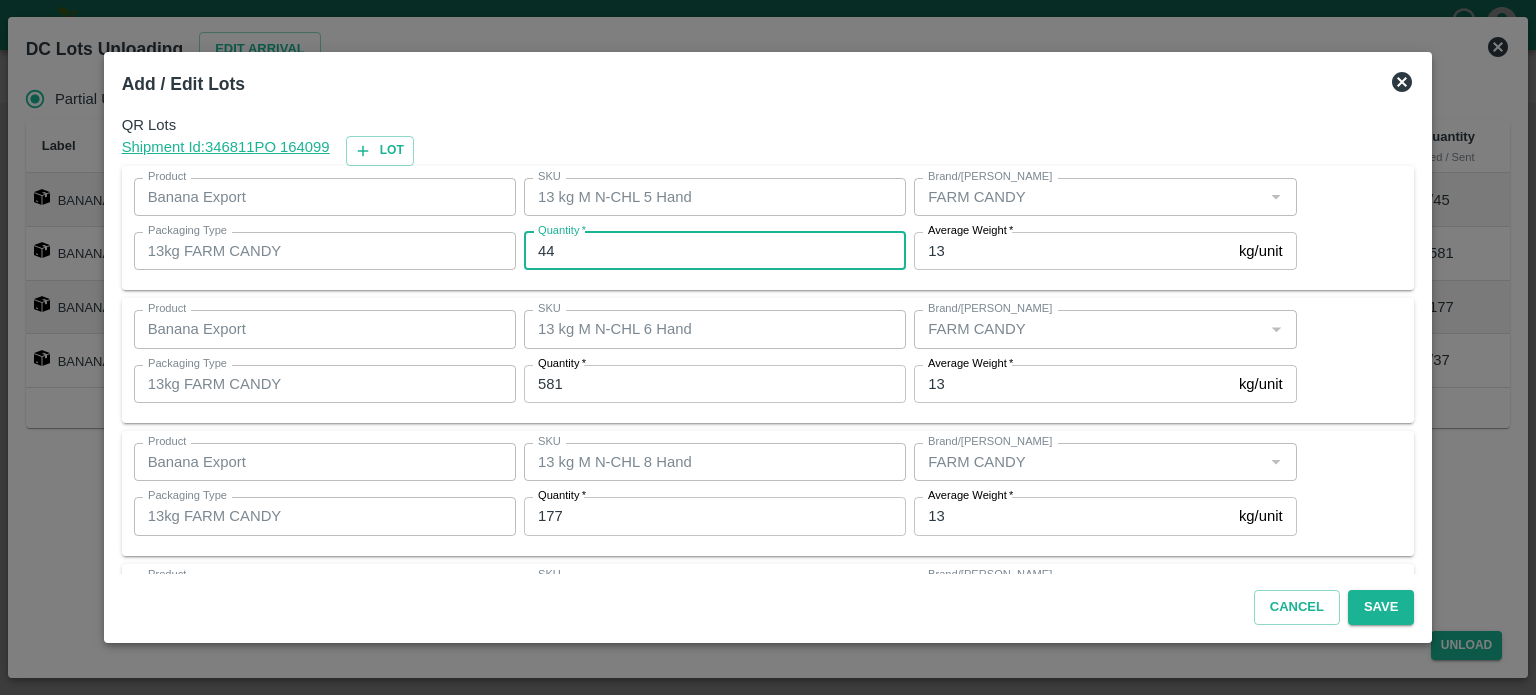 type on "44" 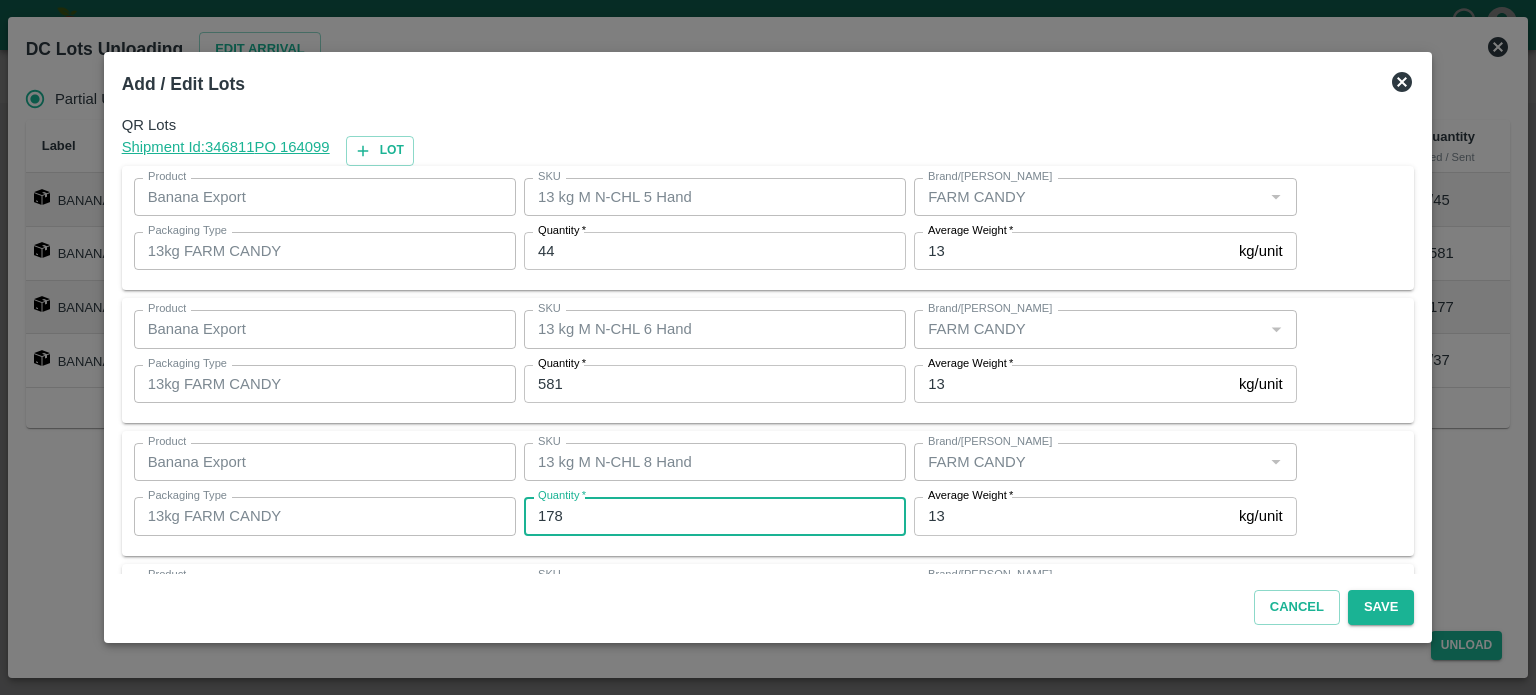 type on "178" 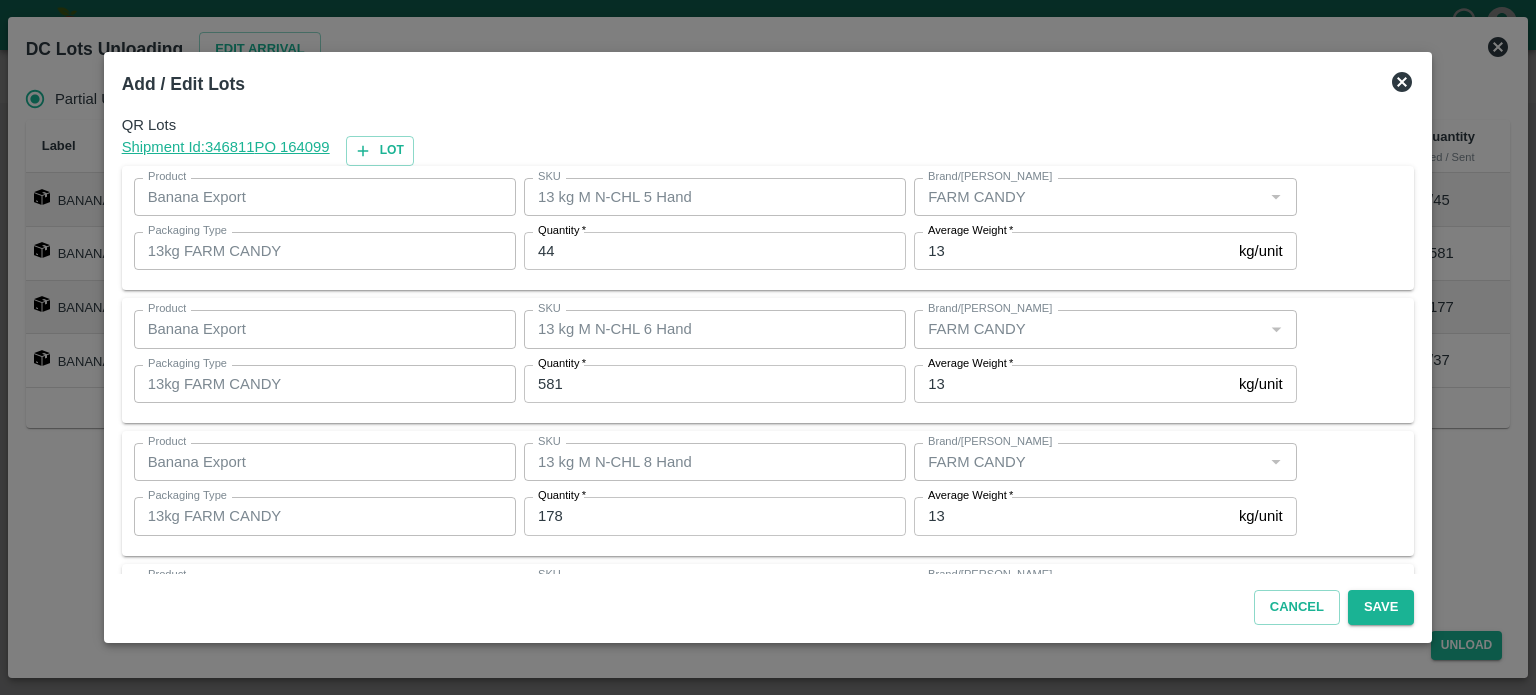 scroll, scrollTop: 129, scrollLeft: 0, axis: vertical 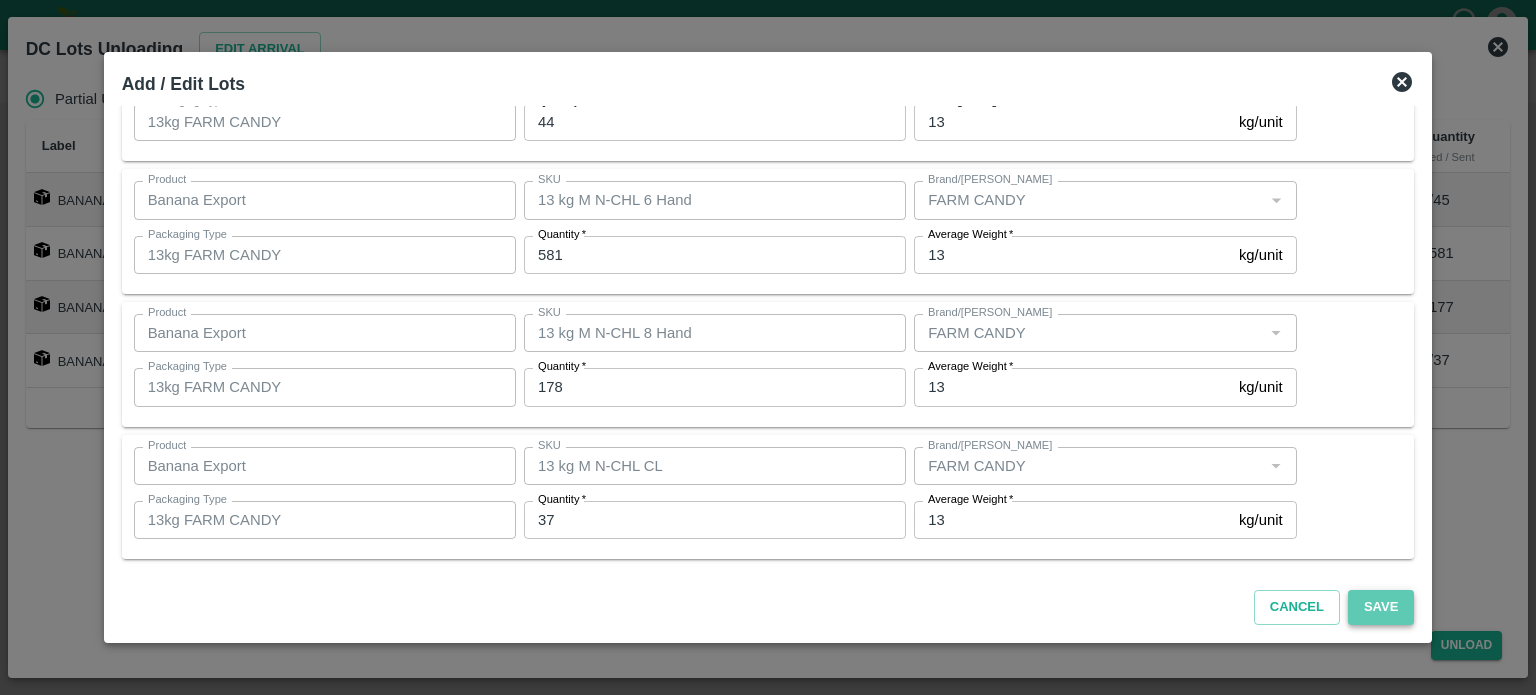 click on "Save" at bounding box center [1381, 607] 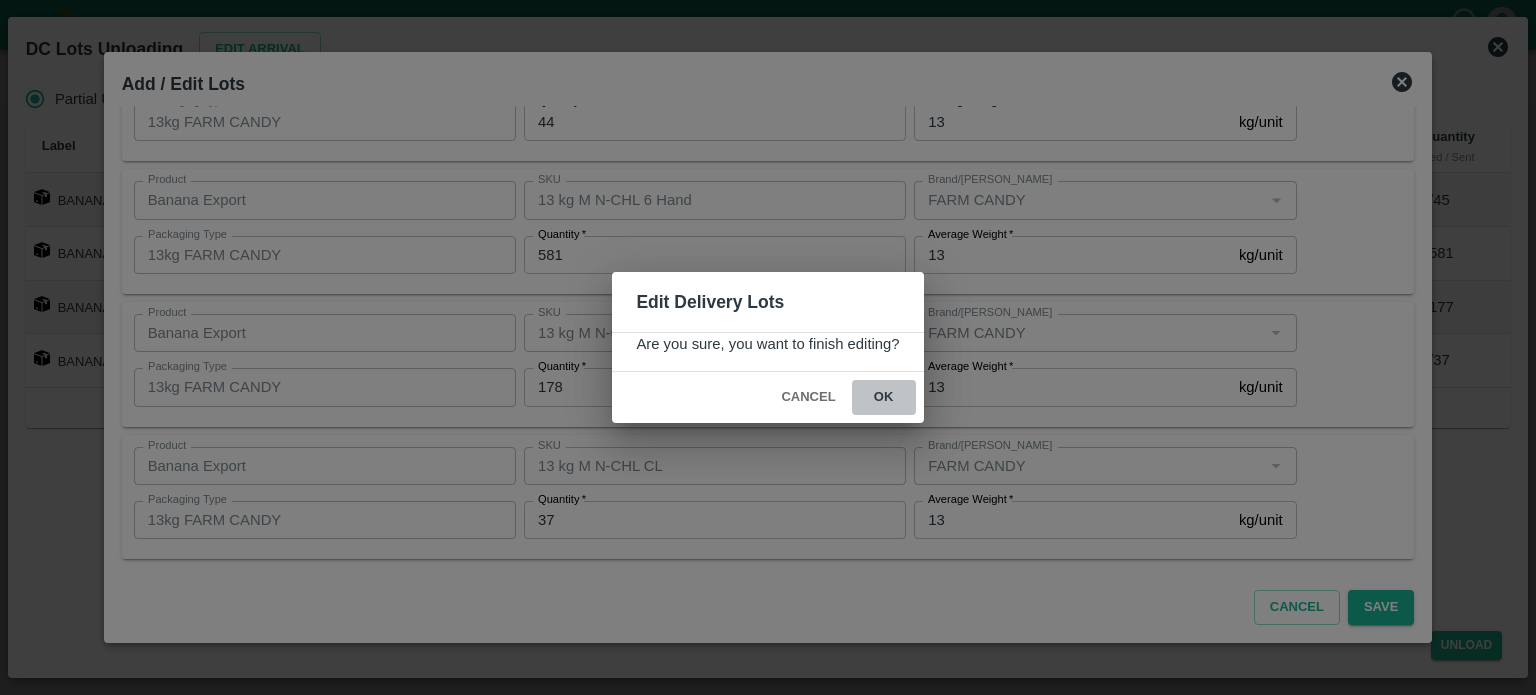click on "ok" at bounding box center [884, 397] 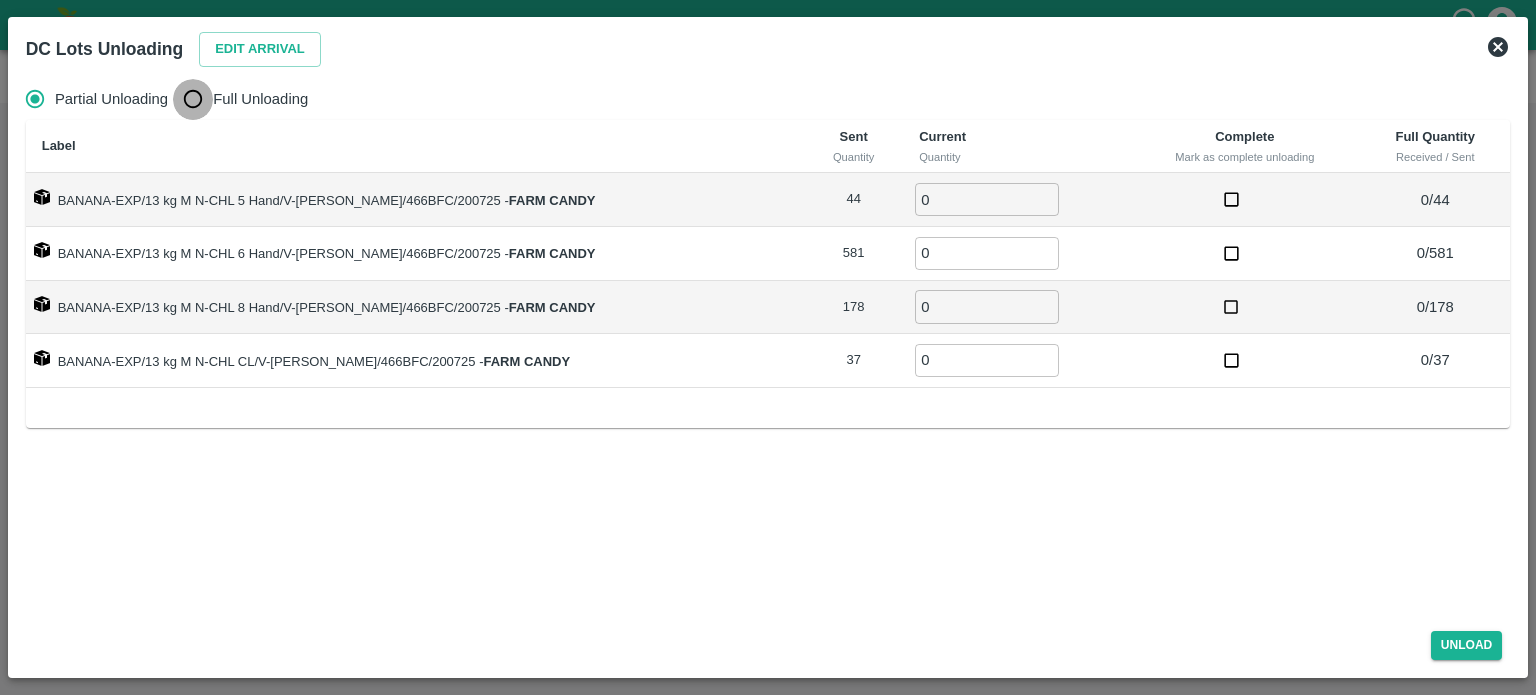 click on "Full Unloading" at bounding box center (193, 99) 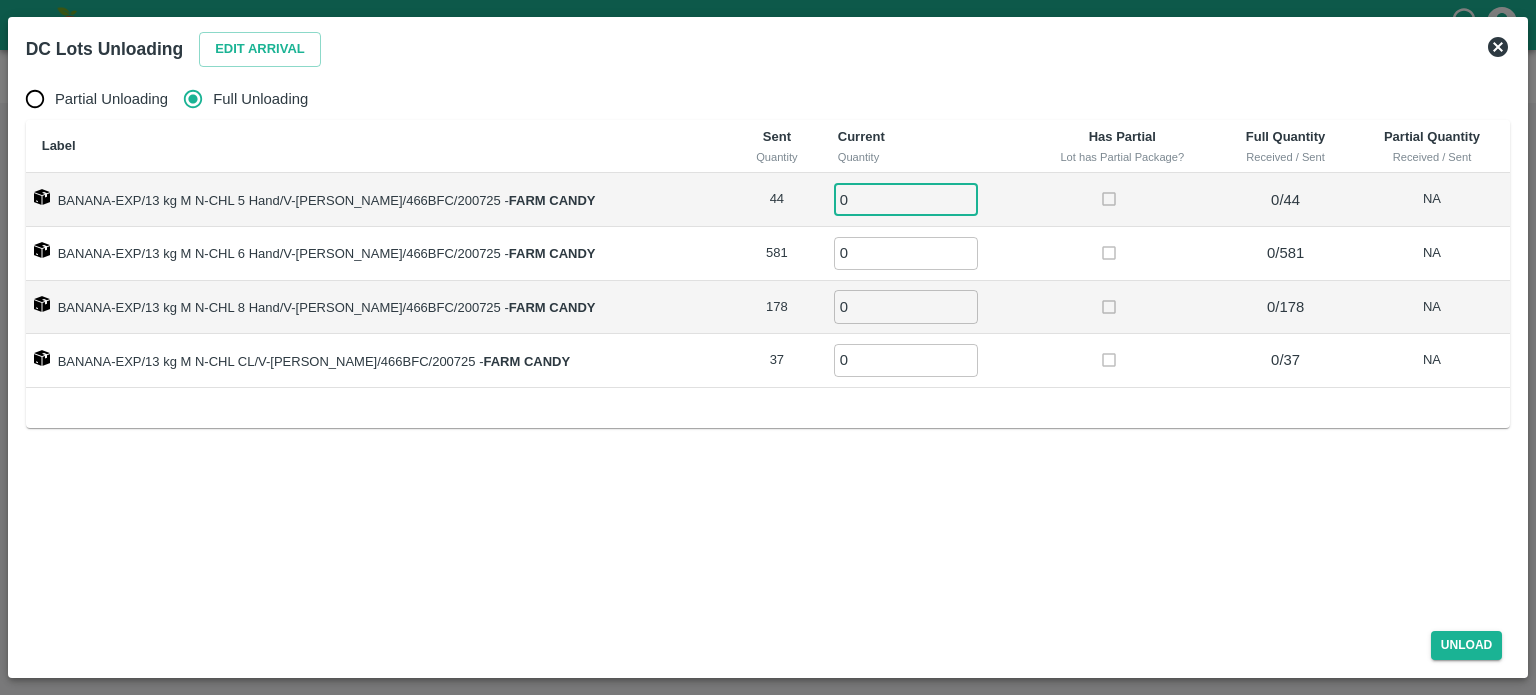 click on "0" at bounding box center (906, 199) 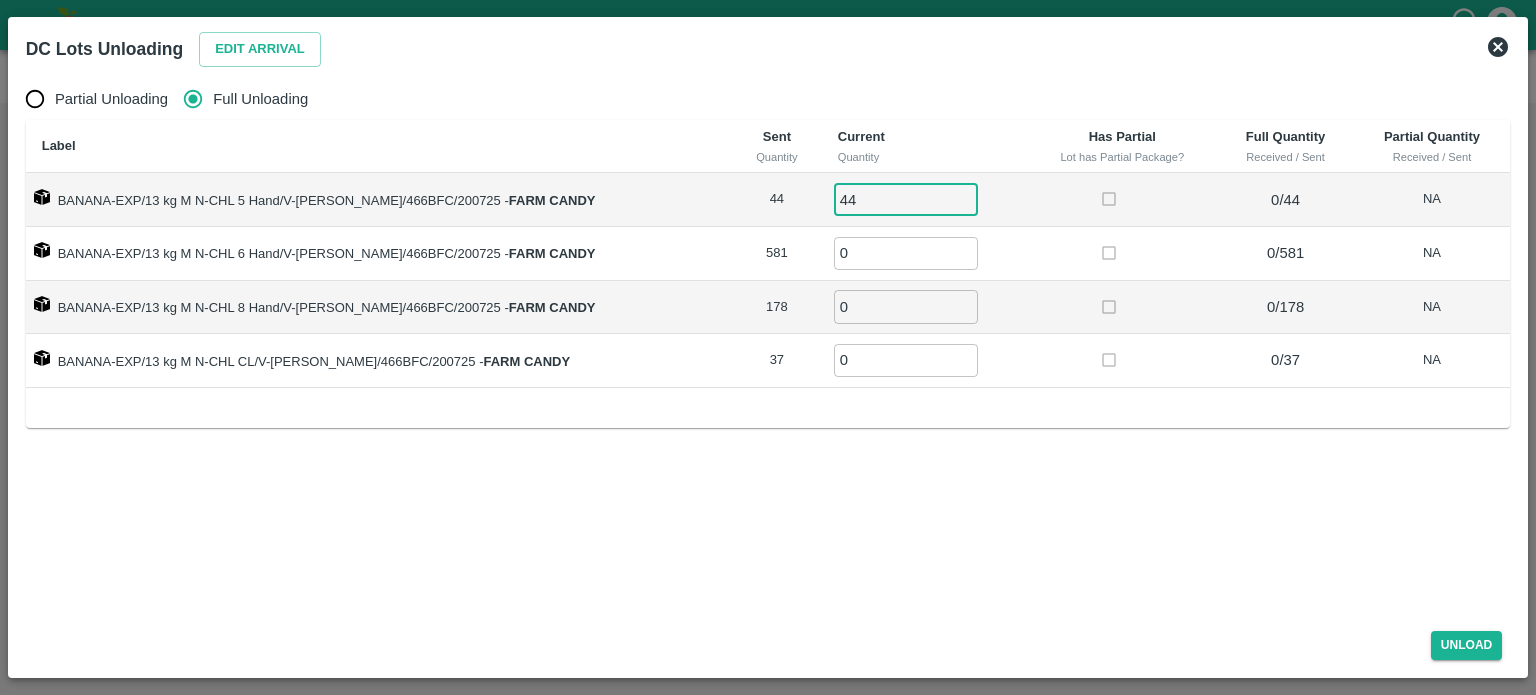 type on "44" 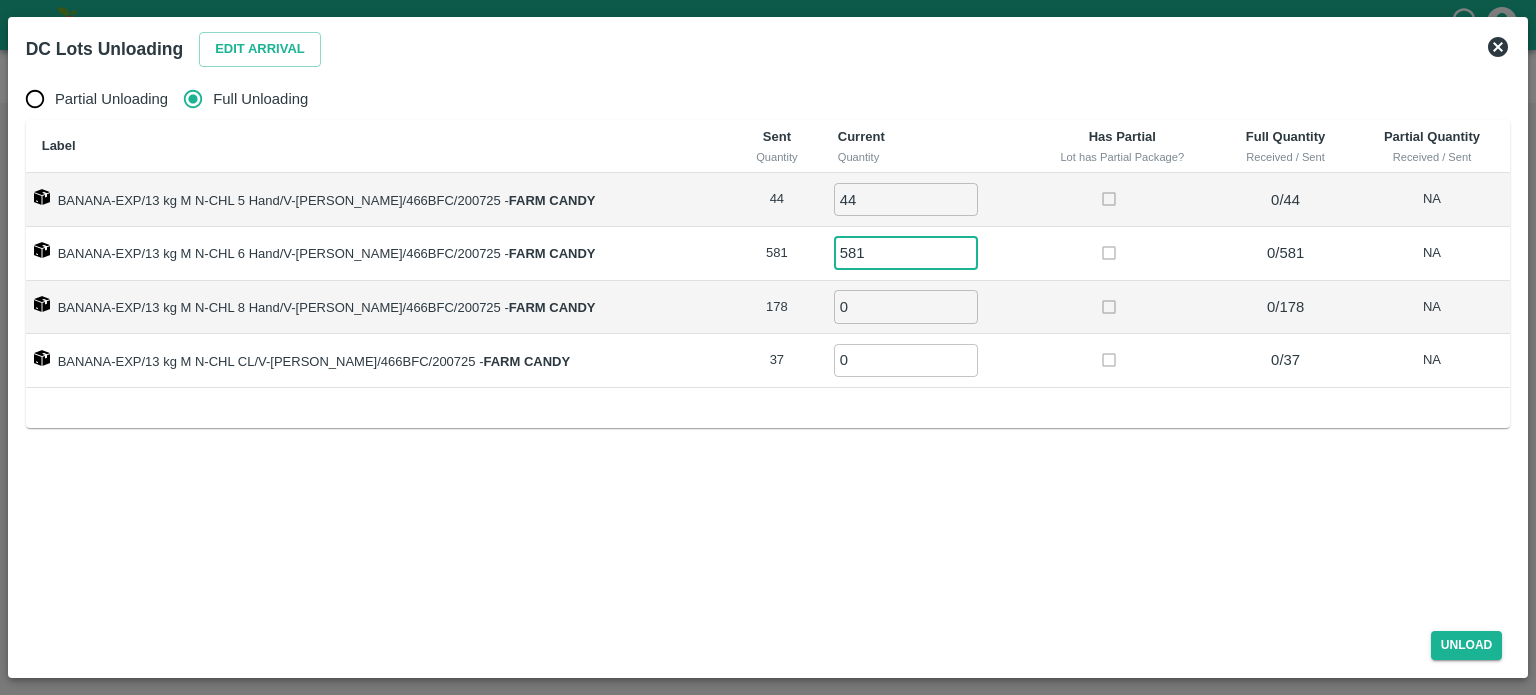 type on "581" 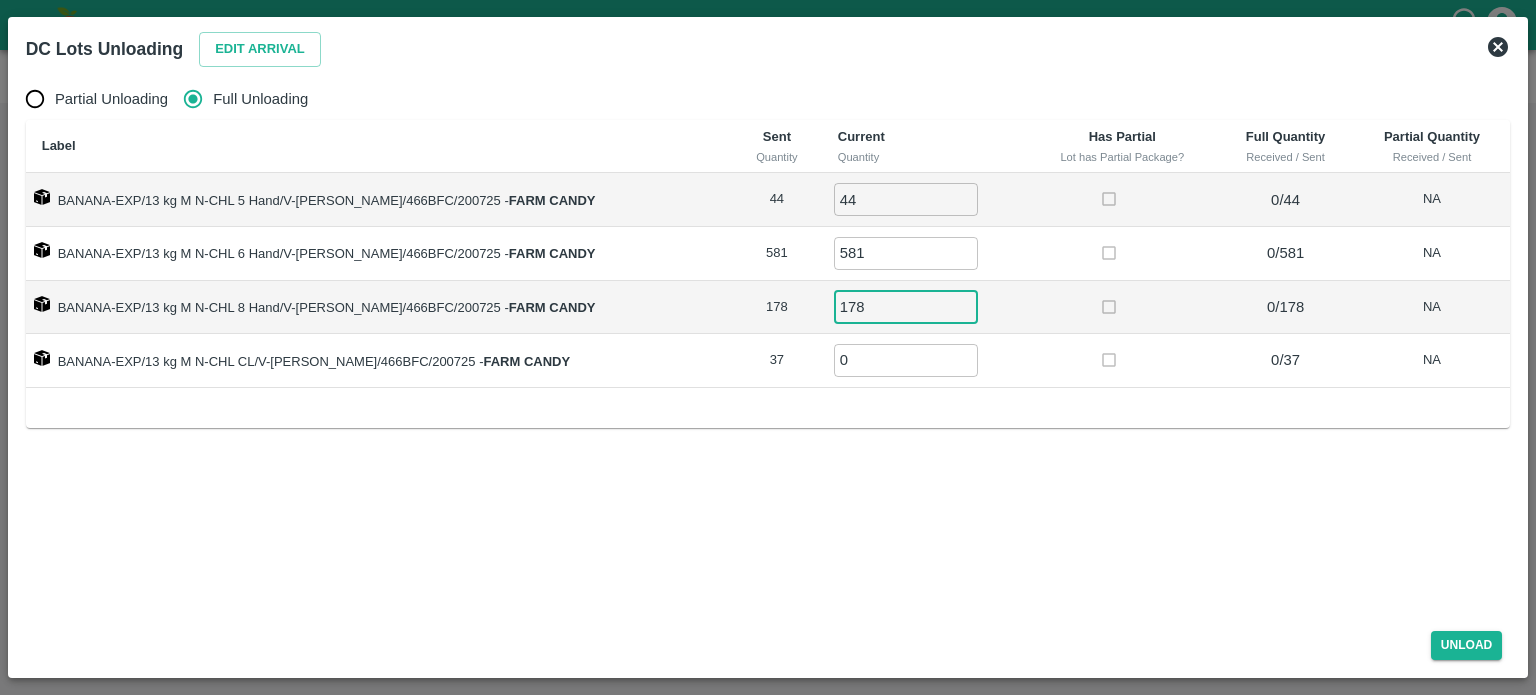 type on "178" 